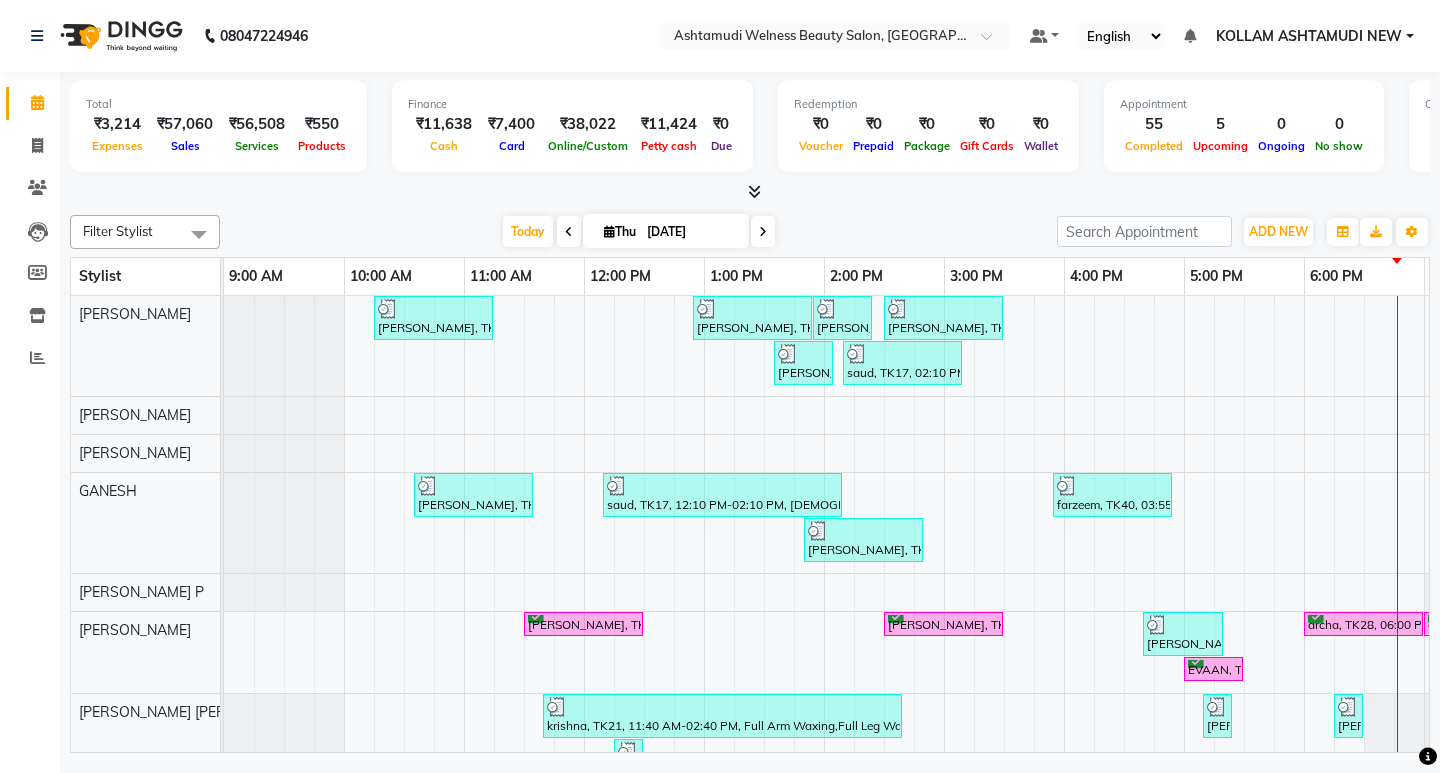 scroll, scrollTop: 0, scrollLeft: 0, axis: both 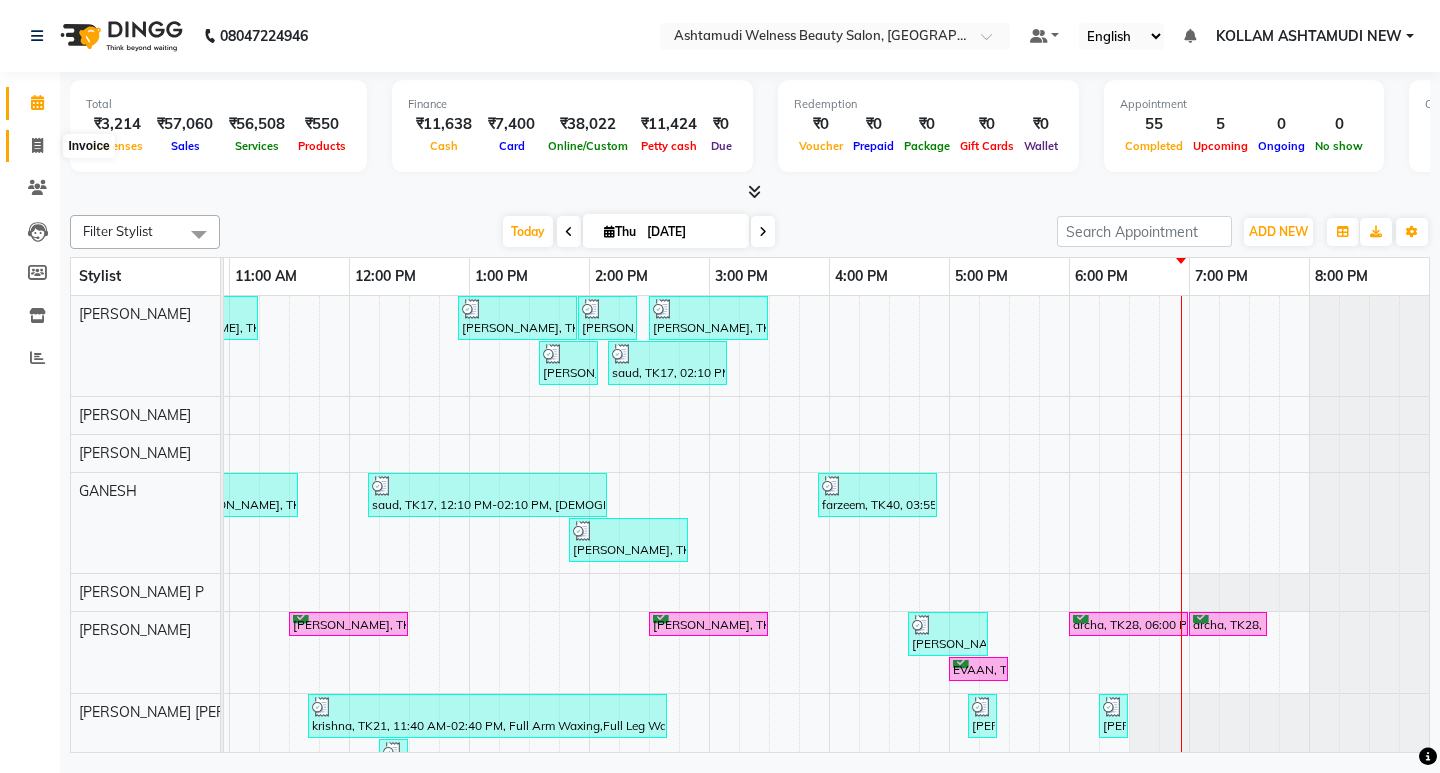 click 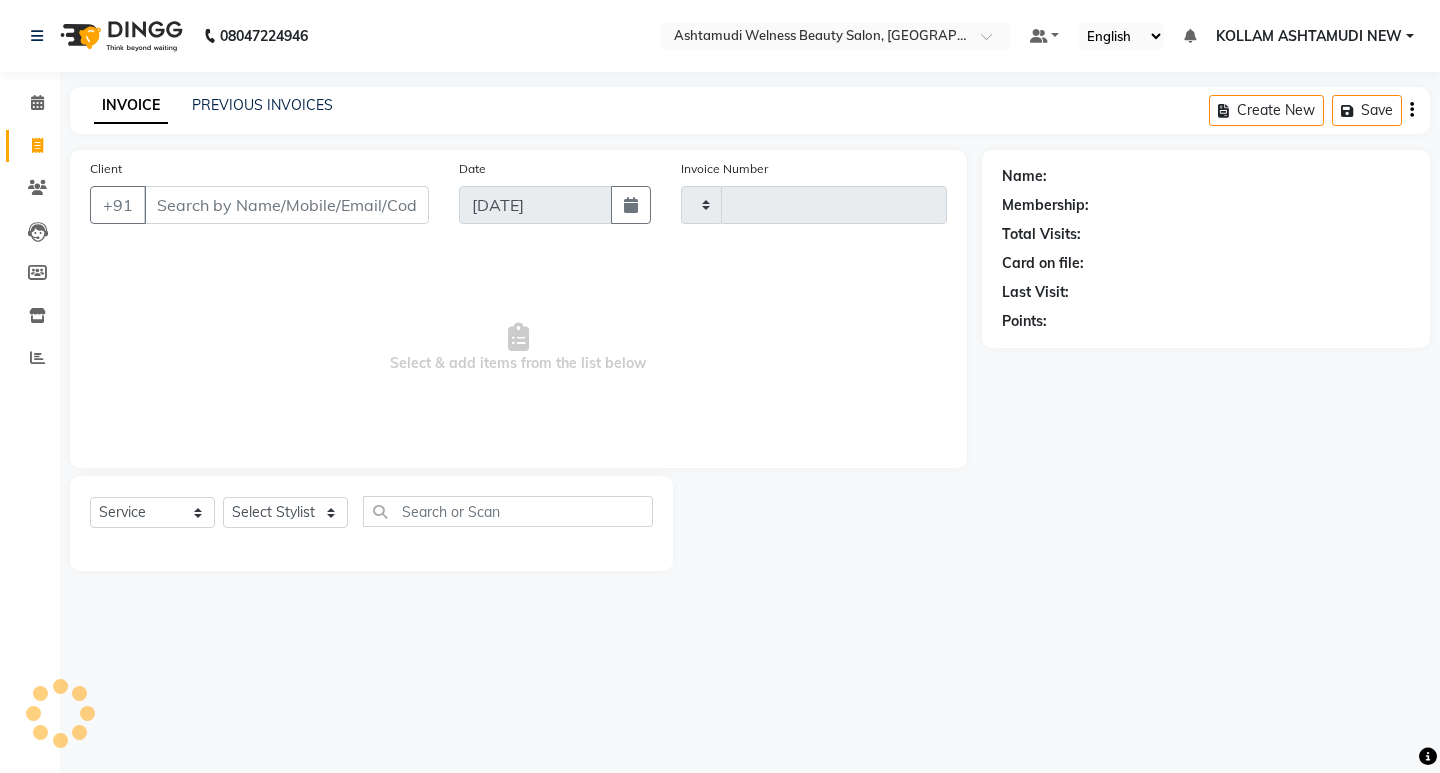 type on "4695" 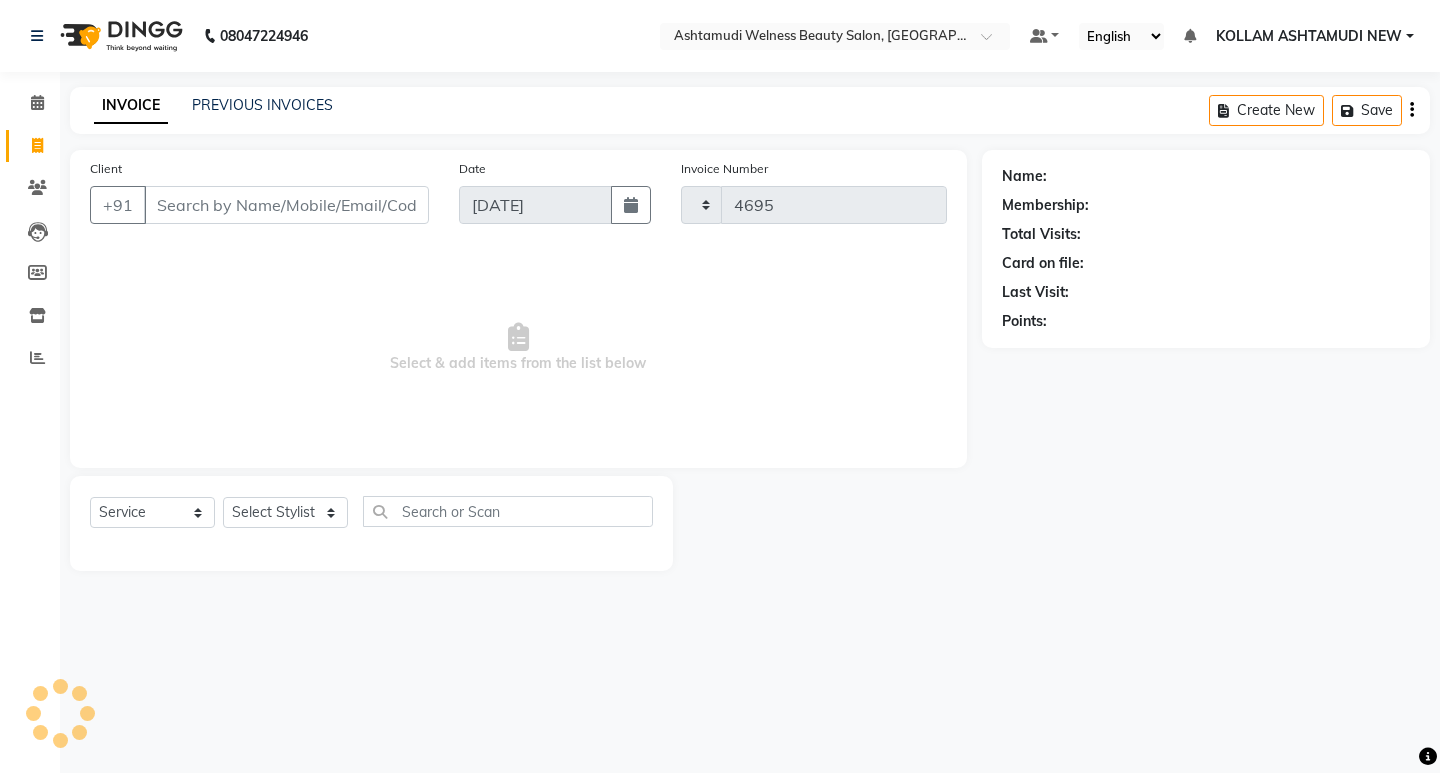 select on "4529" 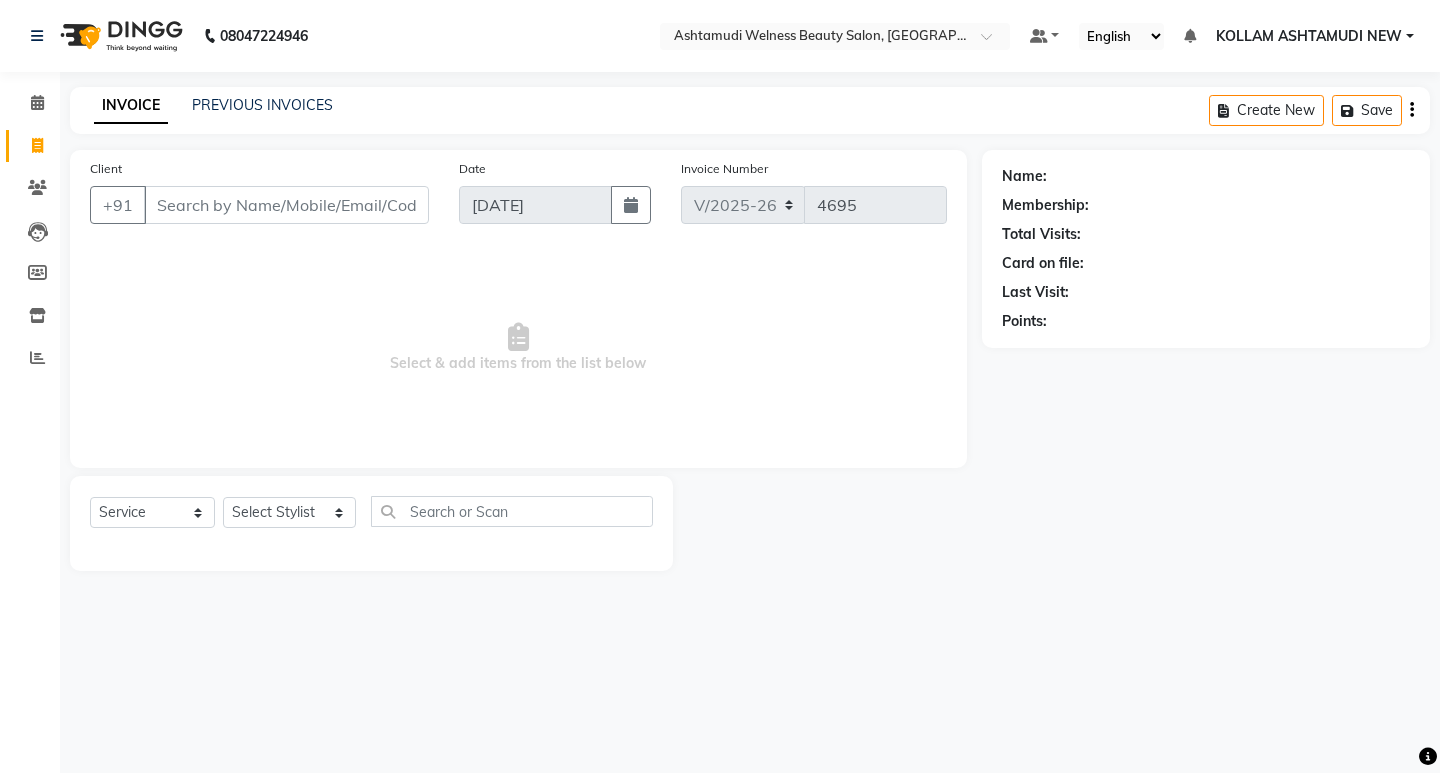 click on "Client" at bounding box center [286, 205] 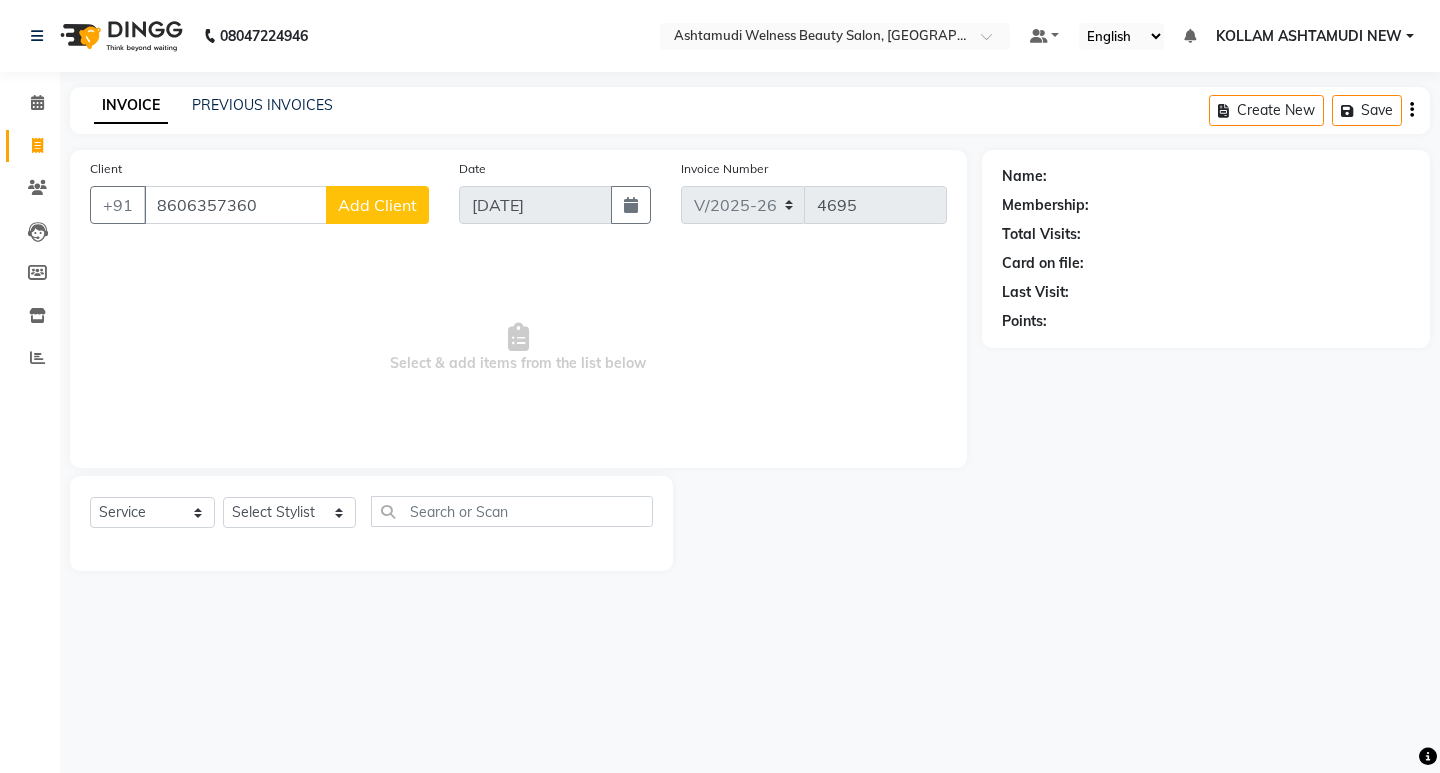 type on "8606357360" 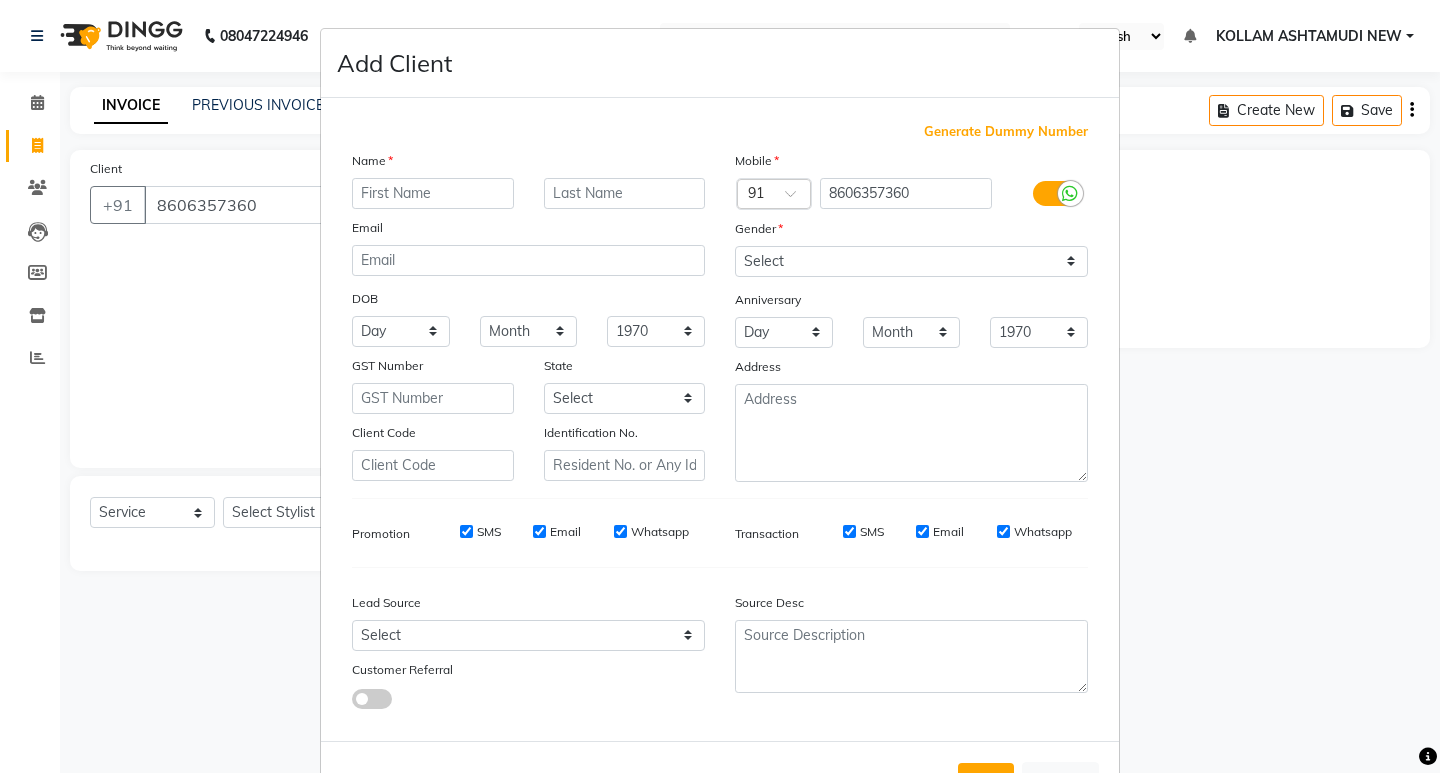 click at bounding box center (433, 193) 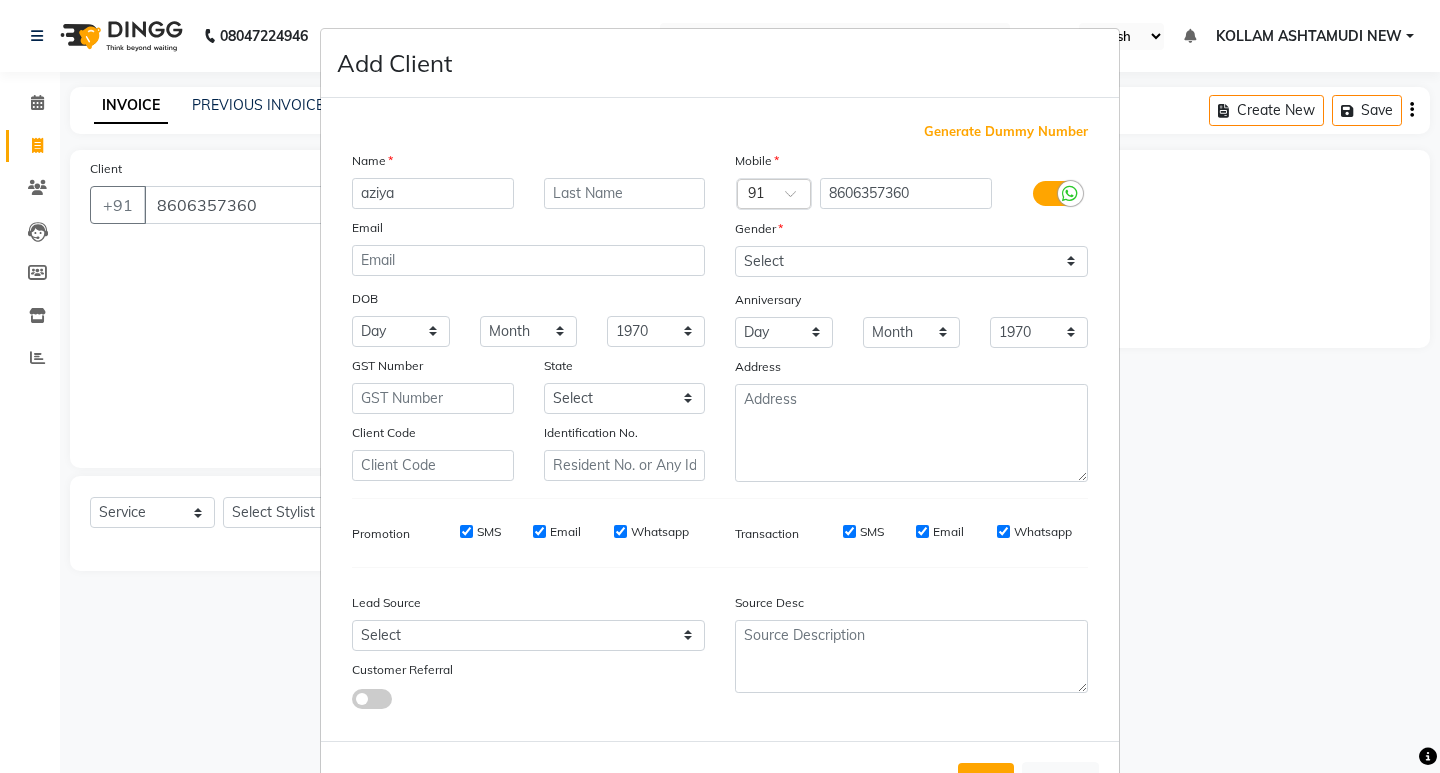 type on "aziya" 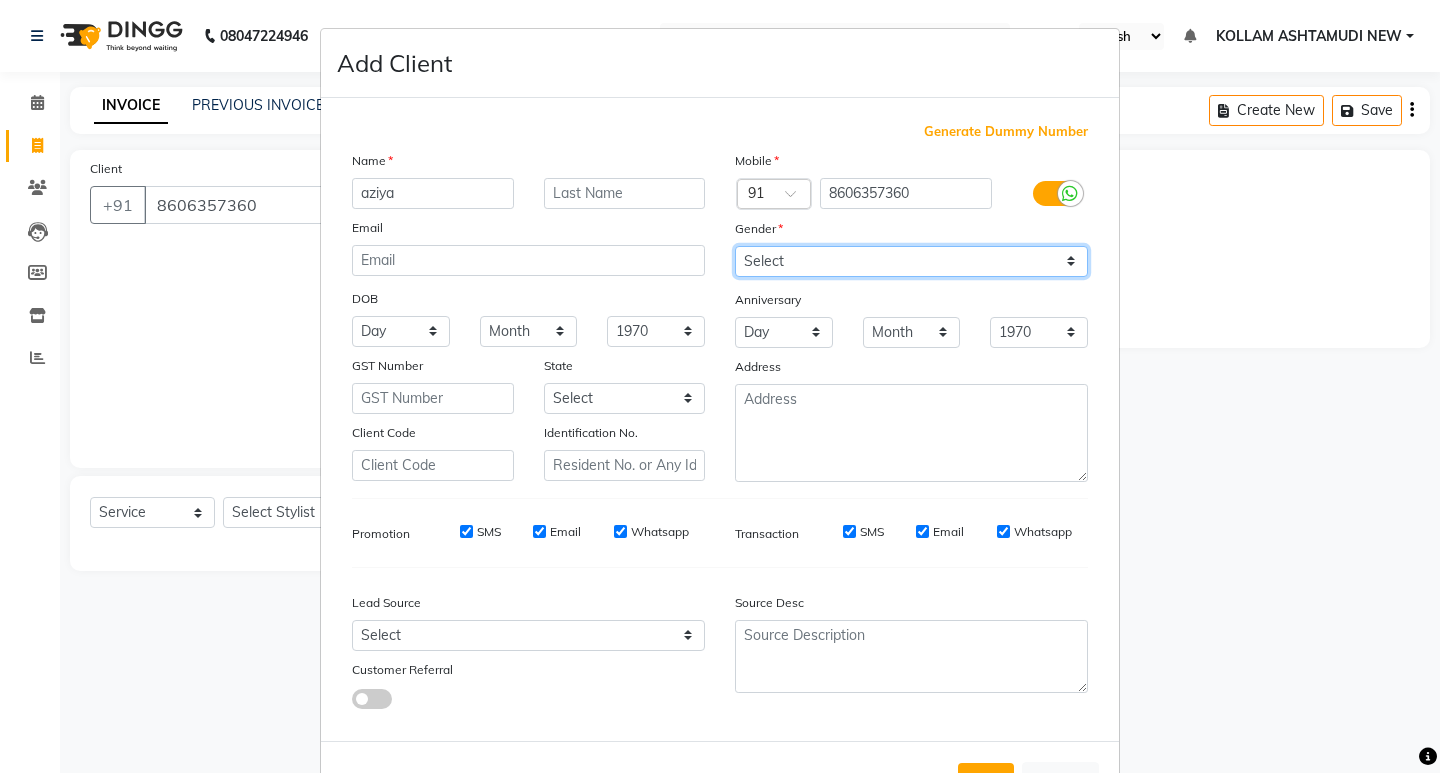 click on "Select [DEMOGRAPHIC_DATA] [DEMOGRAPHIC_DATA] Other Prefer Not To Say" at bounding box center (911, 261) 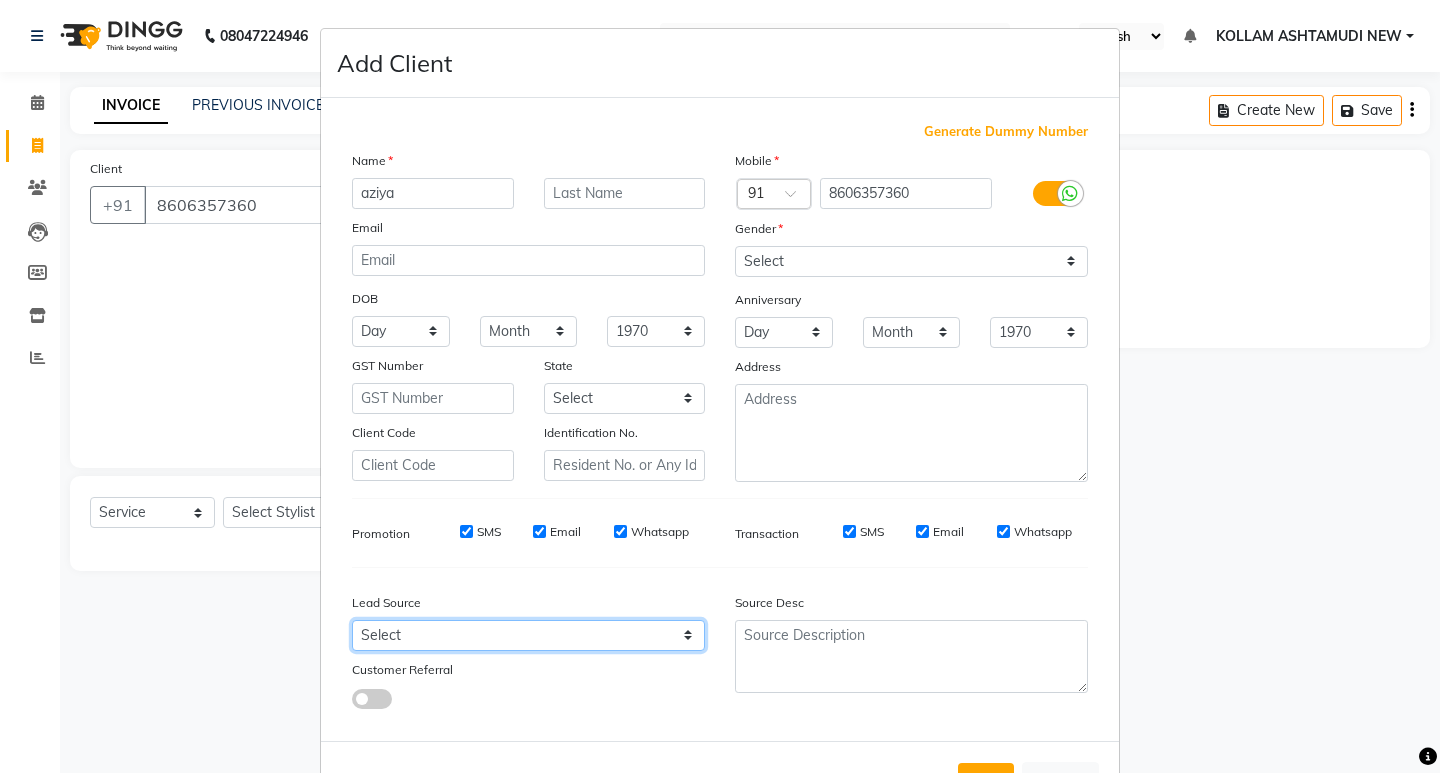 click on "Select Walk-in Referral Internet Friend Word of Mouth Advertisement Facebook JustDial Google Other Instagram  YouTube  WhatsApp" at bounding box center [528, 635] 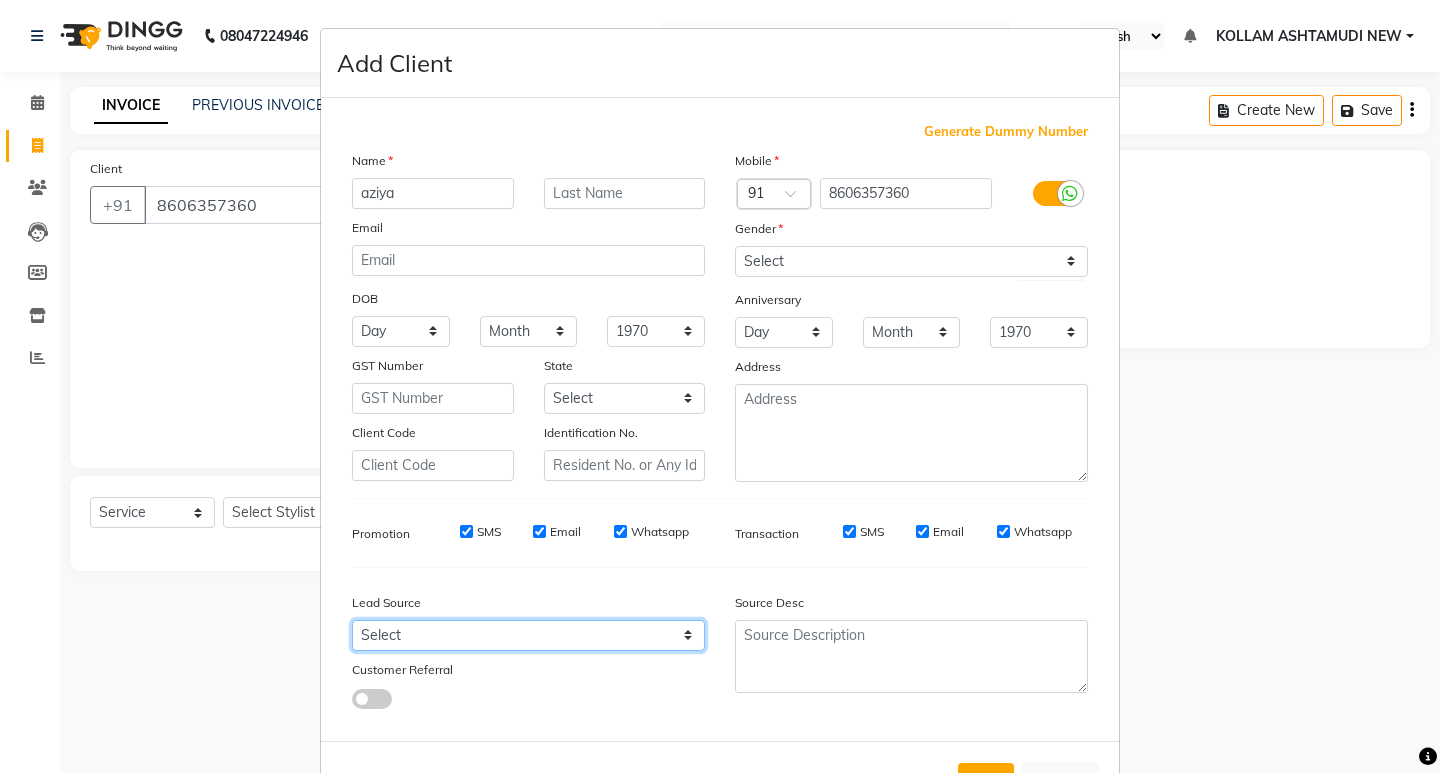 select on "30865" 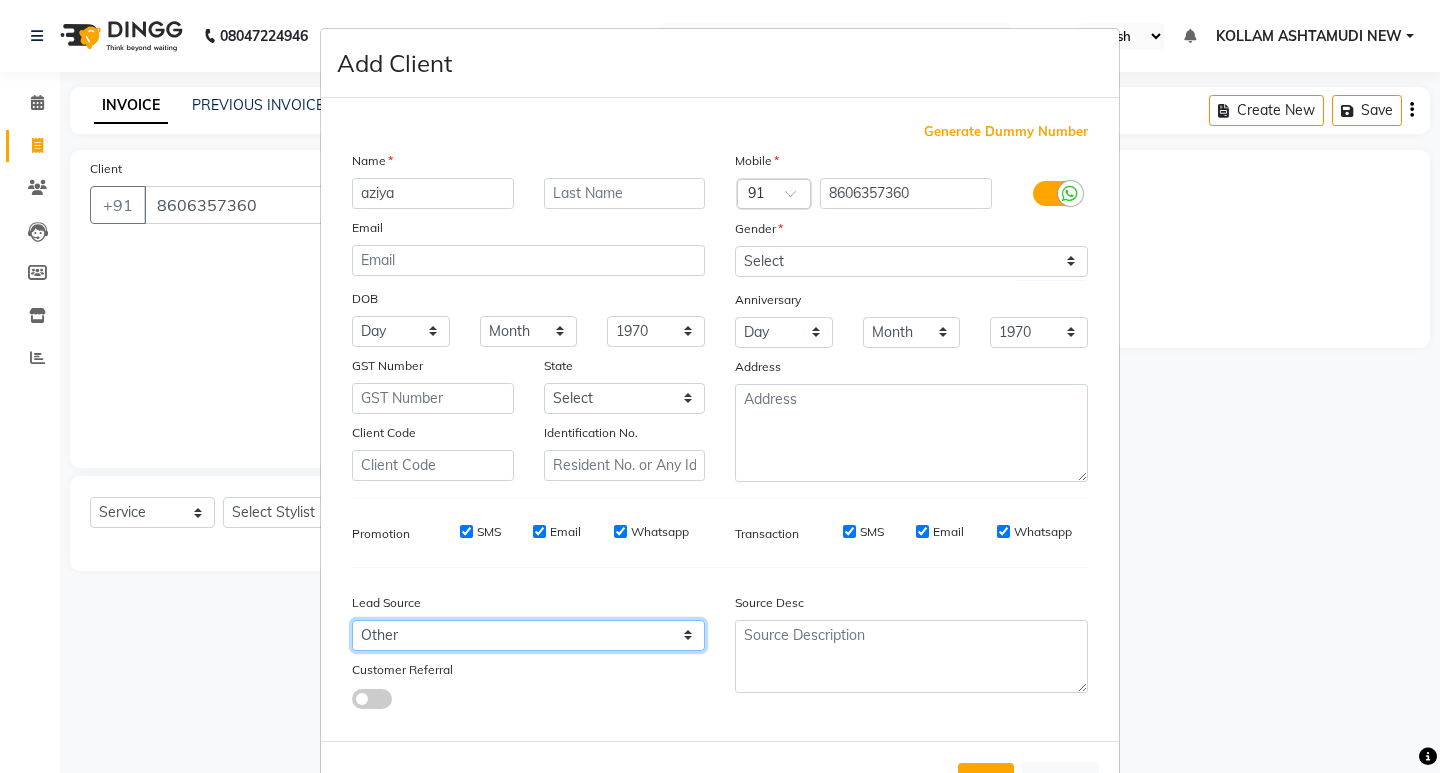 click on "Select Walk-in Referral Internet Friend Word of Mouth Advertisement Facebook JustDial Google Other Instagram  YouTube  WhatsApp" at bounding box center [528, 635] 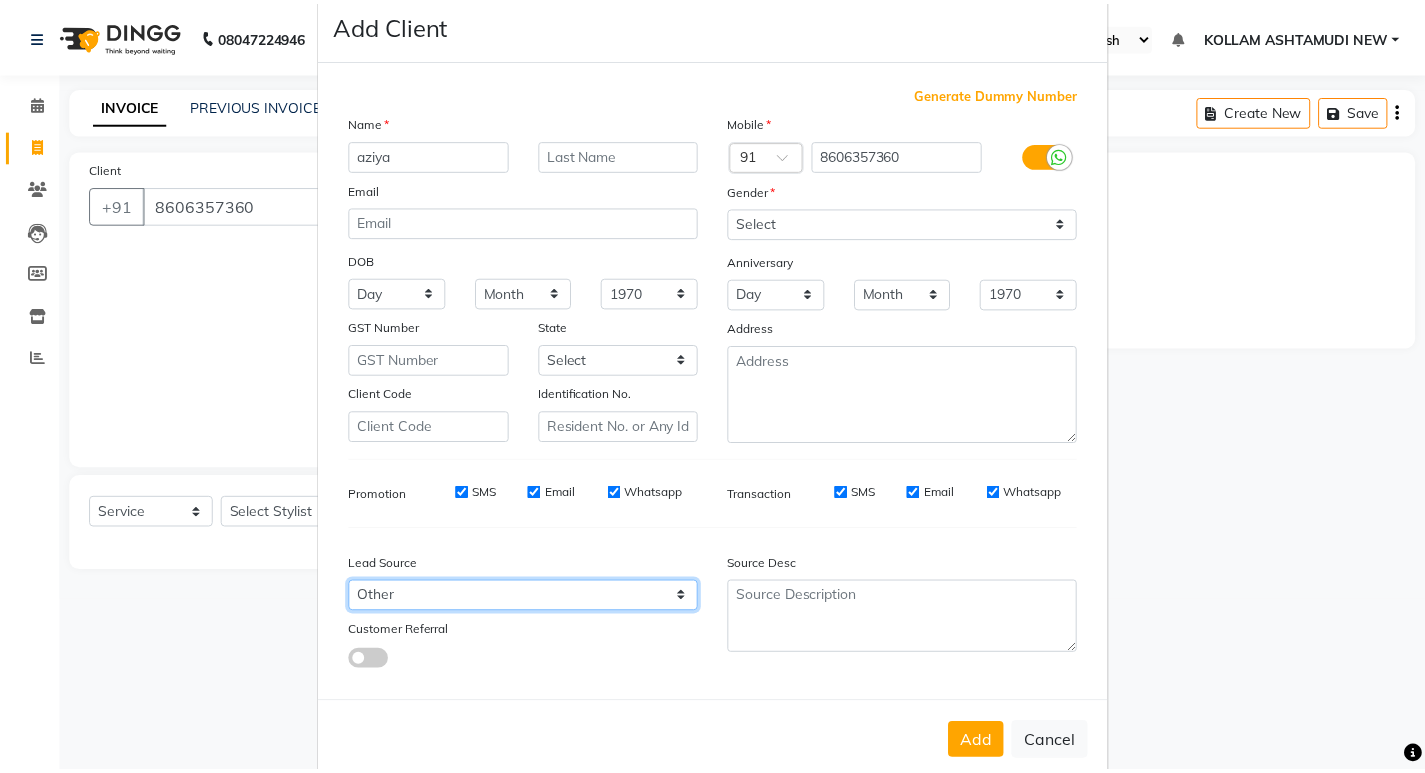 scroll, scrollTop: 76, scrollLeft: 0, axis: vertical 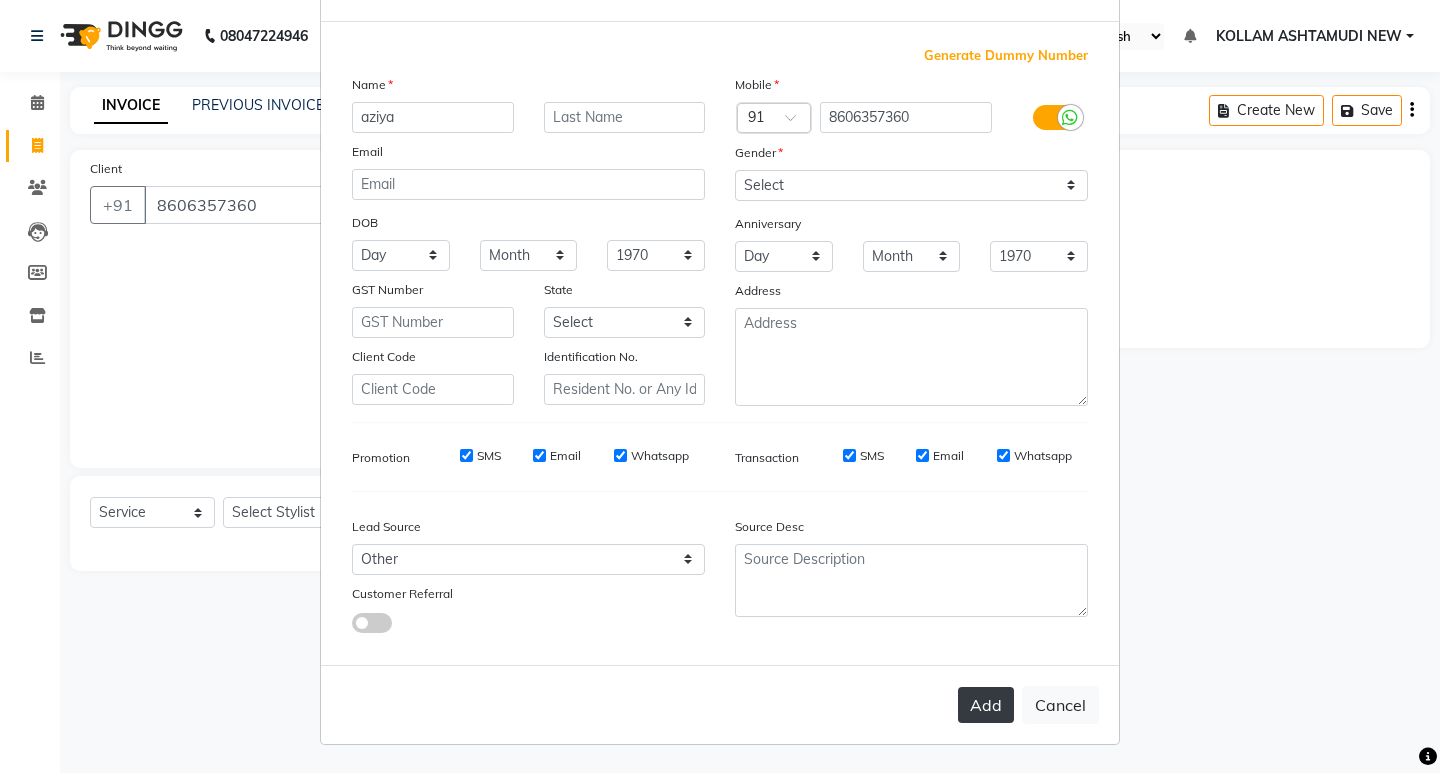 click on "Add" at bounding box center (986, 705) 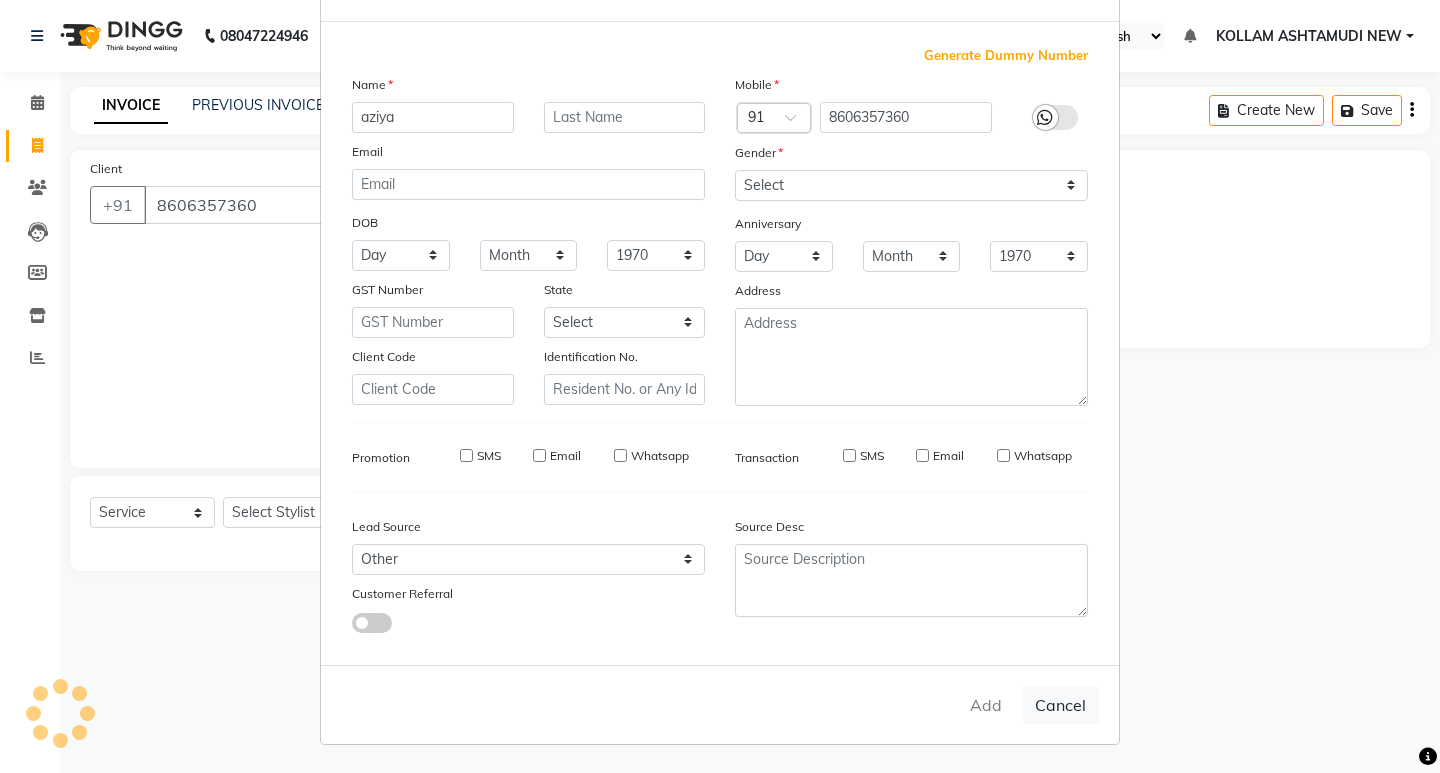 type 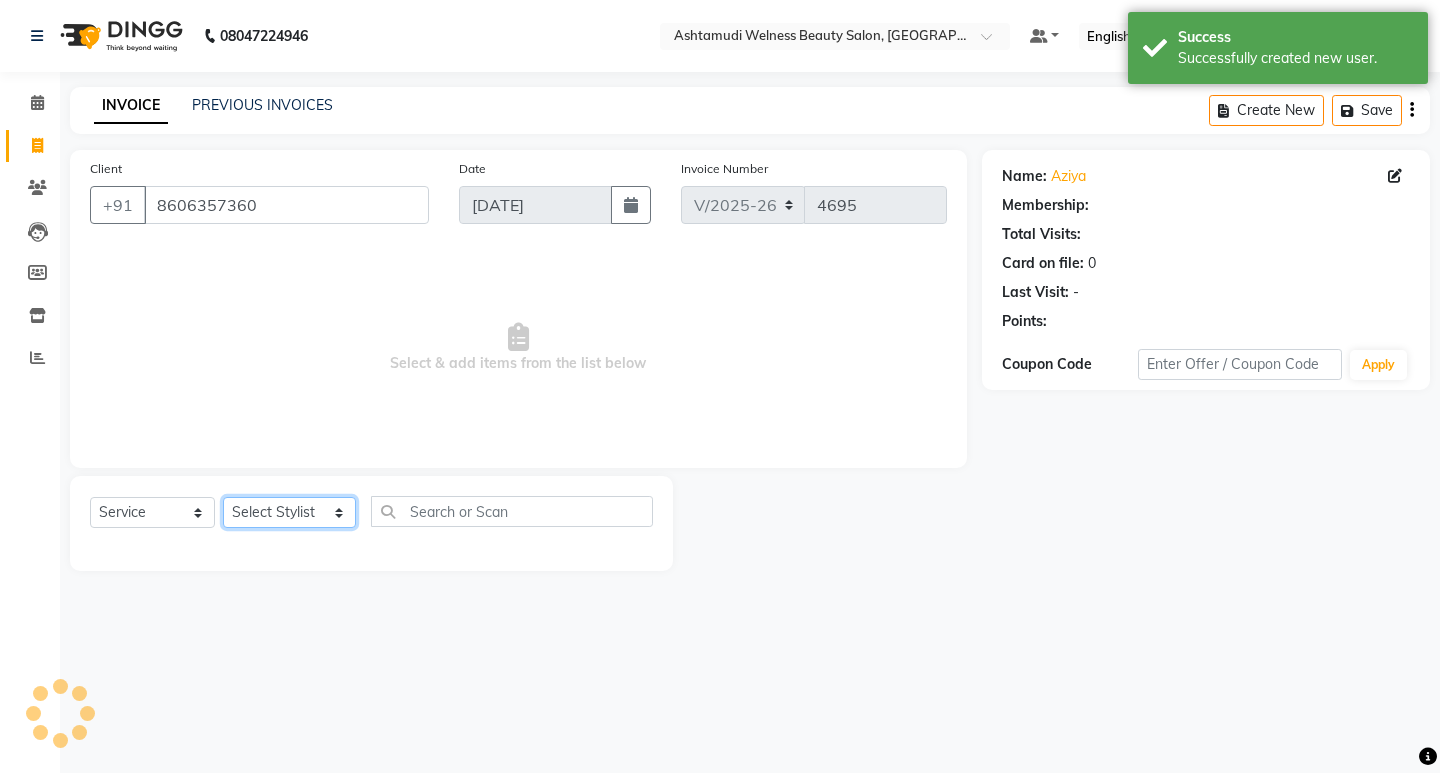 select on "1: Object" 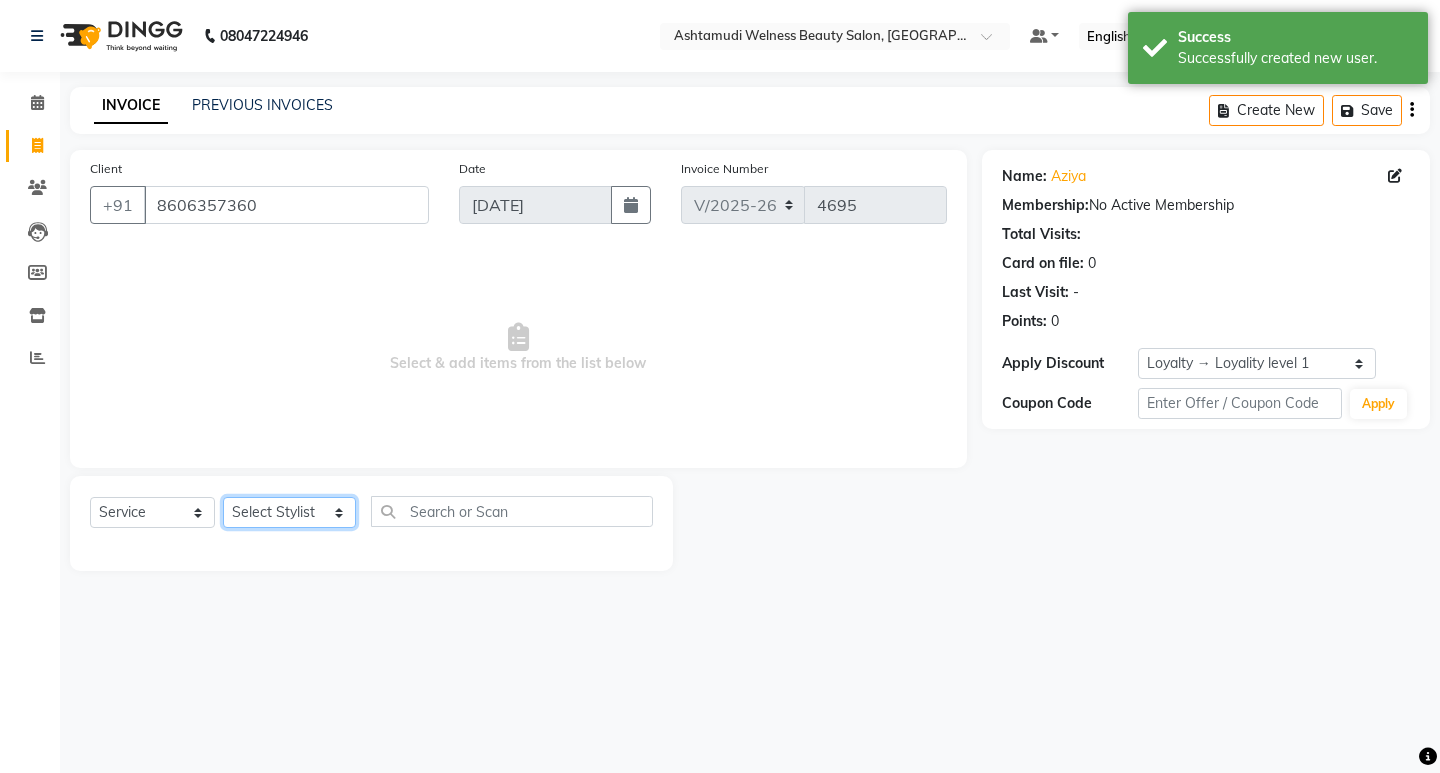 click on "Select Stylist [PERSON_NAME] Admin [PERSON_NAME]  [PERSON_NAME] [PERSON_NAME] [PERSON_NAME]  M [PERSON_NAME]  [PERSON_NAME]  P [PERSON_NAME] ASHTAMUDI KOLLAM ASHTAMUDI NEW  [PERSON_NAME] [PERSON_NAME] [PERSON_NAME]  [PERSON_NAME] [PERSON_NAME] [PERSON_NAME] [PERSON_NAME] [PERSON_NAME] M [PERSON_NAME] SARIGA [PERSON_NAME] [PERSON_NAME] [PERSON_NAME] [PERSON_NAME] [PERSON_NAME] S" 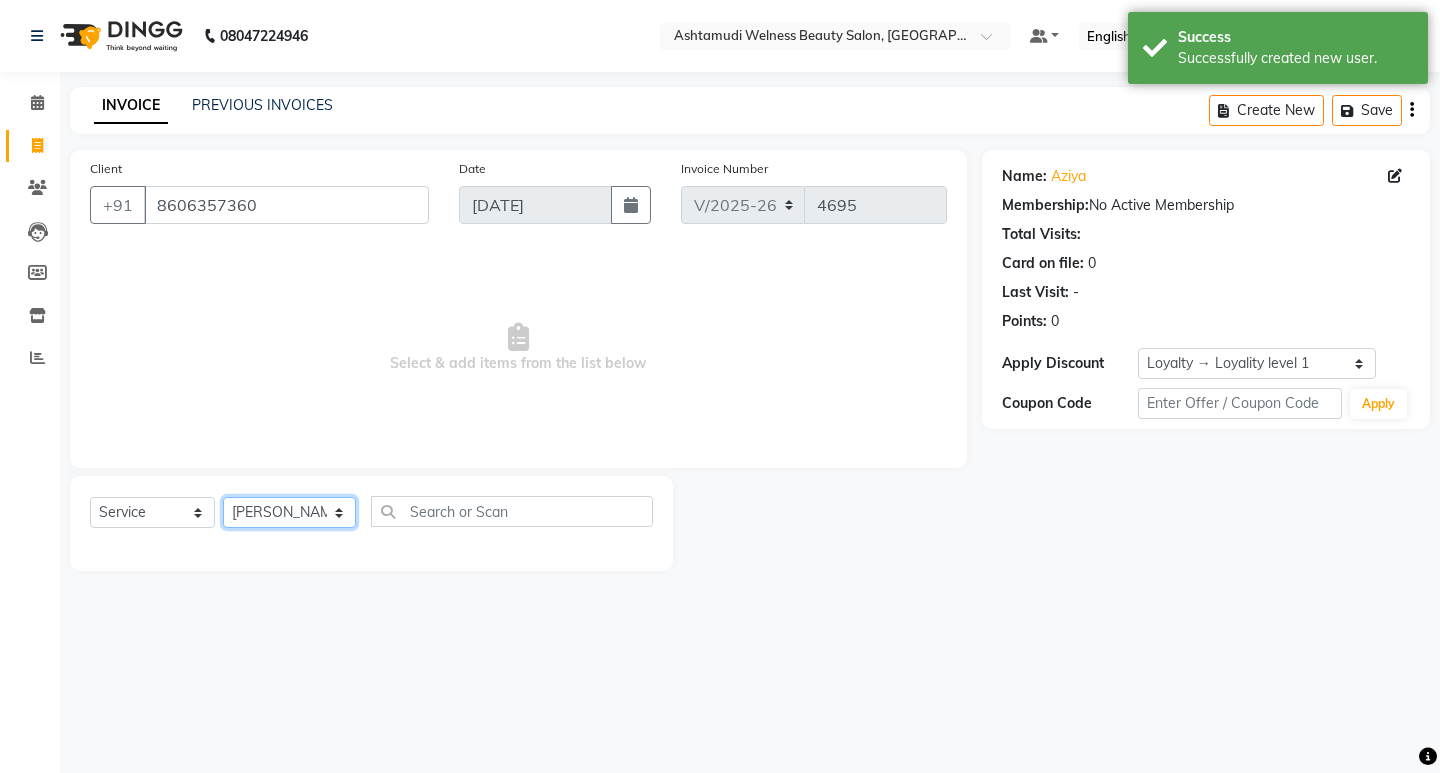 click on "Select Stylist [PERSON_NAME] Admin [PERSON_NAME]  [PERSON_NAME] [PERSON_NAME] [PERSON_NAME]  M [PERSON_NAME]  [PERSON_NAME]  P [PERSON_NAME] ASHTAMUDI KOLLAM ASHTAMUDI NEW  [PERSON_NAME] [PERSON_NAME] [PERSON_NAME]  [PERSON_NAME] [PERSON_NAME] [PERSON_NAME] [PERSON_NAME] [PERSON_NAME] M [PERSON_NAME] SARIGA [PERSON_NAME] [PERSON_NAME] [PERSON_NAME] [PERSON_NAME] [PERSON_NAME] S" 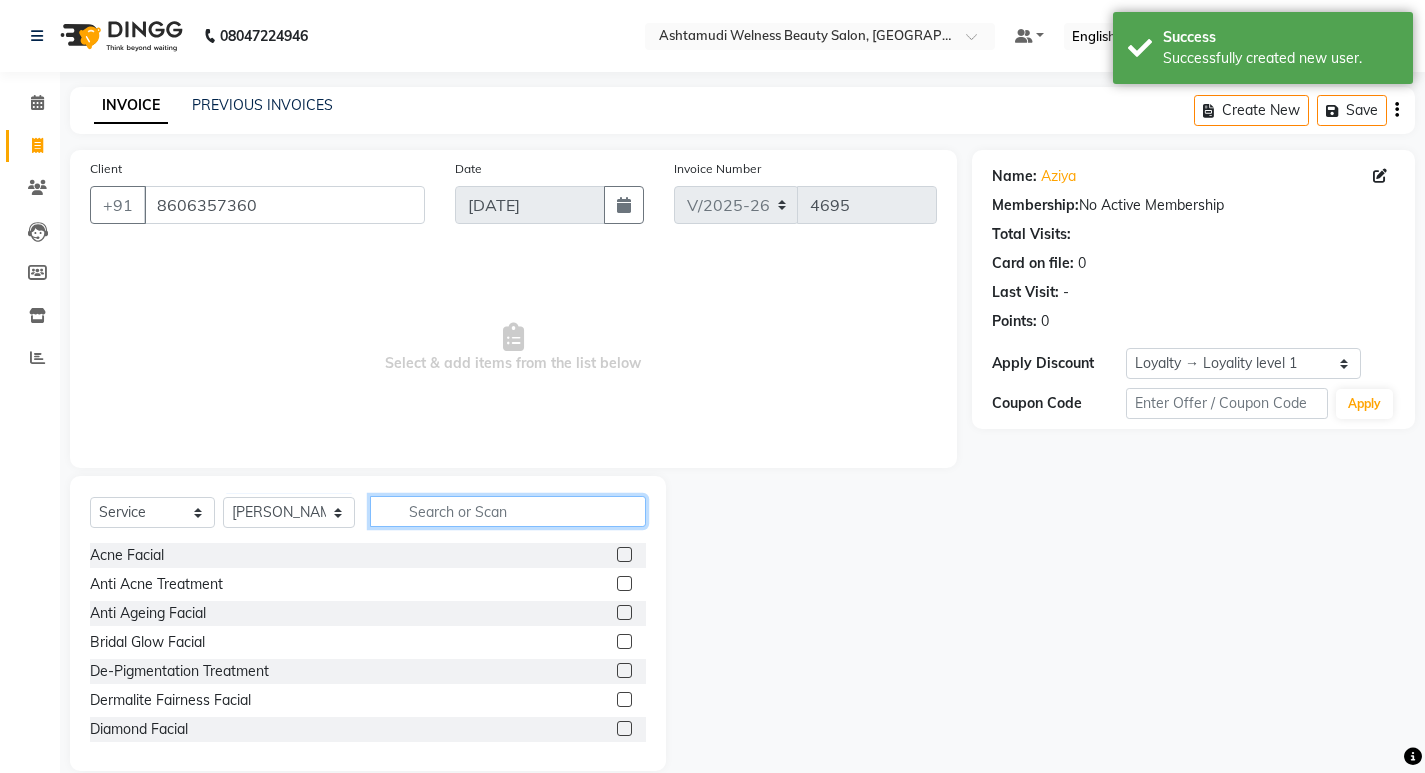 click 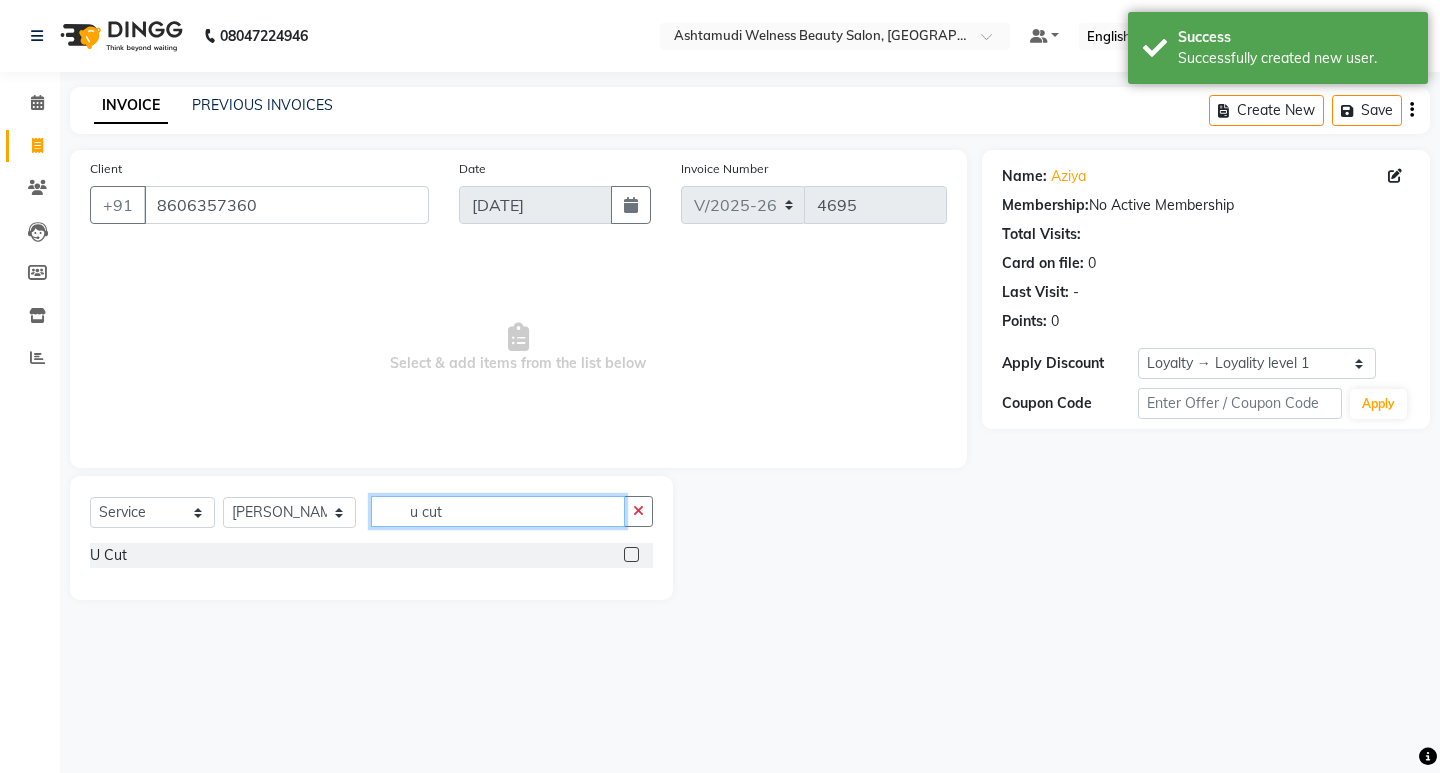 type on "u cut" 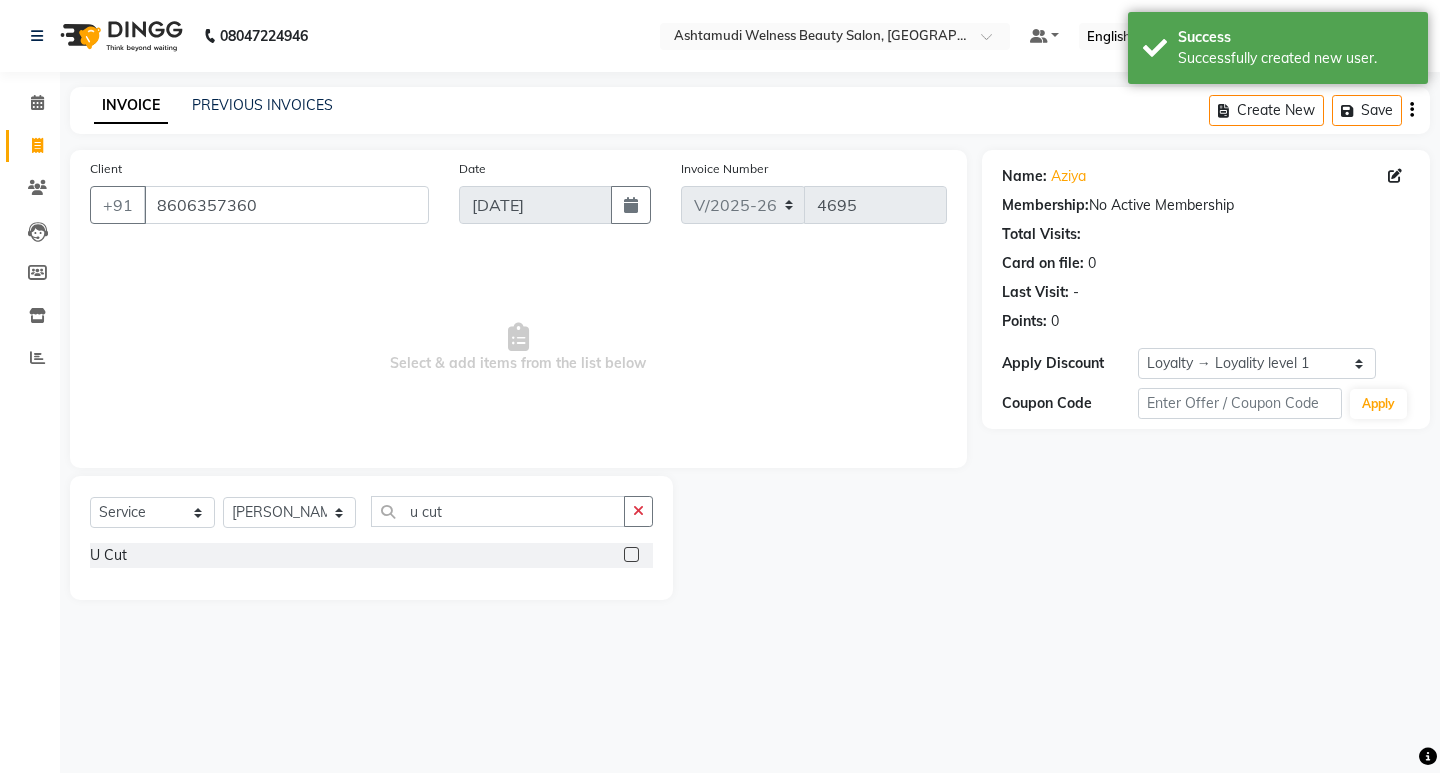 click 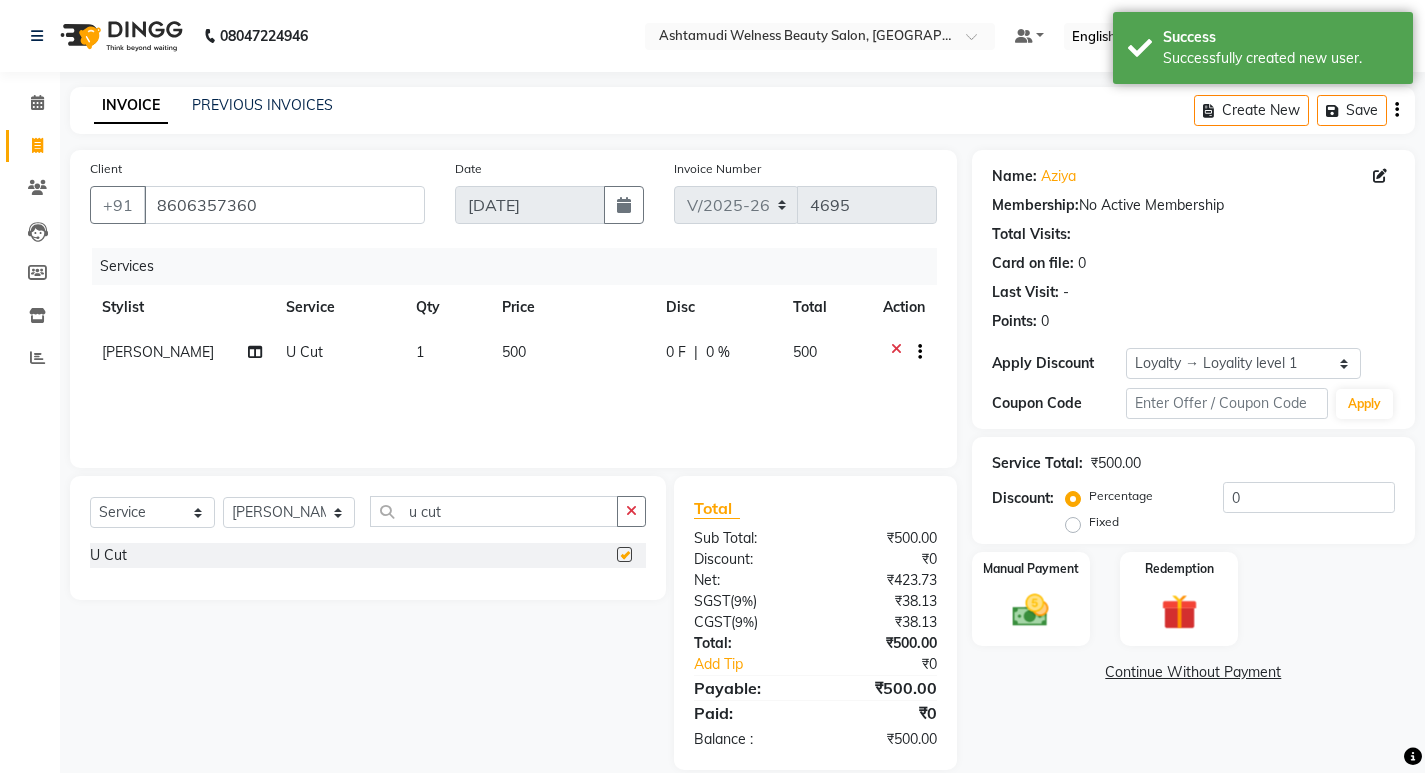 checkbox on "false" 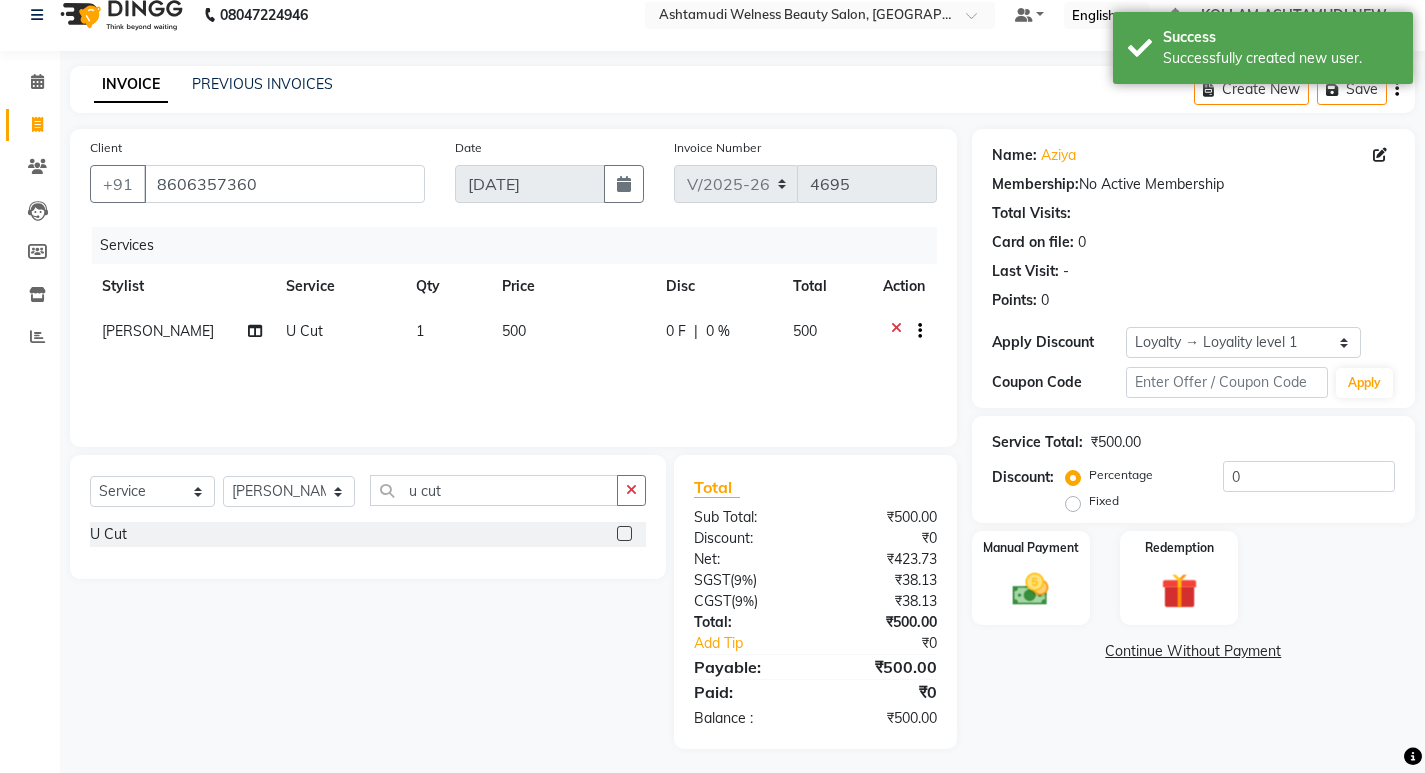 scroll, scrollTop: 27, scrollLeft: 0, axis: vertical 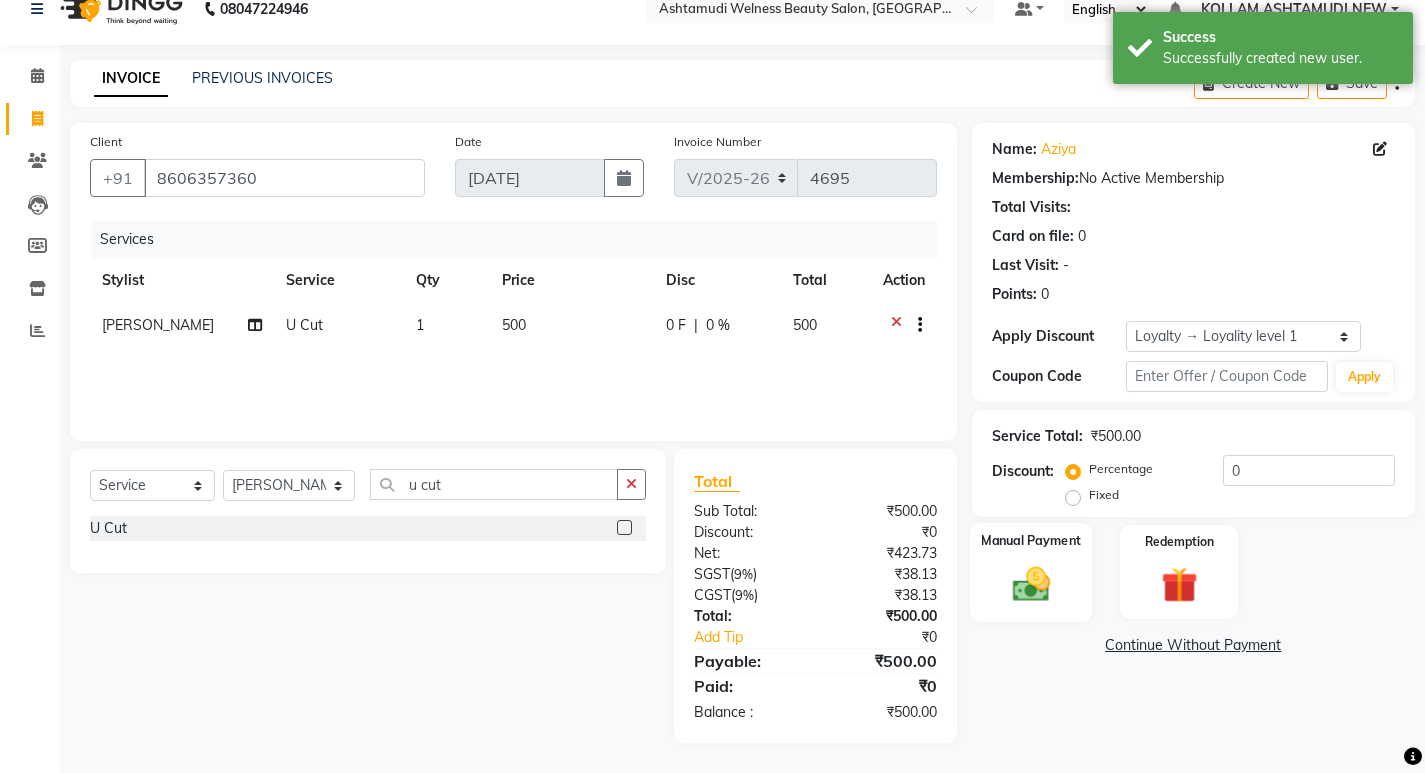 click 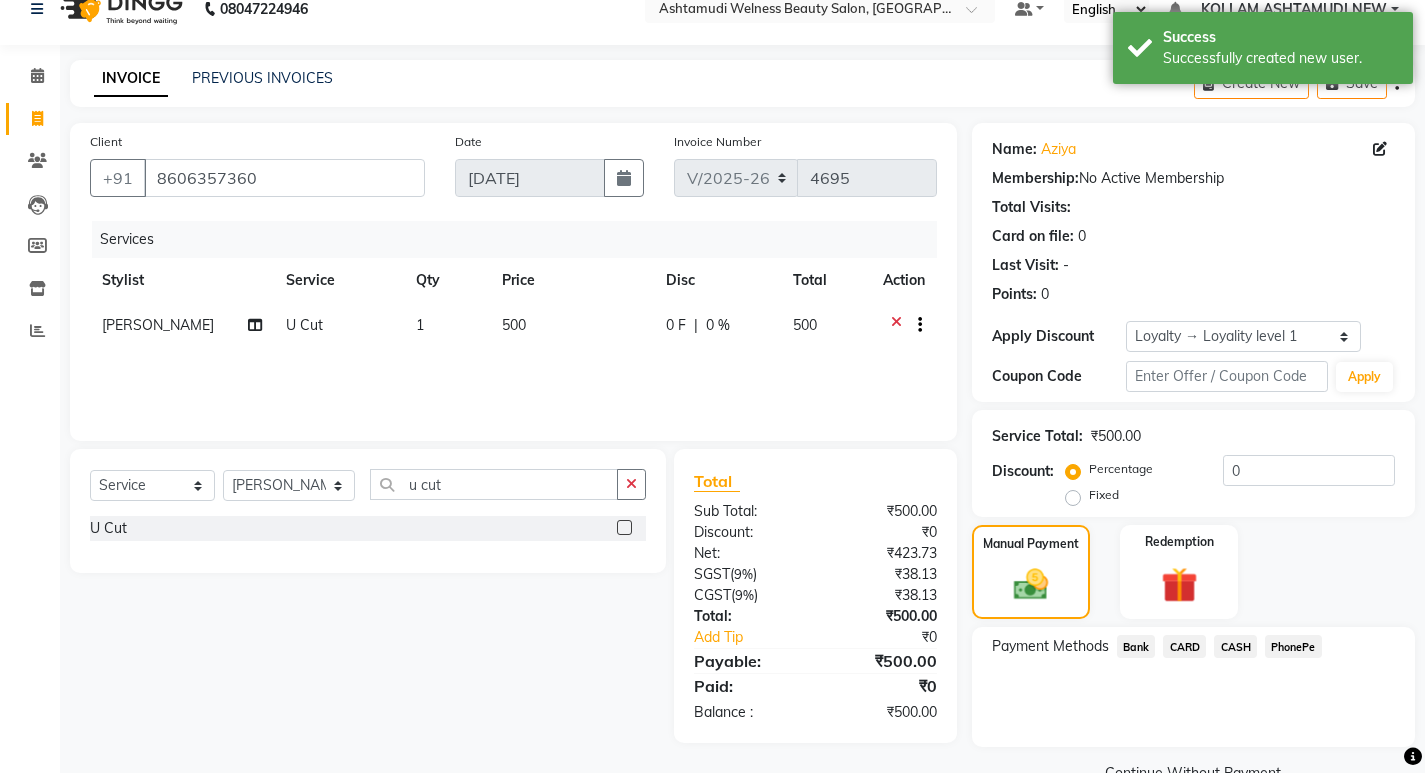 click on "PhonePe" 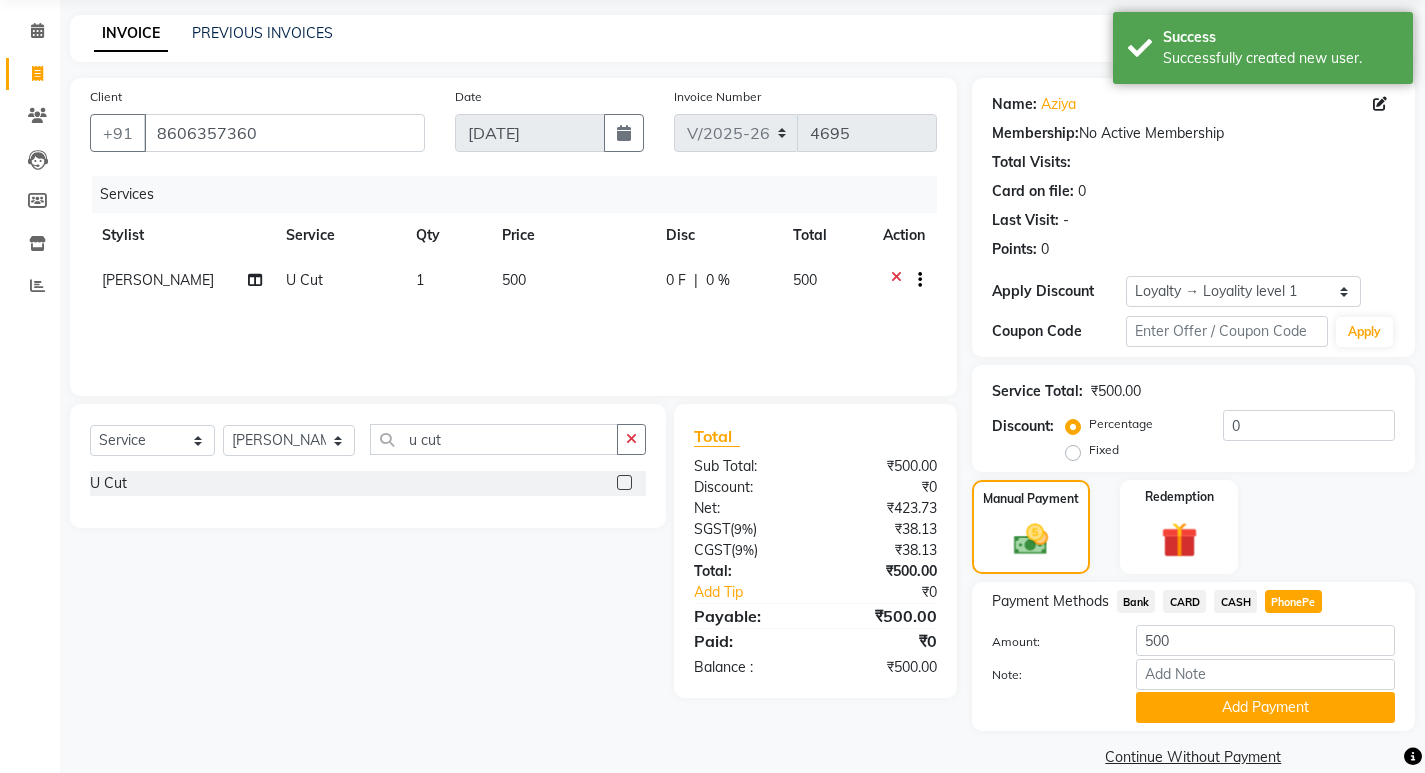 scroll, scrollTop: 101, scrollLeft: 0, axis: vertical 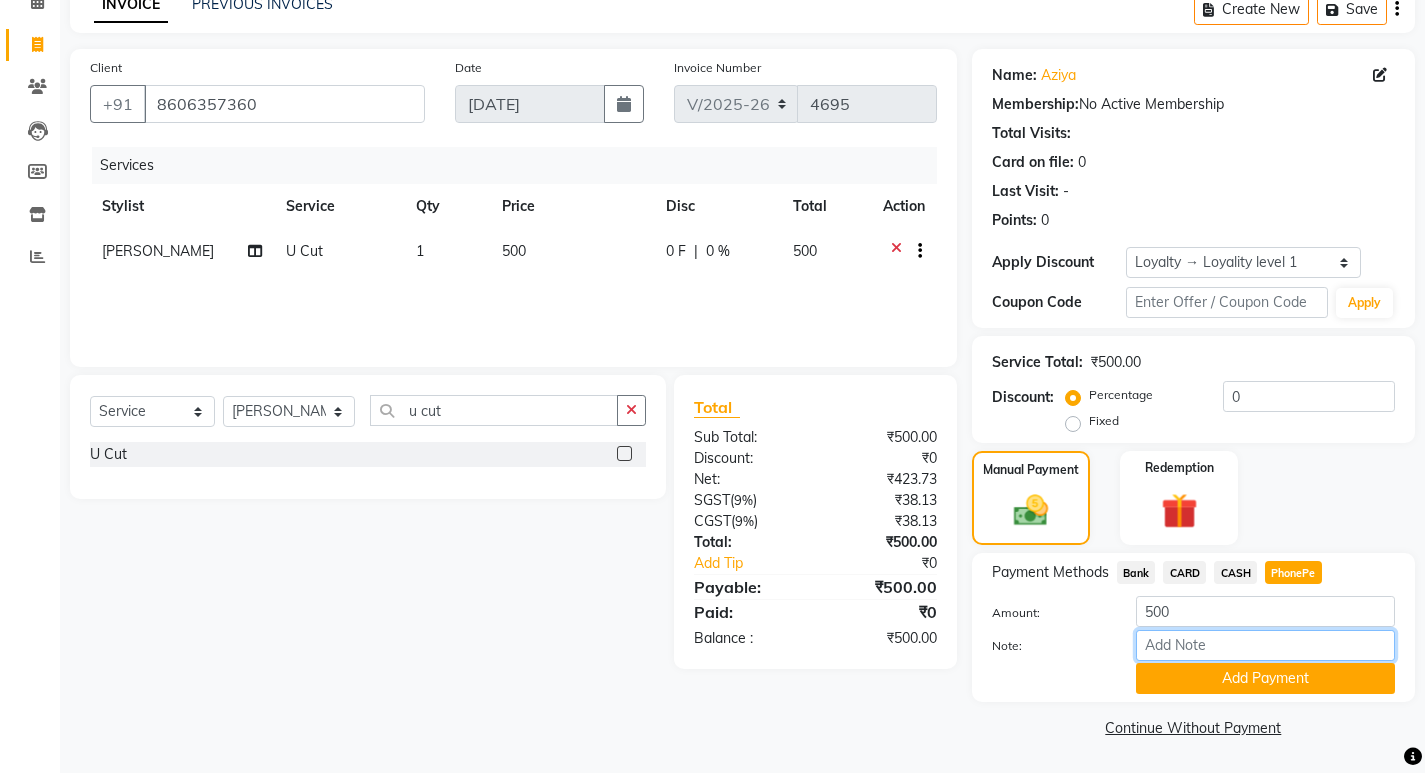 click on "Note:" at bounding box center (1265, 645) 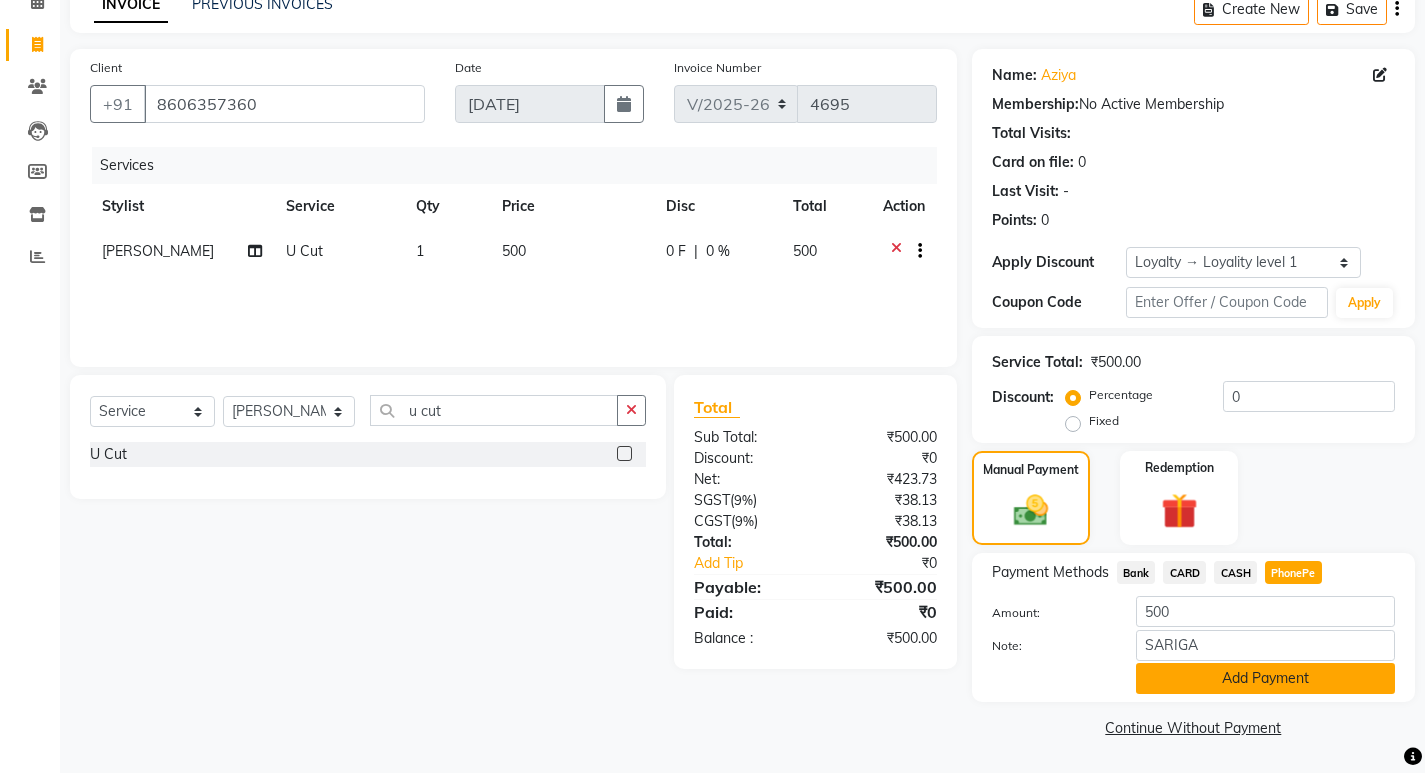 click on "Add Payment" 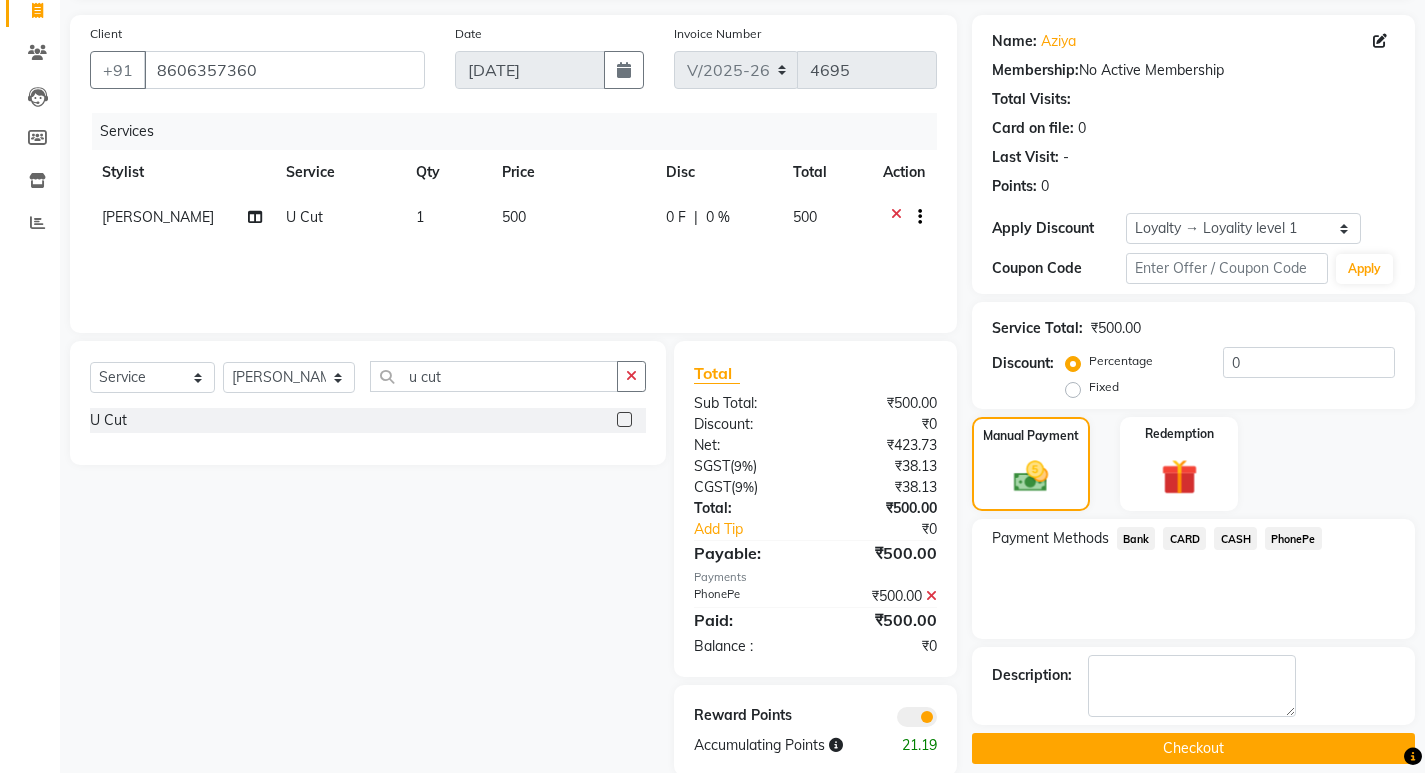 scroll, scrollTop: 168, scrollLeft: 0, axis: vertical 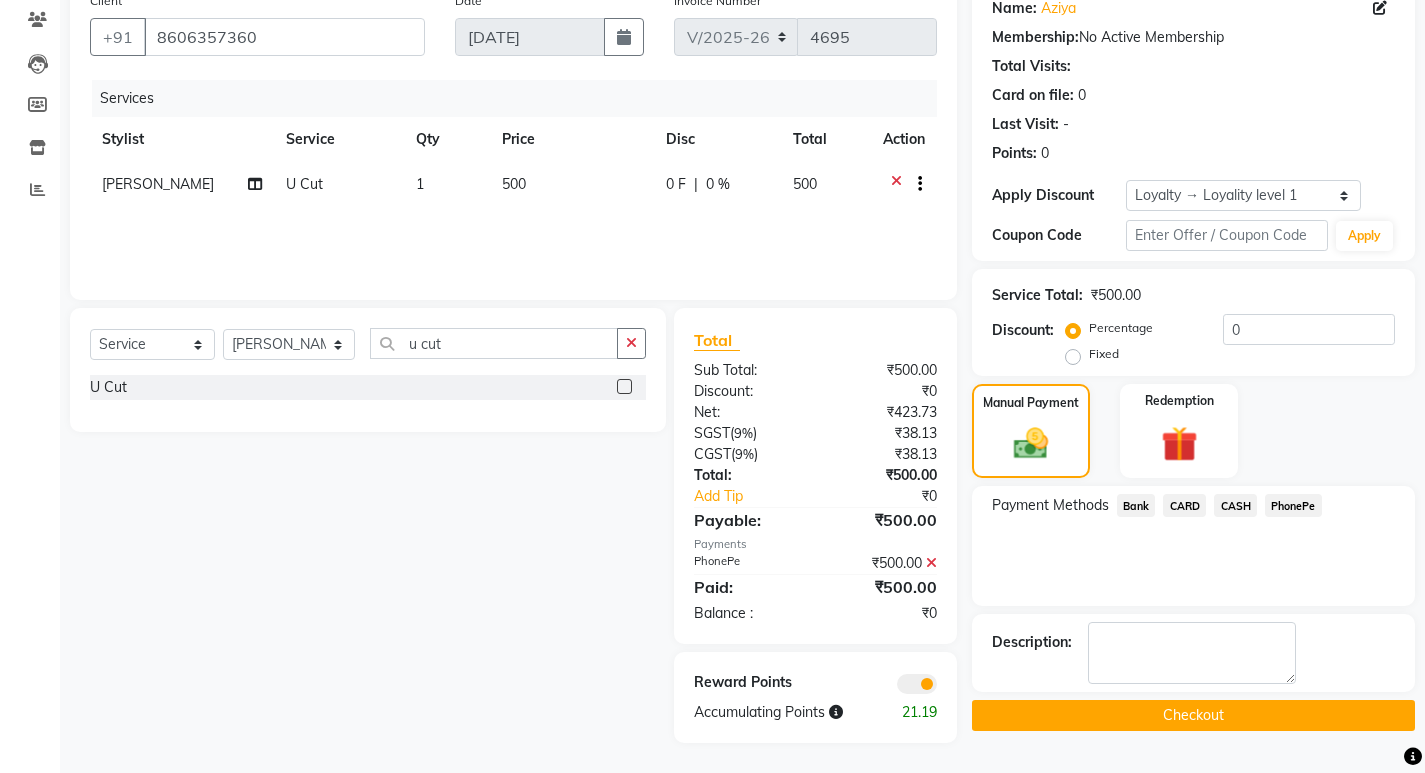 click on "Checkout" 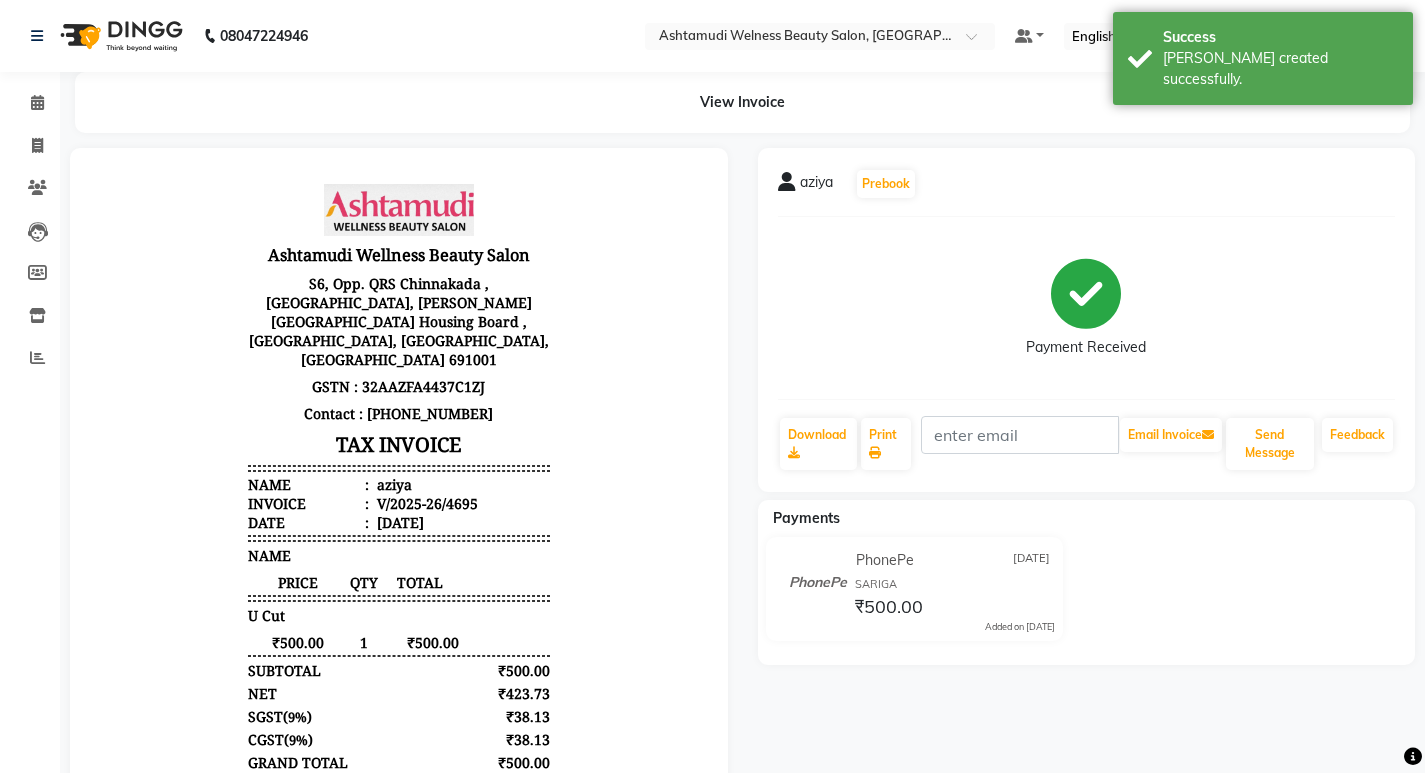 scroll, scrollTop: 0, scrollLeft: 0, axis: both 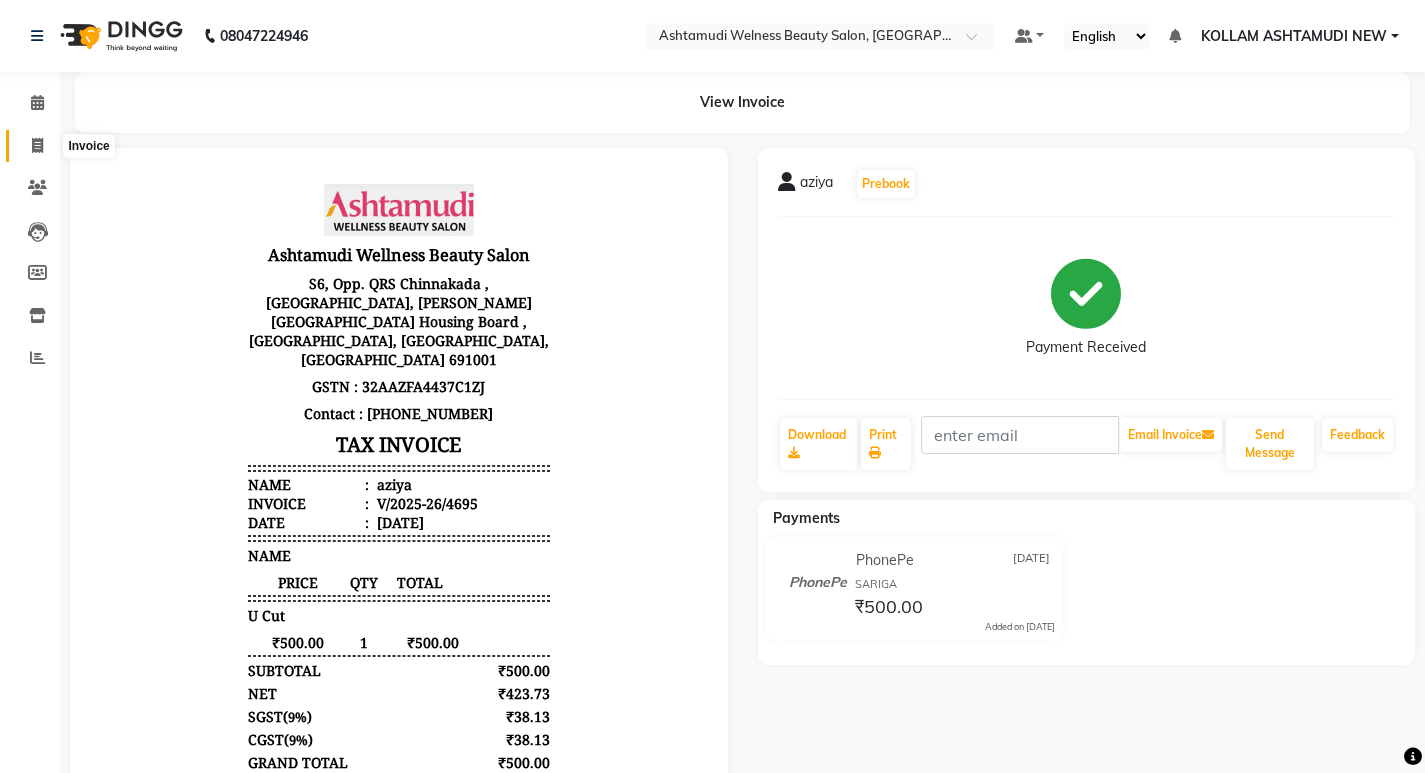 click 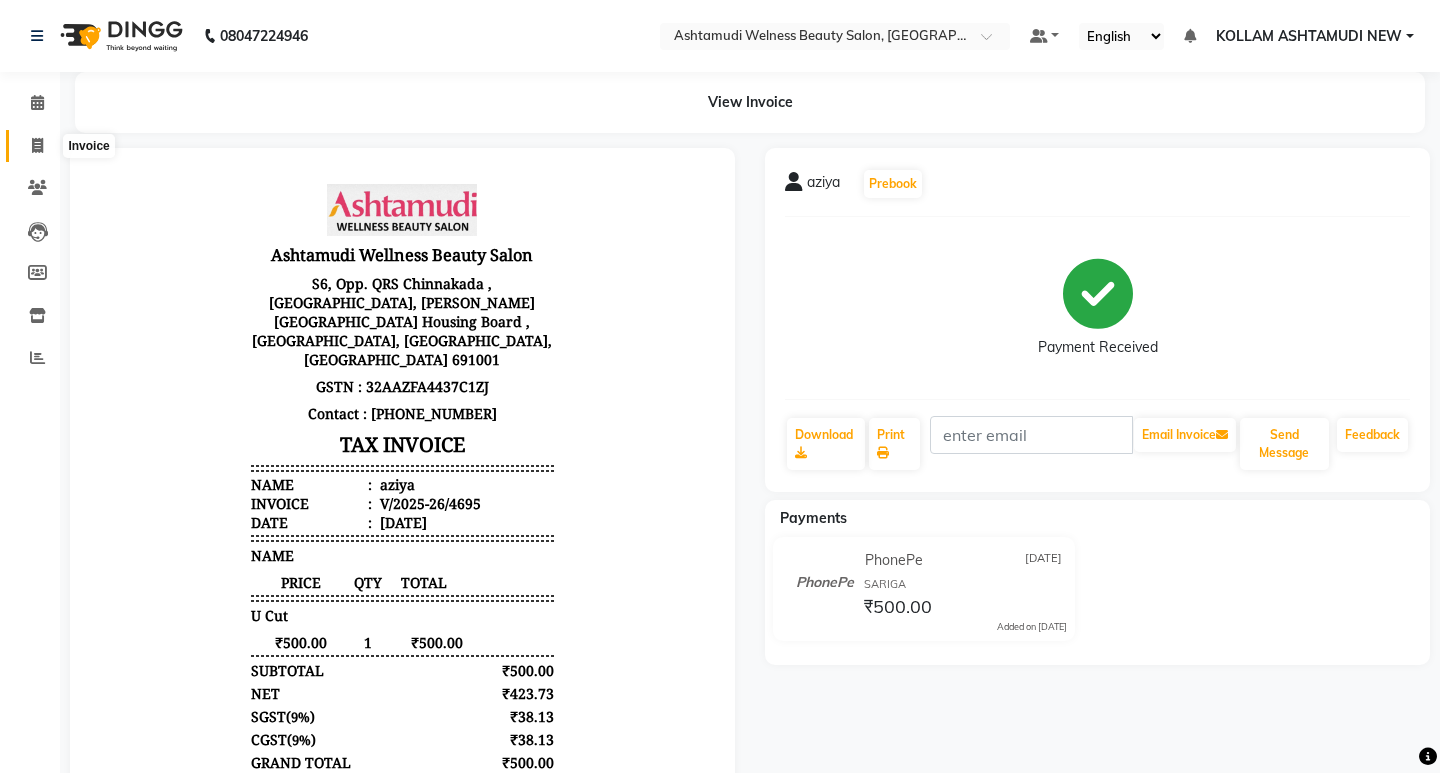 select on "4529" 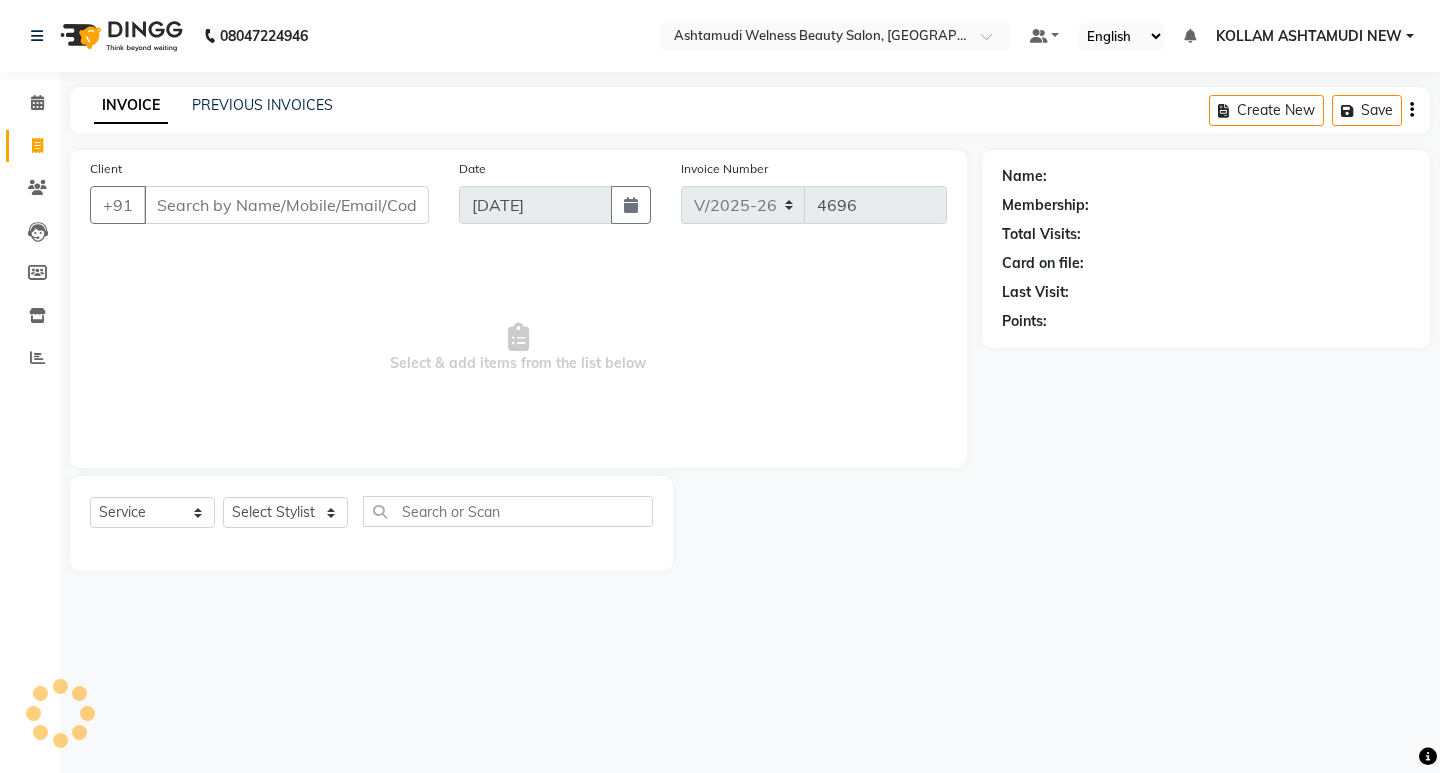 click on "Client" at bounding box center [286, 205] 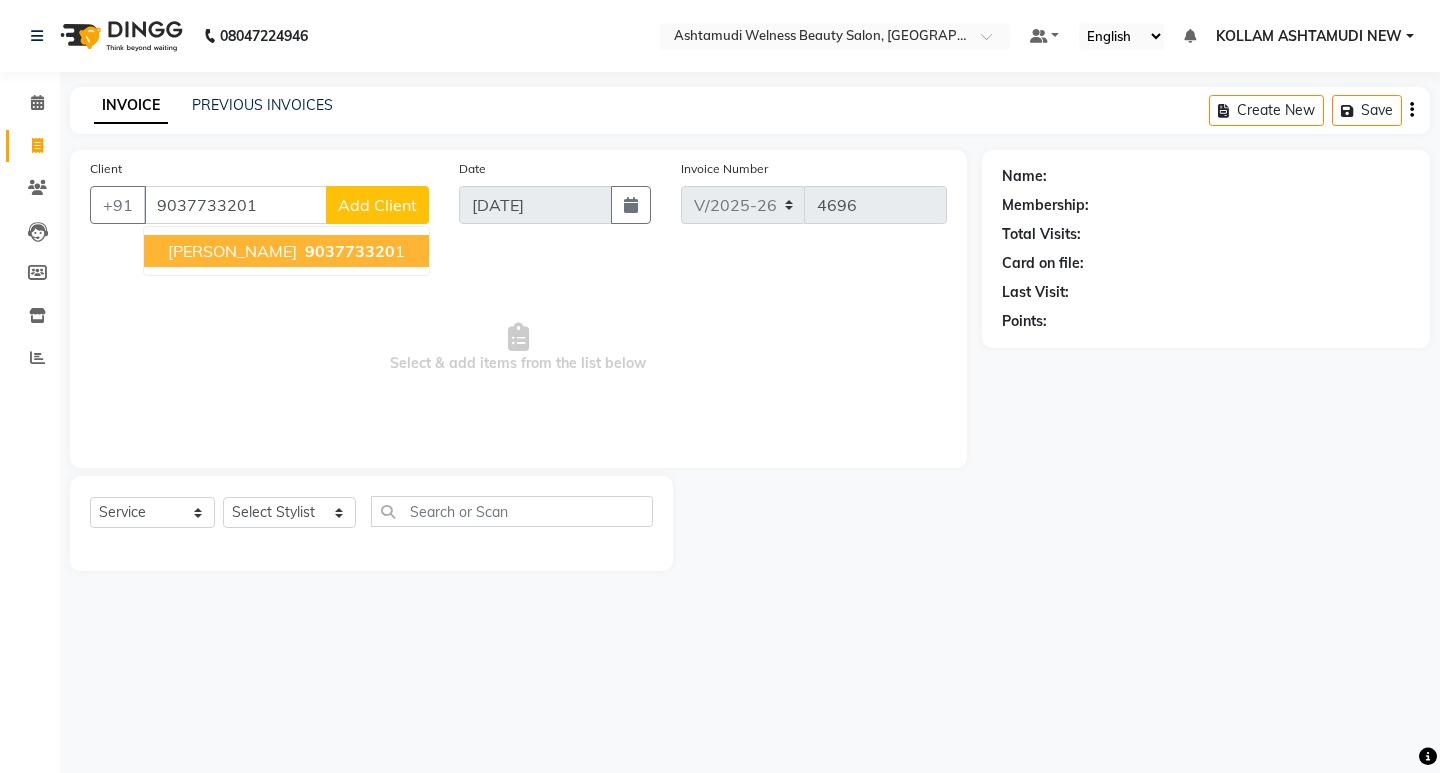type on "9037733201" 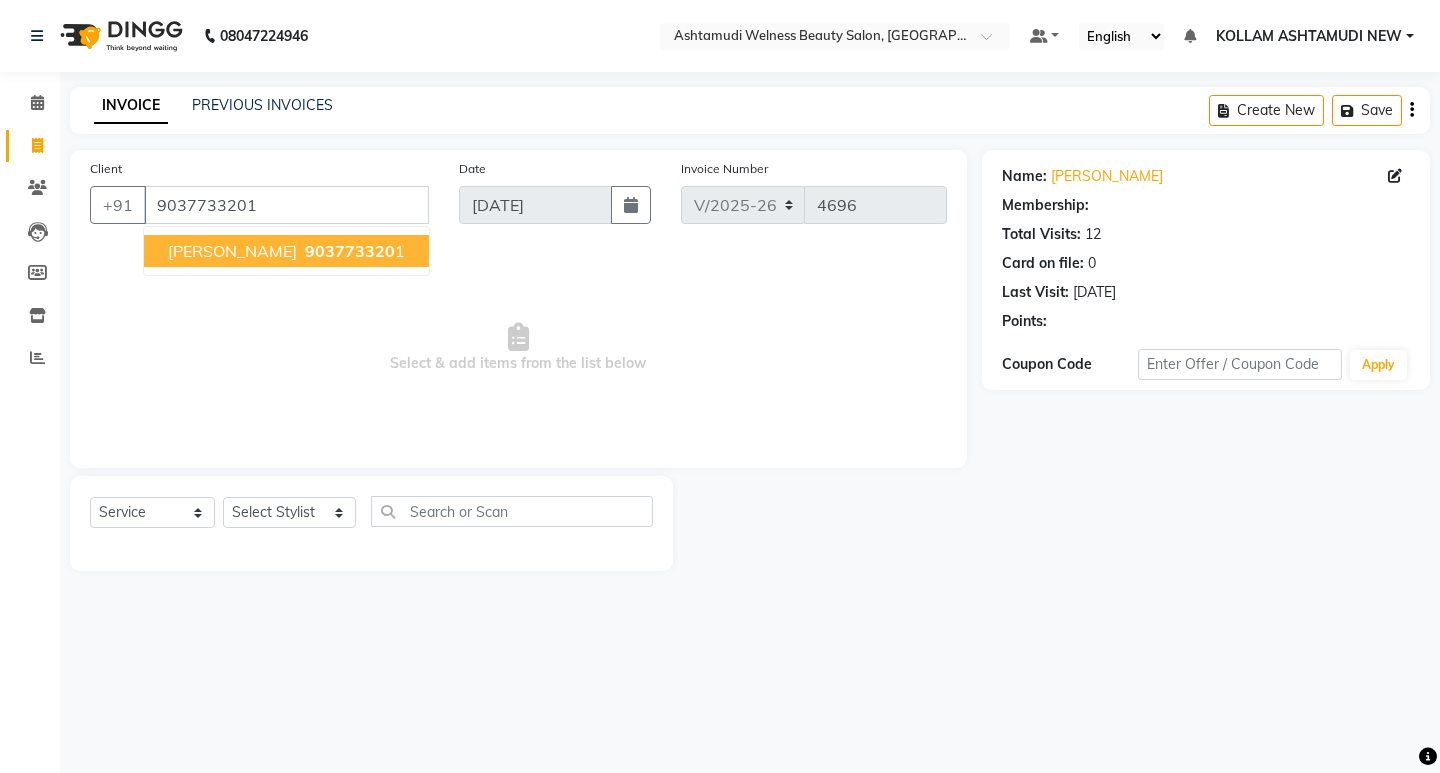 select on "1: Object" 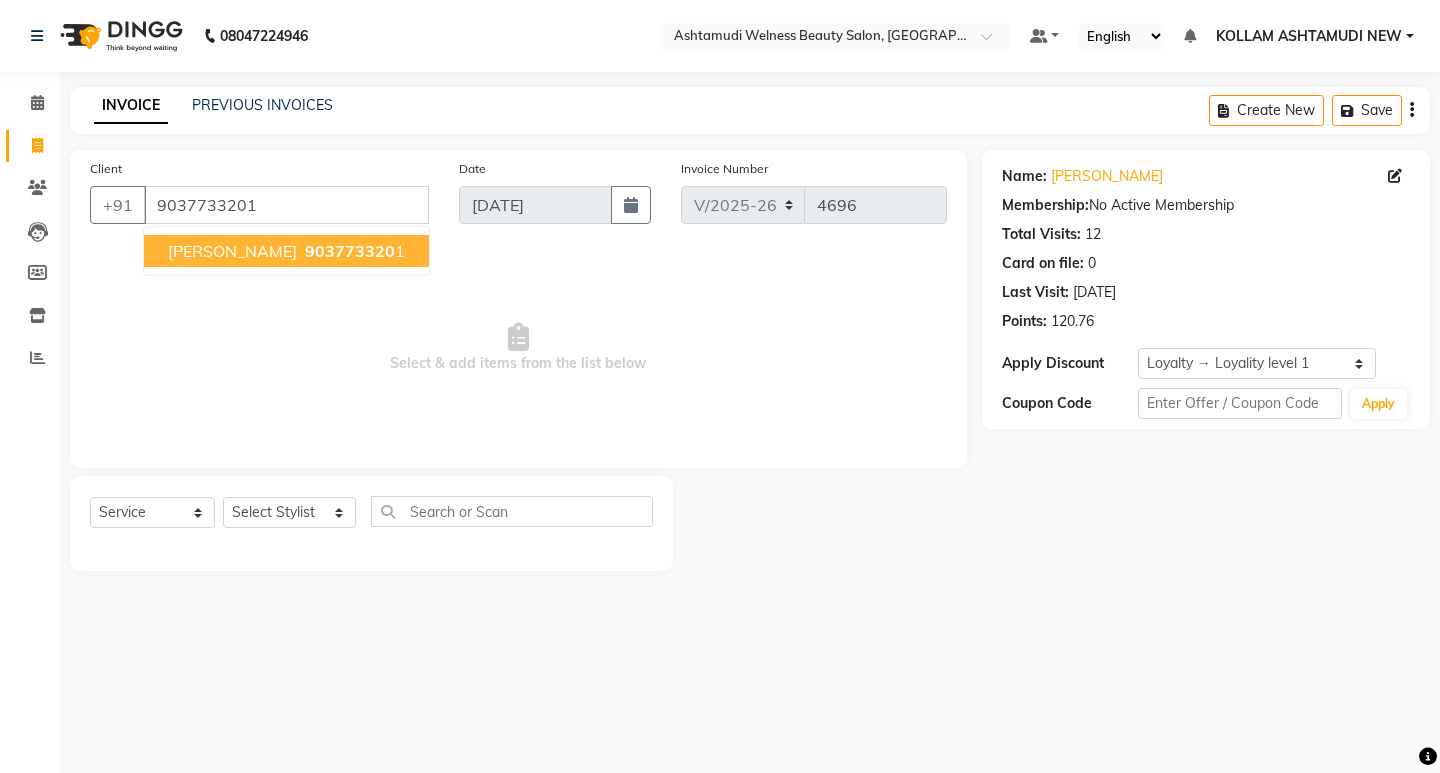 click on "[PERSON_NAME]   903773320 1" at bounding box center [286, 251] 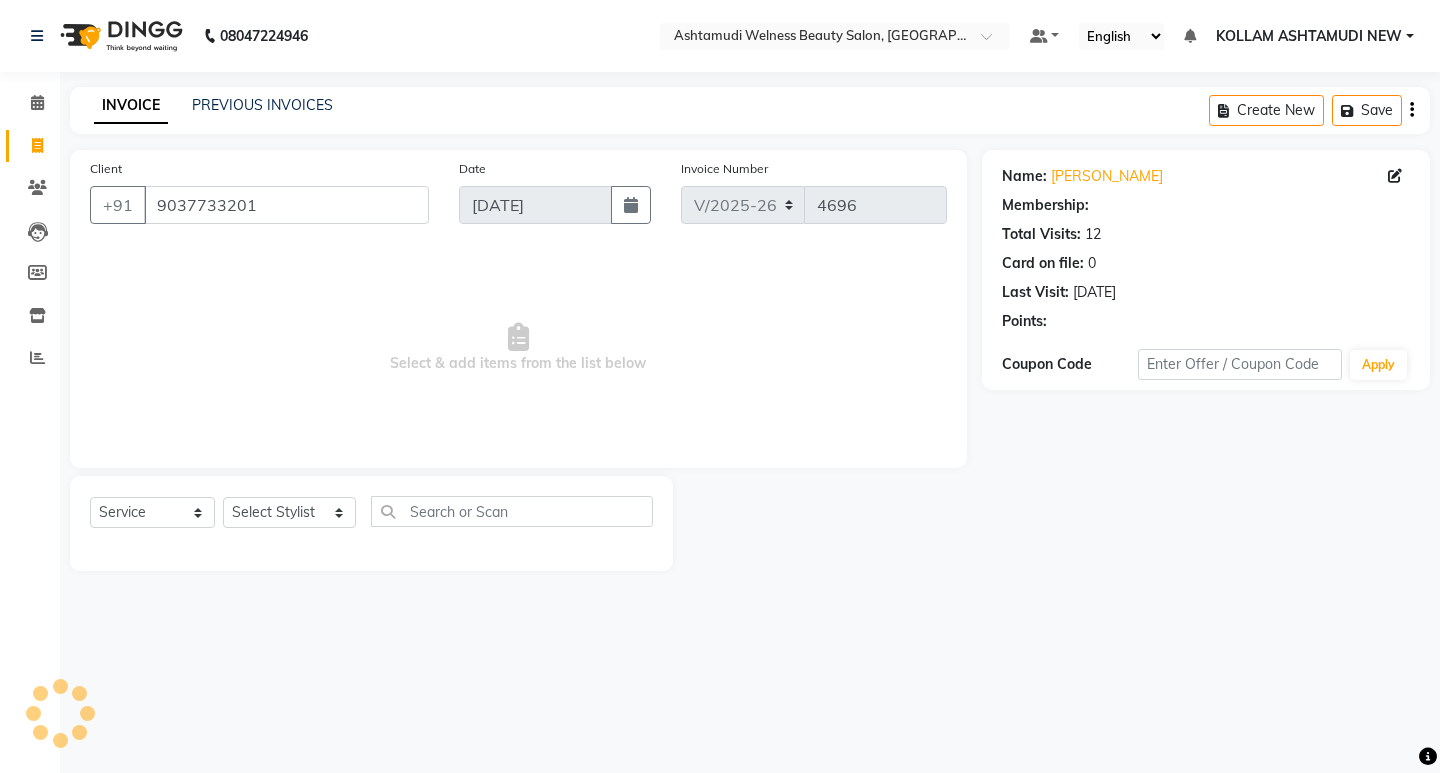 select on "1: Object" 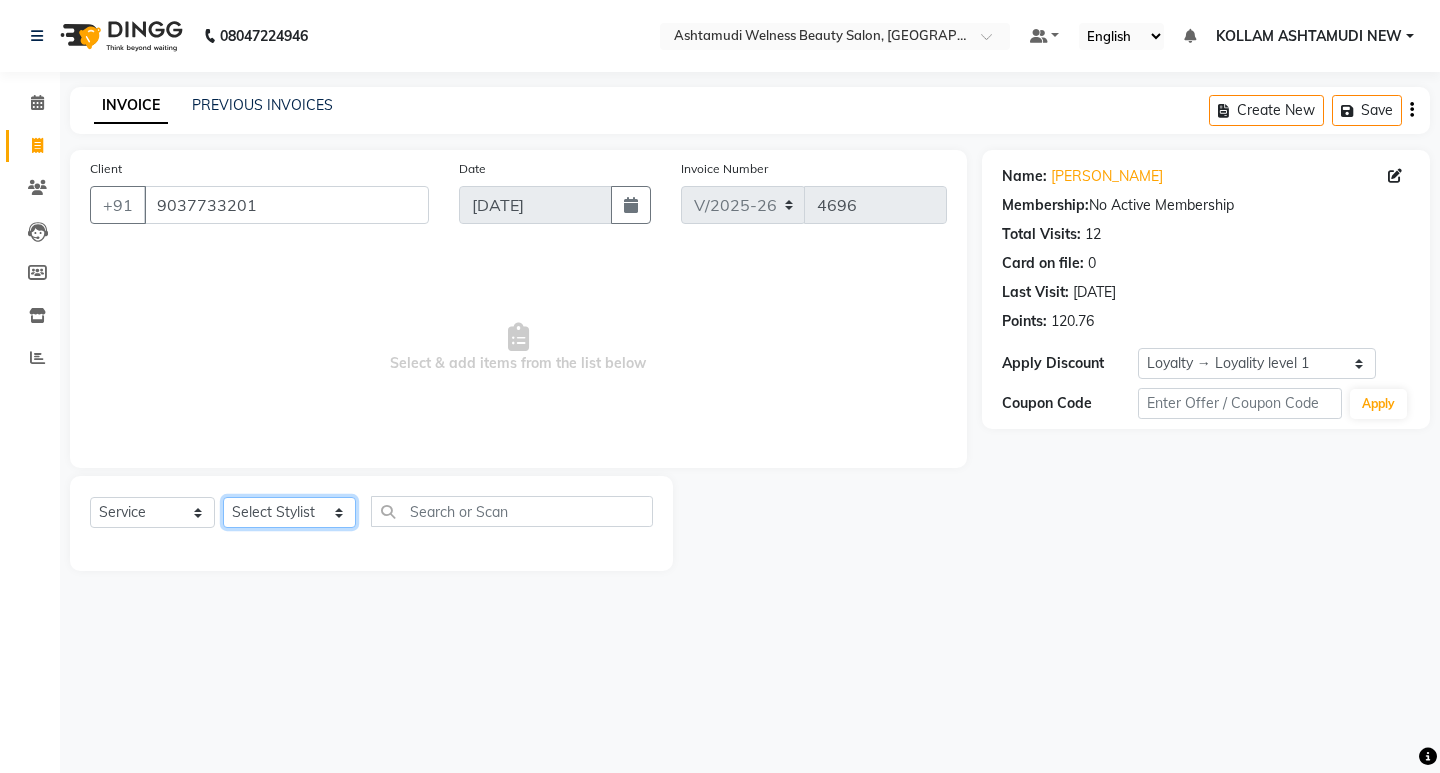 click on "Select Stylist [PERSON_NAME] Admin [PERSON_NAME]  [PERSON_NAME] [PERSON_NAME] [PERSON_NAME]  M [PERSON_NAME]  [PERSON_NAME]  P [PERSON_NAME] ASHTAMUDI KOLLAM ASHTAMUDI NEW  [PERSON_NAME] [PERSON_NAME] [PERSON_NAME]  [PERSON_NAME] [PERSON_NAME] [PERSON_NAME] [PERSON_NAME] [PERSON_NAME] M [PERSON_NAME] SARIGA [PERSON_NAME] [PERSON_NAME] [PERSON_NAME] [PERSON_NAME] [PERSON_NAME] S" 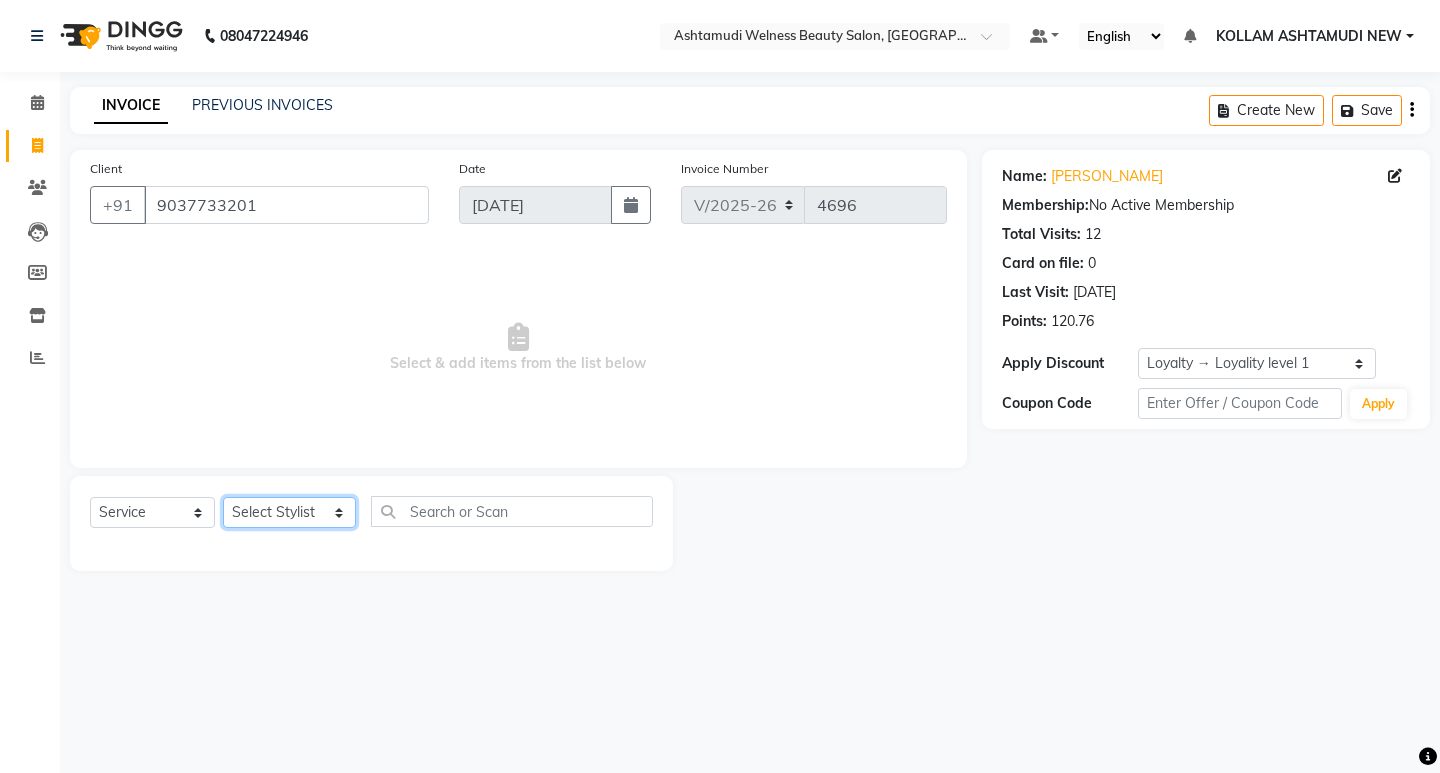select on "62404" 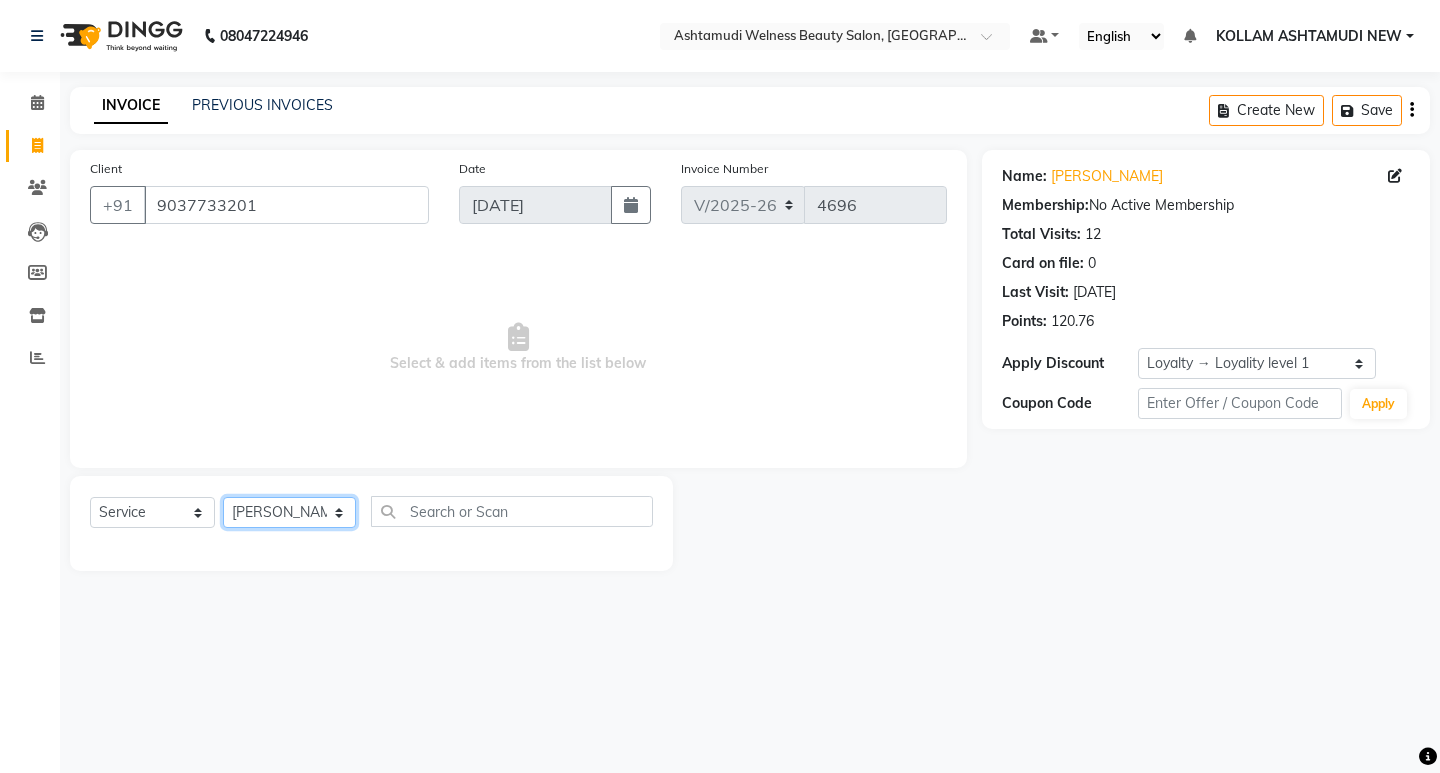 click on "Select Stylist [PERSON_NAME] Admin [PERSON_NAME]  [PERSON_NAME] [PERSON_NAME] [PERSON_NAME]  M [PERSON_NAME]  [PERSON_NAME]  P [PERSON_NAME] ASHTAMUDI KOLLAM ASHTAMUDI NEW  [PERSON_NAME] [PERSON_NAME] [PERSON_NAME]  [PERSON_NAME] [PERSON_NAME] [PERSON_NAME] [PERSON_NAME] [PERSON_NAME] M [PERSON_NAME] SARIGA [PERSON_NAME] [PERSON_NAME] [PERSON_NAME] [PERSON_NAME] [PERSON_NAME] S" 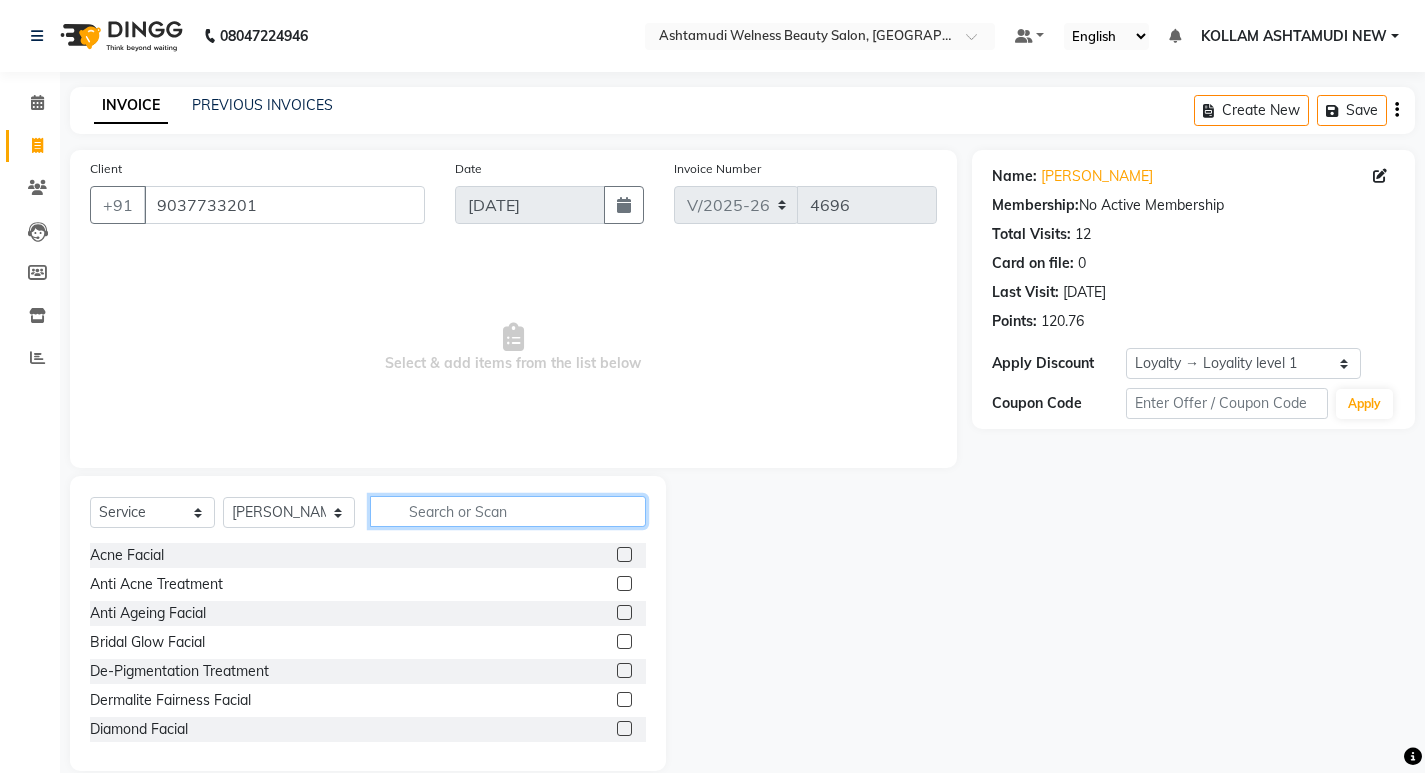 click 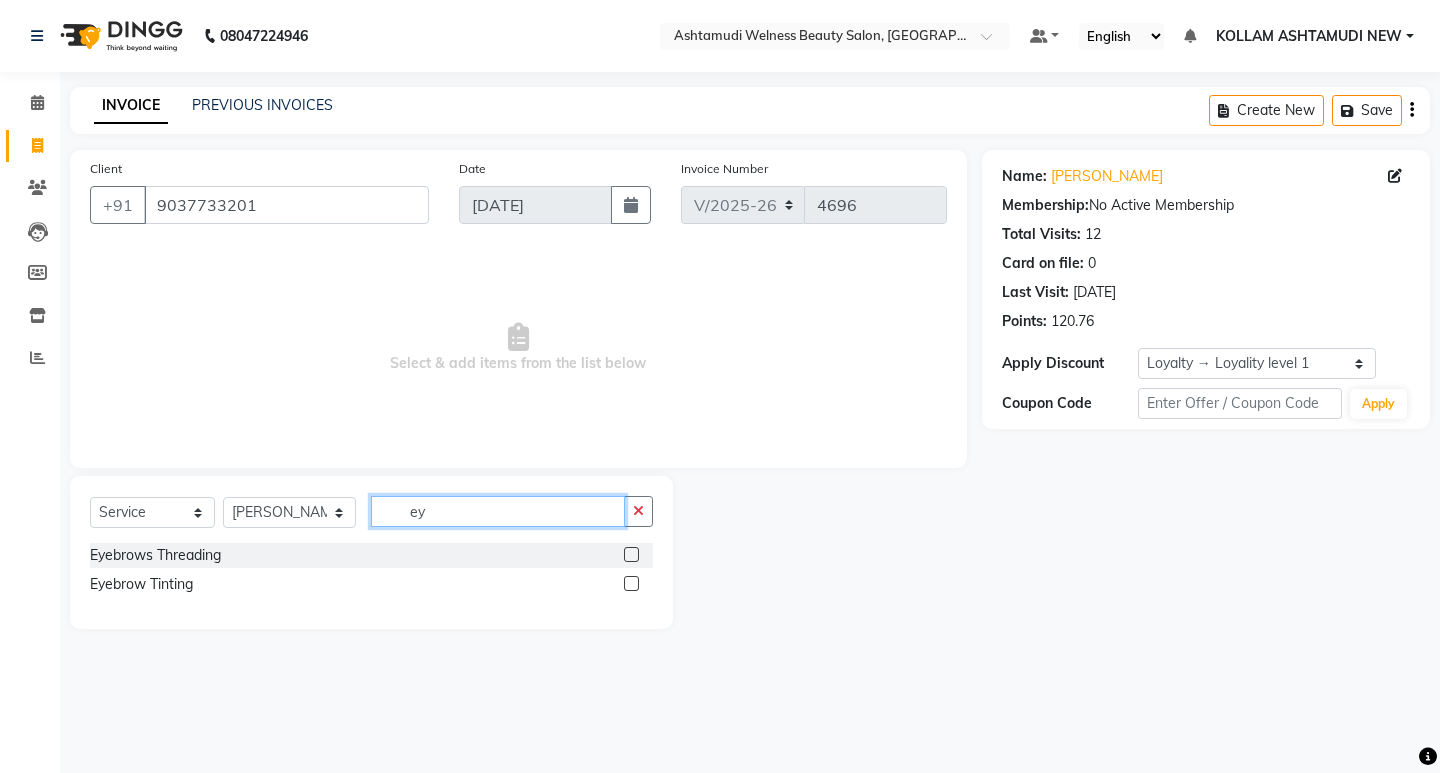 type on "ey" 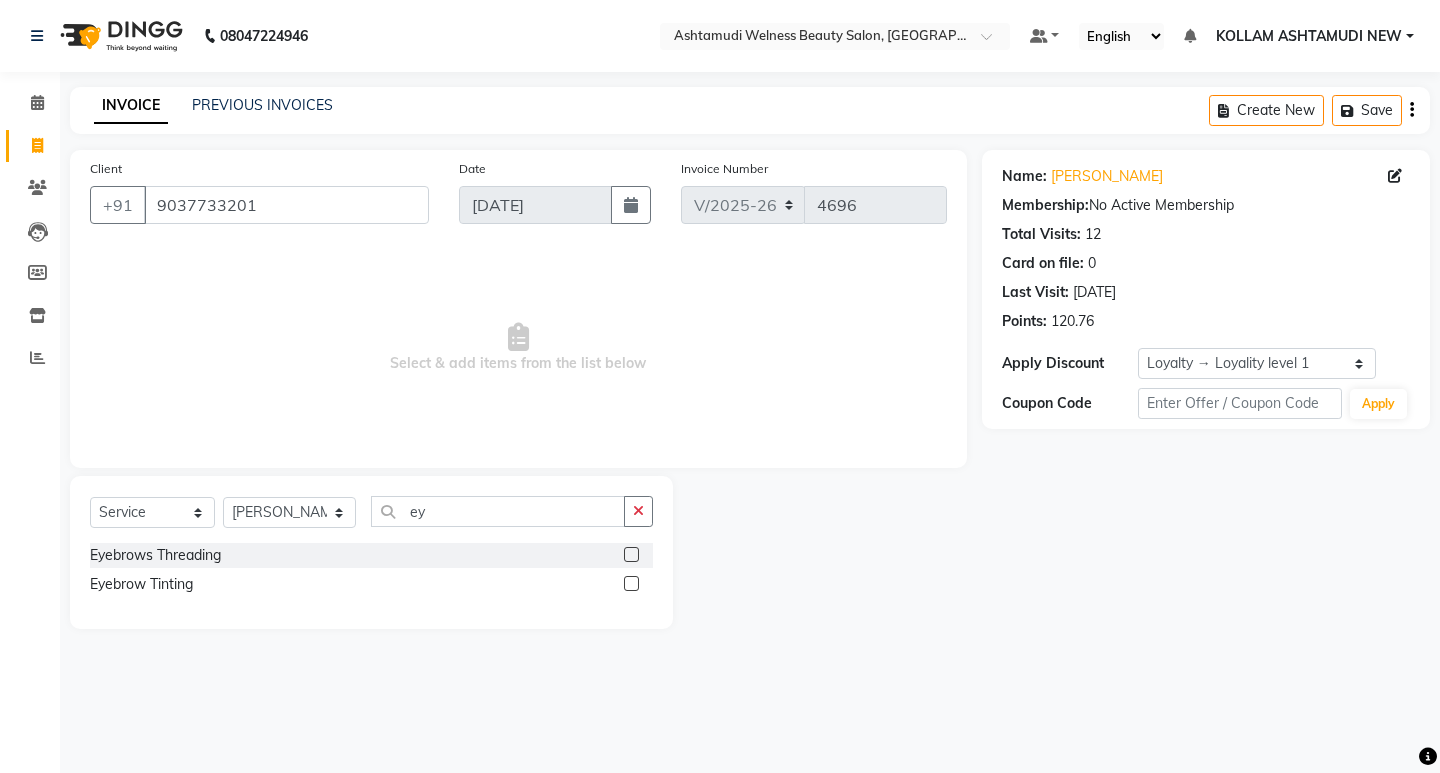 click 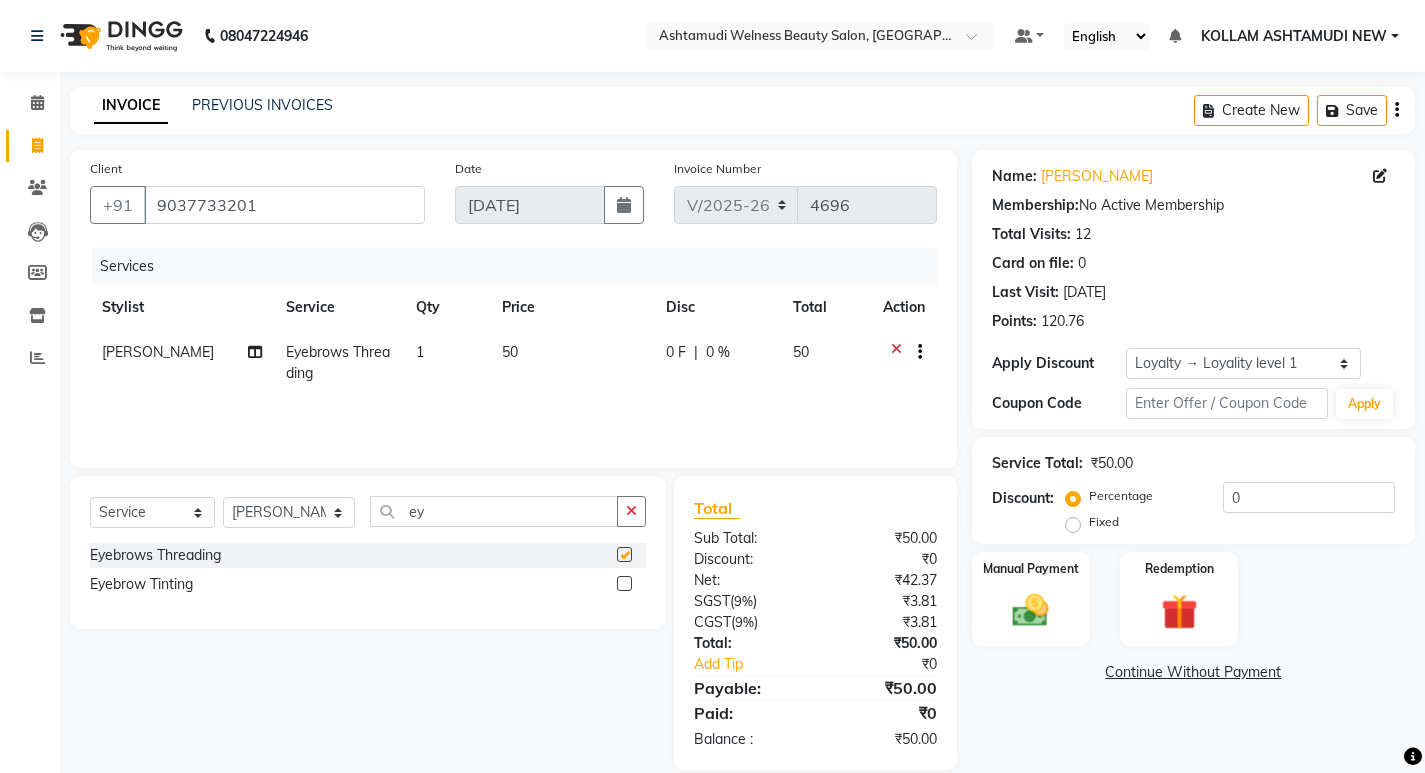 checkbox on "false" 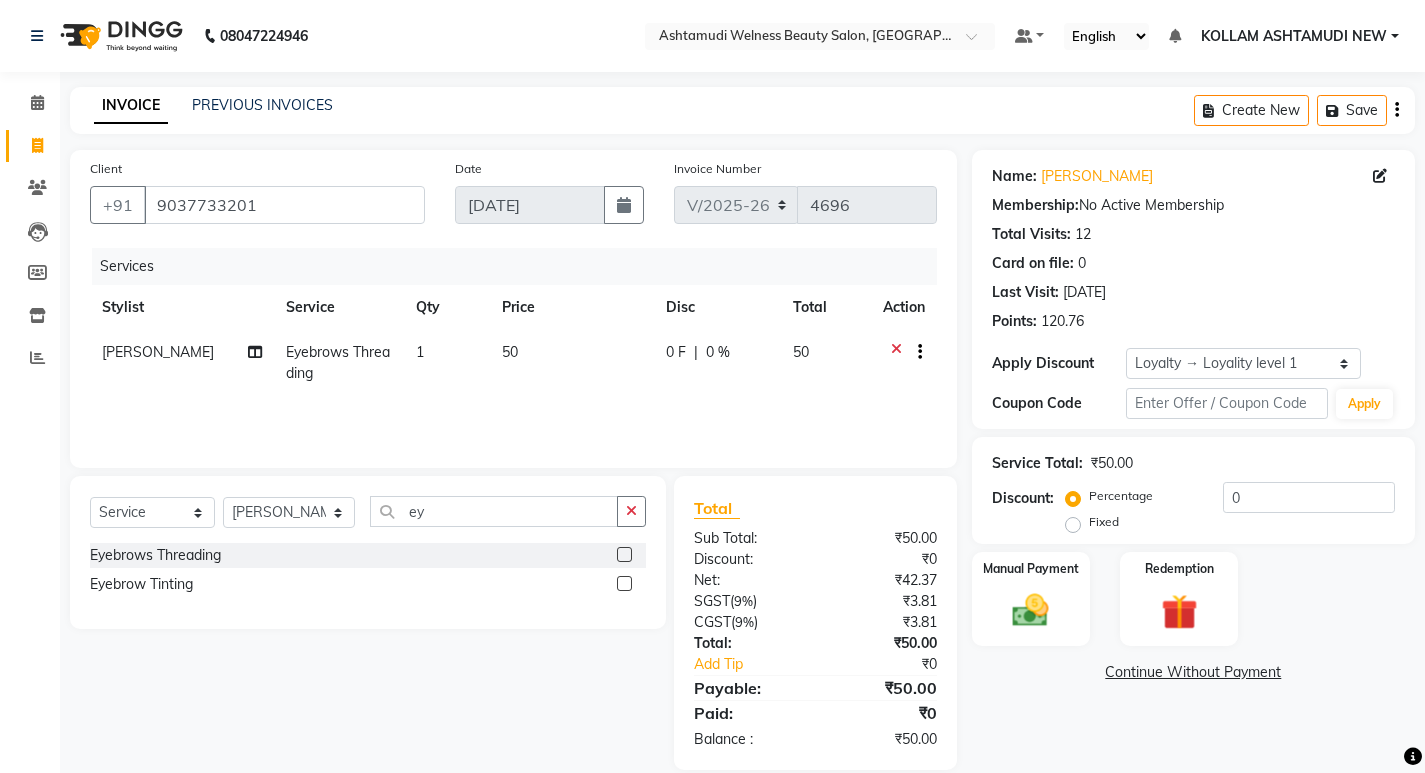 click on "1" 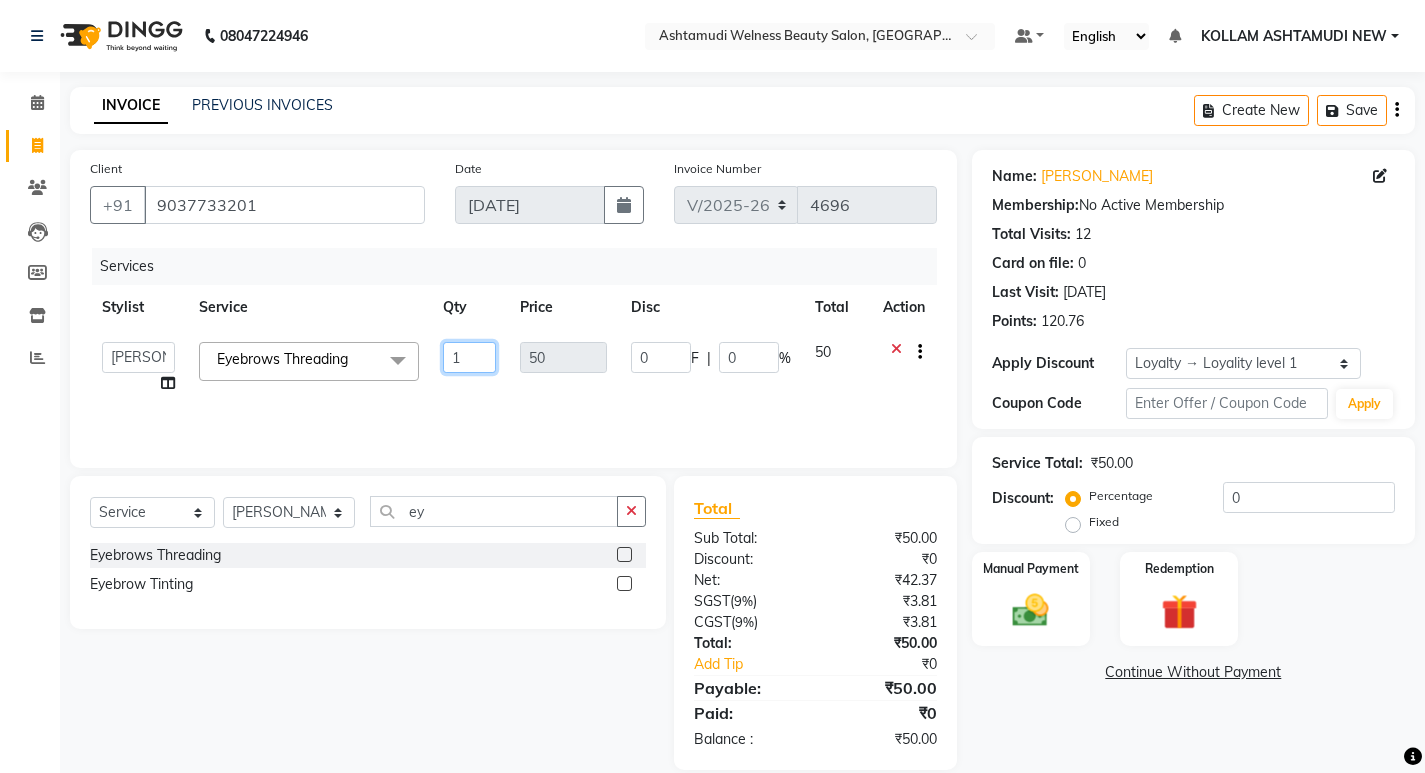 click on "1" 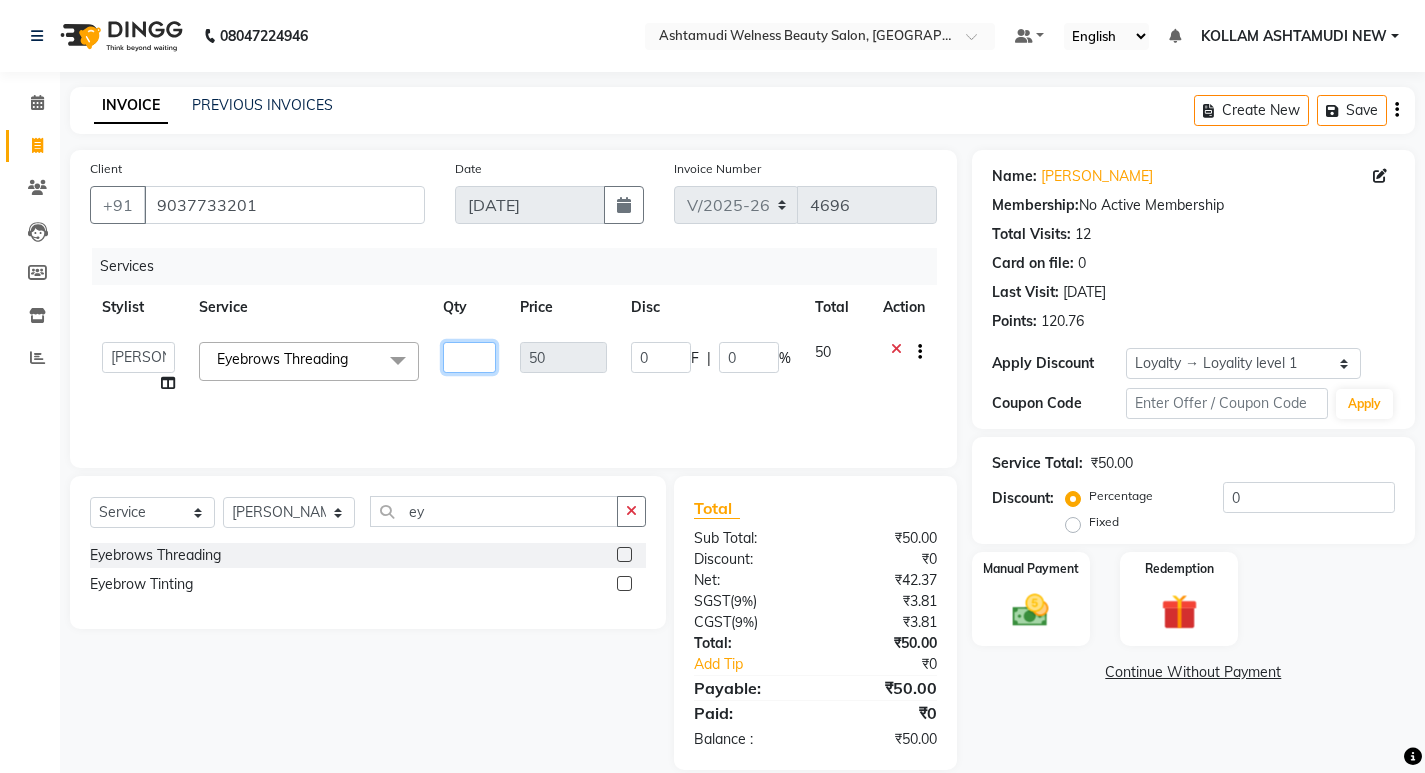 type on "2" 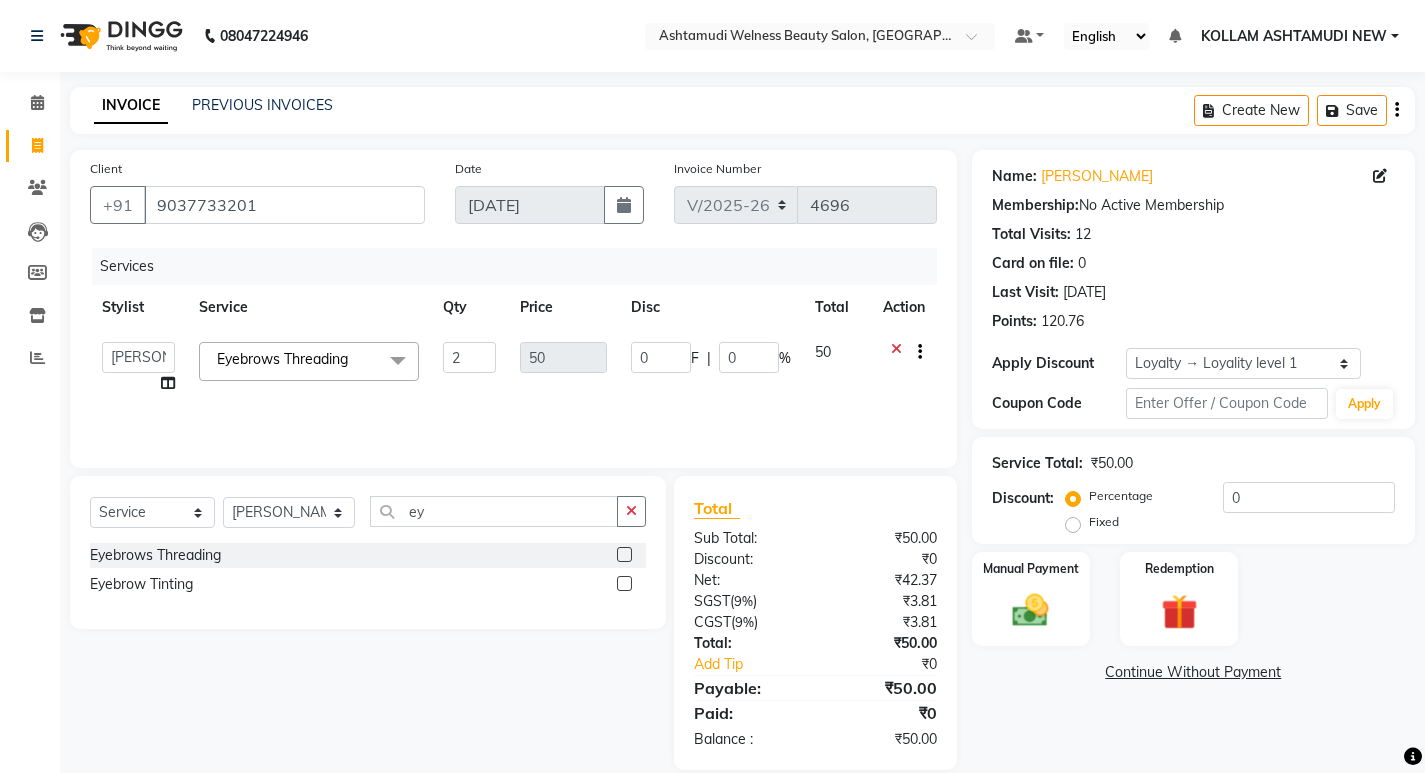 click on "Services Stylist Service Qty Price Disc Total Action  [PERSON_NAME]   Admin   [PERSON_NAME]    [PERSON_NAME]   [PERSON_NAME] [PERSON_NAME]  M [PERSON_NAME]    [PERSON_NAME]  P   [PERSON_NAME]   KOLLAM ASHTAMUDI NEW    [PERSON_NAME] [PERSON_NAME]   [PERSON_NAME]  [PERSON_NAME]   [PERSON_NAME]   [PERSON_NAME]   [PERSON_NAME] [PERSON_NAME] M   [PERSON_NAME]   SARIGA [PERSON_NAME]   [PERSON_NAME]   [PERSON_NAME]   [PERSON_NAME]   [PERSON_NAME] S  Eyebrows Threading  x Acne Facial Anti Acne Treatment Anti Ageing Facial Bridal Glow Facial De-Pigmentation Treatment Dermalite Fairness Facial Diamond Facial D-Tan Cleanup D-Tan Facial D-Tan Pack Fruit Facial Fyc Bamboo Charcoal Facial Fyc Bio Marine Facial Fyc Fruit Fusion Facial Fyc Luster Gold Facial Fyc Pure Vit-C Facial Fyc Red Wine Facial [DEMOGRAPHIC_DATA] Bridal Glow Facial [DEMOGRAPHIC_DATA] Dermalite Fairness Facial [DEMOGRAPHIC_DATA] Diamond Facial [DEMOGRAPHIC_DATA] D-Tan Cleanup [DEMOGRAPHIC_DATA] D-Tan Facial [DEMOGRAPHIC_DATA] Fruit Facial [DEMOGRAPHIC_DATA] Fyc Bamboo Charcoal Facial [DEMOGRAPHIC_DATA] Fyc Bio Marine Facial [DEMOGRAPHIC_DATA] Fyc Fruit Fusion Facial [DEMOGRAPHIC_DATA] Fyc Luster Gold Facial 2 0" 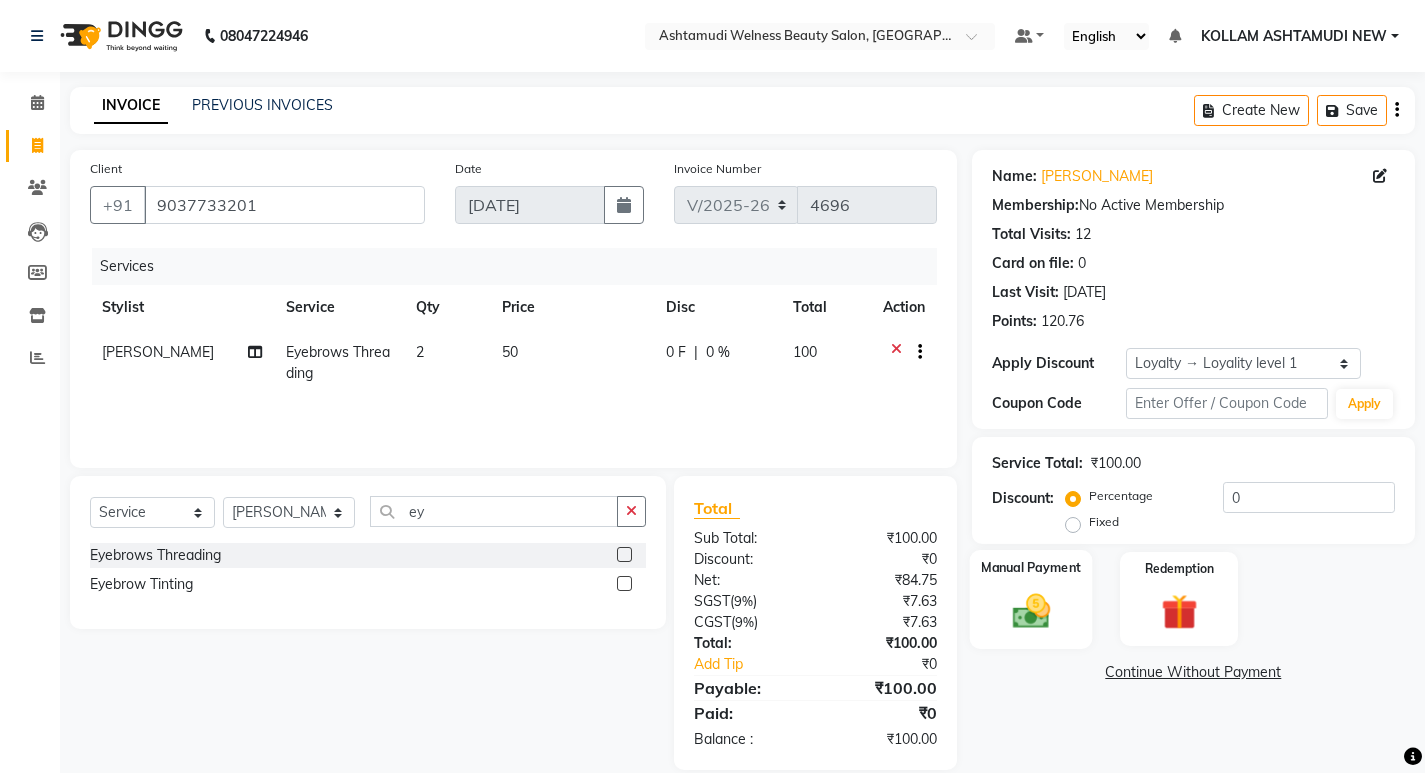 click 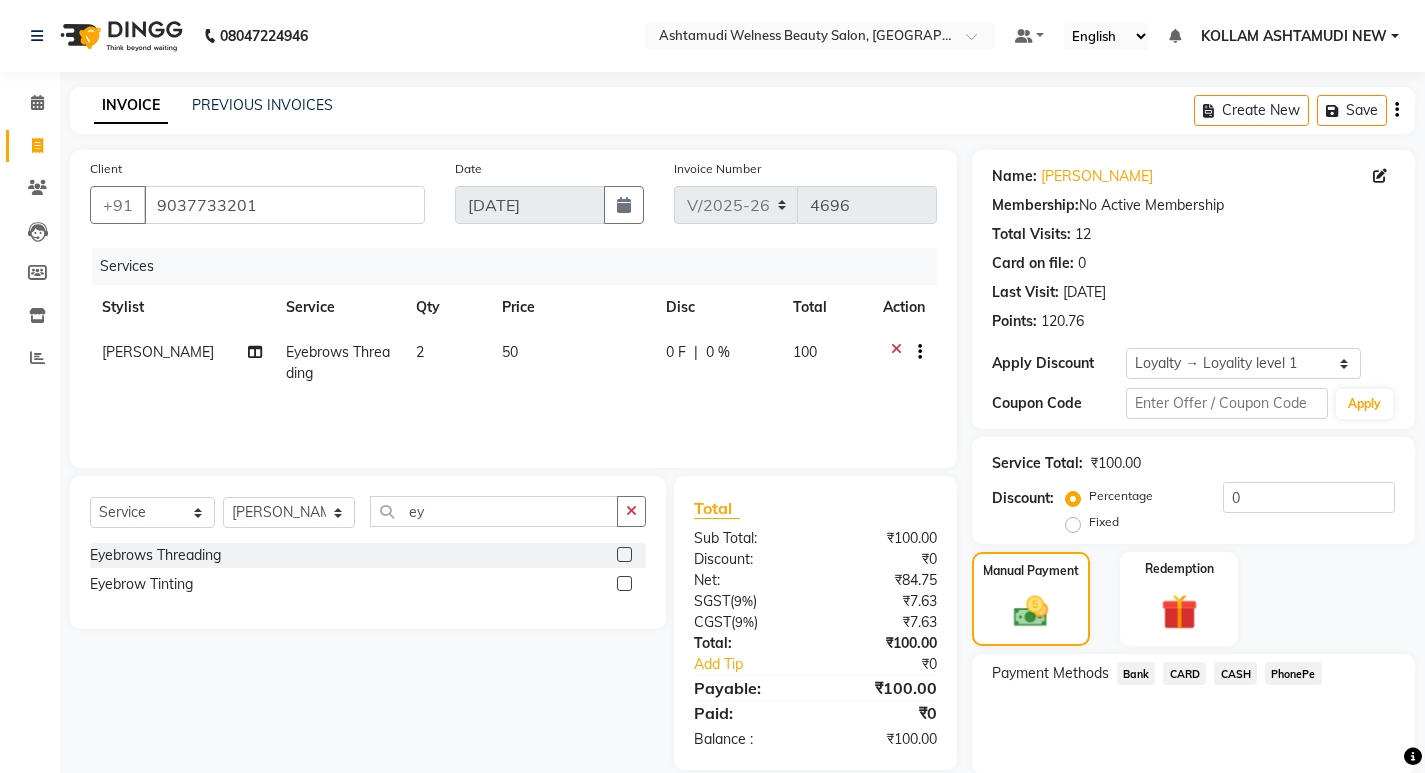 scroll, scrollTop: 72, scrollLeft: 0, axis: vertical 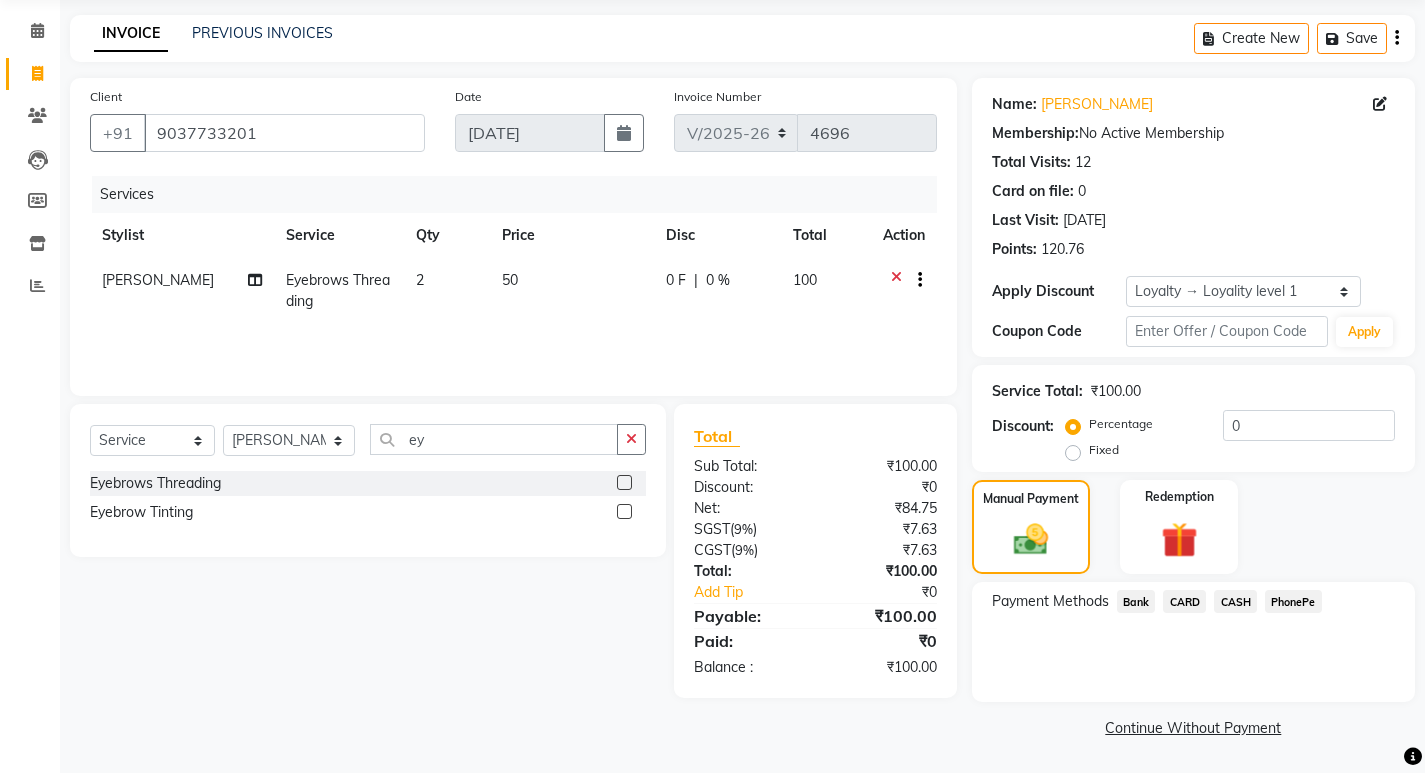 click on "CASH" 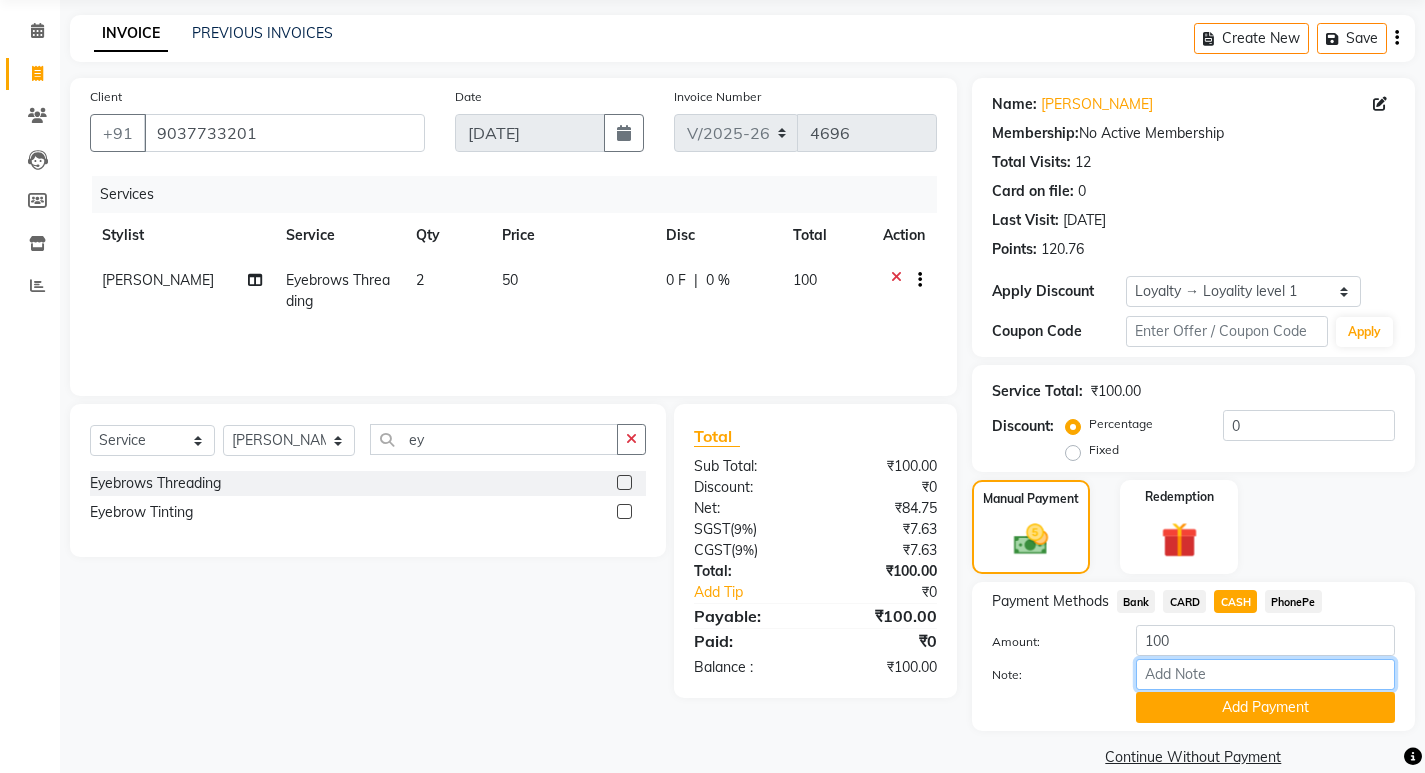 click on "Note:" at bounding box center [1265, 674] 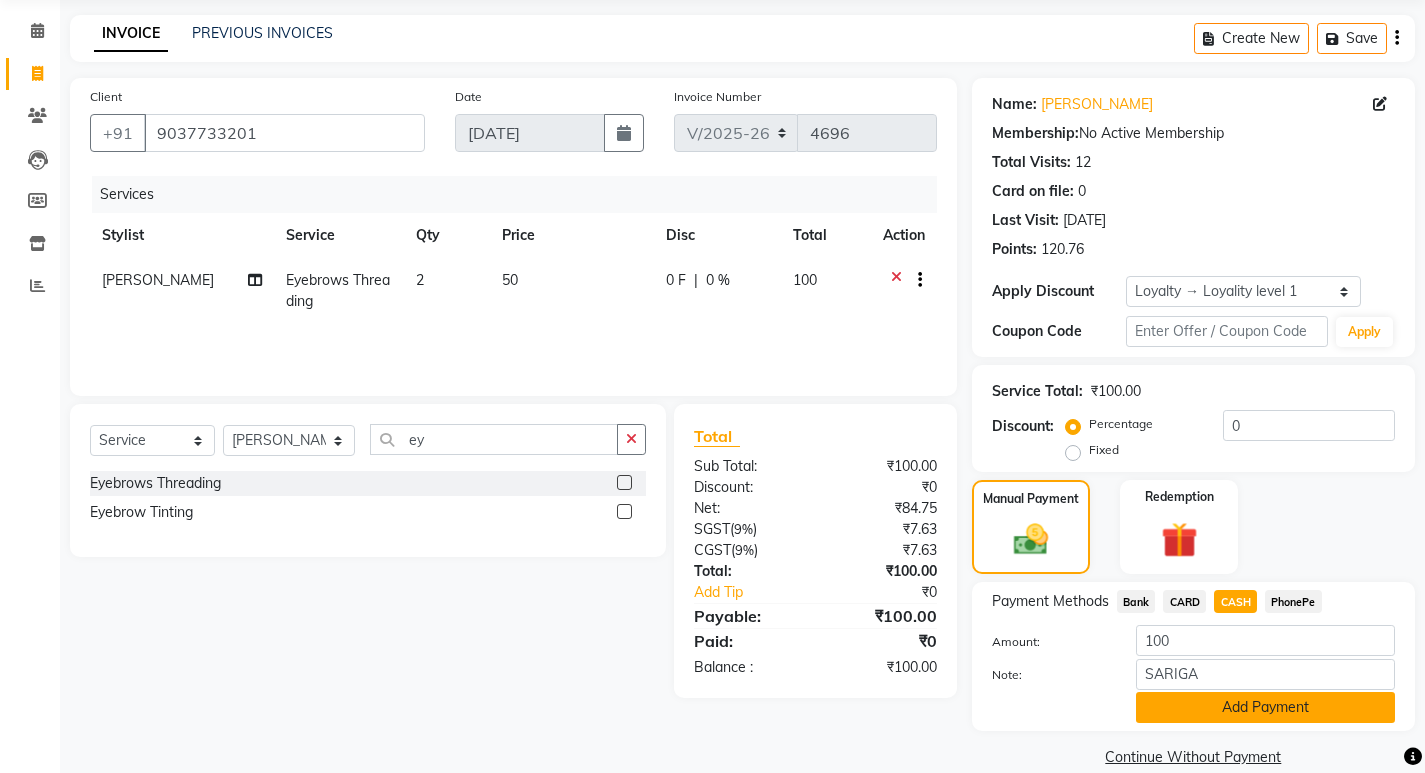click on "Add Payment" 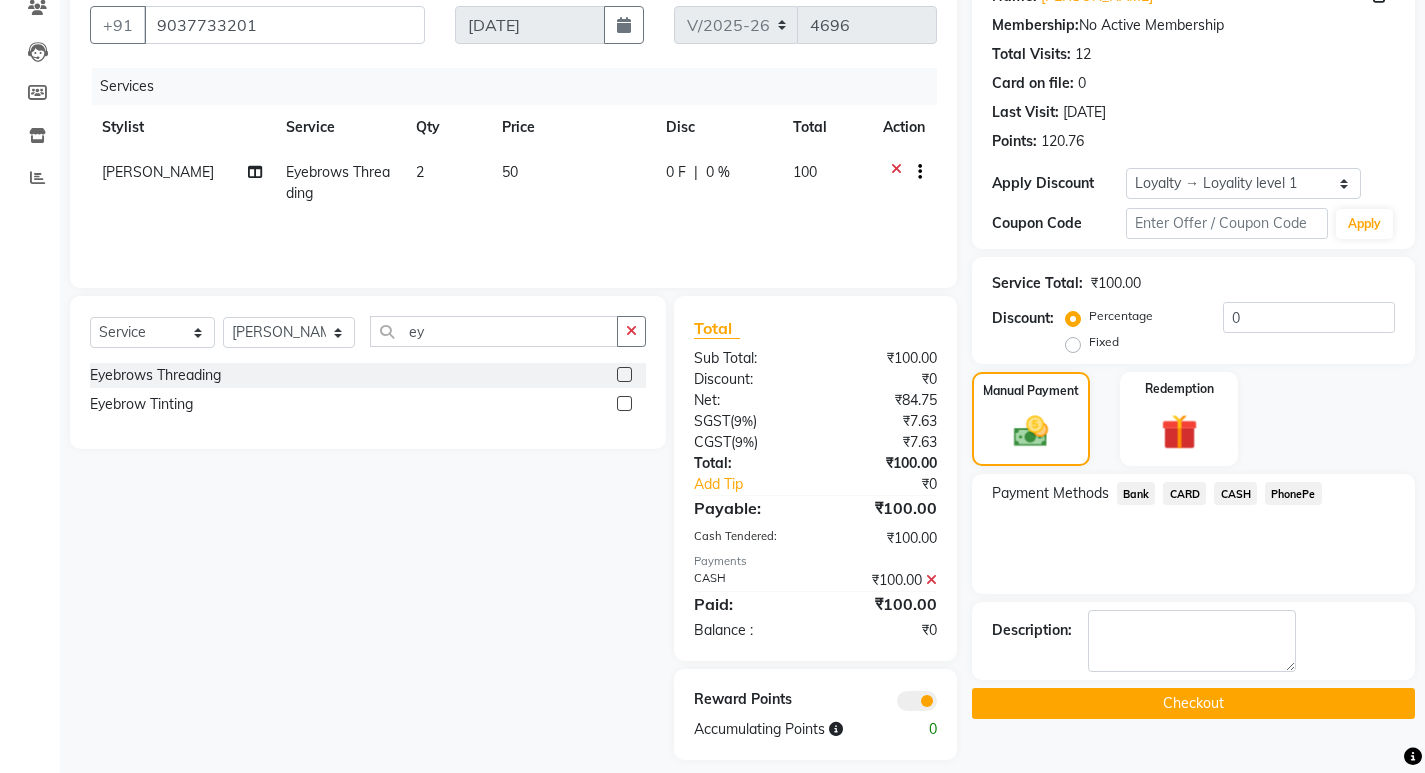 scroll, scrollTop: 197, scrollLeft: 0, axis: vertical 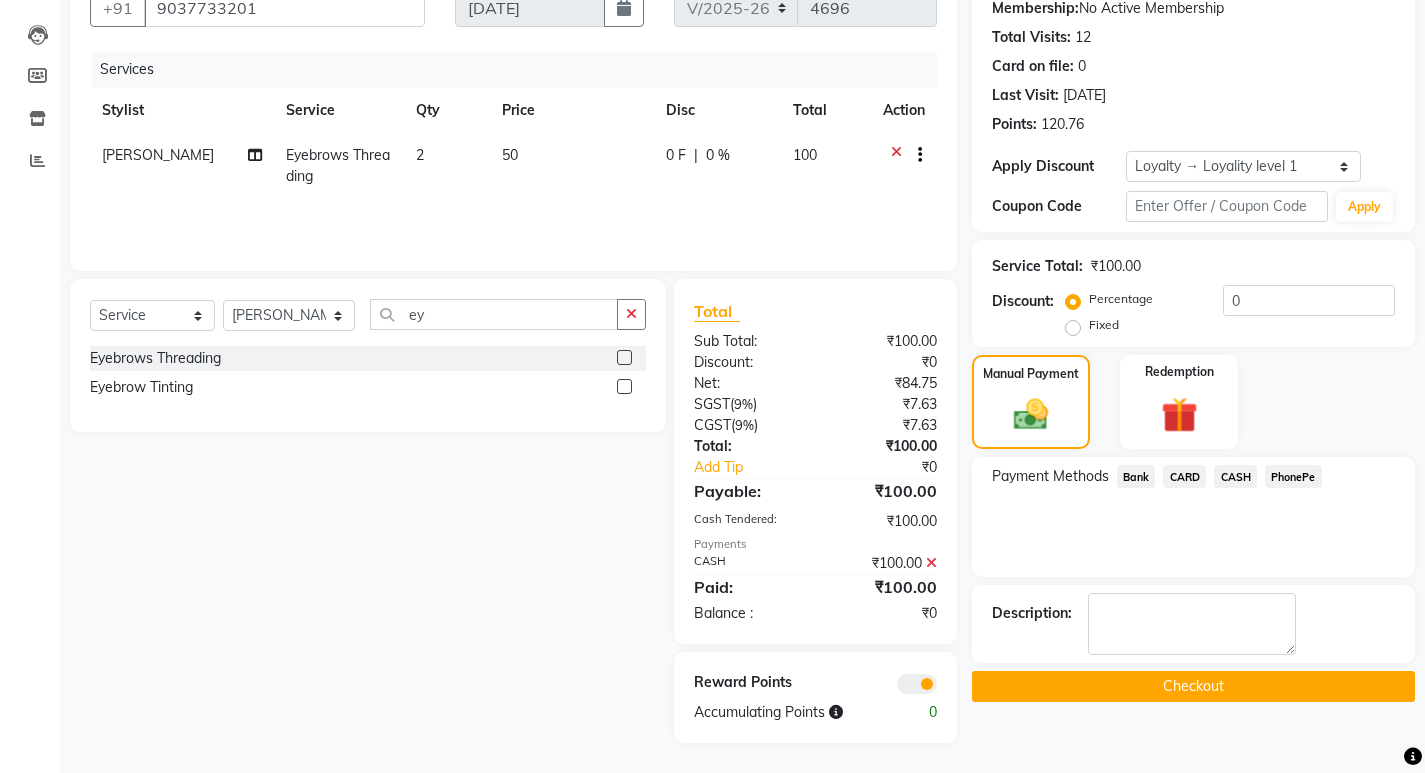 click on "Checkout" 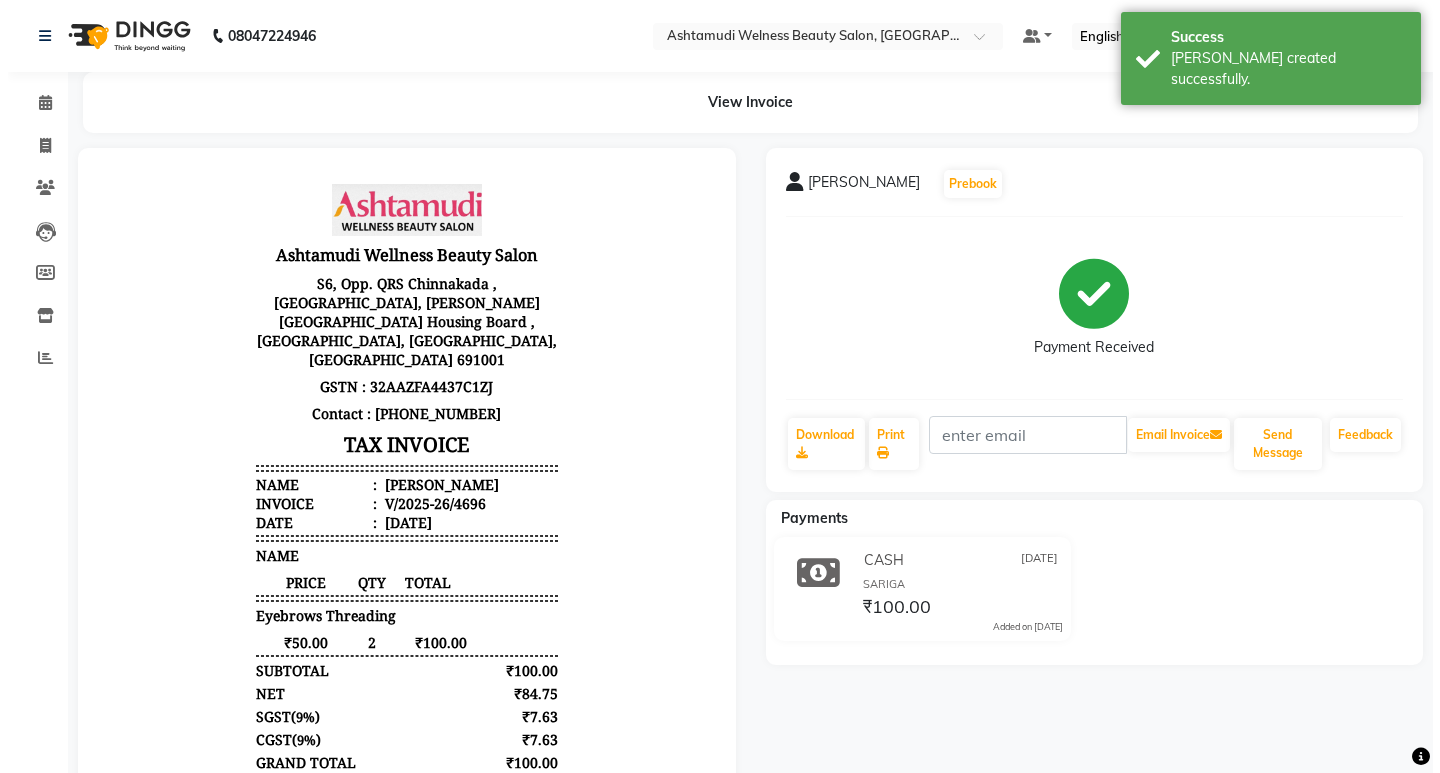 scroll, scrollTop: 0, scrollLeft: 0, axis: both 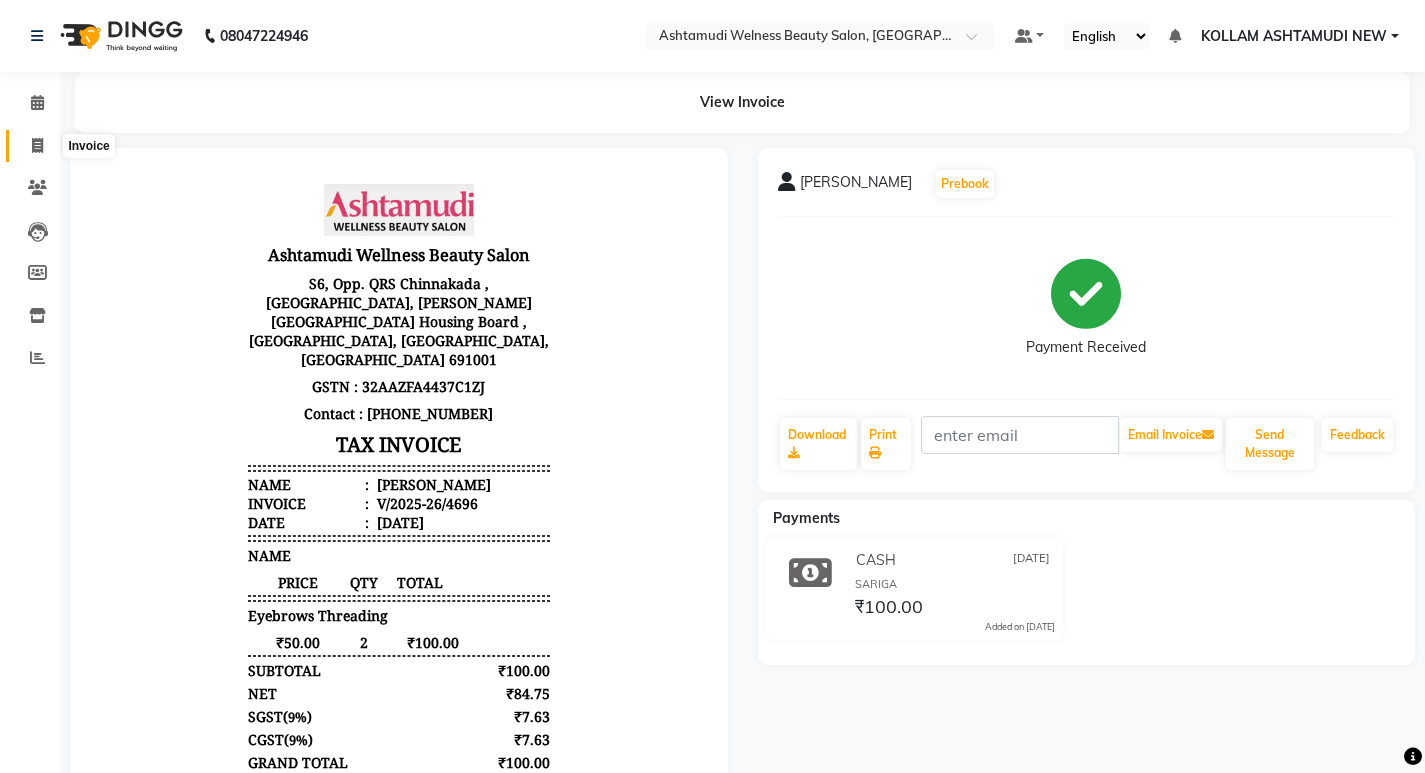 click 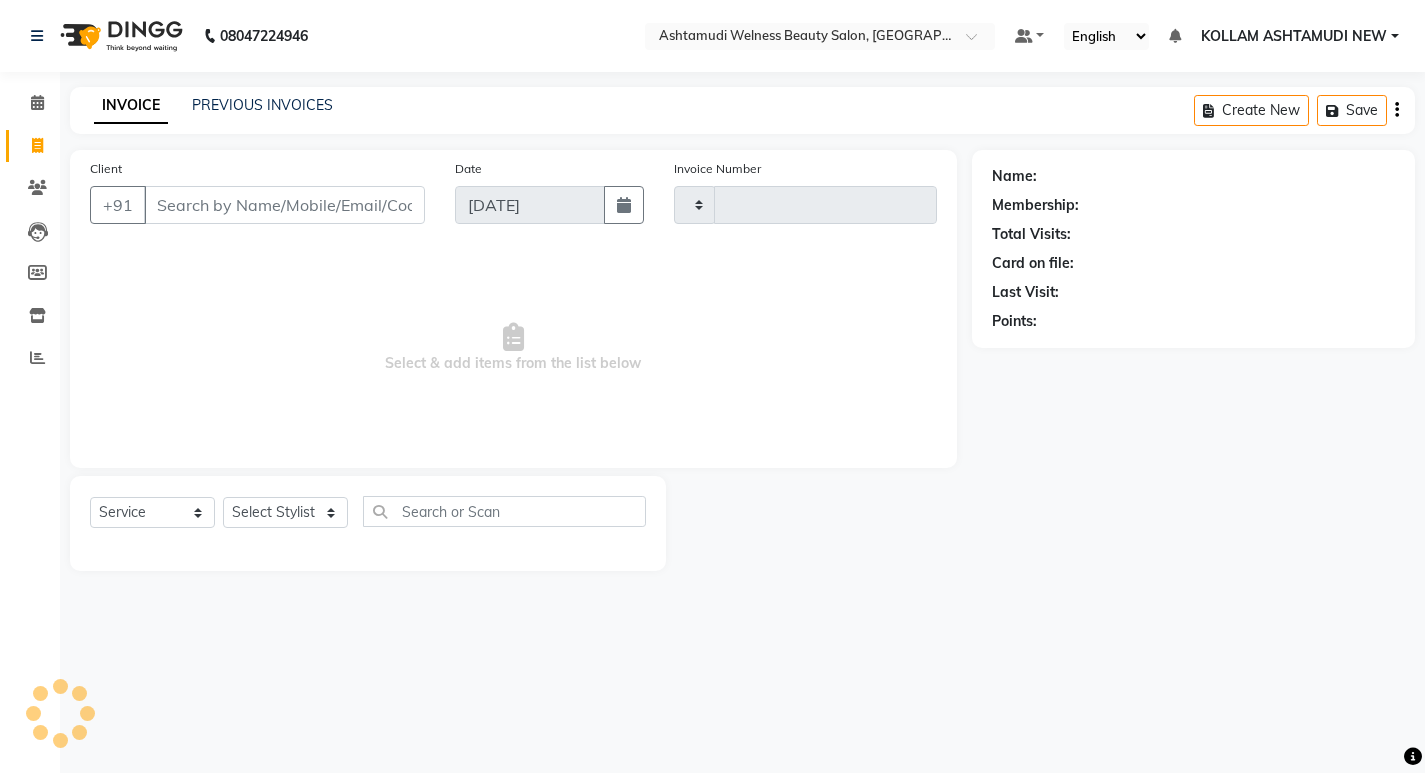type on "4697" 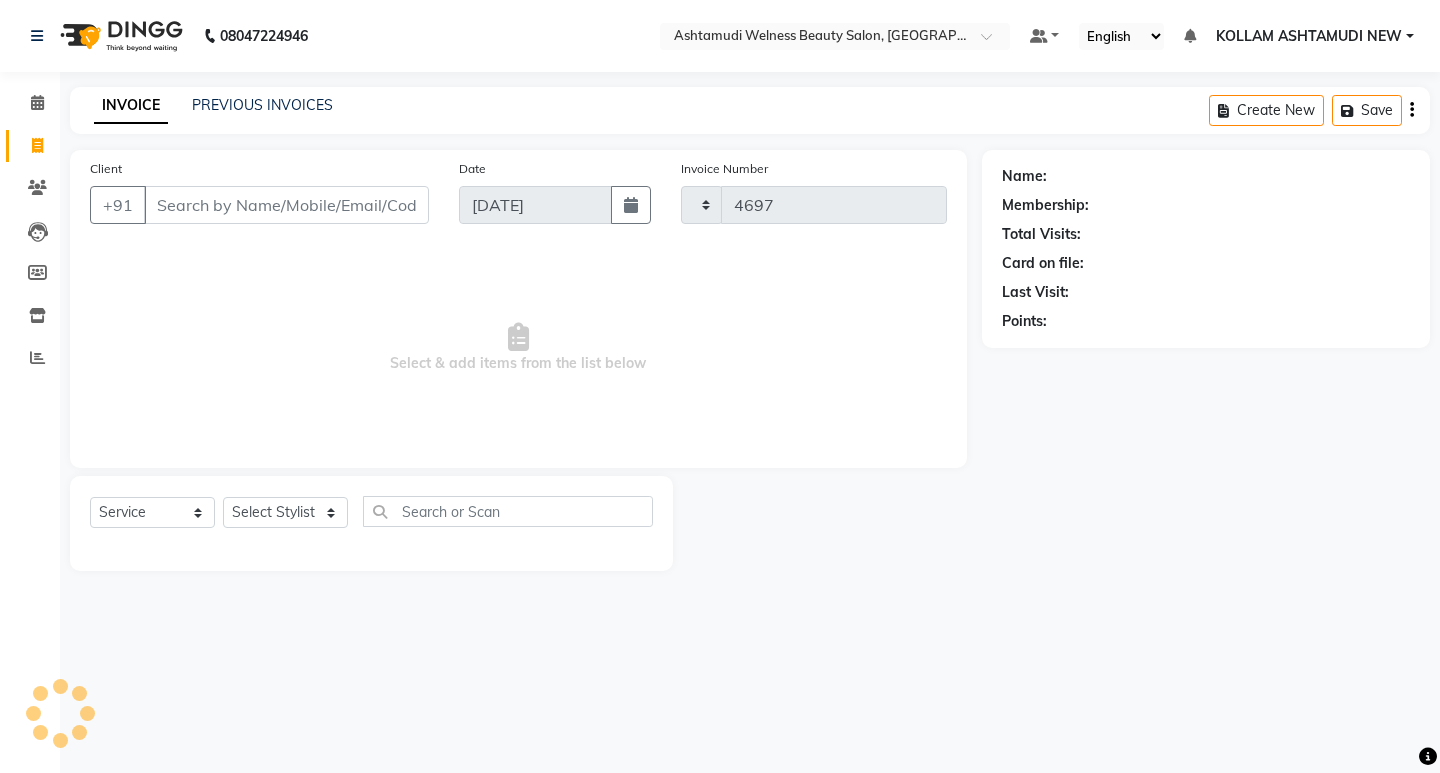 select on "4529" 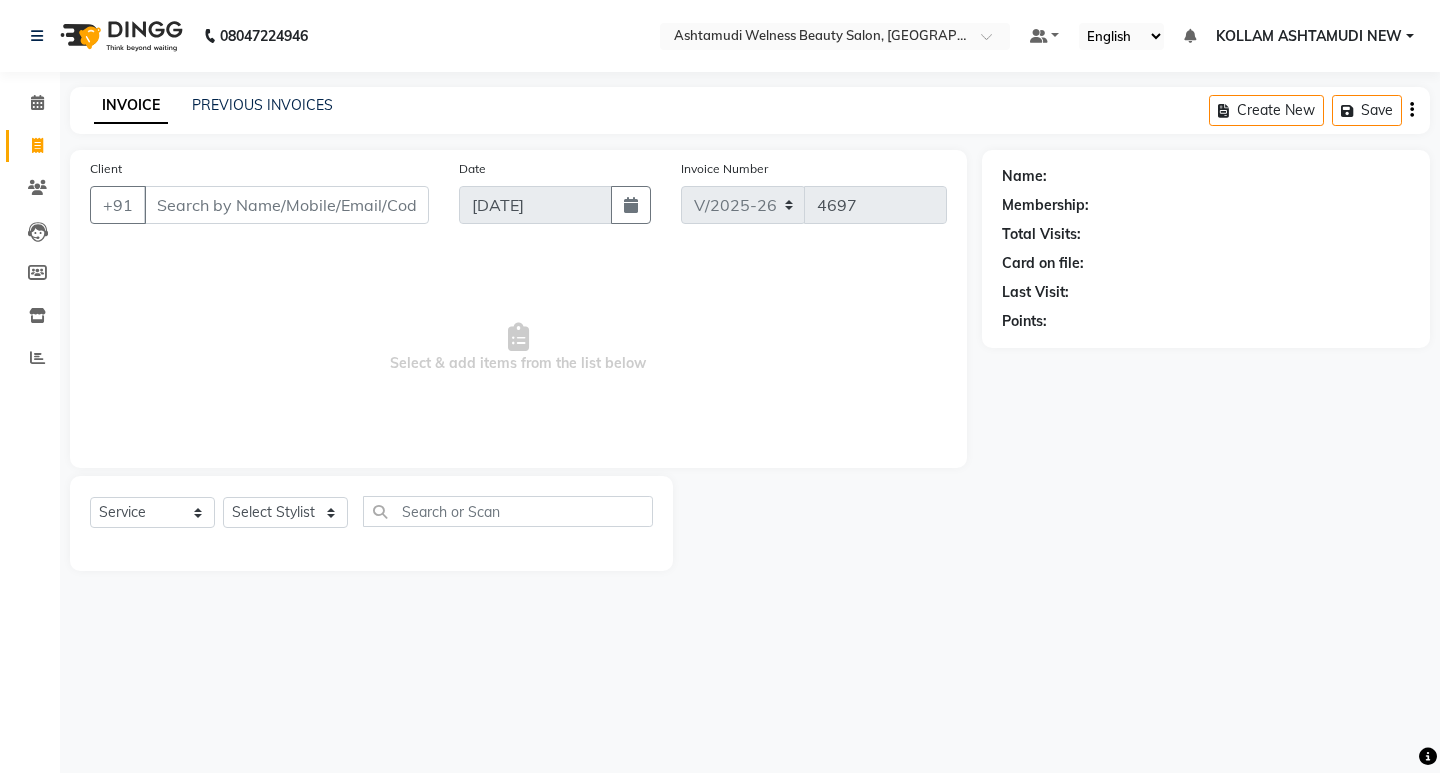 click on "Client" at bounding box center (286, 205) 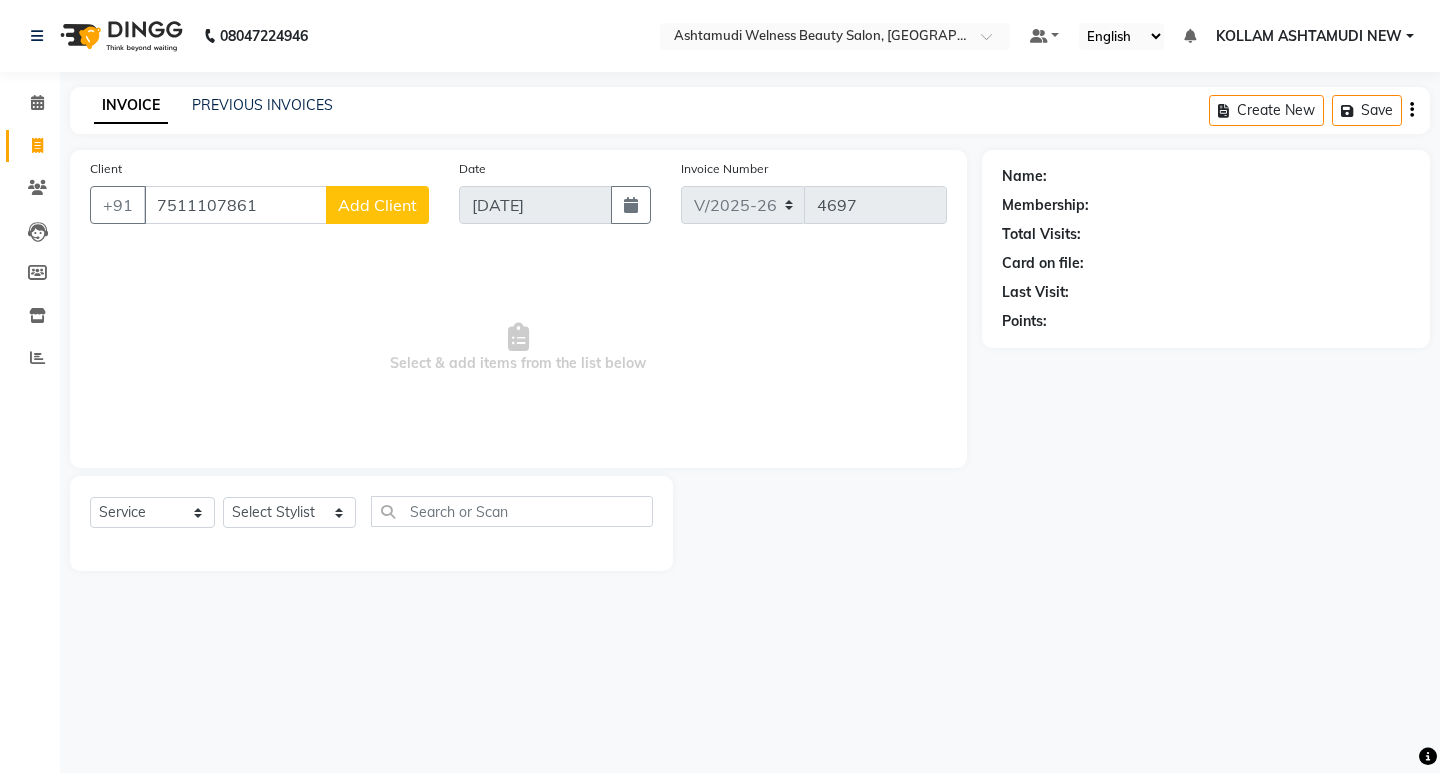 type on "7511107861" 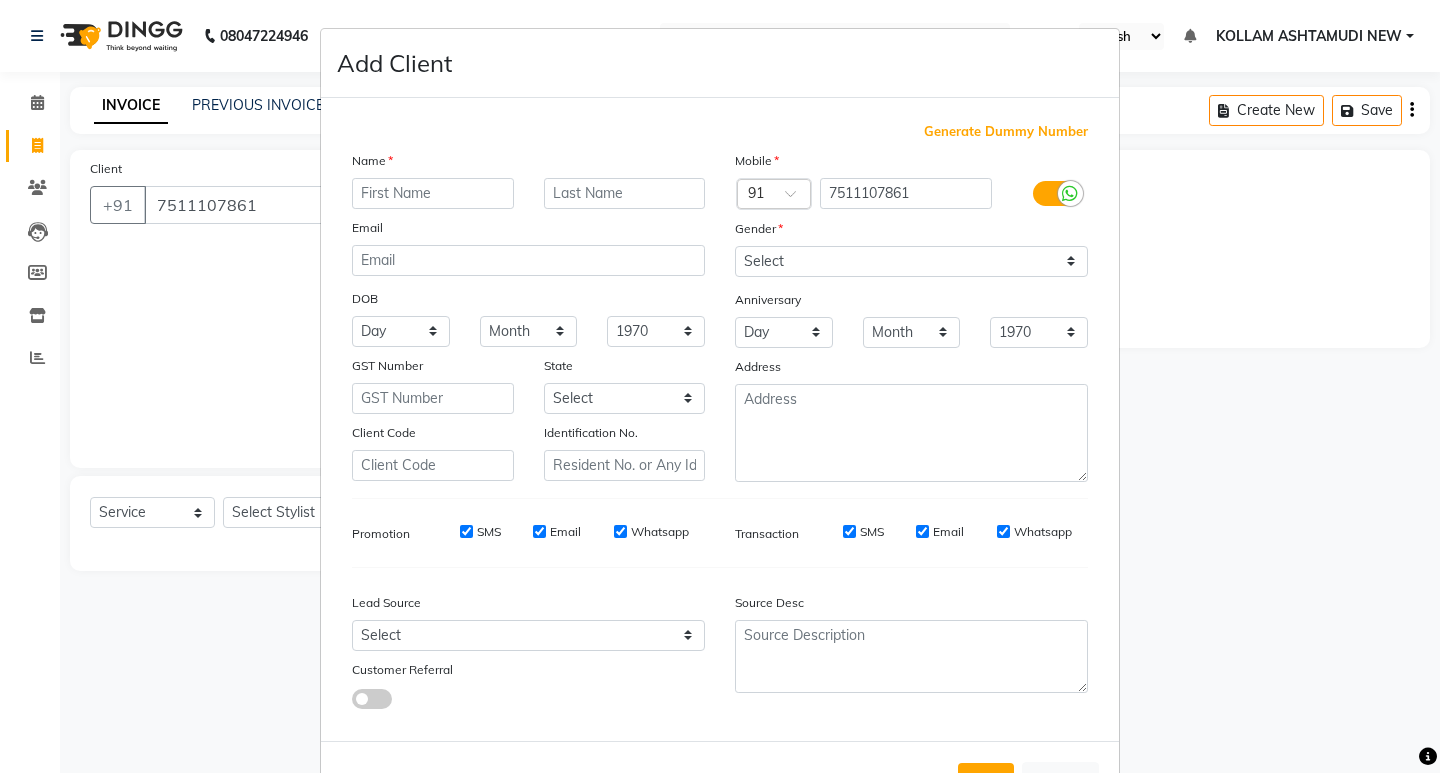 click at bounding box center [433, 193] 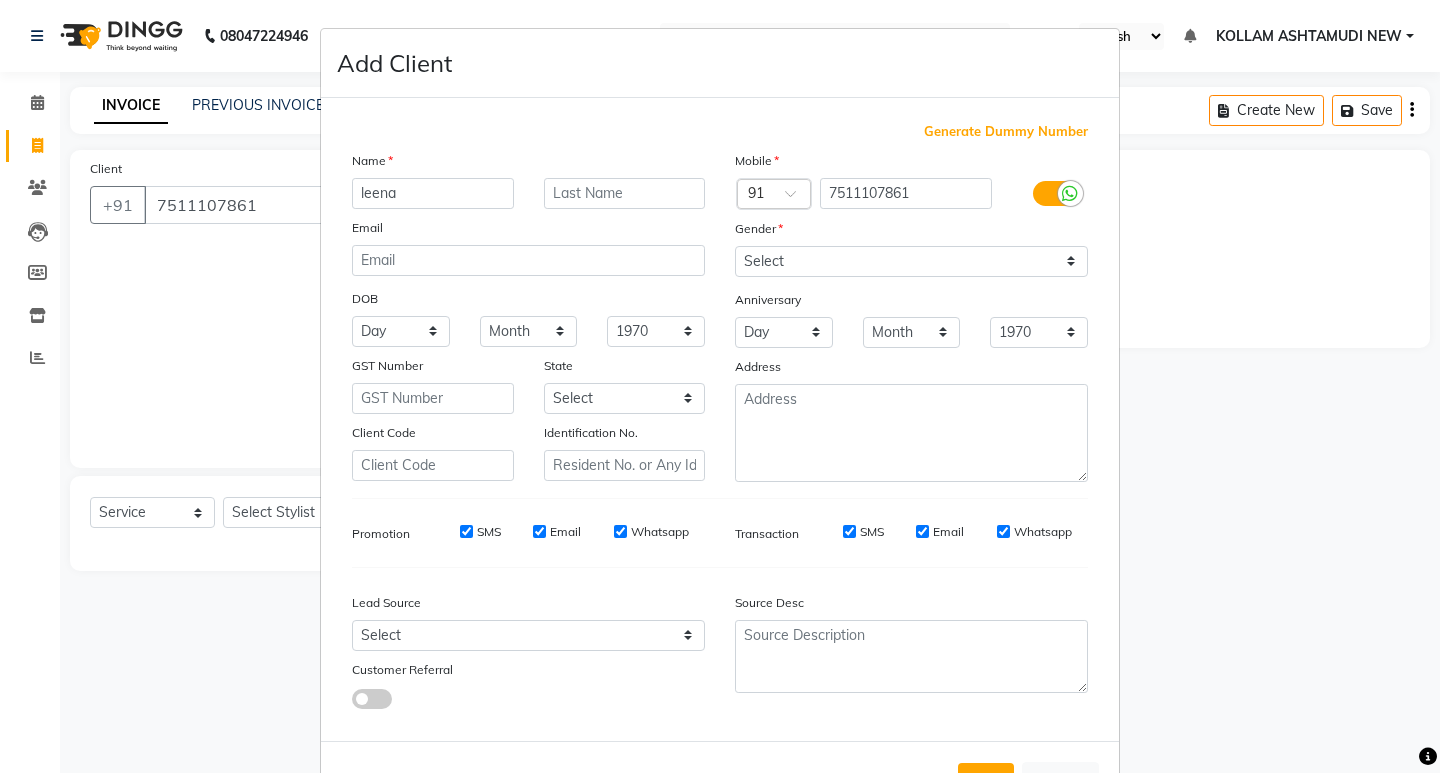 type on "leena" 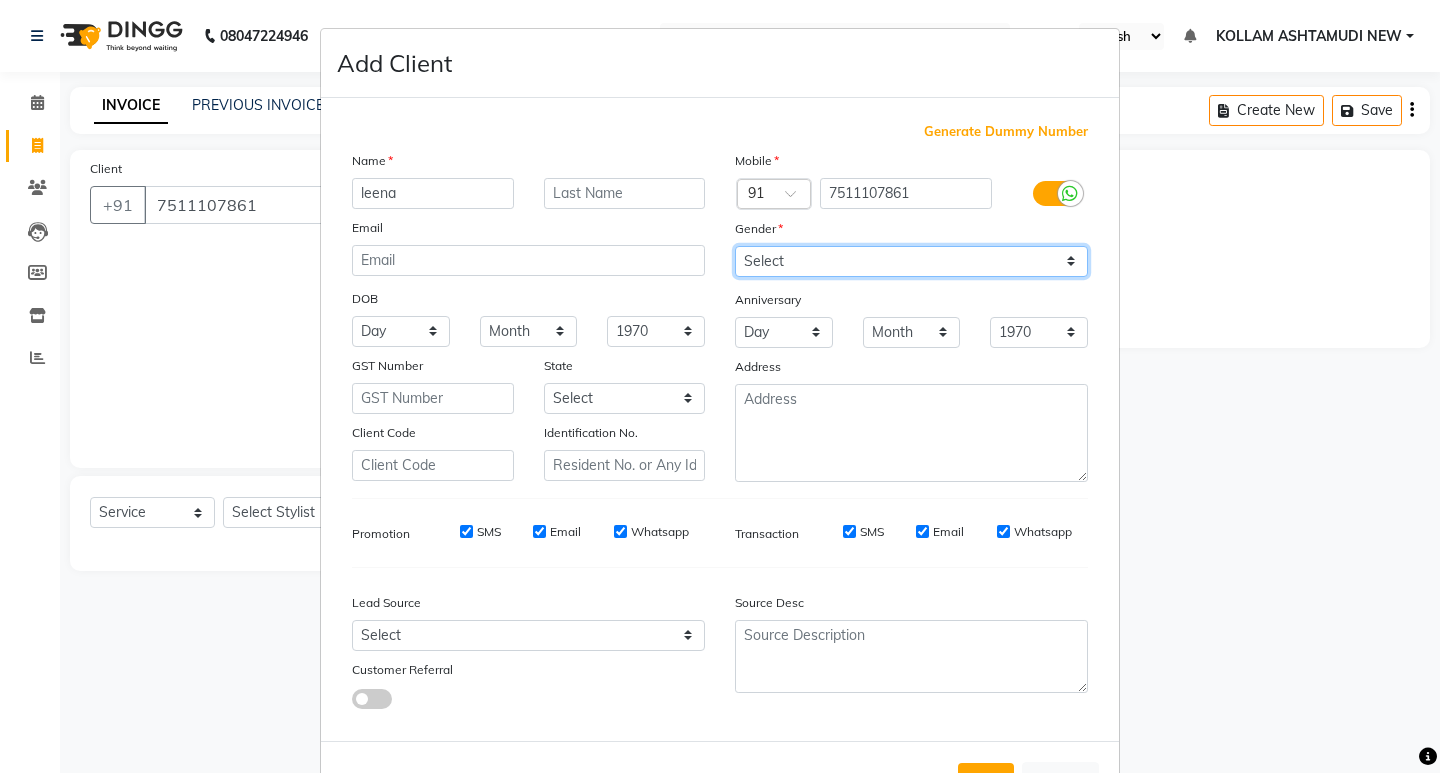 click on "Select [DEMOGRAPHIC_DATA] [DEMOGRAPHIC_DATA] Other Prefer Not To Say" at bounding box center [911, 261] 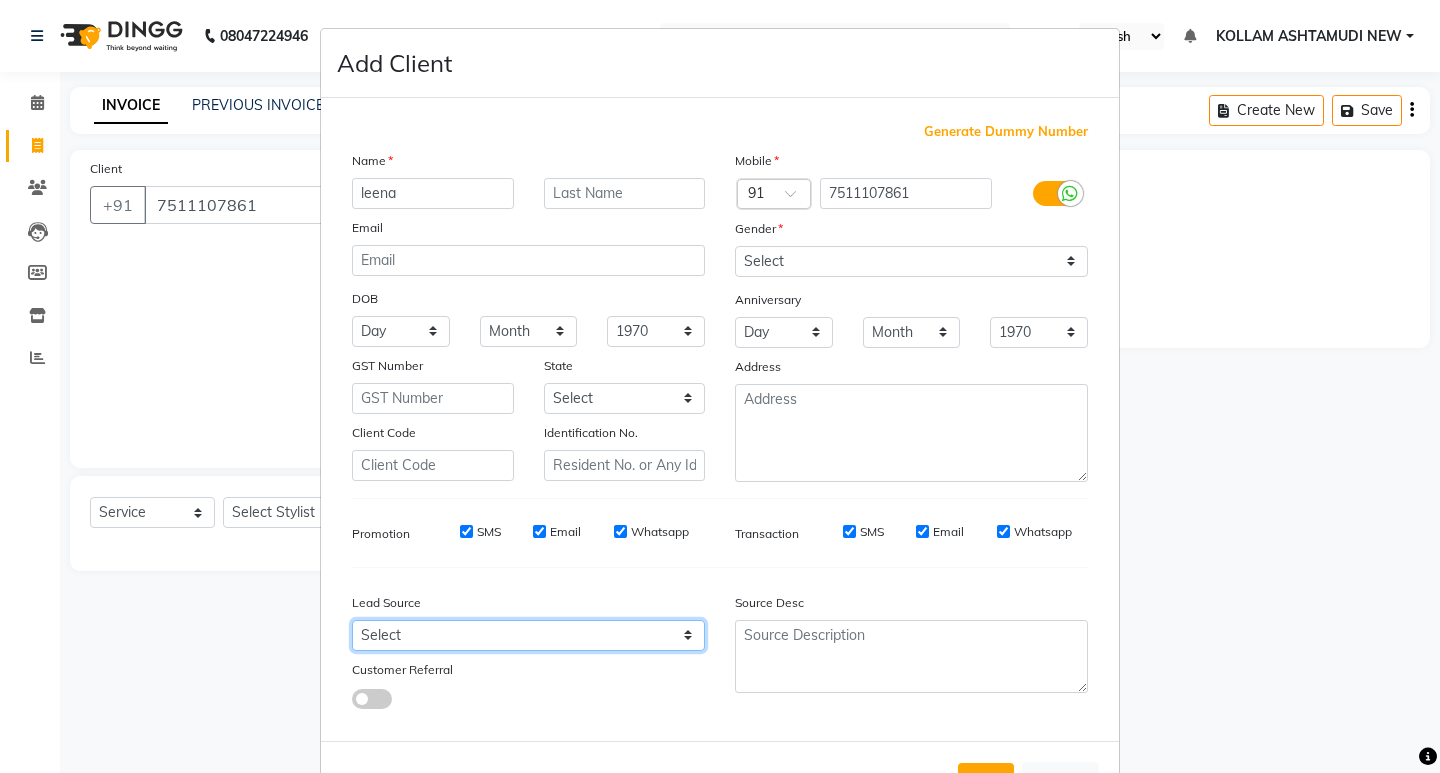 click on "Select Walk-in Referral Internet Friend Word of Mouth Advertisement Facebook JustDial Google Other Instagram  YouTube  WhatsApp" at bounding box center [528, 635] 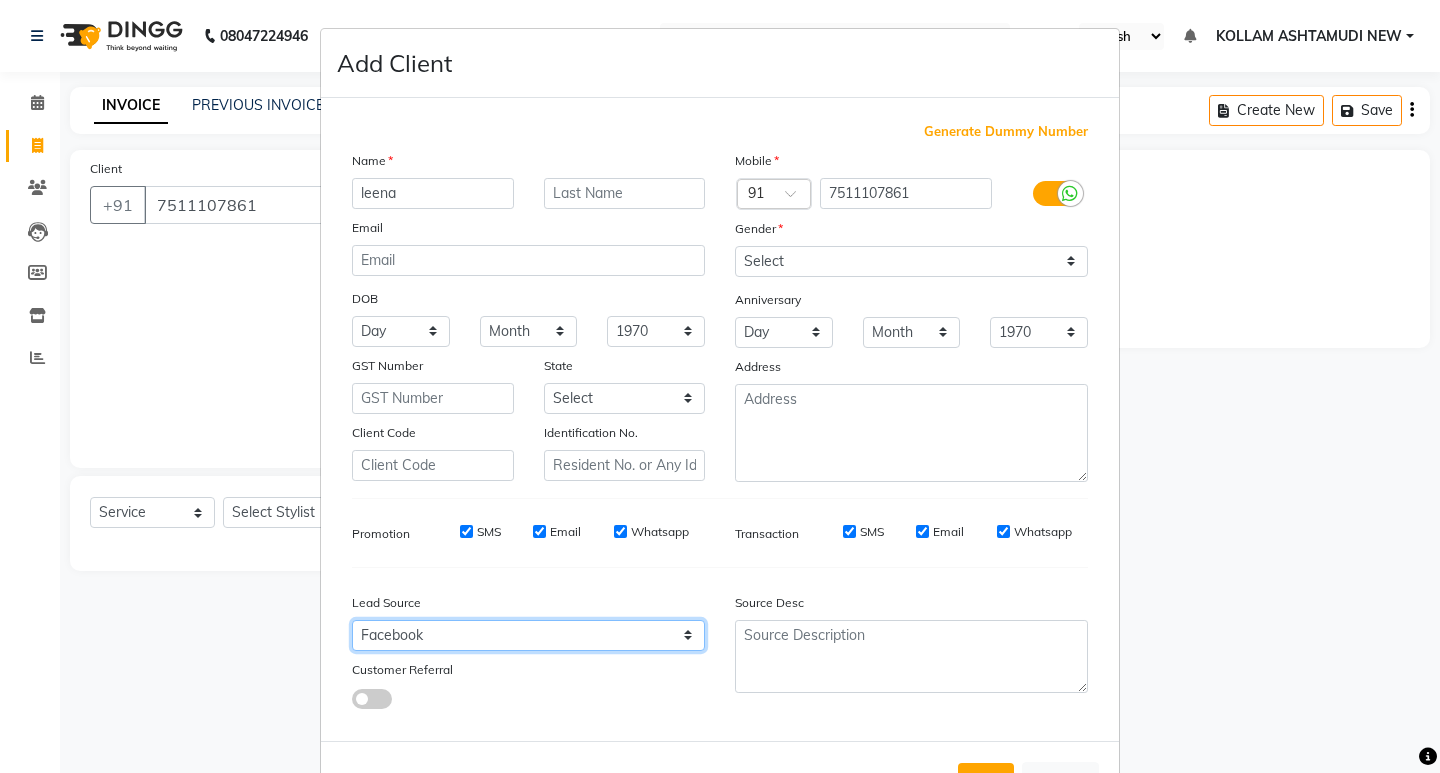 click on "Select Walk-in Referral Internet Friend Word of Mouth Advertisement Facebook JustDial Google Other Instagram  YouTube  WhatsApp" at bounding box center (528, 635) 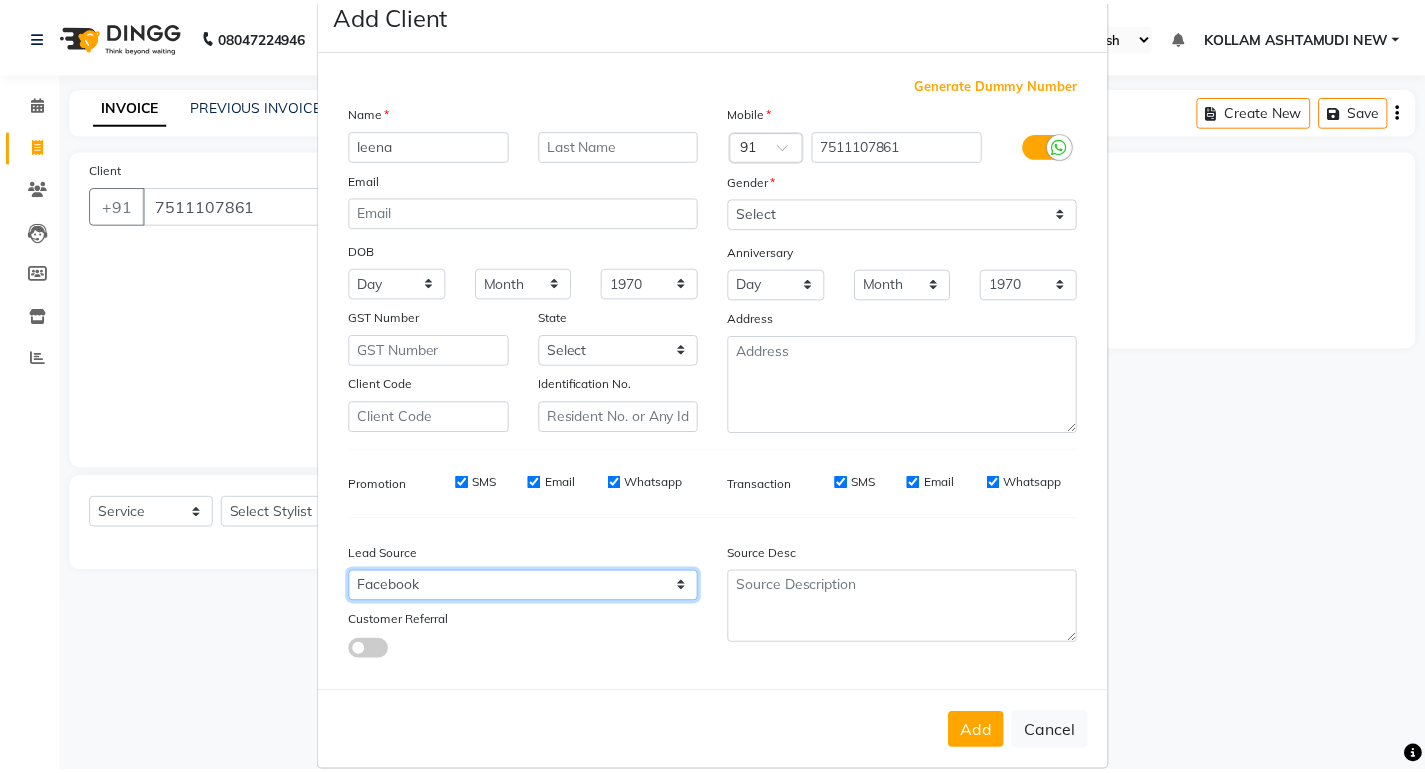 scroll, scrollTop: 76, scrollLeft: 0, axis: vertical 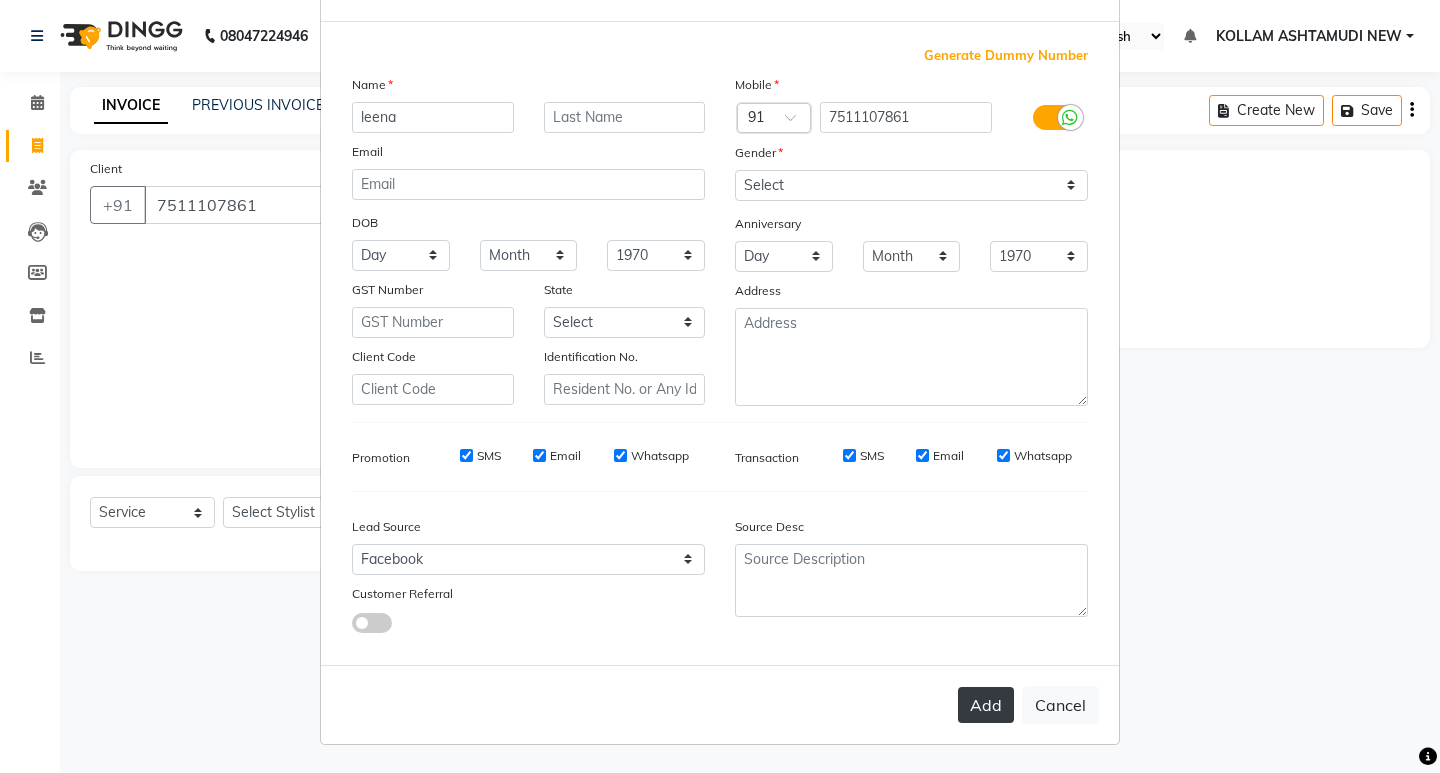 click on "Add" at bounding box center (986, 705) 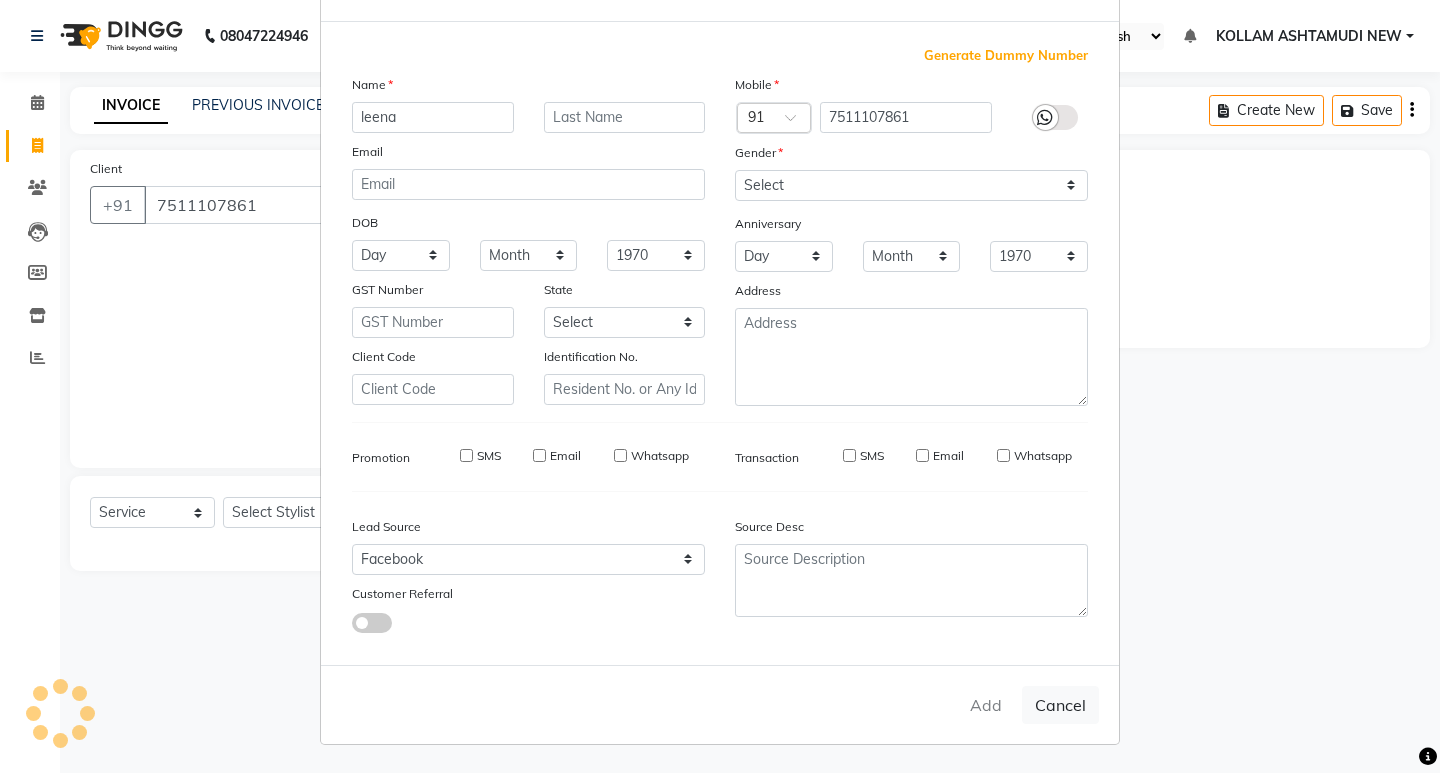 type 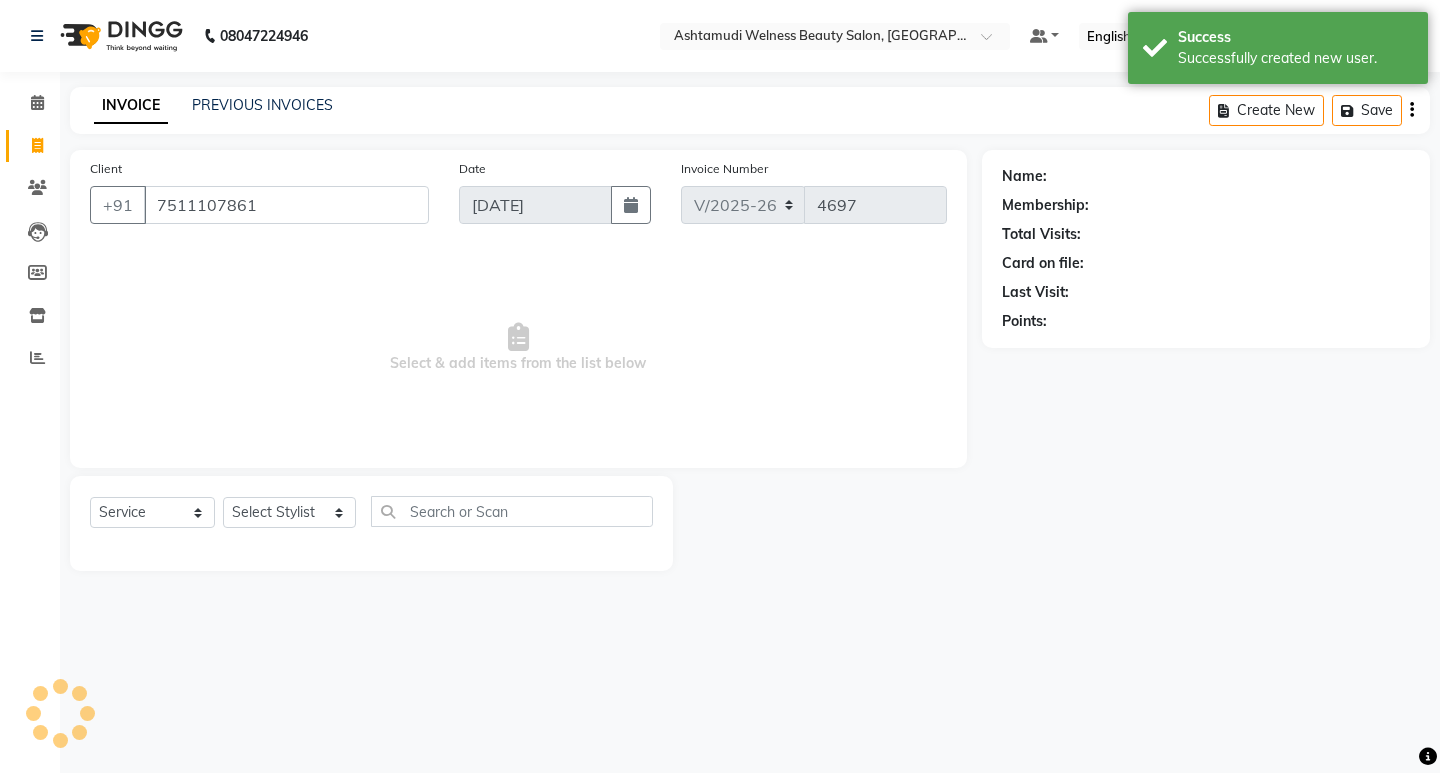select on "1: Object" 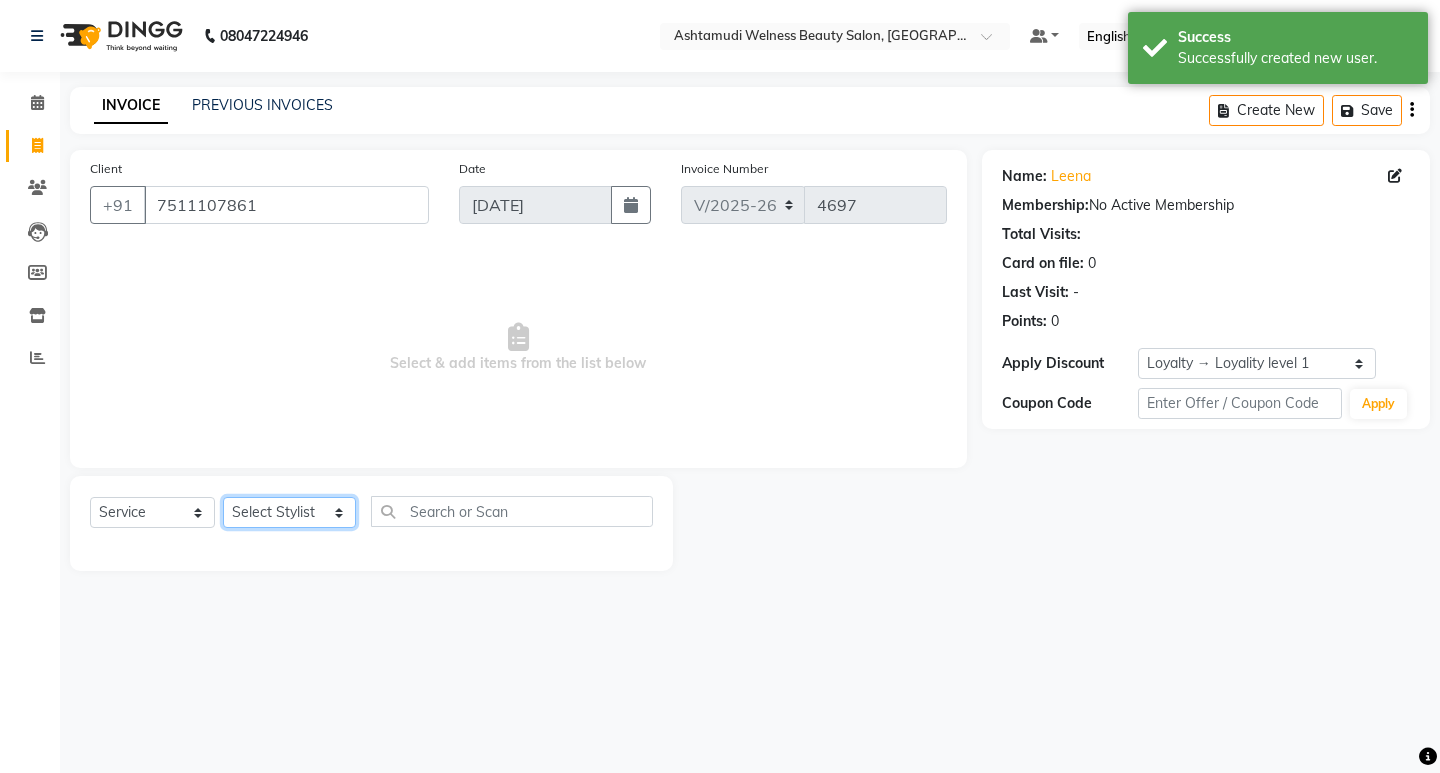 click on "Select Stylist [PERSON_NAME] Admin [PERSON_NAME]  [PERSON_NAME] [PERSON_NAME] [PERSON_NAME]  M [PERSON_NAME]  [PERSON_NAME]  P [PERSON_NAME] ASHTAMUDI KOLLAM ASHTAMUDI NEW  [PERSON_NAME] [PERSON_NAME] [PERSON_NAME]  [PERSON_NAME] [PERSON_NAME] [PERSON_NAME] [PERSON_NAME] [PERSON_NAME] M [PERSON_NAME] SARIGA [PERSON_NAME] [PERSON_NAME] [PERSON_NAME] [PERSON_NAME] [PERSON_NAME] S" 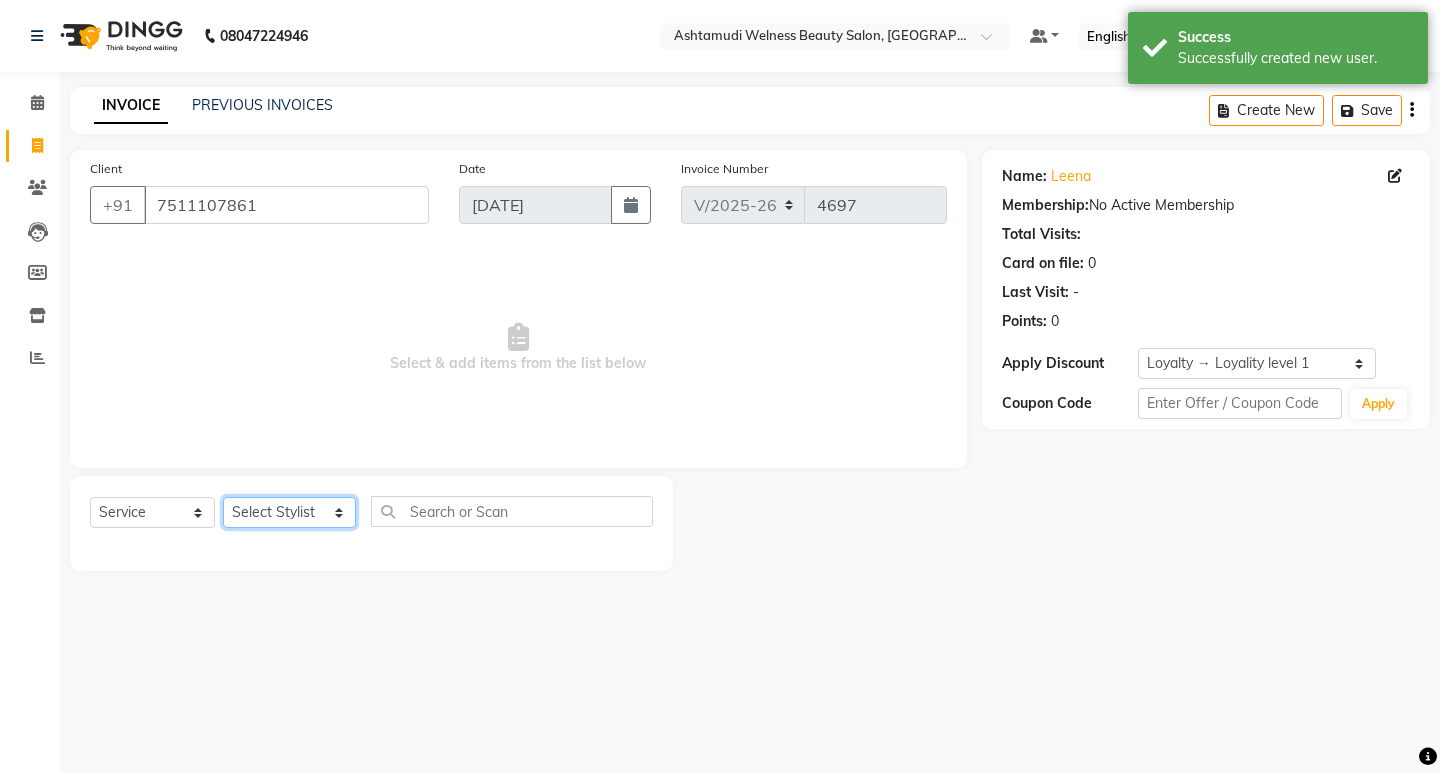 select on "28655" 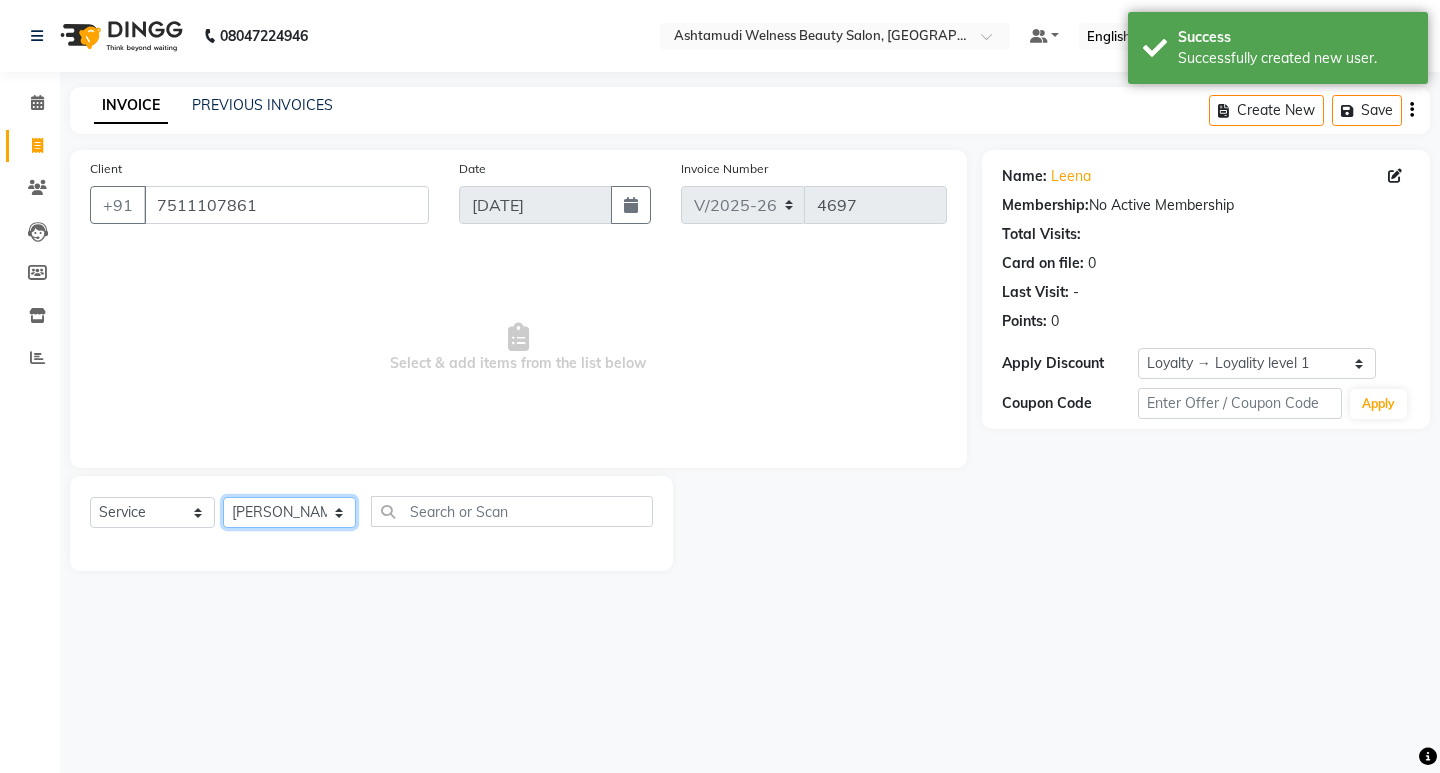 click on "Select Stylist [PERSON_NAME] Admin [PERSON_NAME]  [PERSON_NAME] [PERSON_NAME] [PERSON_NAME]  M [PERSON_NAME]  [PERSON_NAME]  P [PERSON_NAME] ASHTAMUDI KOLLAM ASHTAMUDI NEW  [PERSON_NAME] [PERSON_NAME] [PERSON_NAME]  [PERSON_NAME] [PERSON_NAME] [PERSON_NAME] [PERSON_NAME] [PERSON_NAME] M [PERSON_NAME] SARIGA [PERSON_NAME] [PERSON_NAME] [PERSON_NAME] [PERSON_NAME] [PERSON_NAME] S" 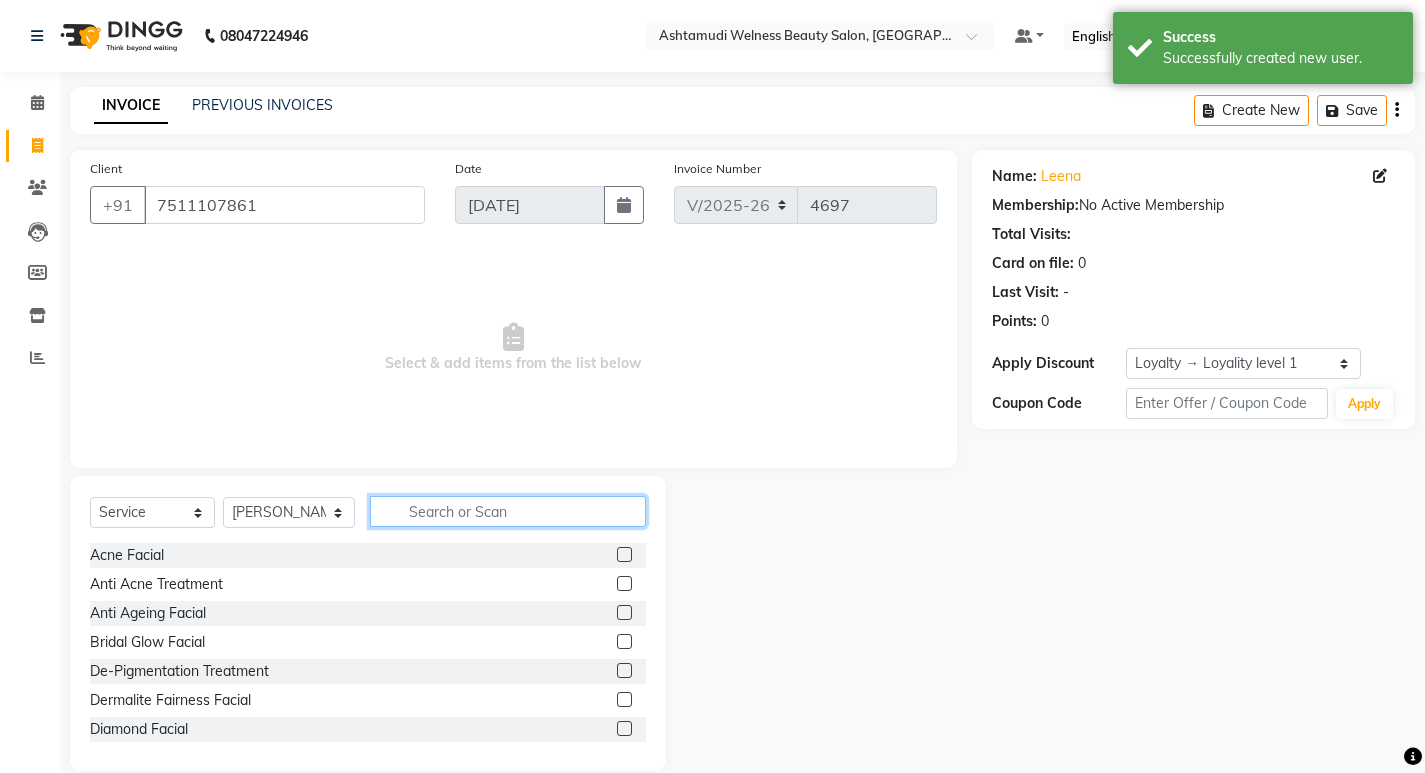 drag, startPoint x: 472, startPoint y: 519, endPoint x: 509, endPoint y: 499, distance: 42.059483 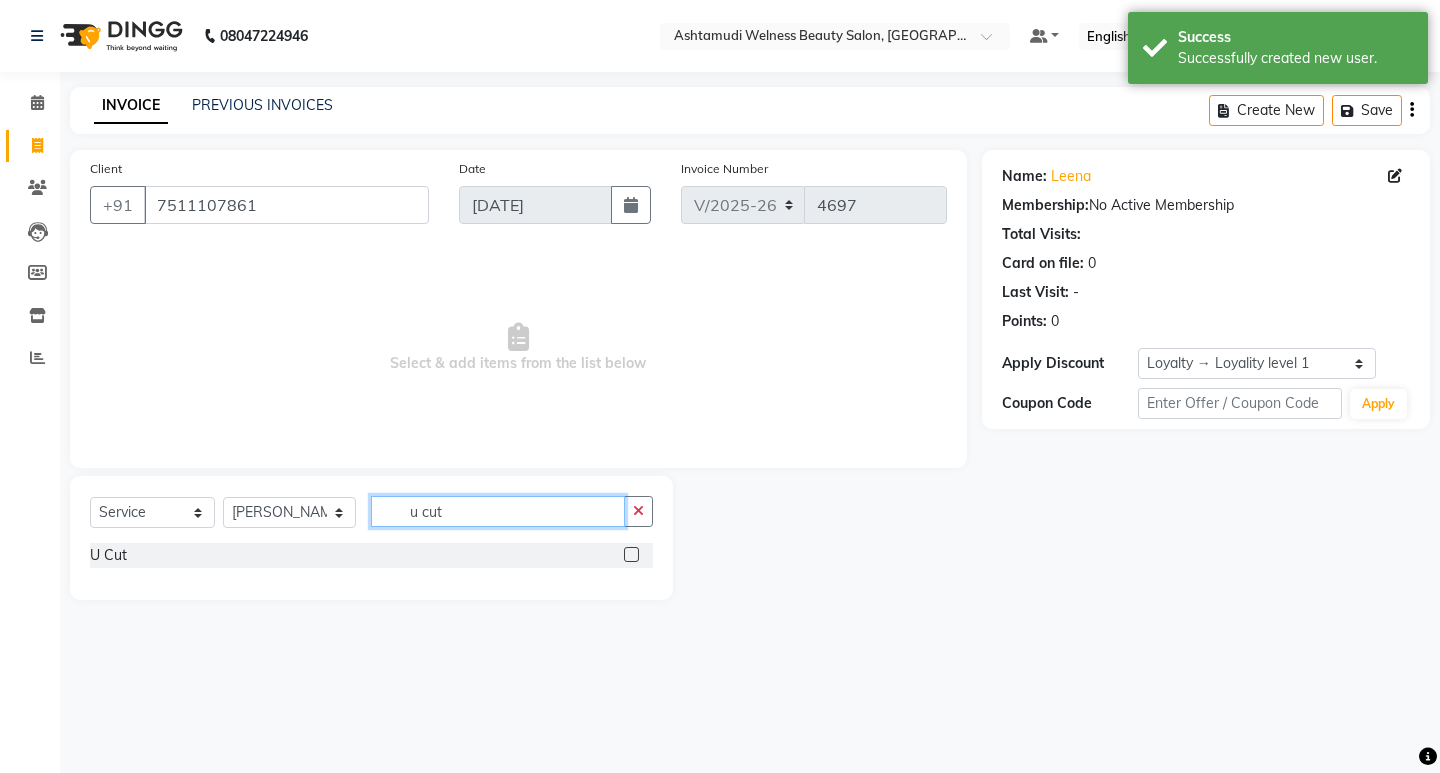 type on "u cut" 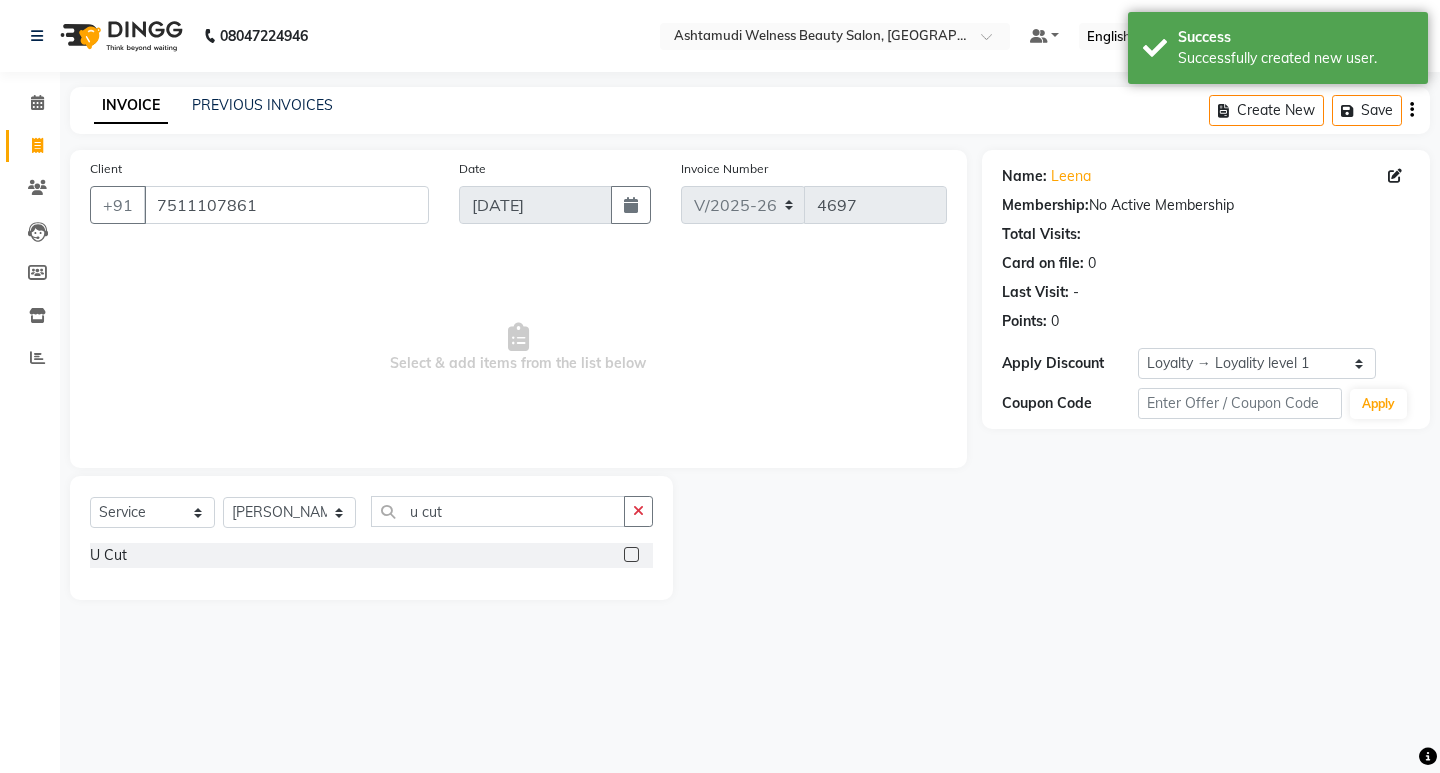 click 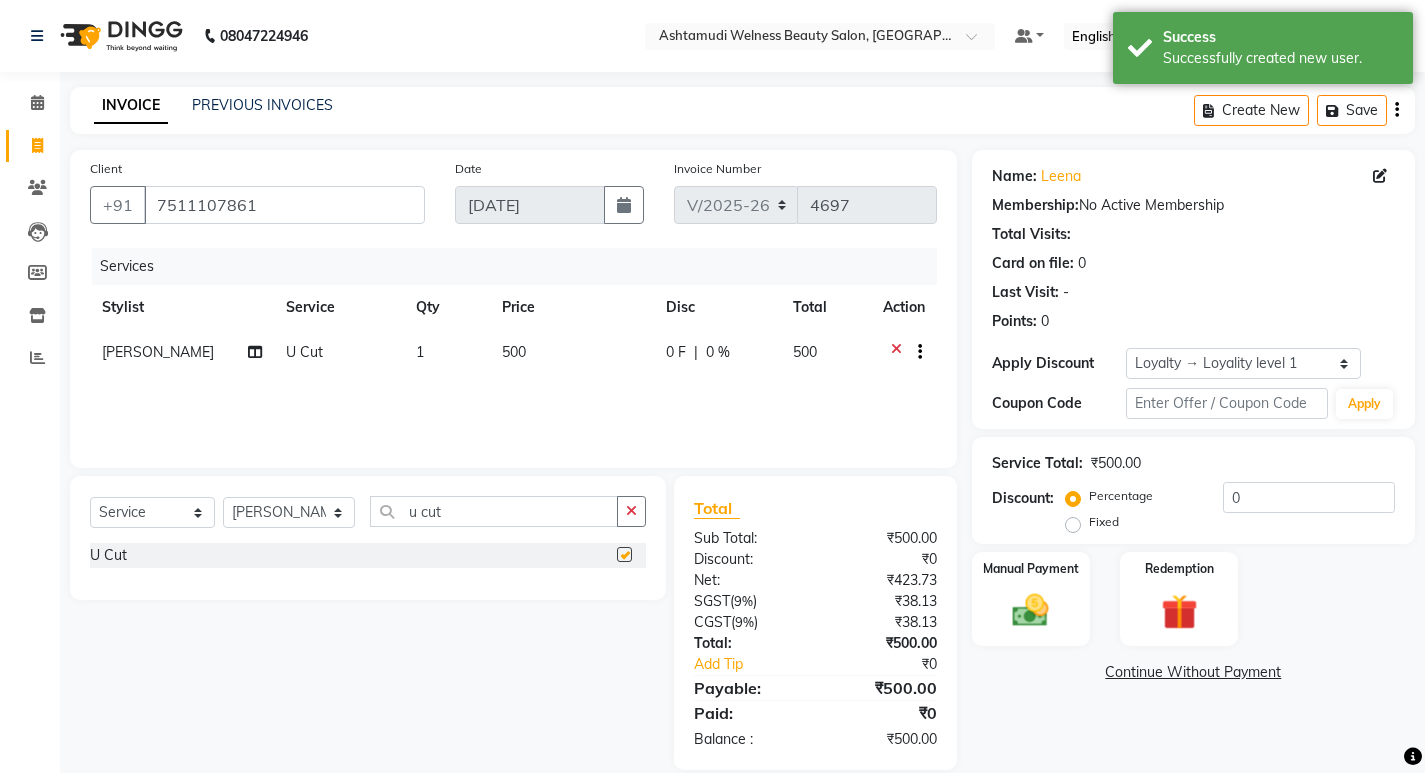 checkbox on "false" 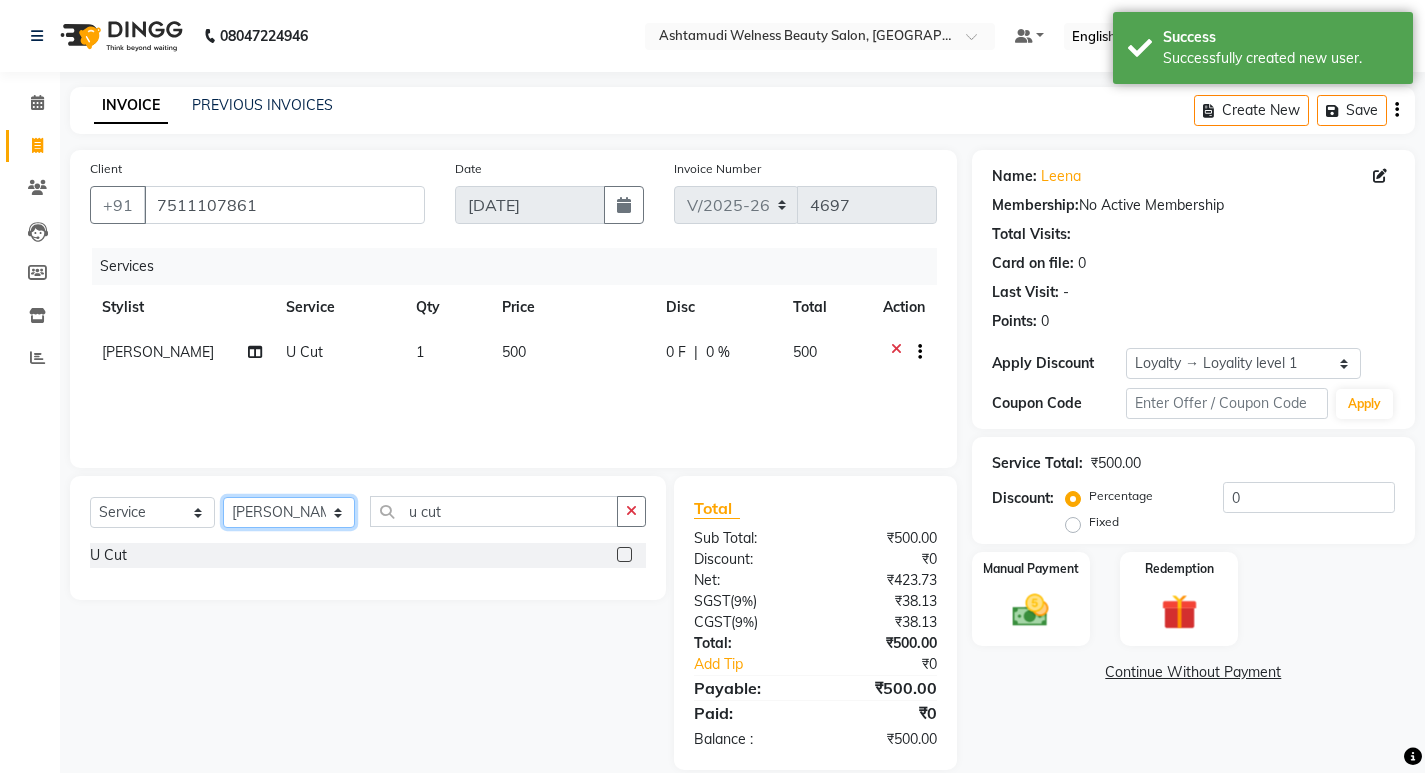 click on "Select Stylist [PERSON_NAME] Admin [PERSON_NAME]  [PERSON_NAME] [PERSON_NAME] [PERSON_NAME]  M [PERSON_NAME]  [PERSON_NAME]  P [PERSON_NAME] ASHTAMUDI KOLLAM ASHTAMUDI NEW  [PERSON_NAME] [PERSON_NAME] [PERSON_NAME]  [PERSON_NAME] [PERSON_NAME] [PERSON_NAME] [PERSON_NAME] [PERSON_NAME] M [PERSON_NAME] SARIGA [PERSON_NAME] [PERSON_NAME] [PERSON_NAME] [PERSON_NAME] [PERSON_NAME] S" 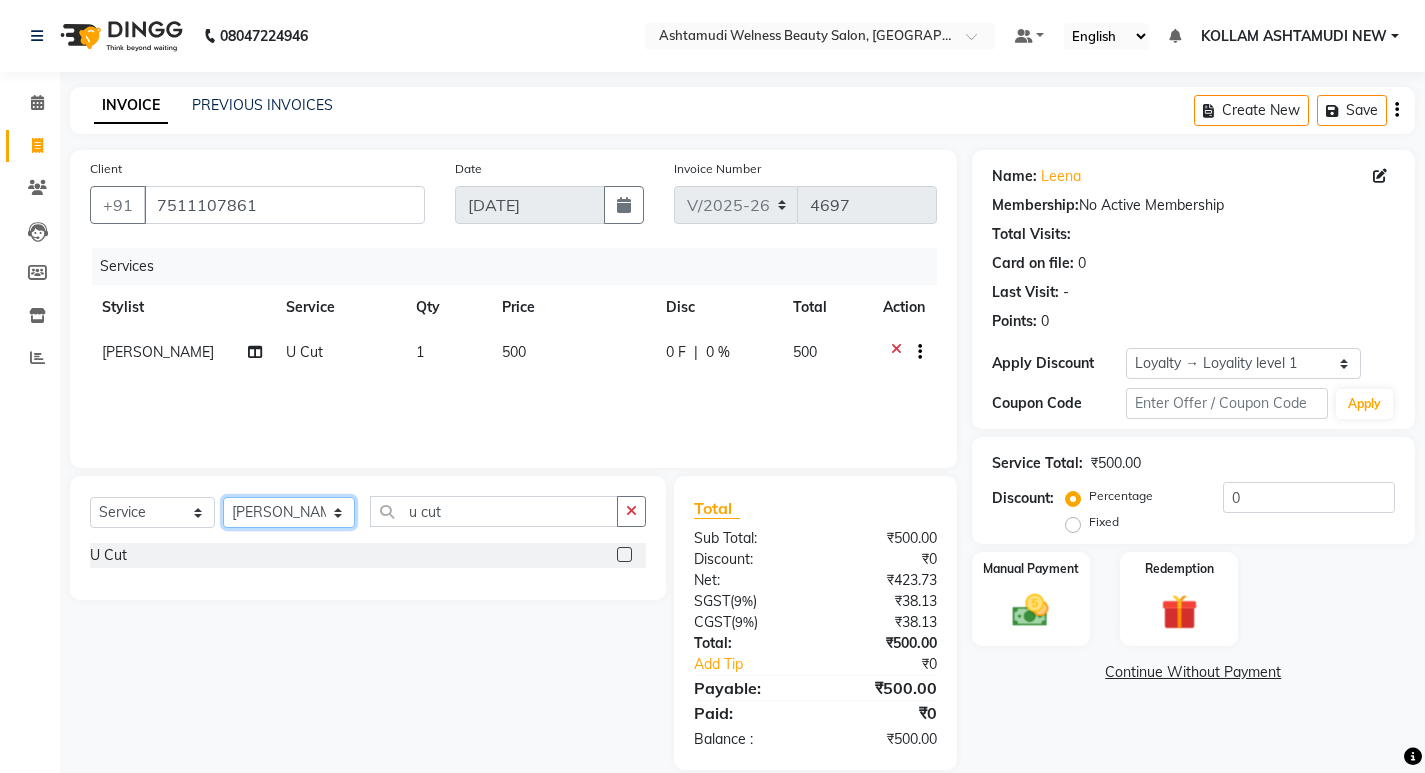 select on "62403" 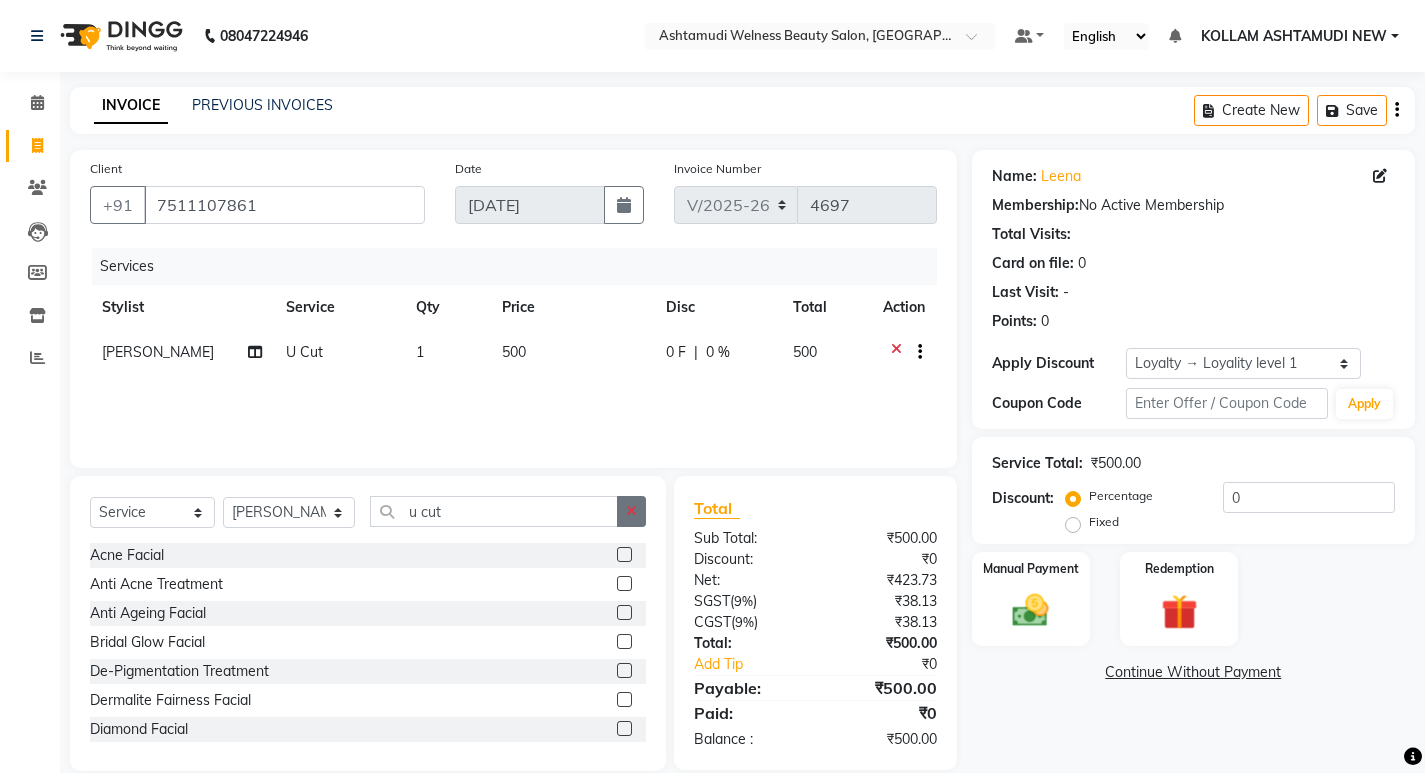click 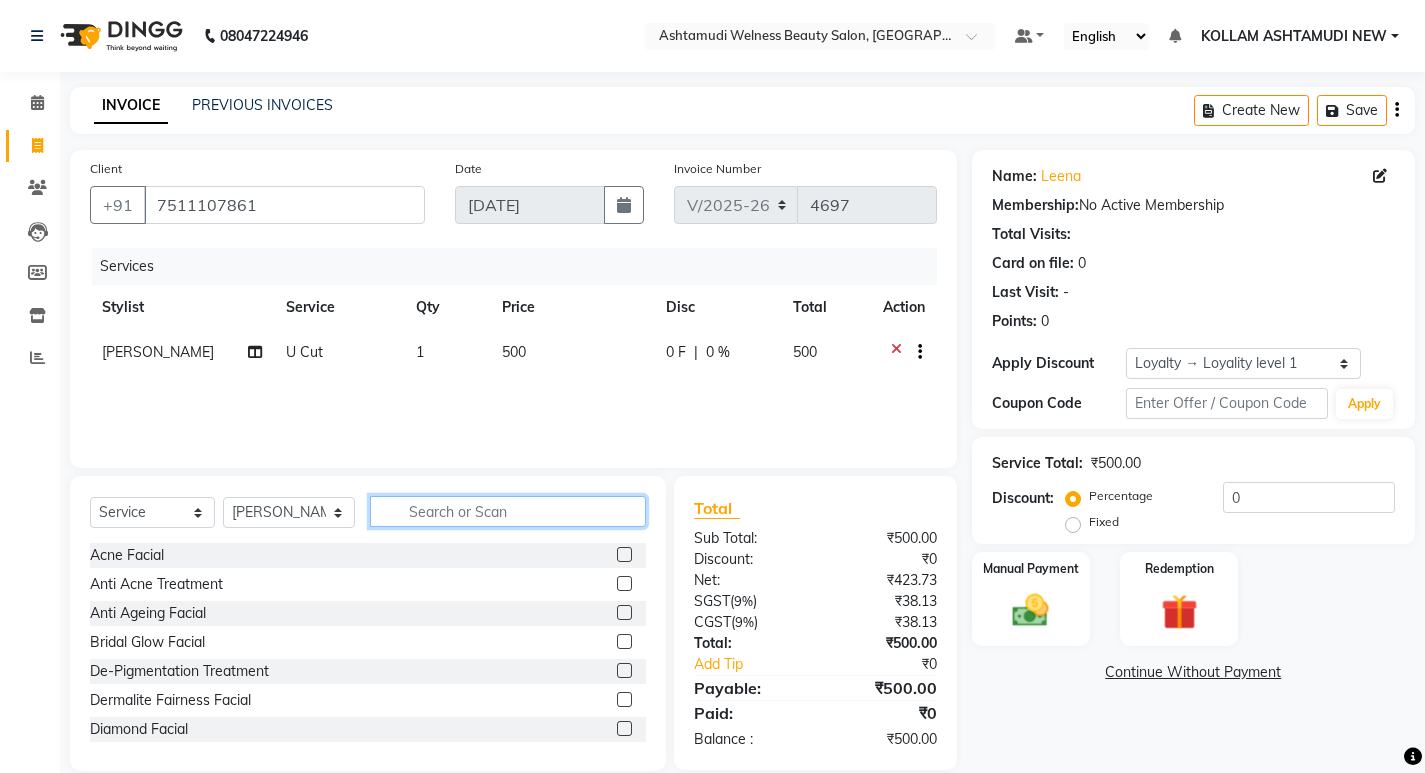 click 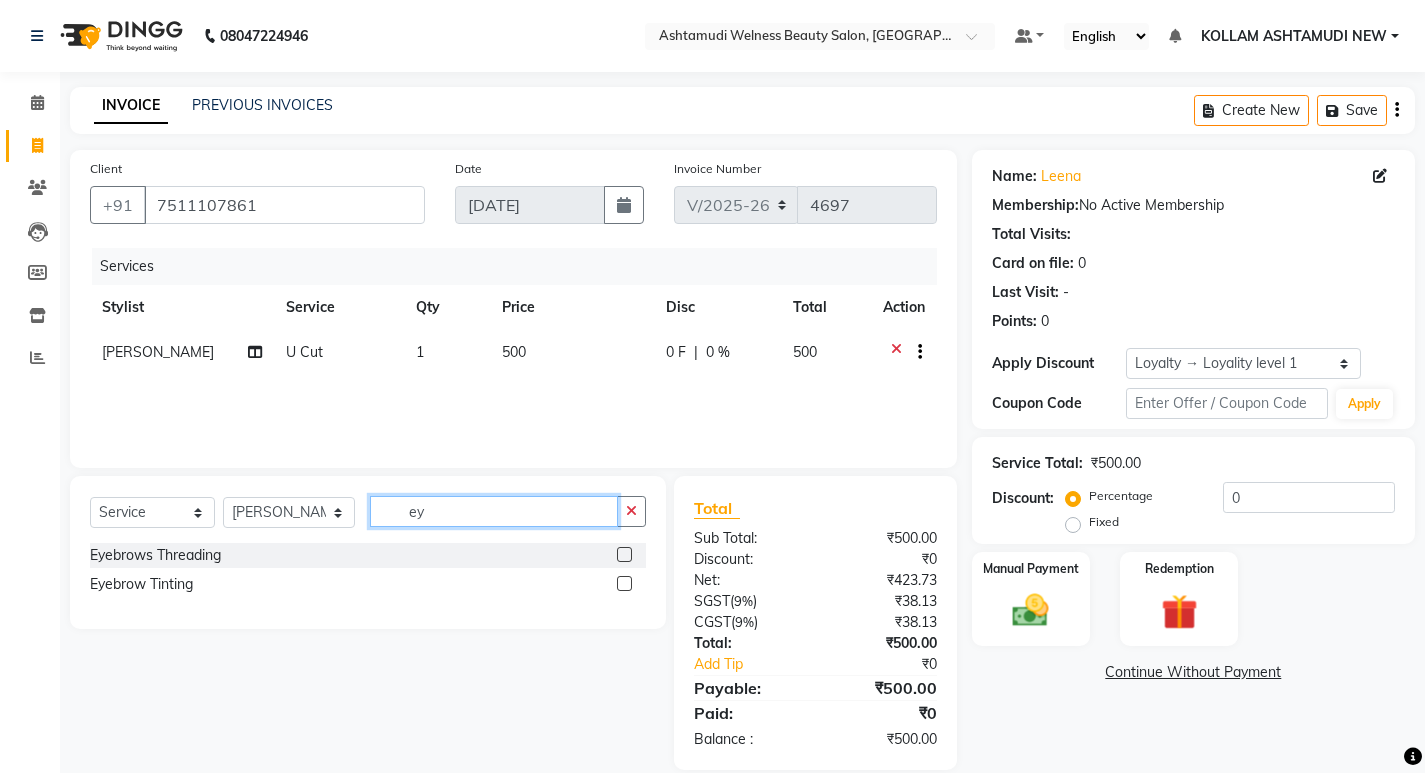 type on "ey" 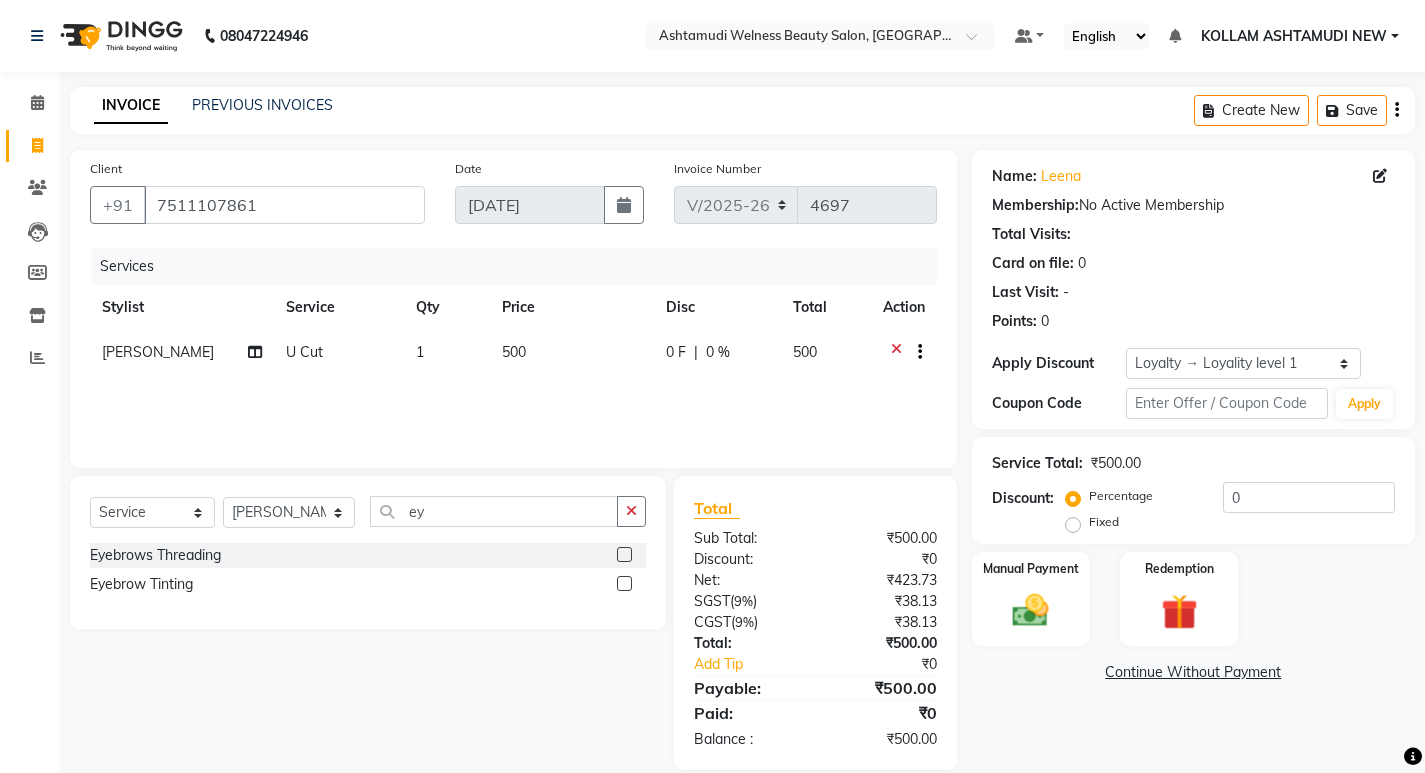 click 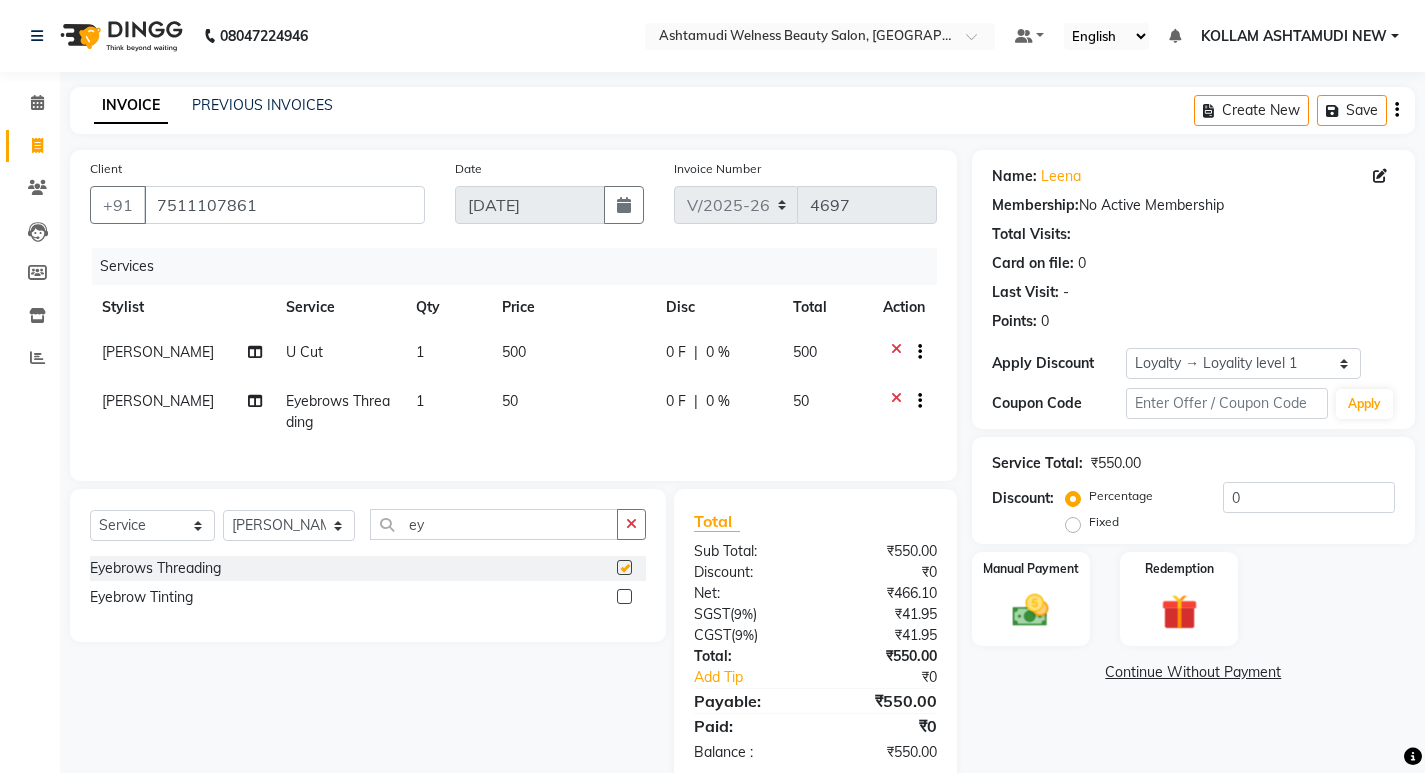 checkbox on "false" 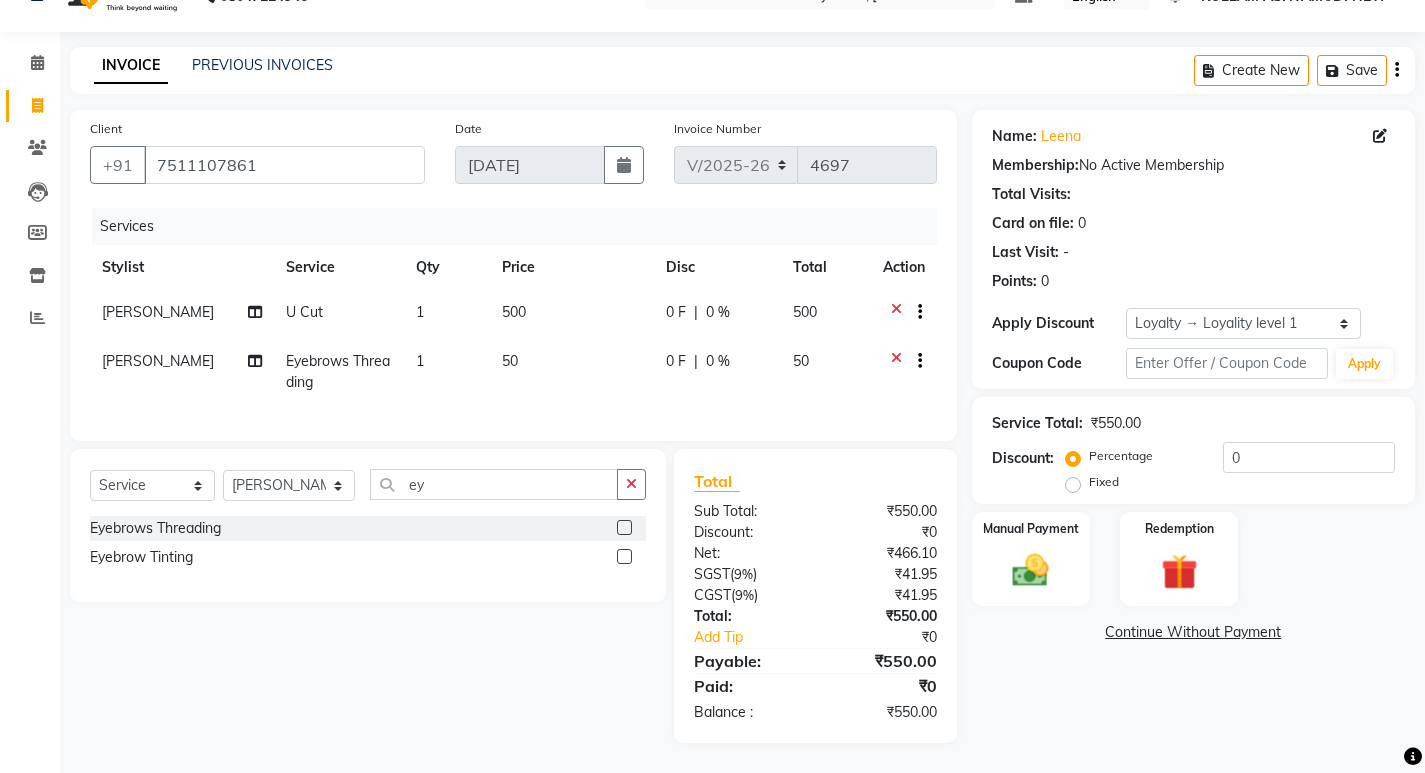 scroll, scrollTop: 55, scrollLeft: 0, axis: vertical 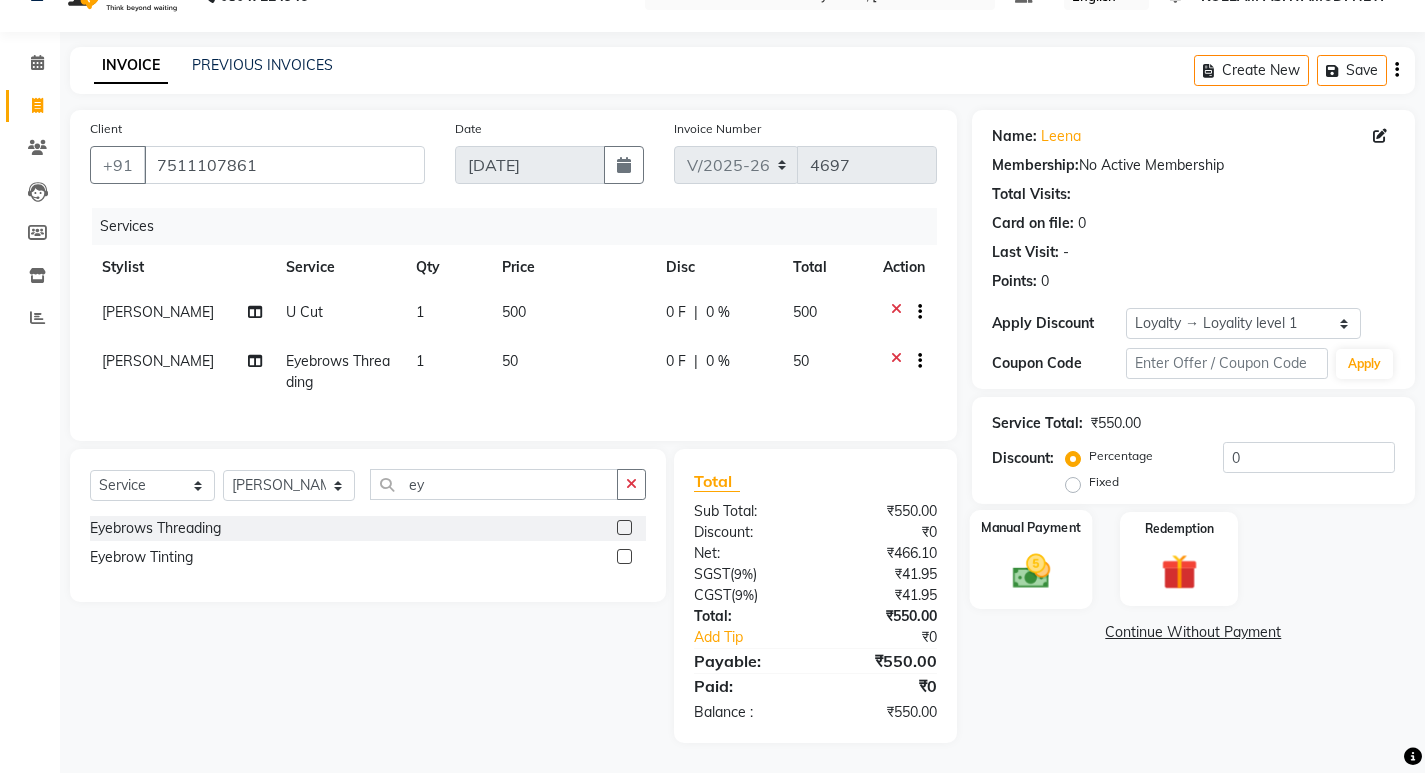 click 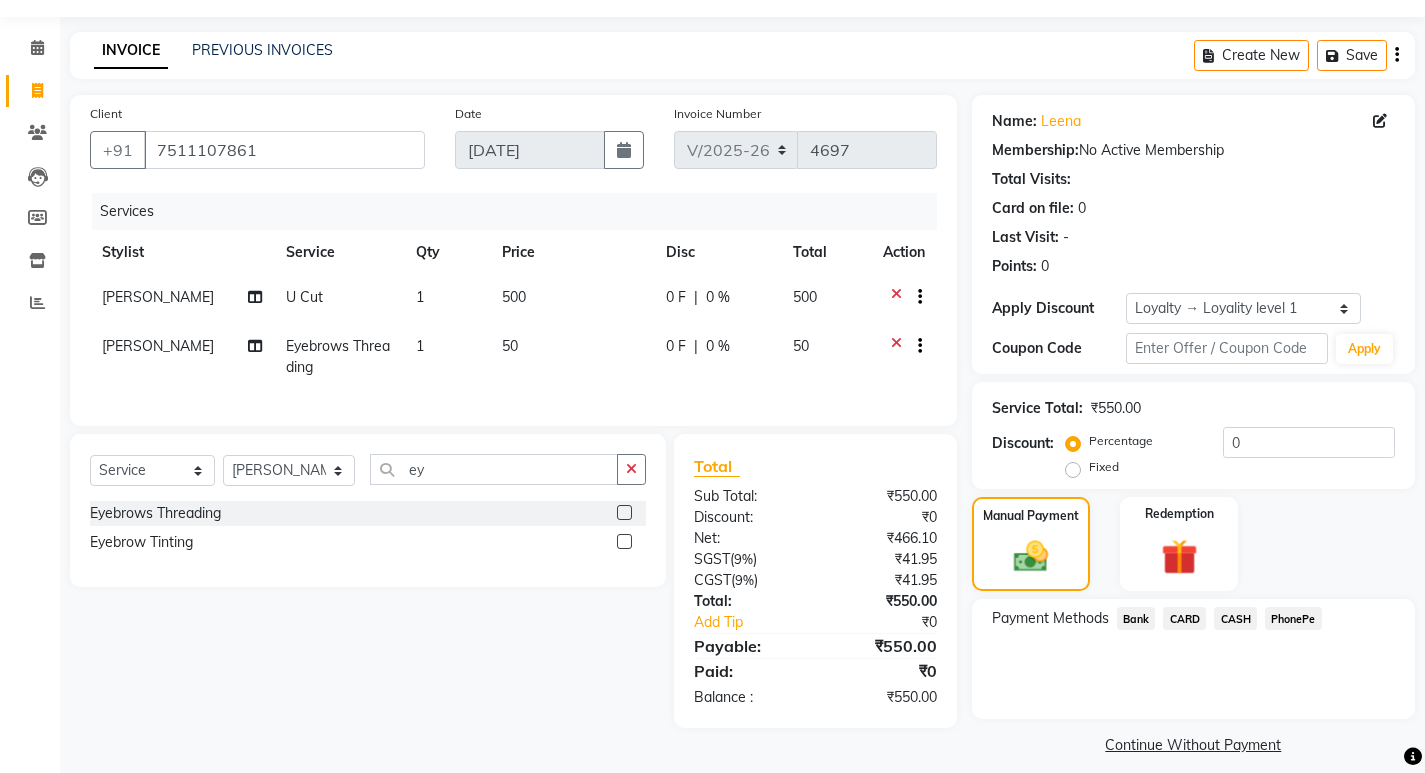 click on "PhonePe" 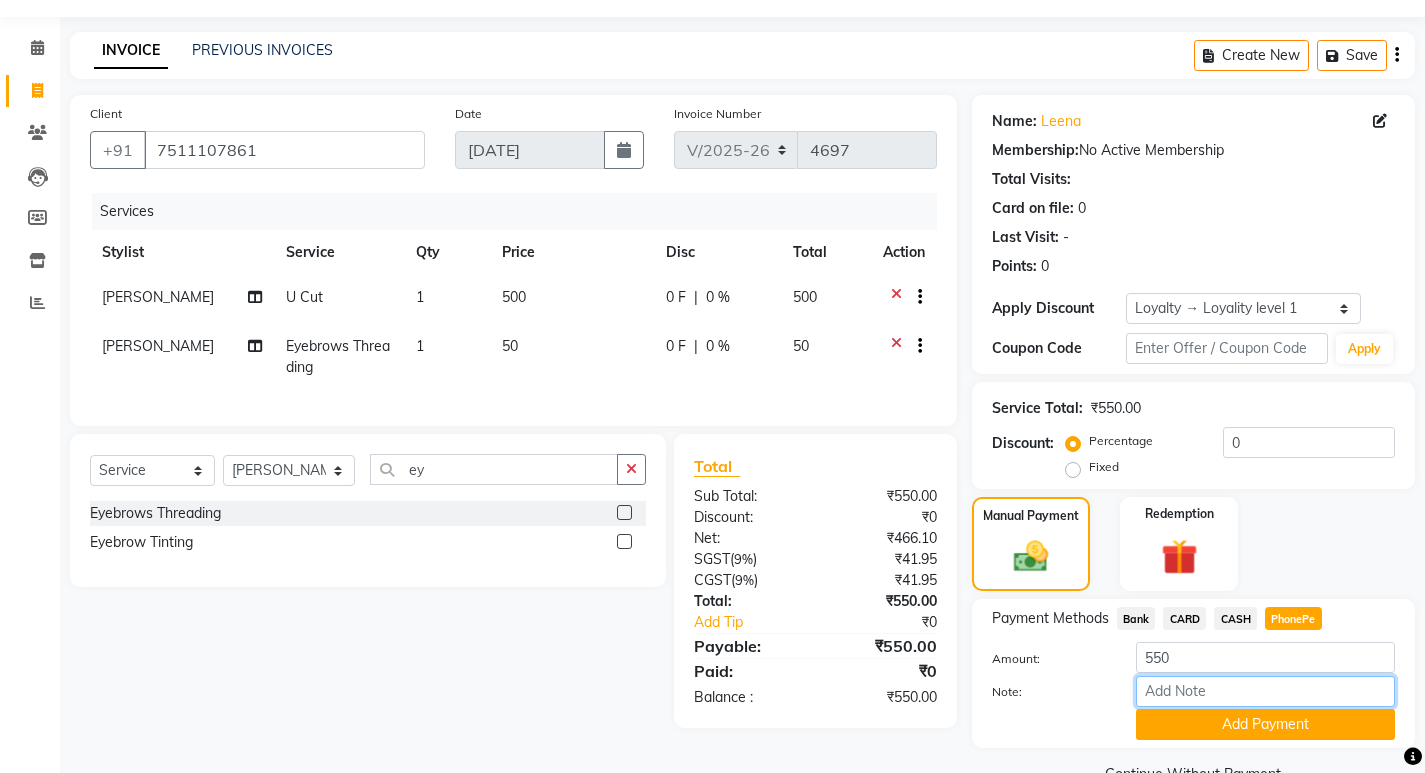 click on "Note:" at bounding box center [1265, 691] 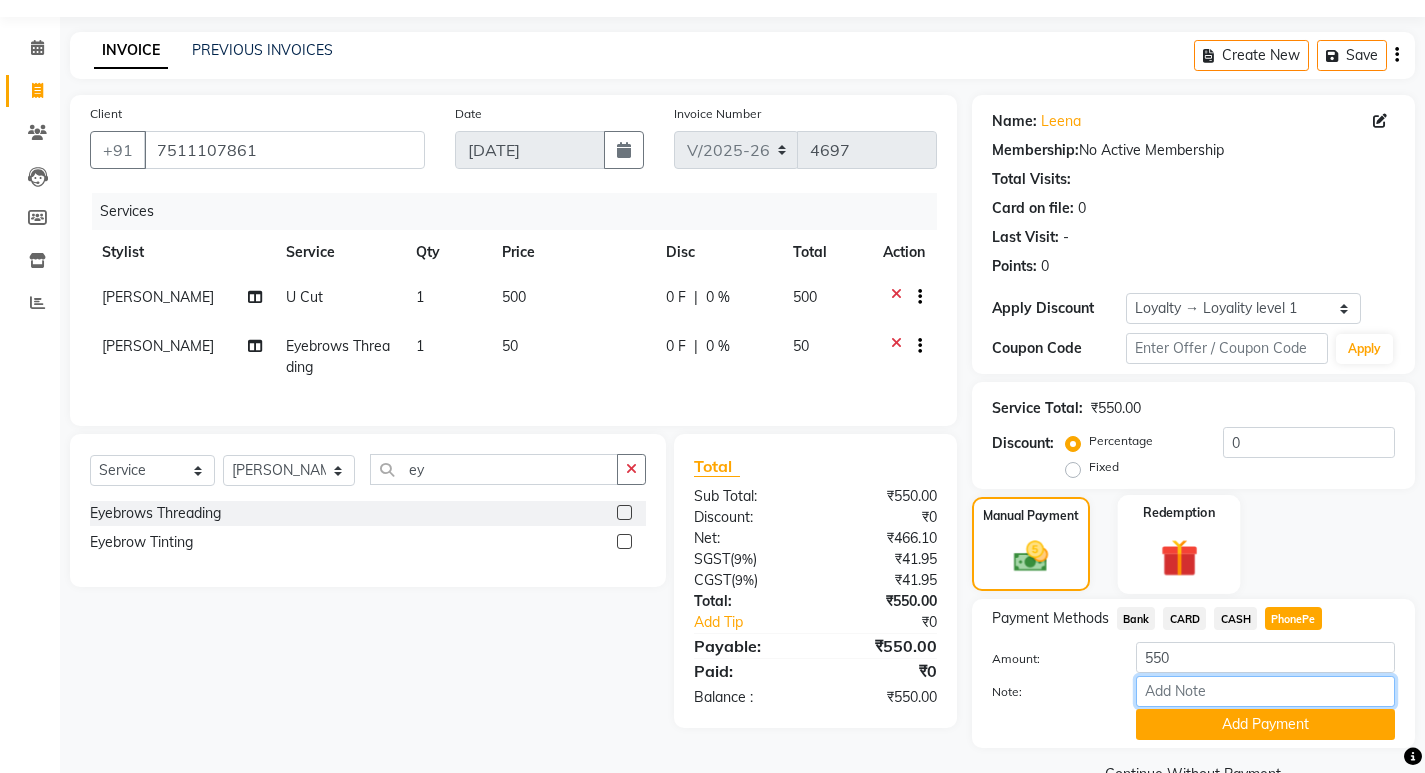 type on "SARIGA" 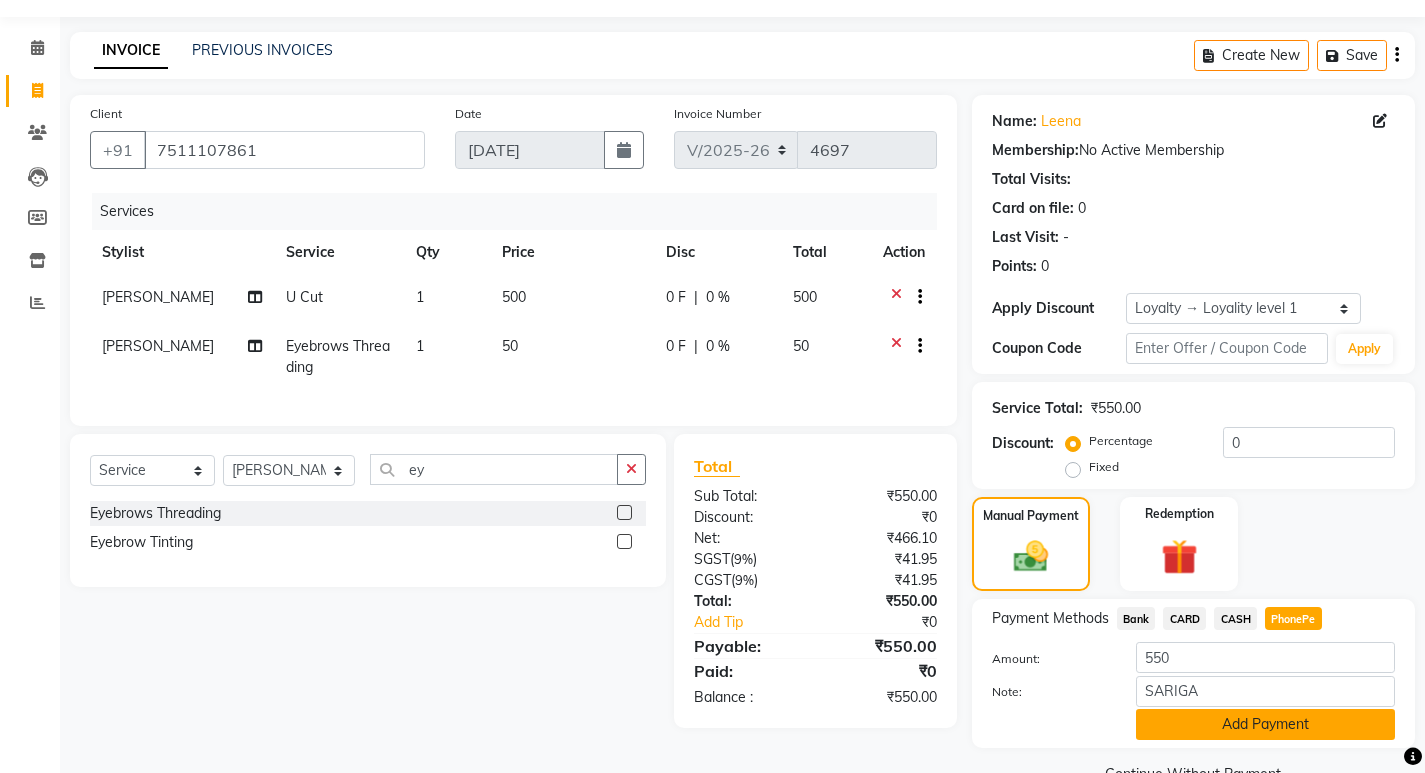 click on "Add Payment" 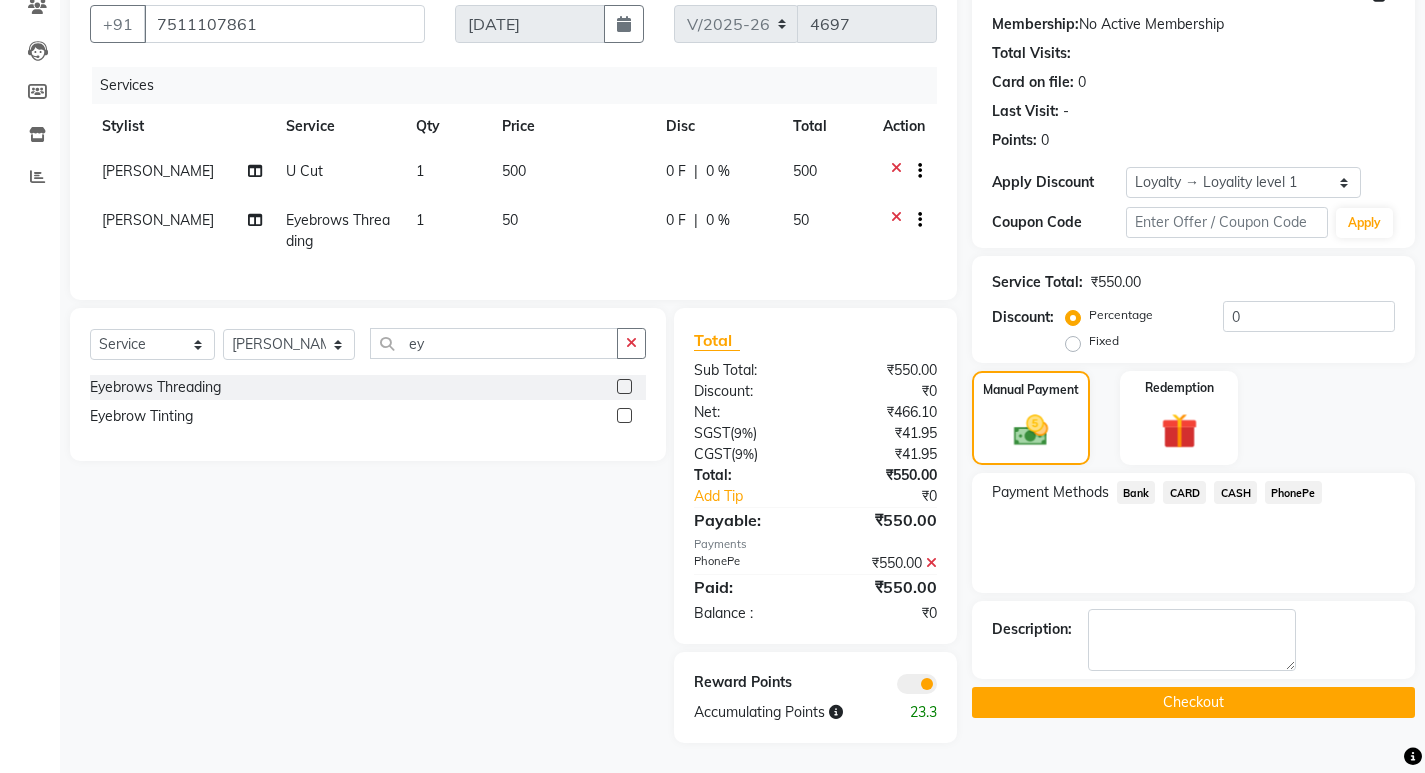 scroll, scrollTop: 196, scrollLeft: 0, axis: vertical 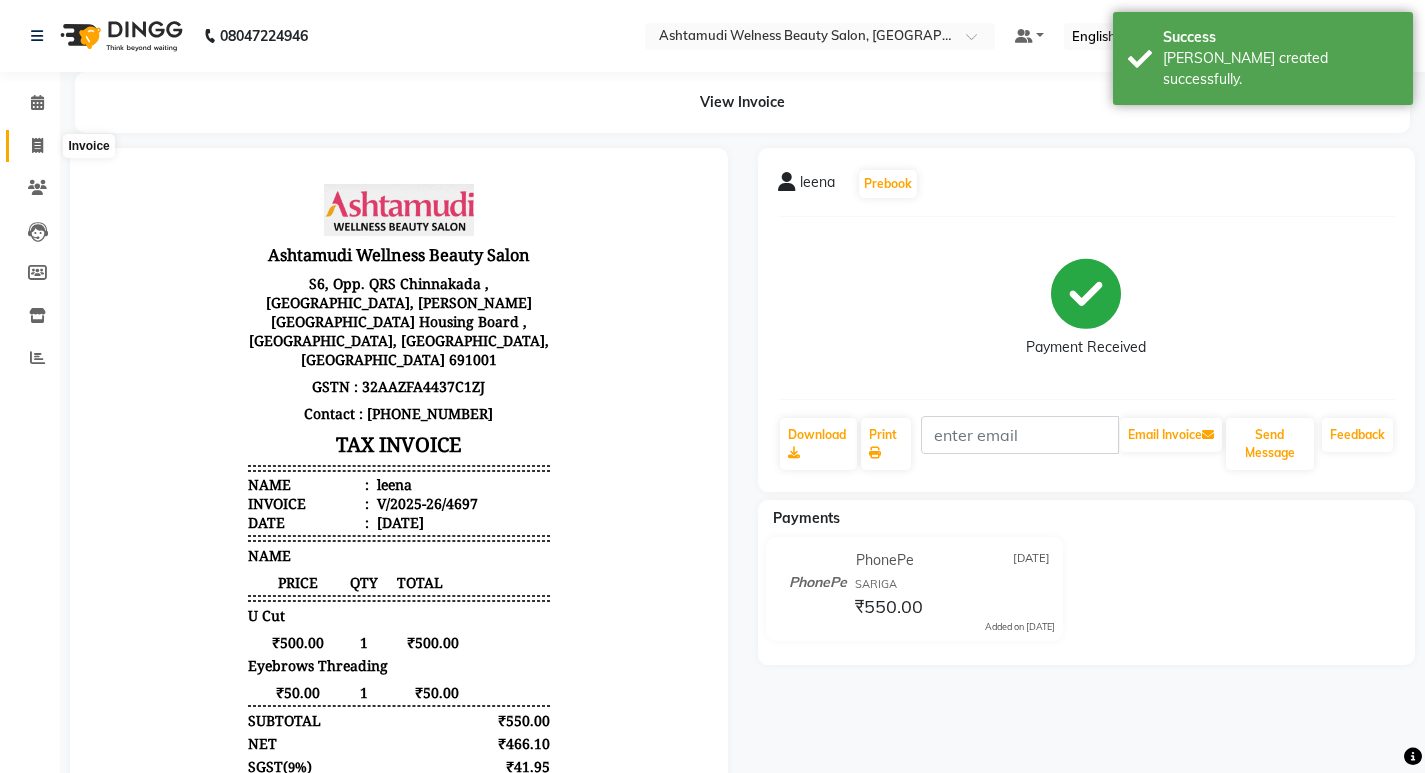 click 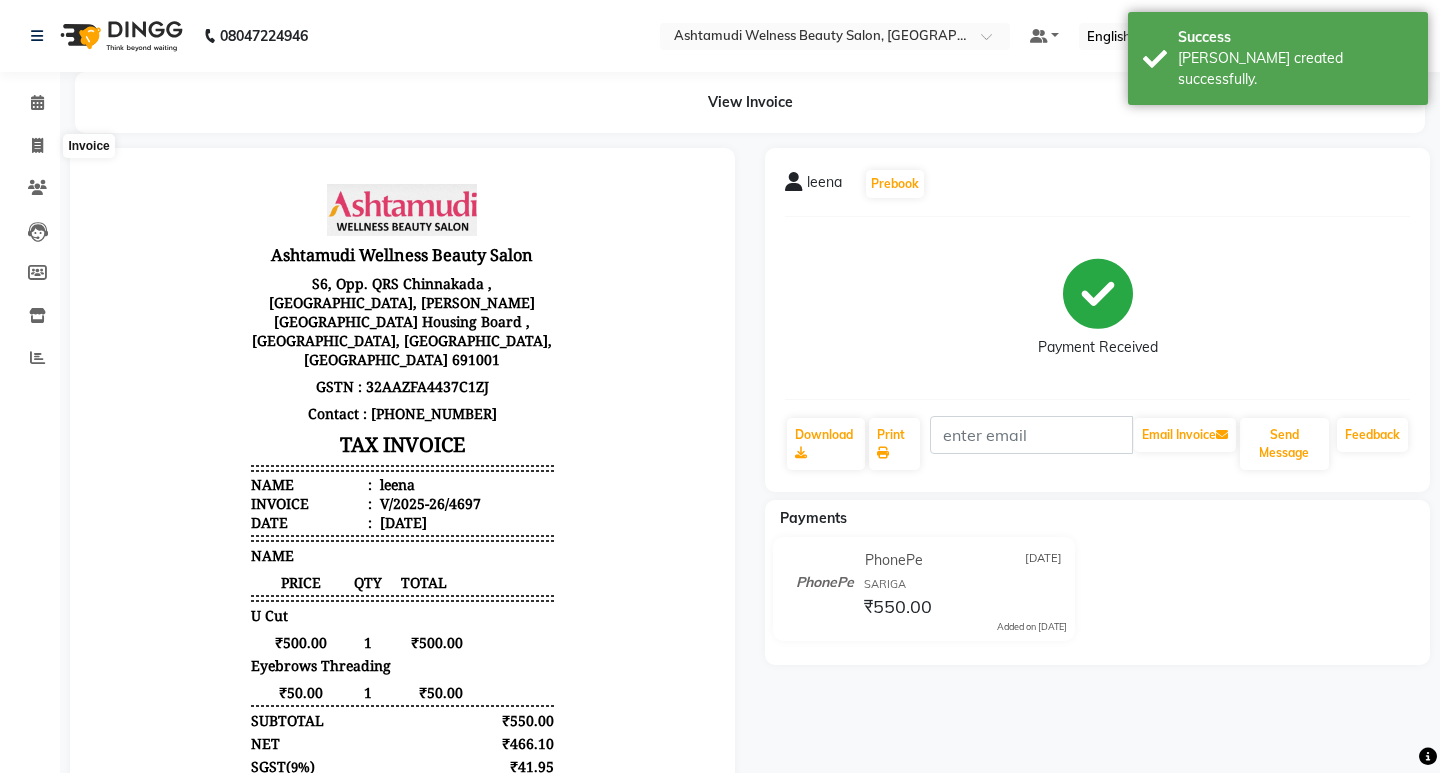 select on "4529" 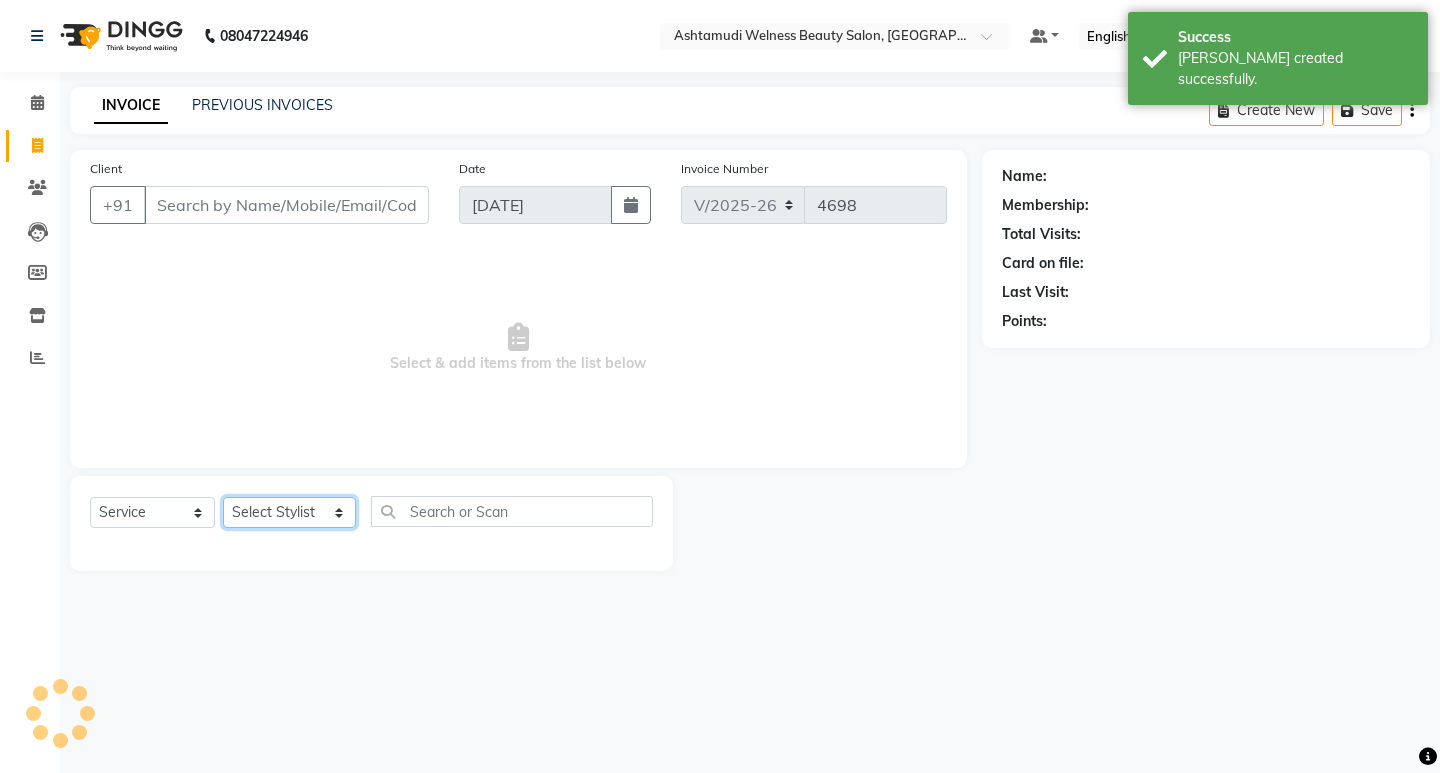 drag, startPoint x: 281, startPoint y: 510, endPoint x: 276, endPoint y: 498, distance: 13 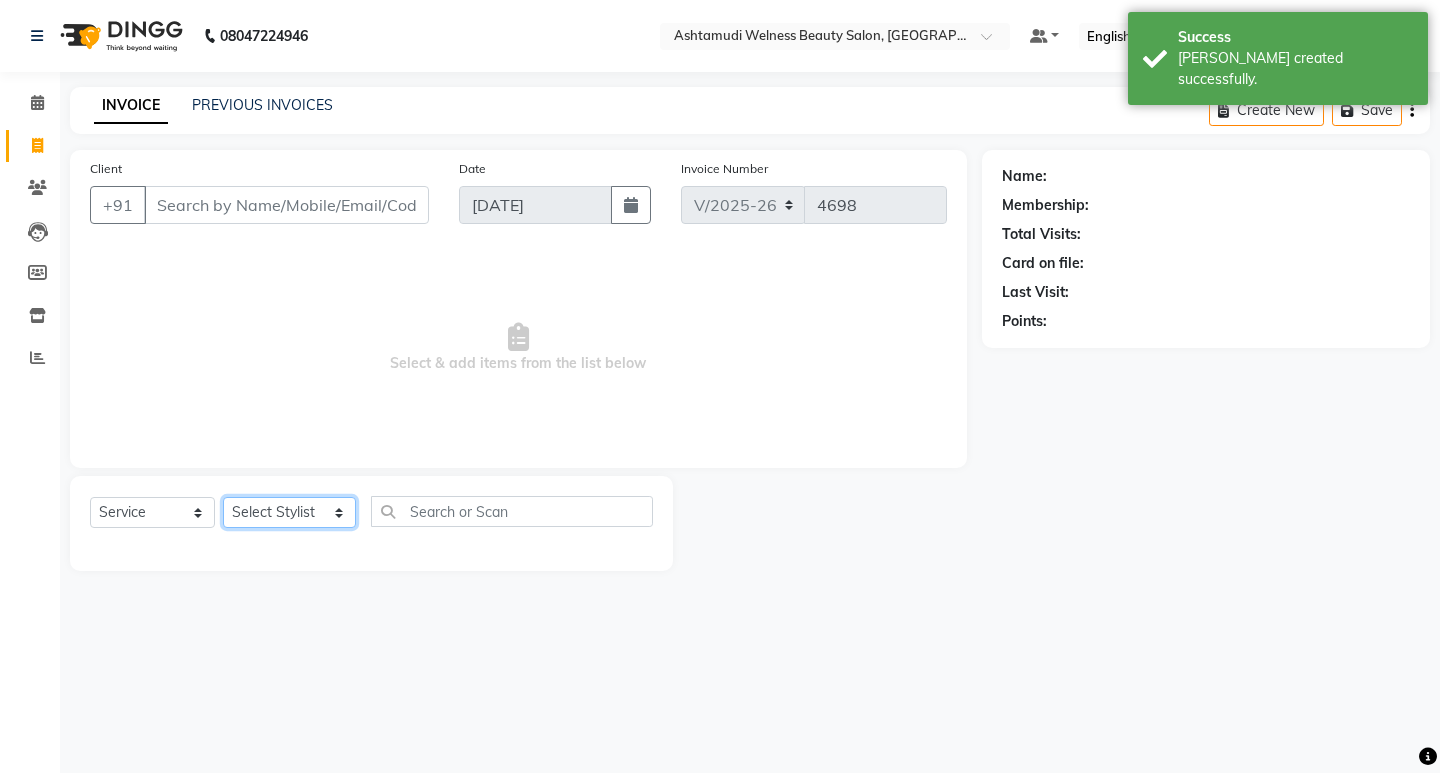 select on "62403" 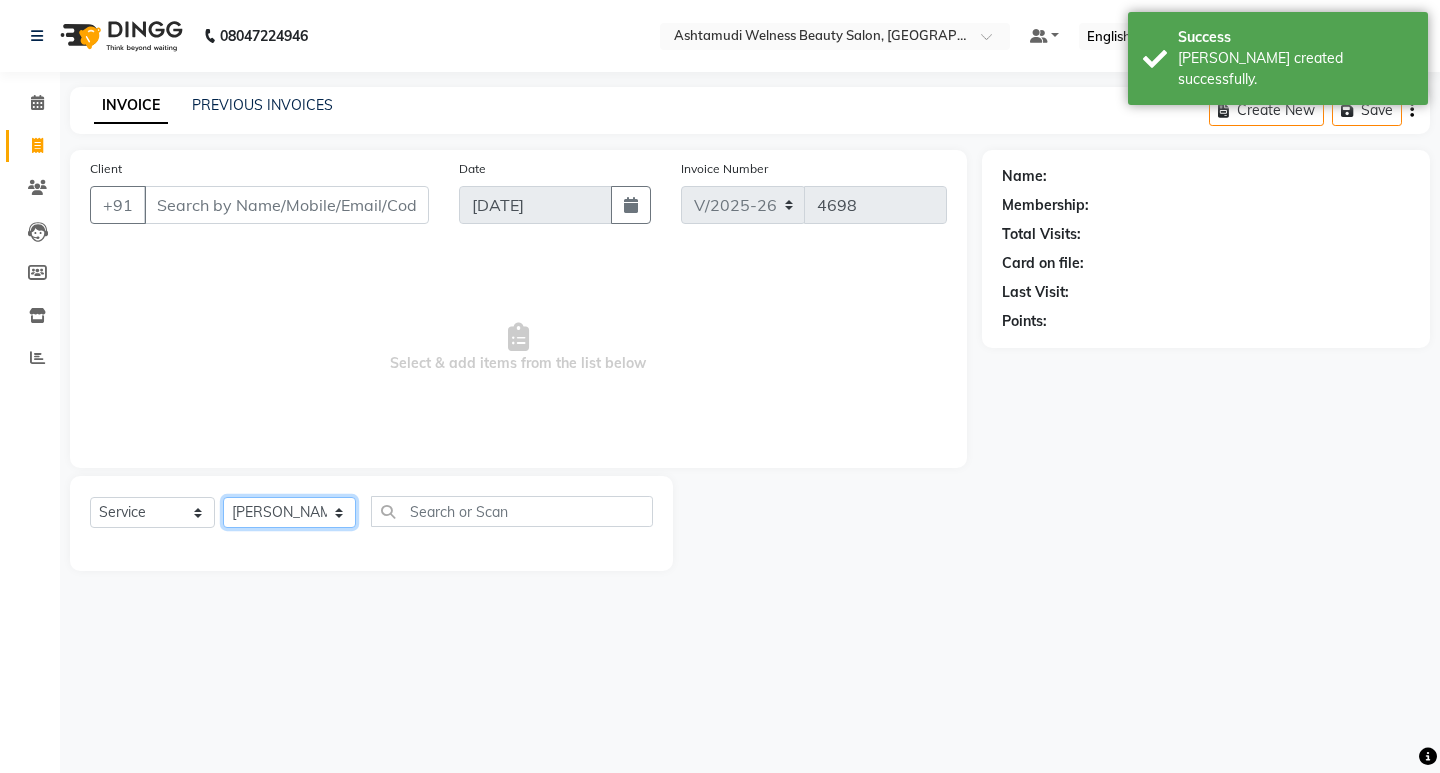 click on "Select Stylist [PERSON_NAME] Admin [PERSON_NAME]  [PERSON_NAME] [PERSON_NAME] [PERSON_NAME]  M [PERSON_NAME]  [PERSON_NAME]  P [PERSON_NAME] ASHTAMUDI KOLLAM ASHTAMUDI NEW  [PERSON_NAME] [PERSON_NAME] [PERSON_NAME]  [PERSON_NAME] [PERSON_NAME] [PERSON_NAME] [PERSON_NAME] [PERSON_NAME] M [PERSON_NAME] SARIGA [PERSON_NAME] [PERSON_NAME] [PERSON_NAME] [PERSON_NAME] [PERSON_NAME] S" 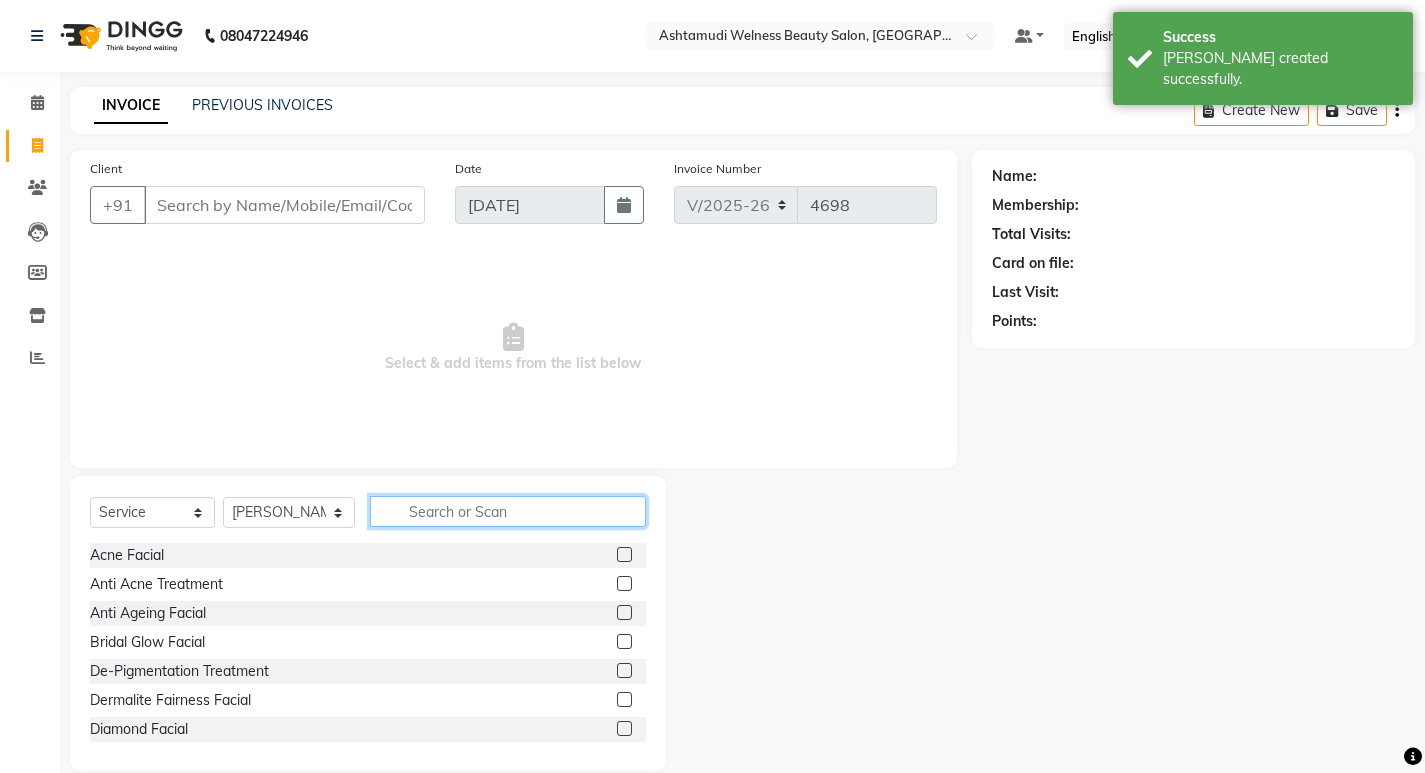 click 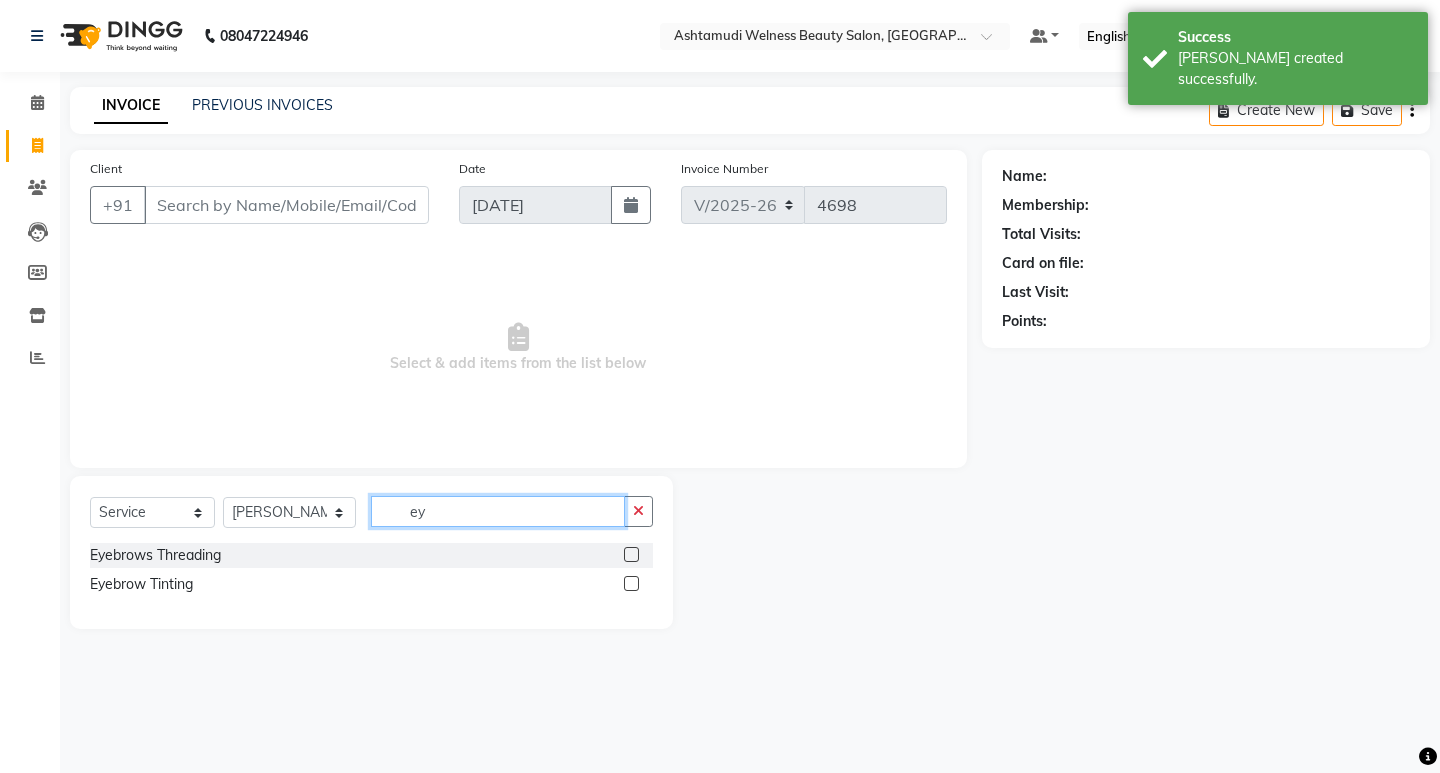 type on "ey" 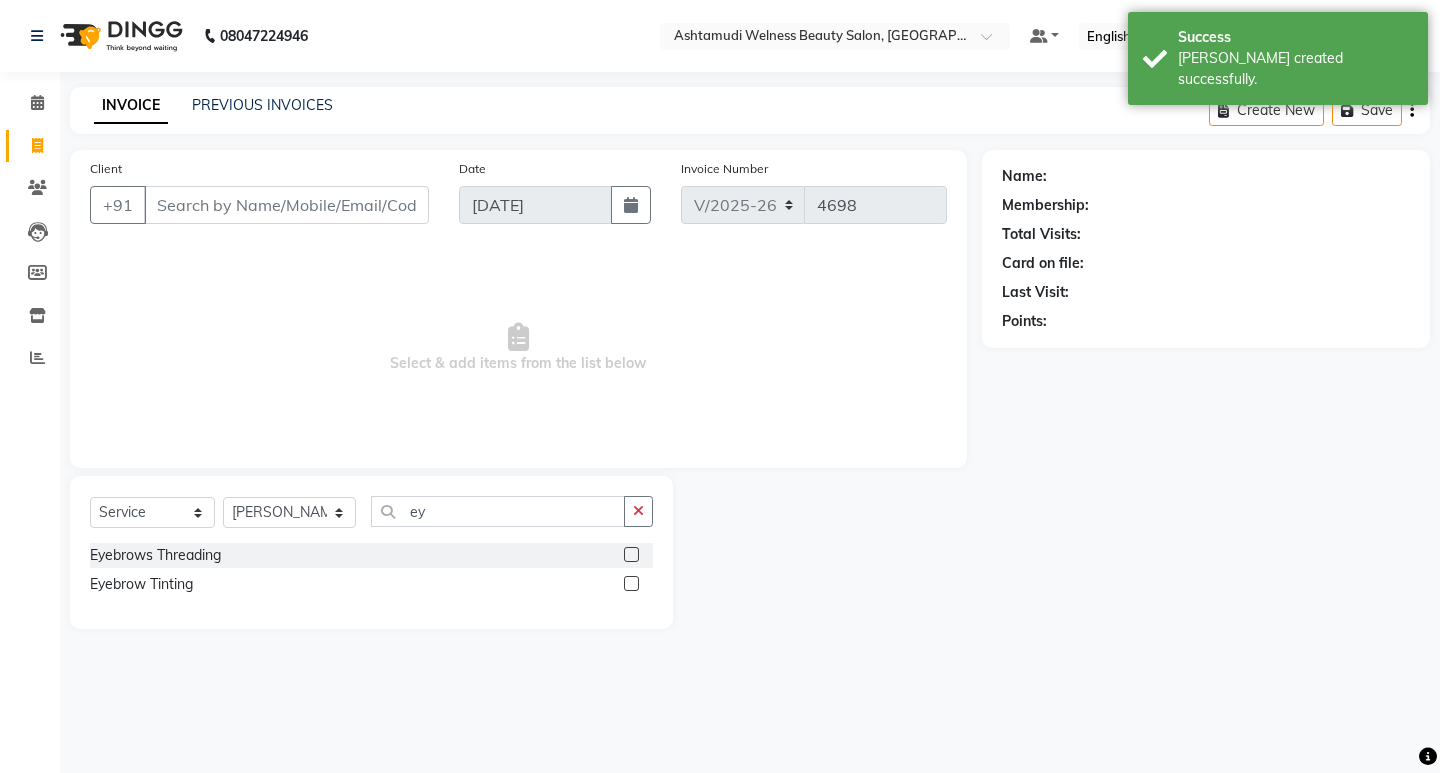 drag, startPoint x: 637, startPoint y: 549, endPoint x: 600, endPoint y: 540, distance: 38.078865 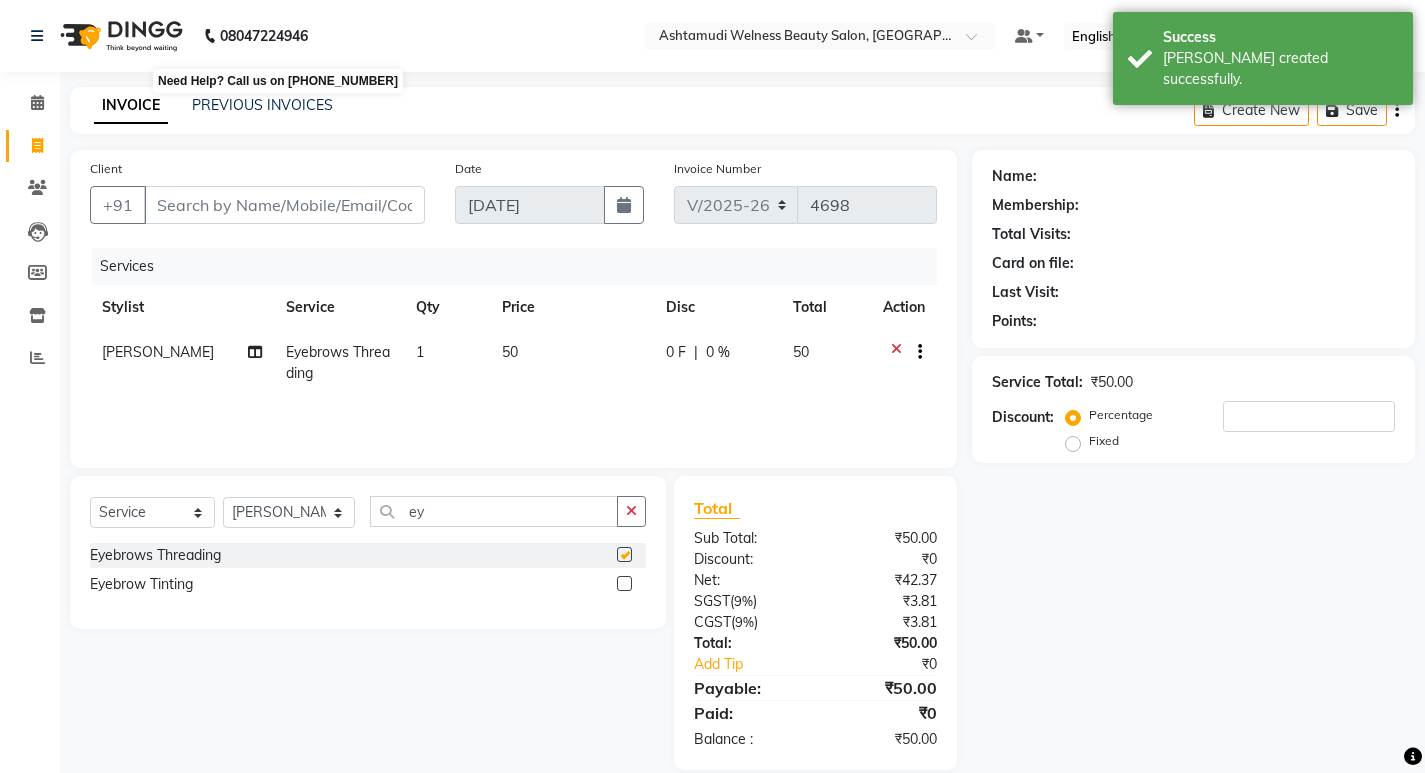 checkbox on "false" 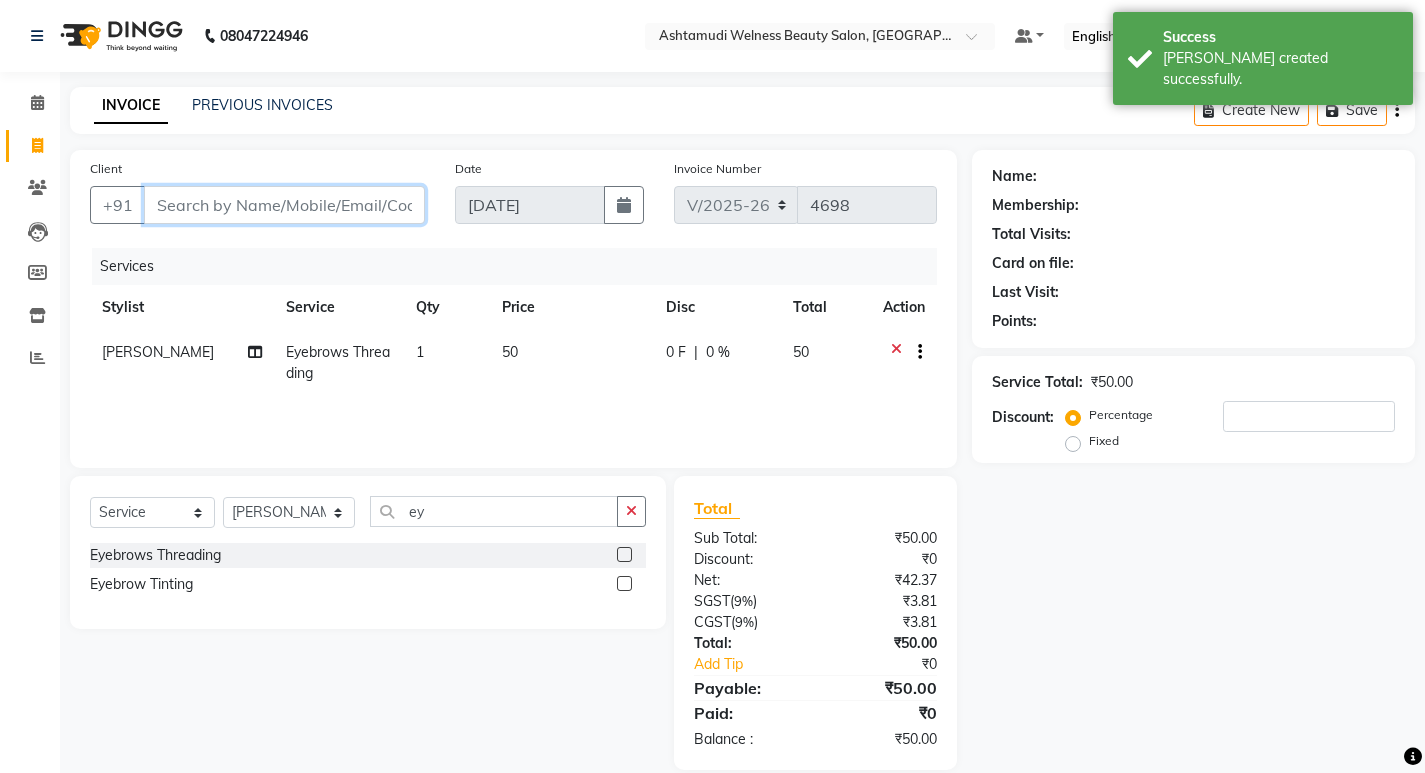 click on "Client" at bounding box center (284, 205) 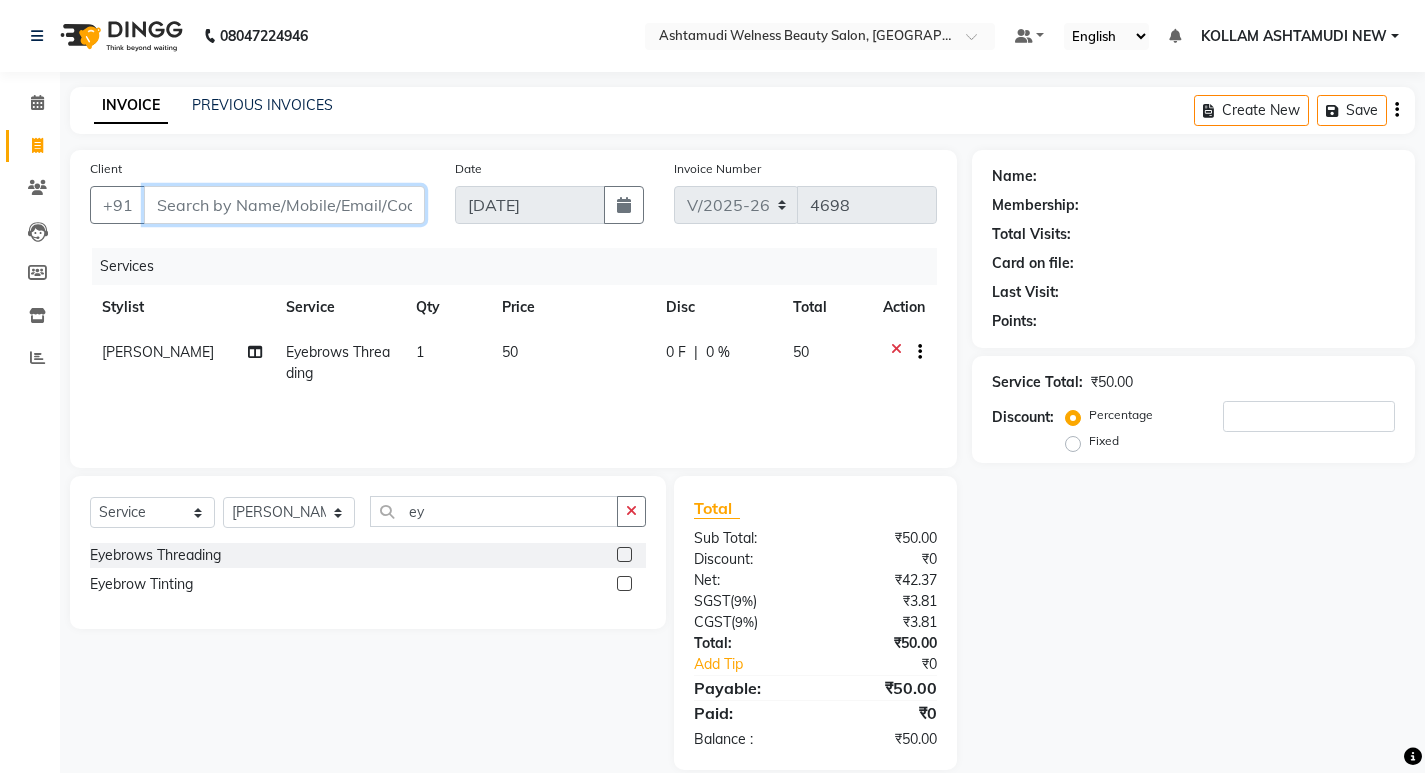 type on "7" 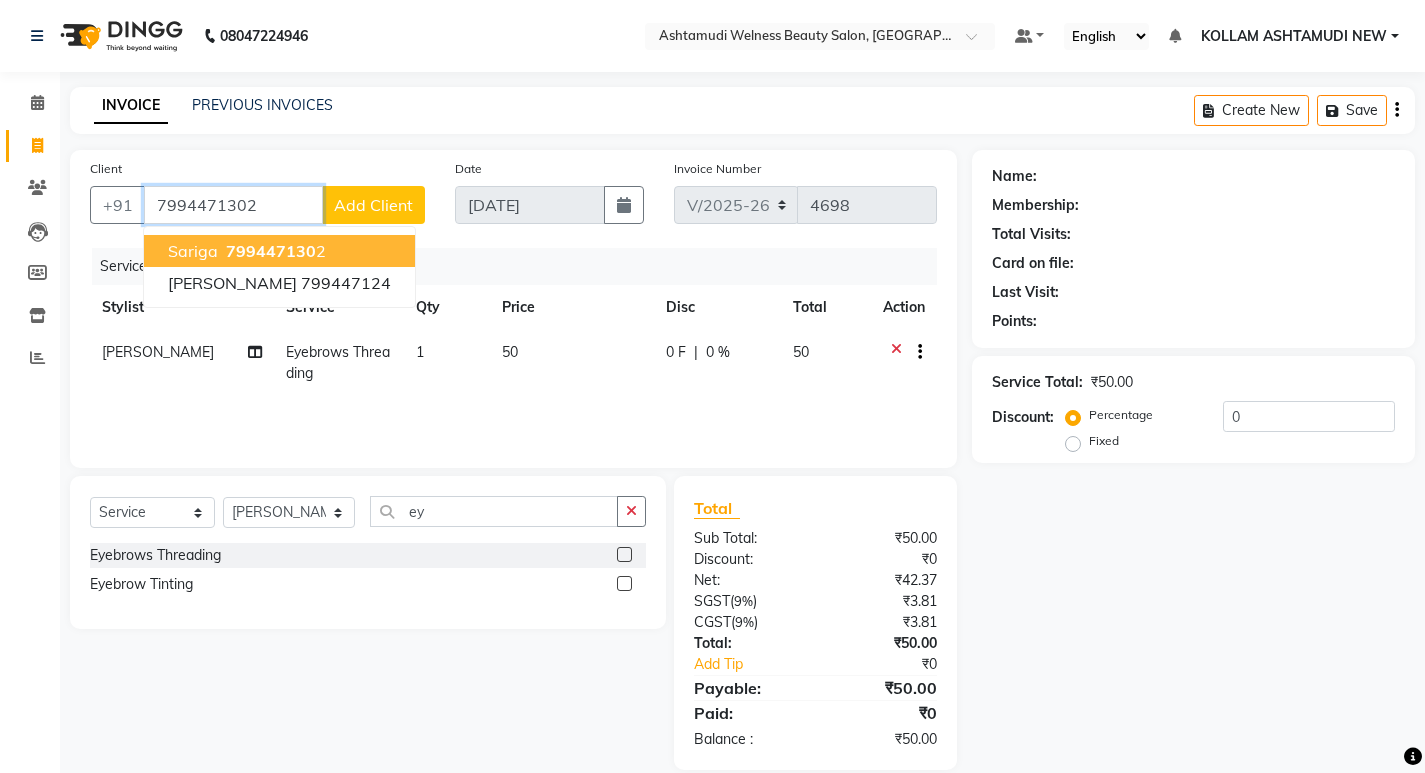 type on "7994471302" 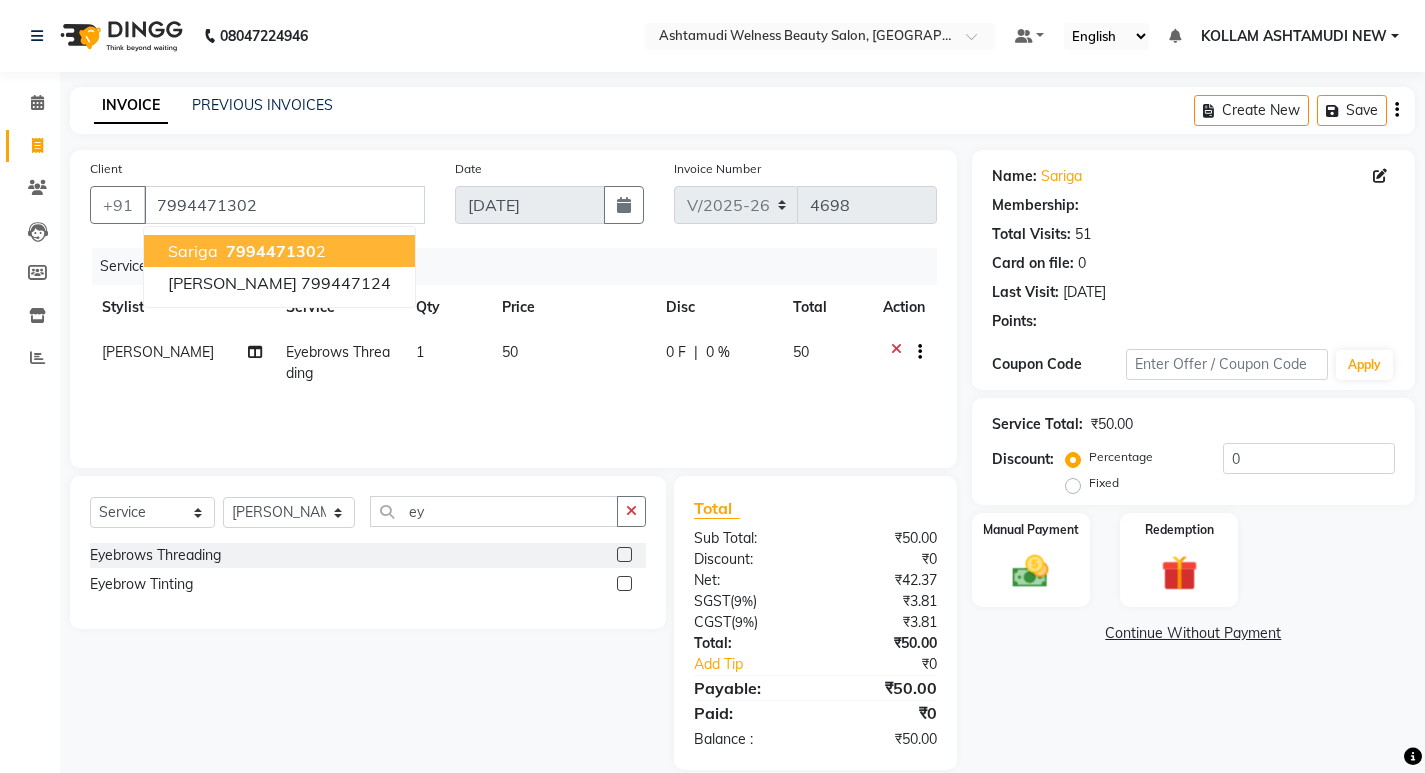 select on "1: Object" 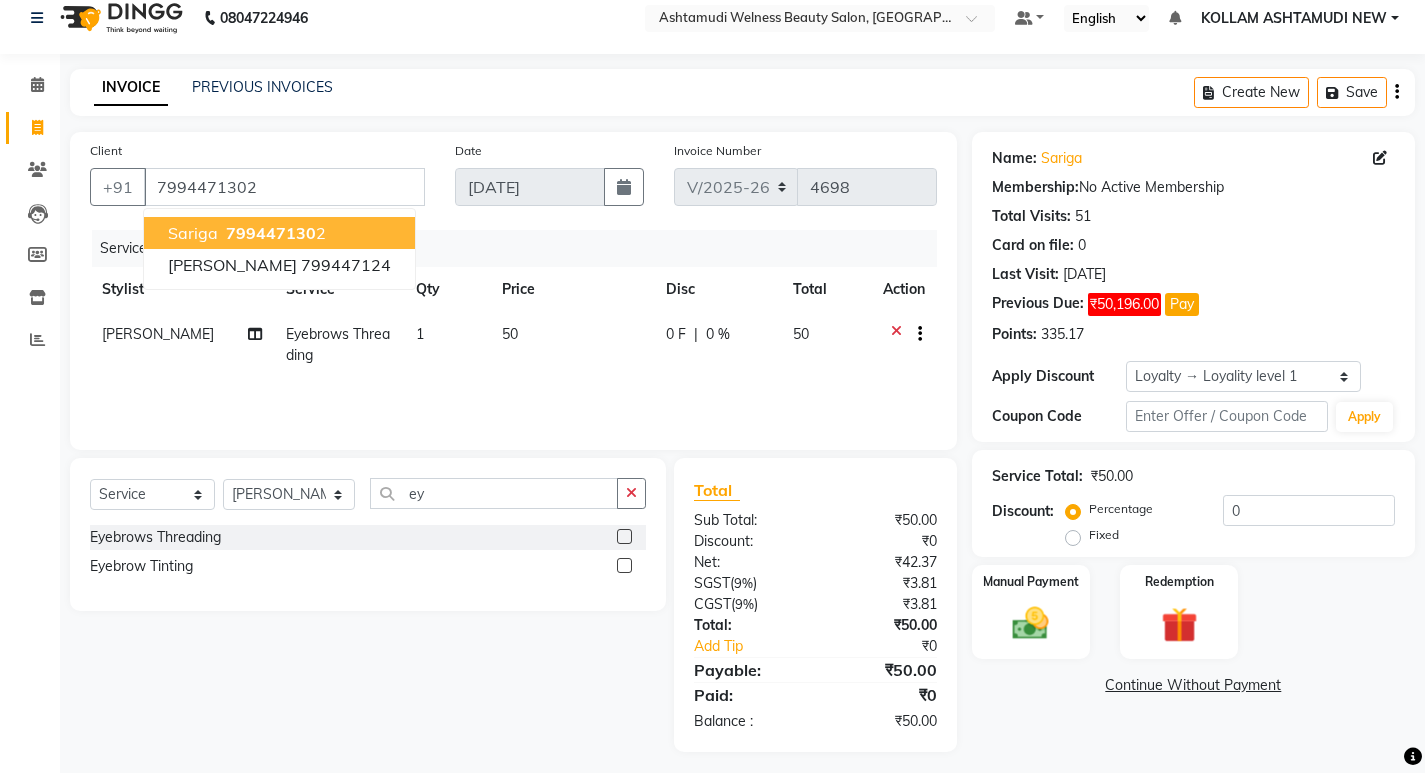 scroll, scrollTop: 27, scrollLeft: 0, axis: vertical 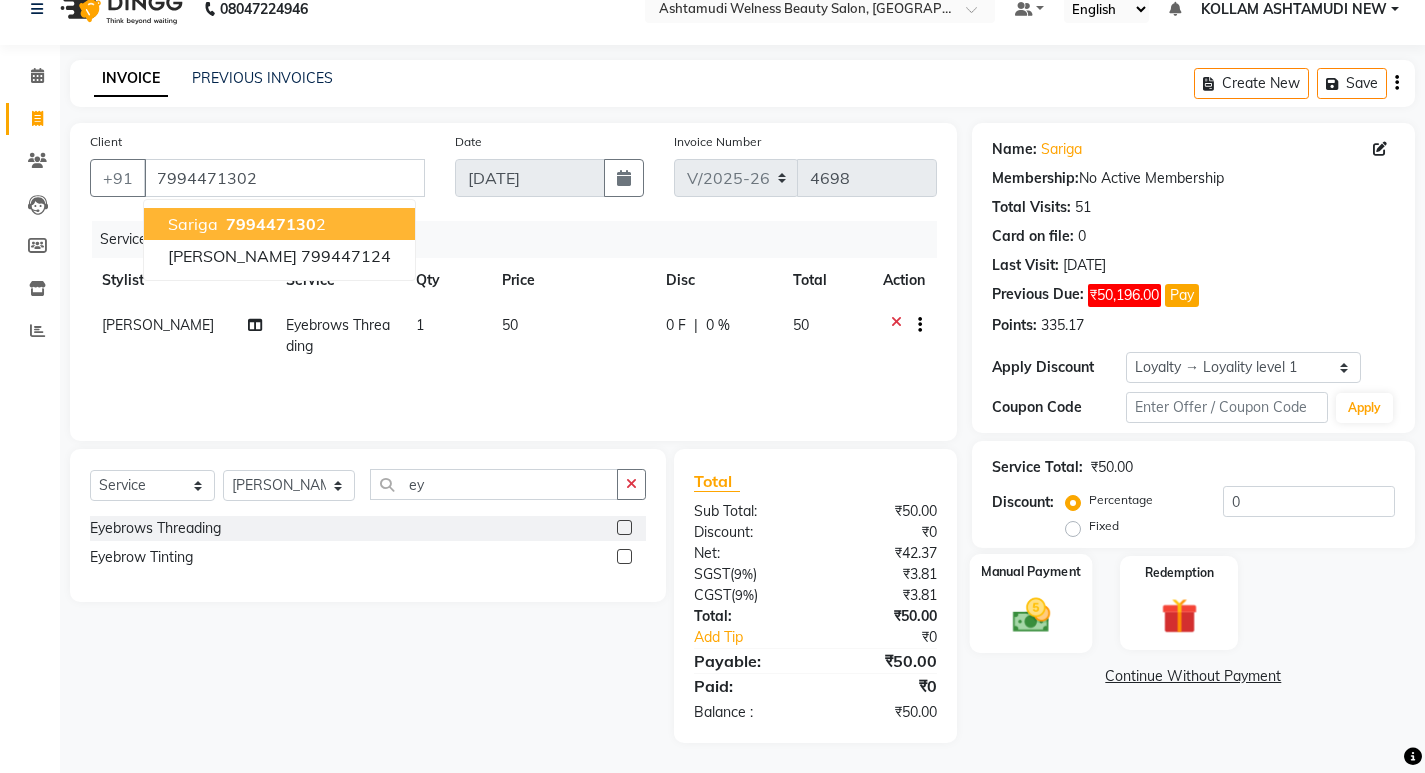 click 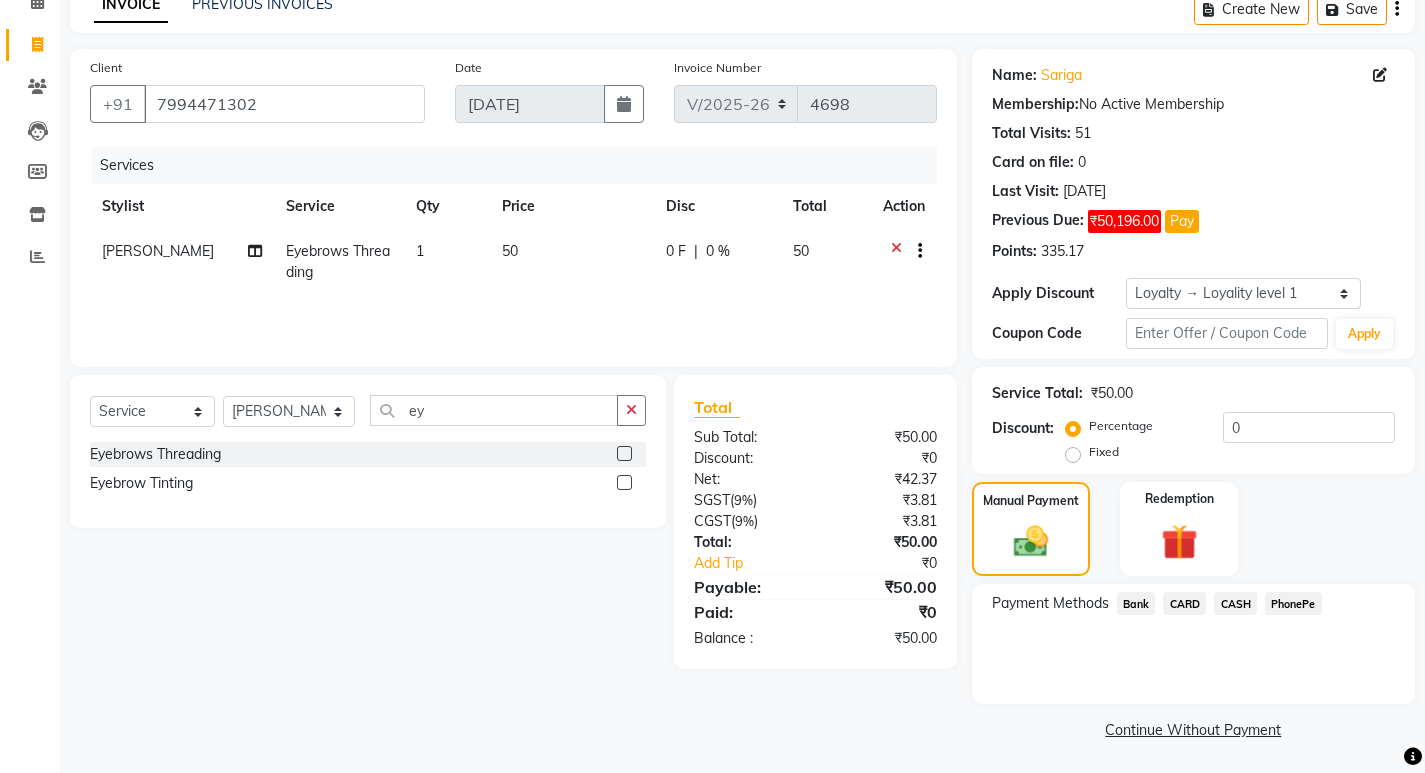 scroll, scrollTop: 103, scrollLeft: 0, axis: vertical 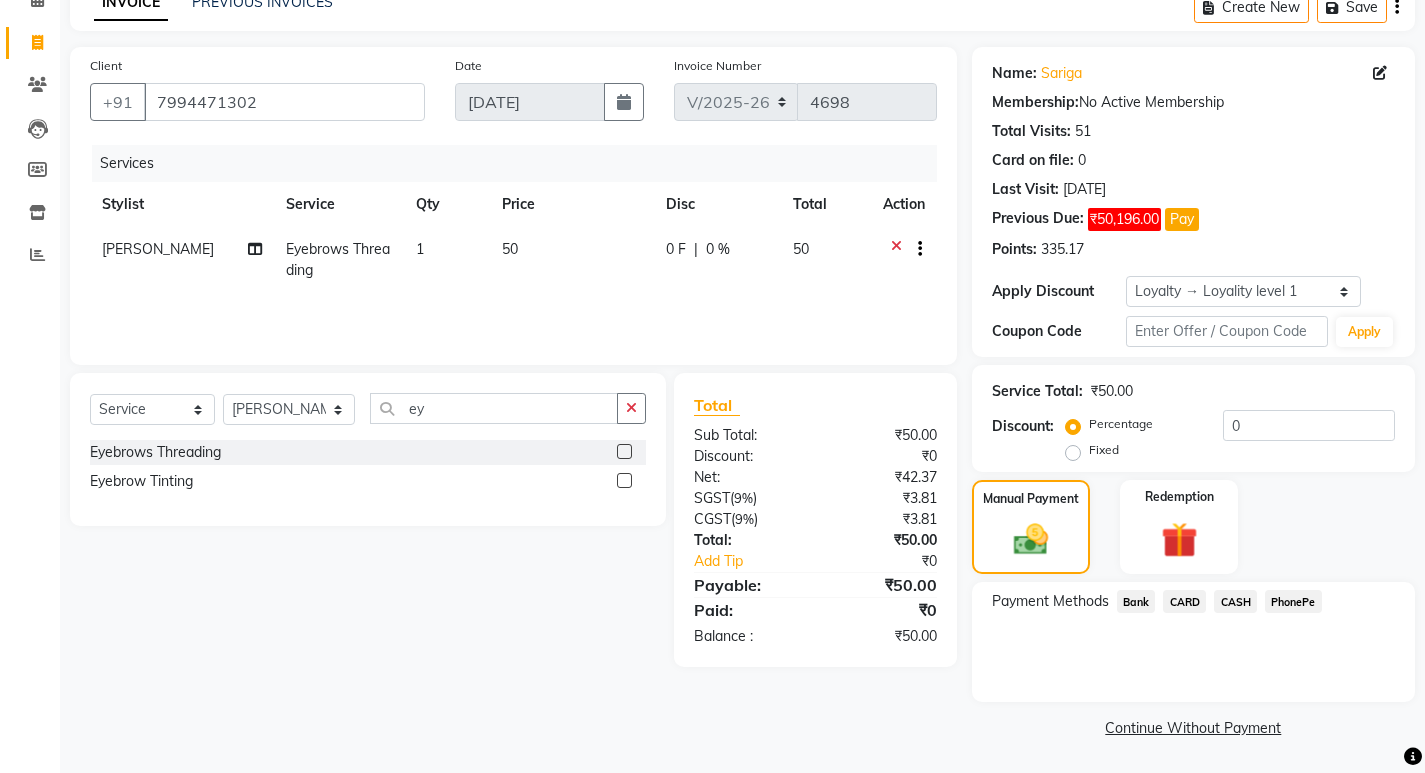 click on "CASH" 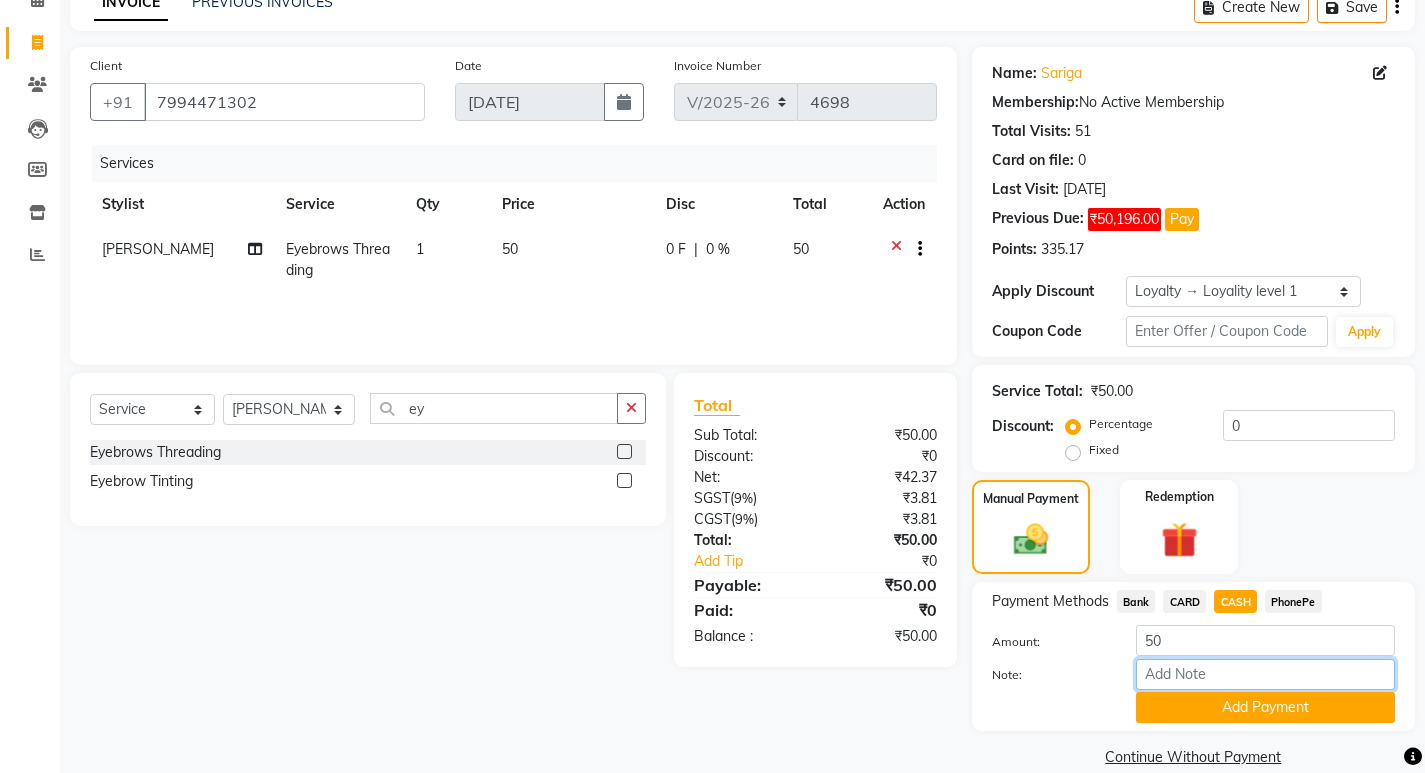 click on "Note:" at bounding box center (1265, 674) 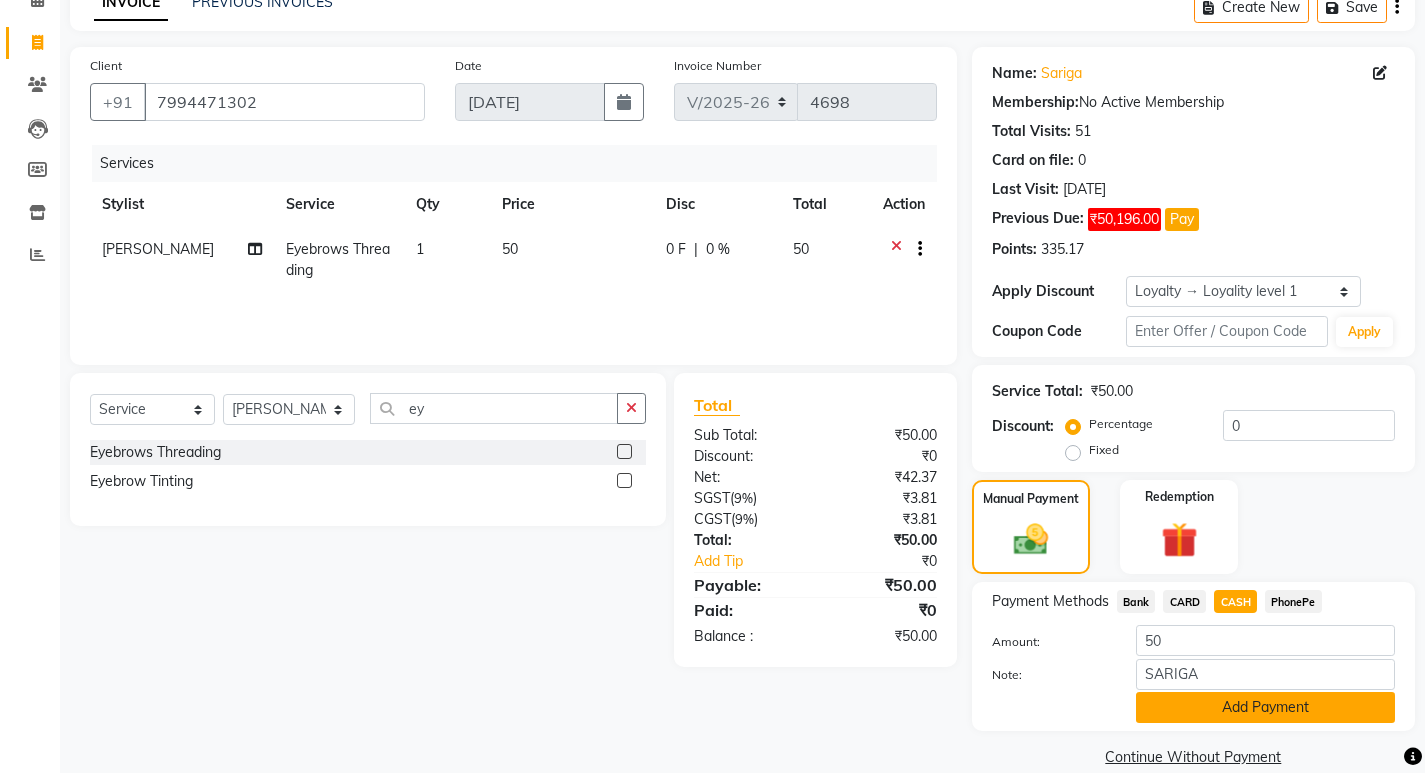 click on "Add Payment" 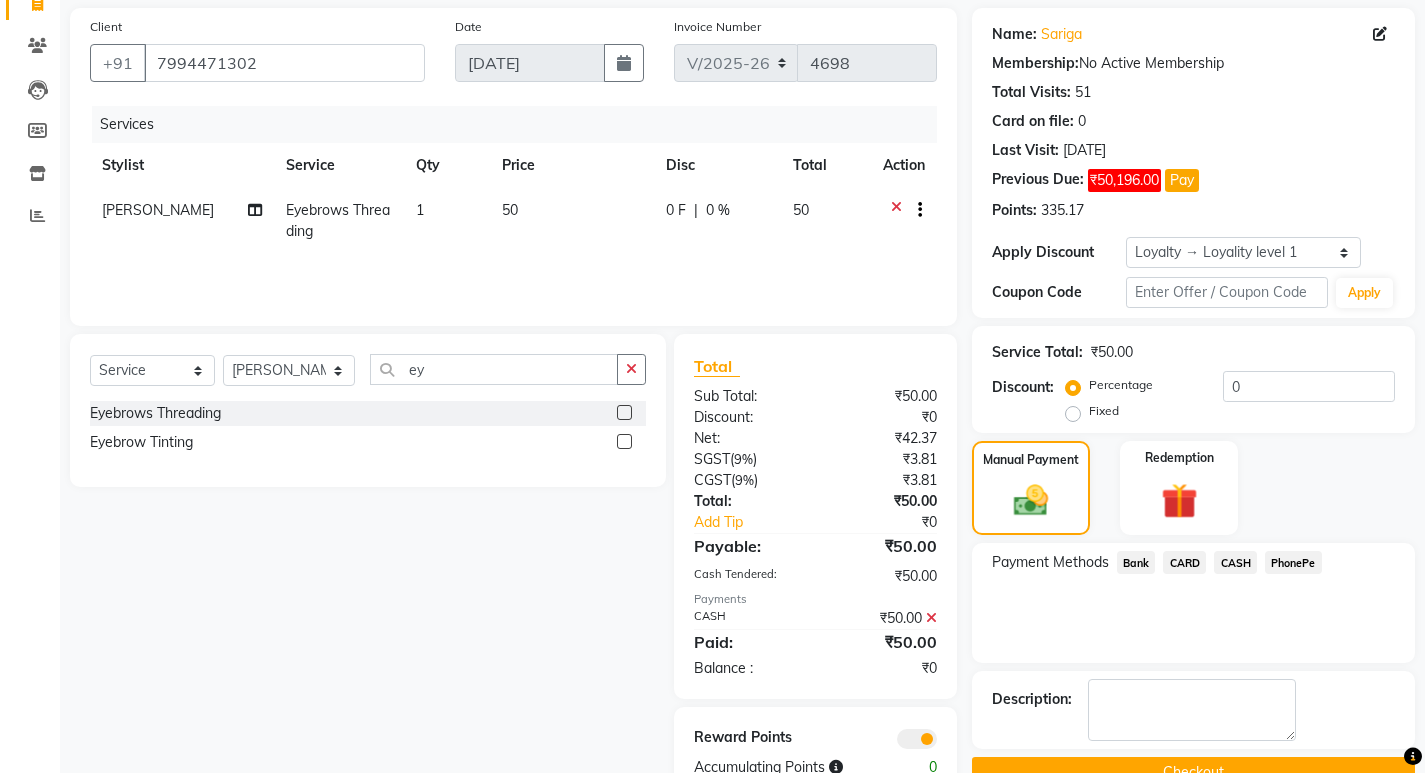 scroll, scrollTop: 197, scrollLeft: 0, axis: vertical 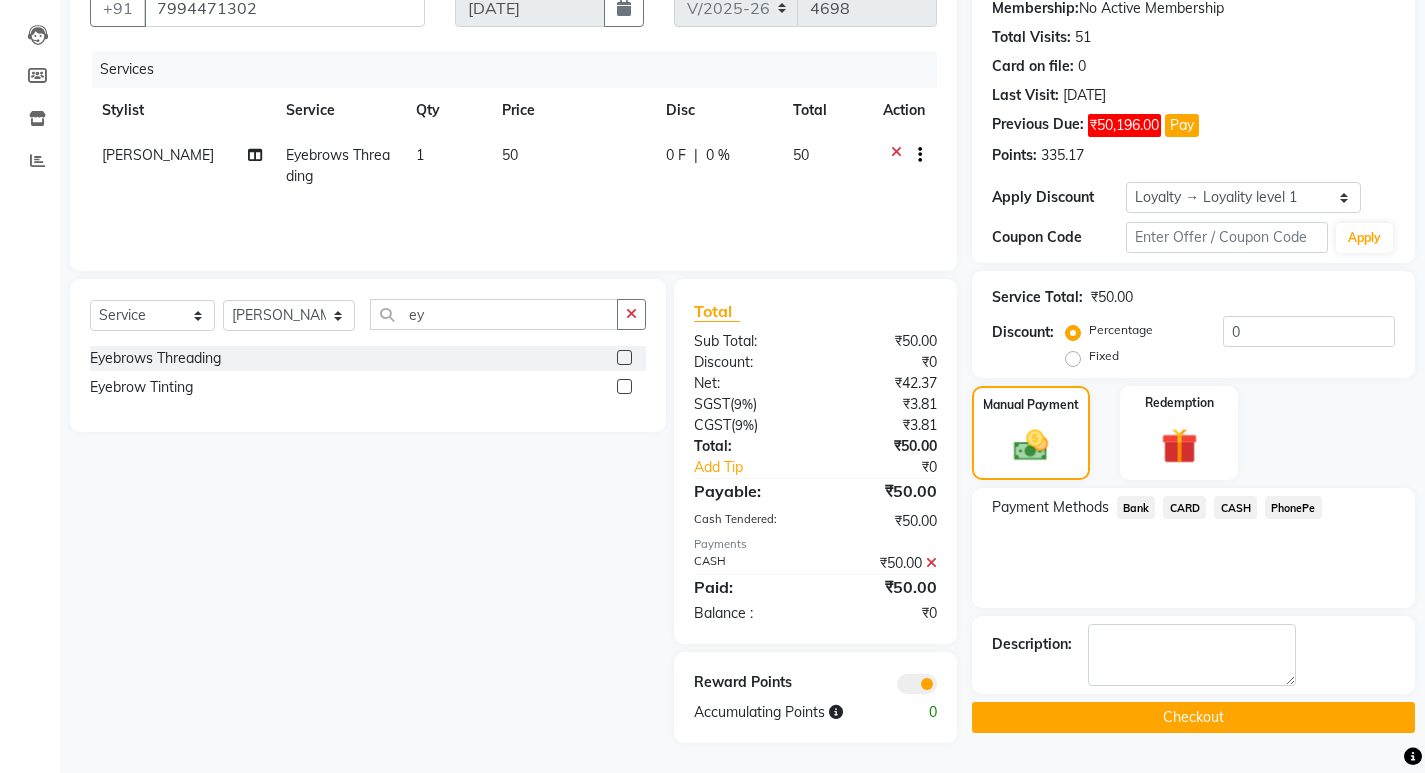 click on "Checkout" 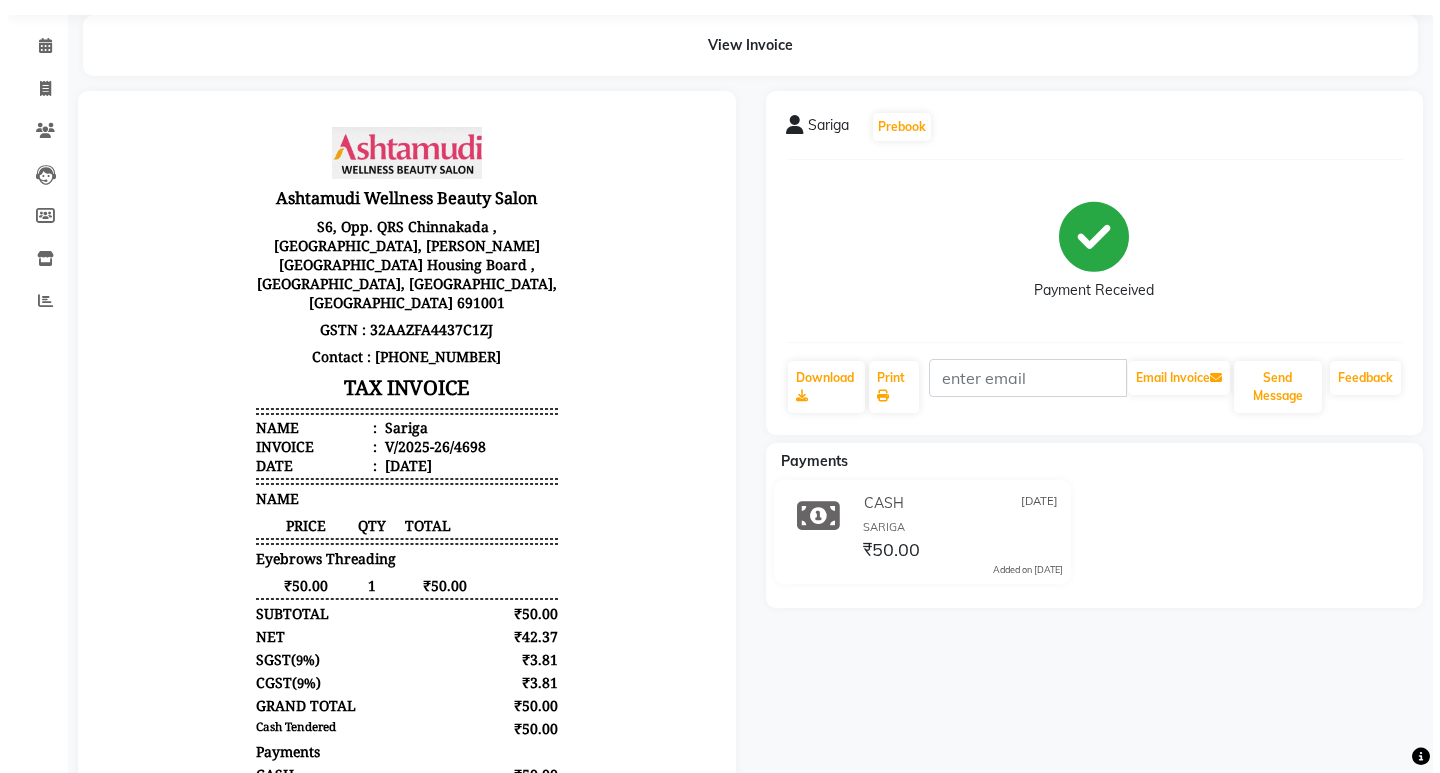 scroll, scrollTop: 0, scrollLeft: 0, axis: both 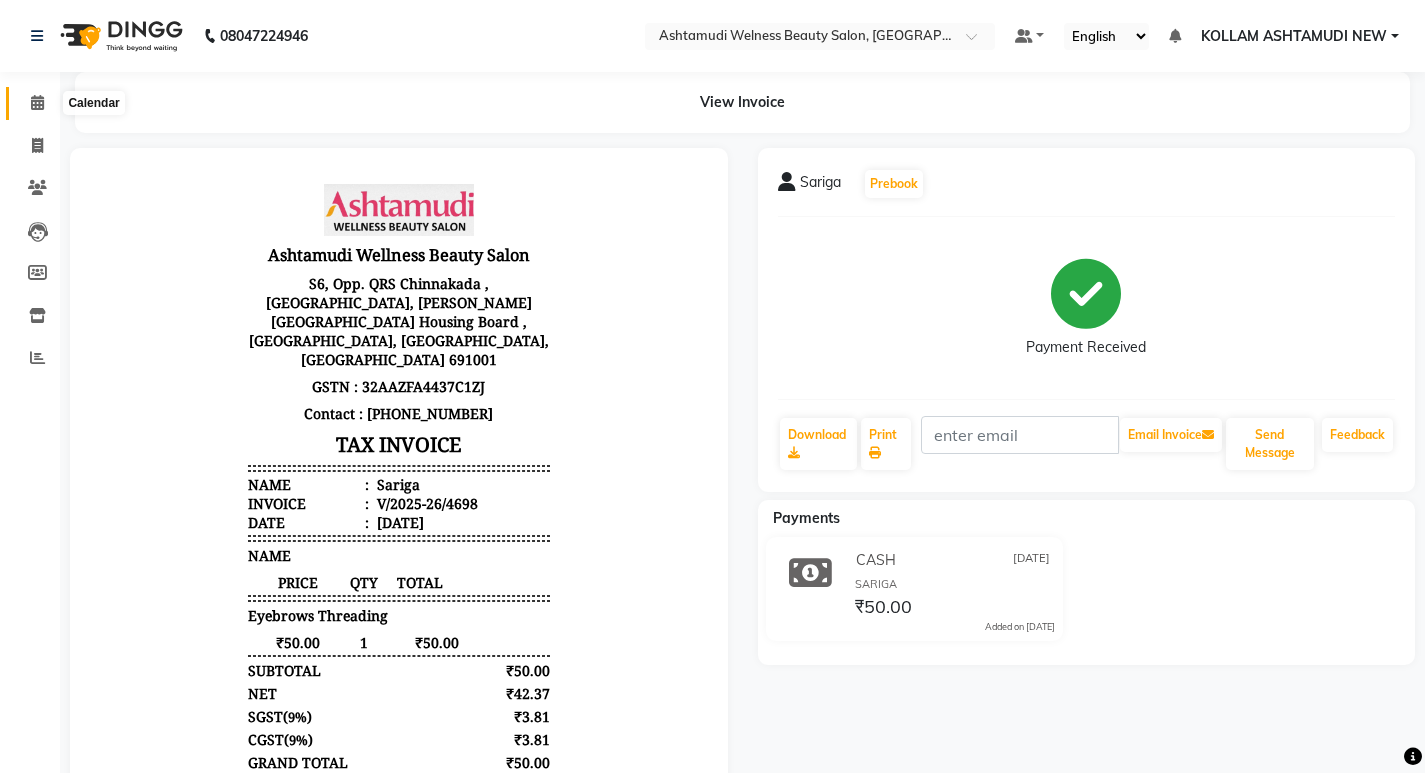 click 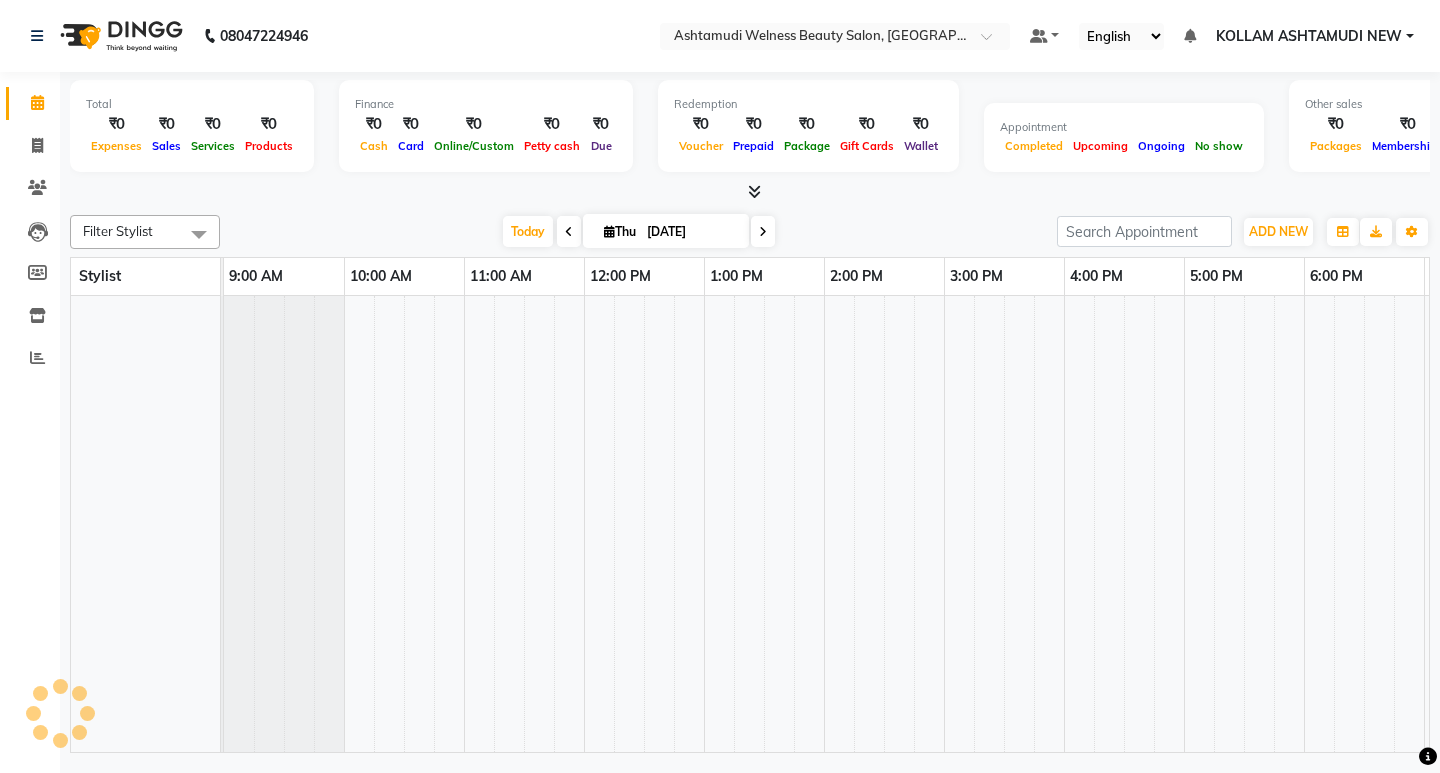 scroll, scrollTop: 0, scrollLeft: 0, axis: both 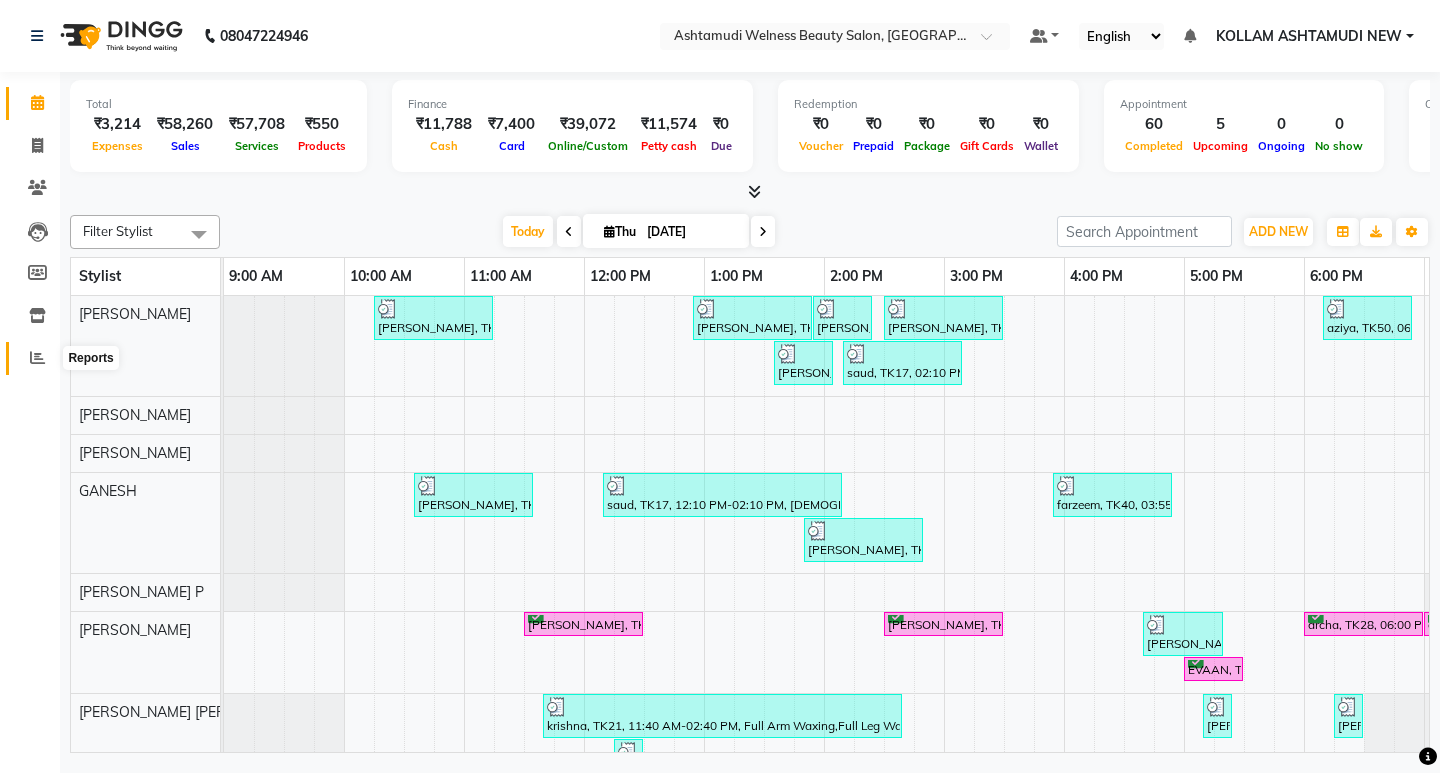 click 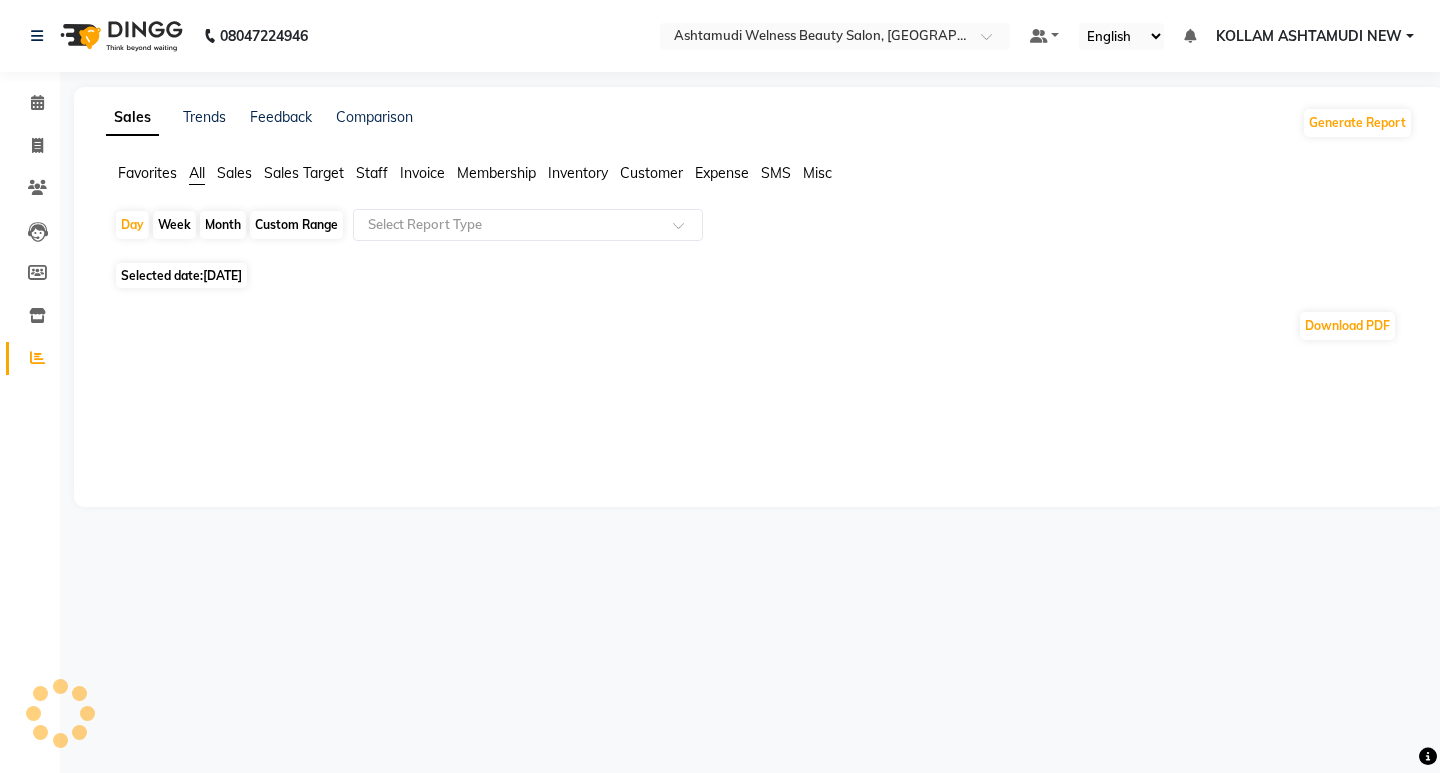 click on "Expense" 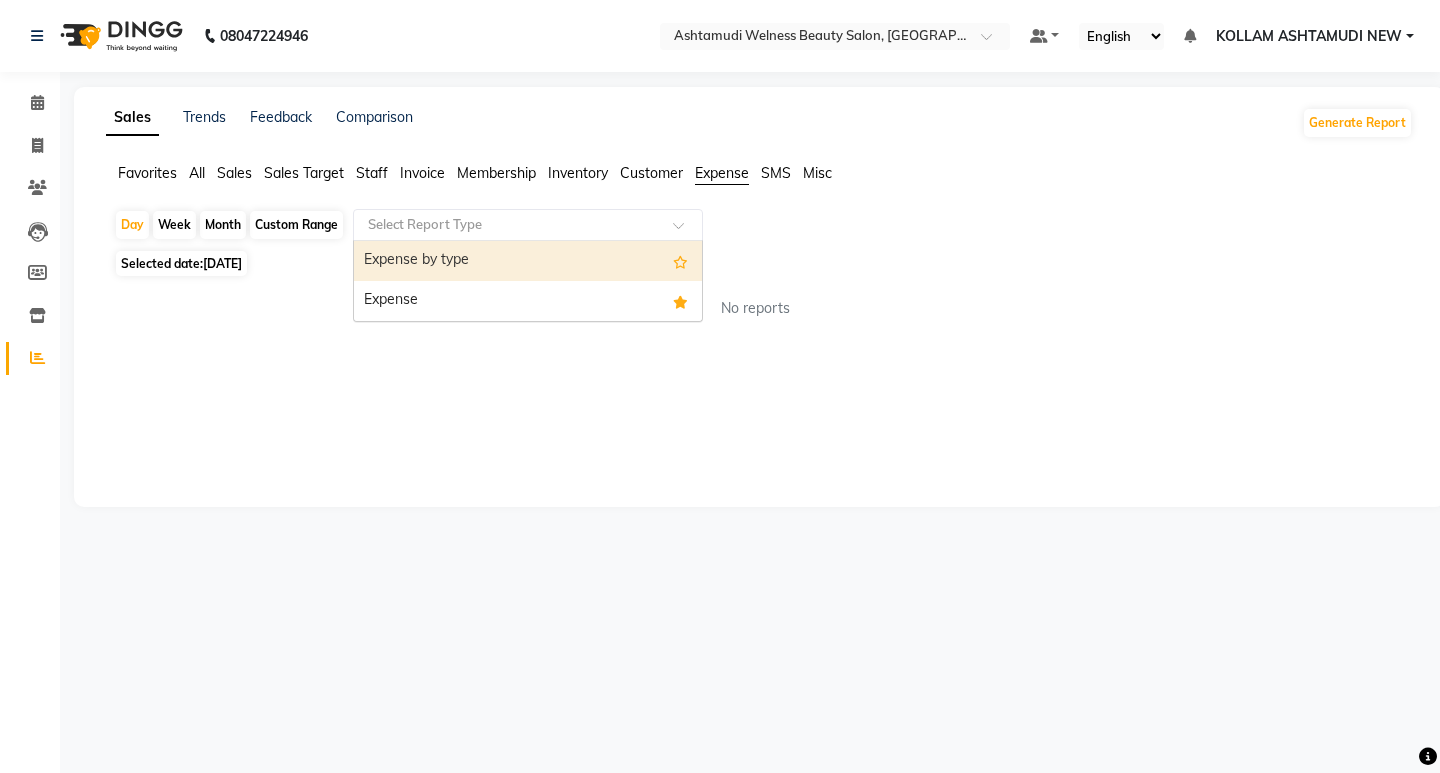 click 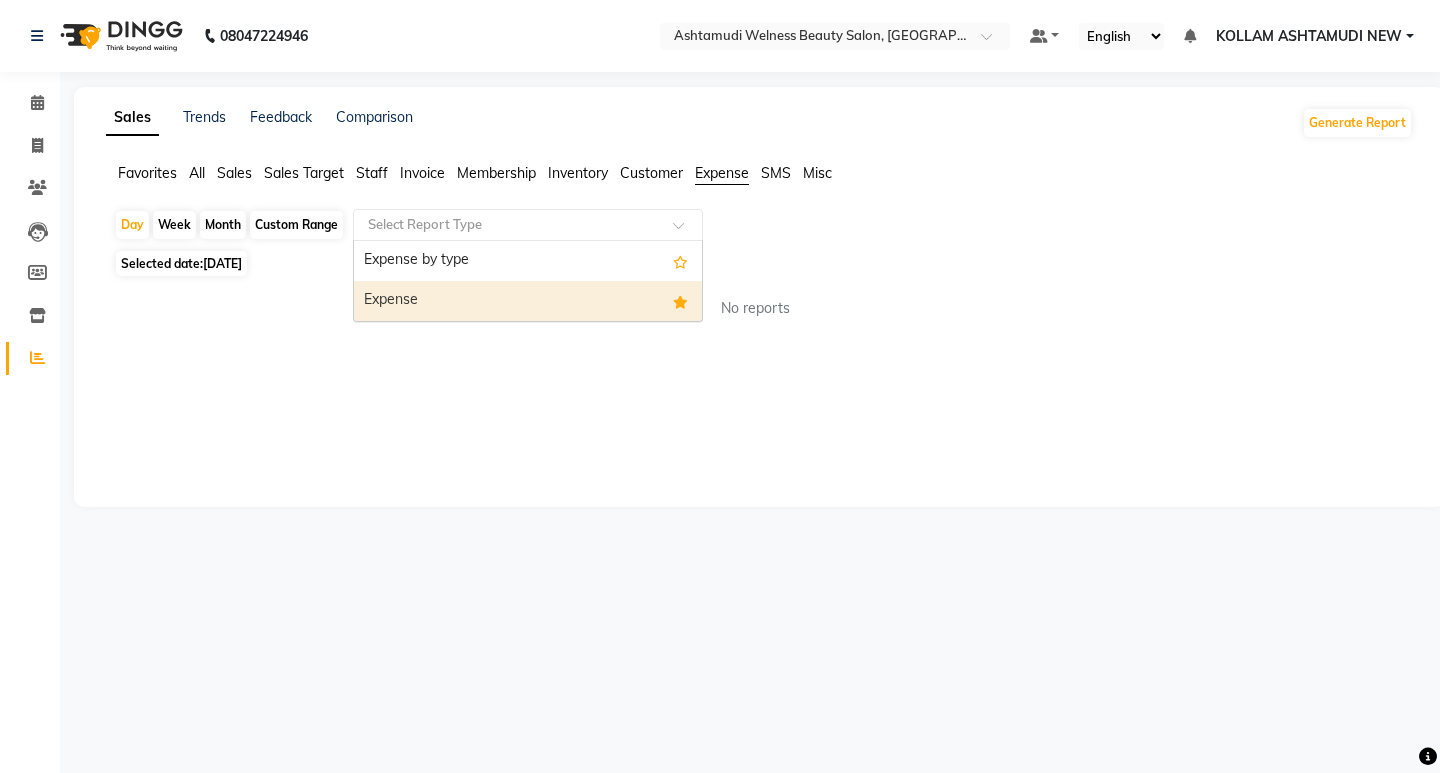 click on "Expense" at bounding box center (528, 301) 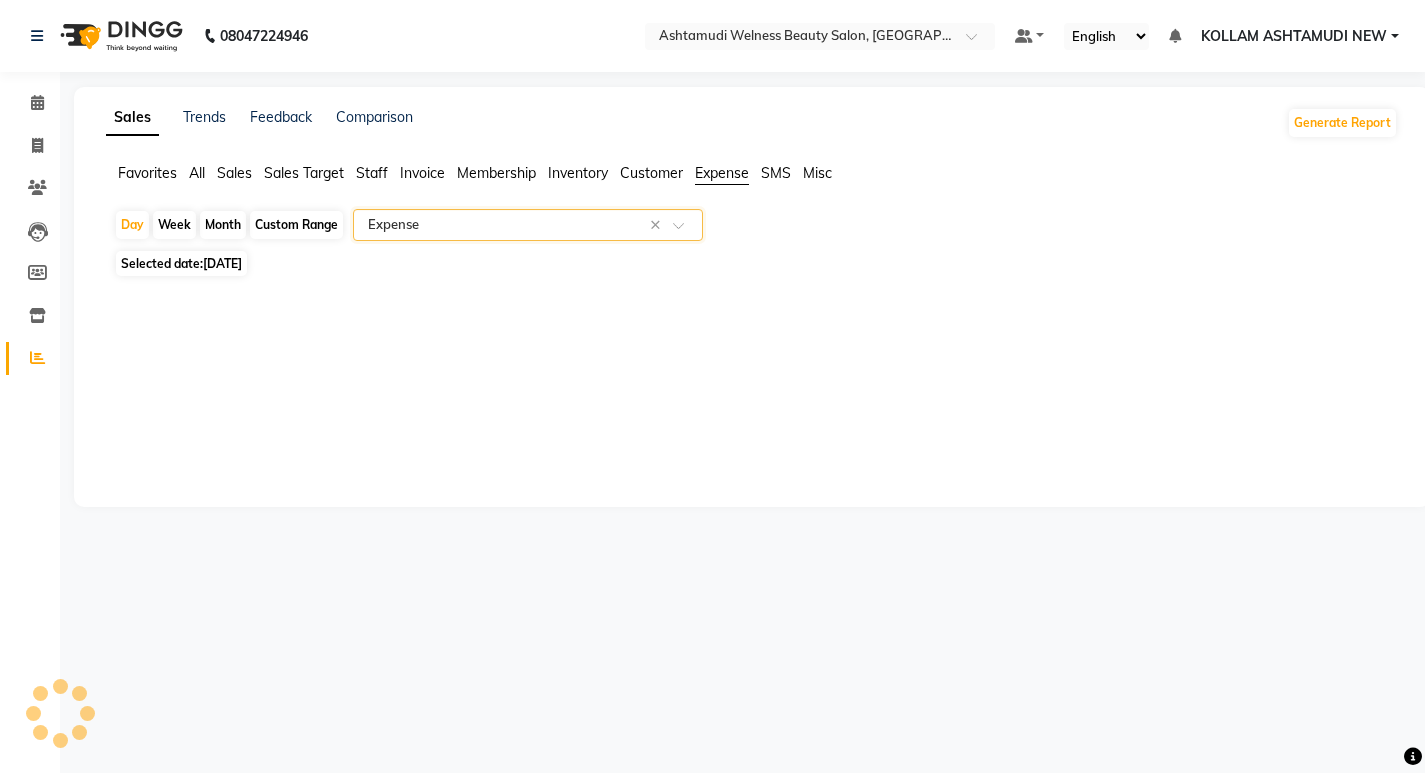 select on "full_report" 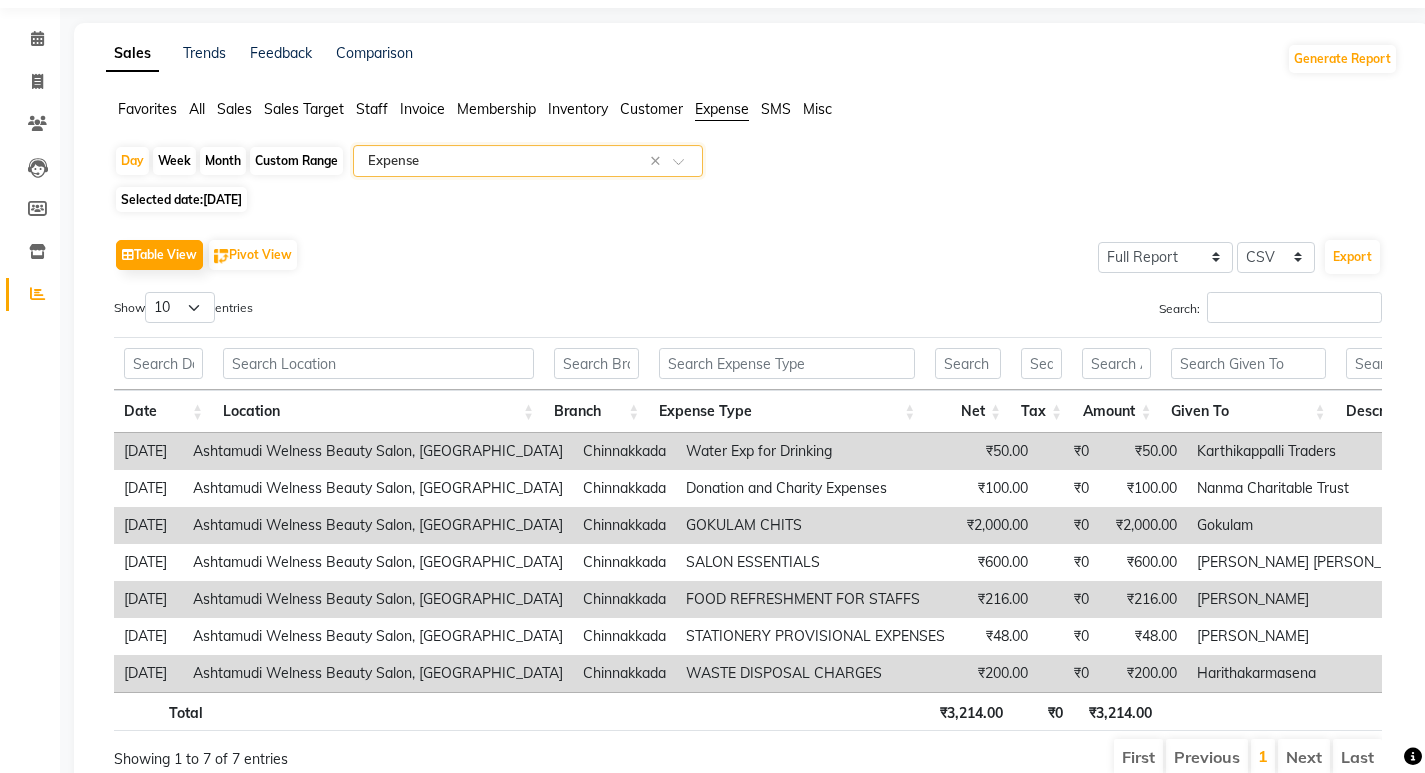 scroll, scrollTop: 164, scrollLeft: 0, axis: vertical 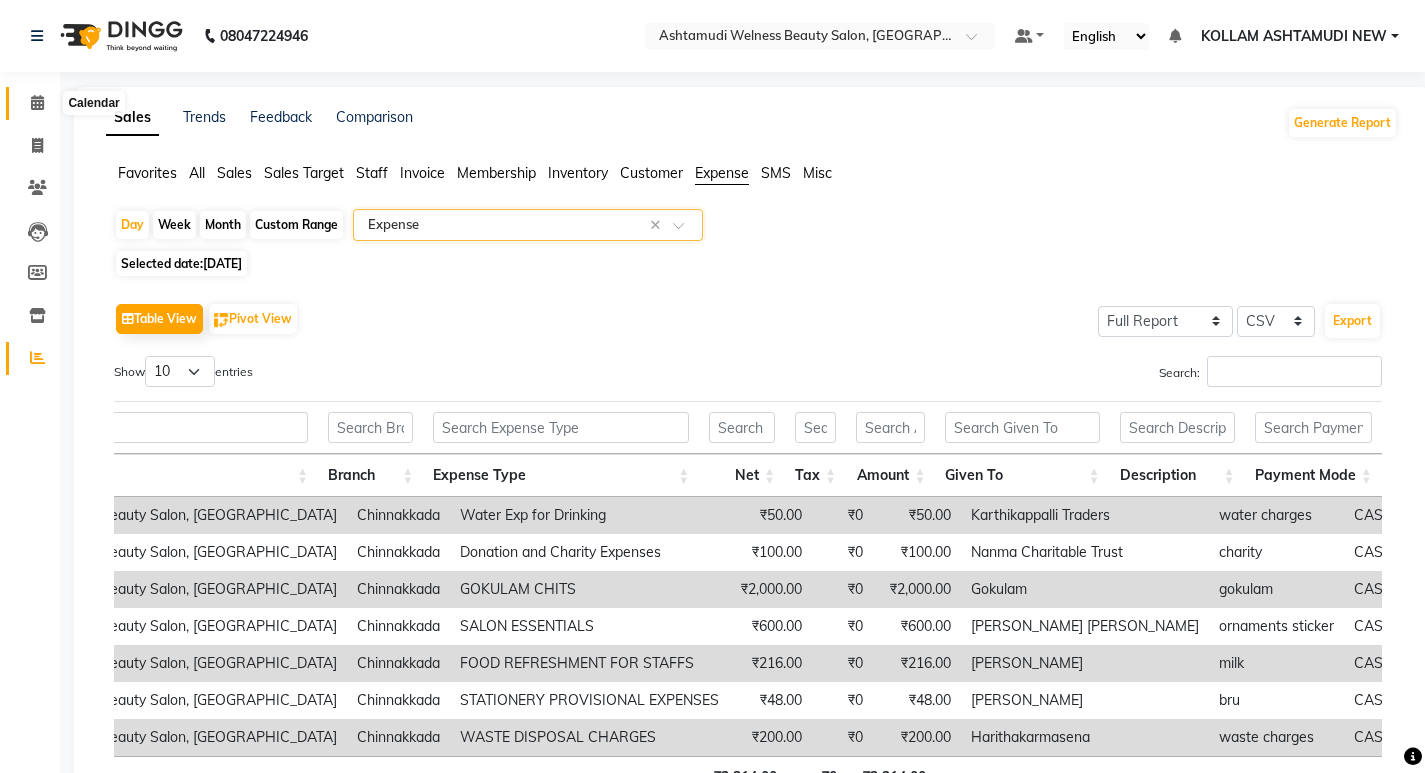 click 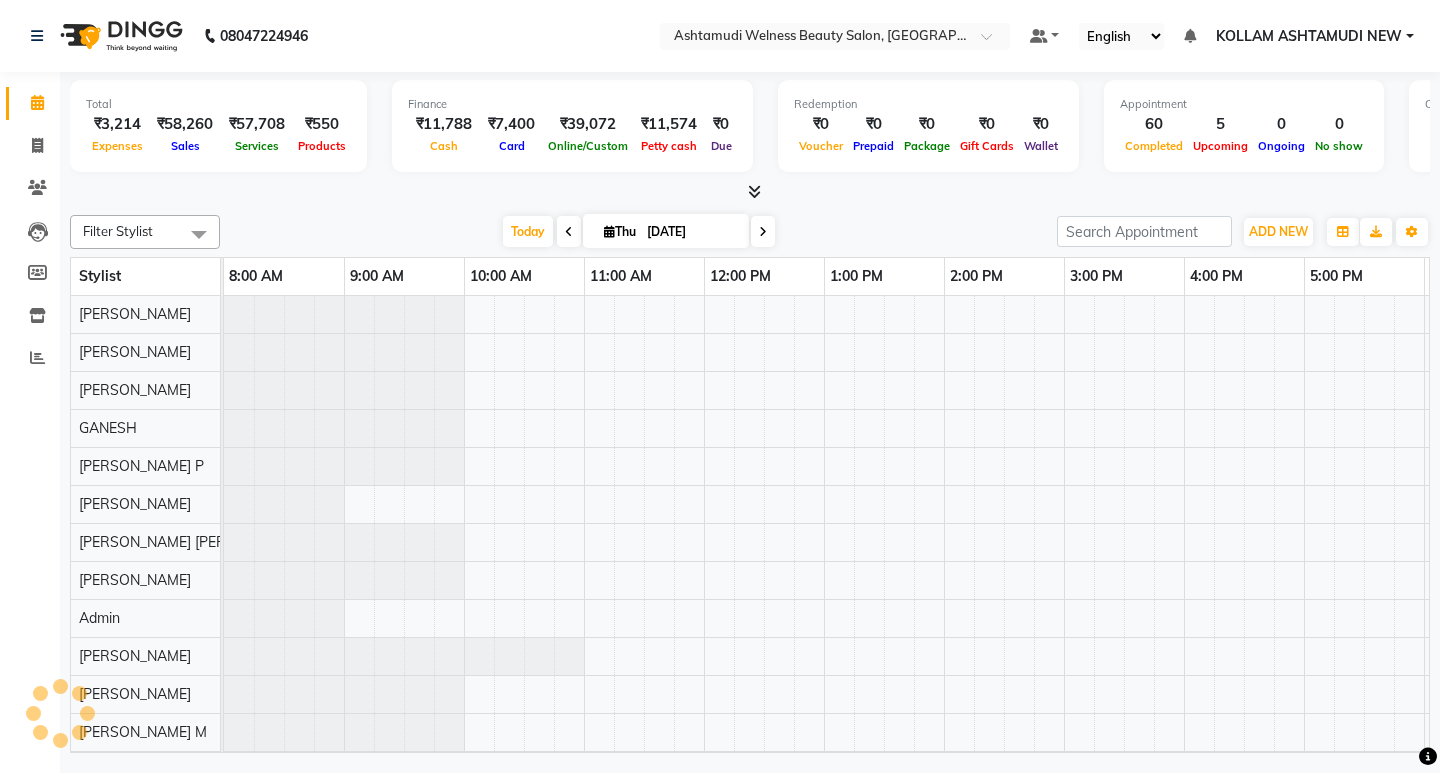 scroll, scrollTop: 0, scrollLeft: 0, axis: both 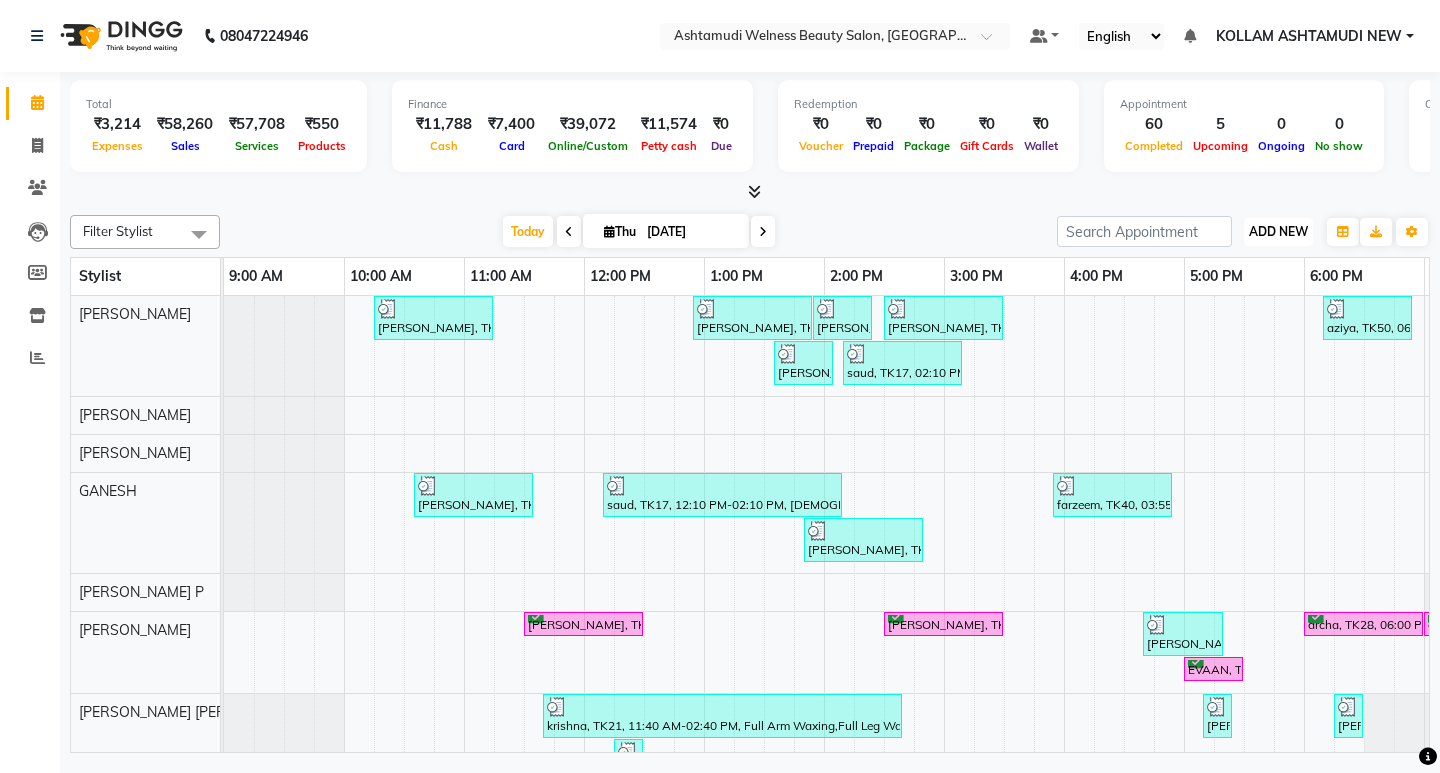 click on "ADD NEW" at bounding box center [1278, 231] 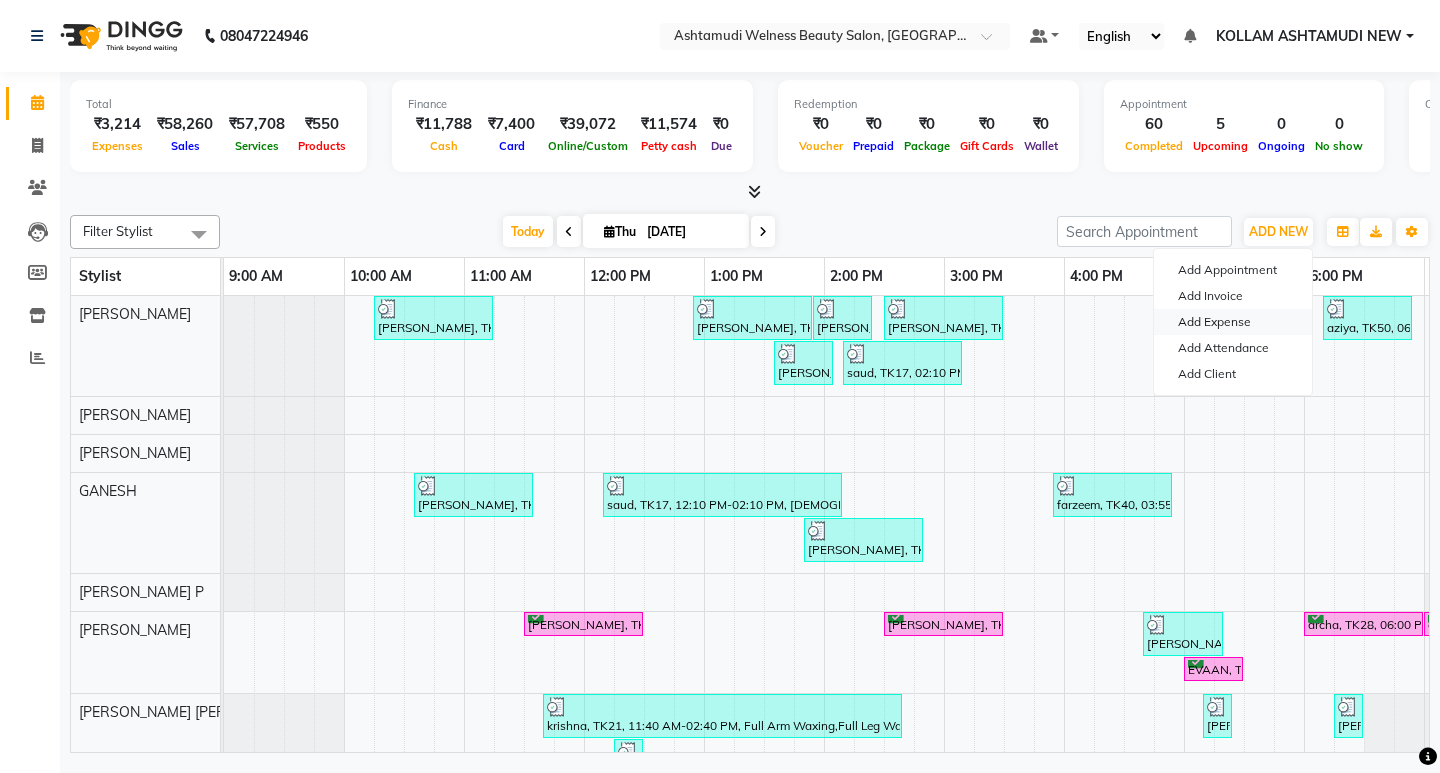 click on "Add Expense" at bounding box center (1233, 322) 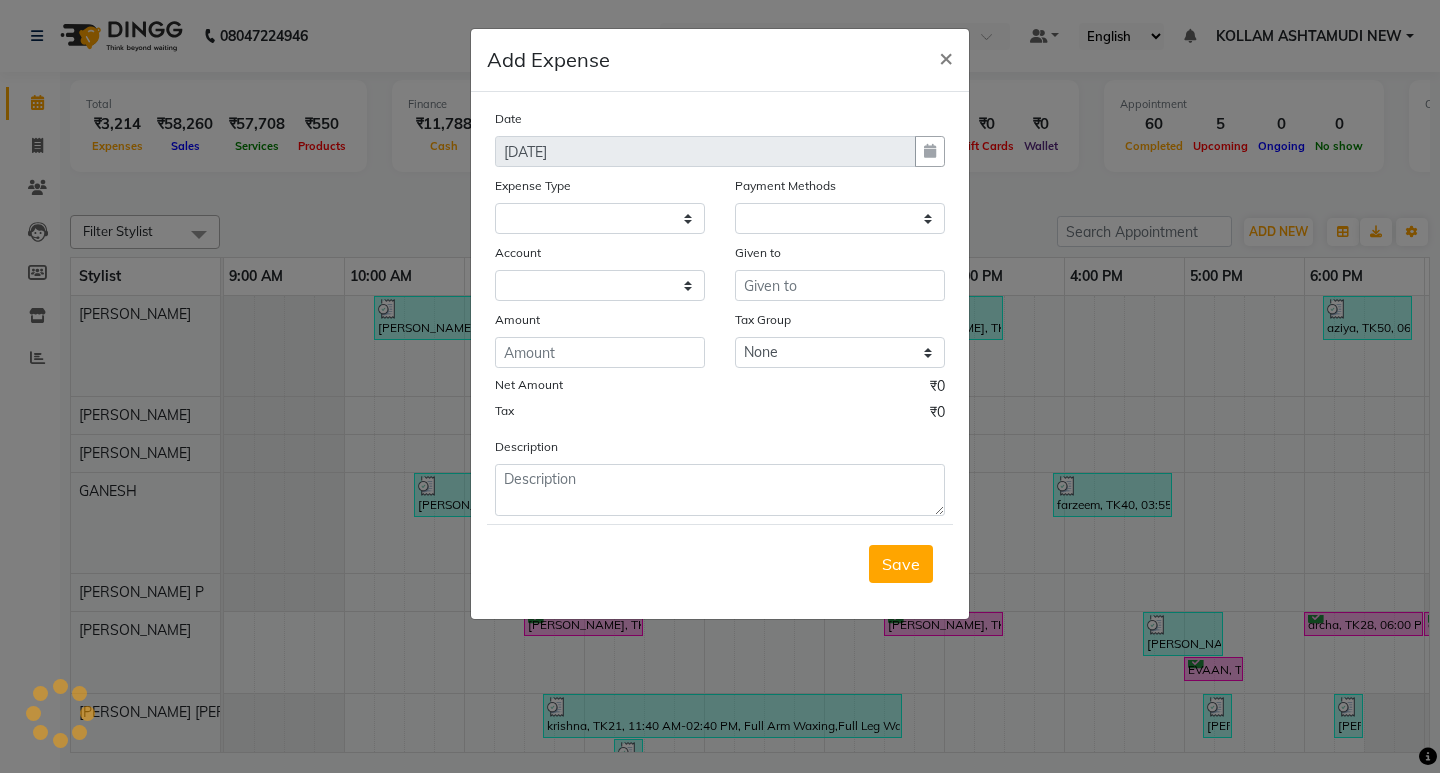 select on "1" 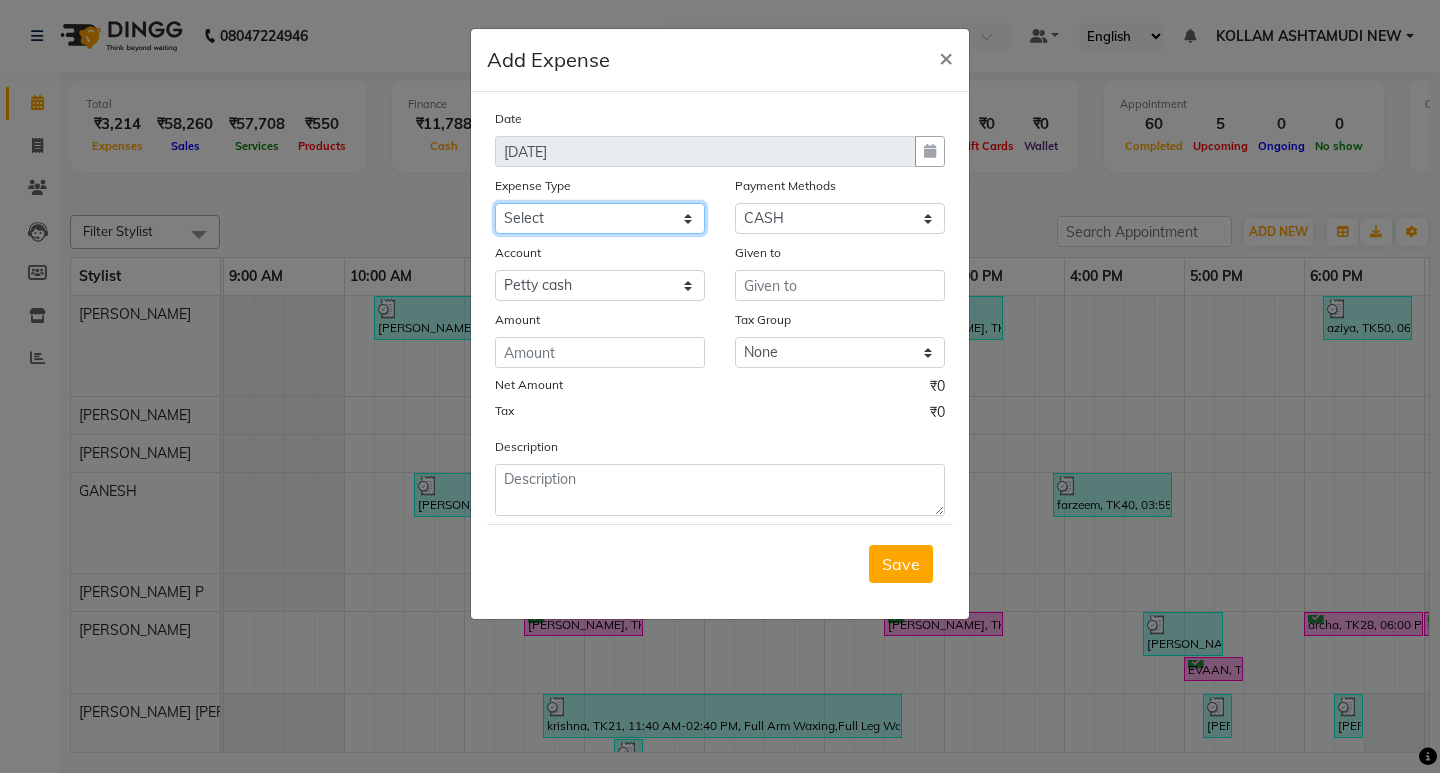 drag, startPoint x: 541, startPoint y: 211, endPoint x: 543, endPoint y: 222, distance: 11.18034 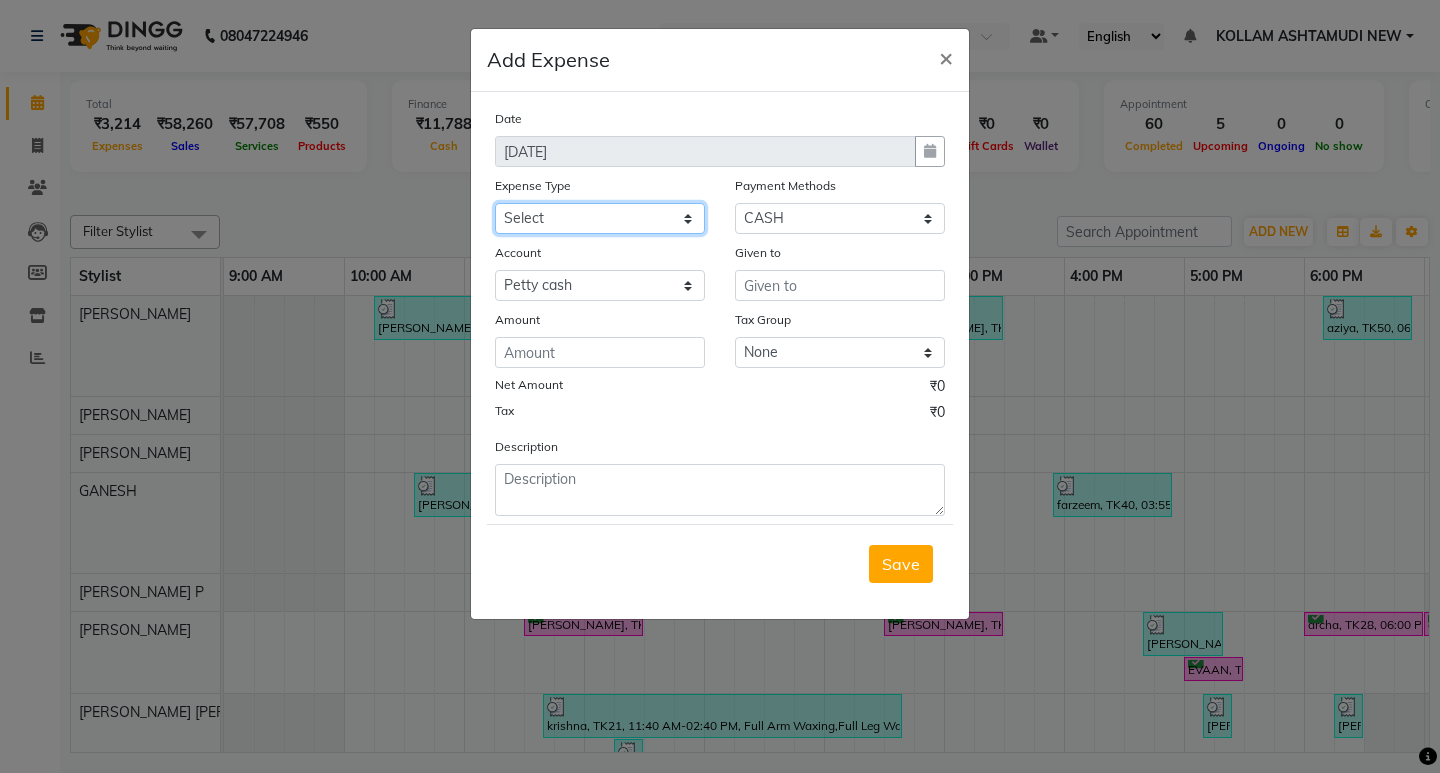 select on "6188" 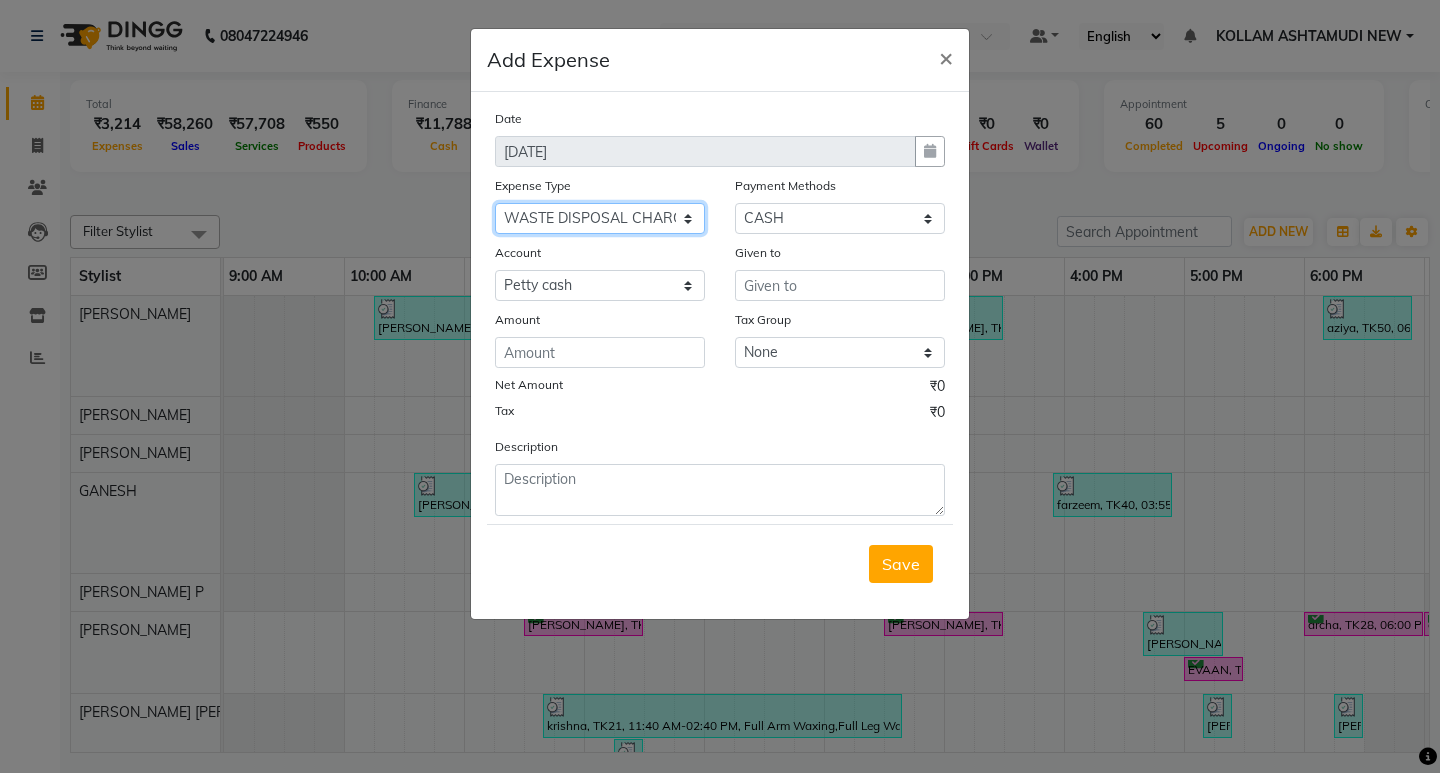 click on "Select ACCOMODATION EXPENSES ADVERTISEMENT SALES PROMOTIONAL EXPENSES Bonus BRIDAL ACCESSORIES REFUND BRIDAL COMMISSION BRIDAL FOOD BRIDAL INCENTIVES BRIDAL ORNAMENTS REFUND BRIDAL TA CASH DEPOSIT RAK BANK COMPUTER ACCESSORIES MOBILE PHONE Donation and Charity Expenses ELECTRICITY CHARGES ELECTRONICS FITTINGS Event Expense FISH FOOD EXPENSES FOOD REFRESHMENT FOR CLIENTS FOOD REFRESHMENT FOR STAFFS Freight And Forwarding Charges FUEL FOR GENERATOR FURNITURE AND EQUIPMENTS Gifts for Clients GIFTS FOR STAFFS GOKULAM CHITS HOSTEL RENT LAUNDRY EXPENSES LICENSE OTHER FEES LOADING UNLOADING CHARGES Medical Expenses MEHNDI PAYMENTS MISCELLANEOUS EXPENSES NEWSPAPER PERIODICALS Ornaments Maintenance Expense OVERTIME ALLOWANCES Payment For Pest Control Perfomance based incentives POSTAGE COURIER CHARGES Printing PRINTING STATIONERY EXPENSES PROFESSIONAL TAX REPAIRS MAINTENANCE ROUND OFF Salary SALARY ADVANCE Sales Incentives Membership Card SALES INCENTIVES PRODUCT SALES INCENTIVES SERVICES SALON ESSENTIALS SALON RENT" 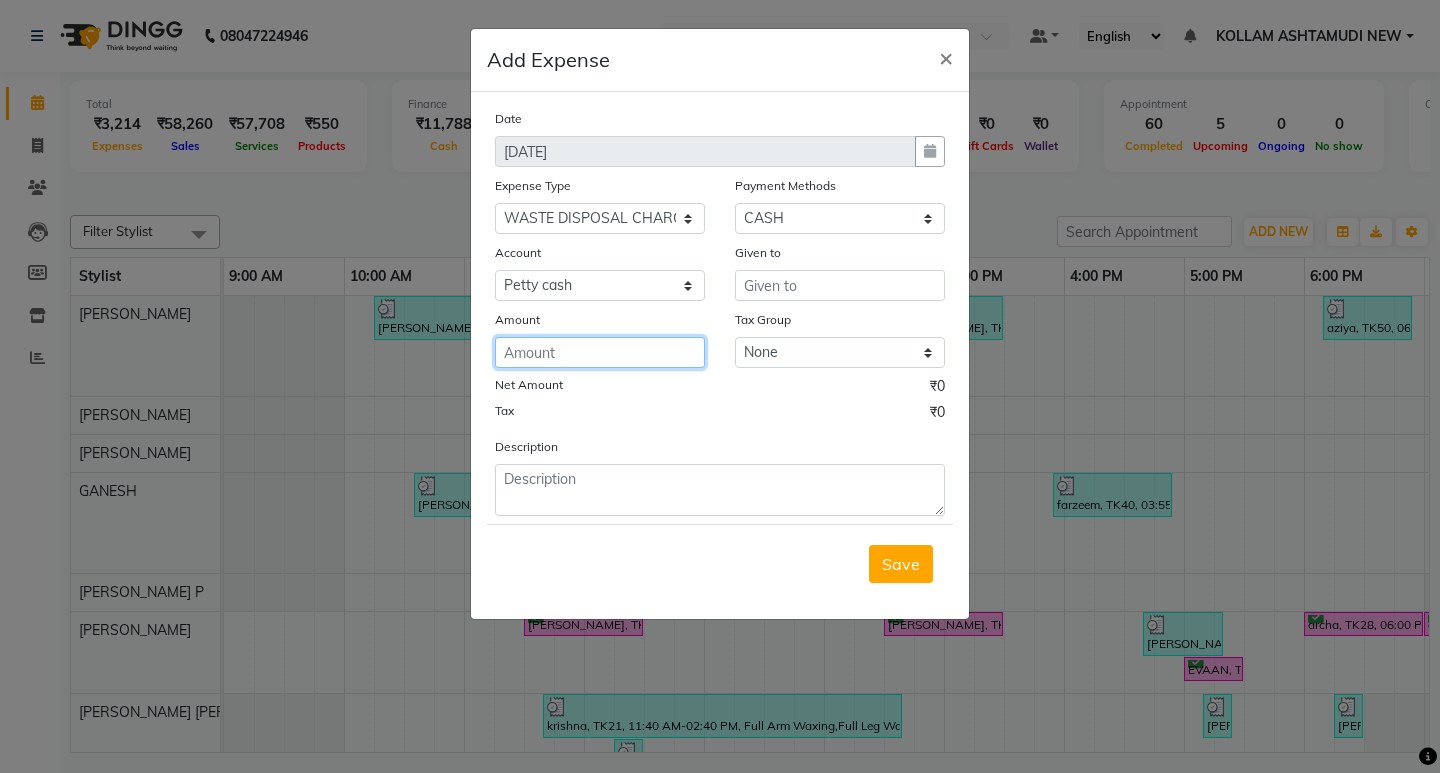 click 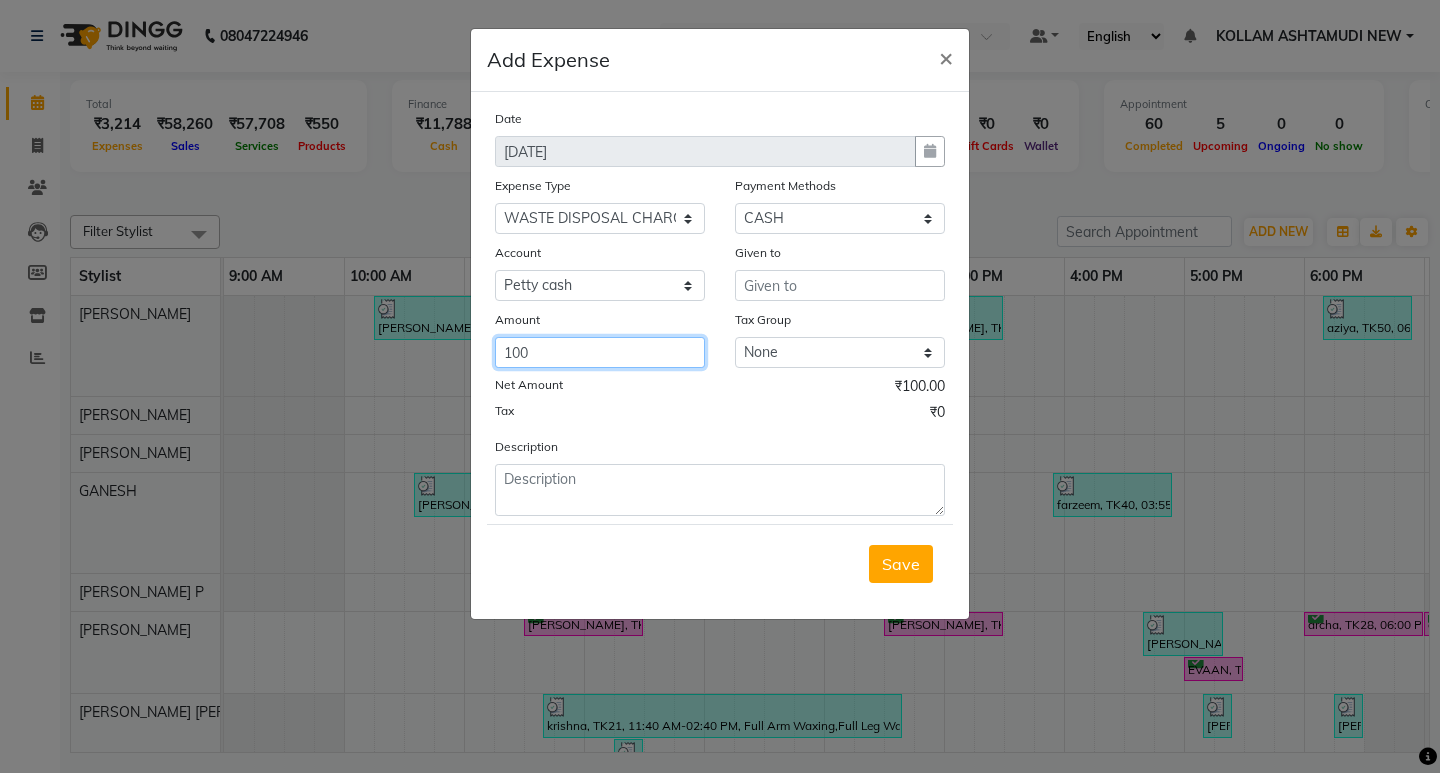 type on "100" 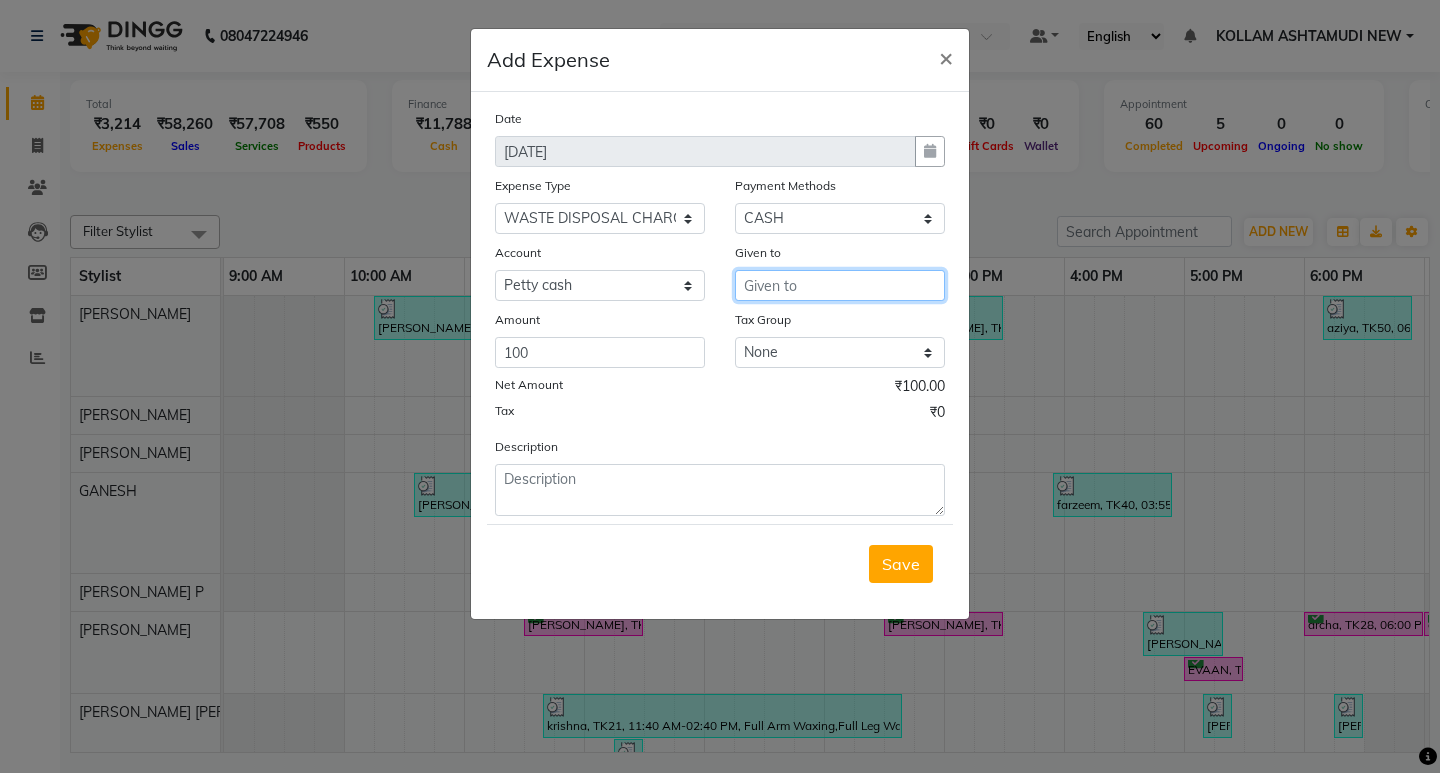 click at bounding box center [840, 285] 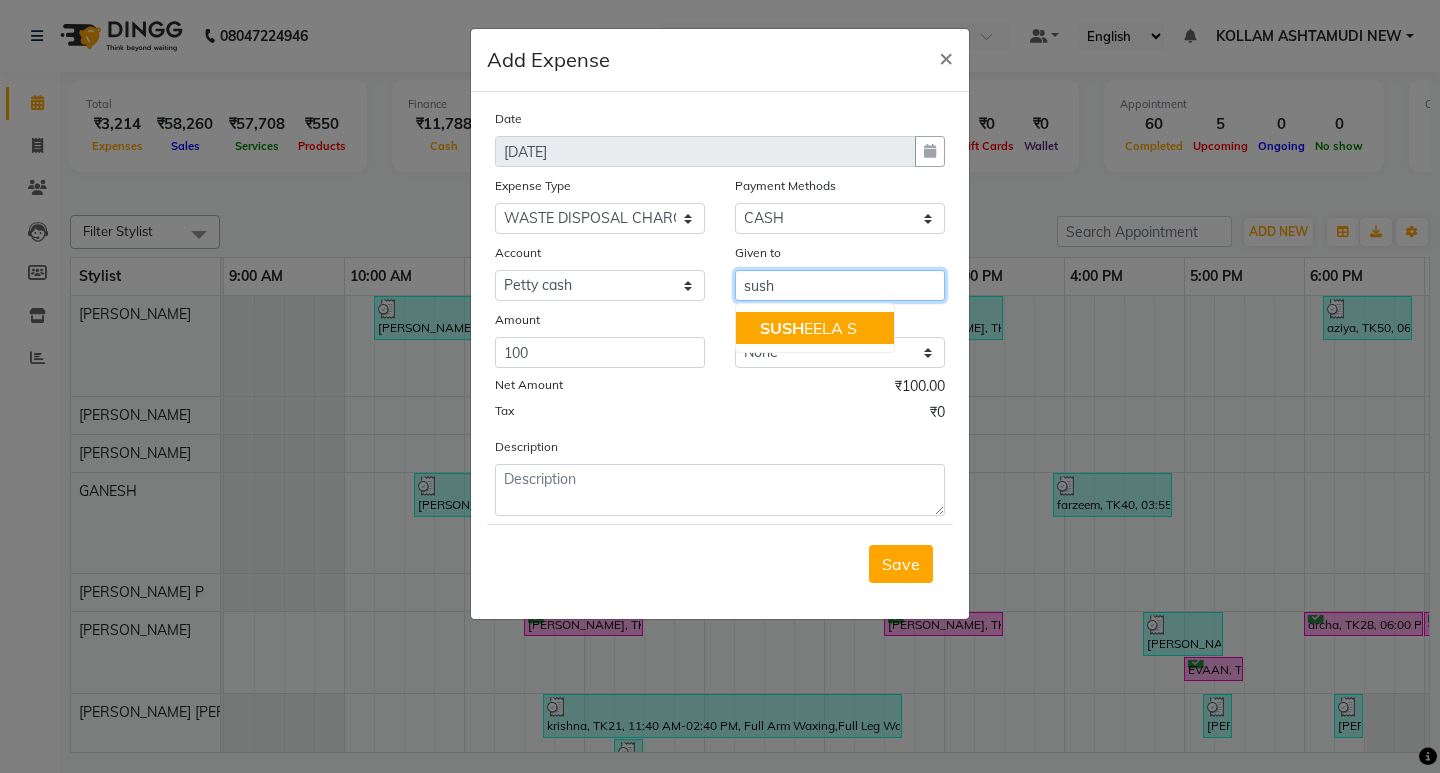 click on "SUSH EELA S" at bounding box center [808, 328] 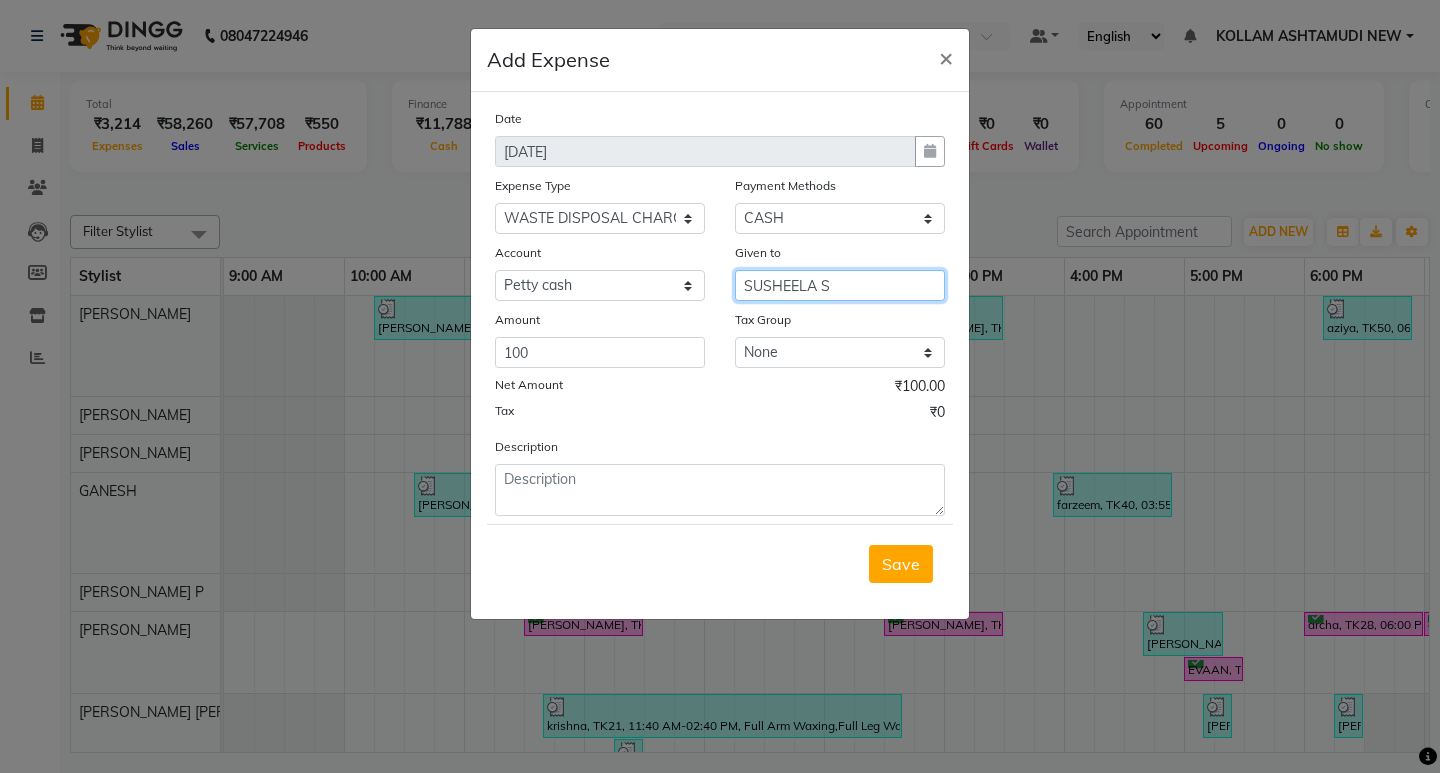 type on "SUSHEELA S" 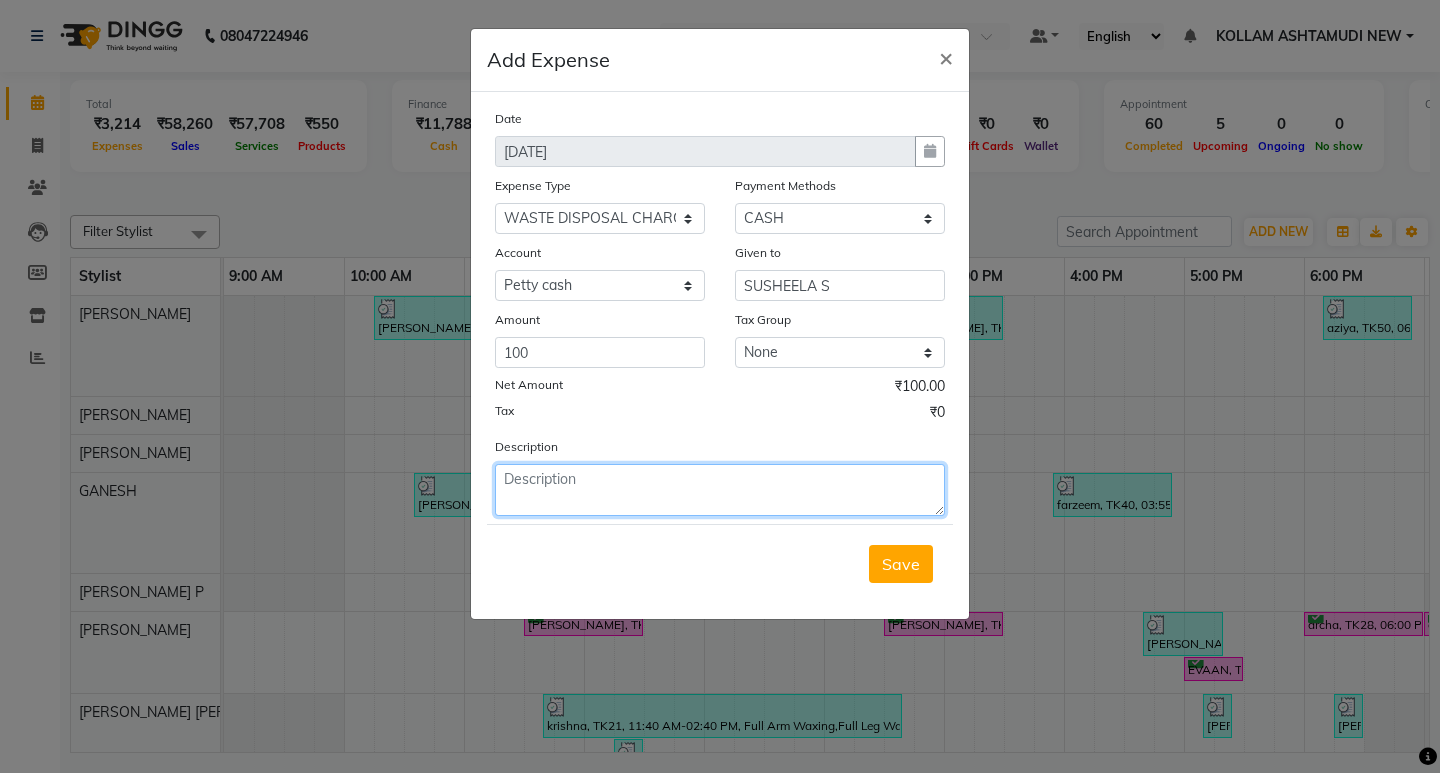 click 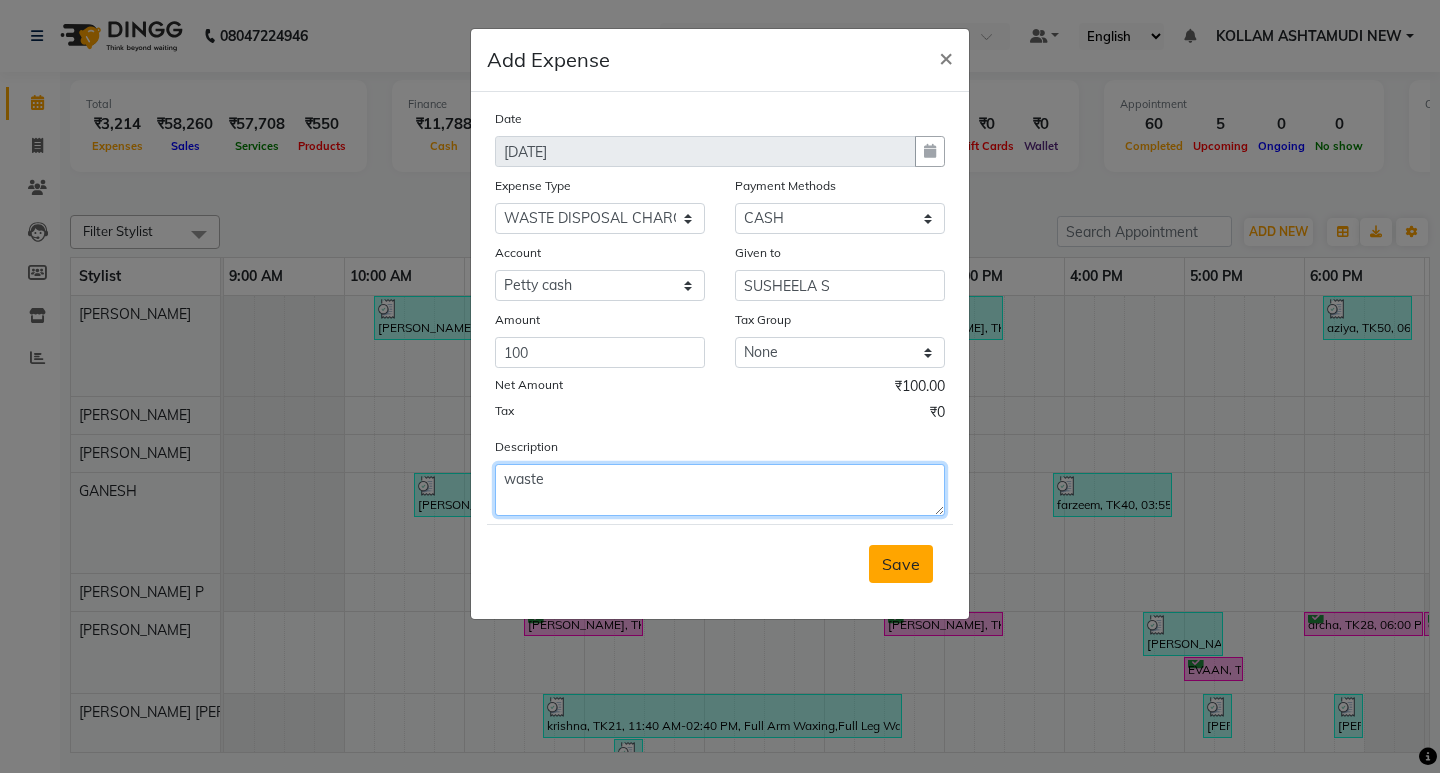 type on "waste" 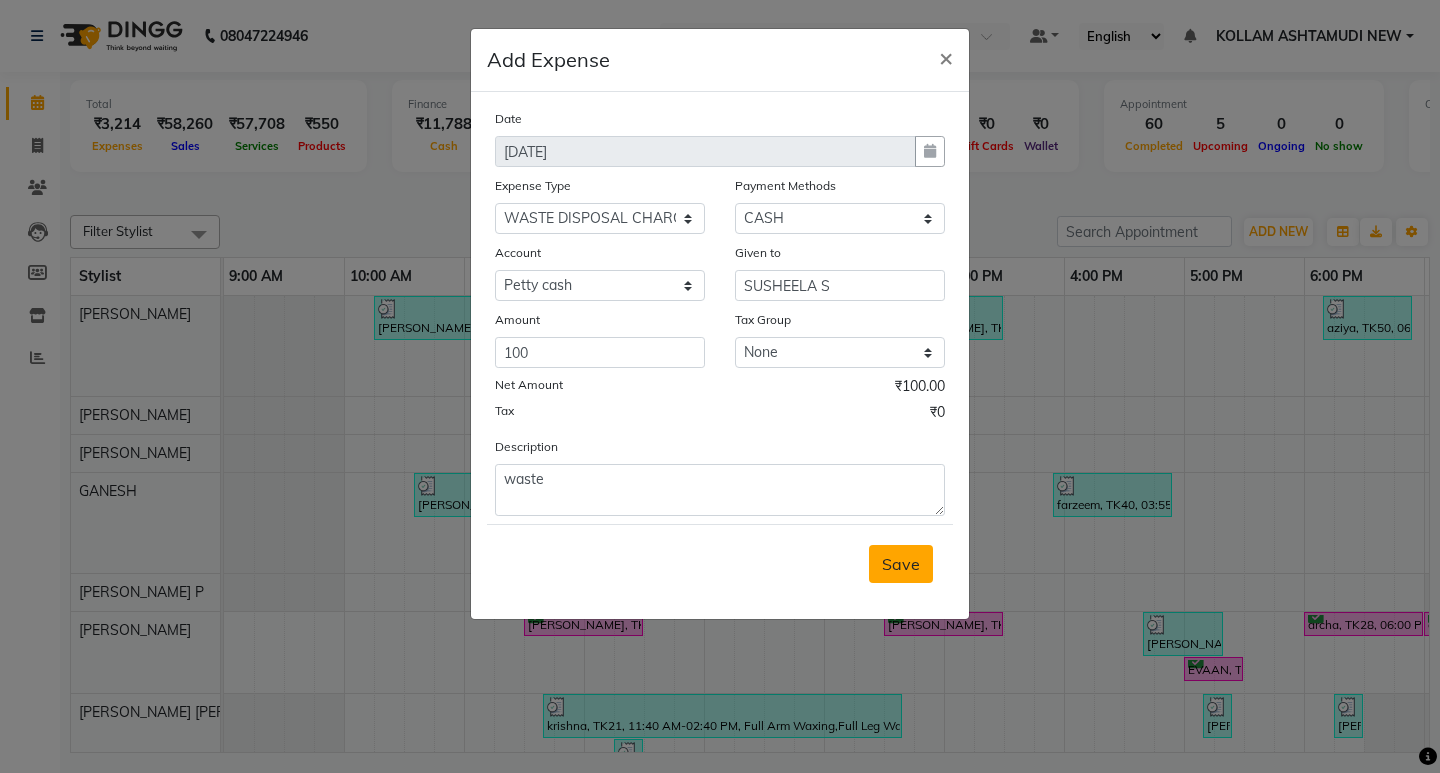 click on "Save" at bounding box center [901, 564] 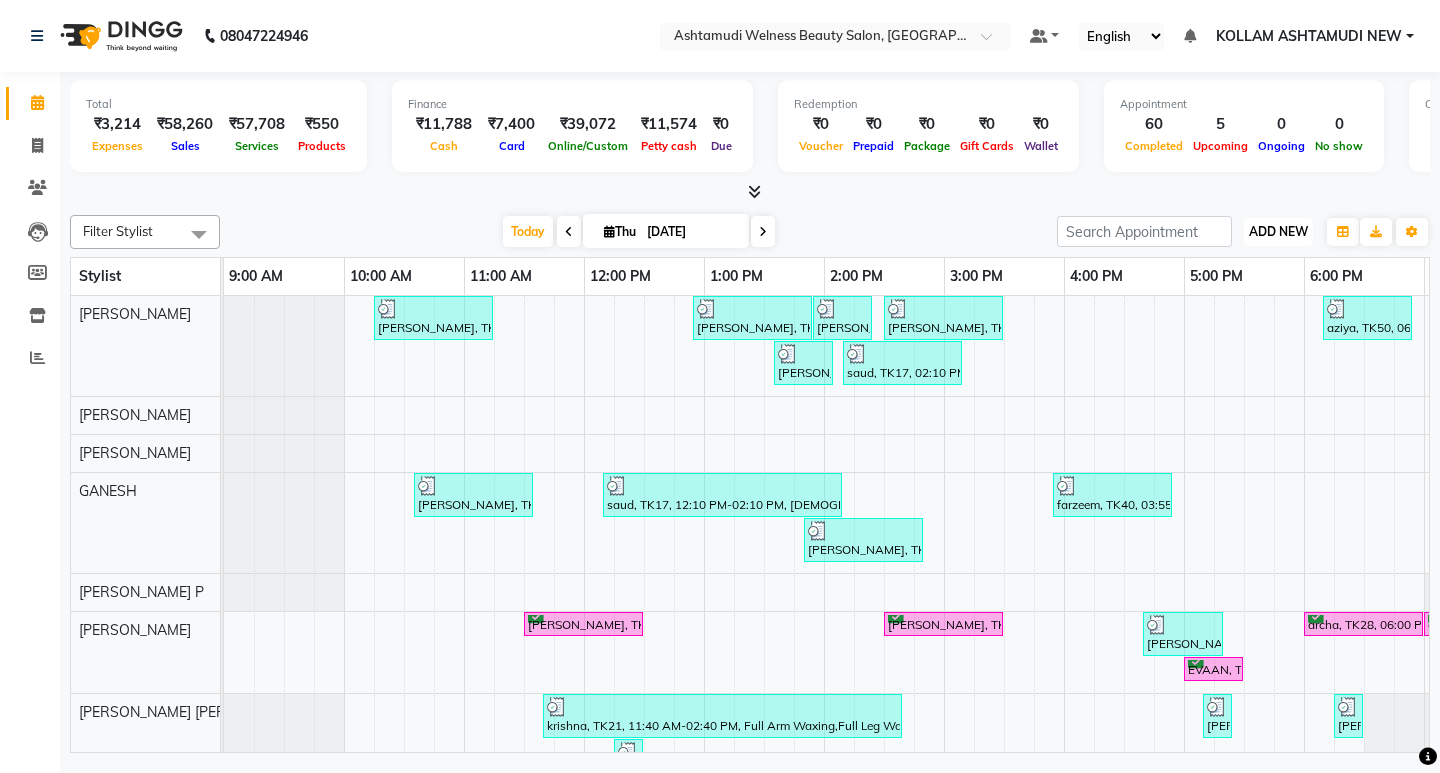 click on "ADD NEW" at bounding box center (1278, 231) 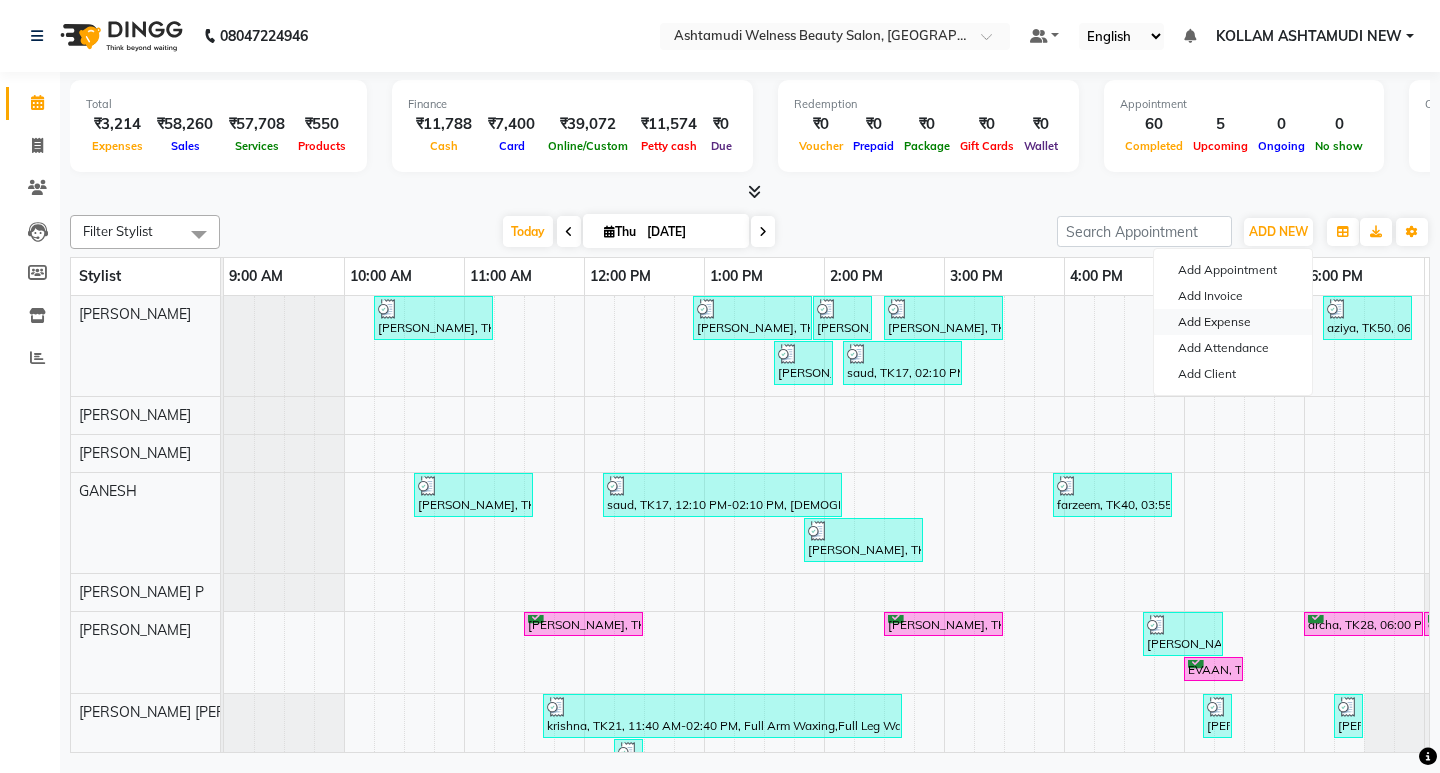 click on "Add Expense" at bounding box center (1233, 322) 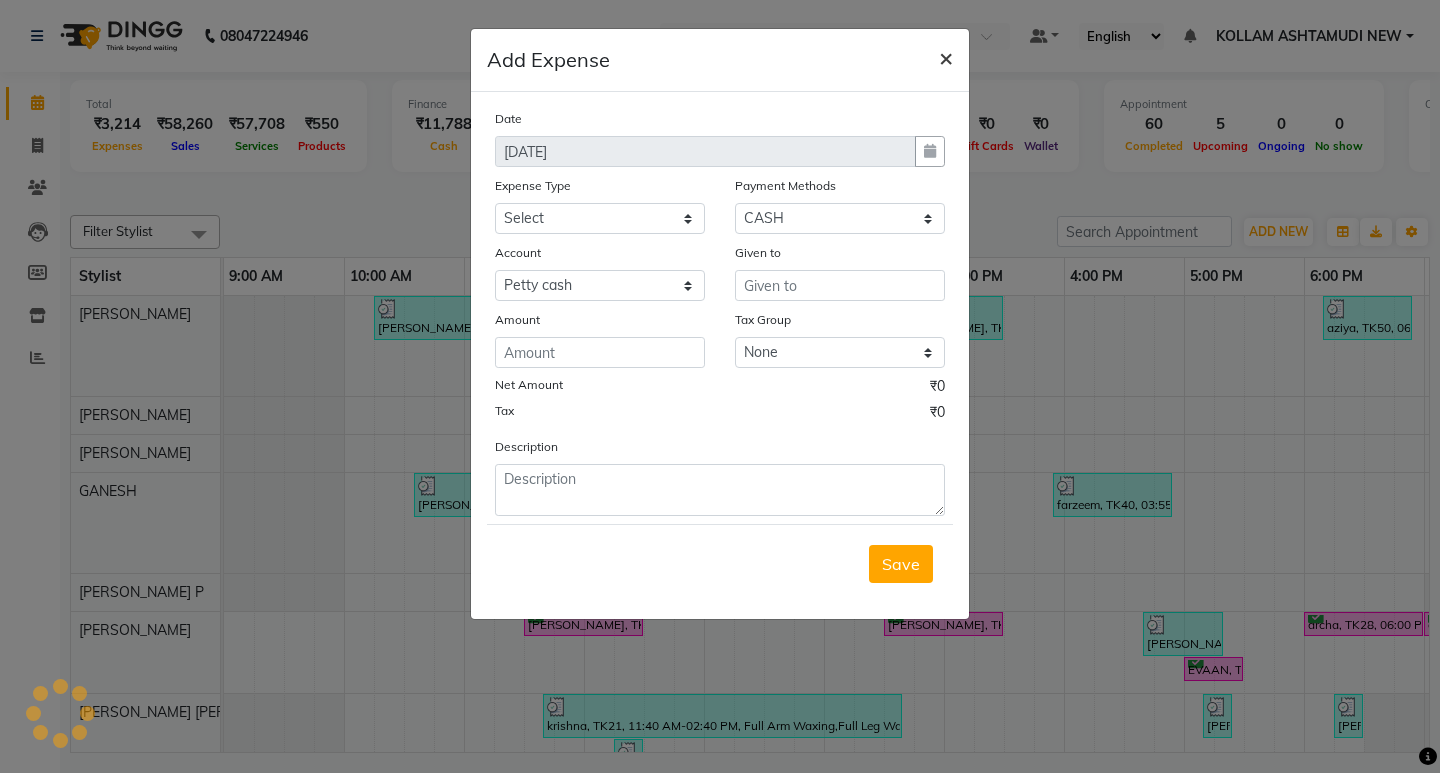 click on "×" 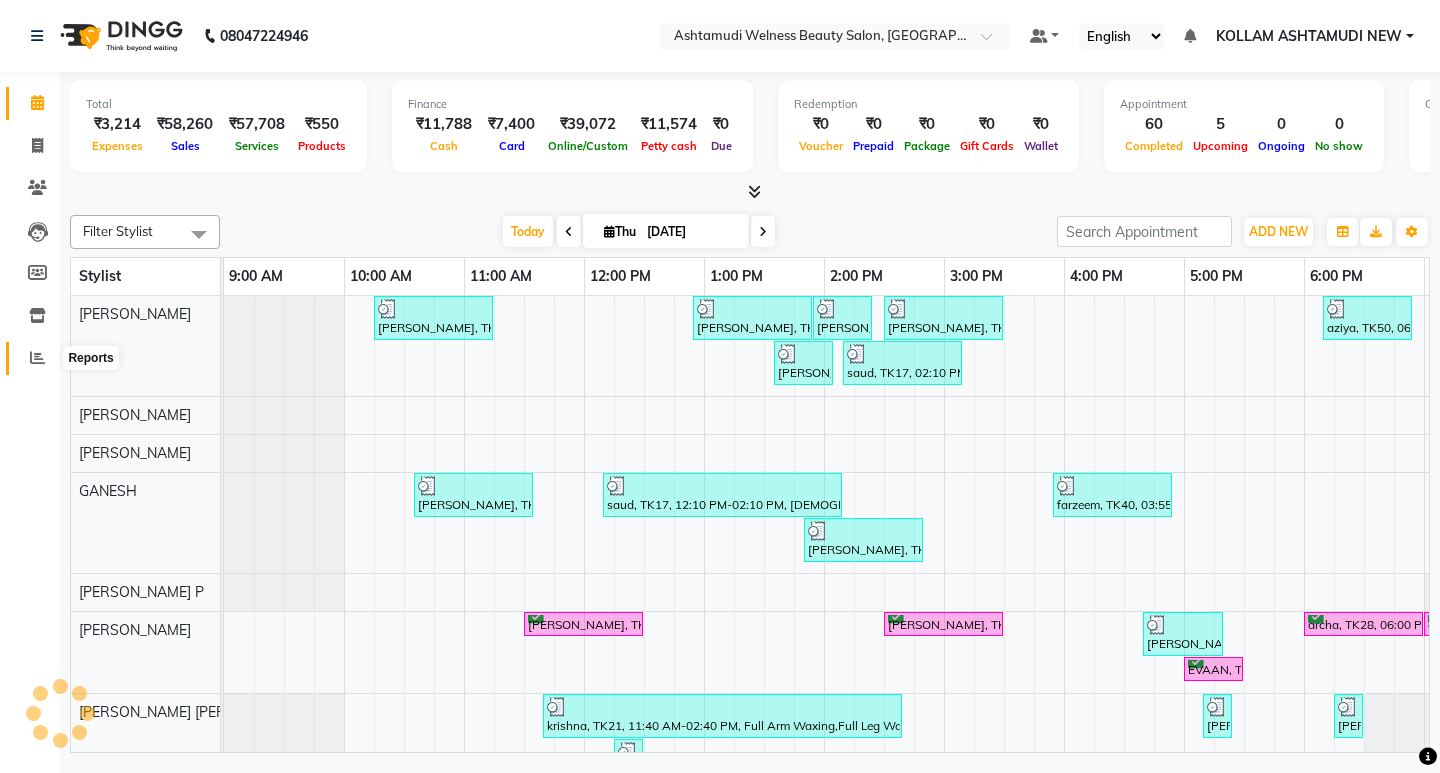 click 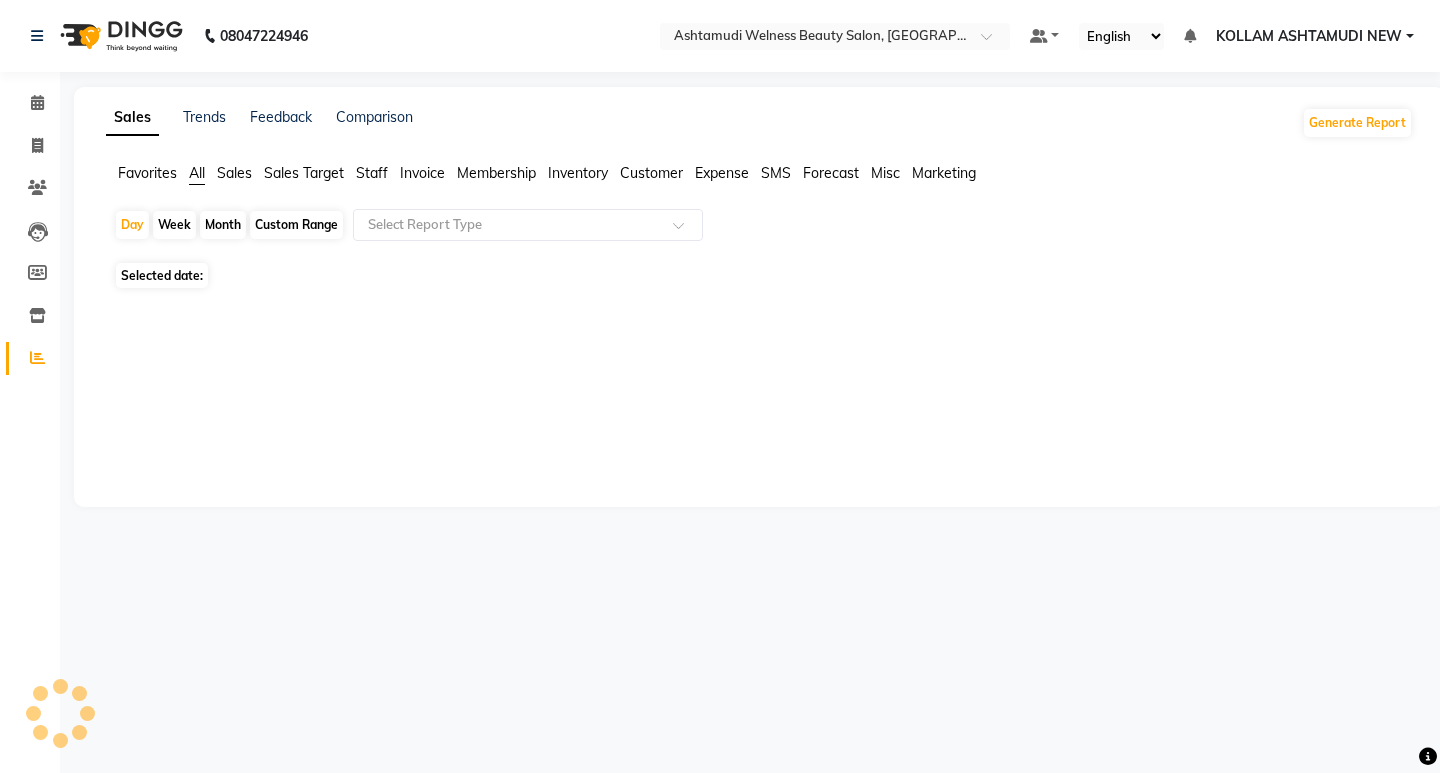 click on "Expense" 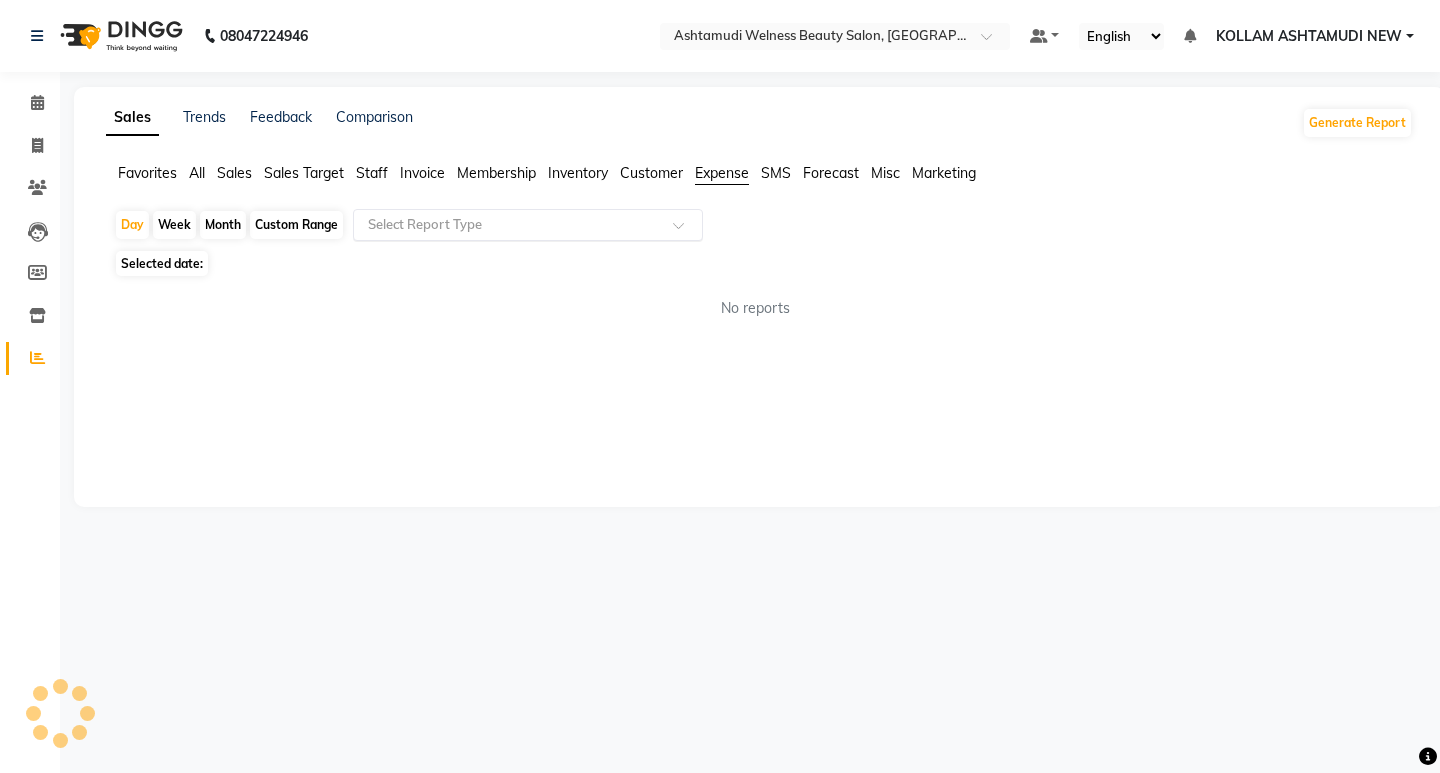 click on "Select Report Type" 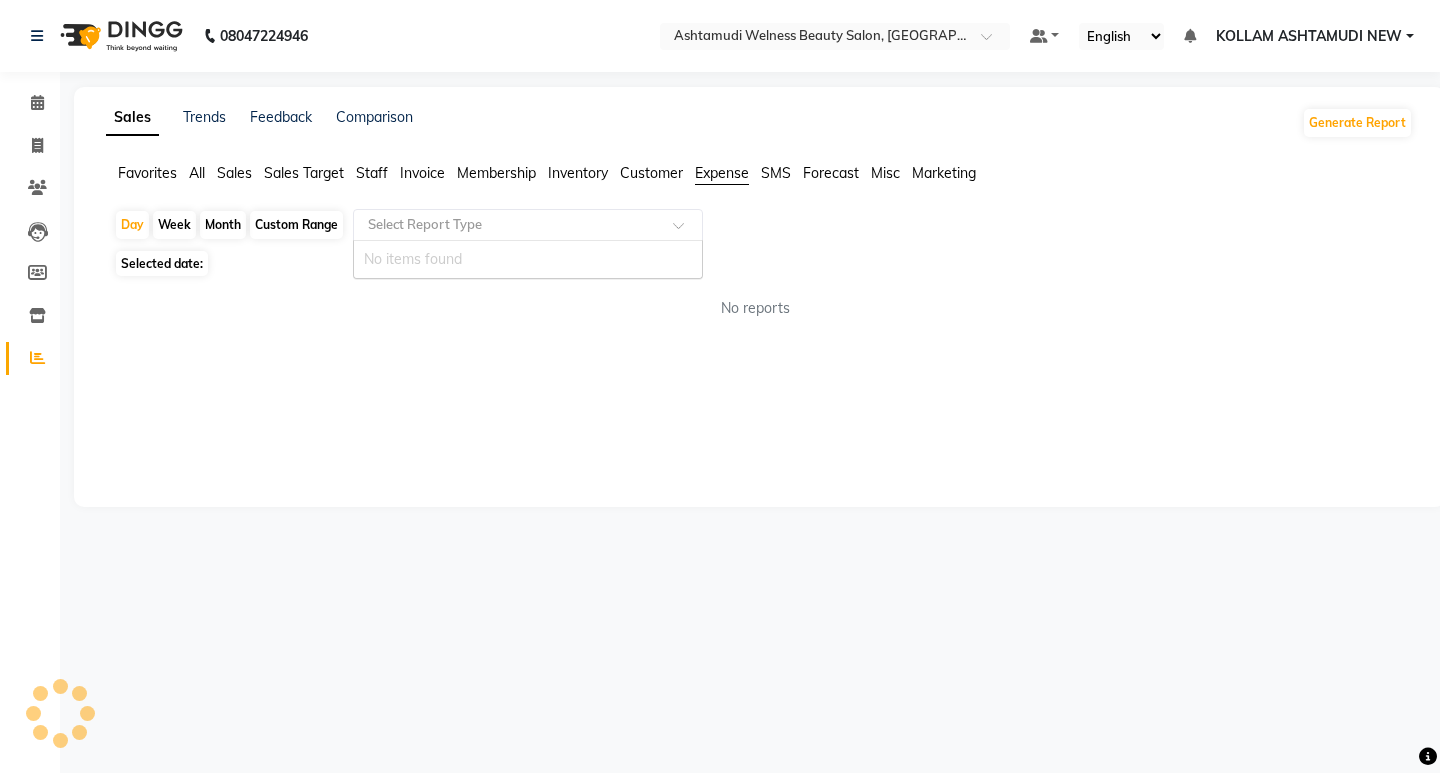 click on "No items found" at bounding box center [528, 259] 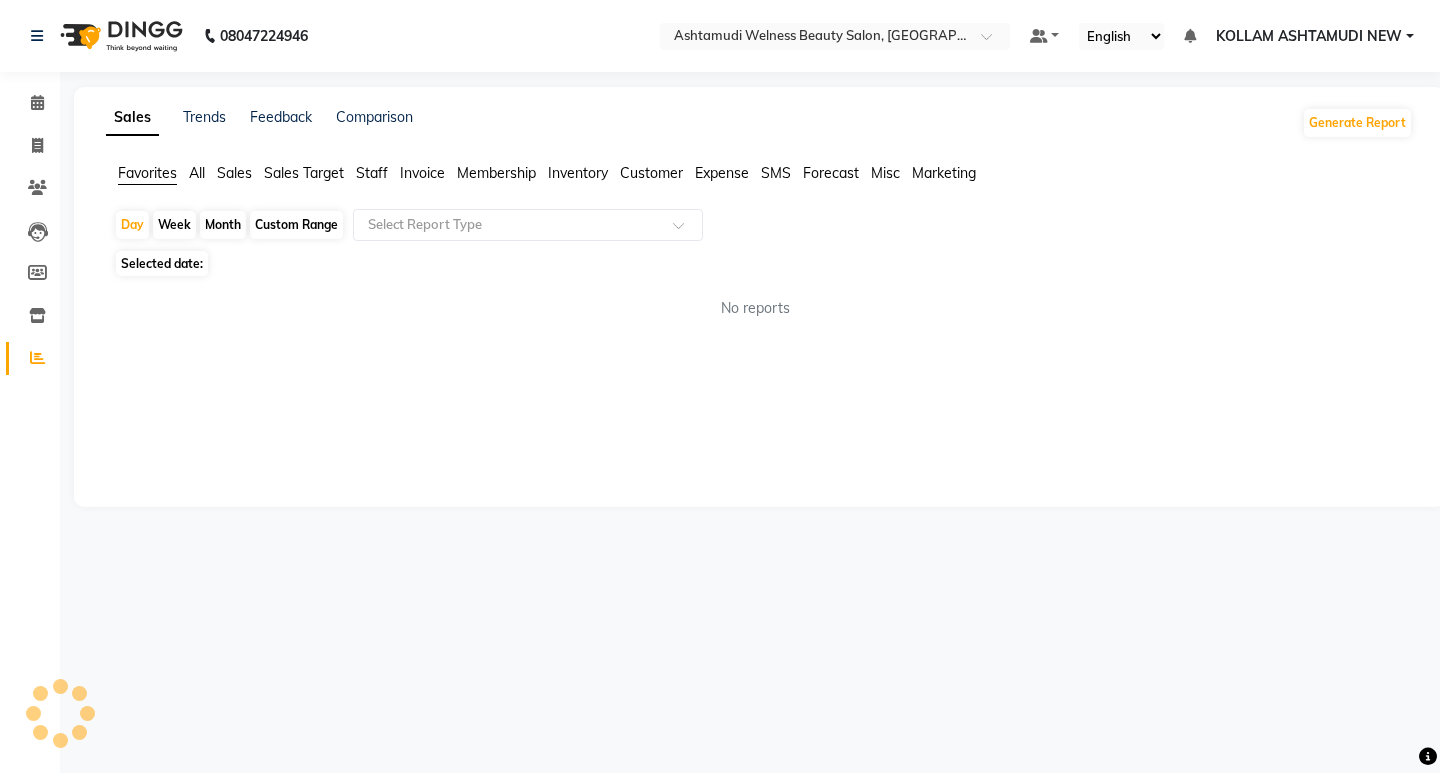 click on "Expense" 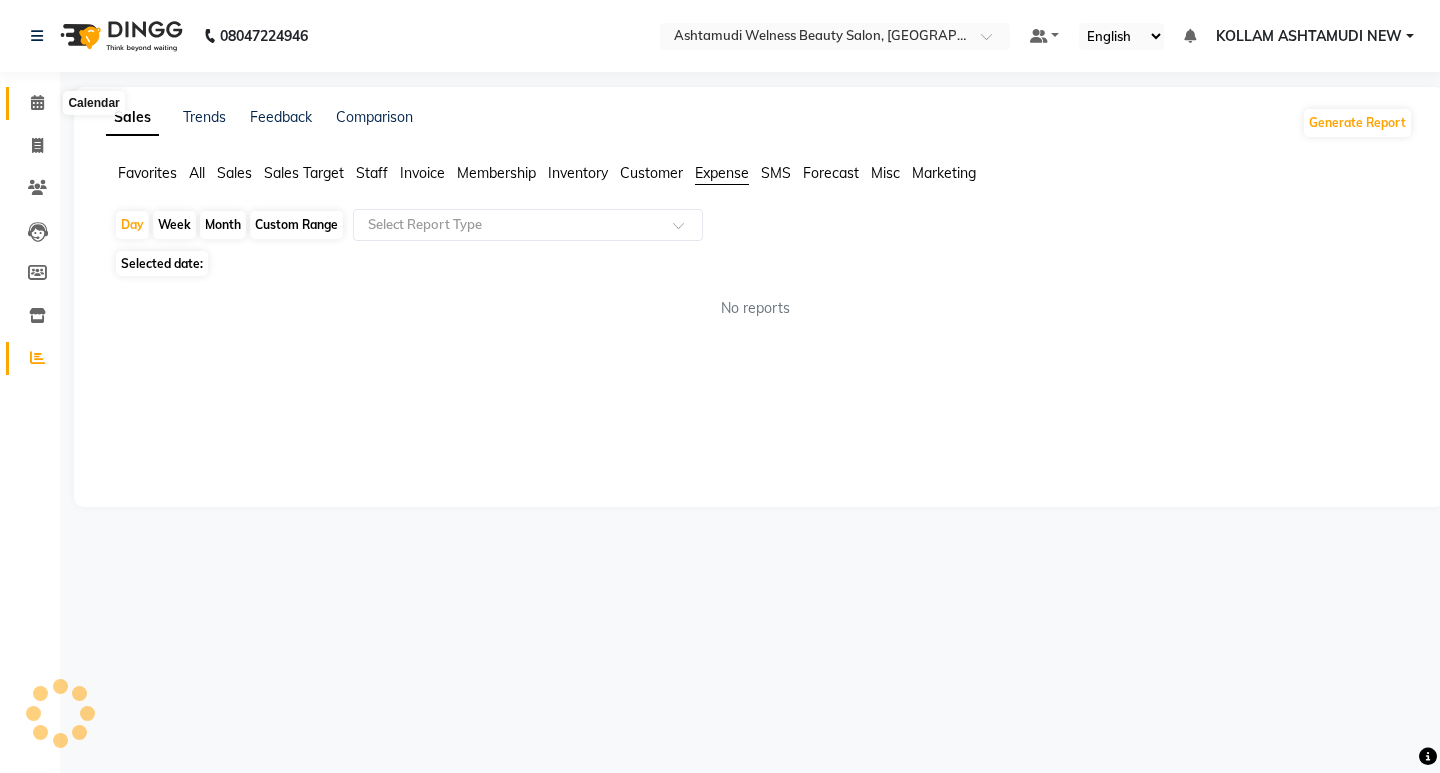 click 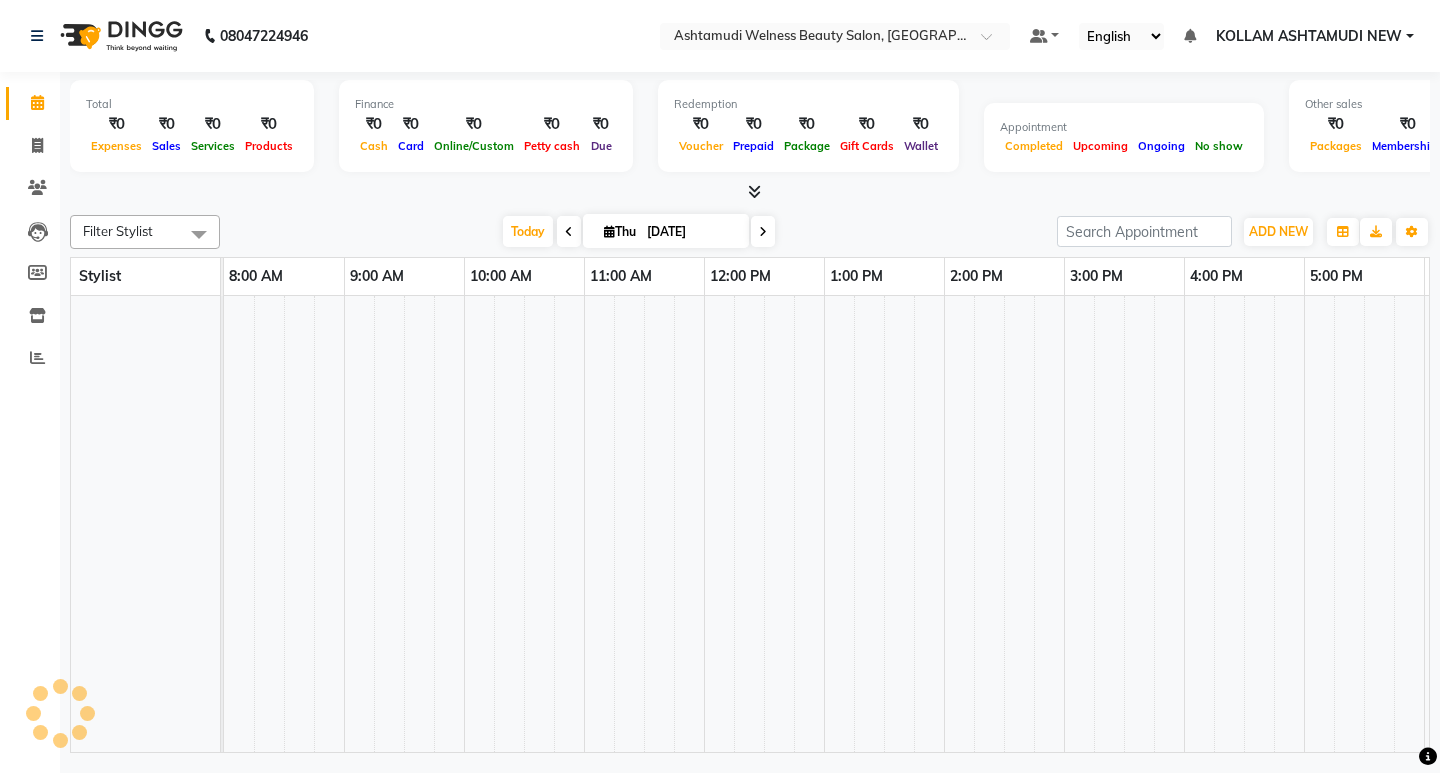 scroll, scrollTop: 0, scrollLeft: 0, axis: both 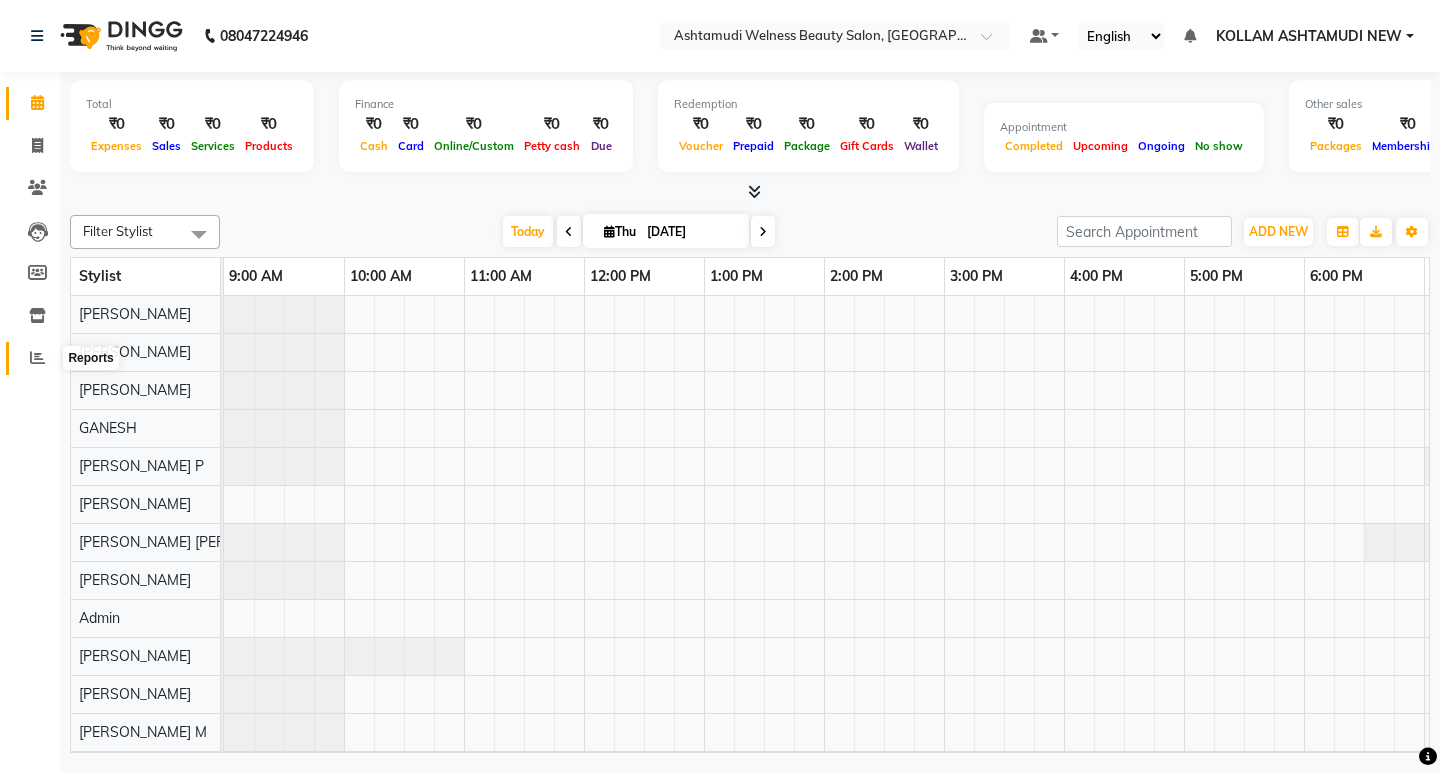 click 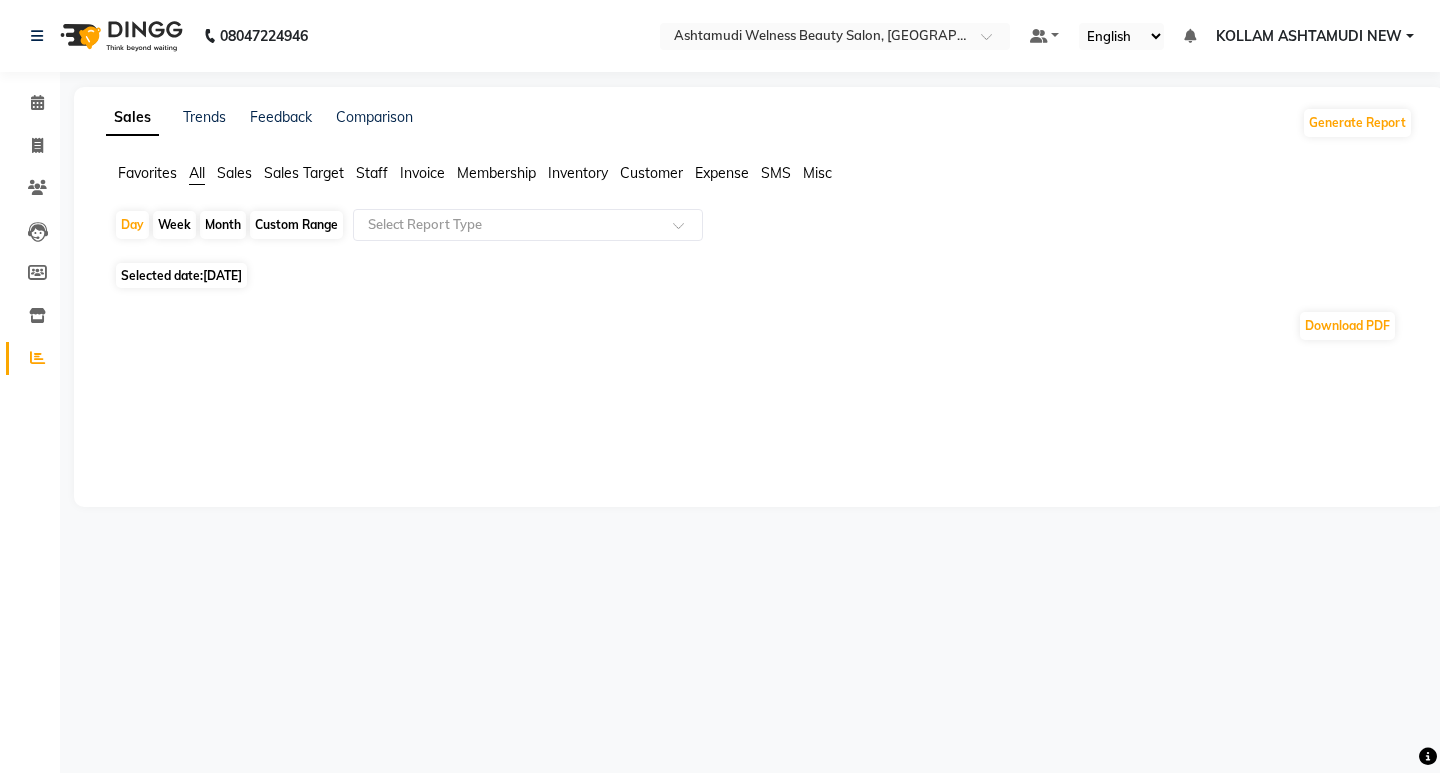click on "Expense" 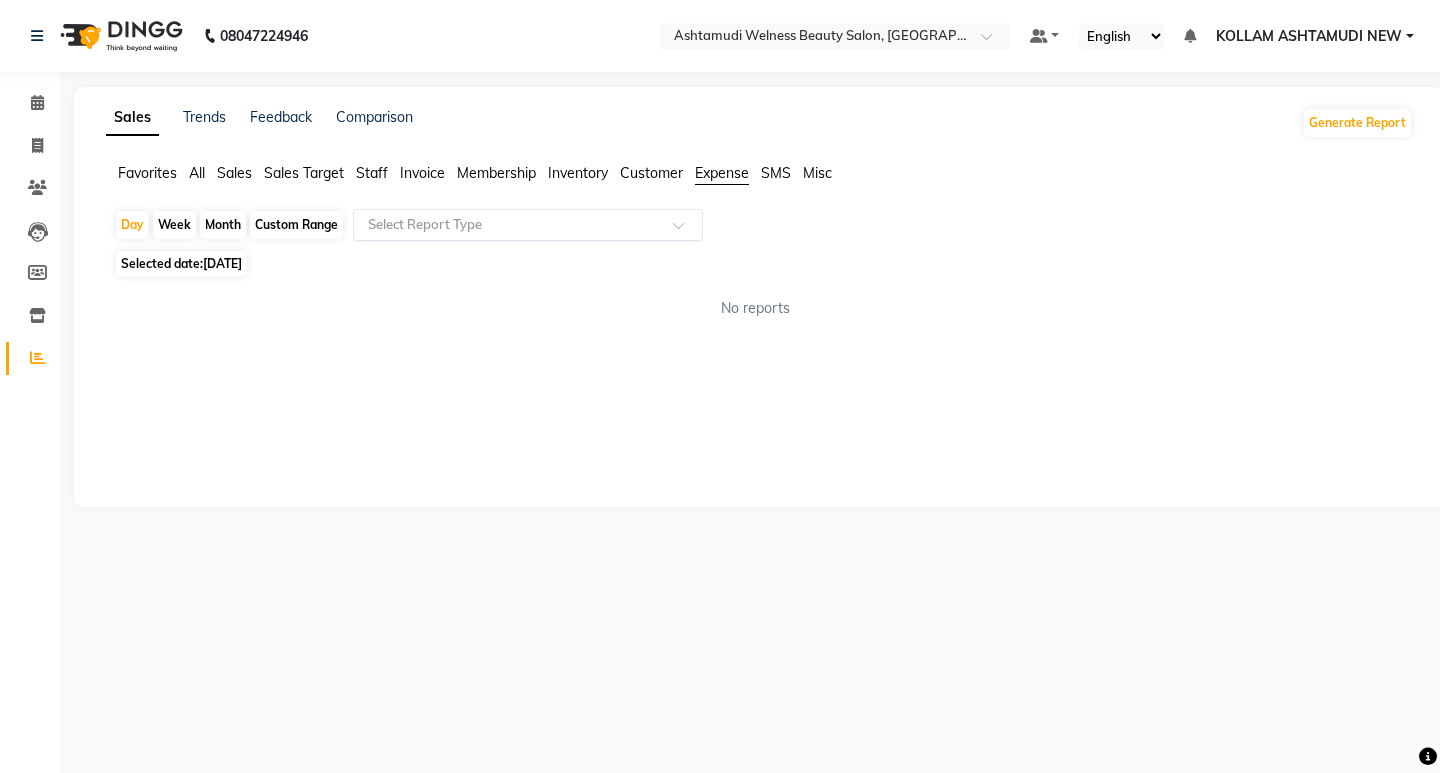 click on "Select Report Type" 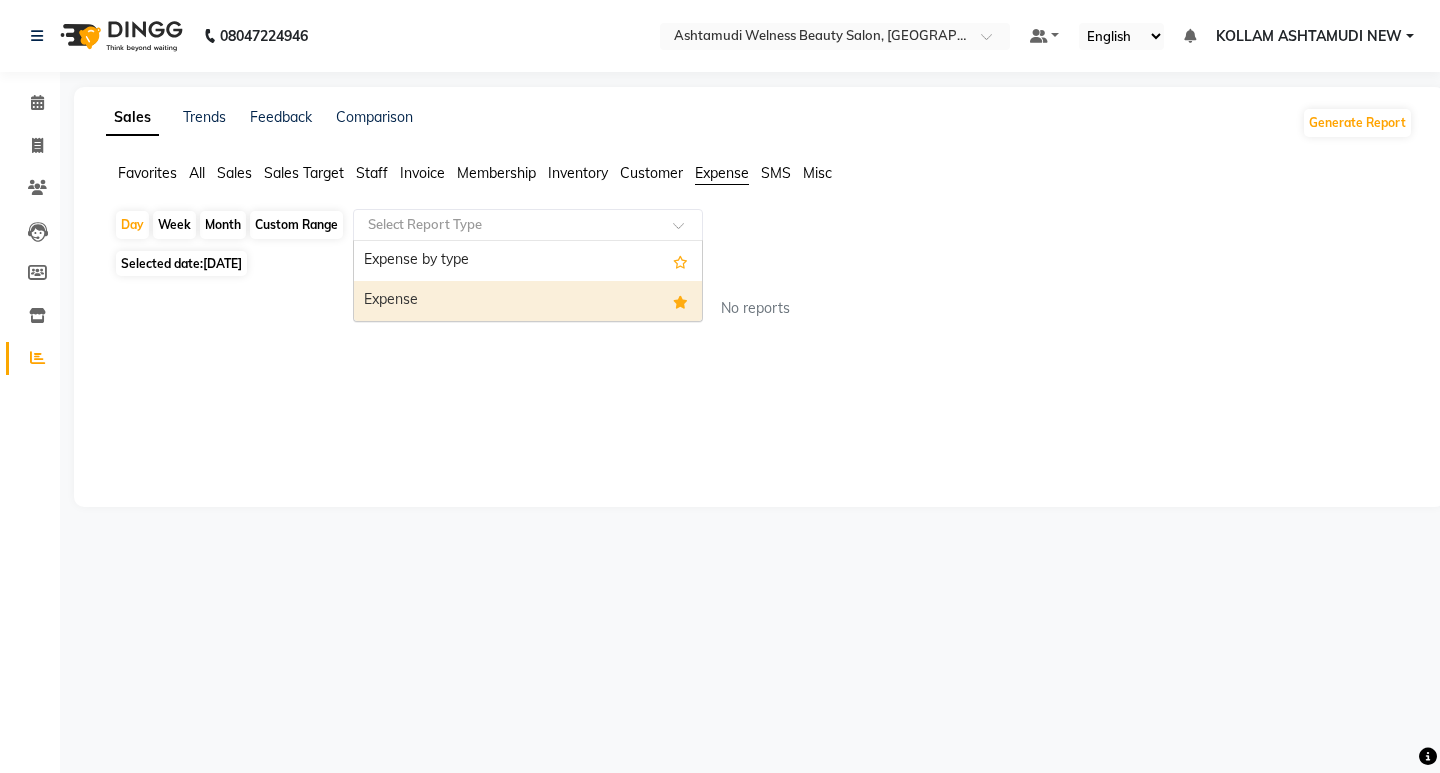 click on "Expense" at bounding box center [528, 301] 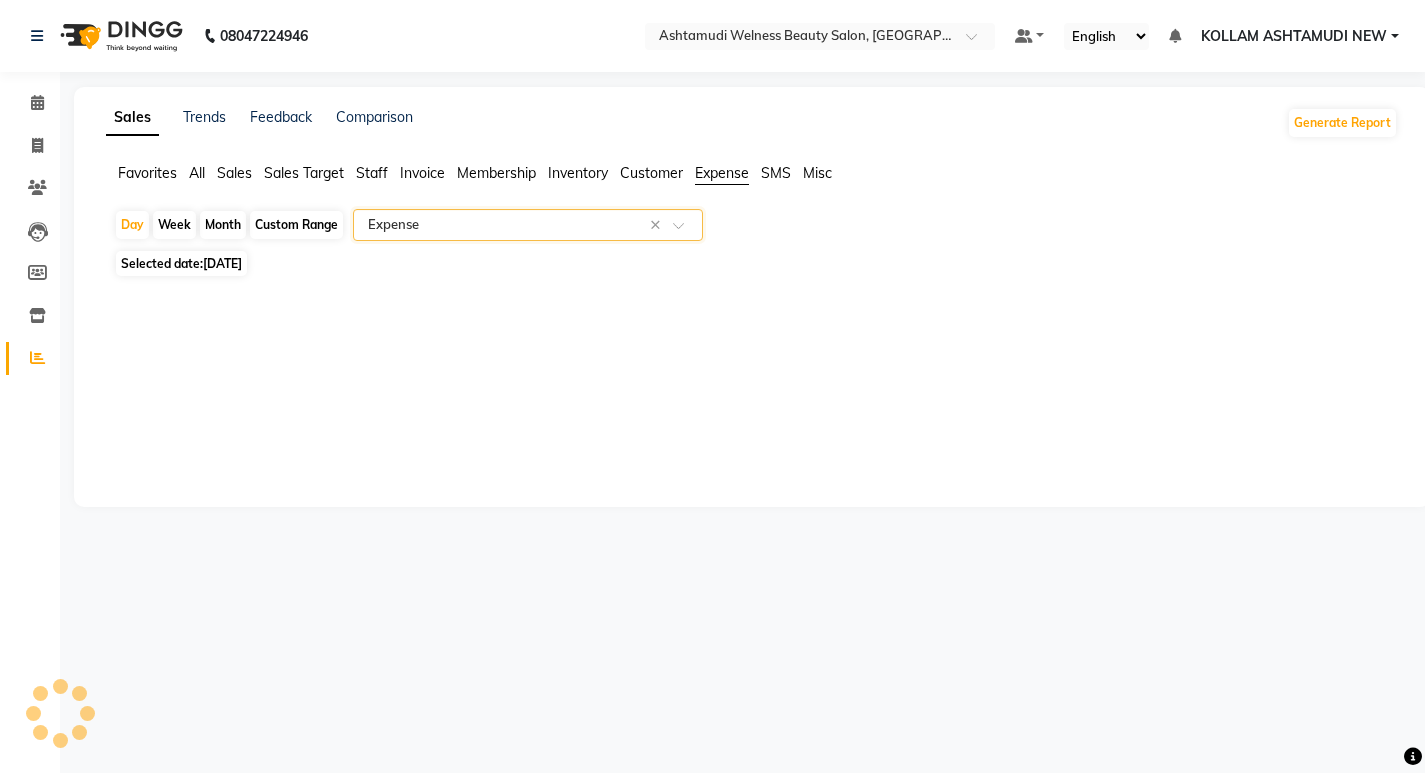 select on "full_report" 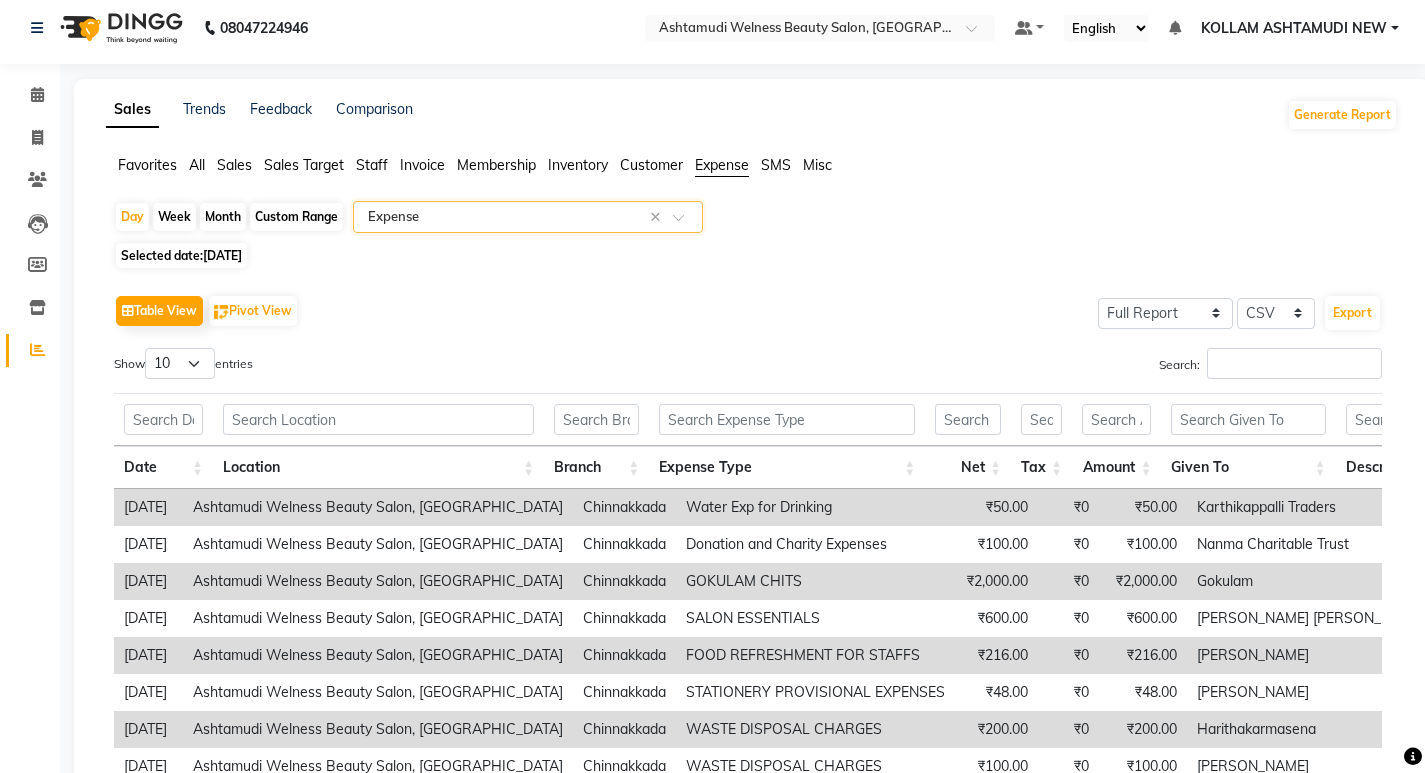 scroll, scrollTop: 0, scrollLeft: 0, axis: both 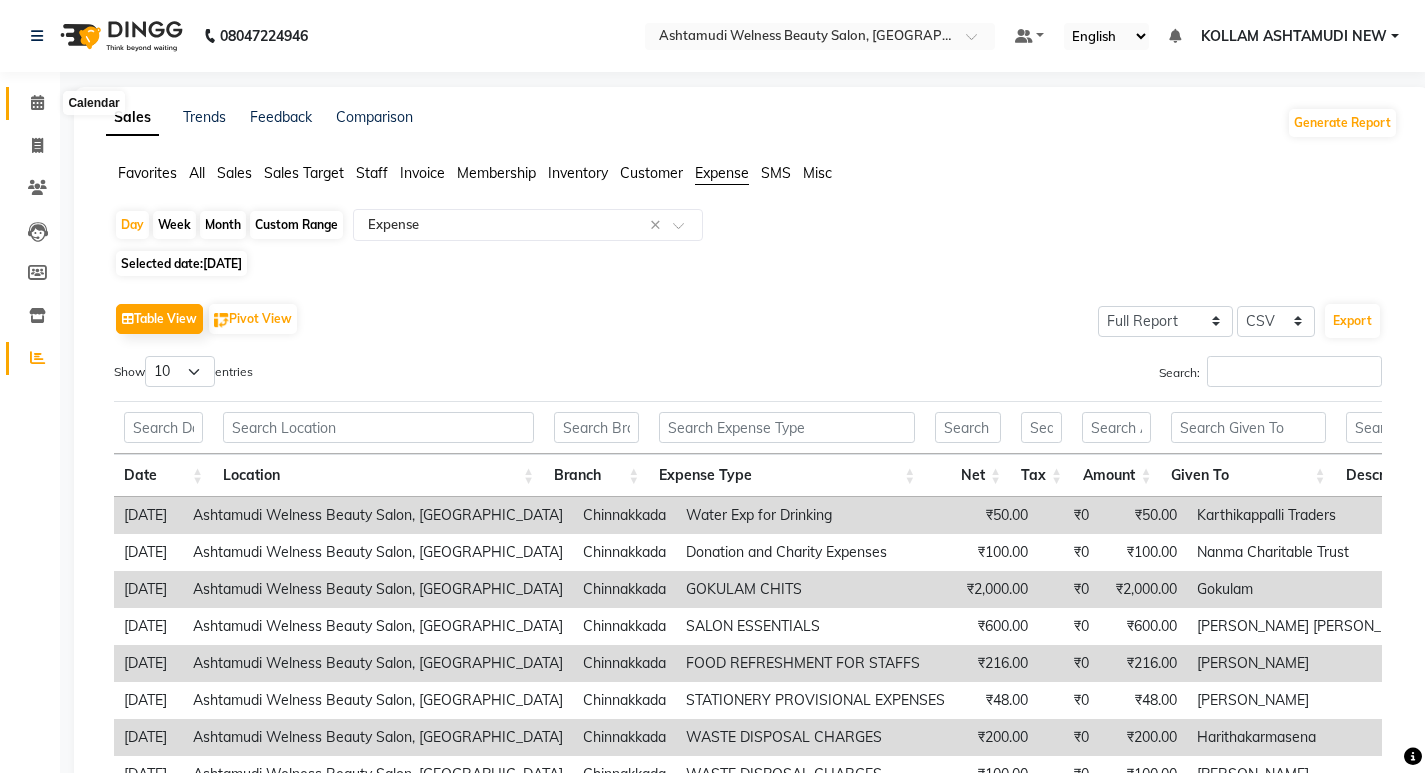 click 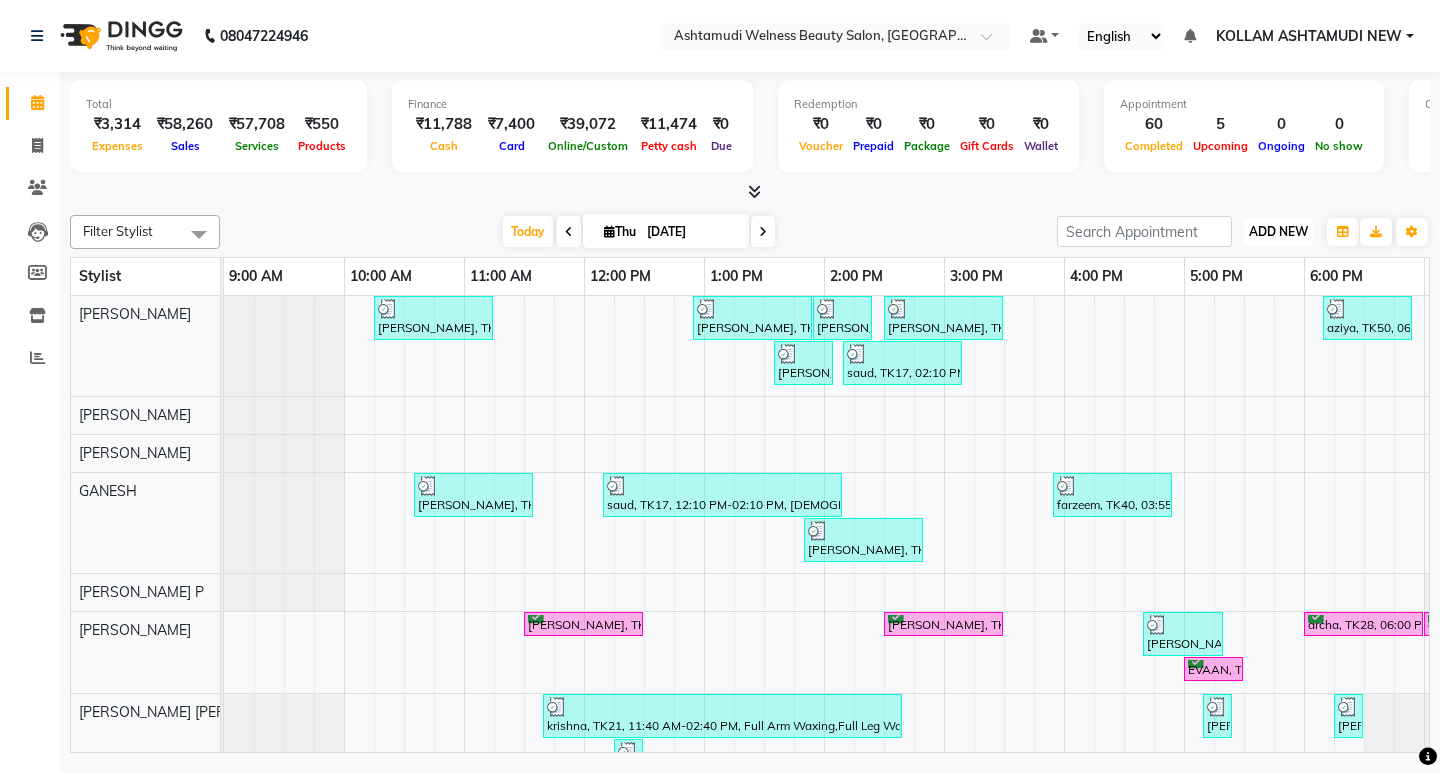 click on "ADD NEW" at bounding box center (1278, 231) 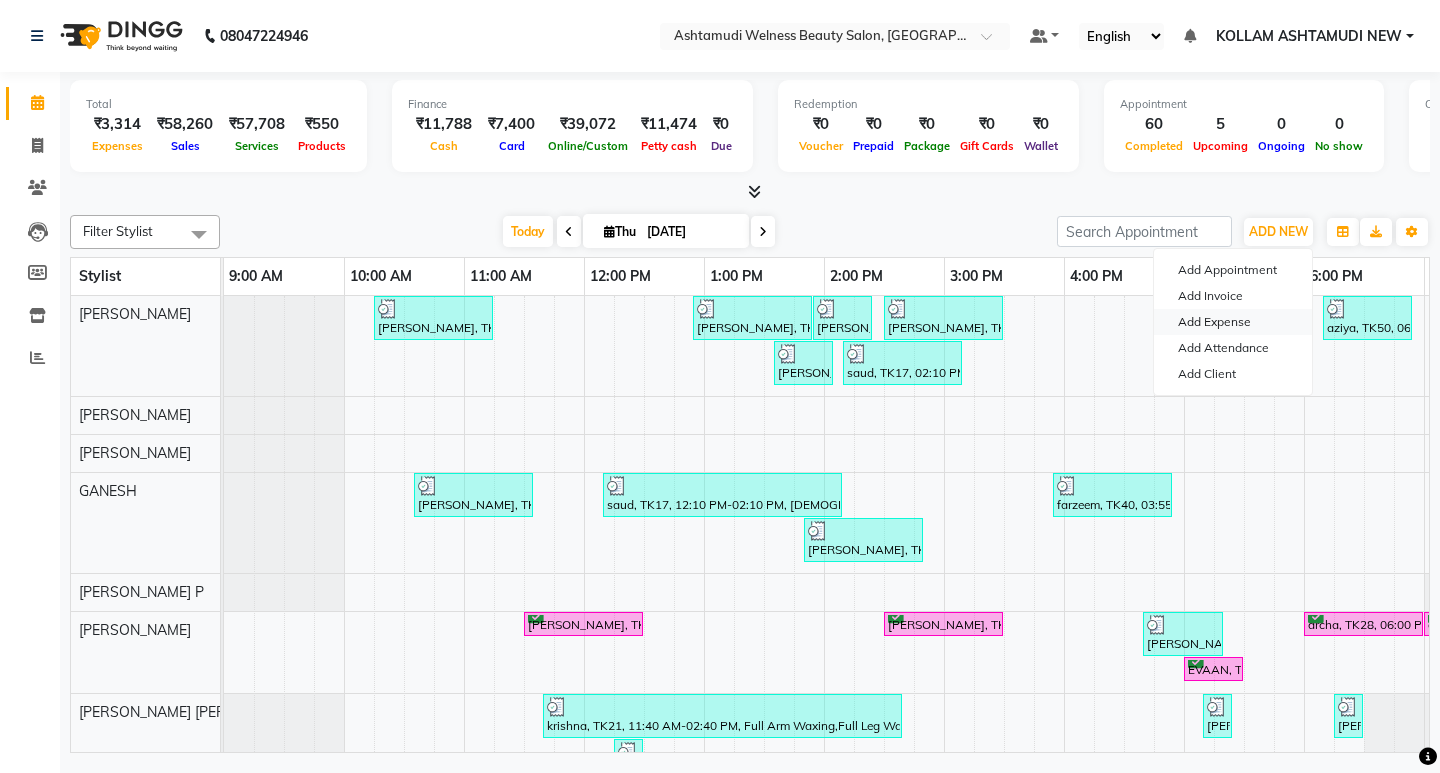 click on "Add Expense" at bounding box center [1233, 322] 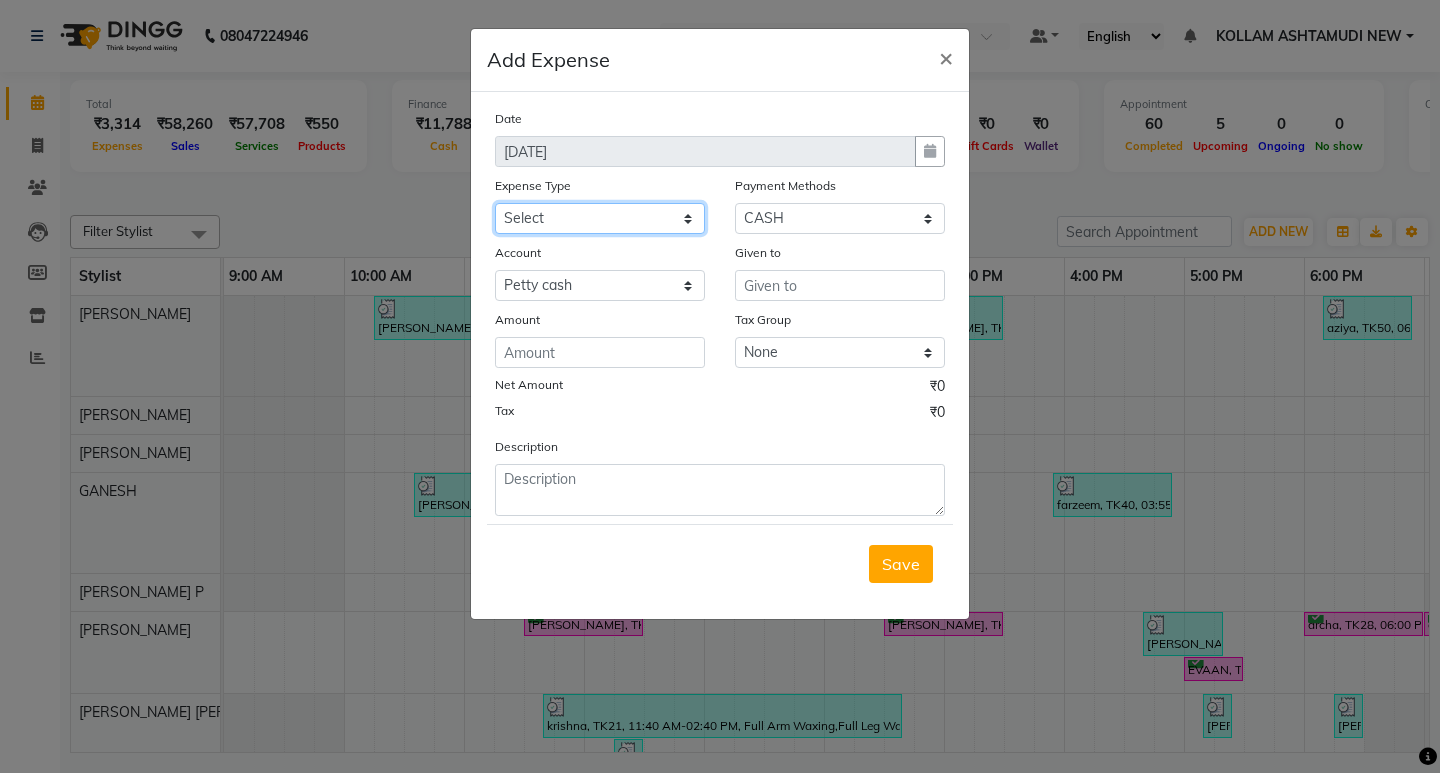 click on "Select ACCOMODATION EXPENSES ADVERTISEMENT SALES PROMOTIONAL EXPENSES Bonus BRIDAL ACCESSORIES REFUND BRIDAL COMMISSION BRIDAL FOOD BRIDAL INCENTIVES BRIDAL ORNAMENTS REFUND BRIDAL TA CASH DEPOSIT RAK BANK COMPUTER ACCESSORIES MOBILE PHONE Donation and Charity Expenses ELECTRICITY CHARGES ELECTRONICS FITTINGS Event Expense FISH FOOD EXPENSES FOOD REFRESHMENT FOR CLIENTS FOOD REFRESHMENT FOR STAFFS Freight And Forwarding Charges FUEL FOR GENERATOR FURNITURE AND EQUIPMENTS Gifts for Clients GIFTS FOR STAFFS GOKULAM CHITS HOSTEL RENT LAUNDRY EXPENSES LICENSE OTHER FEES LOADING UNLOADING CHARGES Medical Expenses MEHNDI PAYMENTS MISCELLANEOUS EXPENSES NEWSPAPER PERIODICALS Ornaments Maintenance Expense OVERTIME ALLOWANCES Payment For Pest Control Perfomance based incentives POSTAGE COURIER CHARGES Printing PRINTING STATIONERY EXPENSES PROFESSIONAL TAX REPAIRS MAINTENANCE ROUND OFF Salary SALARY ADVANCE Sales Incentives Membership Card SALES INCENTIVES PRODUCT SALES INCENTIVES SERVICES SALON ESSENTIALS SALON RENT" 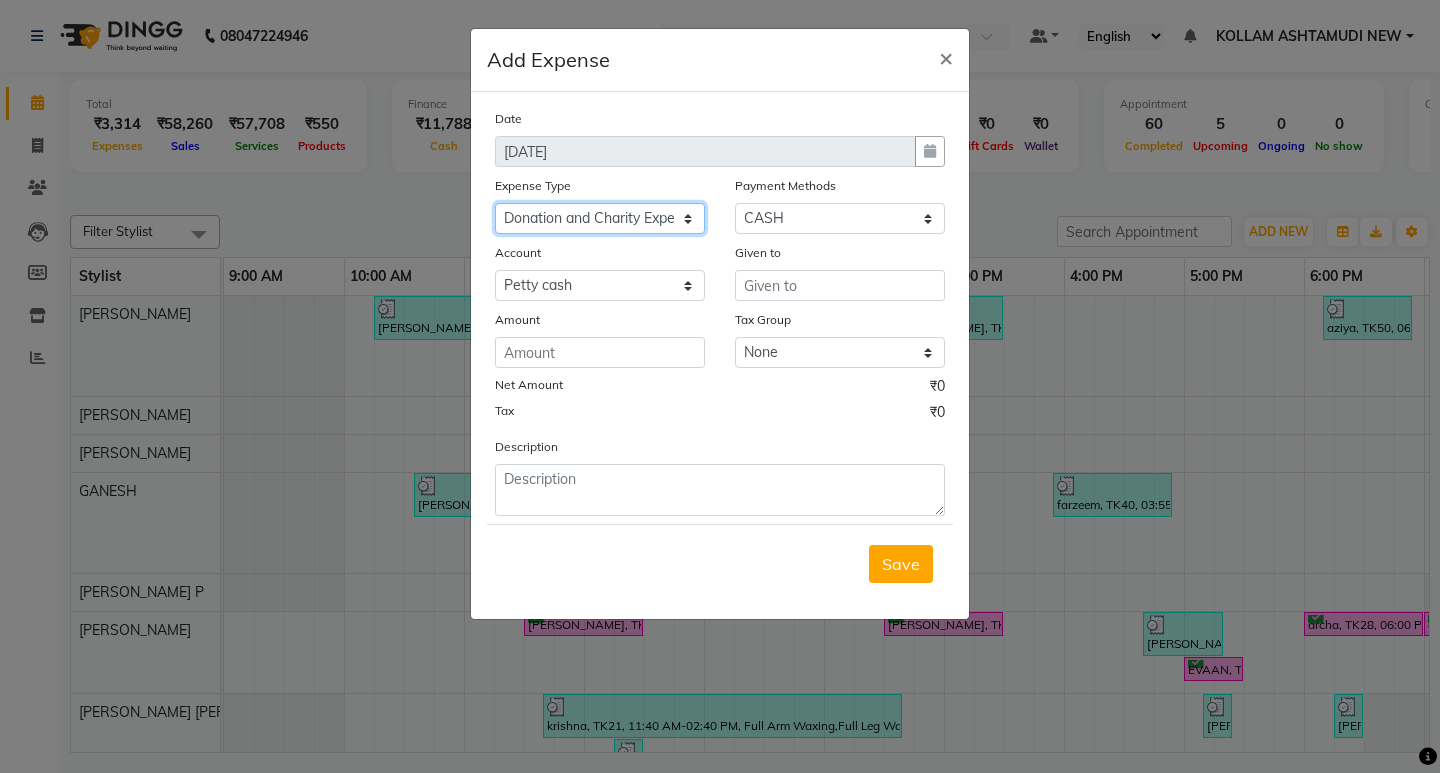 click on "Select ACCOMODATION EXPENSES ADVERTISEMENT SALES PROMOTIONAL EXPENSES Bonus BRIDAL ACCESSORIES REFUND BRIDAL COMMISSION BRIDAL FOOD BRIDAL INCENTIVES BRIDAL ORNAMENTS REFUND BRIDAL TA CASH DEPOSIT RAK BANK COMPUTER ACCESSORIES MOBILE PHONE Donation and Charity Expenses ELECTRICITY CHARGES ELECTRONICS FITTINGS Event Expense FISH FOOD EXPENSES FOOD REFRESHMENT FOR CLIENTS FOOD REFRESHMENT FOR STAFFS Freight And Forwarding Charges FUEL FOR GENERATOR FURNITURE AND EQUIPMENTS Gifts for Clients GIFTS FOR STAFFS GOKULAM CHITS HOSTEL RENT LAUNDRY EXPENSES LICENSE OTHER FEES LOADING UNLOADING CHARGES Medical Expenses MEHNDI PAYMENTS MISCELLANEOUS EXPENSES NEWSPAPER PERIODICALS Ornaments Maintenance Expense OVERTIME ALLOWANCES Payment For Pest Control Perfomance based incentives POSTAGE COURIER CHARGES Printing PRINTING STATIONERY EXPENSES PROFESSIONAL TAX REPAIRS MAINTENANCE ROUND OFF Salary SALARY ADVANCE Sales Incentives Membership Card SALES INCENTIVES PRODUCT SALES INCENTIVES SERVICES SALON ESSENTIALS SALON RENT" 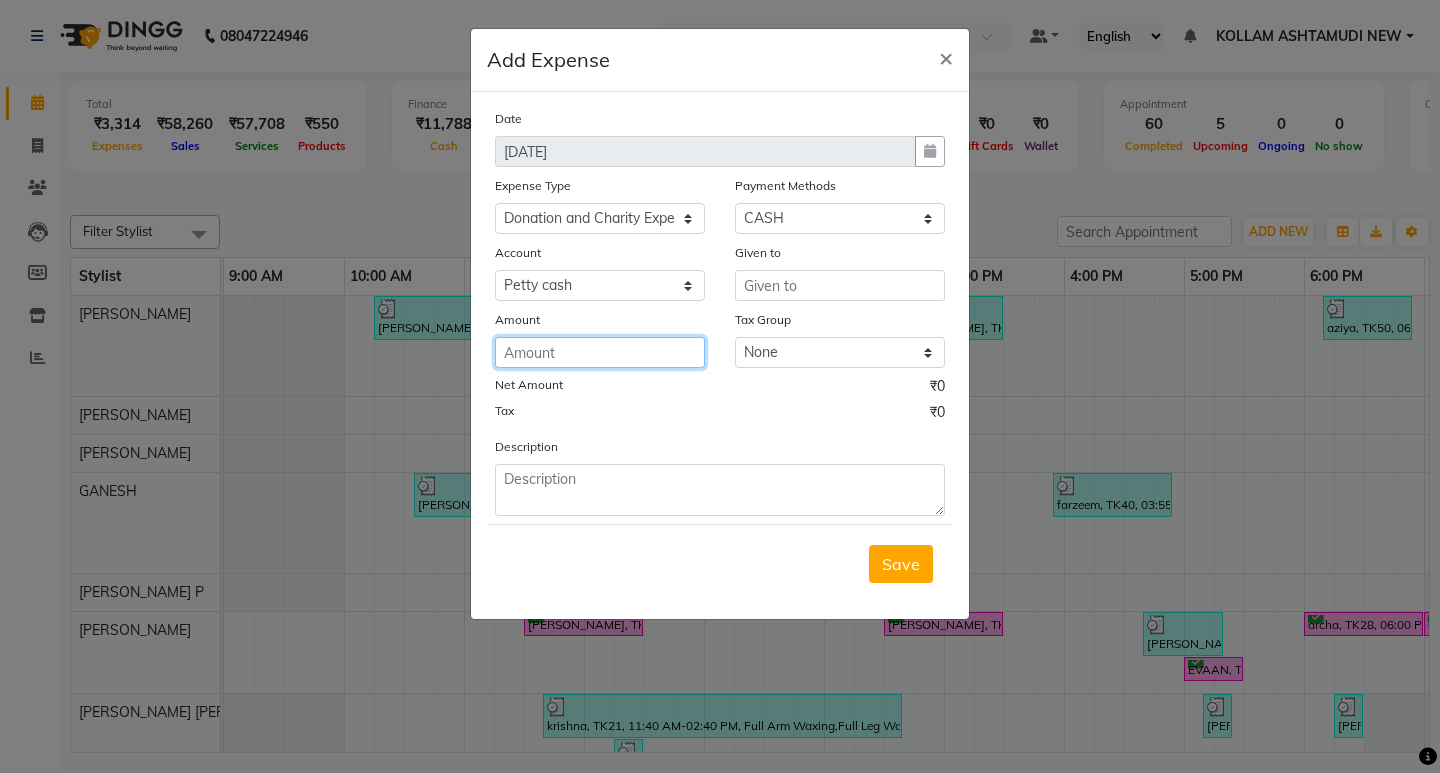 click 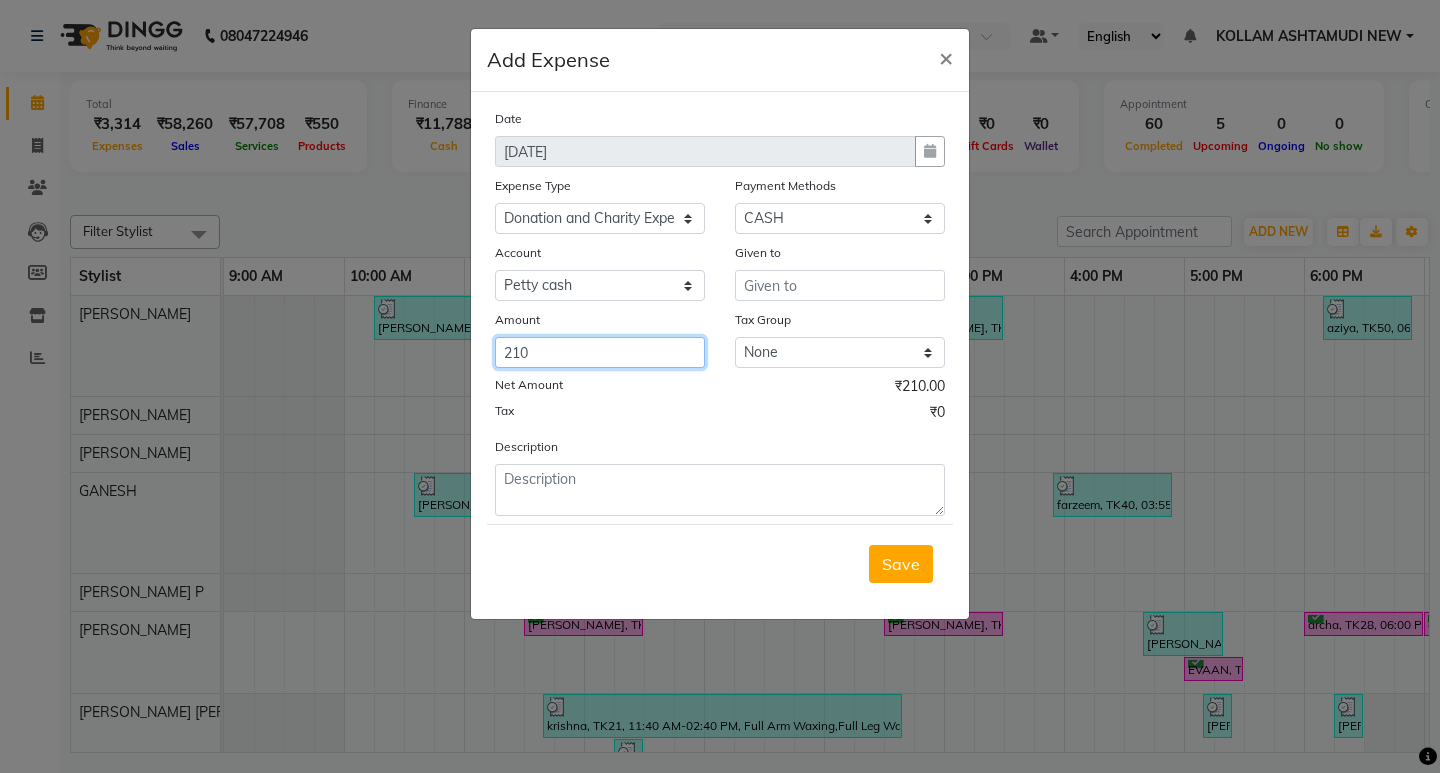 type on "210" 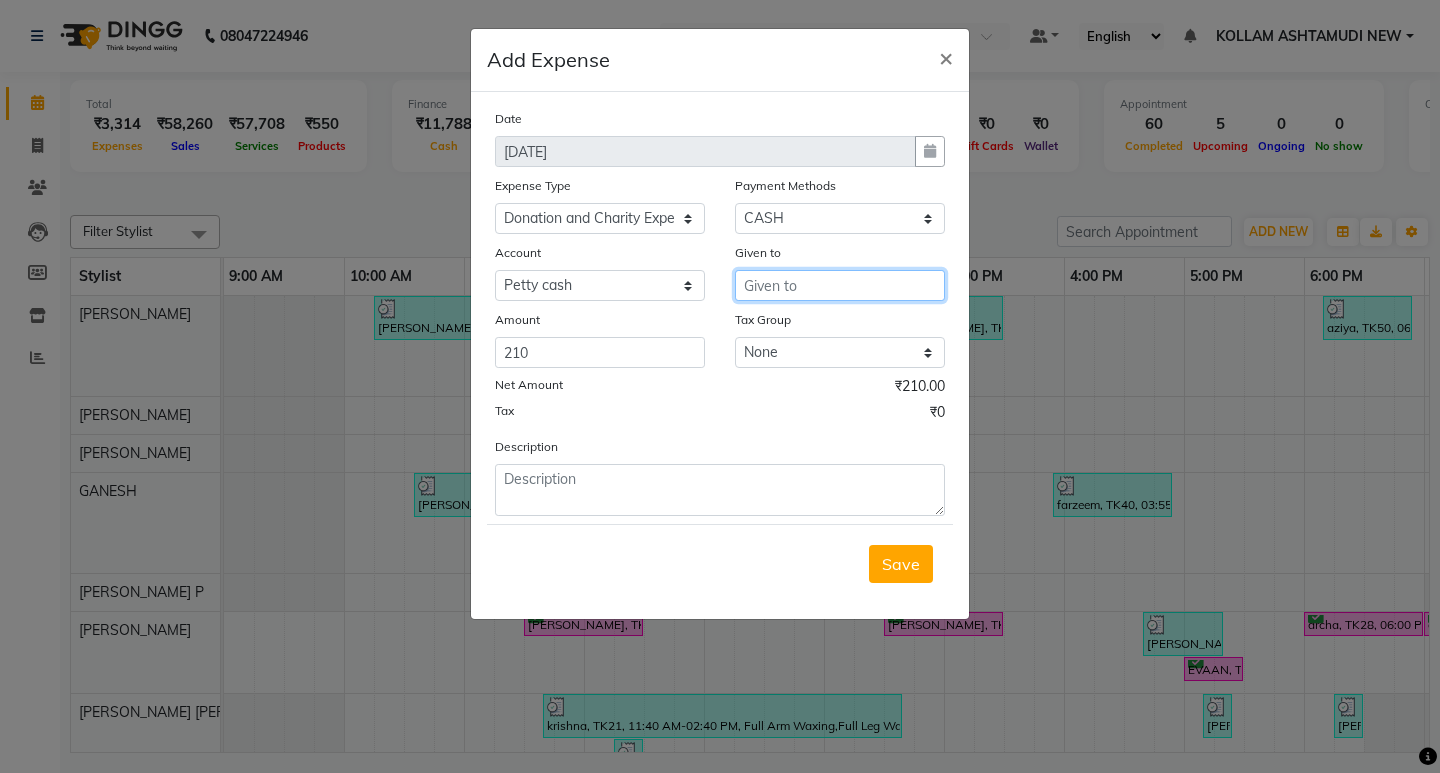 click at bounding box center (840, 285) 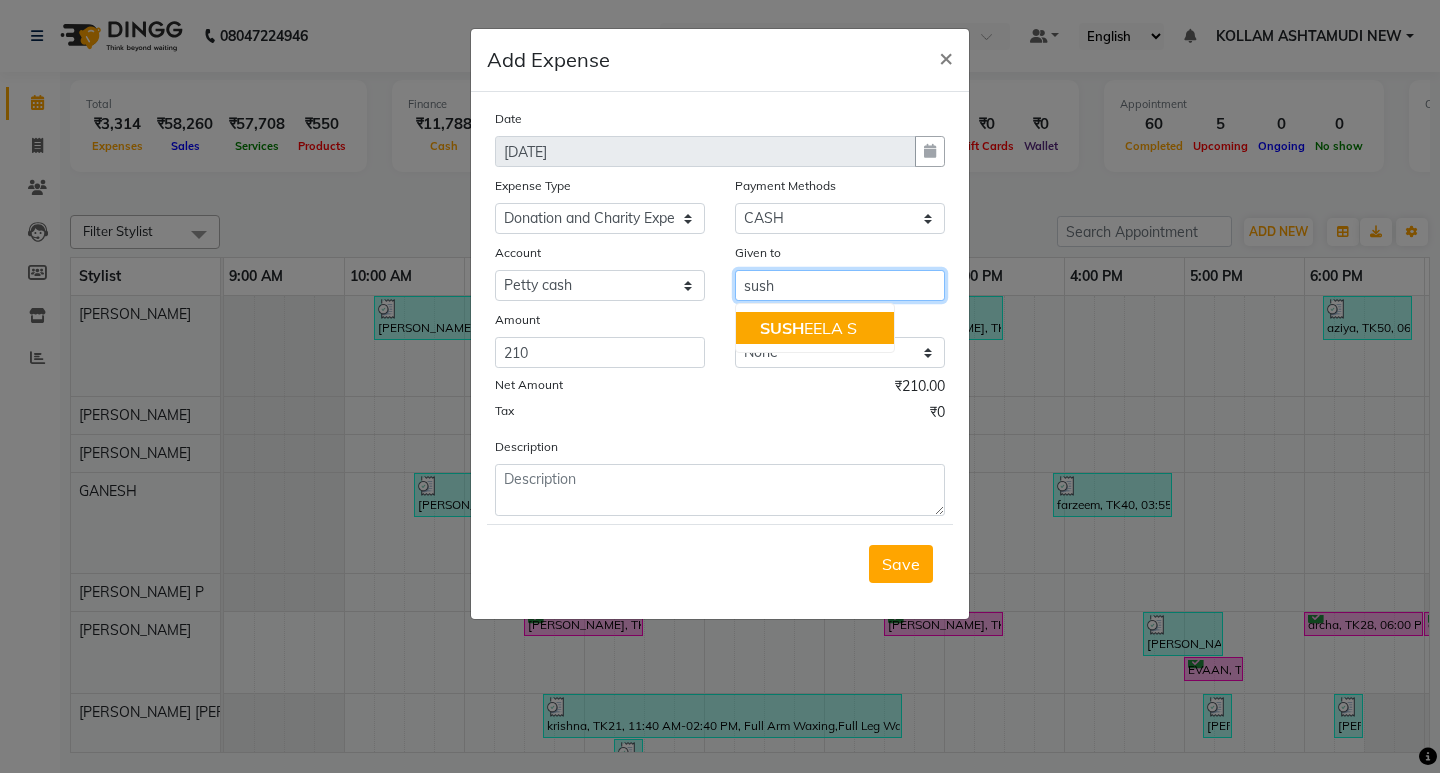 drag, startPoint x: 872, startPoint y: 325, endPoint x: 823, endPoint y: 424, distance: 110.46266 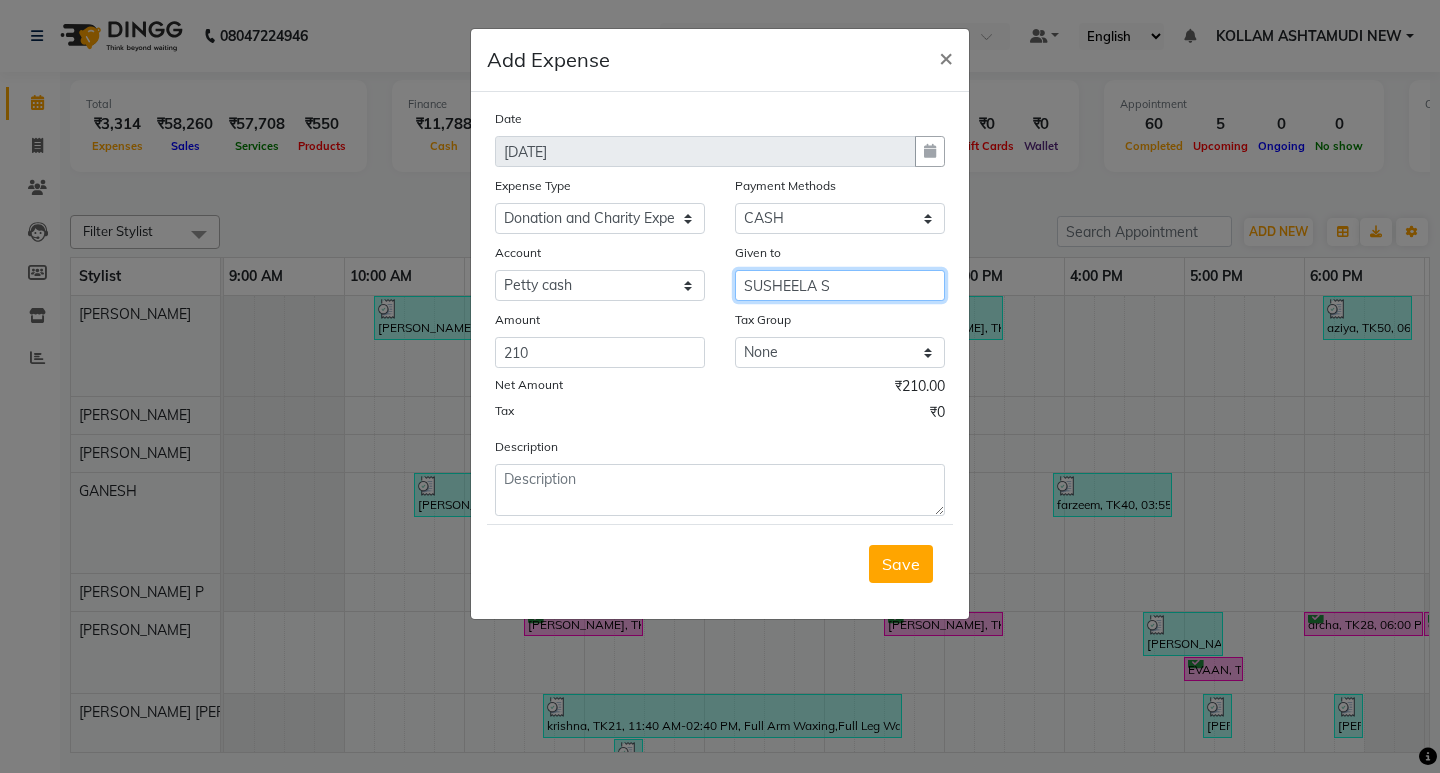 type on "SUSHEELA S" 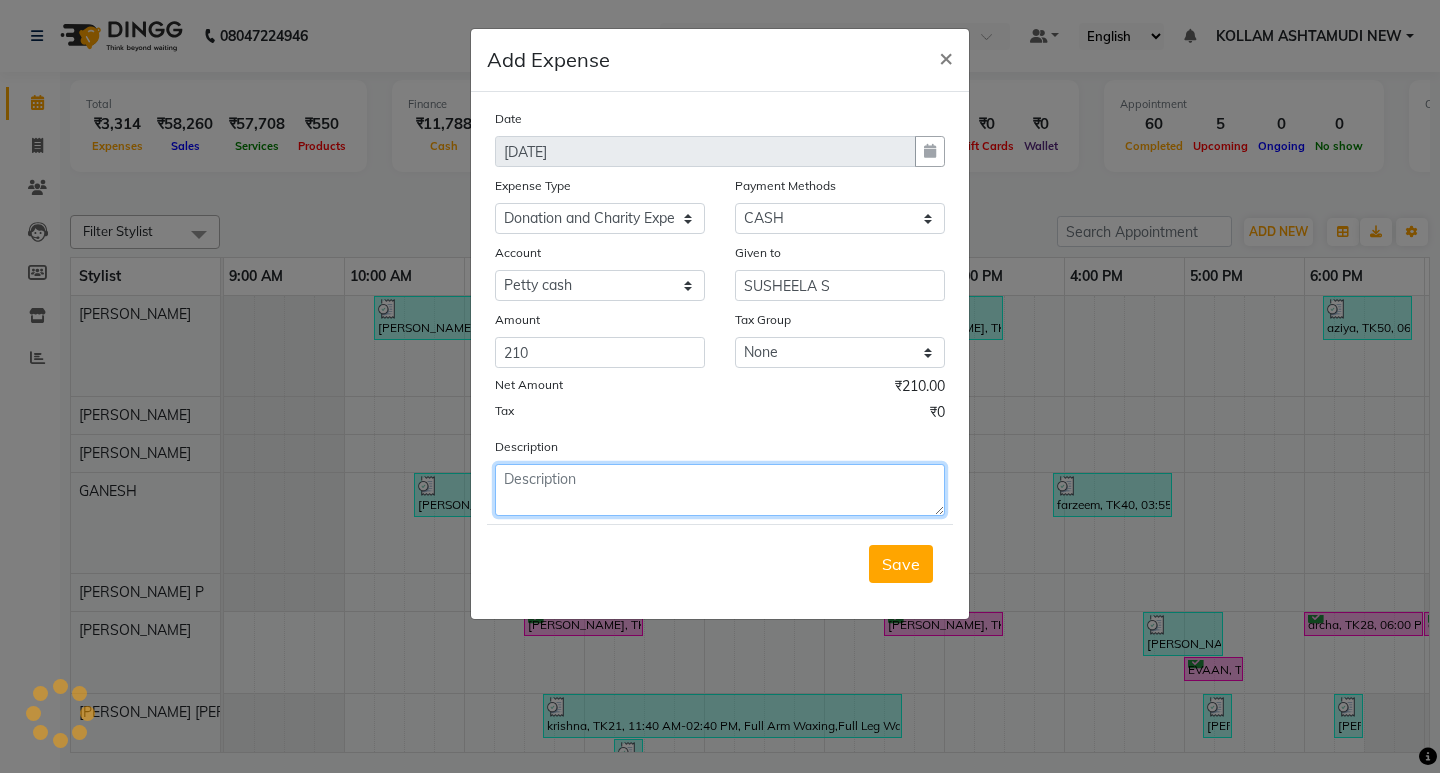 click 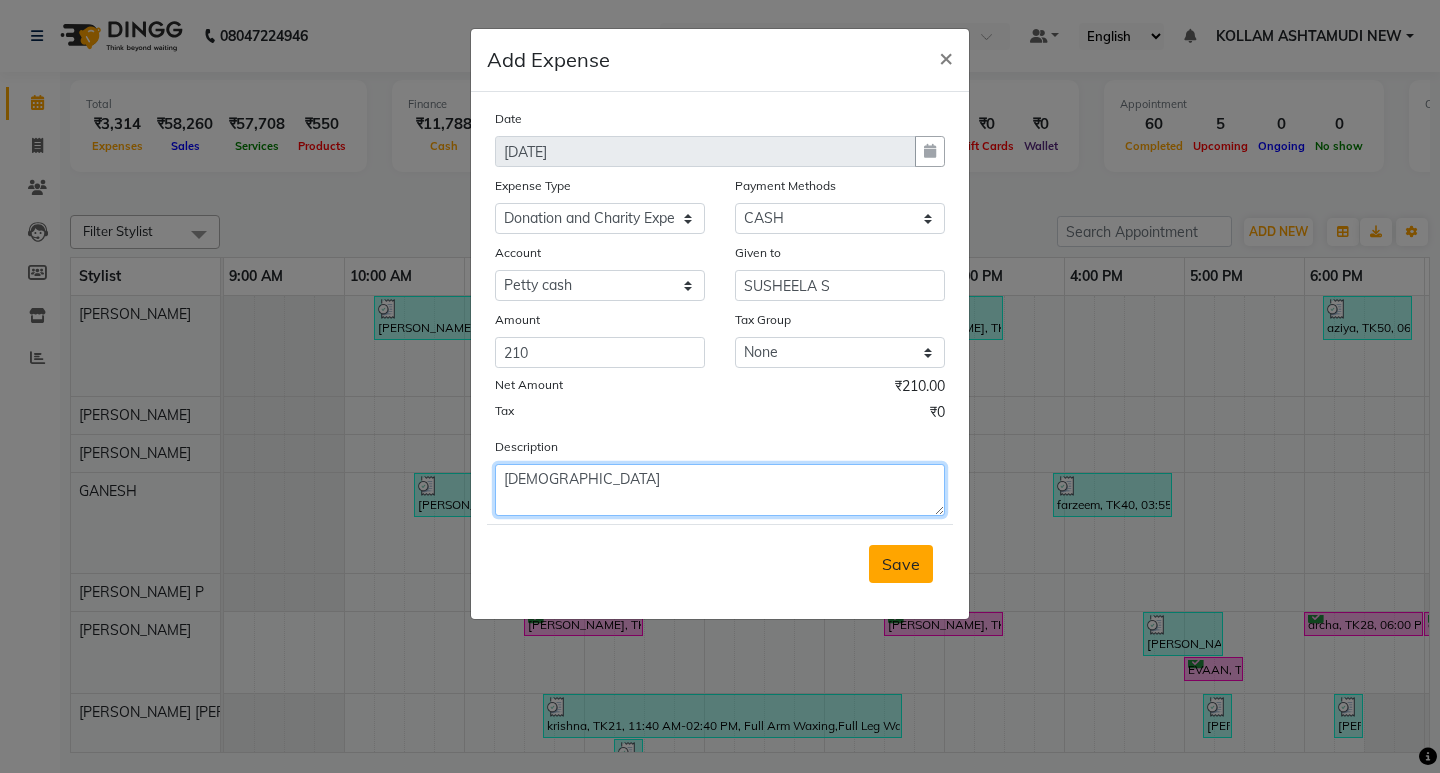 type on "[DEMOGRAPHIC_DATA]" 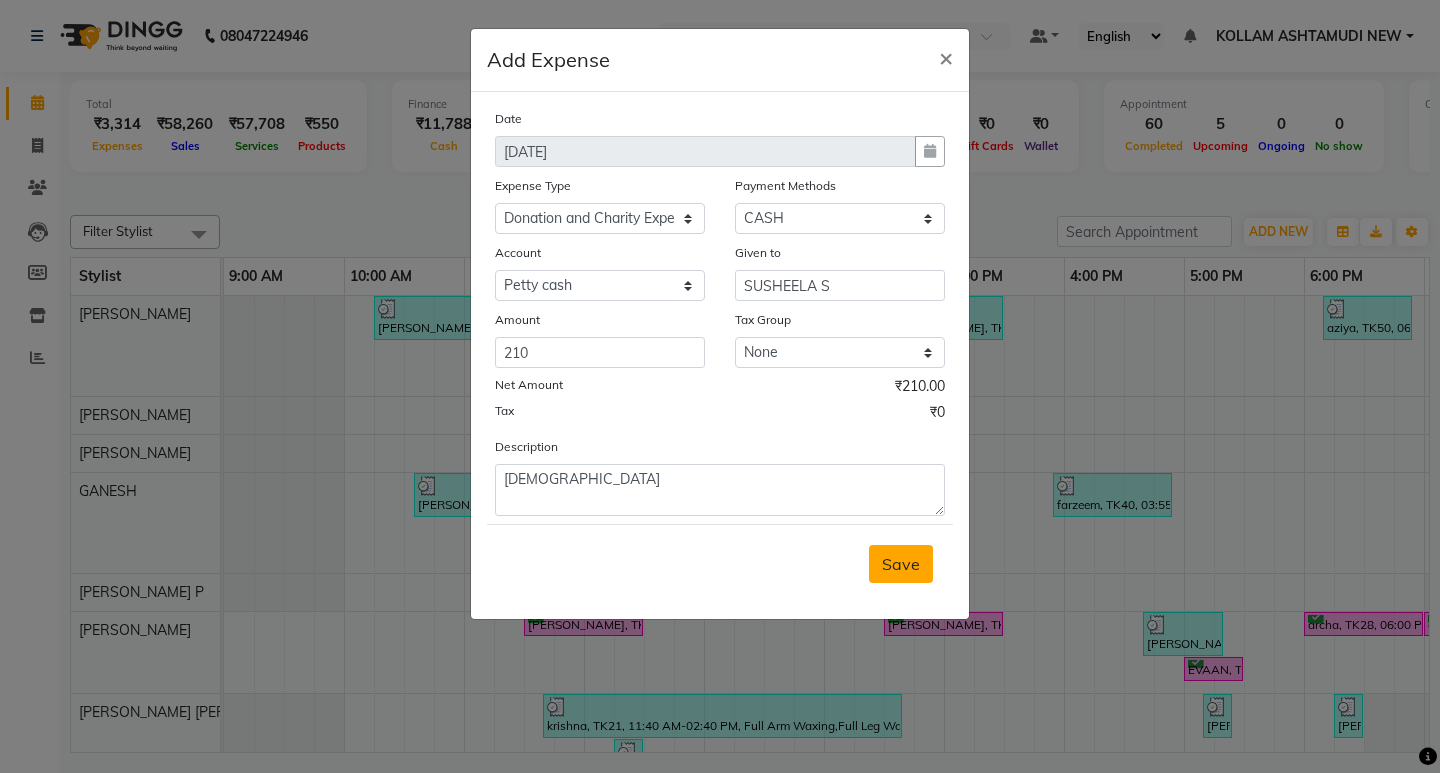 click on "Save" at bounding box center [901, 564] 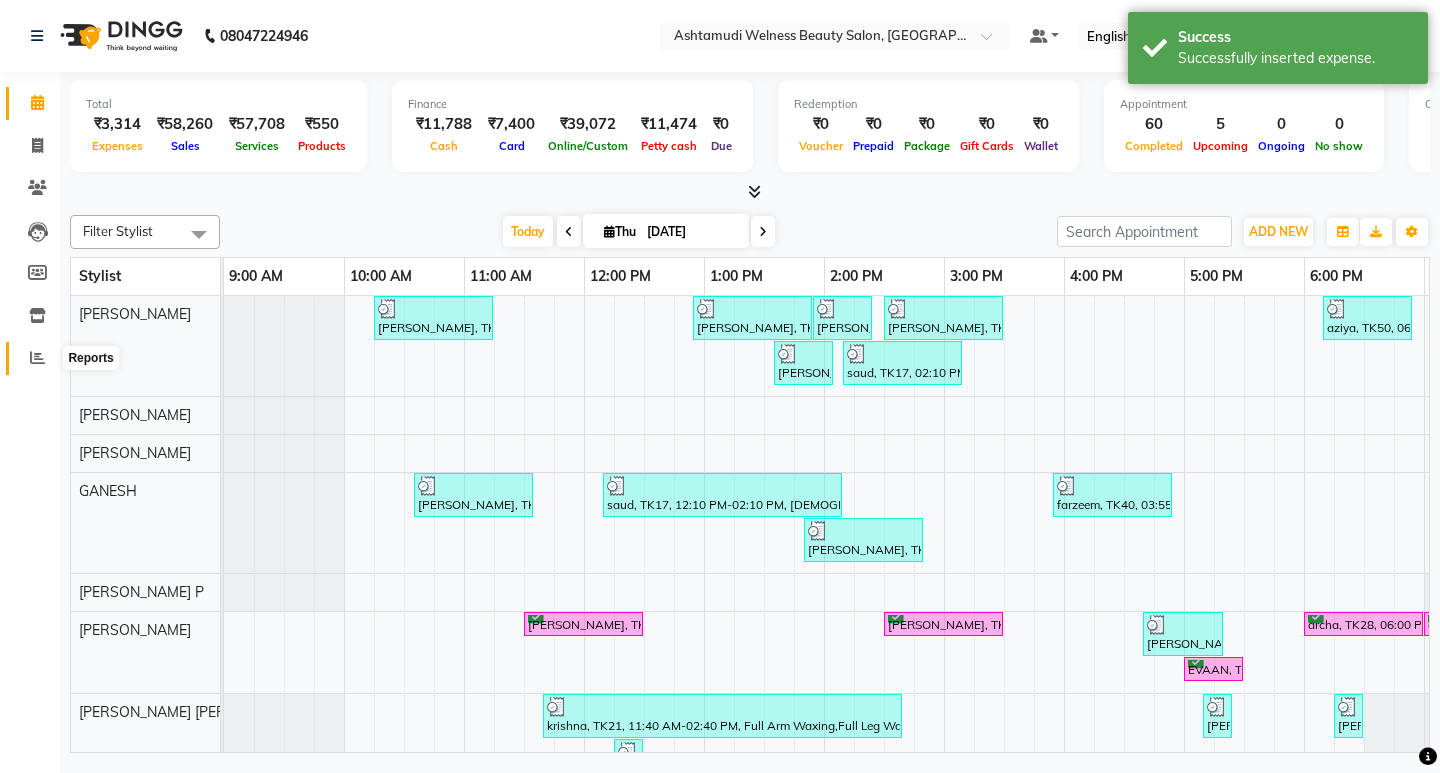 click 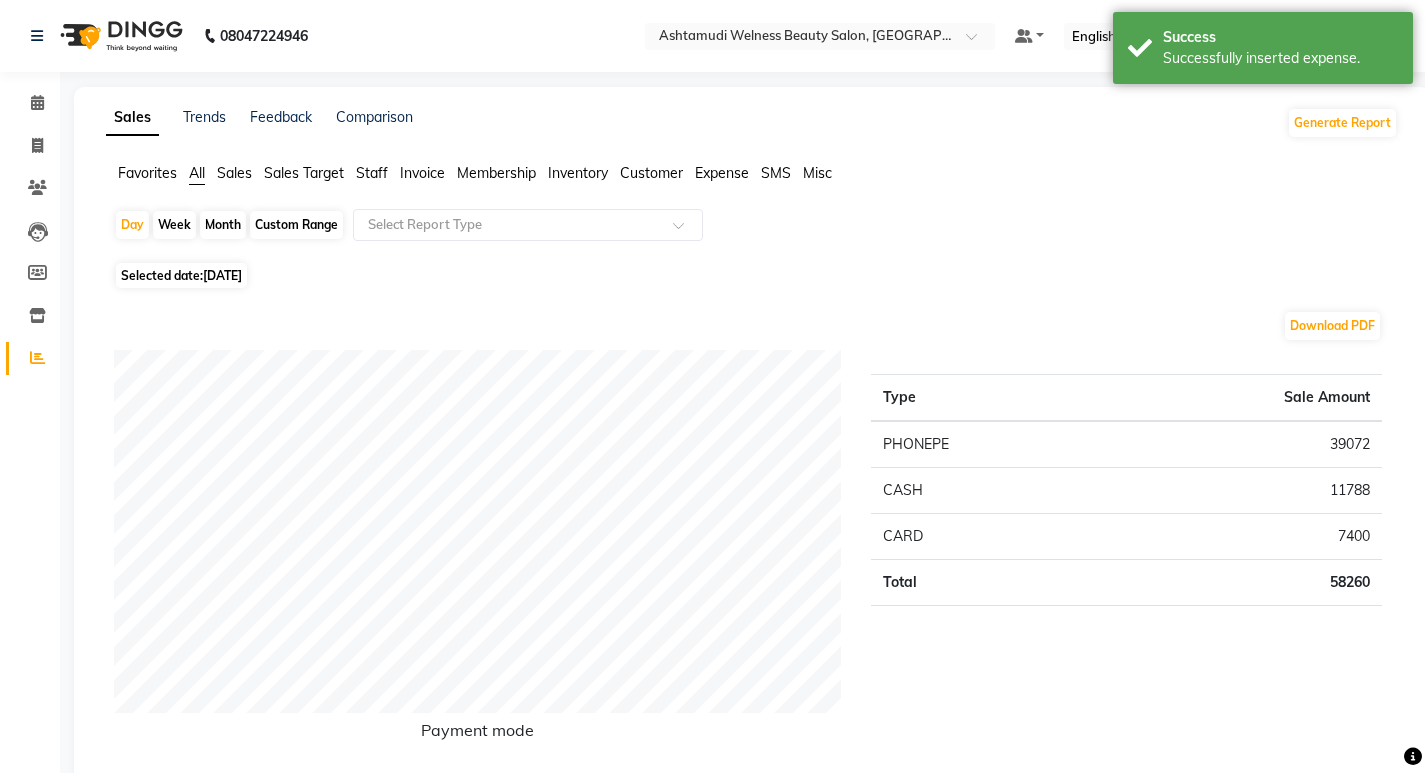 click on "Expense" 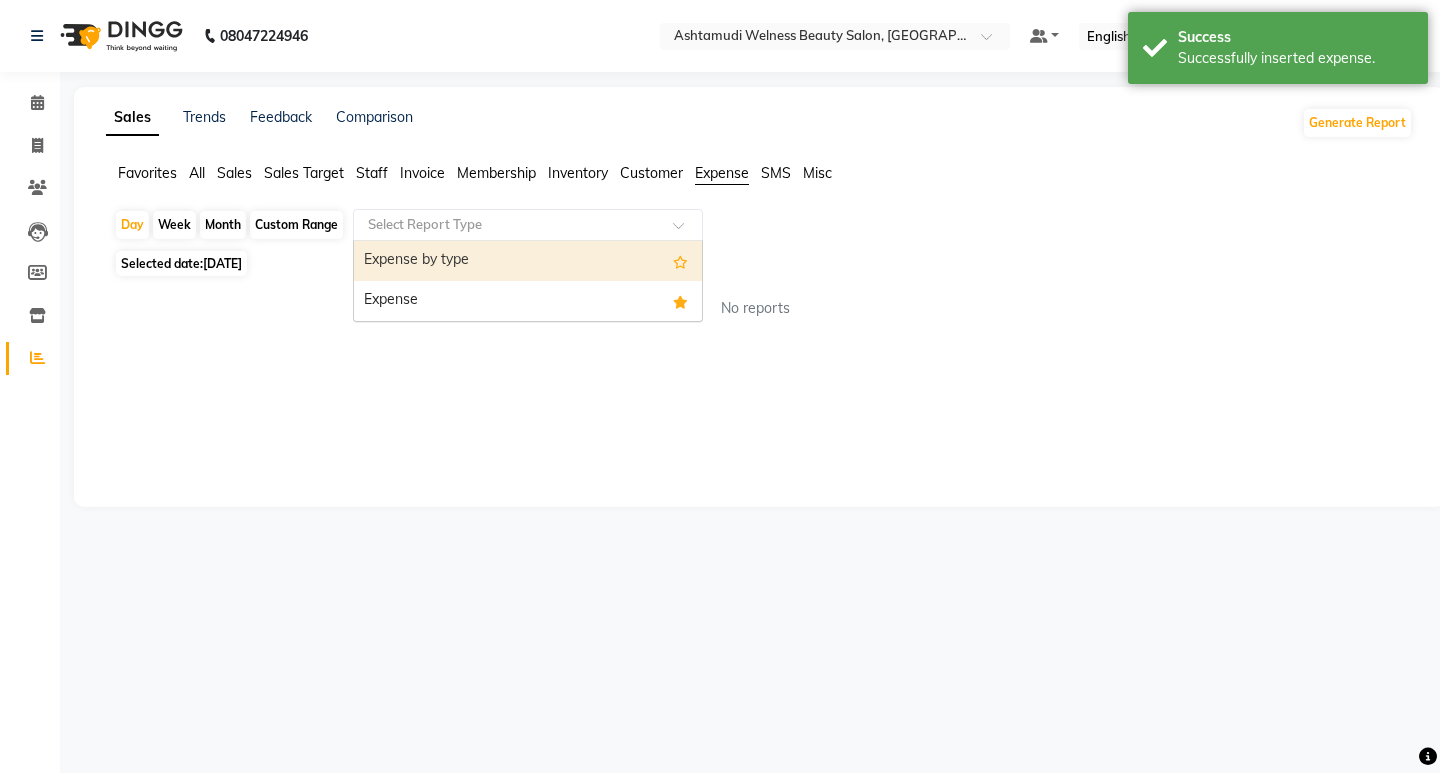 drag, startPoint x: 667, startPoint y: 216, endPoint x: 631, endPoint y: 300, distance: 91.389275 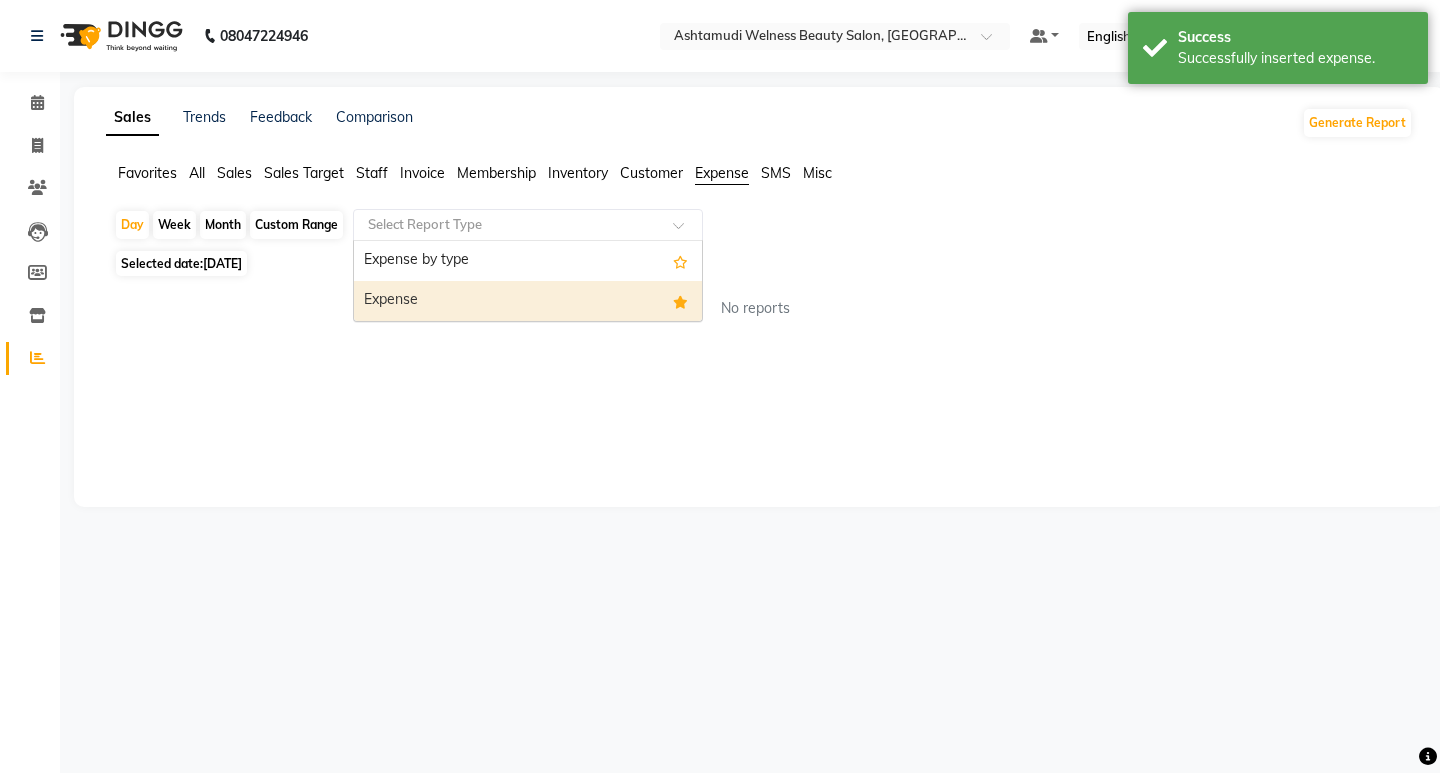 click on "Expense" at bounding box center (528, 301) 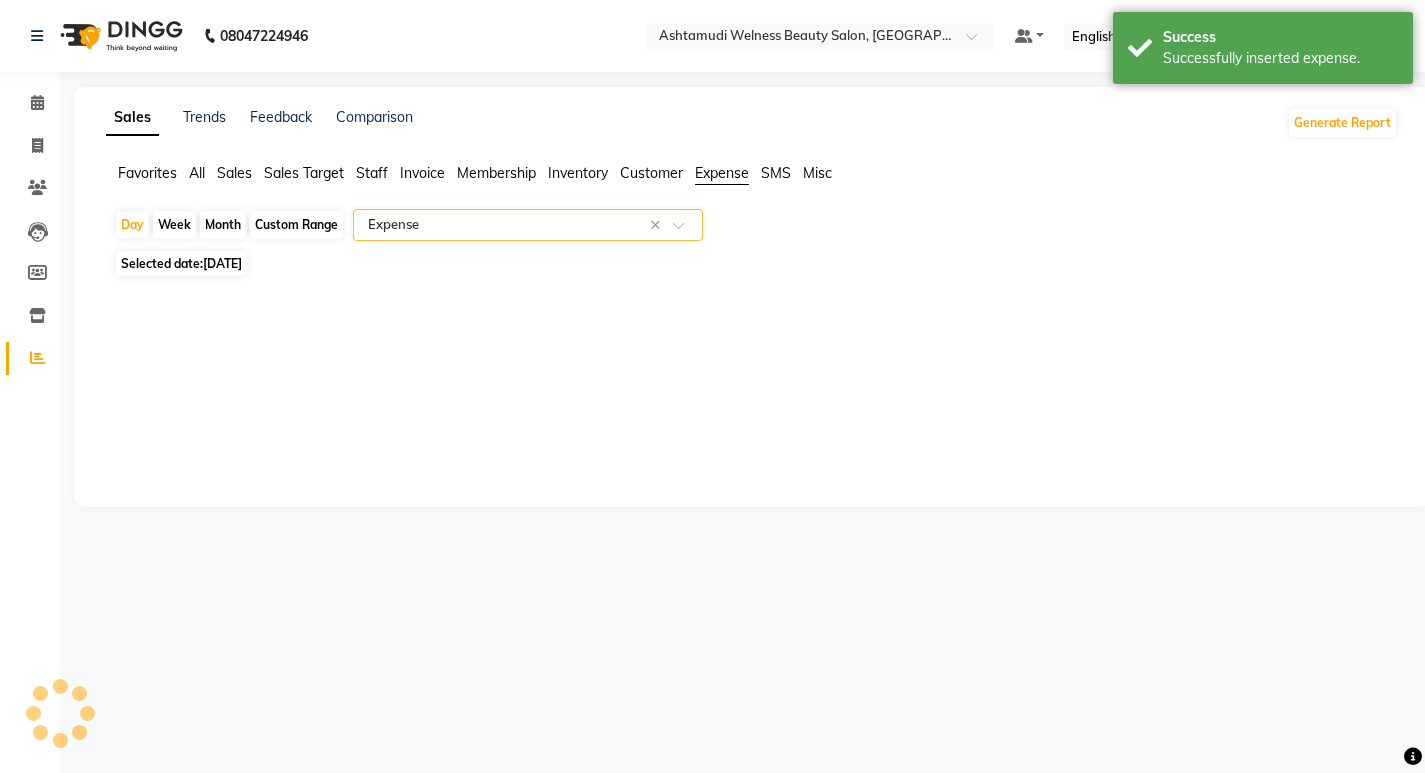 select on "full_report" 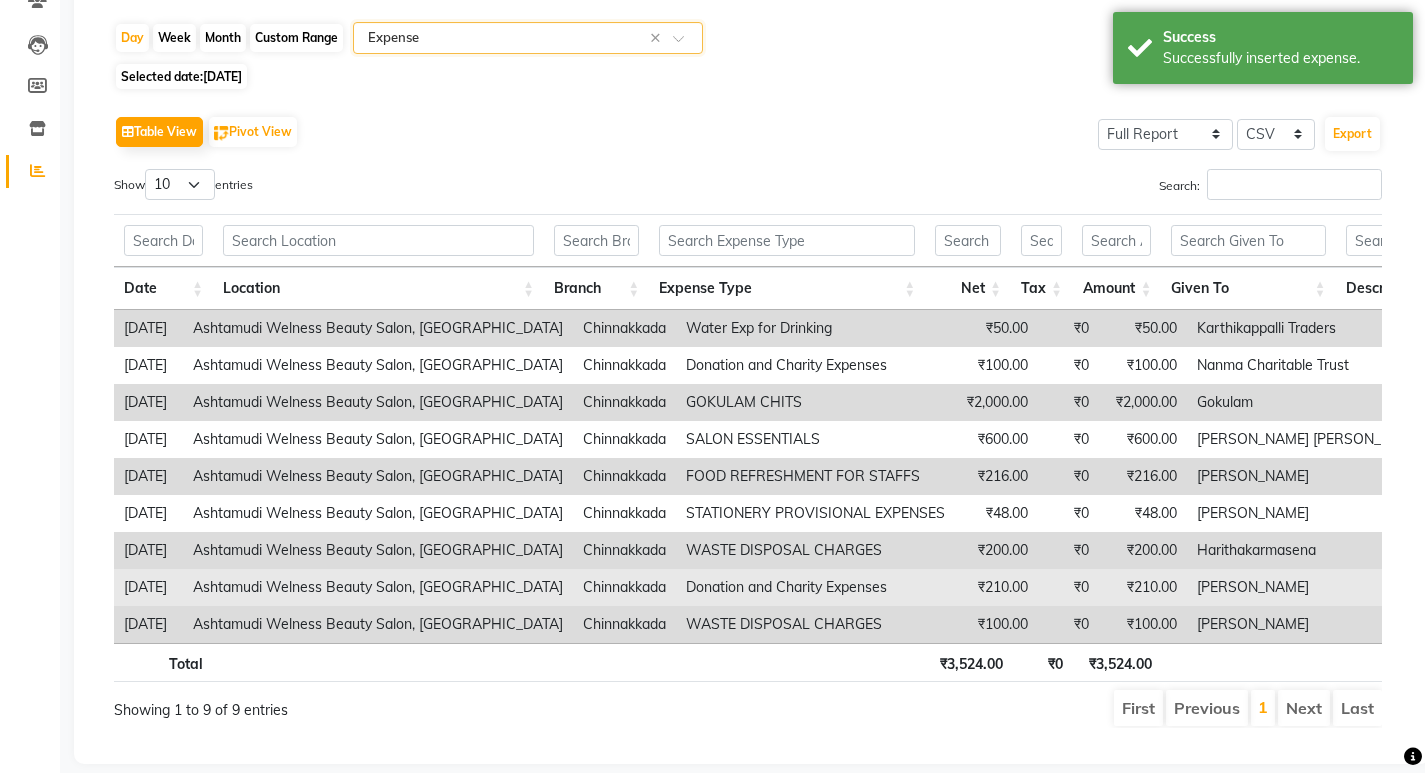 scroll, scrollTop: 238, scrollLeft: 0, axis: vertical 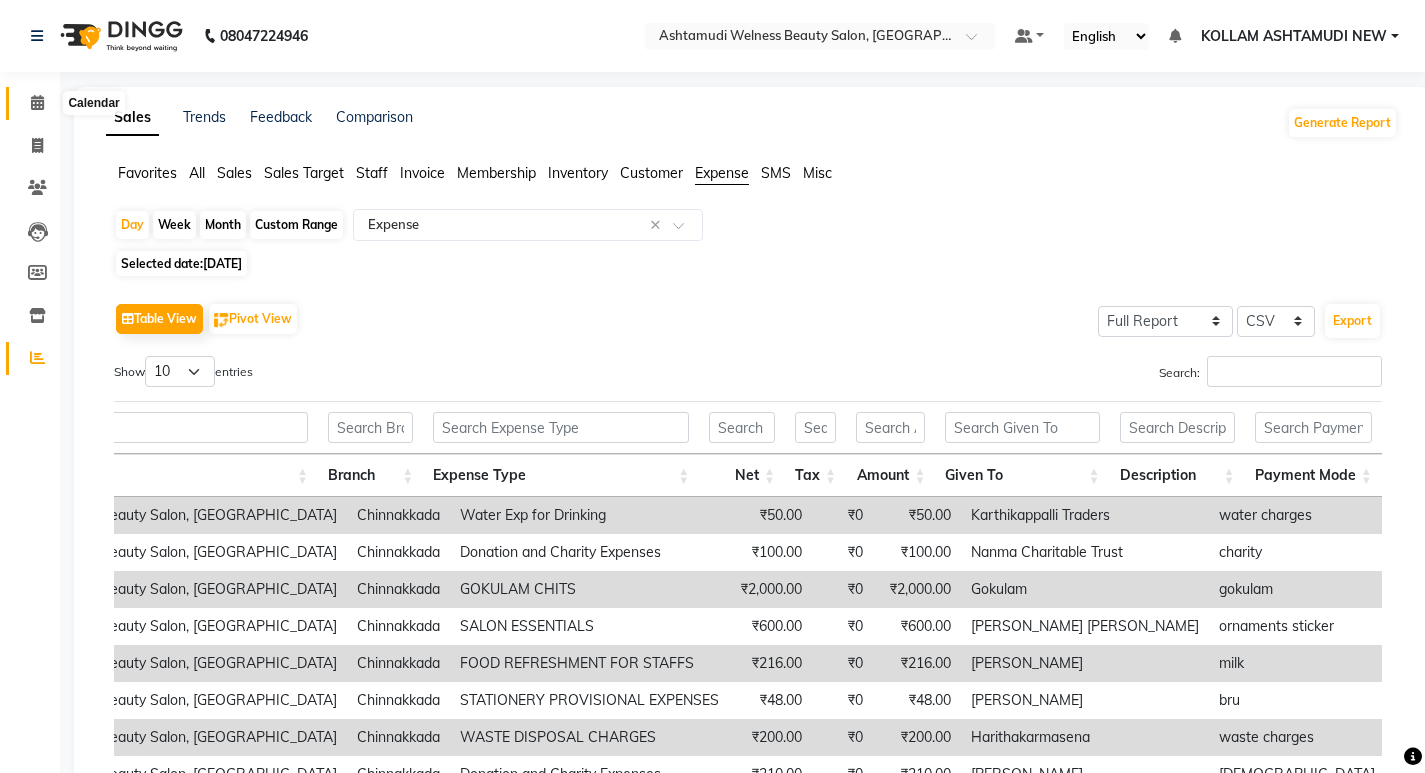 click 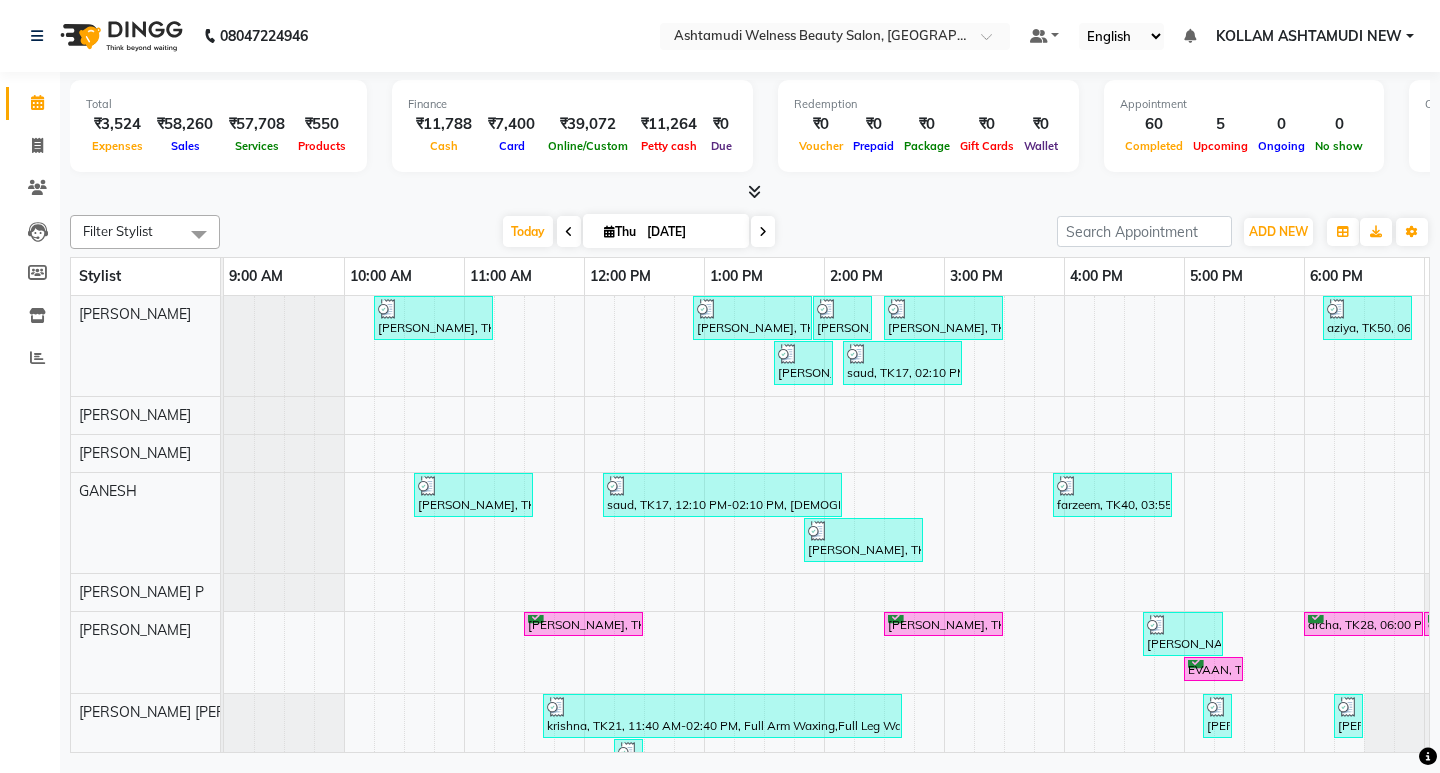 scroll, scrollTop: 69, scrollLeft: 0, axis: vertical 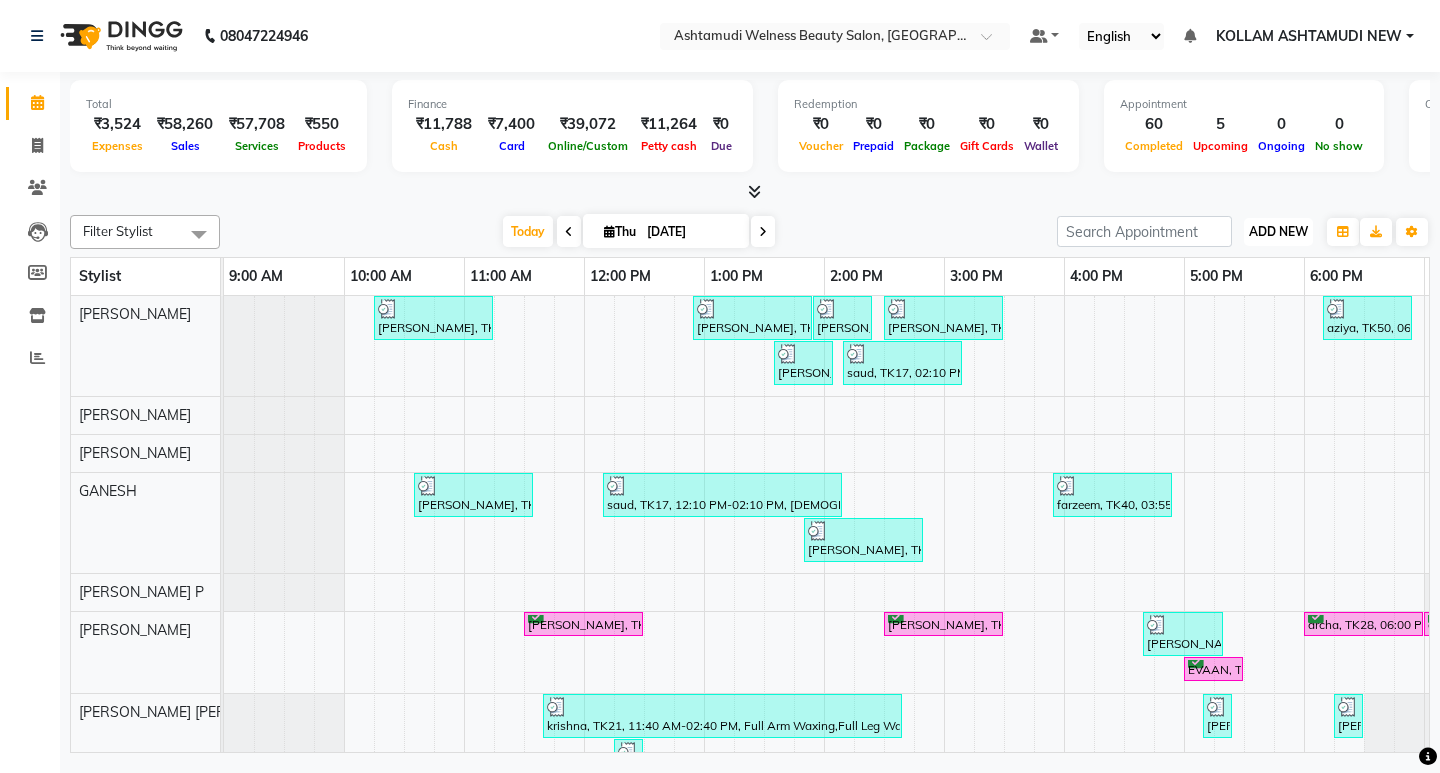 click on "ADD NEW" at bounding box center (1278, 231) 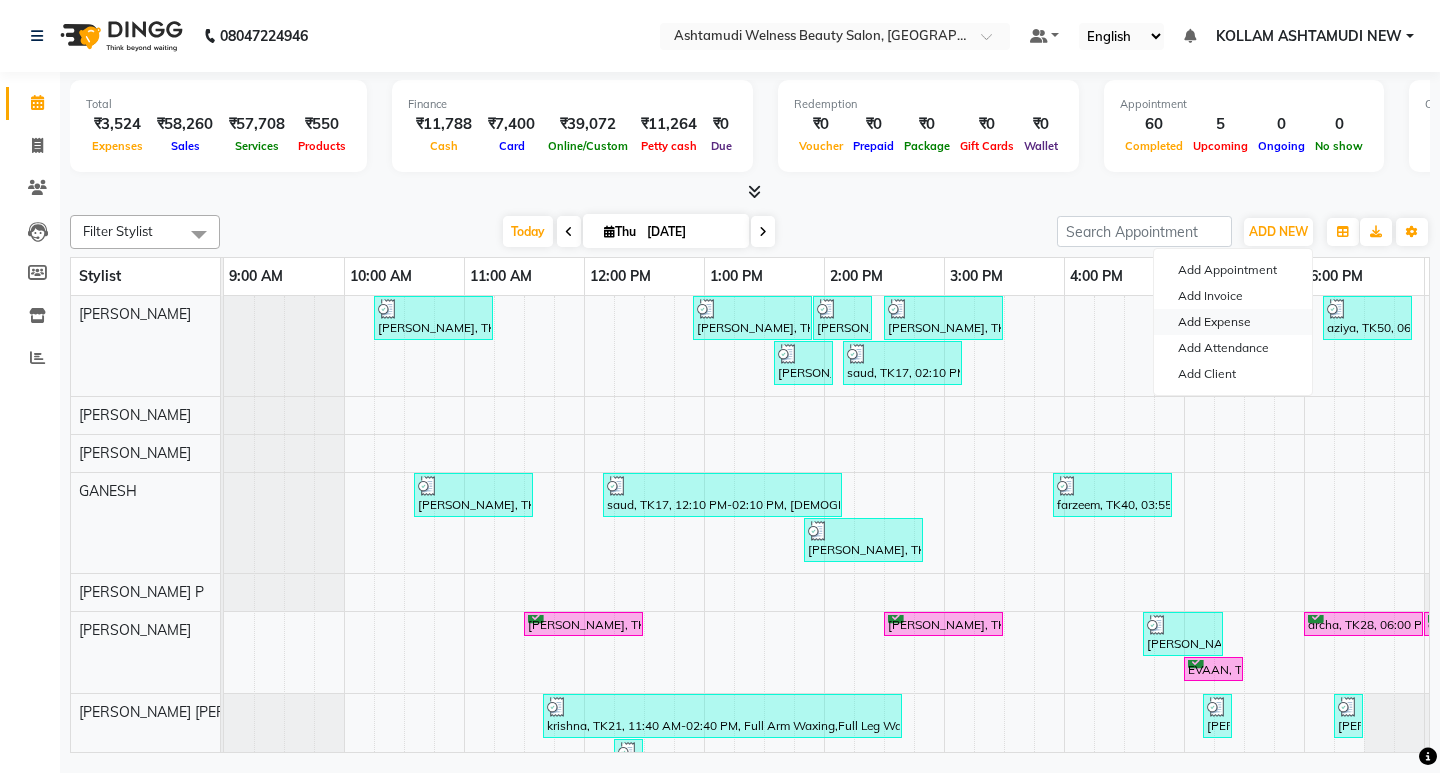 click on "Add Expense" at bounding box center (1233, 322) 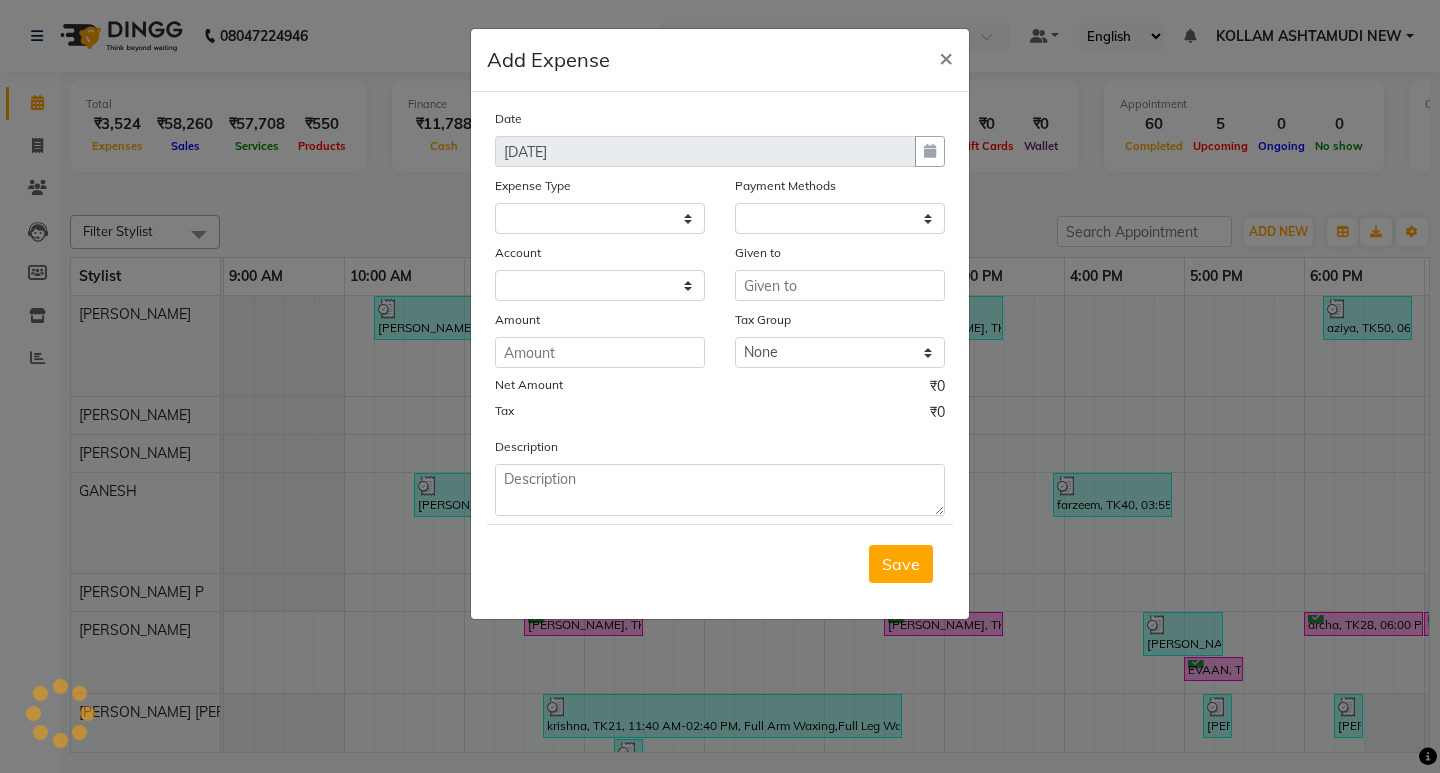 select 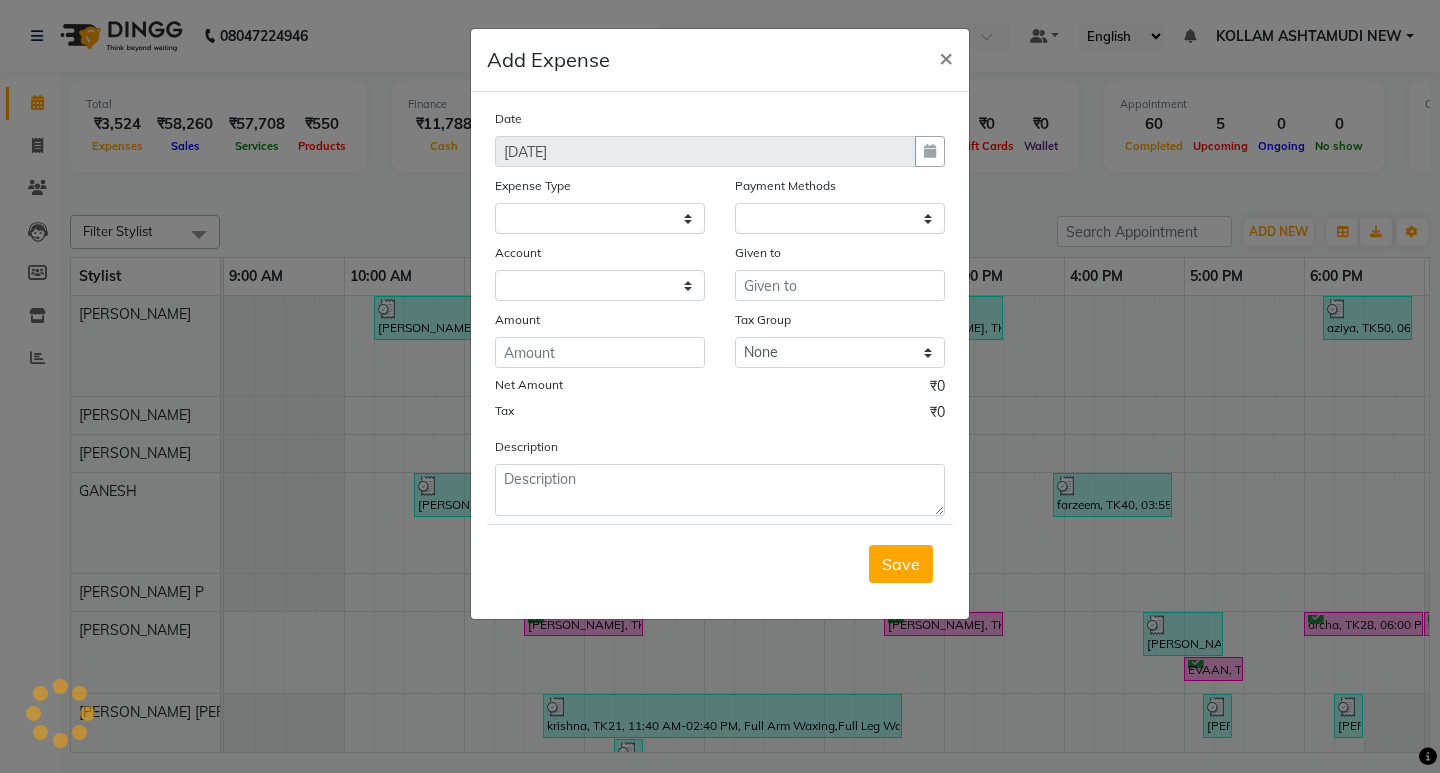 select on "1" 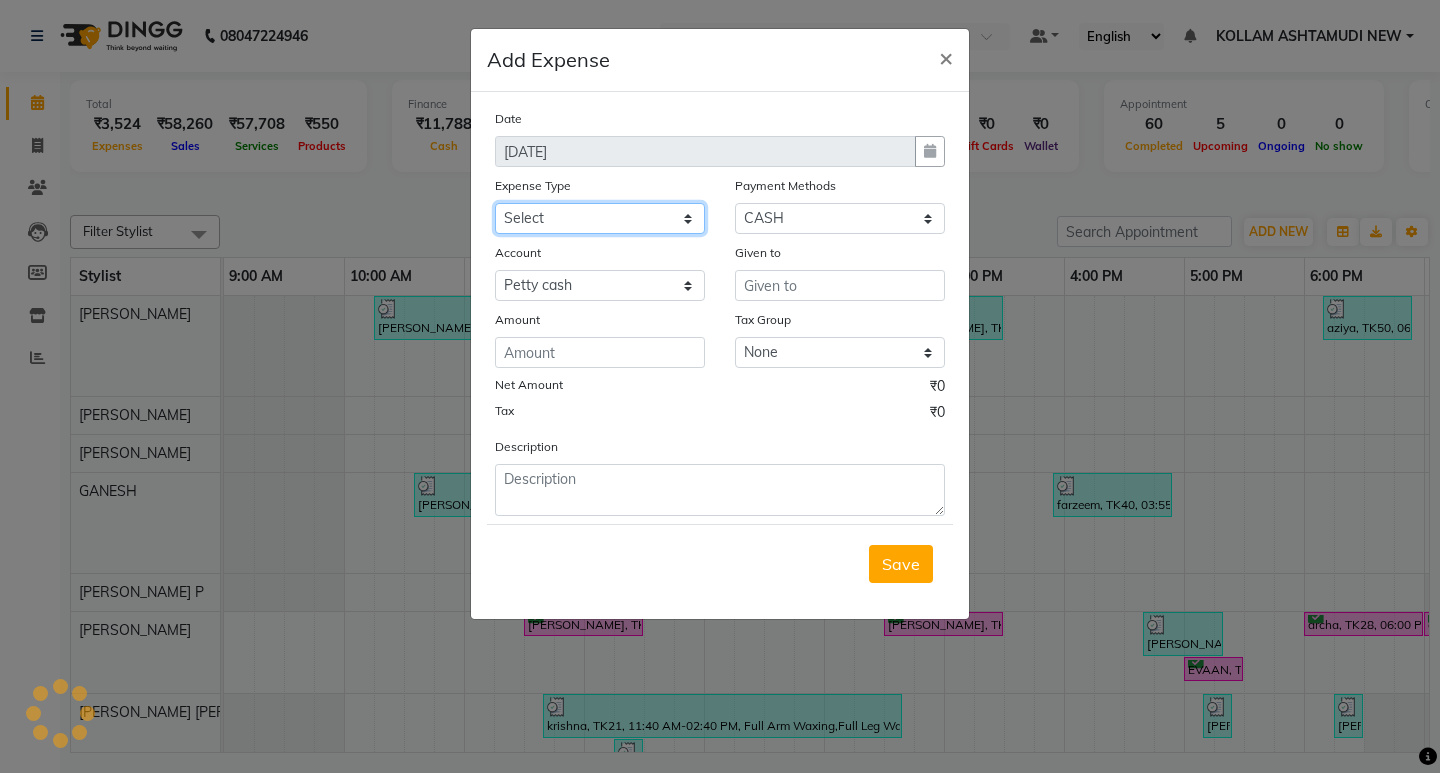 drag, startPoint x: 563, startPoint y: 205, endPoint x: 559, endPoint y: 229, distance: 24.33105 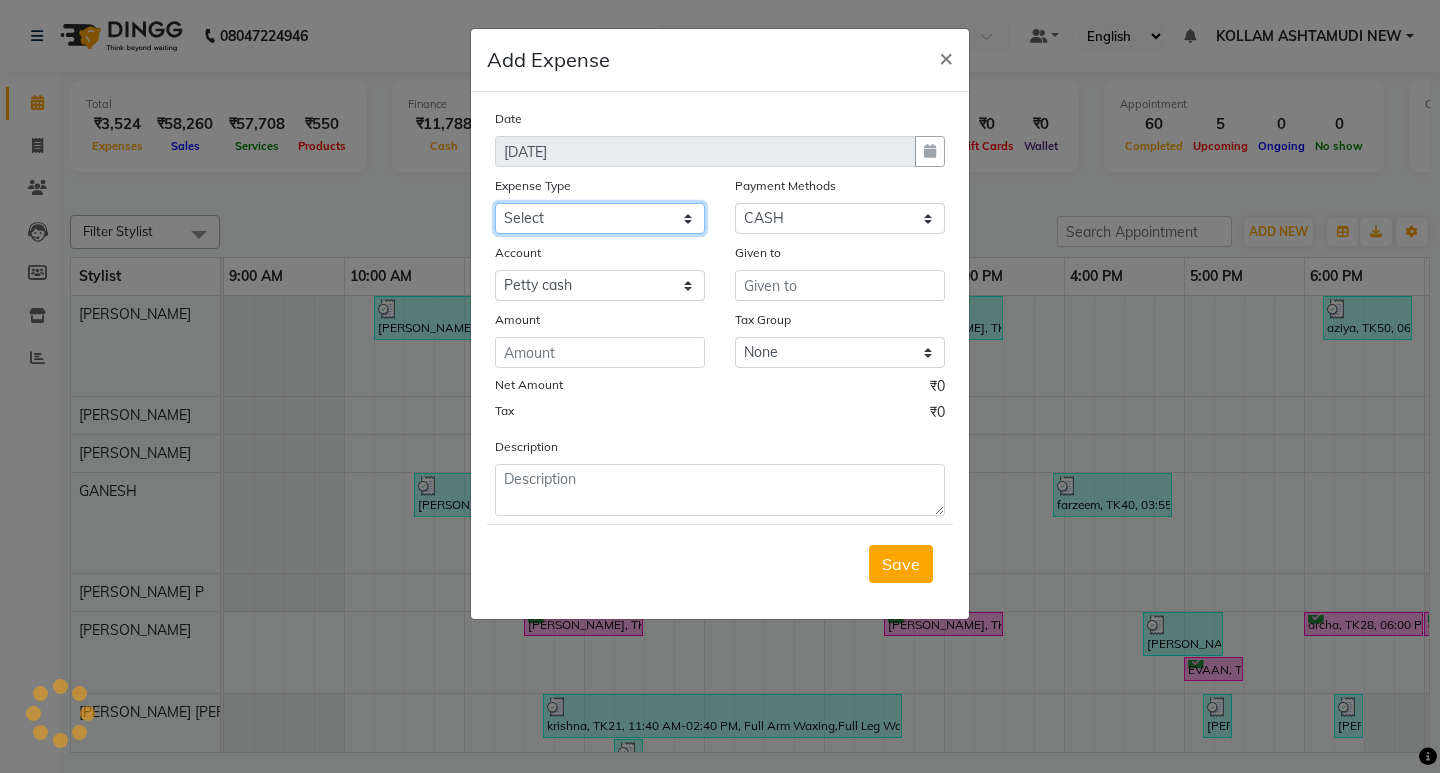 select on "6184" 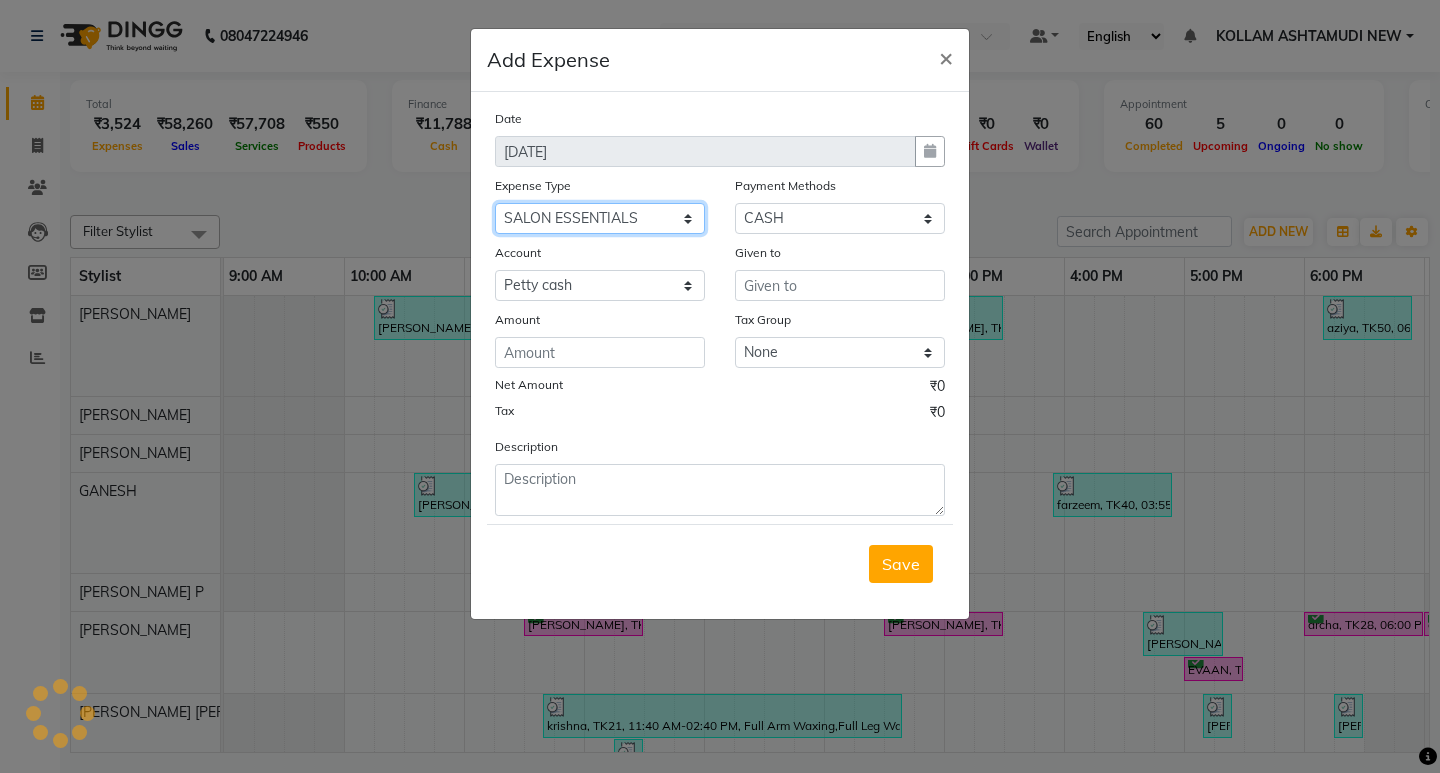 click on "Select ACCOMODATION EXPENSES ADVERTISEMENT SALES PROMOTIONAL EXPENSES Bonus BRIDAL ACCESSORIES REFUND BRIDAL COMMISSION BRIDAL FOOD BRIDAL INCENTIVES BRIDAL ORNAMENTS REFUND BRIDAL TA CASH DEPOSIT RAK BANK COMPUTER ACCESSORIES MOBILE PHONE Donation and Charity Expenses ELECTRICITY CHARGES ELECTRONICS FITTINGS Event Expense FISH FOOD EXPENSES FOOD REFRESHMENT FOR CLIENTS FOOD REFRESHMENT FOR STAFFS Freight And Forwarding Charges FUEL FOR GENERATOR FURNITURE AND EQUIPMENTS Gifts for Clients GIFTS FOR STAFFS GOKULAM CHITS HOSTEL RENT LAUNDRY EXPENSES LICENSE OTHER FEES LOADING UNLOADING CHARGES Medical Expenses MEHNDI PAYMENTS MISCELLANEOUS EXPENSES NEWSPAPER PERIODICALS Ornaments Maintenance Expense OVERTIME ALLOWANCES Payment For Pest Control Perfomance based incentives POSTAGE COURIER CHARGES Printing PRINTING STATIONERY EXPENSES PROFESSIONAL TAX REPAIRS MAINTENANCE ROUND OFF Salary SALARY ADVANCE Sales Incentives Membership Card SALES INCENTIVES PRODUCT SALES INCENTIVES SERVICES SALON ESSENTIALS SALON RENT" 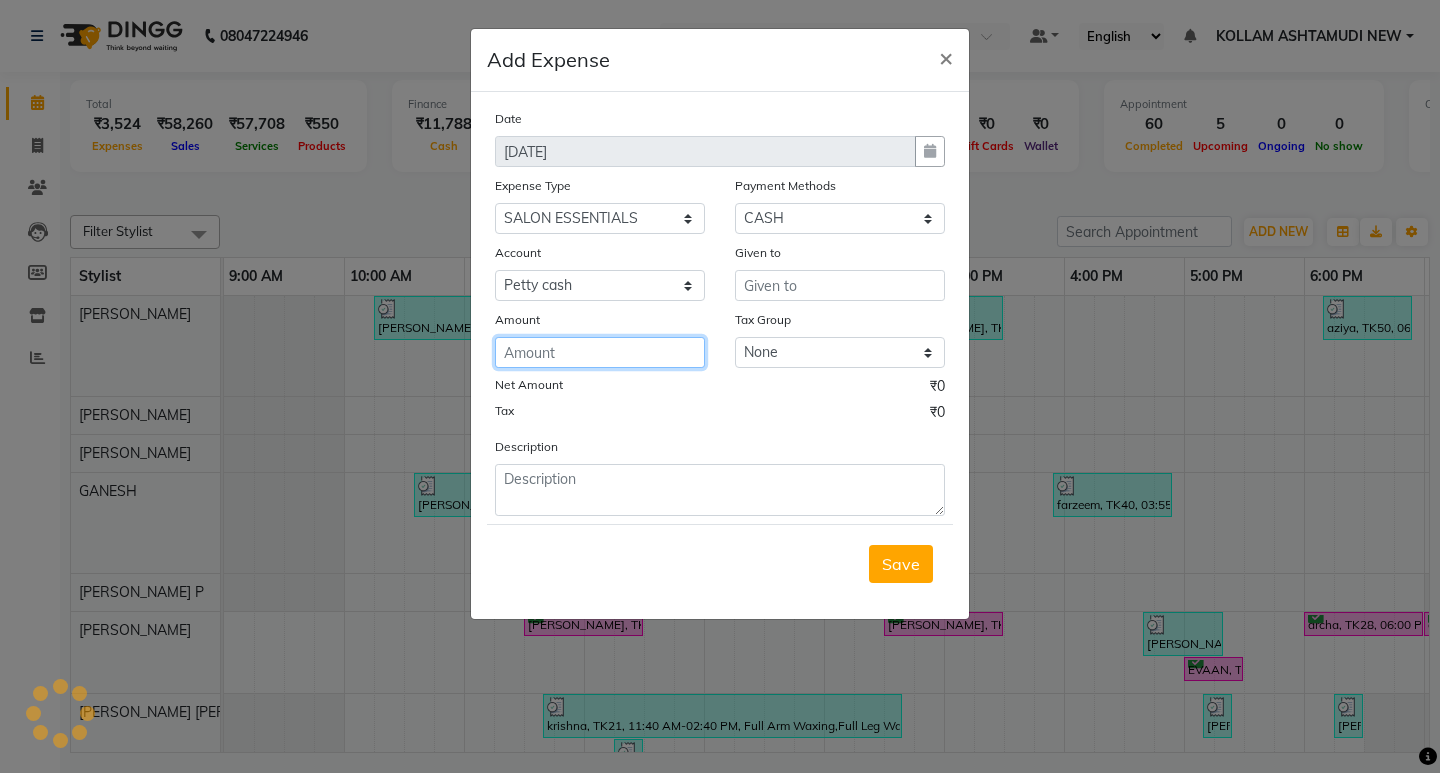 click 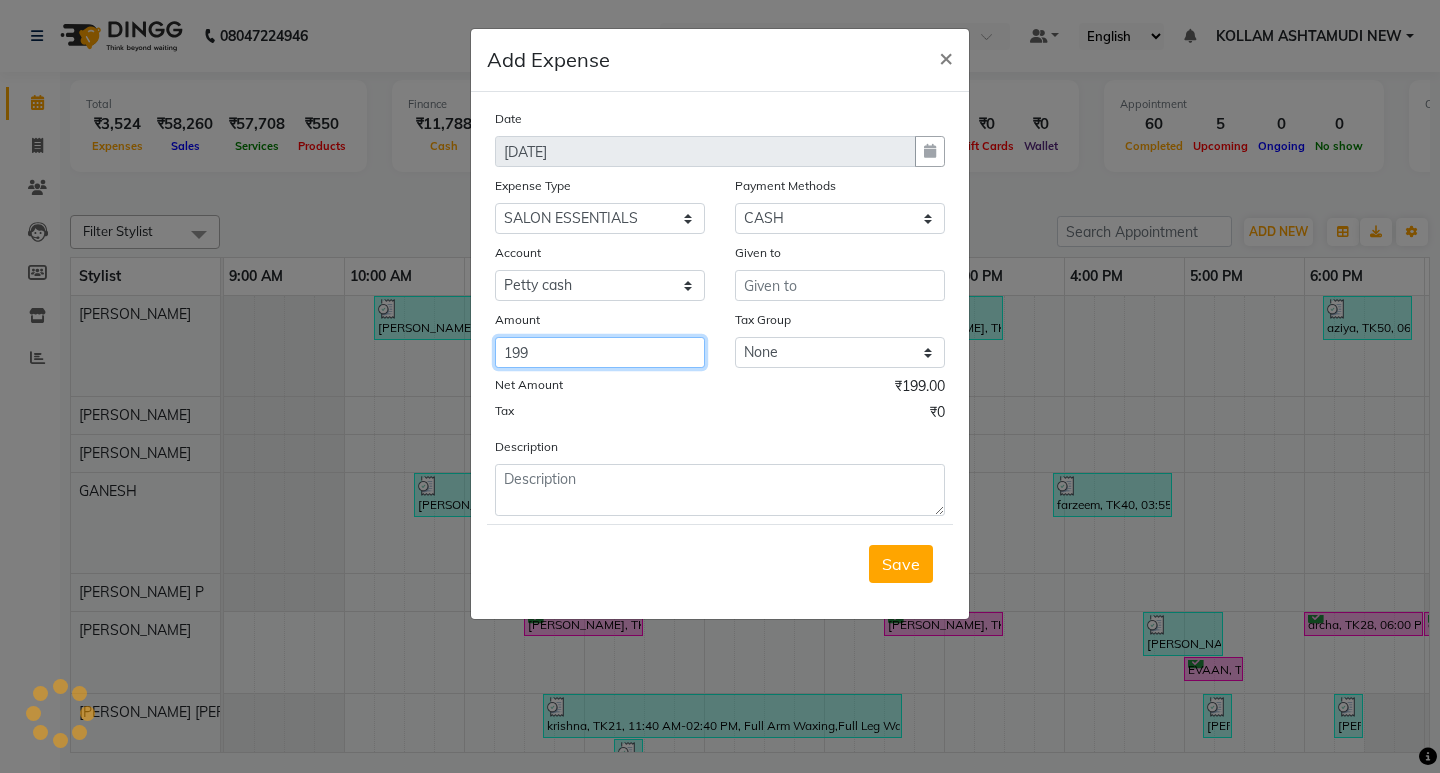 type on "199" 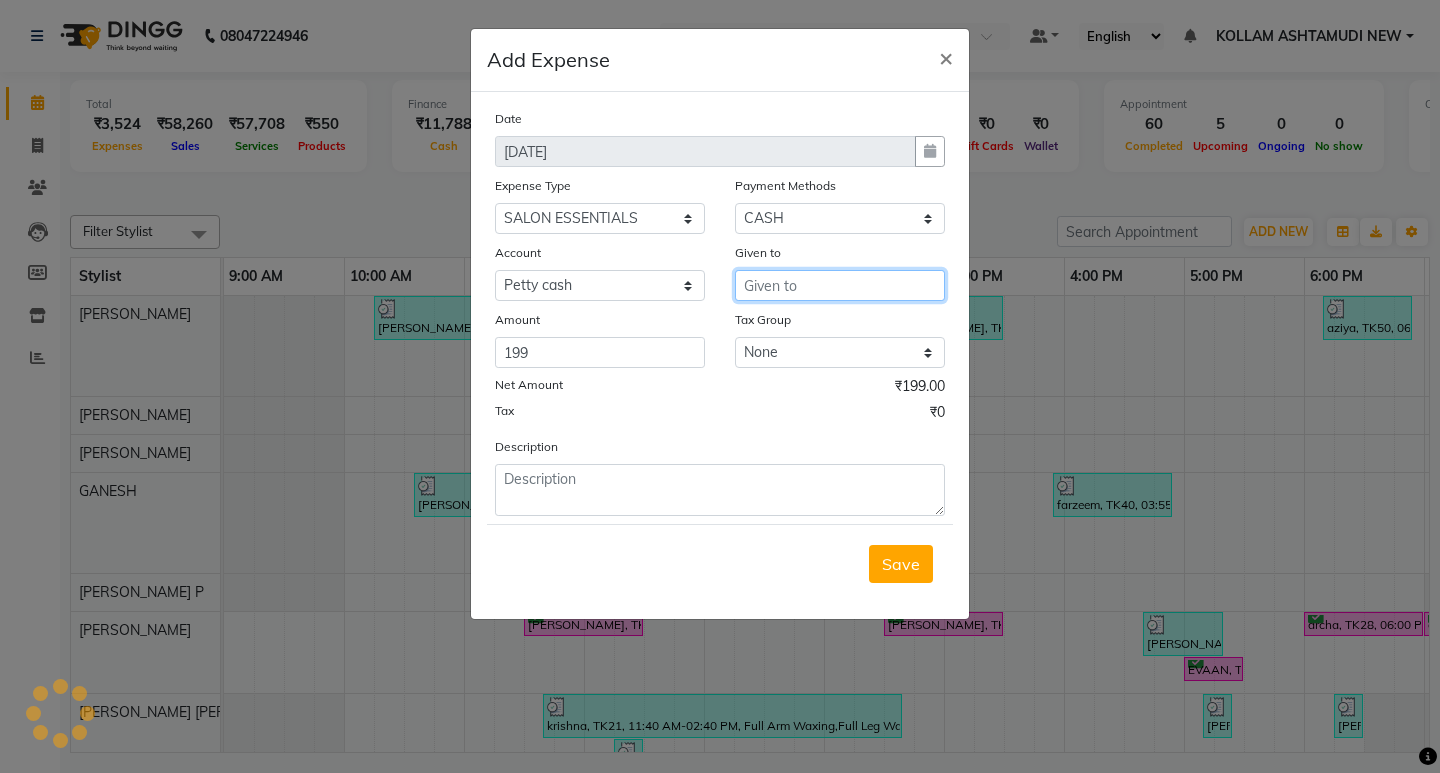 click at bounding box center (840, 285) 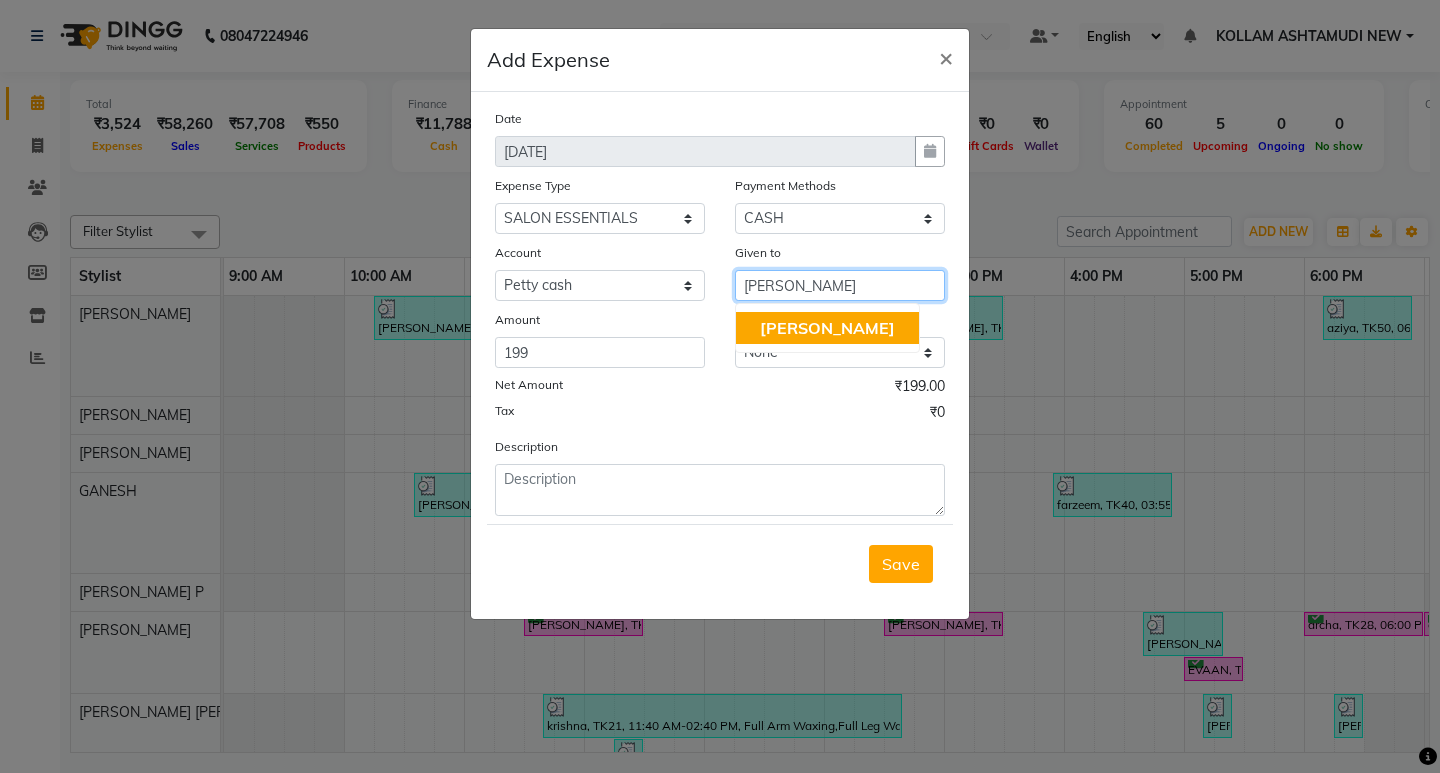 click on "[PERSON_NAME]" 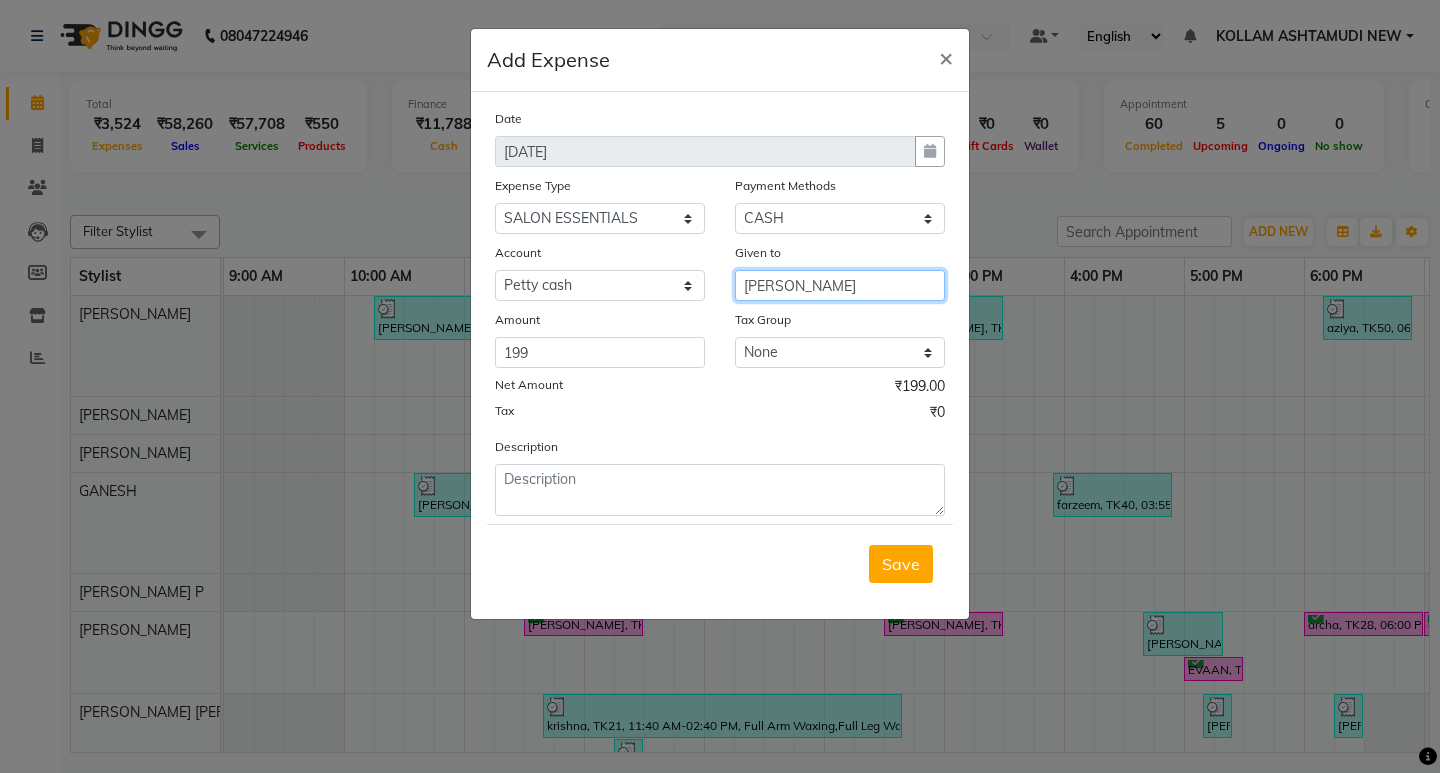 type on "[PERSON_NAME]" 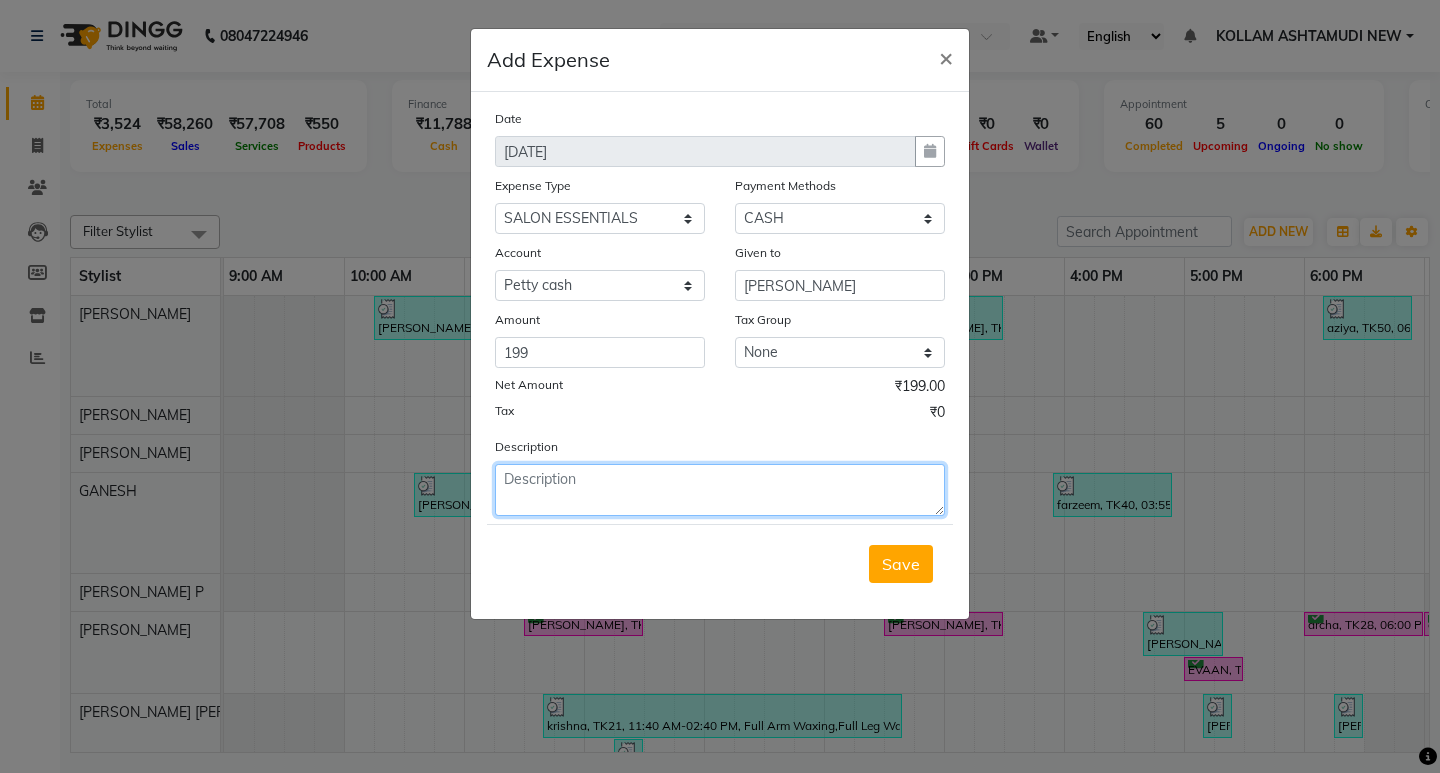 click 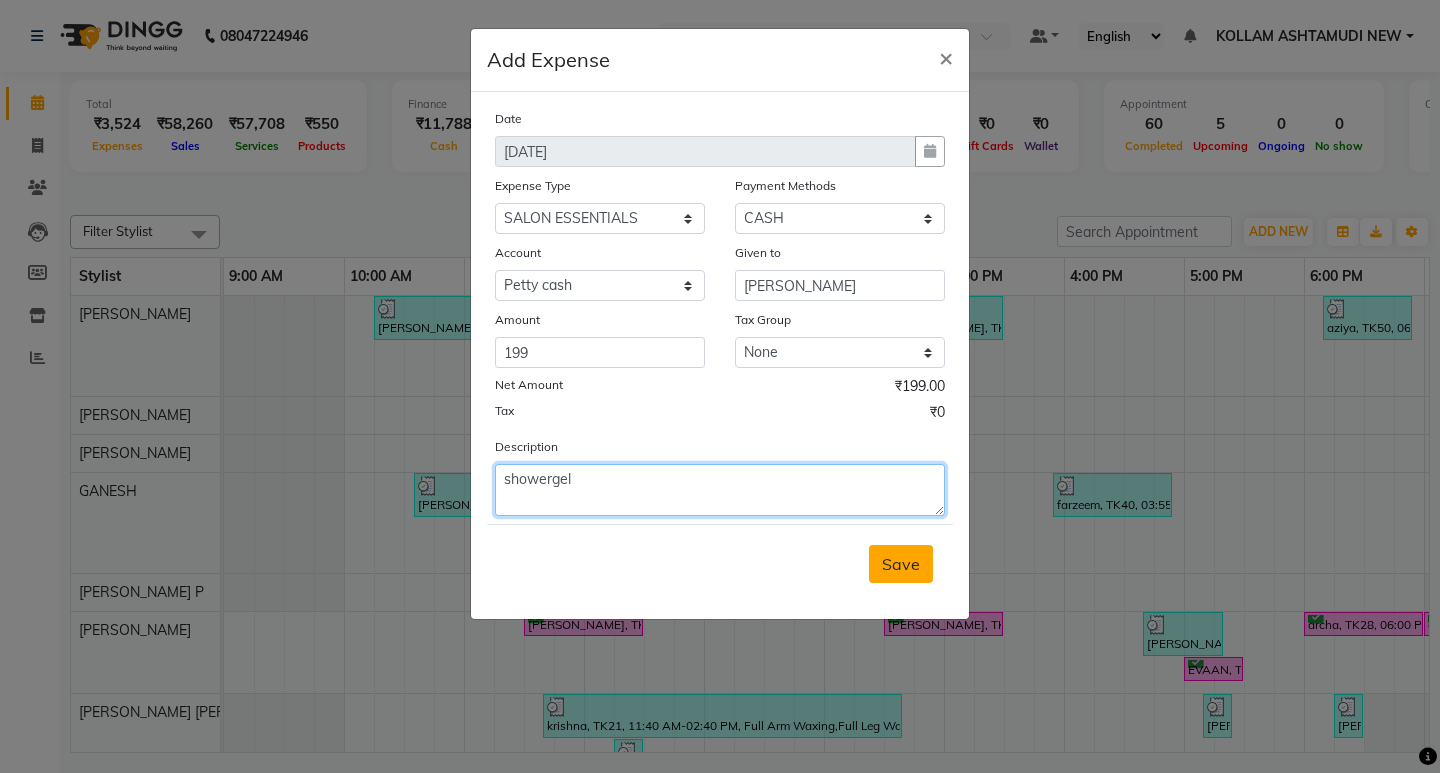 type on "showergel" 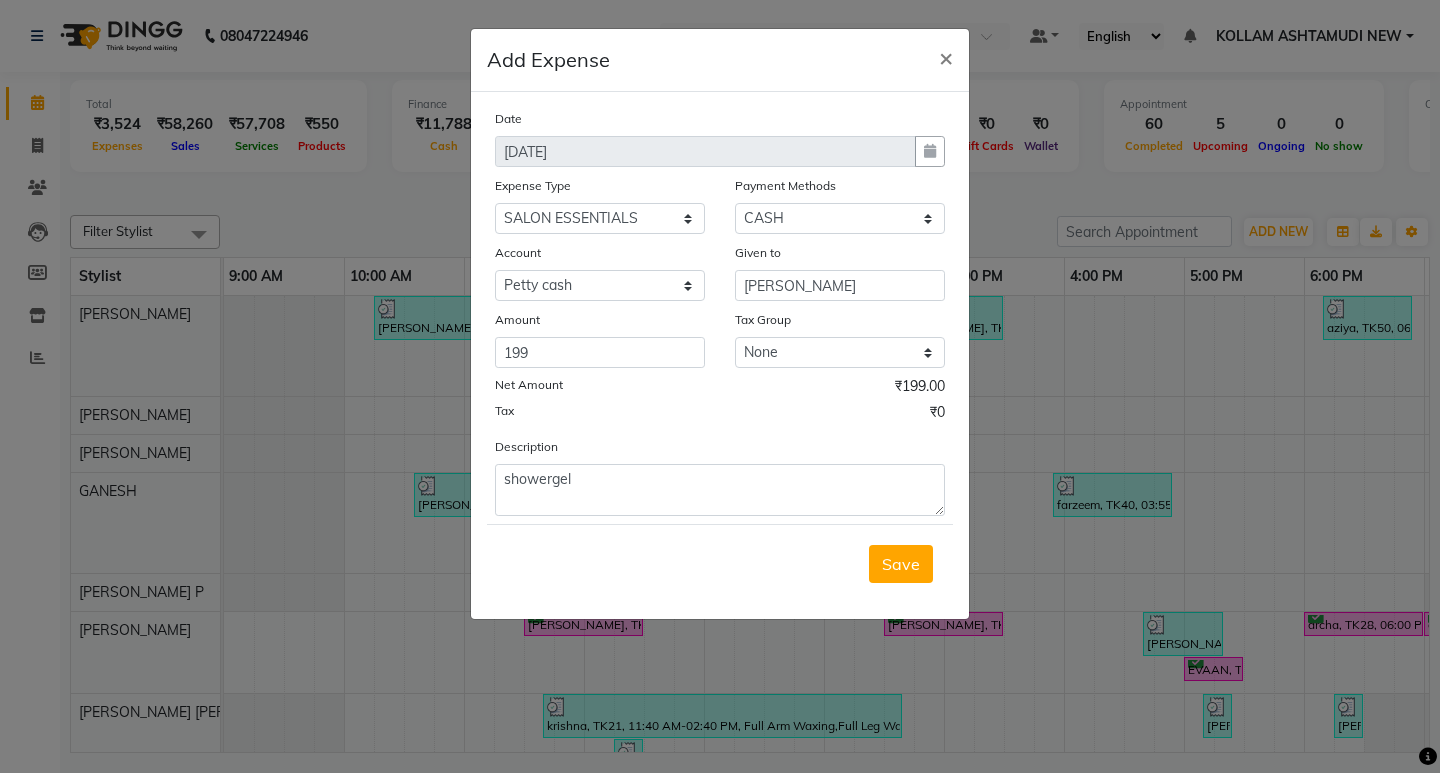 click on "Save" at bounding box center [901, 564] 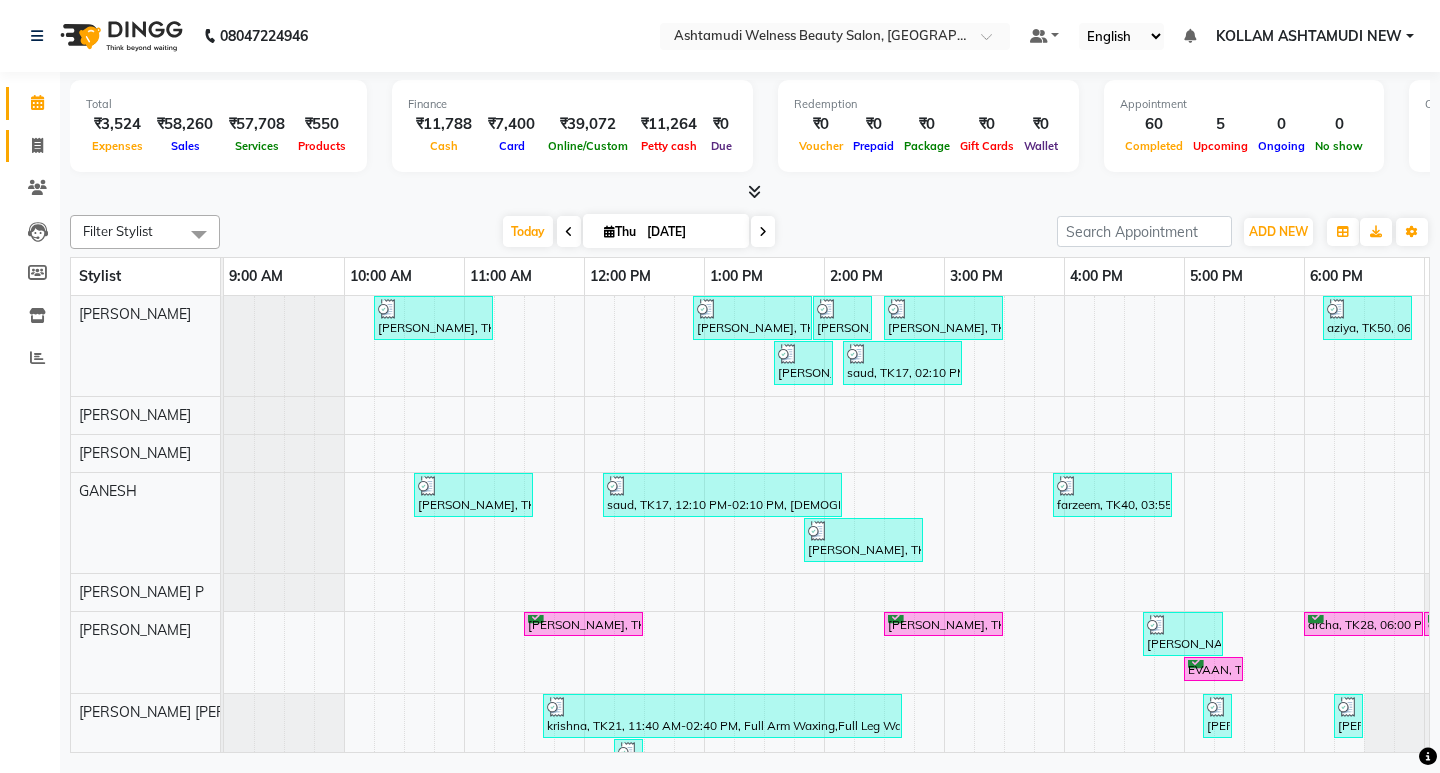 click 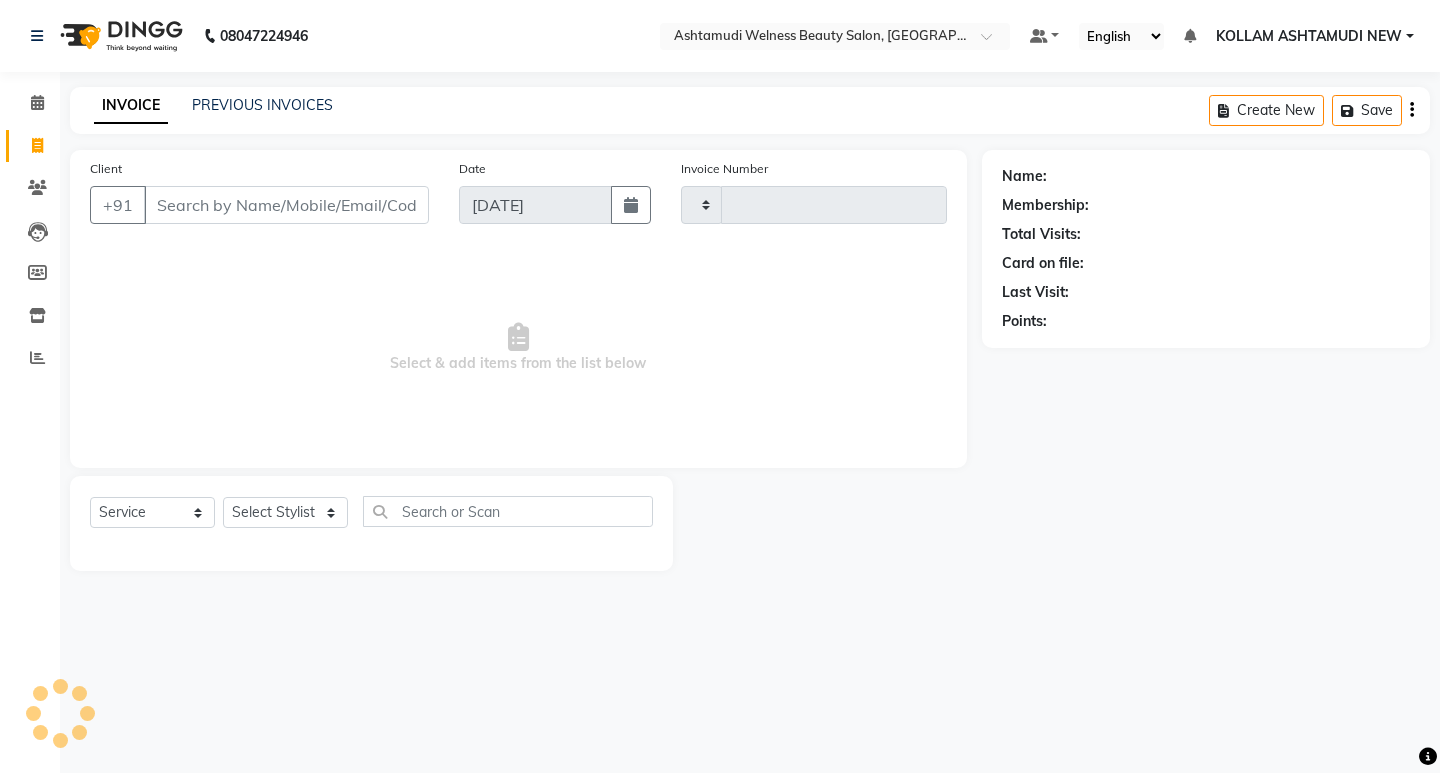 type on "4699" 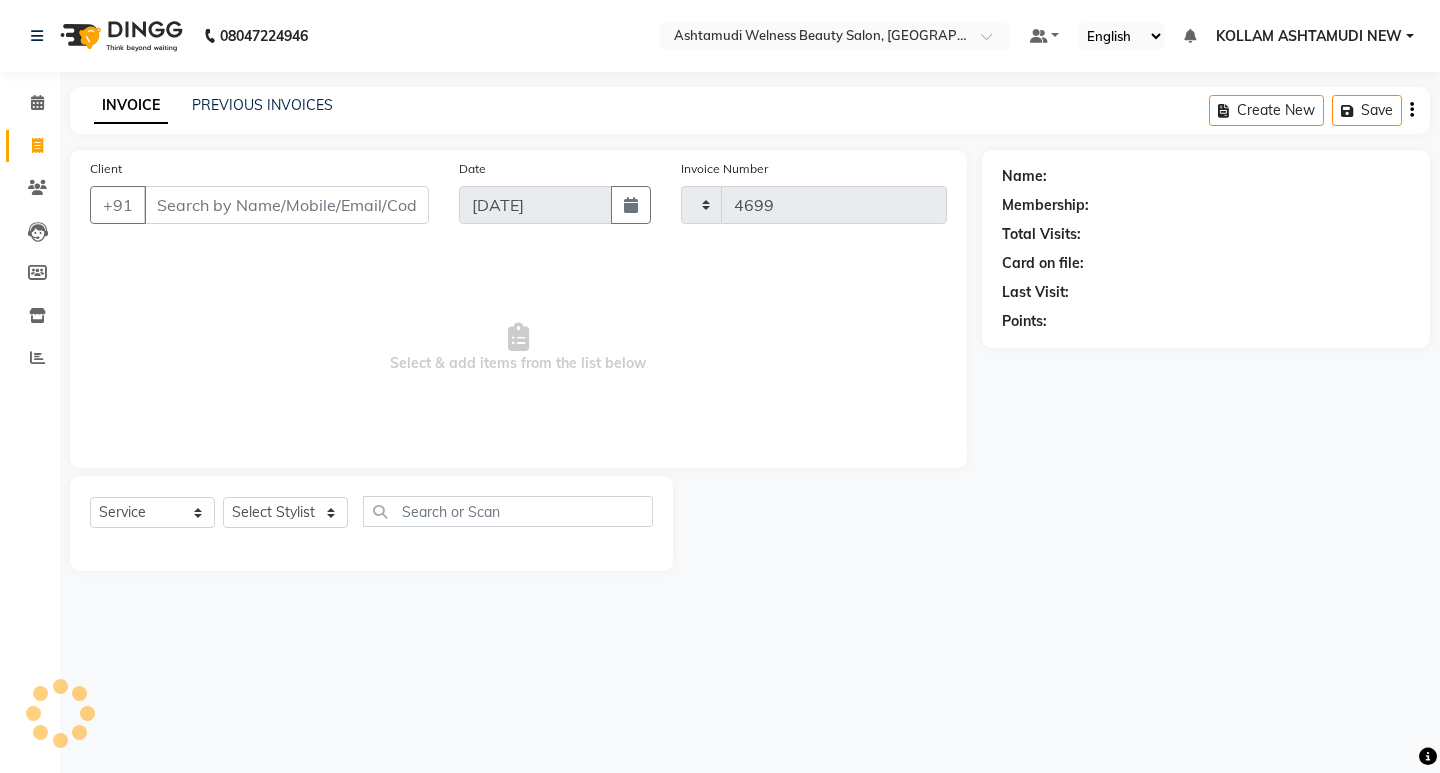 select on "4529" 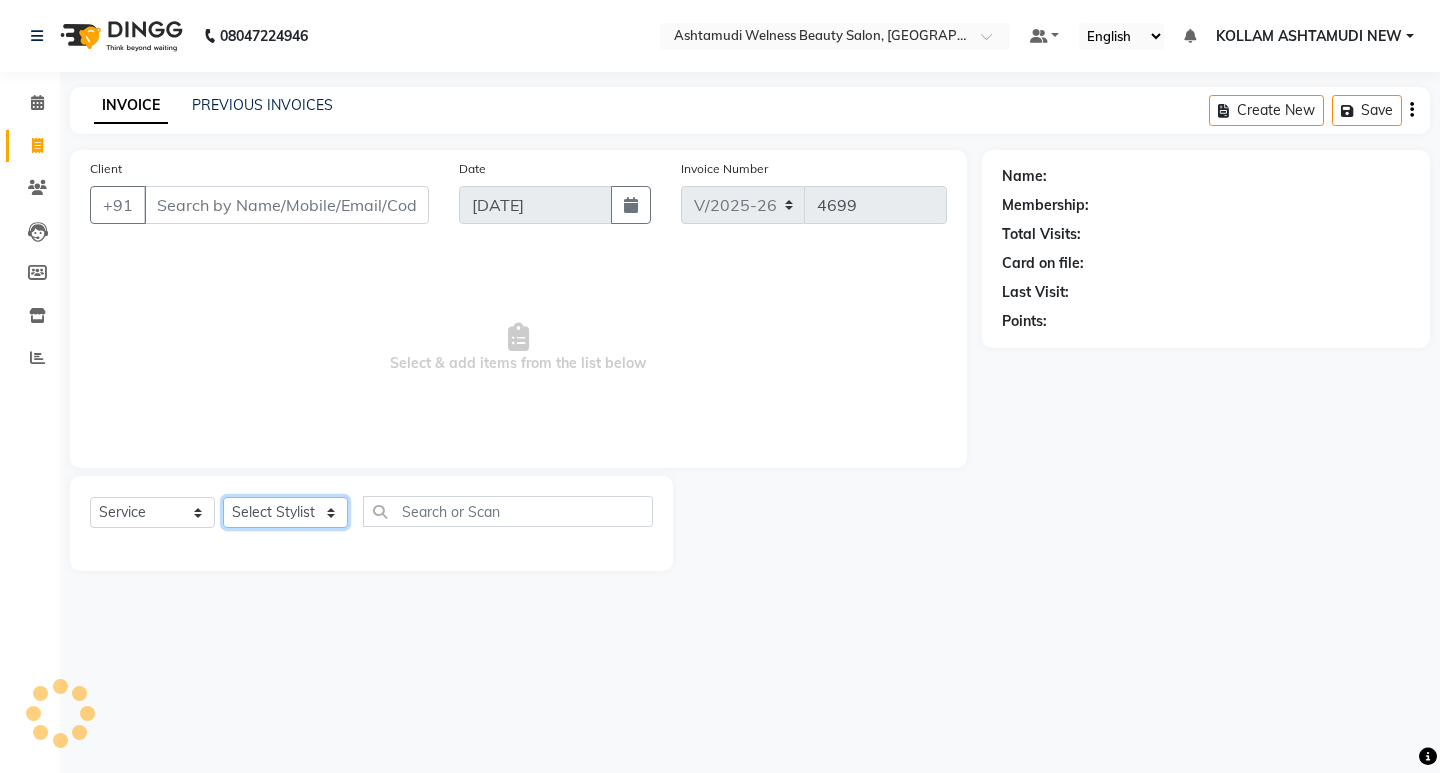click on "Select Stylist" 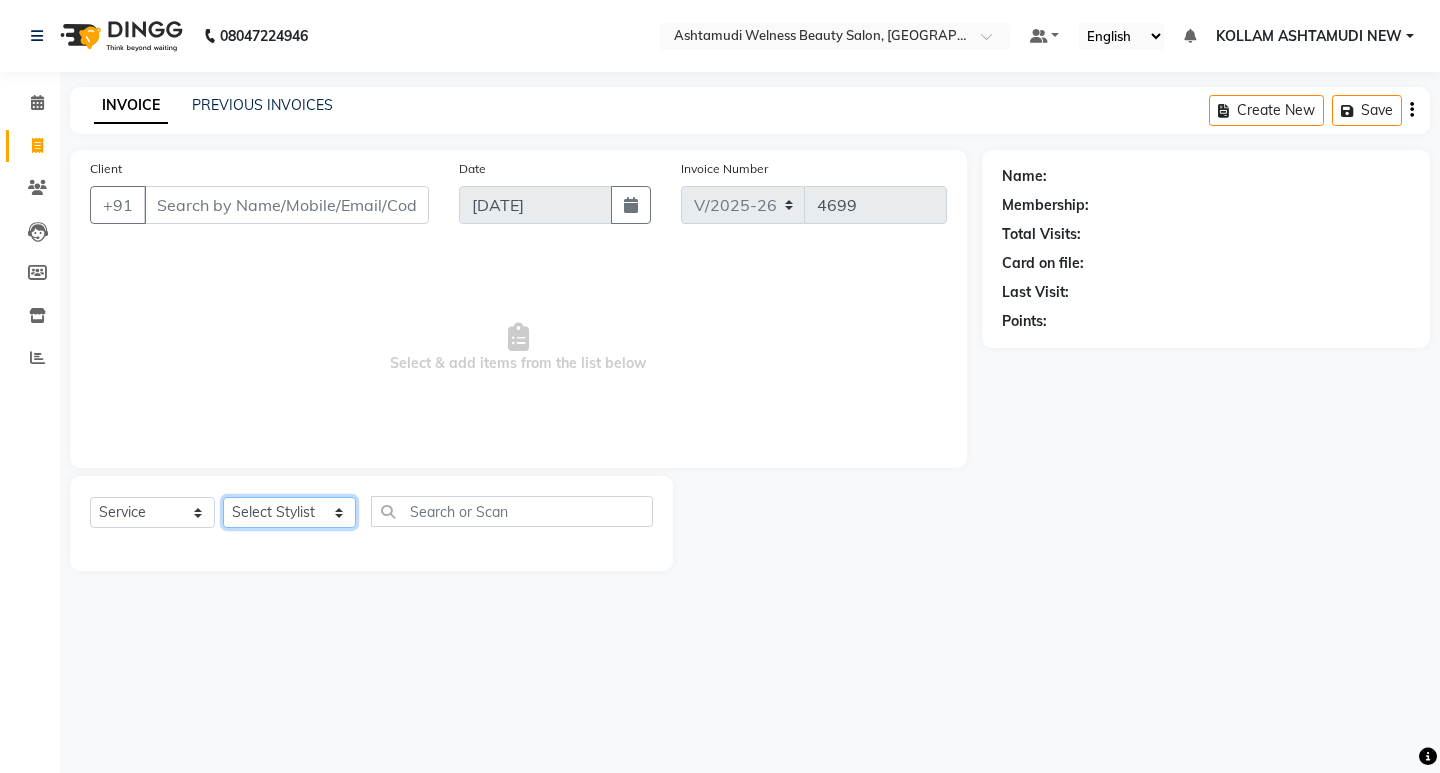 select on "28655" 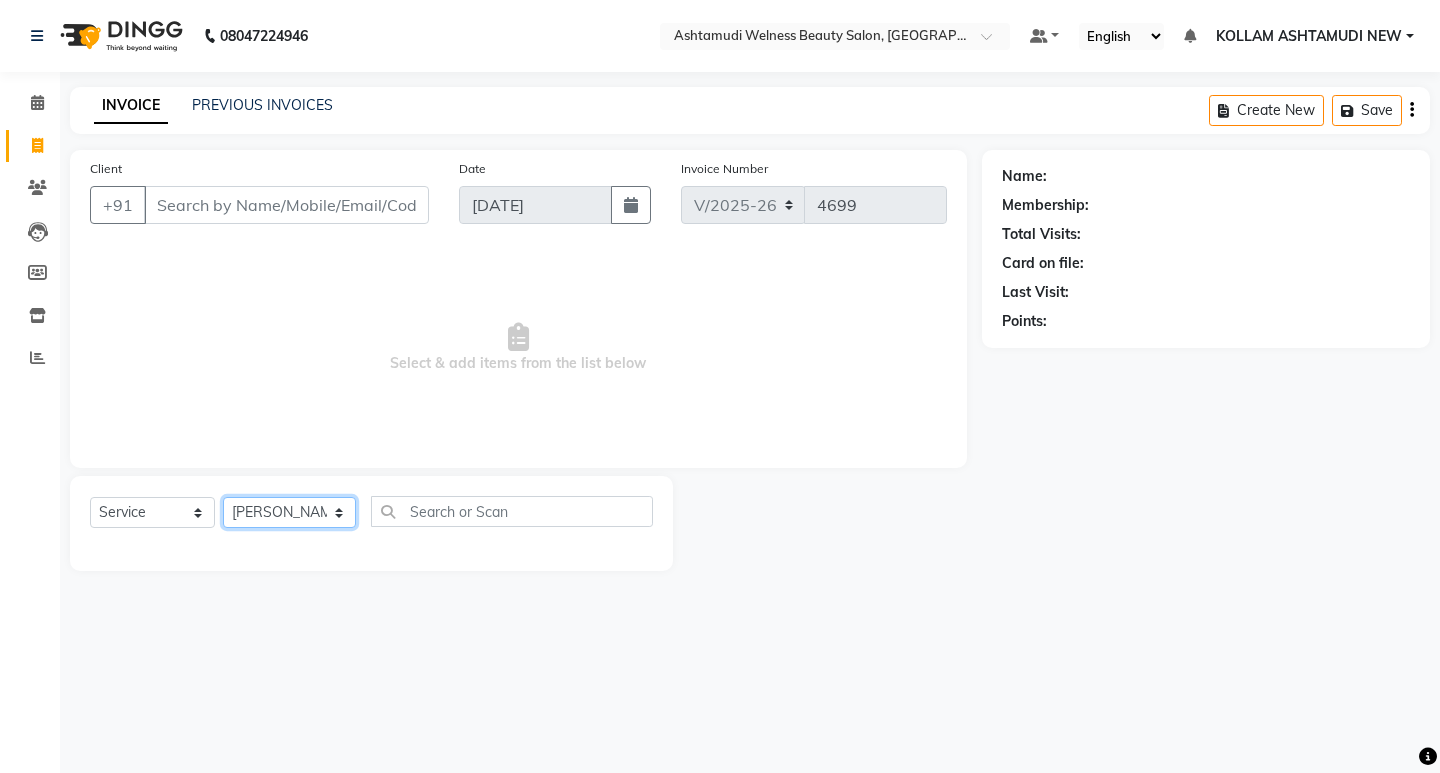 click on "Select Stylist [PERSON_NAME] Admin [PERSON_NAME]  [PERSON_NAME] [PERSON_NAME] [PERSON_NAME]  M [PERSON_NAME]  [PERSON_NAME]  P [PERSON_NAME] ASHTAMUDI KOLLAM ASHTAMUDI NEW  [PERSON_NAME] [PERSON_NAME] [PERSON_NAME]  [PERSON_NAME] [PERSON_NAME] [PERSON_NAME] [PERSON_NAME] [PERSON_NAME] M [PERSON_NAME] SARIGA [PERSON_NAME] [PERSON_NAME] [PERSON_NAME] [PERSON_NAME] [PERSON_NAME] S" 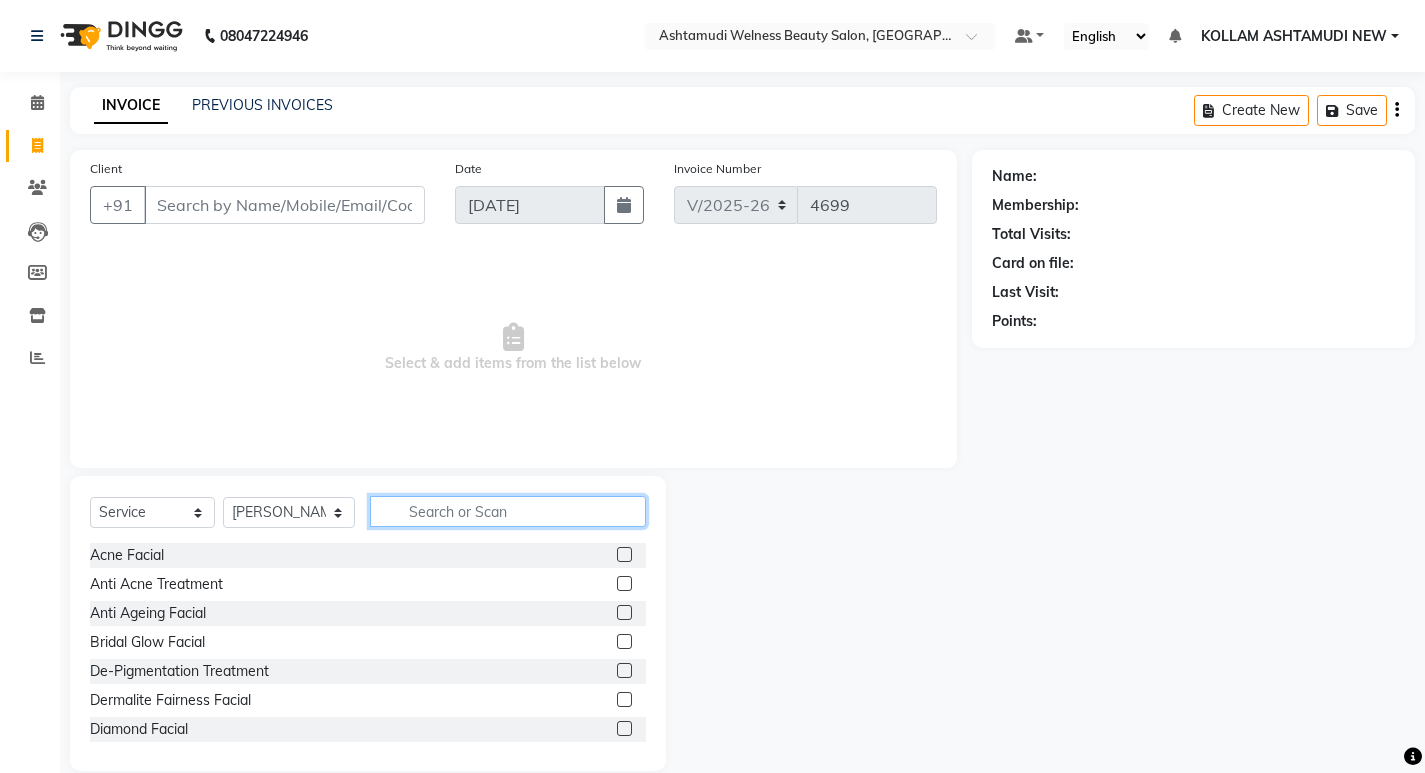 click 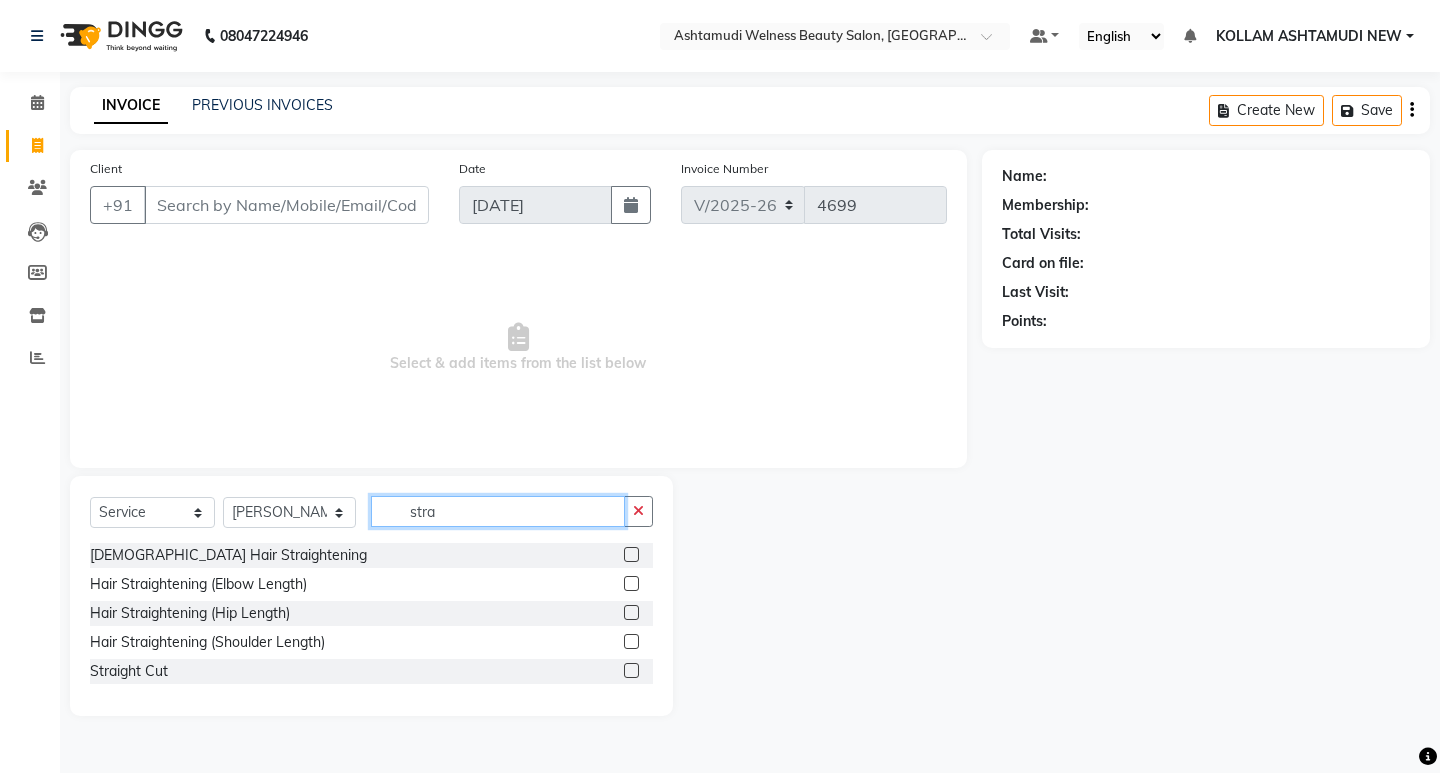 type on "stra" 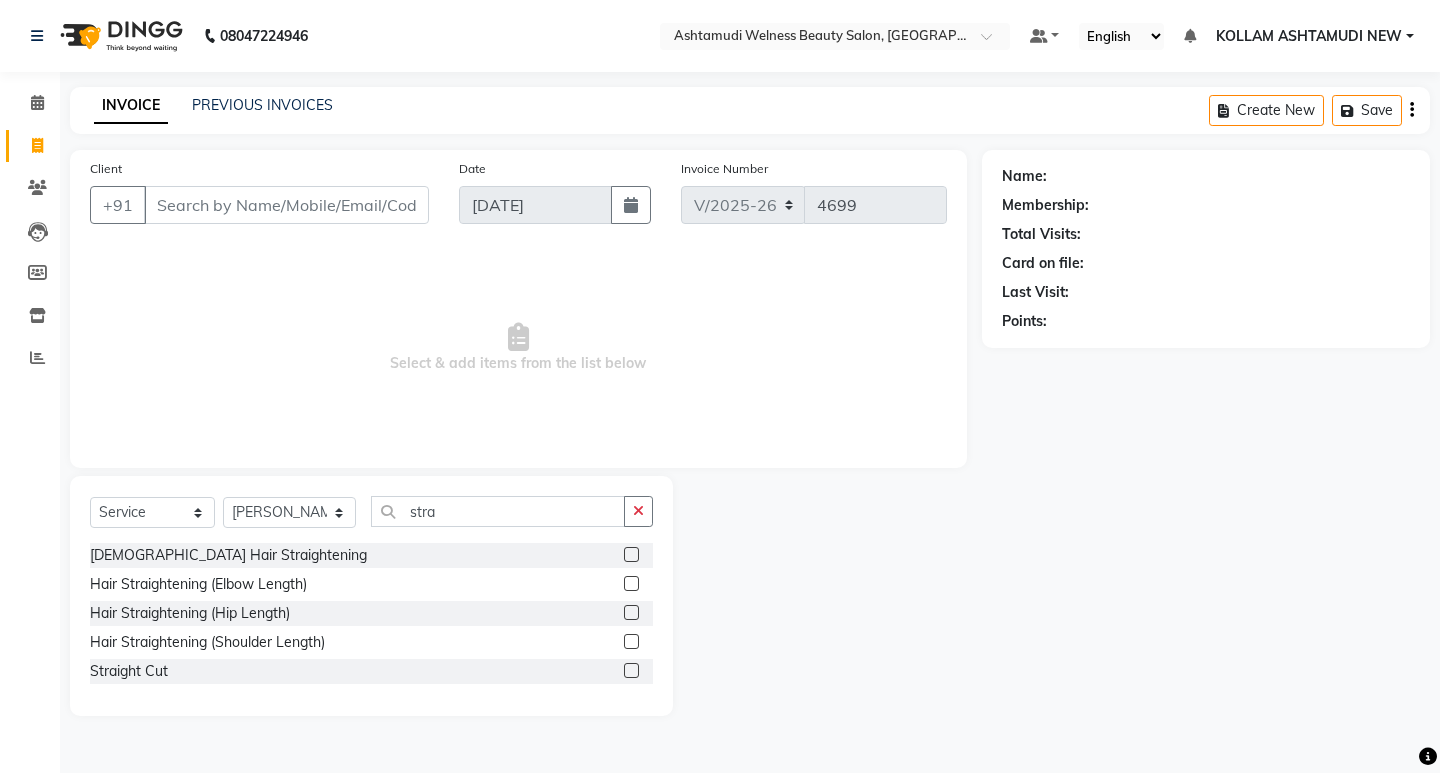 click 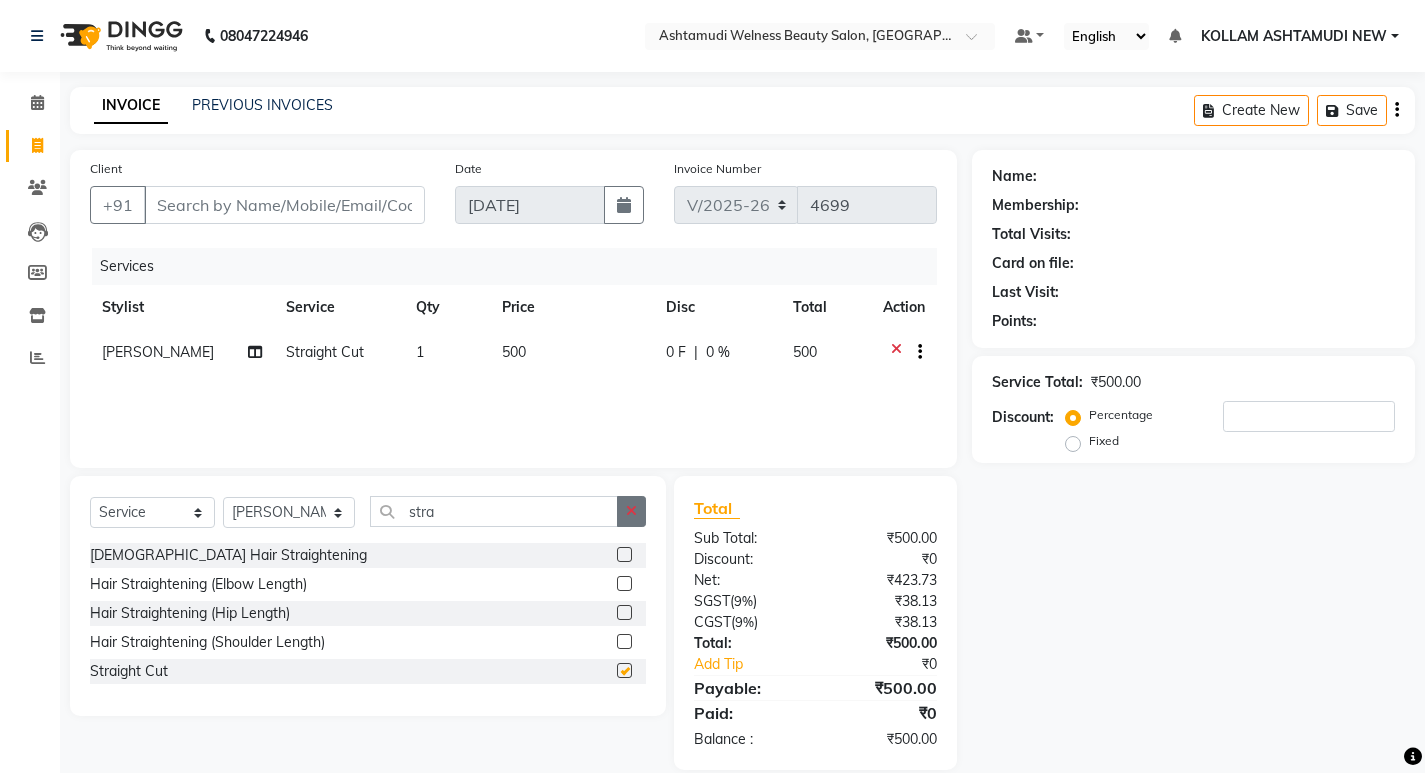 checkbox on "false" 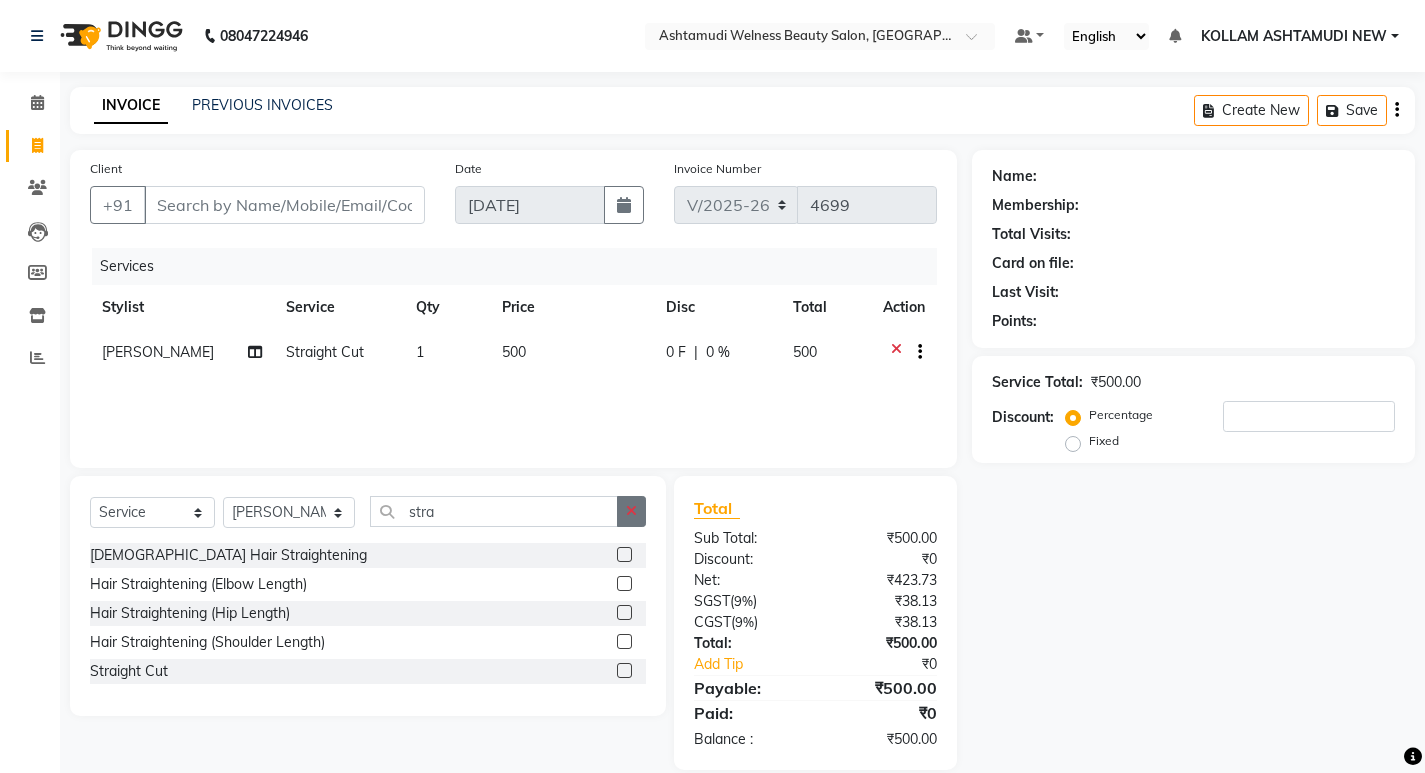 click 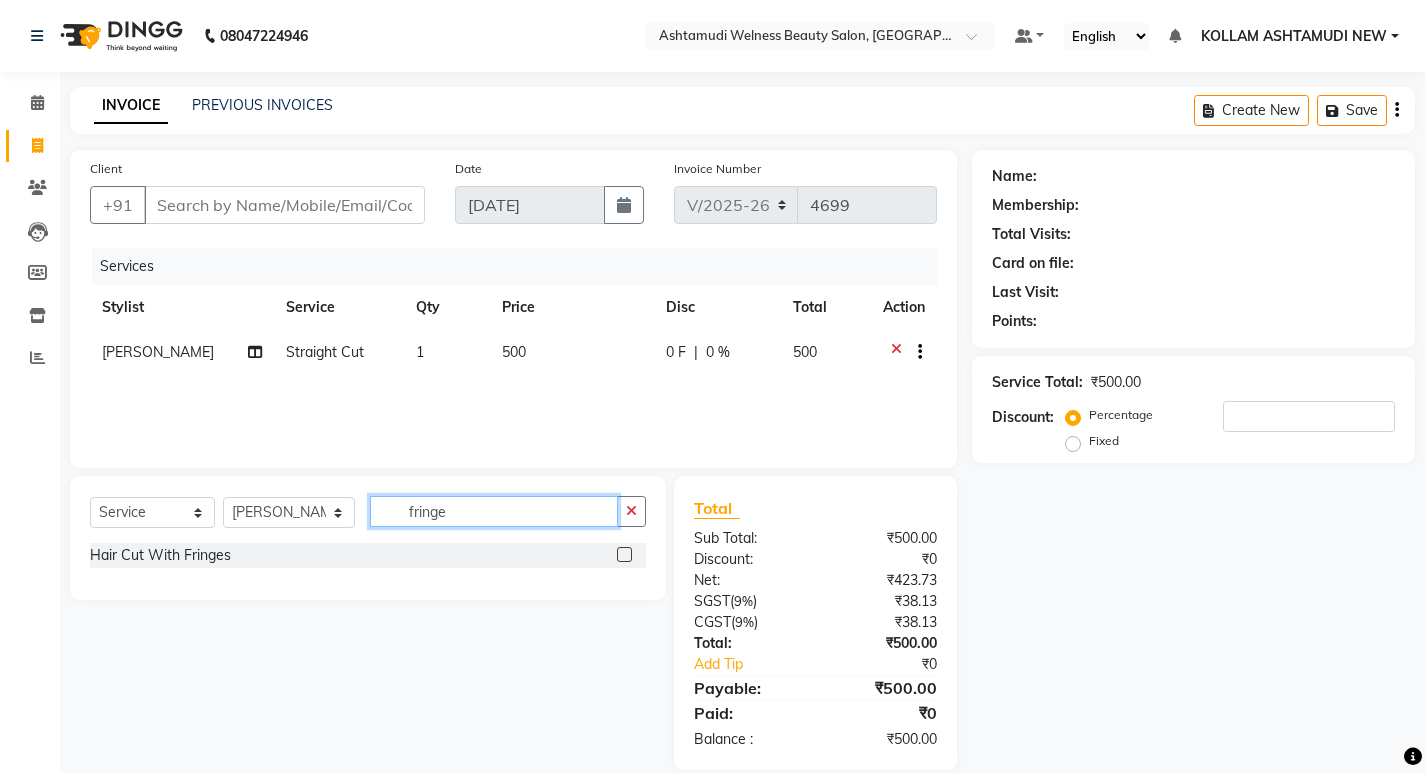type on "fringe" 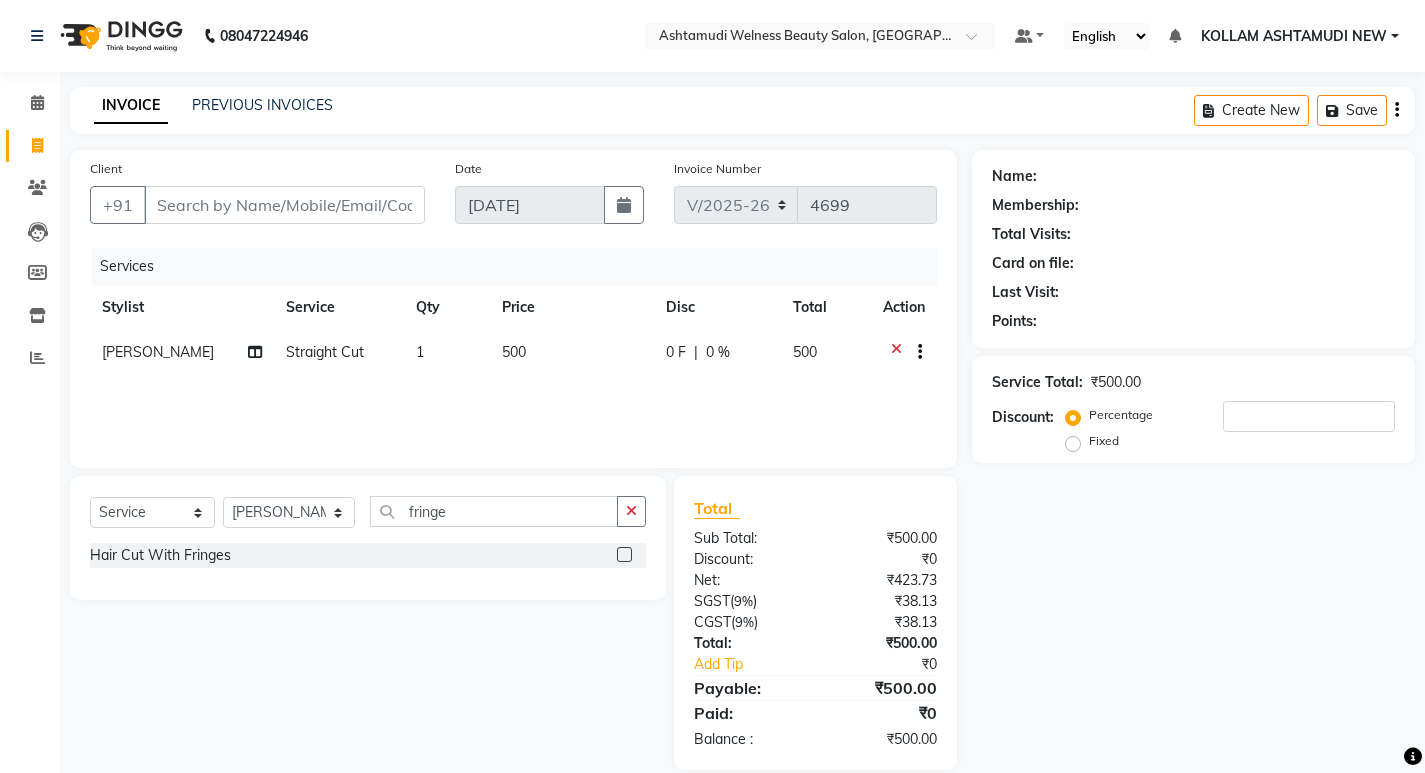 click 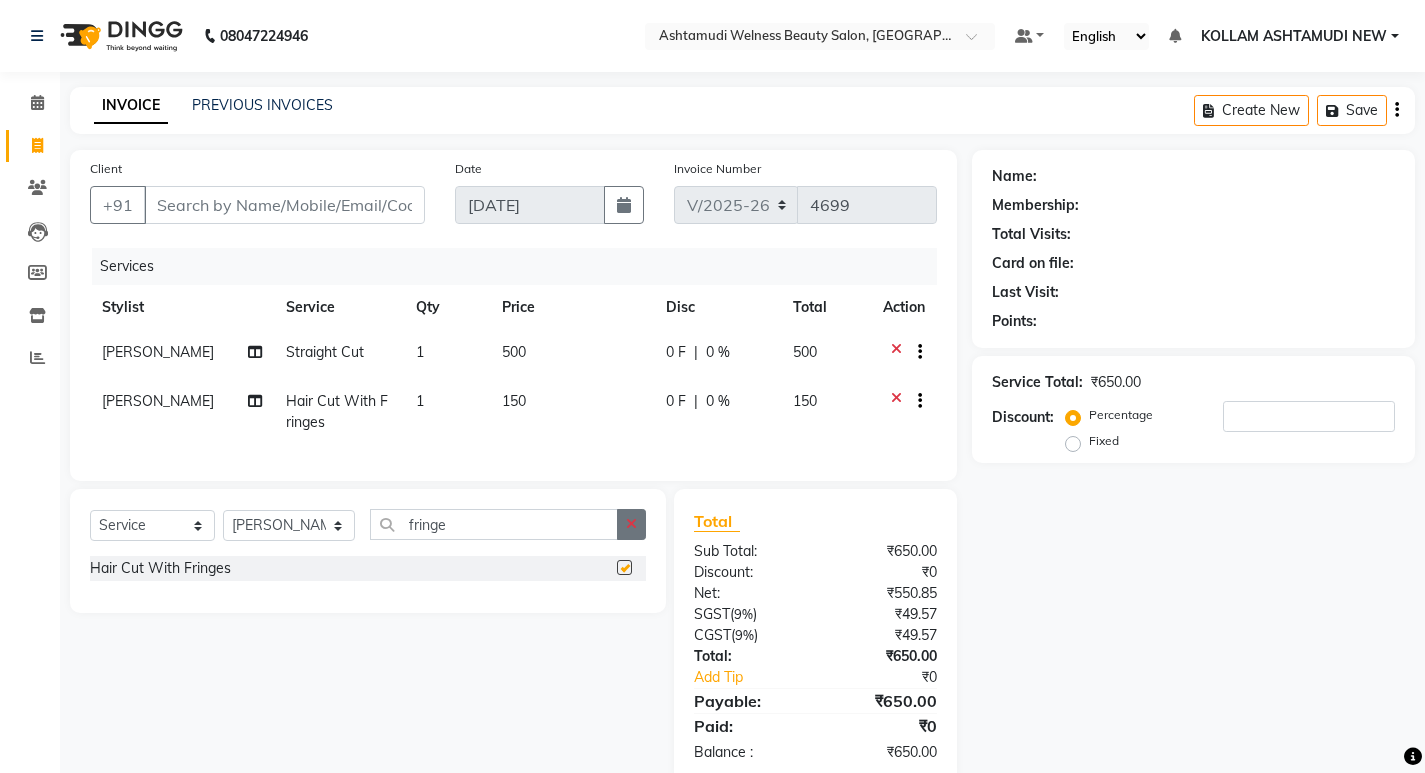 click 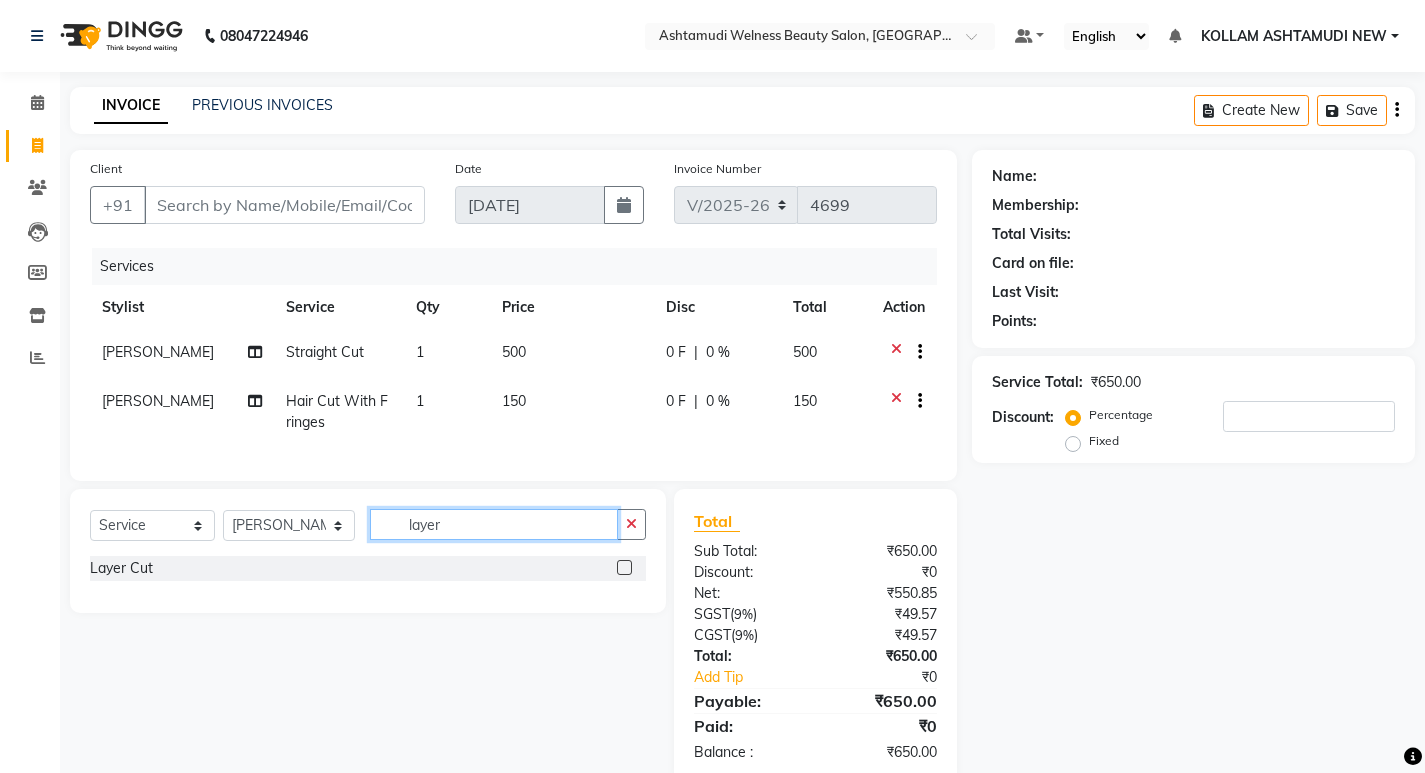 type on "layer" 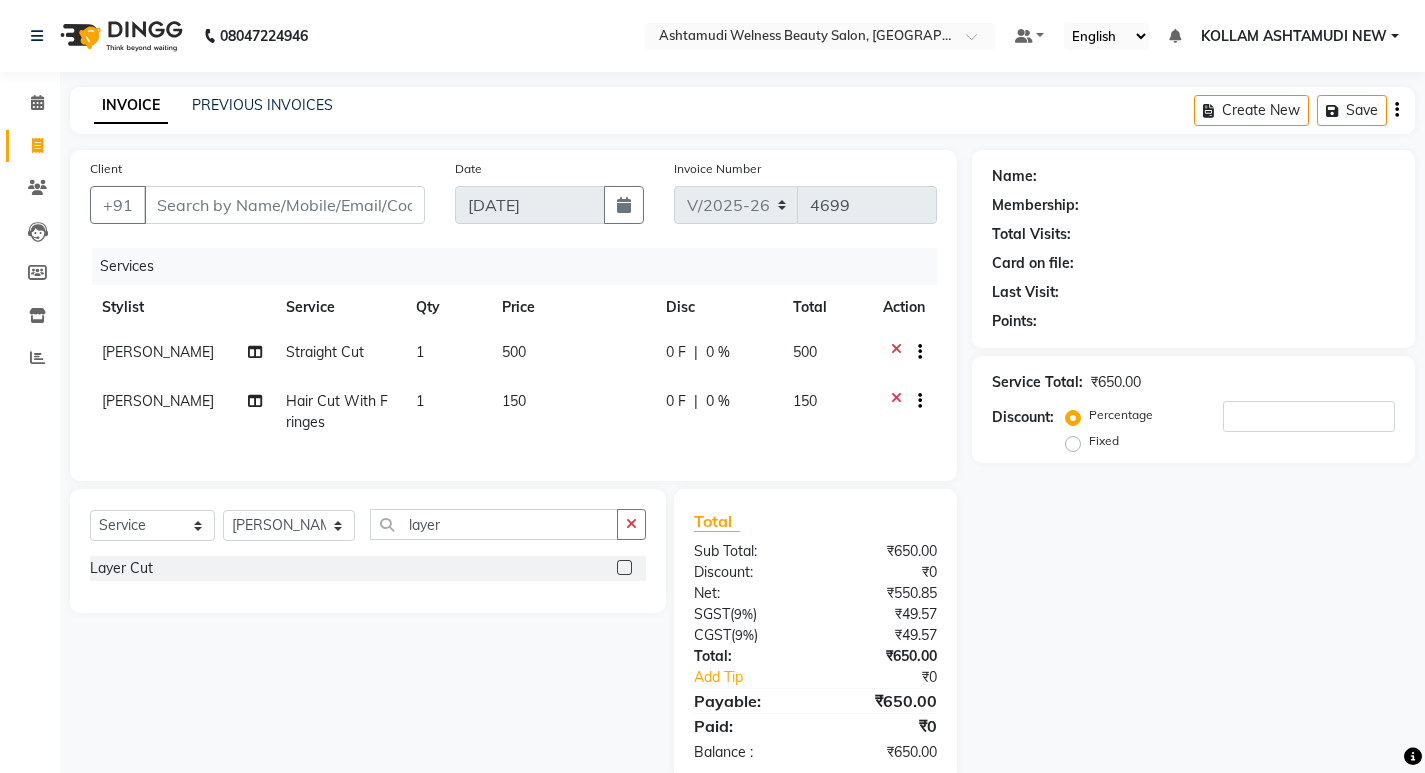 click 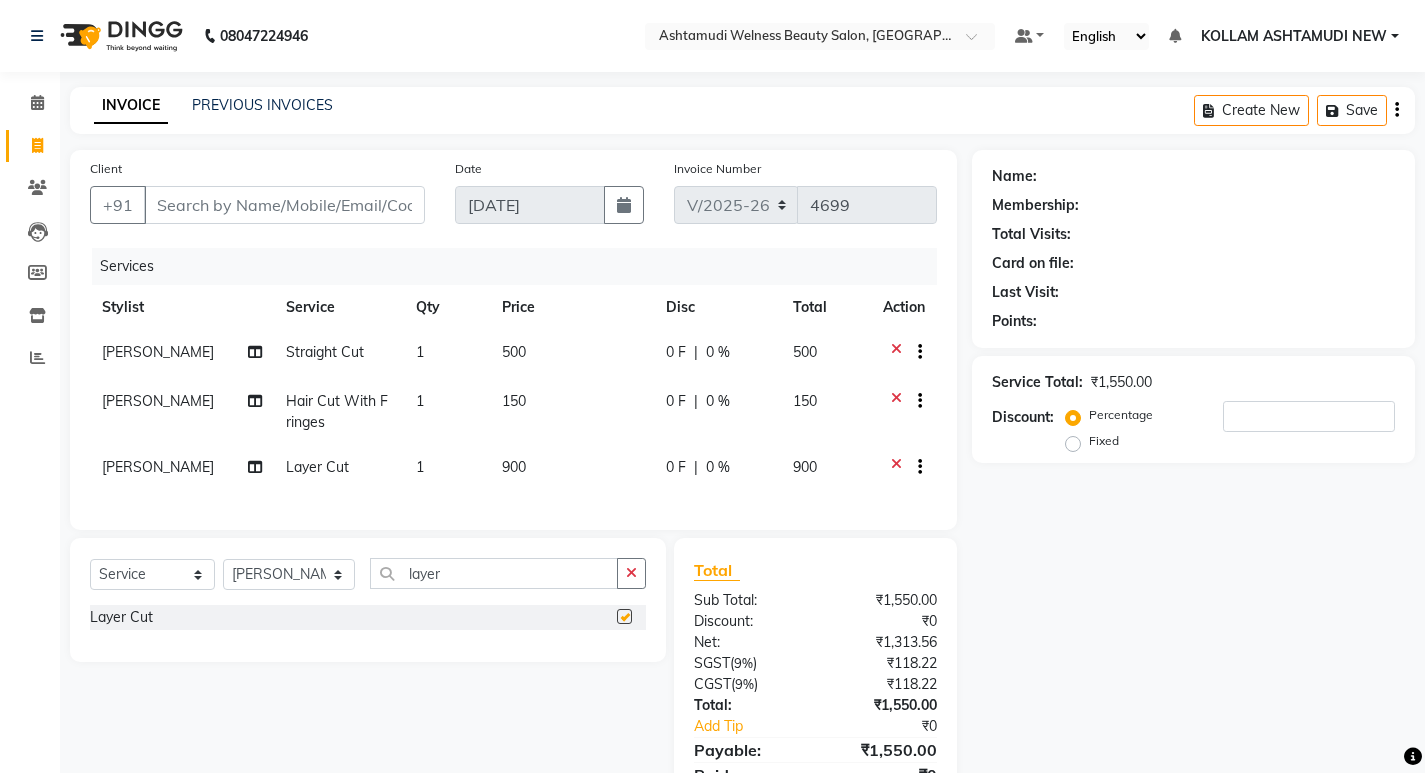 checkbox on "false" 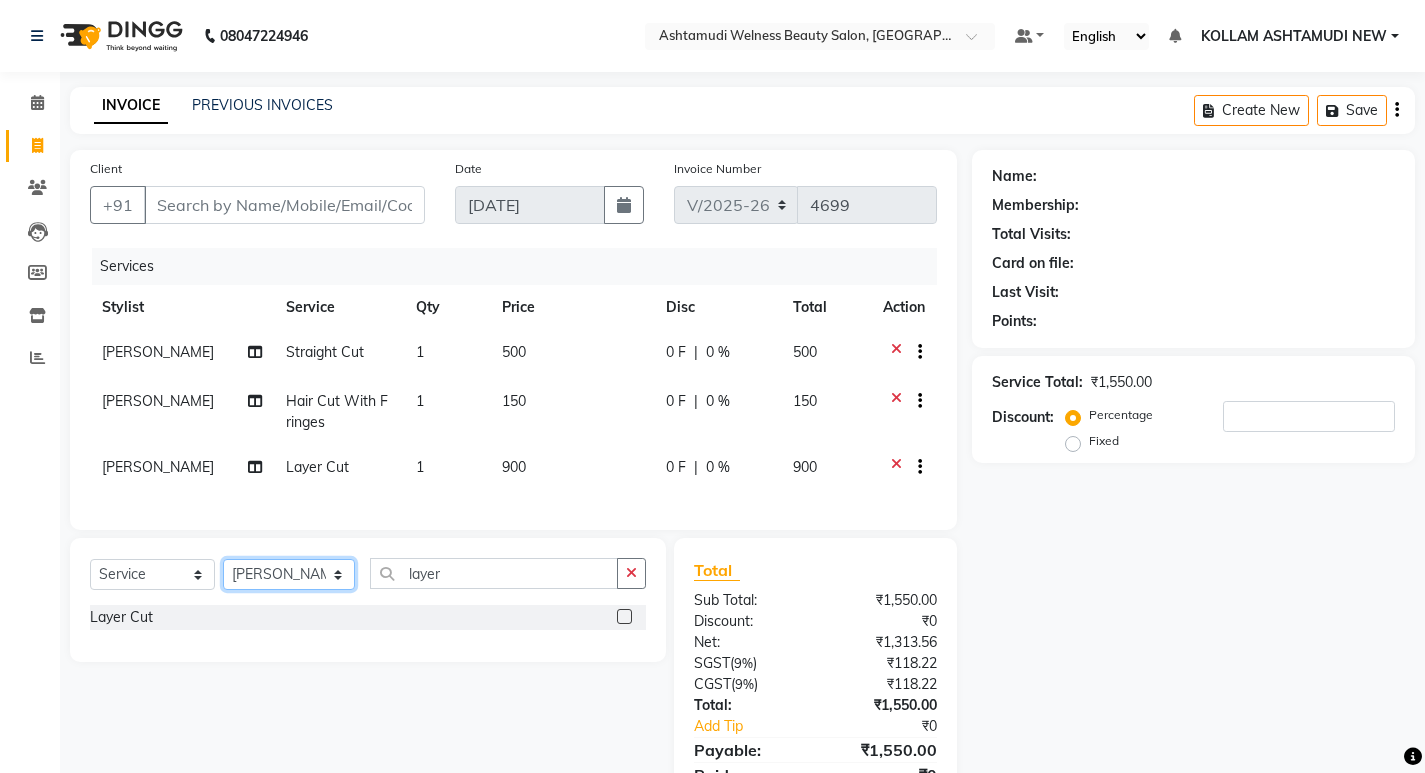 drag, startPoint x: 273, startPoint y: 592, endPoint x: 282, endPoint y: 577, distance: 17.492855 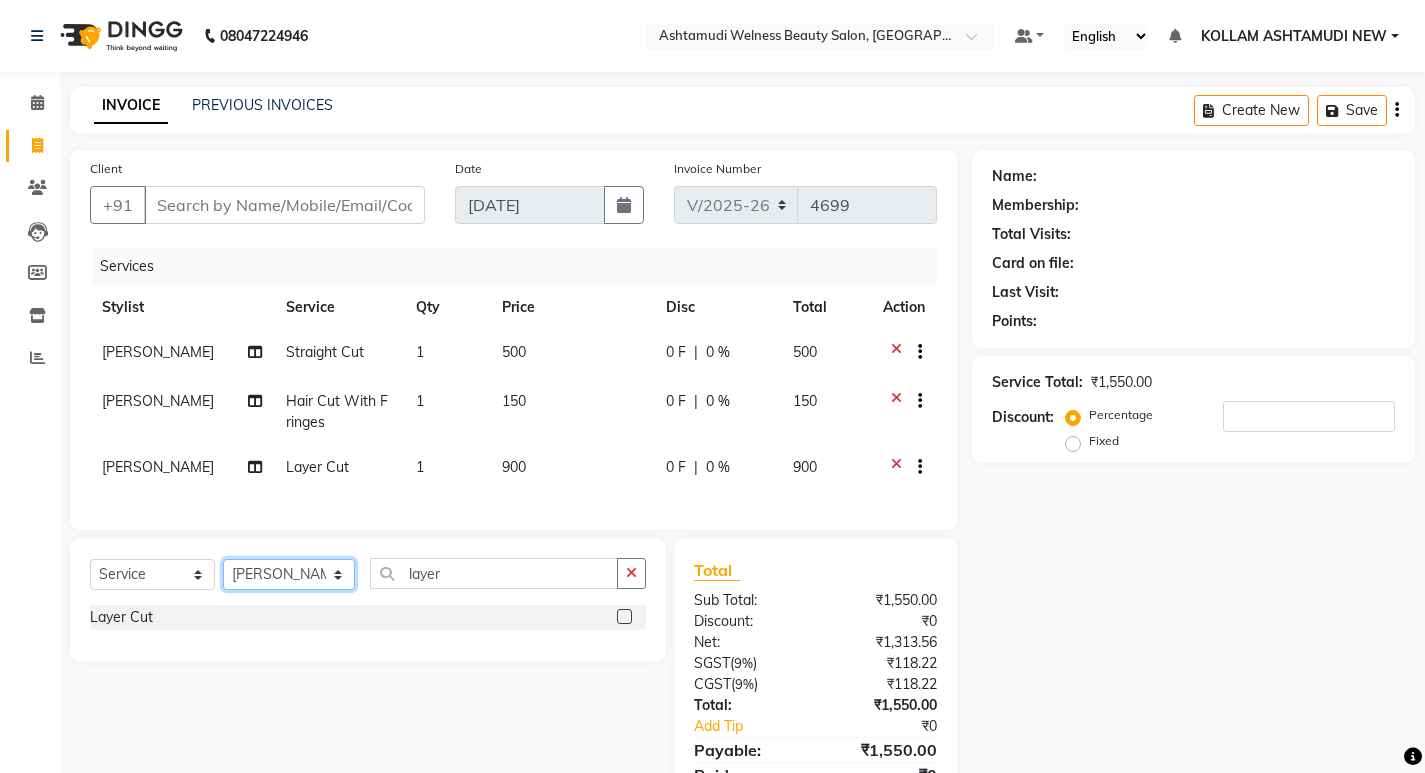 select on "67520" 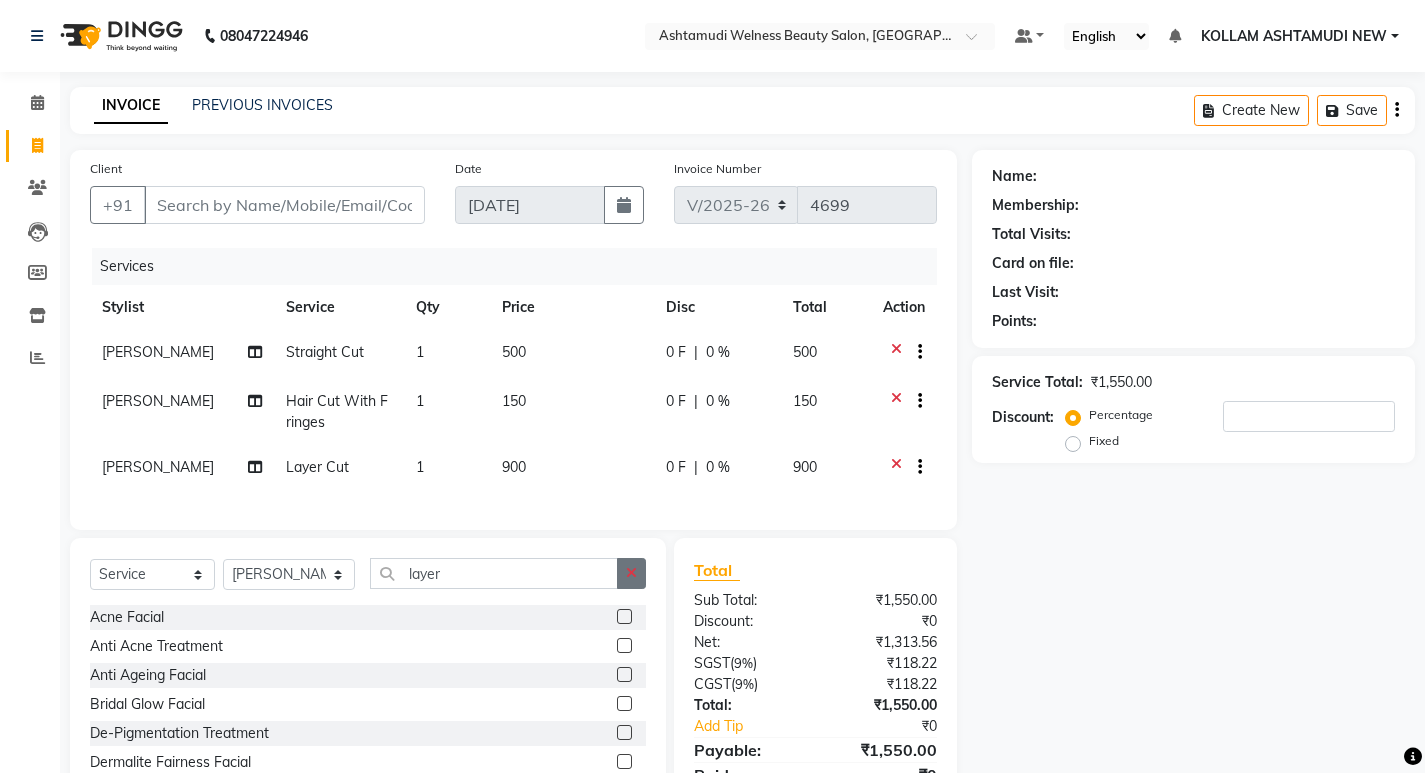 click 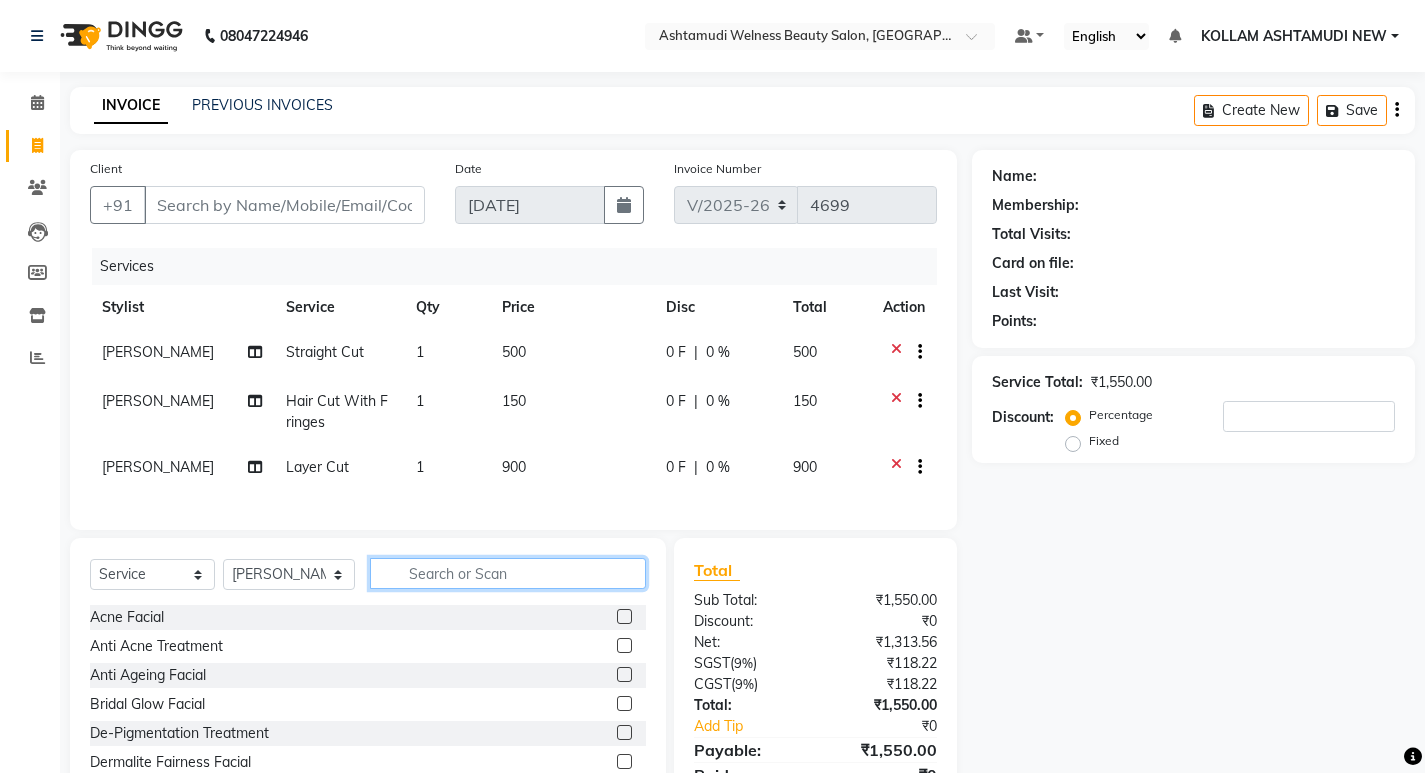 type on "s" 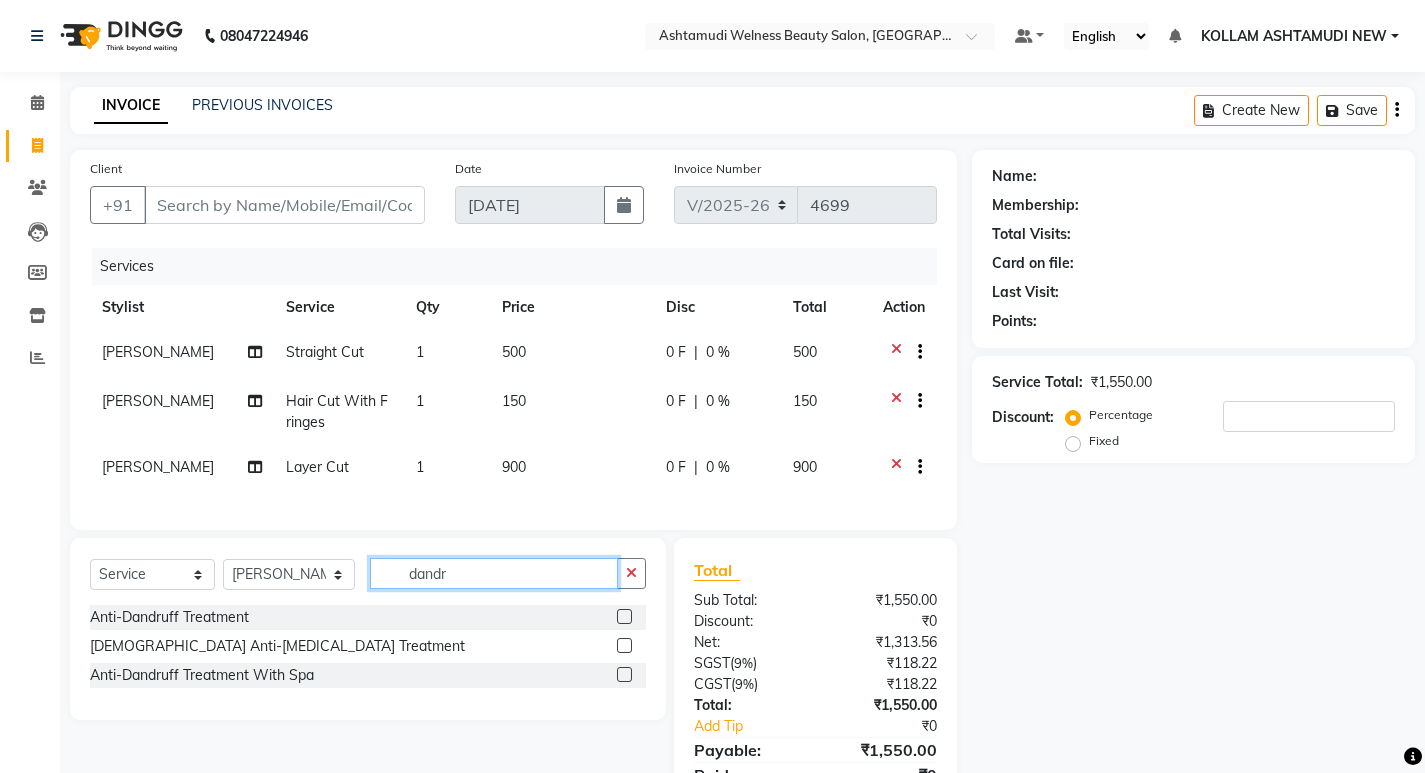 type on "dandr" 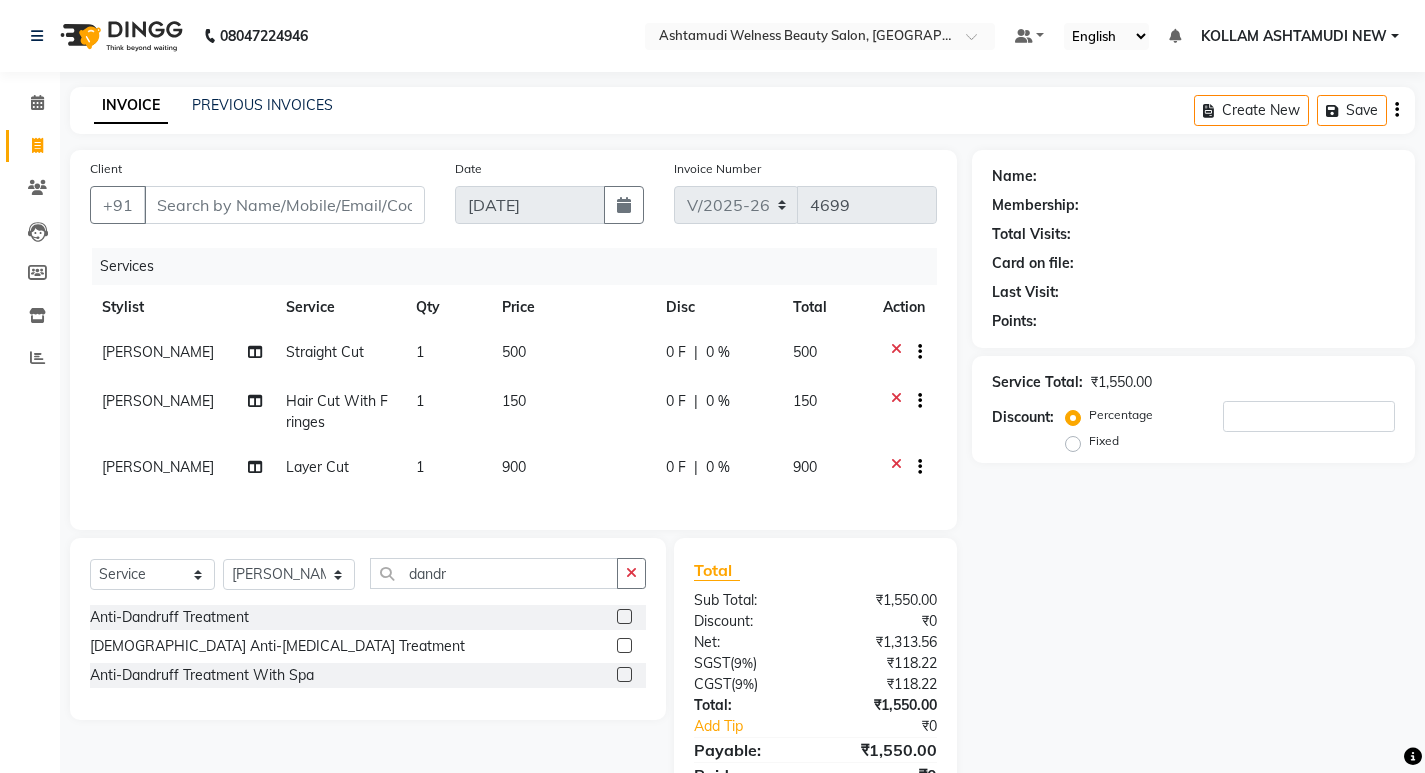 click 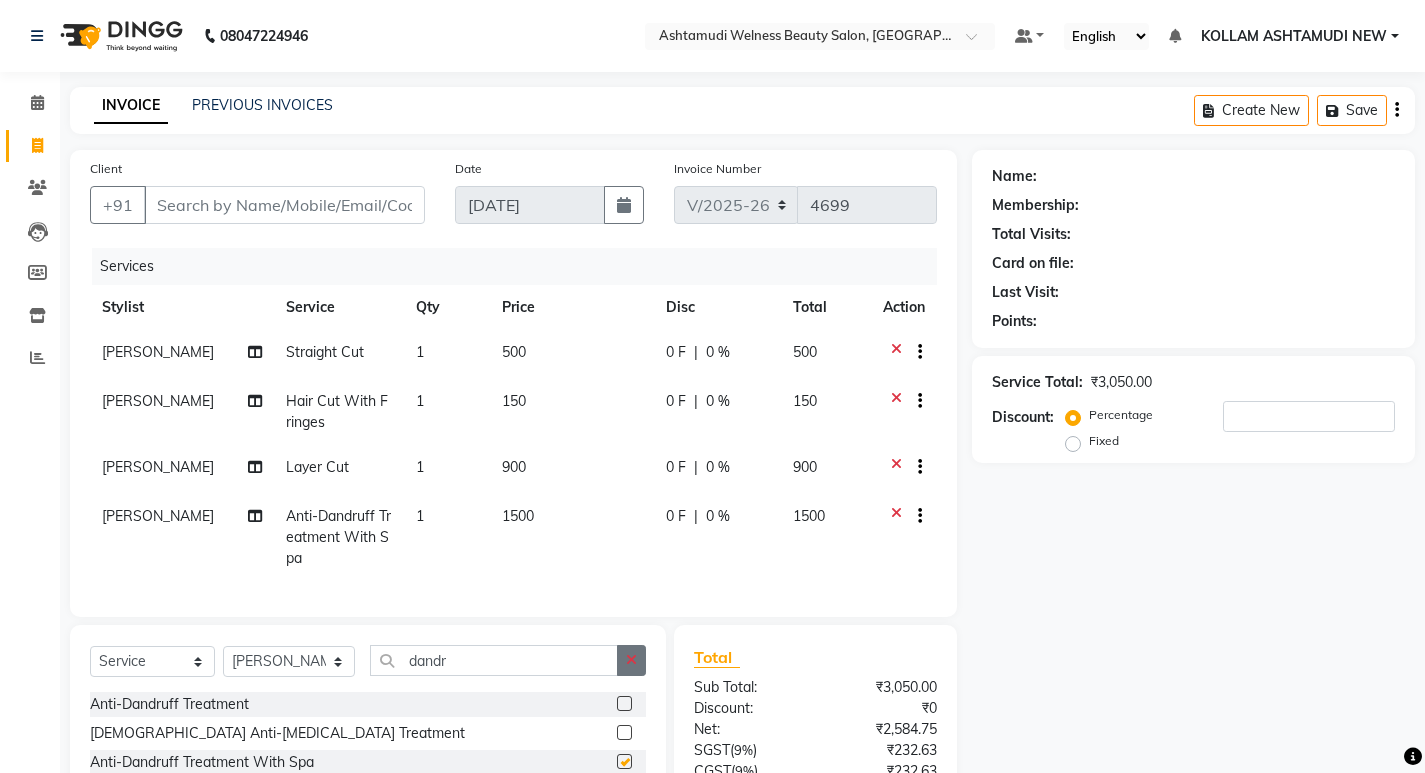 checkbox on "false" 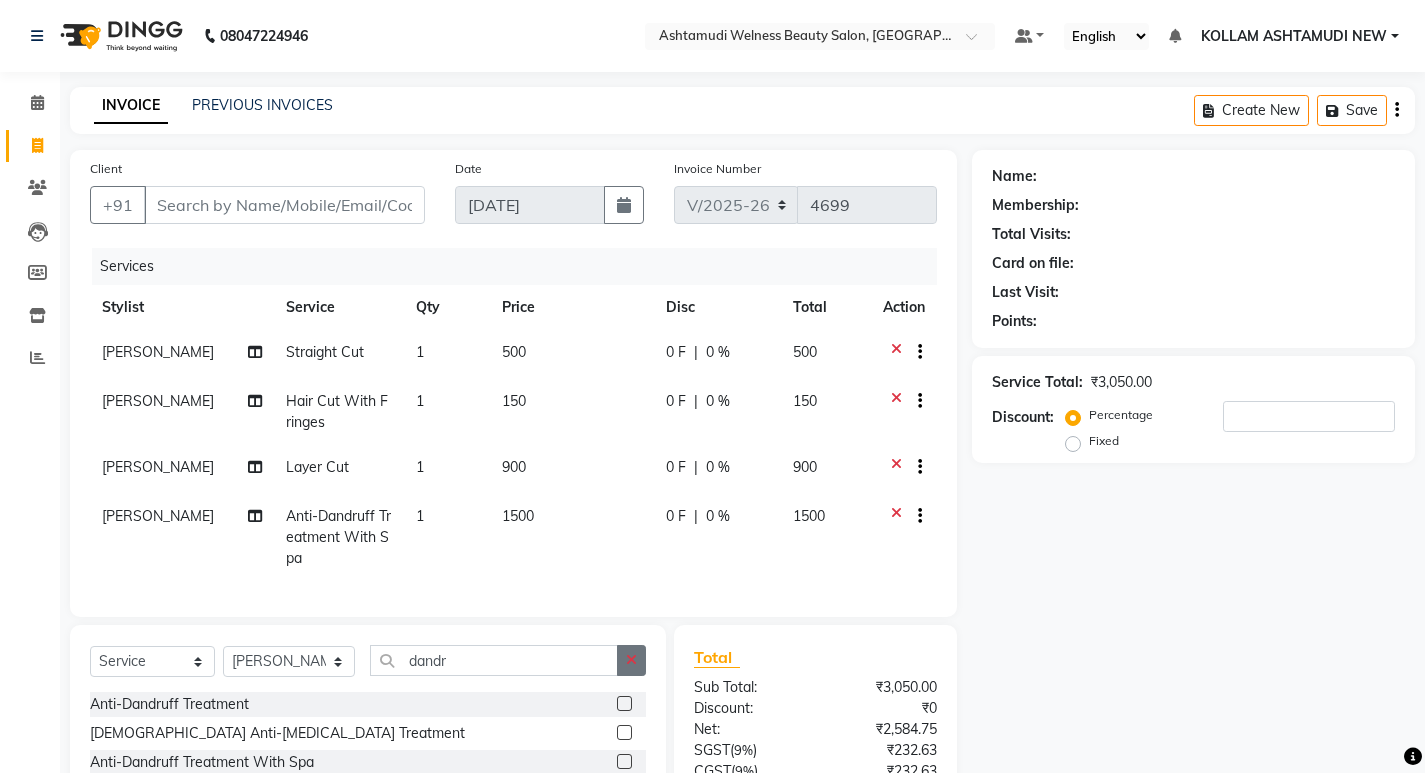 click 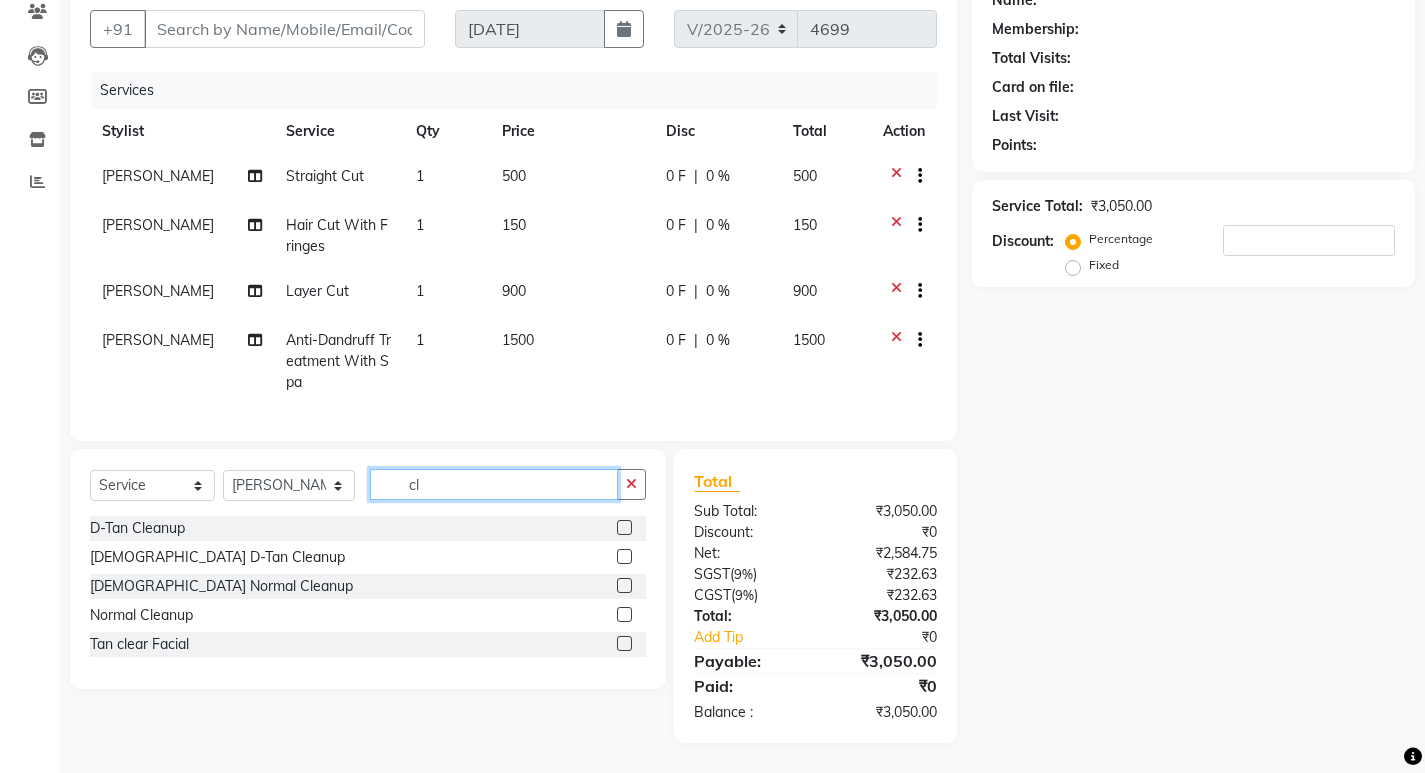 scroll, scrollTop: 191, scrollLeft: 0, axis: vertical 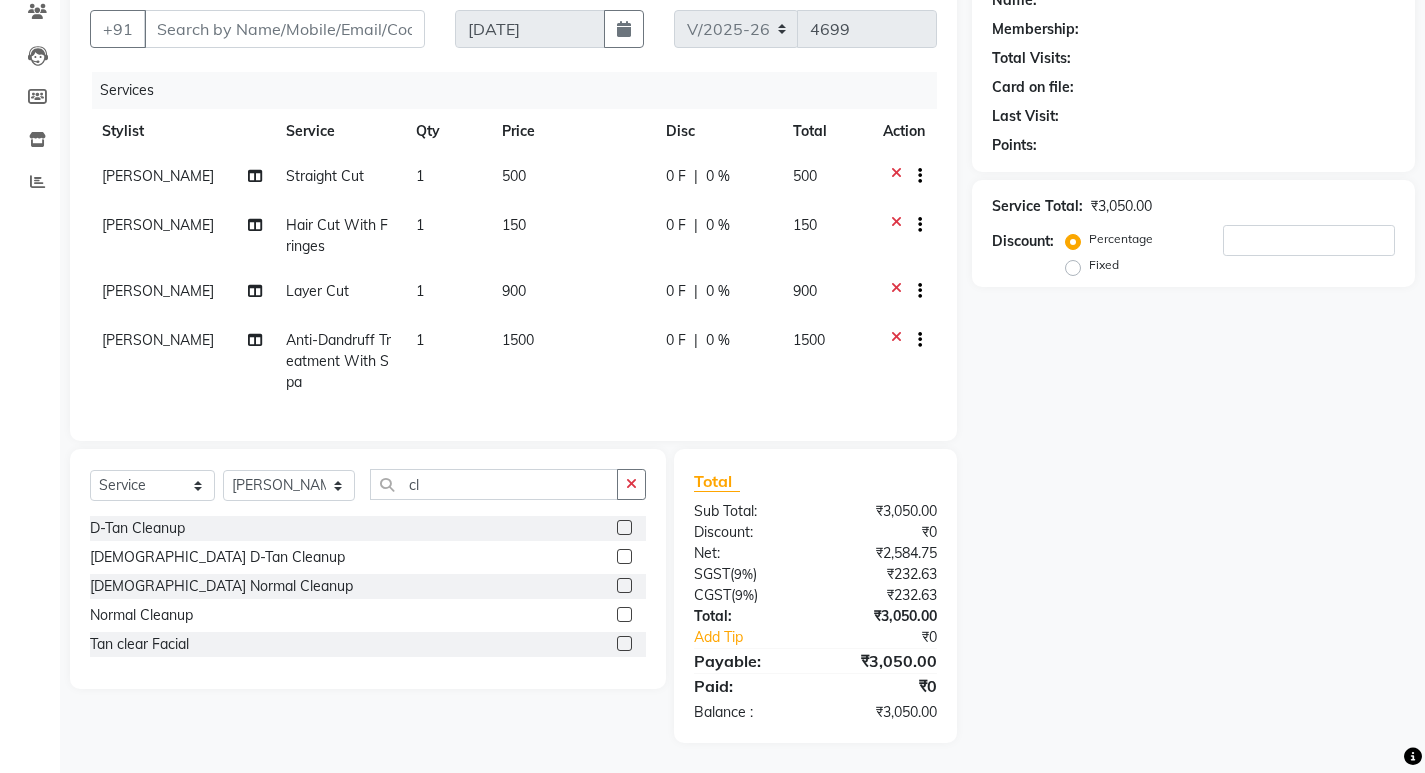 click 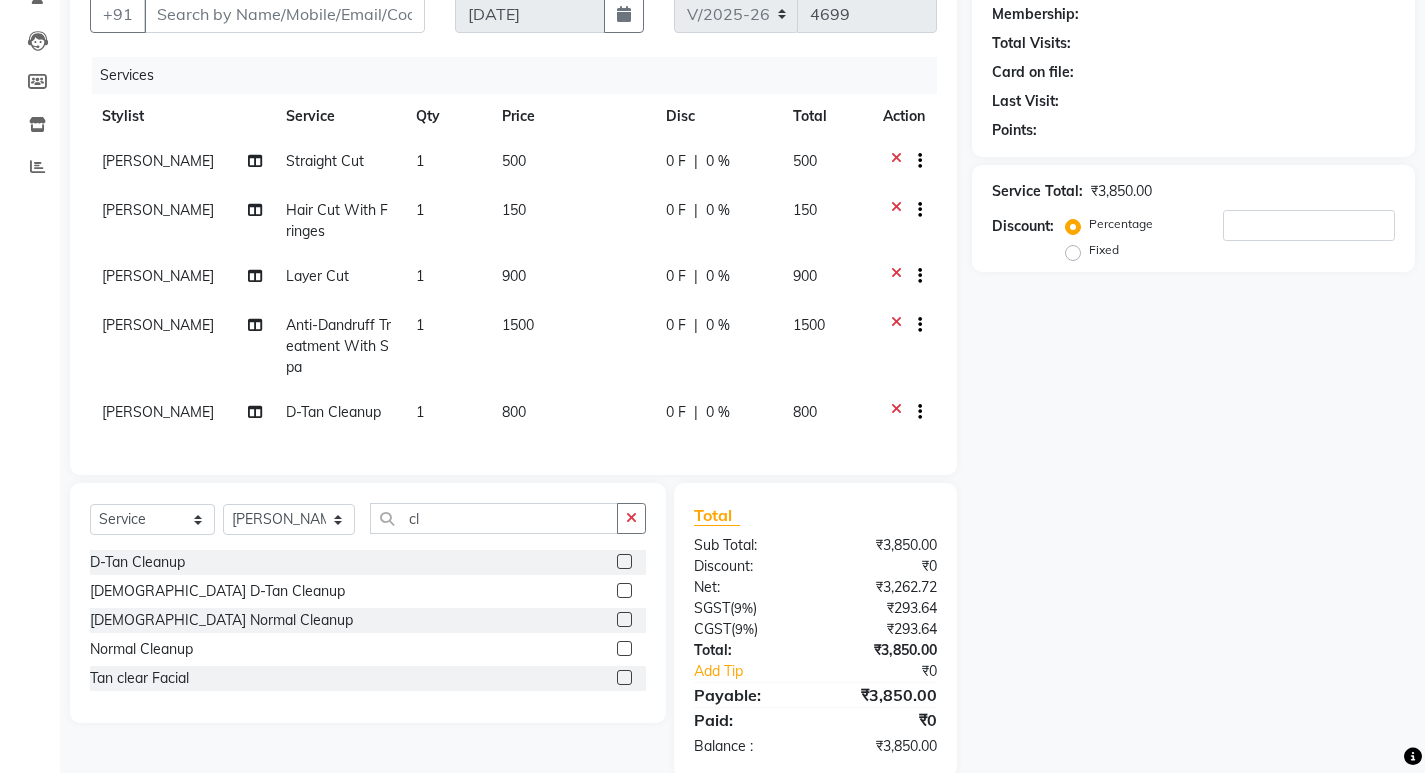 checkbox on "false" 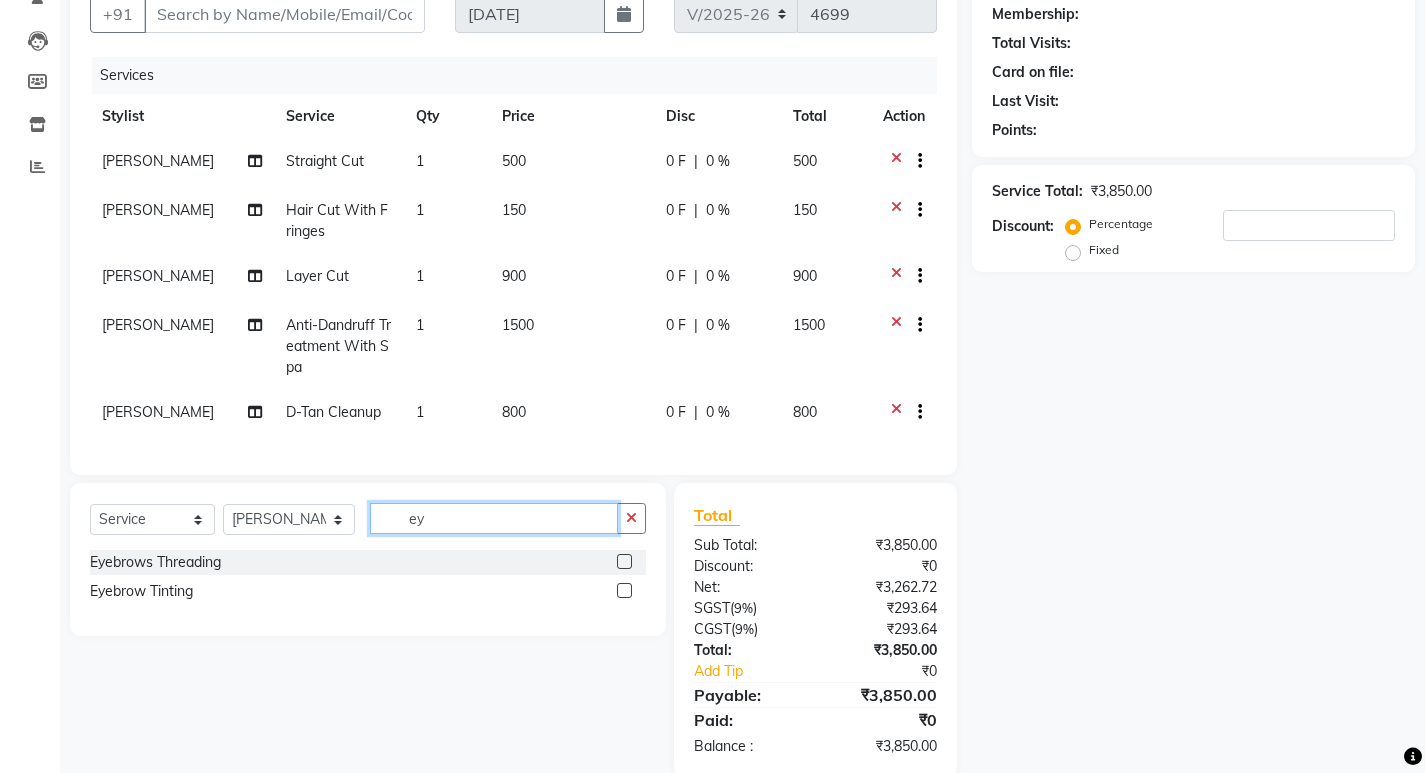 type on "ey" 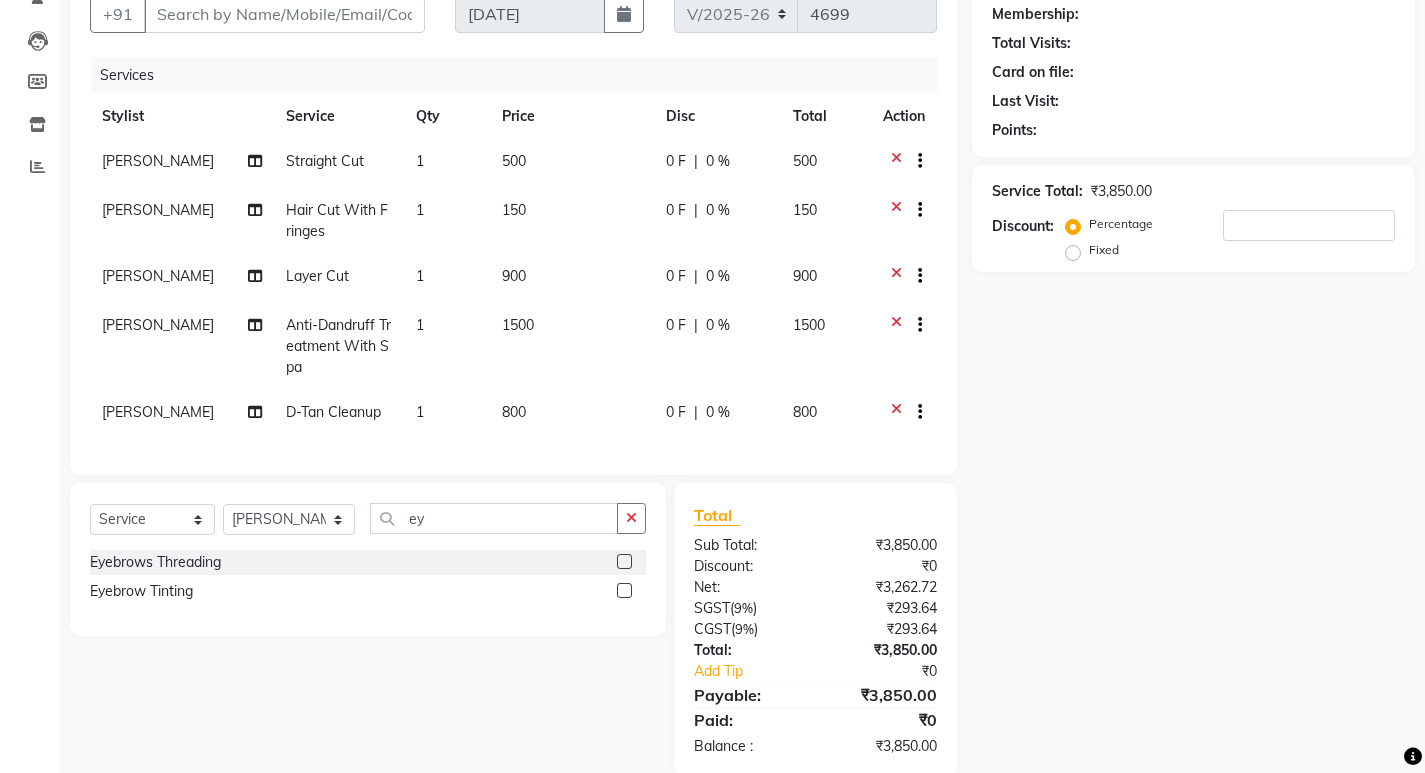 click 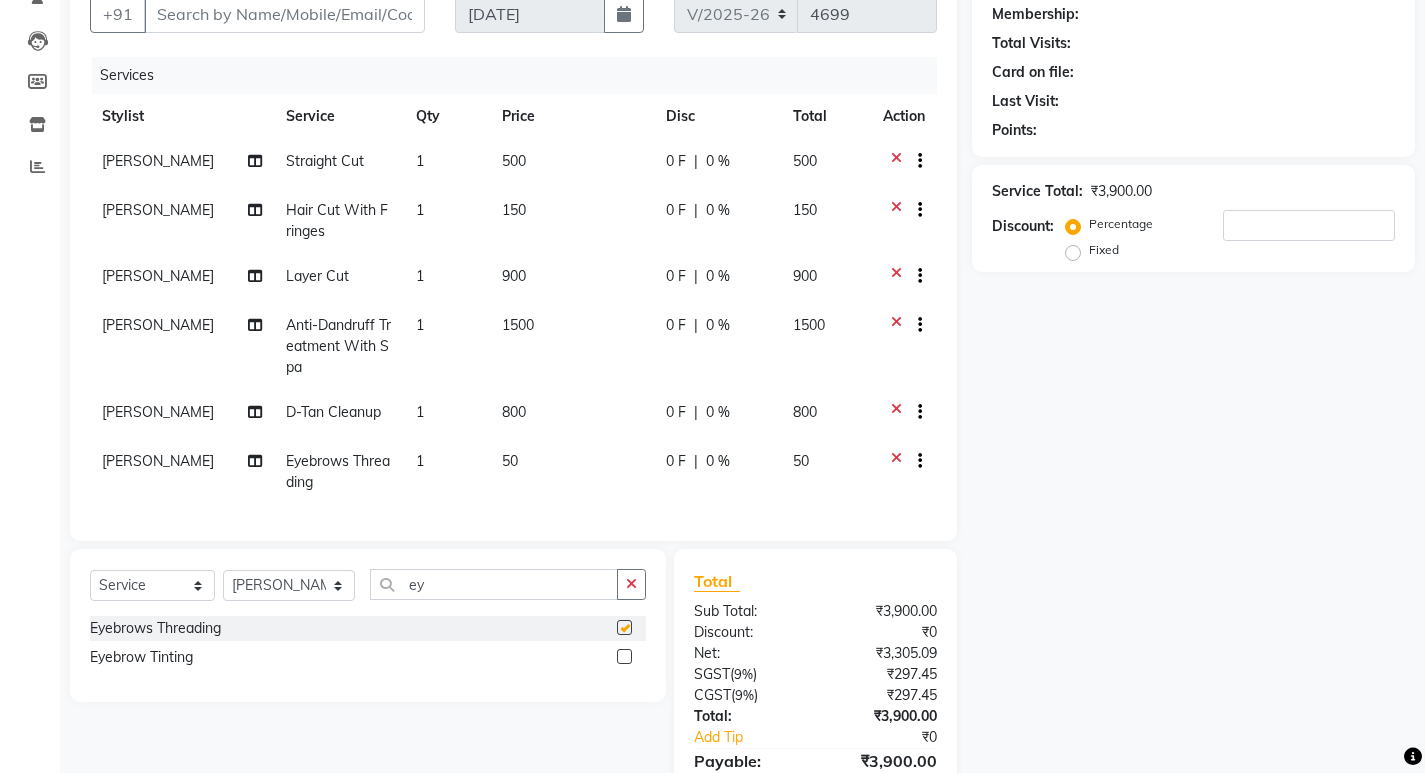checkbox on "false" 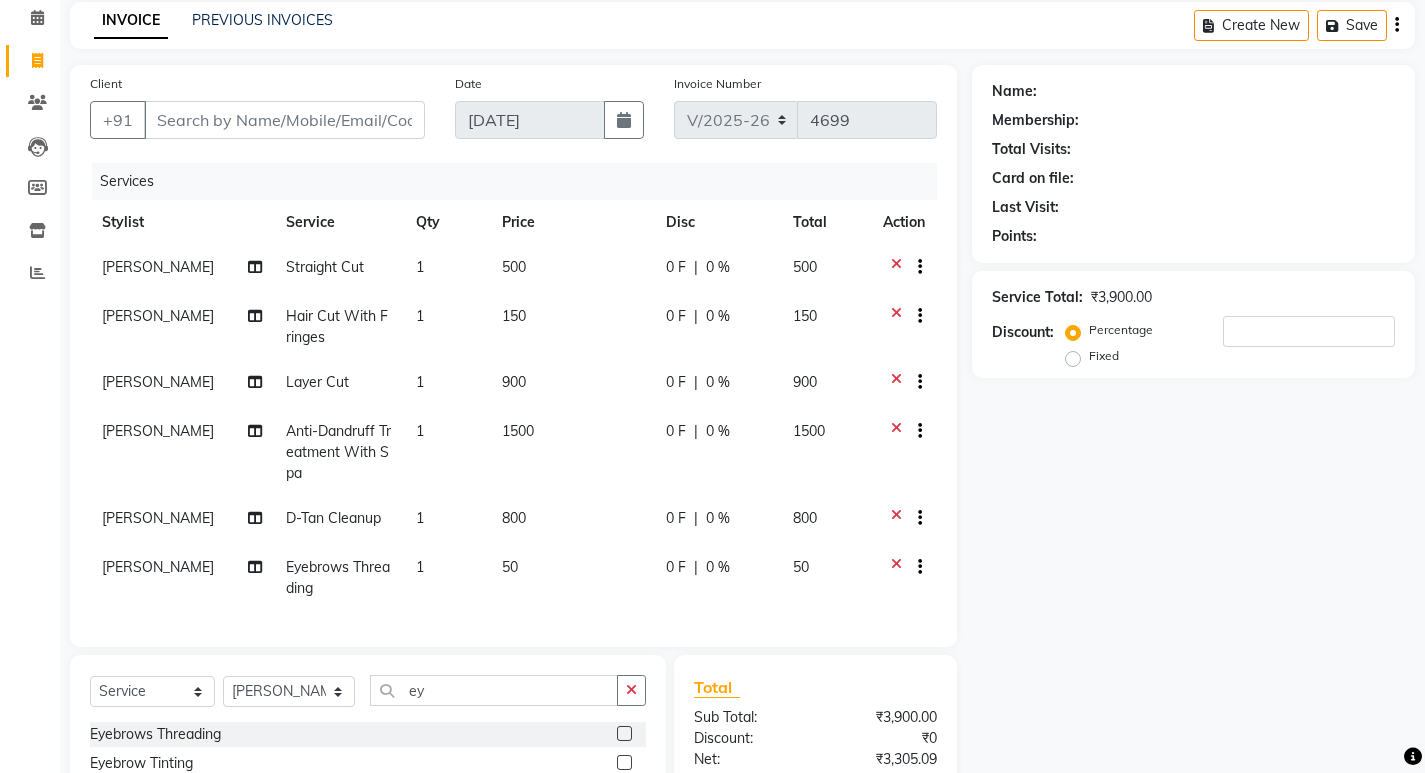 scroll, scrollTop: 0, scrollLeft: 0, axis: both 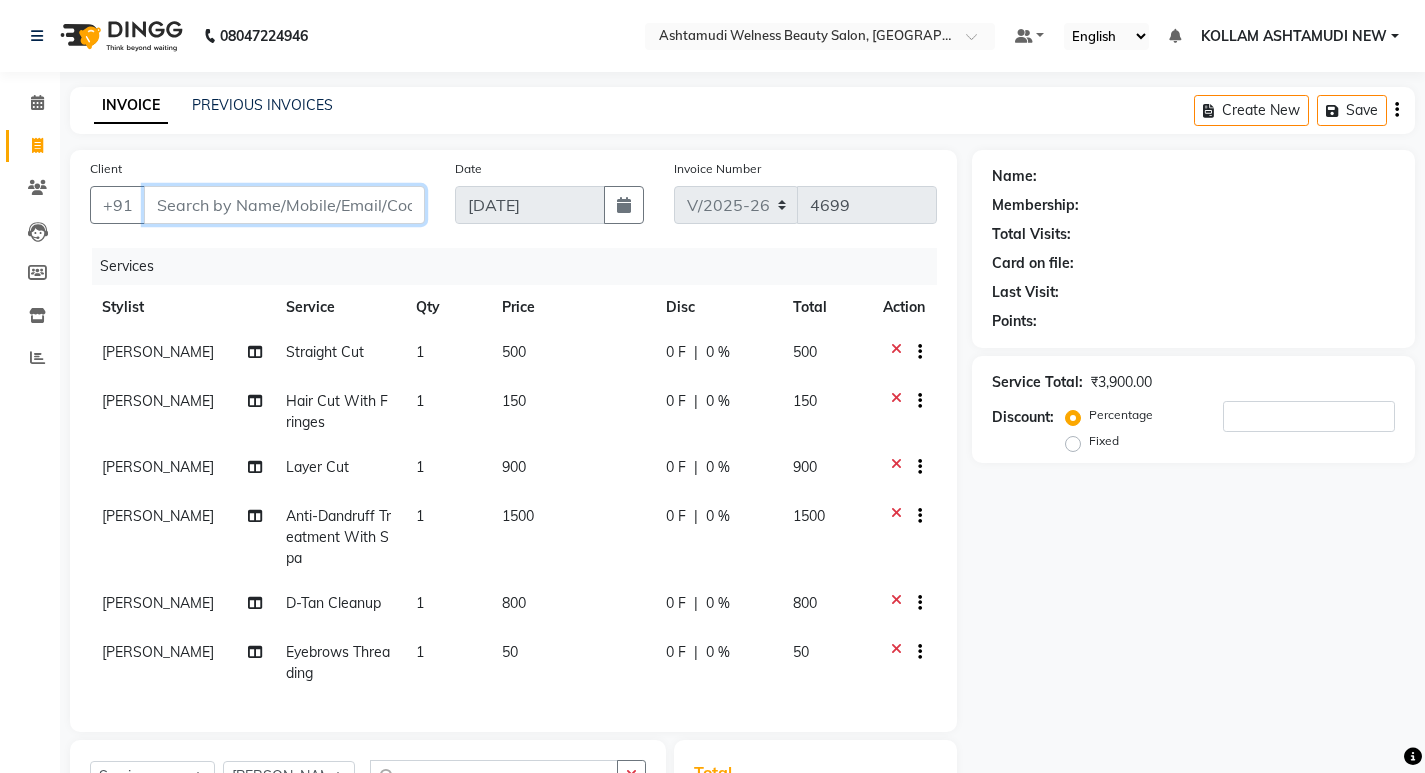 click on "Client" at bounding box center [284, 205] 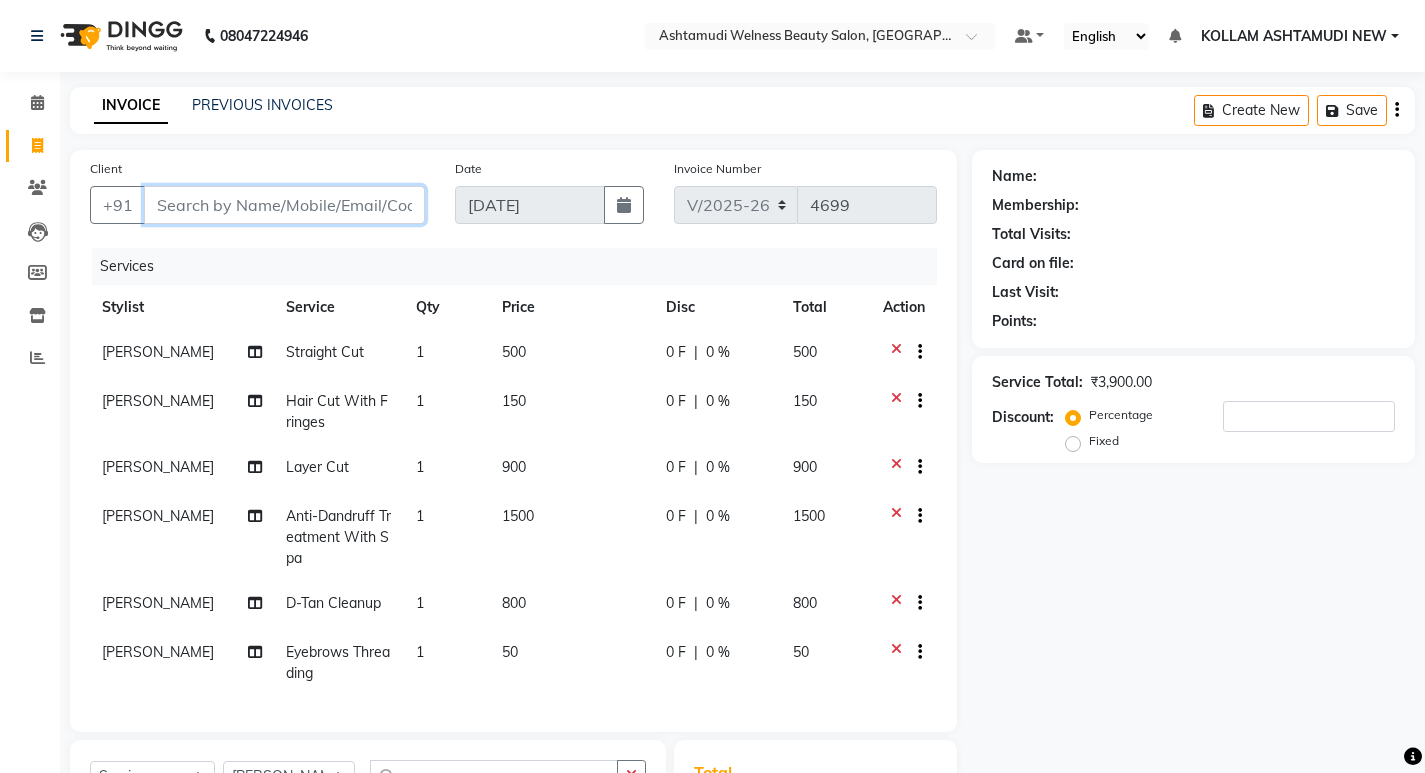 type on "8" 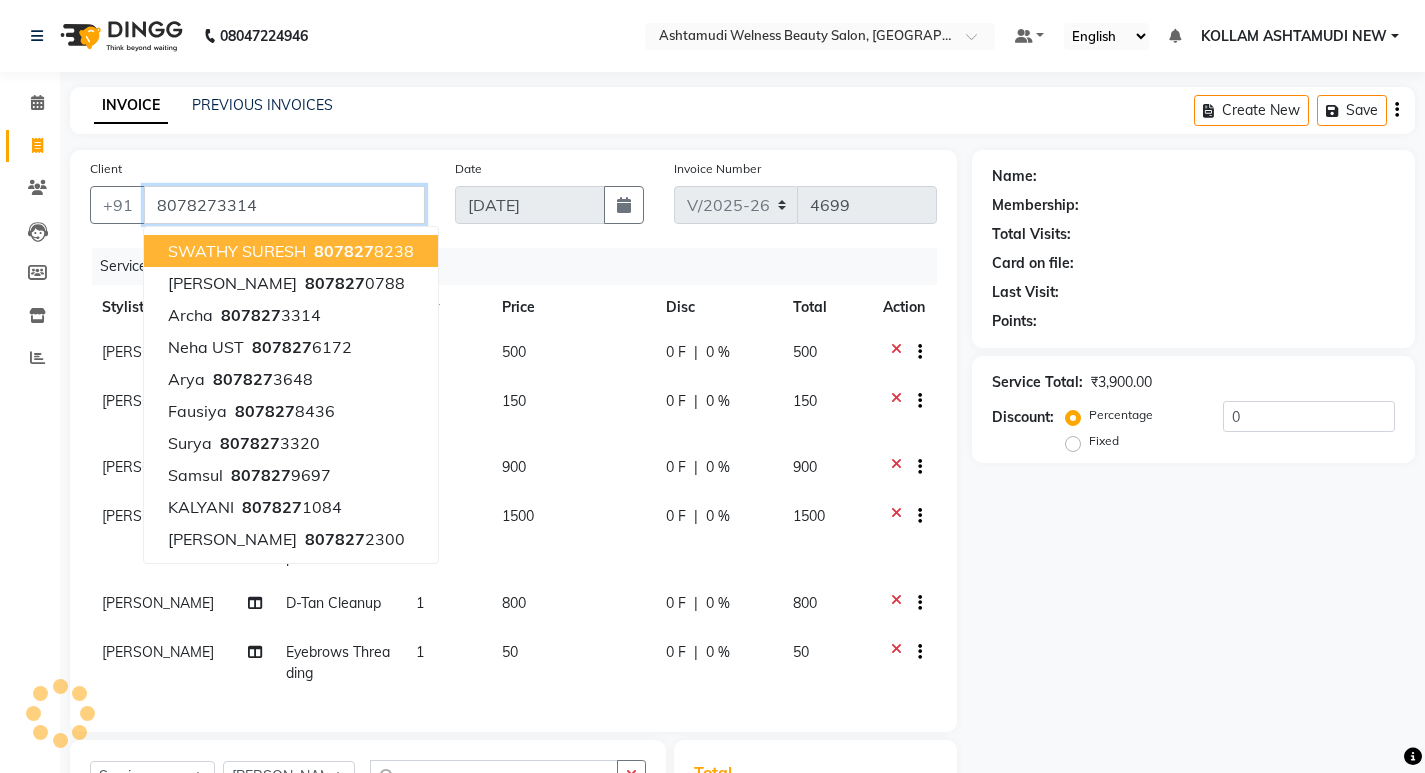 type on "8078273314" 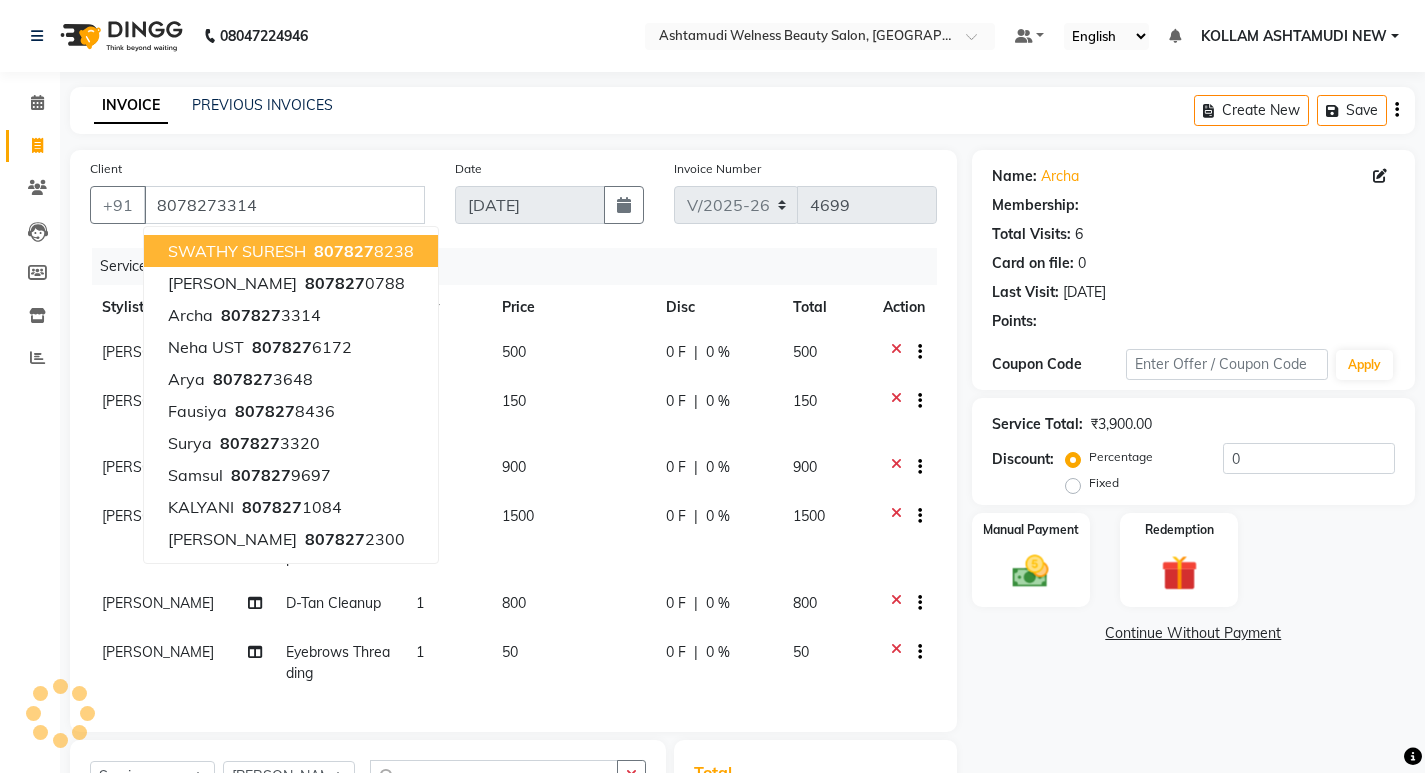 select on "1: Object" 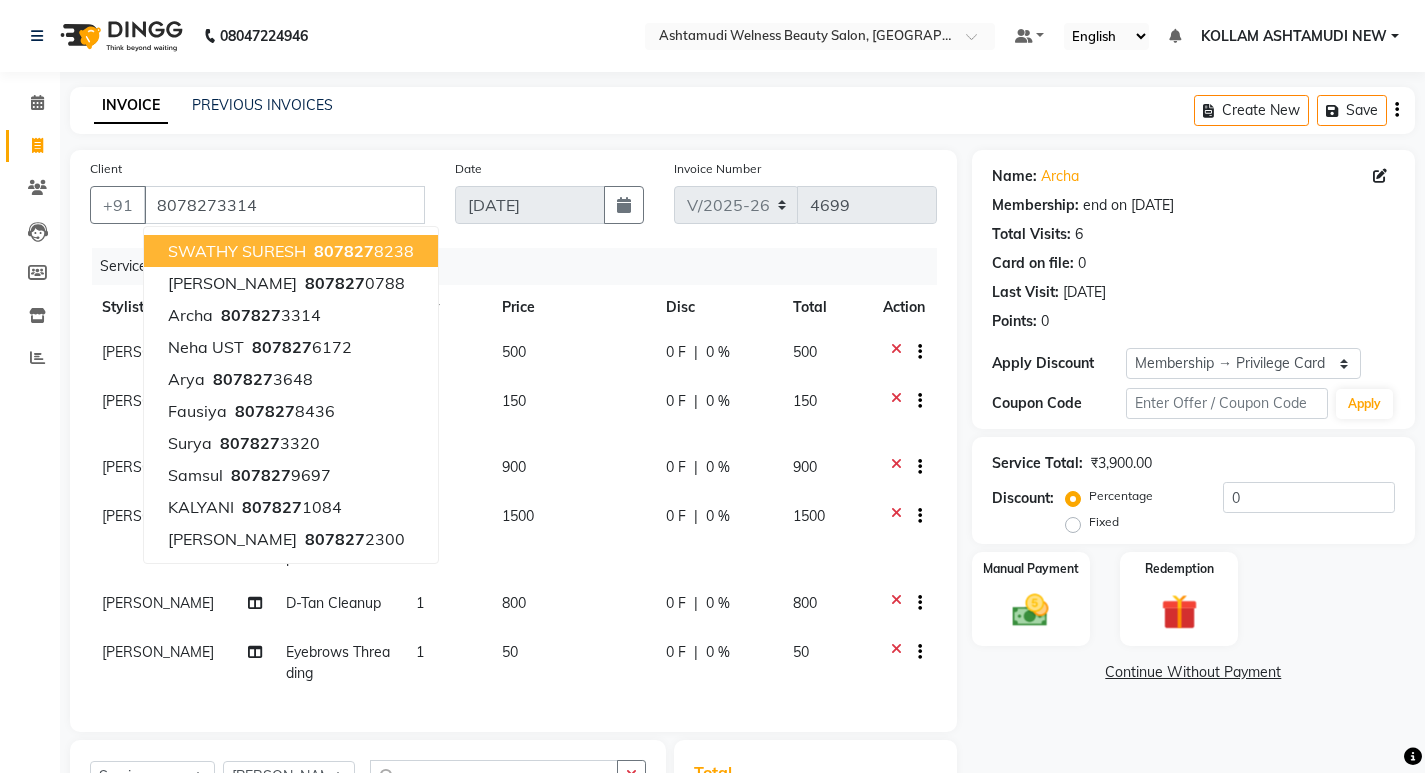 type on "15" 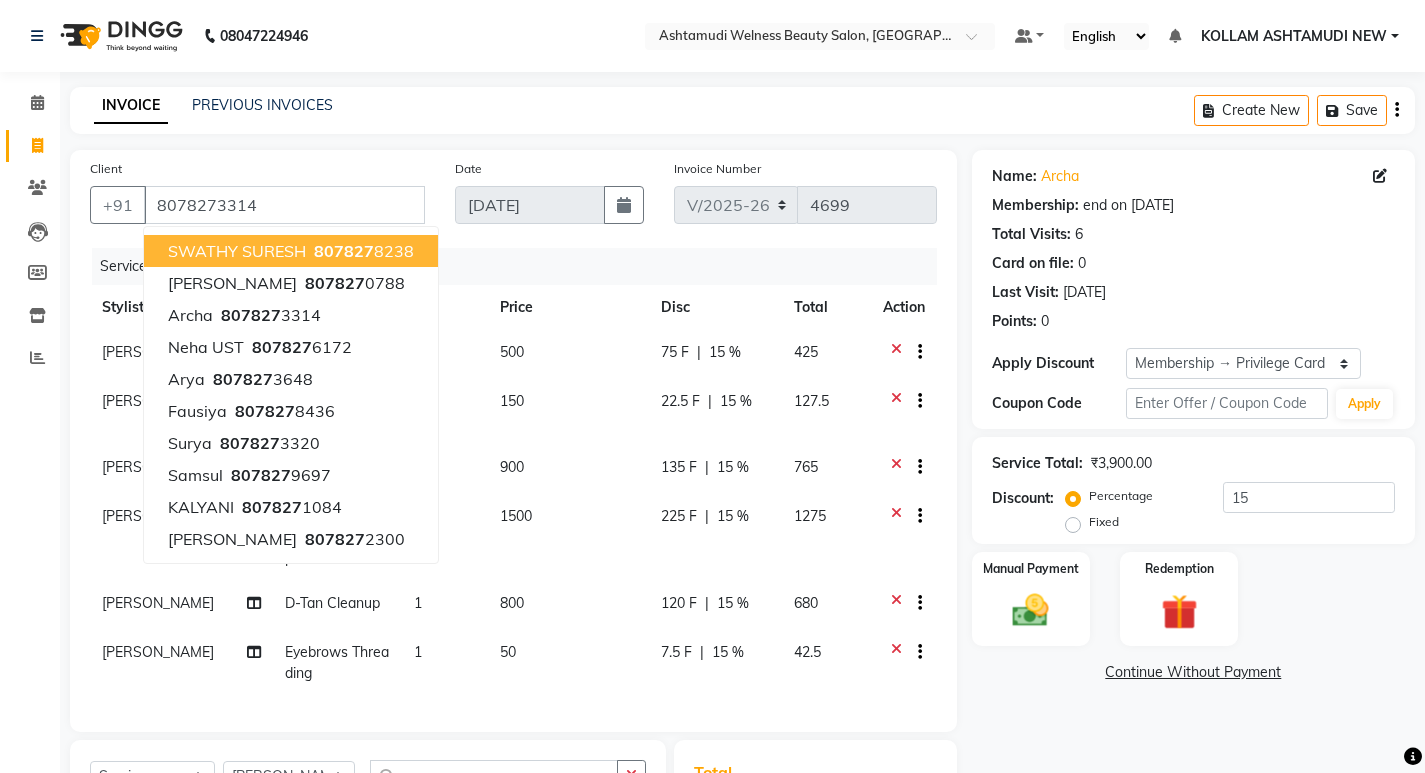 click on "Client [PHONE_NUMBER] SWATHY SURESH   807827 8238 [PERSON_NAME]   807827 0788 archa   807827 3314 Neha UST   807827 6172 Arya   807827 3648 Fausiya   807827 8436 Surya   807827 3320 samsul   807827 9697 KALYANI   807827 1084 [PERSON_NAME]   807827 2300 Date [DATE] Invoice Number V/2025 V/[PHONE_NUMBER] Services Stylist Service Qty Price Disc Total Action [PERSON_NAME] Straight Cut 1 500 75 F | 15 % 425 [PERSON_NAME] Hair Cut With Fringes 1 150 22.5 F | 15 % 127.5 [PERSON_NAME] Layer Cut 1 900 135 F | 15 % 765 [PERSON_NAME] Anti-[MEDICAL_DATA] Treatment With Spa 1 1500 225 F | 15 % 1275 [PERSON_NAME] Cleanup 1 800 120 F | 15 % 680 [PERSON_NAME] Eyebrows Threading 1 50 7.5 F | 15 % 42.5" 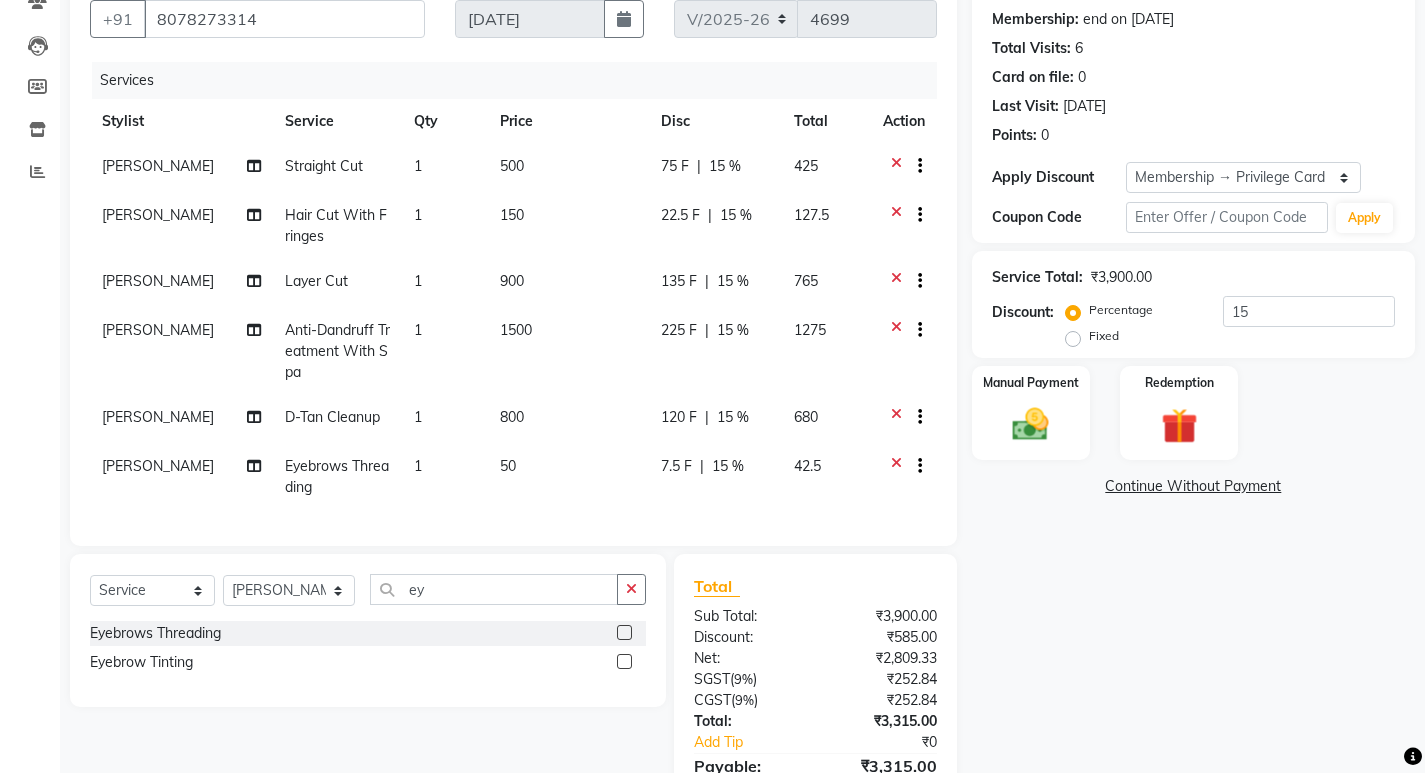 scroll, scrollTop: 306, scrollLeft: 0, axis: vertical 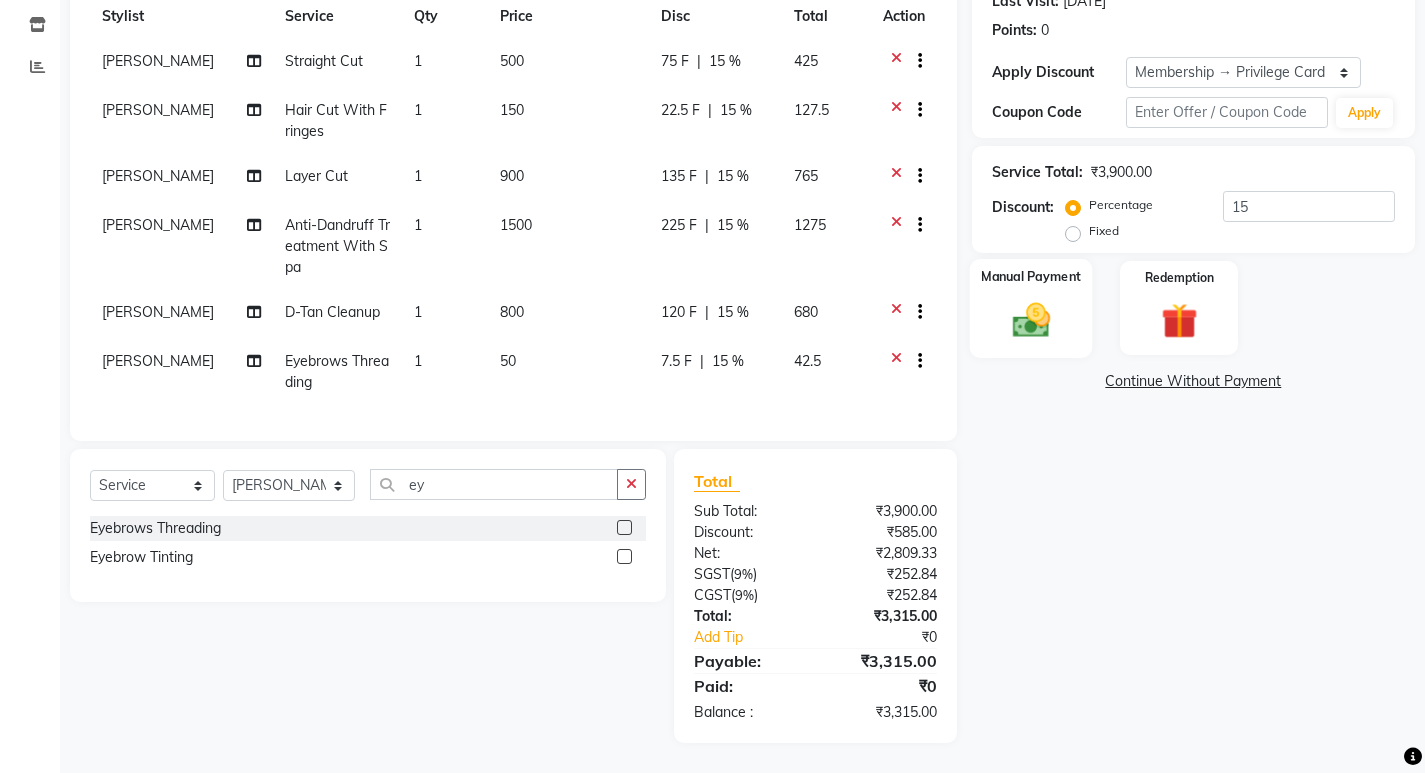 click 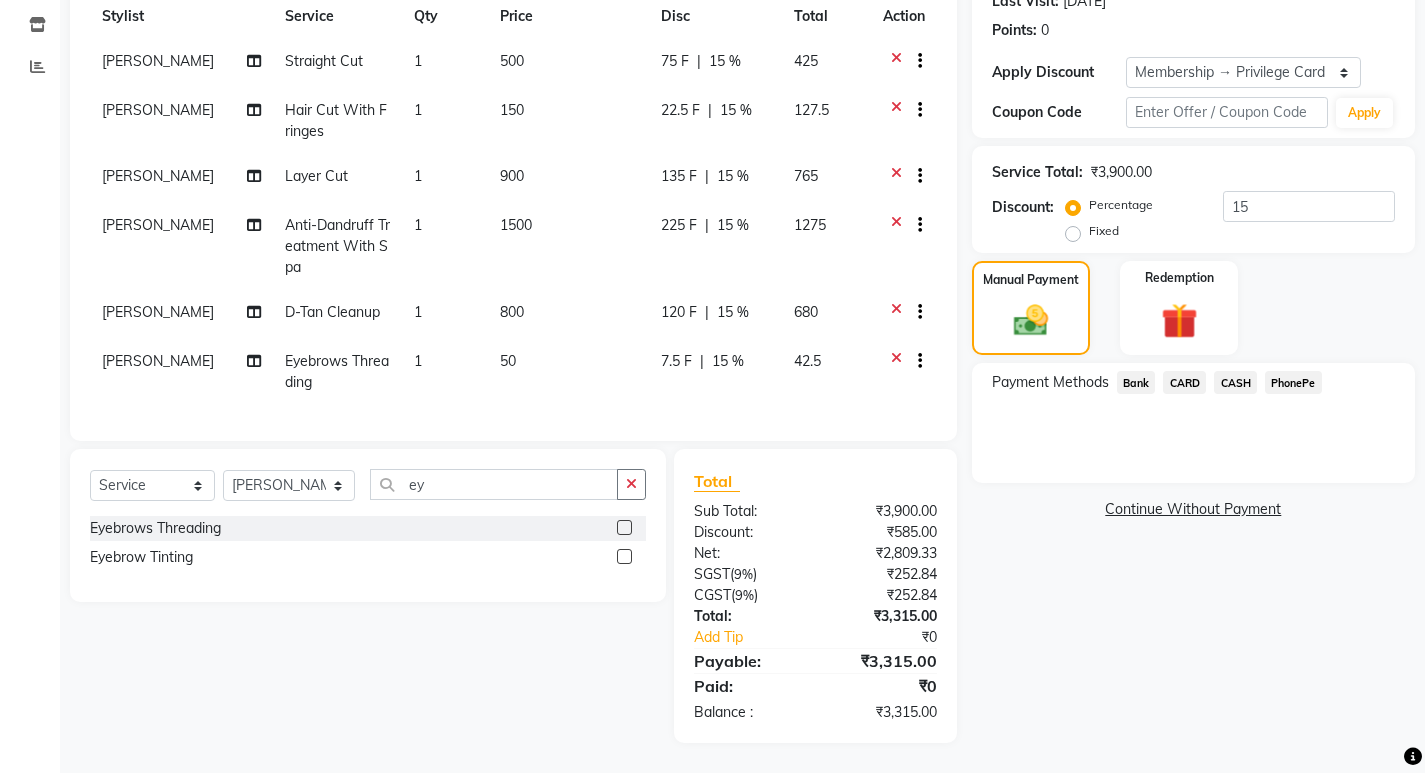 click on "CASH" 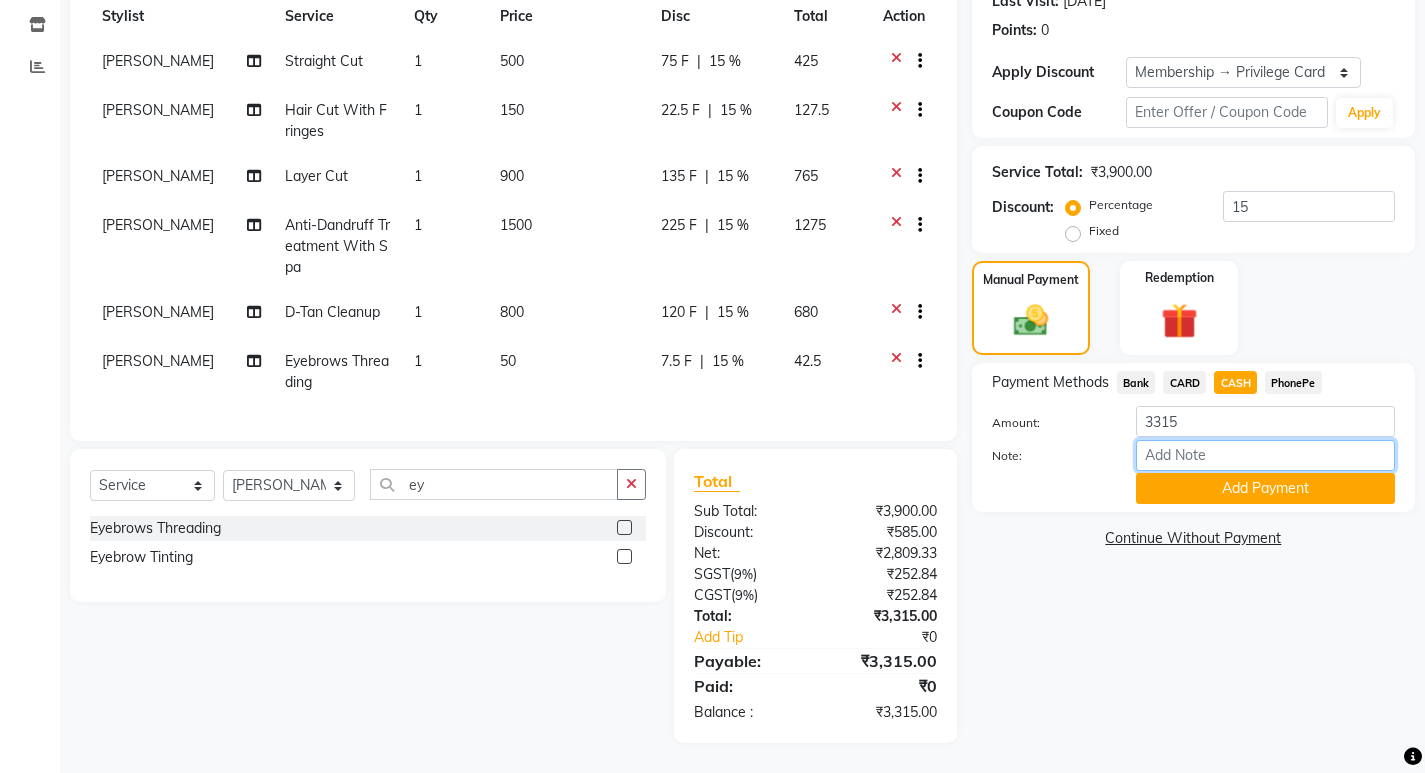 click on "Note:" at bounding box center [1265, 455] 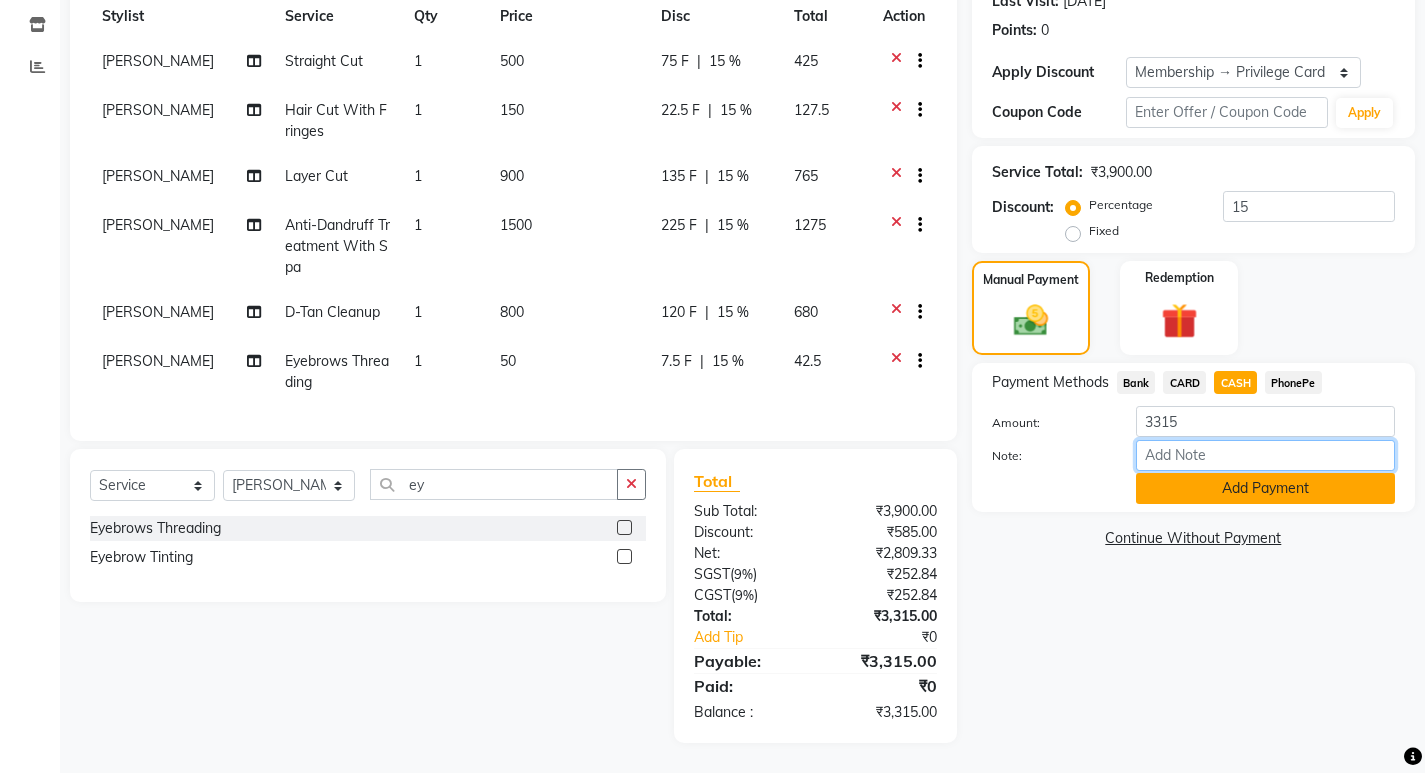 type on "shilu" 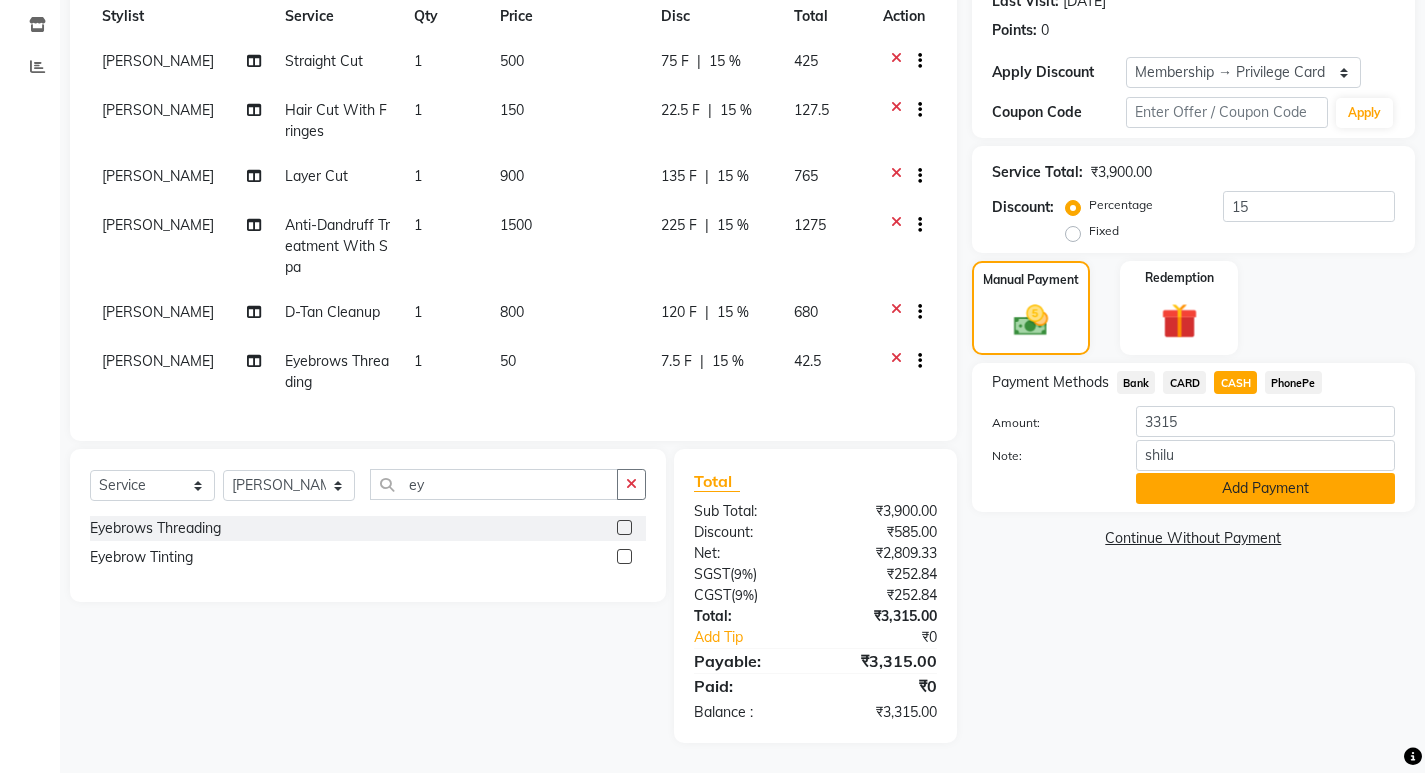 click on "Add Payment" 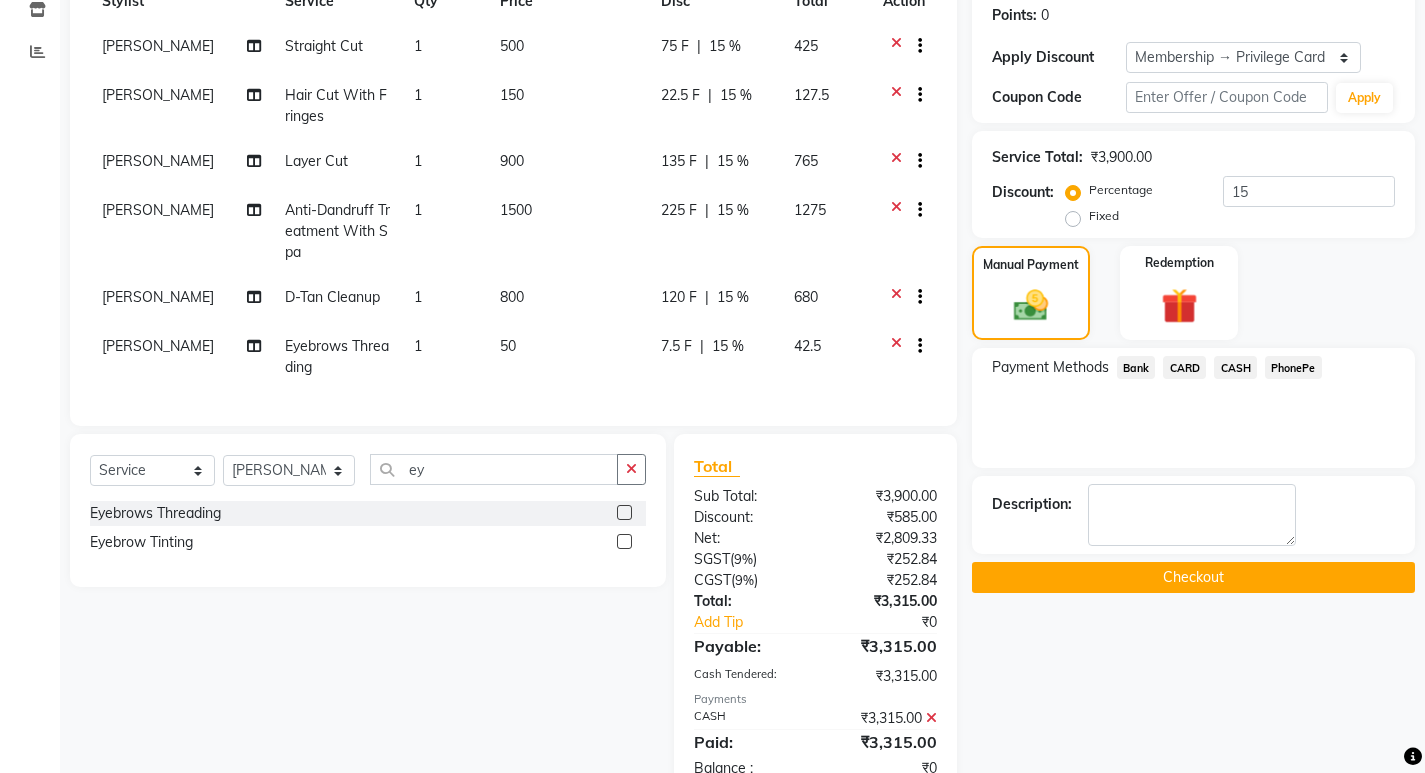 click on "Checkout" 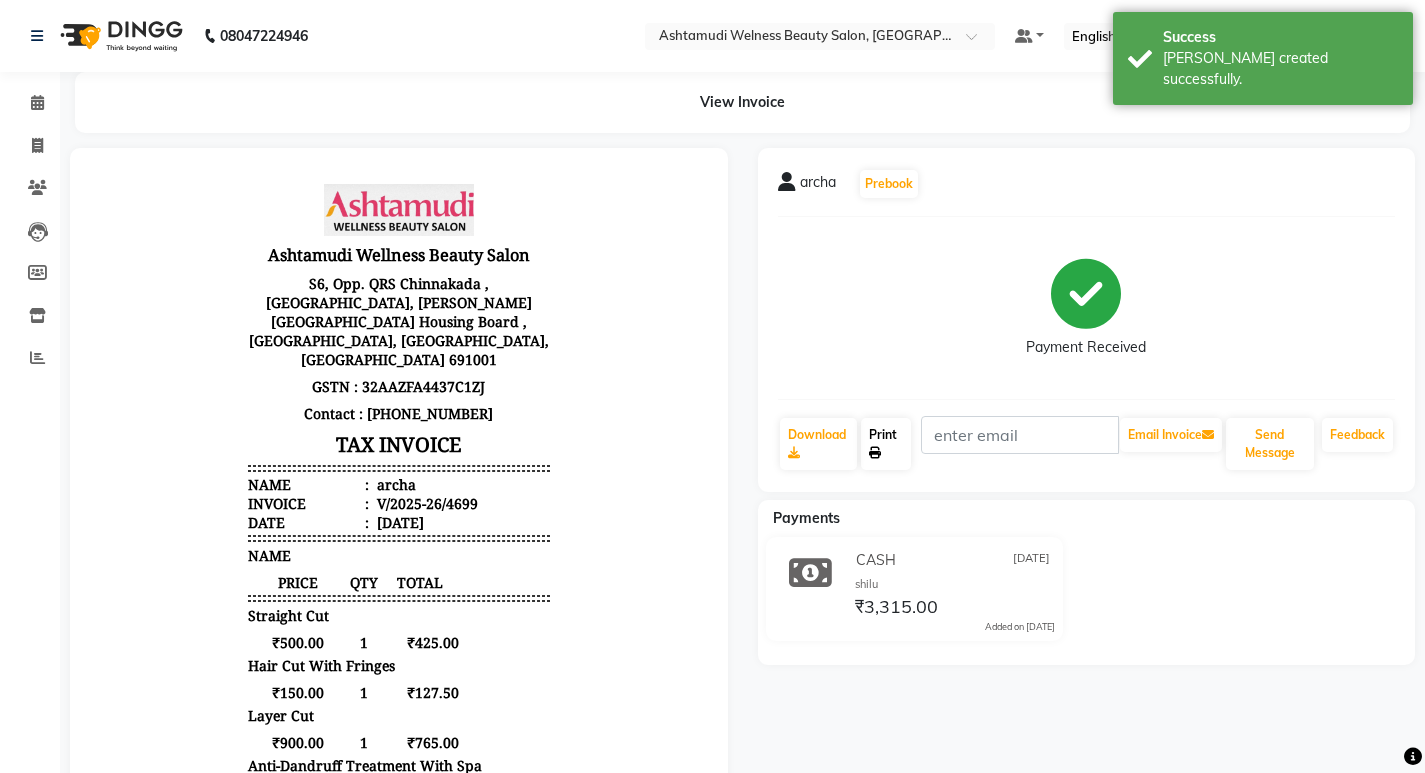 scroll, scrollTop: 0, scrollLeft: 0, axis: both 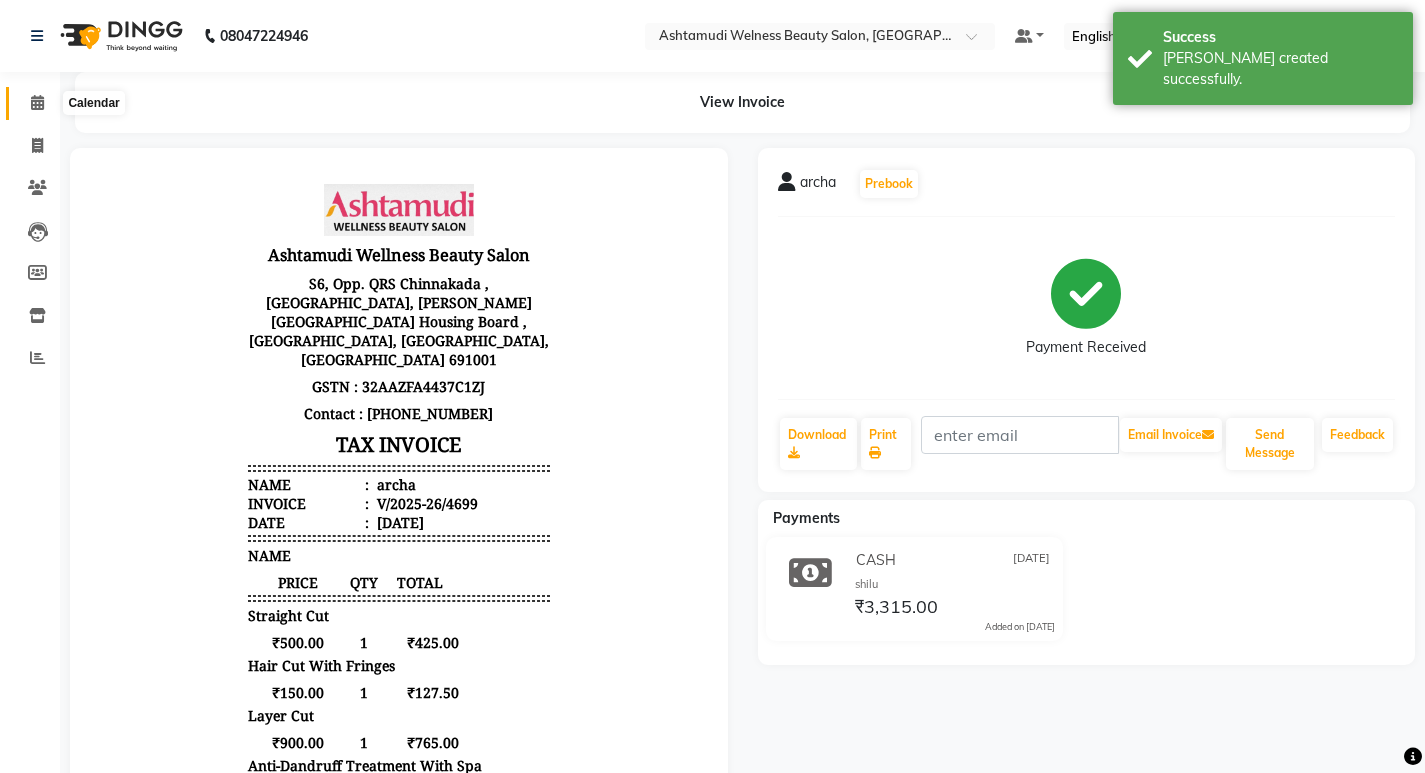 click 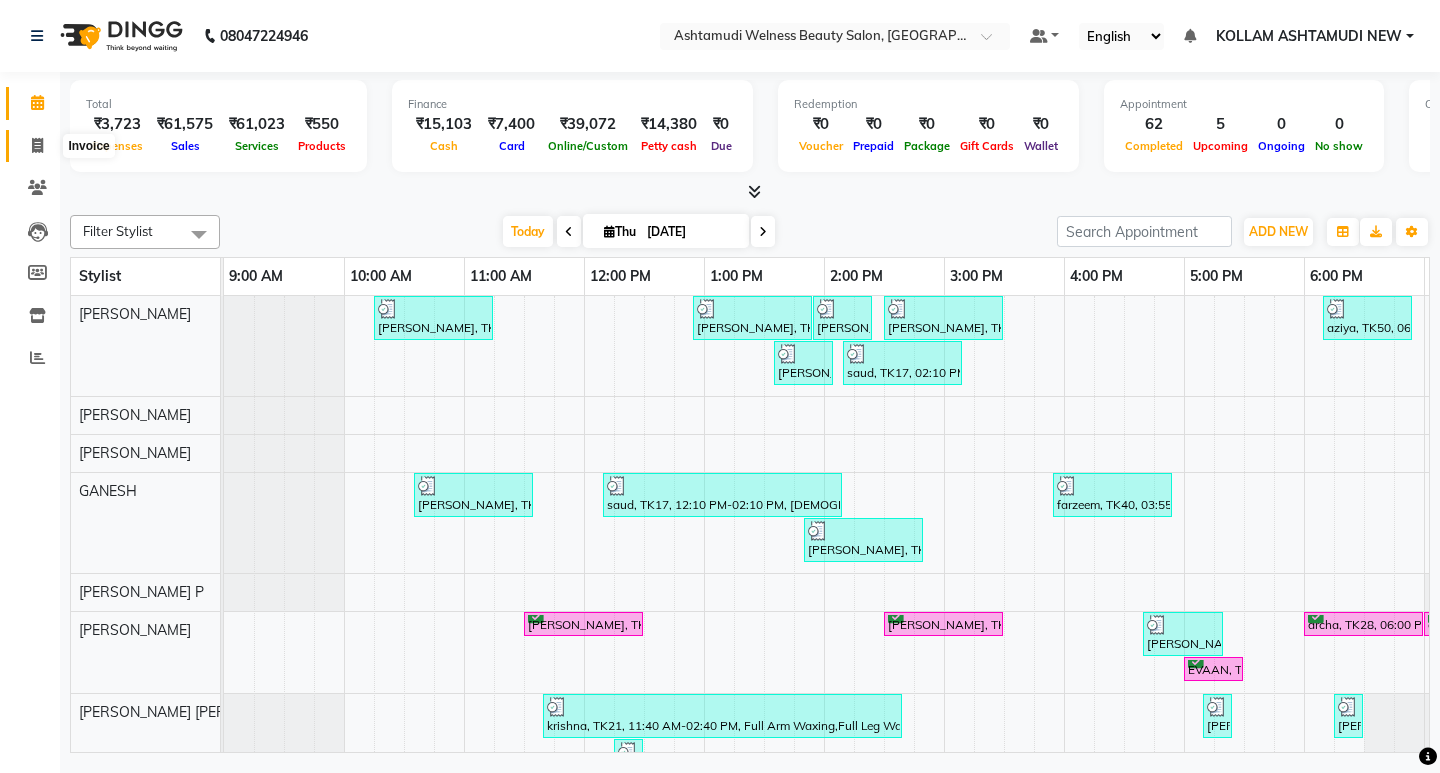 click 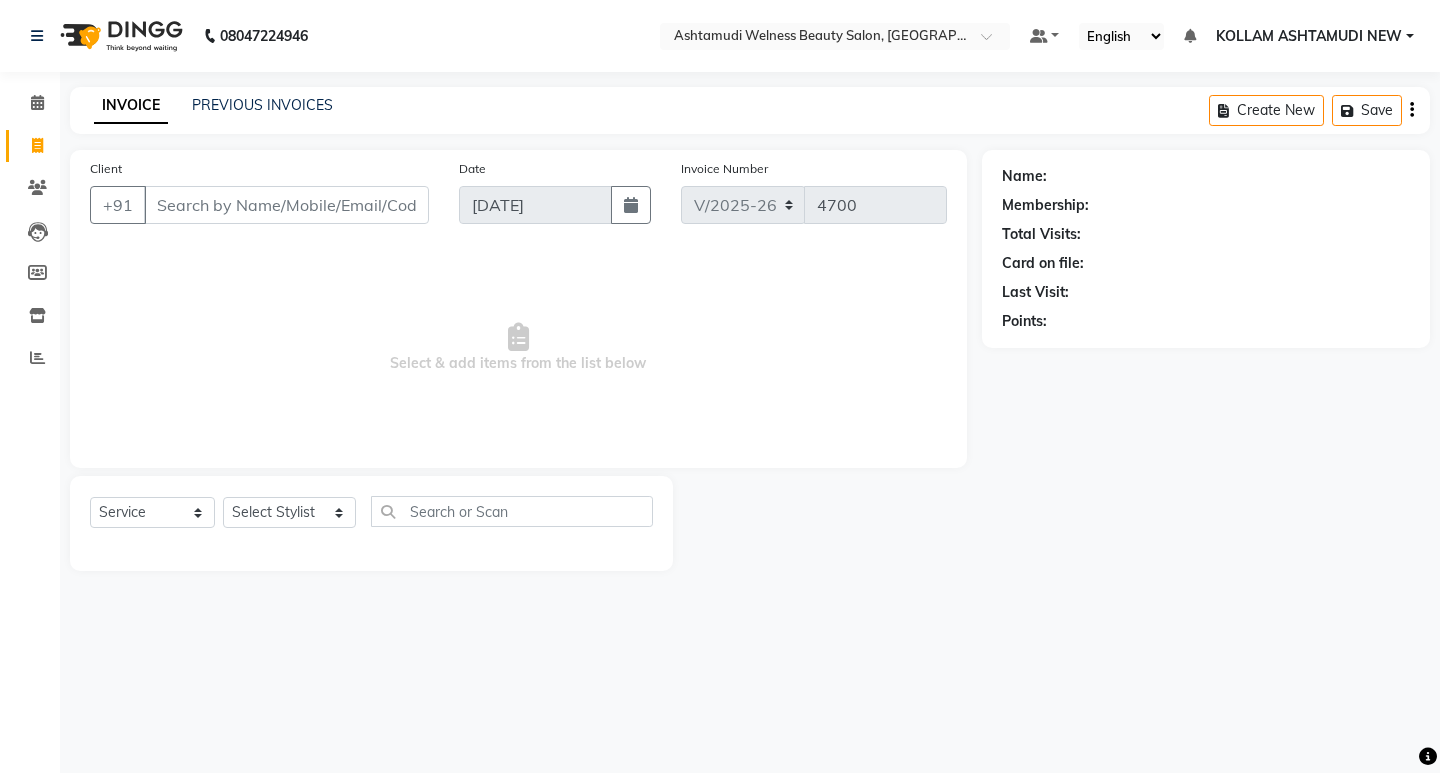 click on "Client" at bounding box center (286, 205) 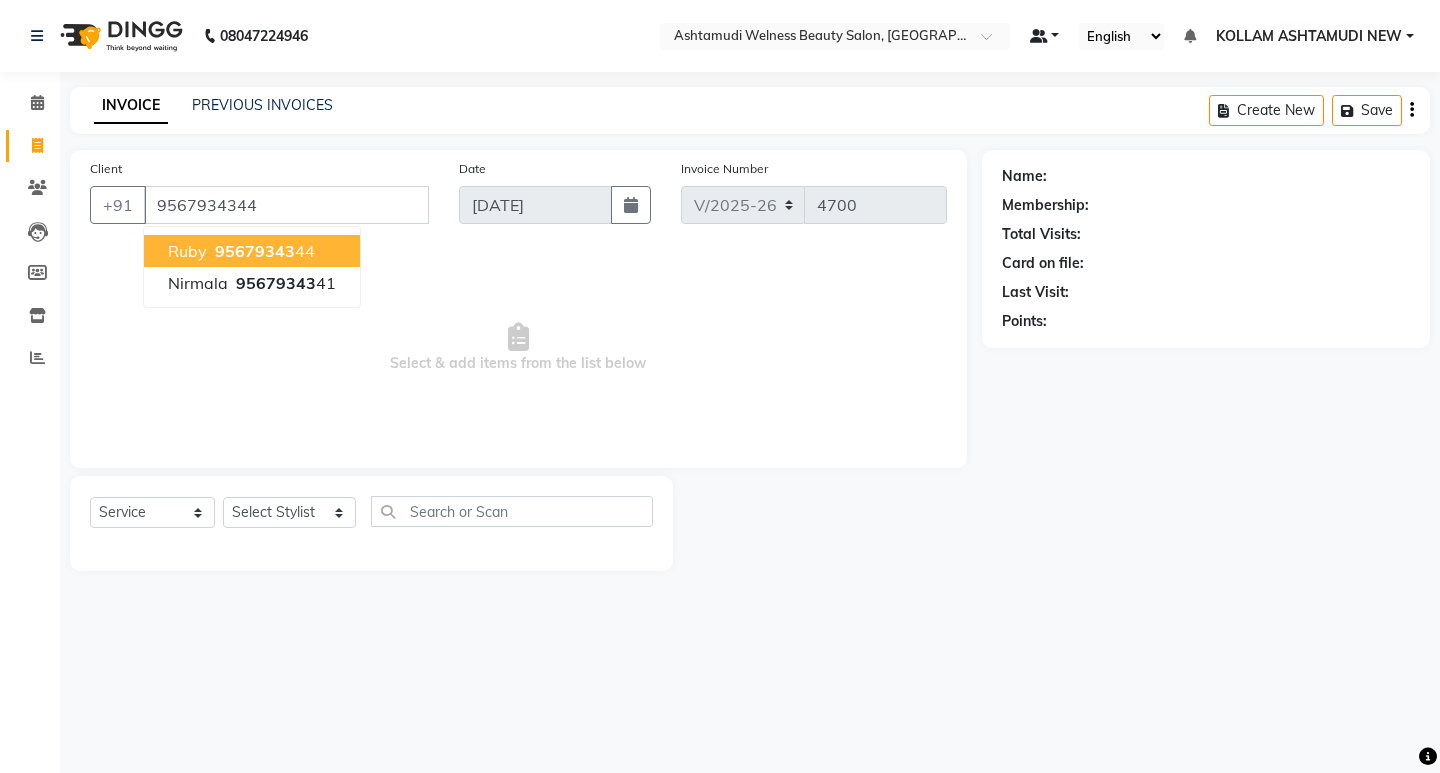 type on "9567934344" 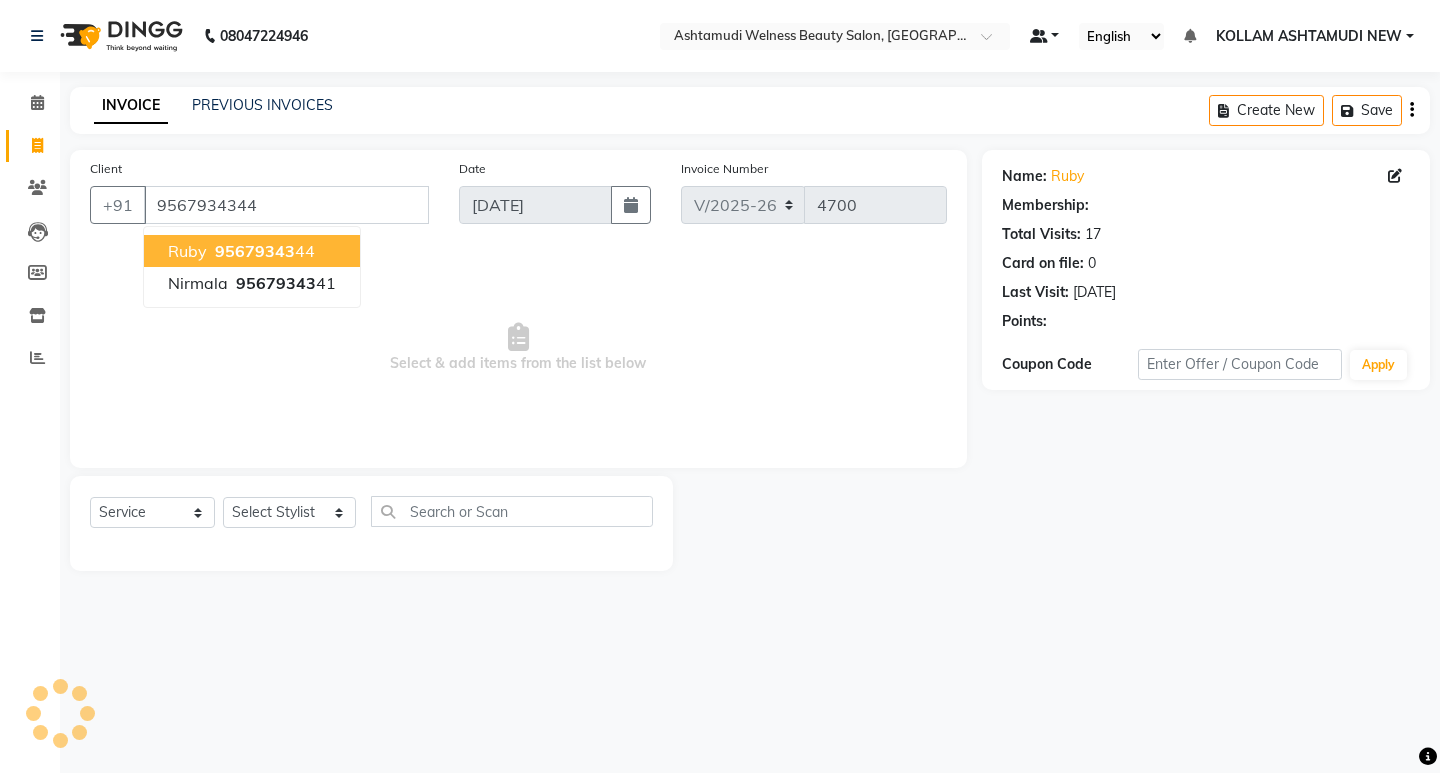select on "2: Object" 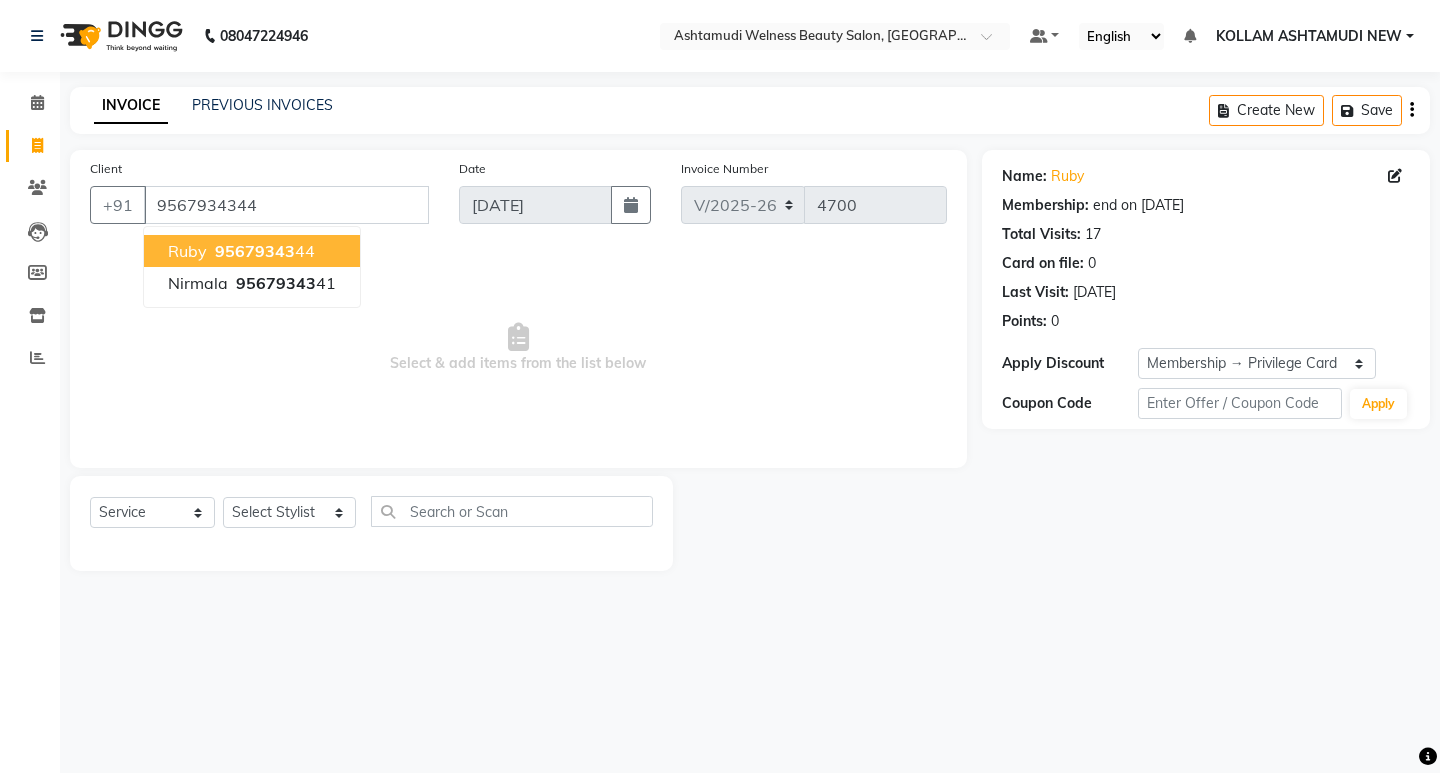 click on "Client [PHONE_NUMBER] Ruby   95679343 44 Nirmala   95679343 41 Date [DATE] Invoice Number V/2025 V/[PHONE_NUMBER]  Select & add items from the list below" 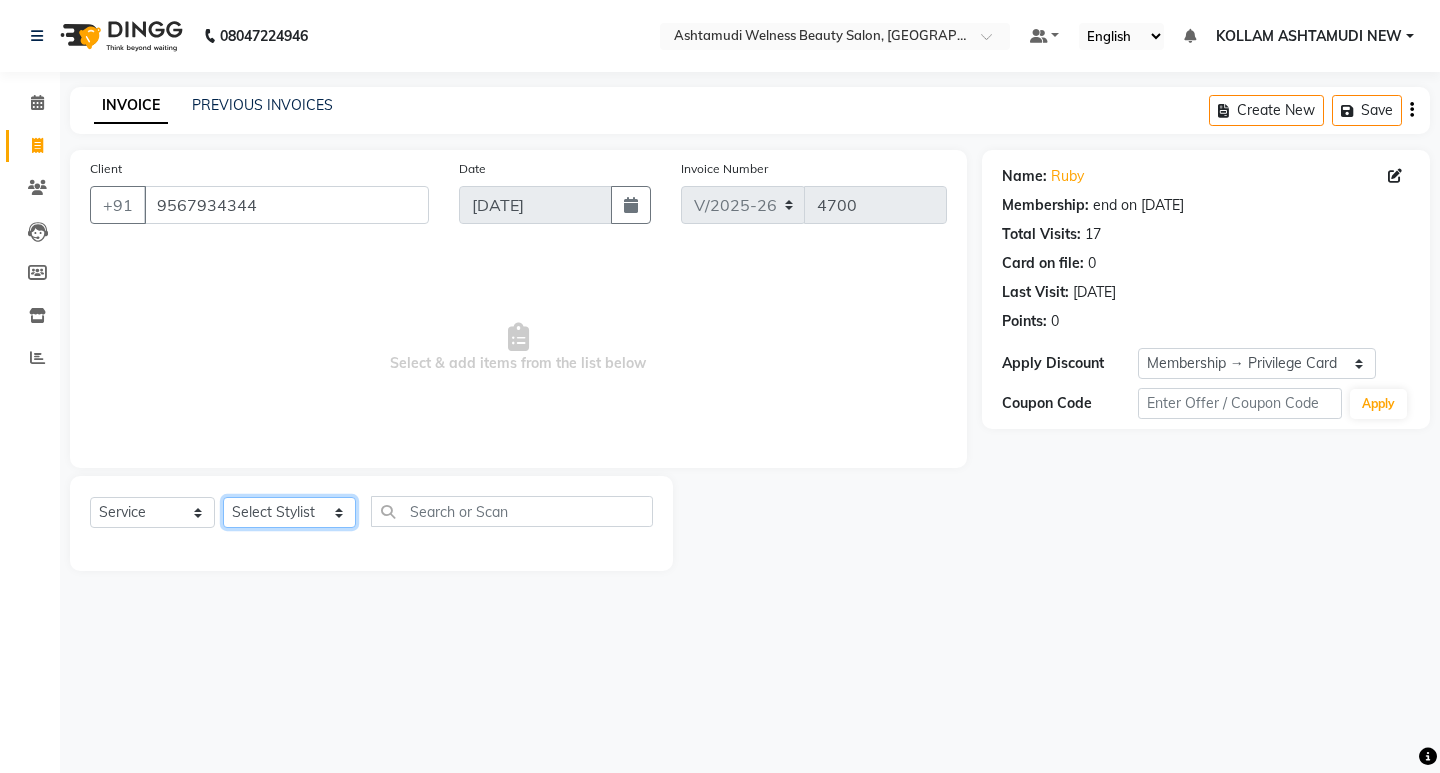 click on "Select Stylist [PERSON_NAME] Admin [PERSON_NAME]  [PERSON_NAME] [PERSON_NAME] [PERSON_NAME]  M [PERSON_NAME]  [PERSON_NAME]  P [PERSON_NAME] ASHTAMUDI KOLLAM ASHTAMUDI NEW  [PERSON_NAME] [PERSON_NAME] [PERSON_NAME]  [PERSON_NAME] [PERSON_NAME] [PERSON_NAME] [PERSON_NAME] [PERSON_NAME] M [PERSON_NAME] SARIGA [PERSON_NAME] [PERSON_NAME] [PERSON_NAME] [PERSON_NAME] [PERSON_NAME] S" 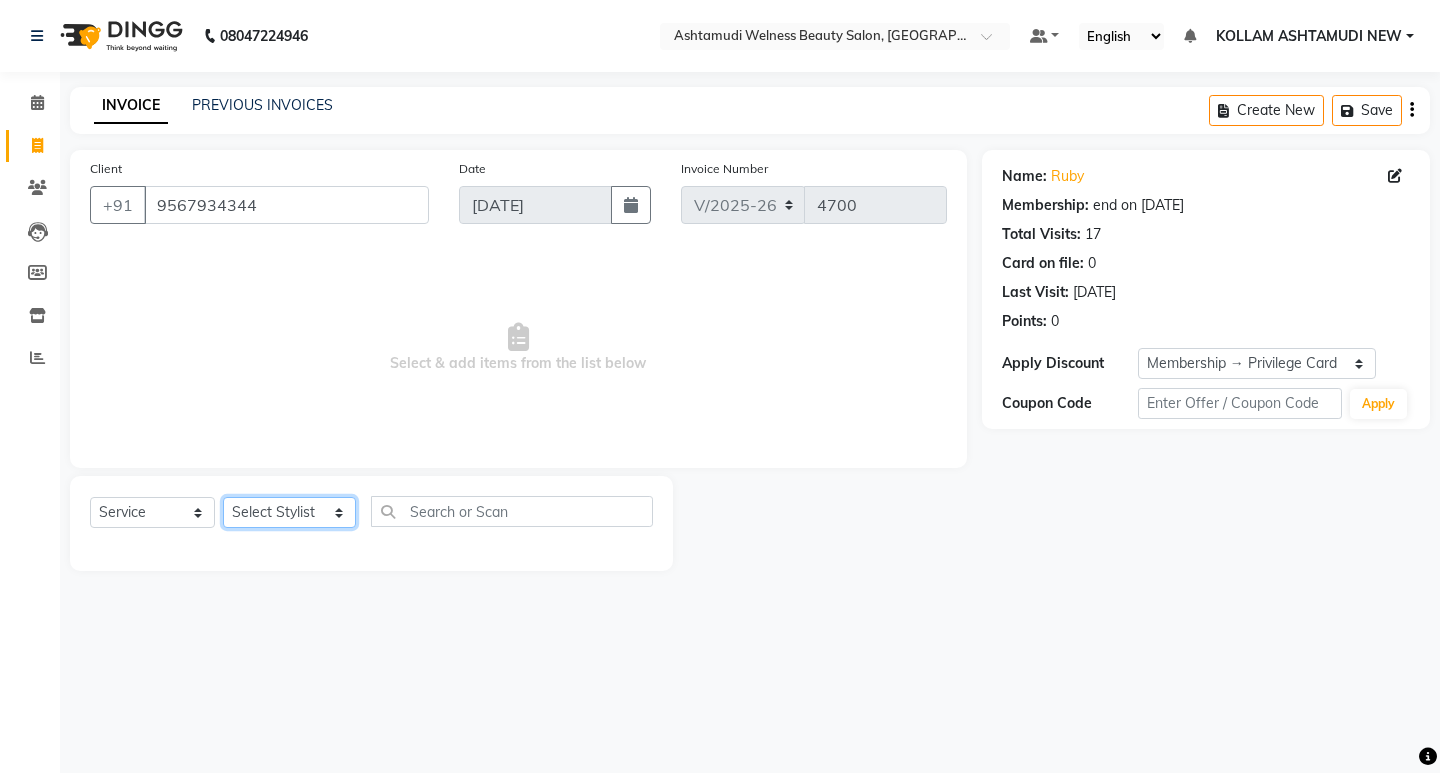 select on "25963" 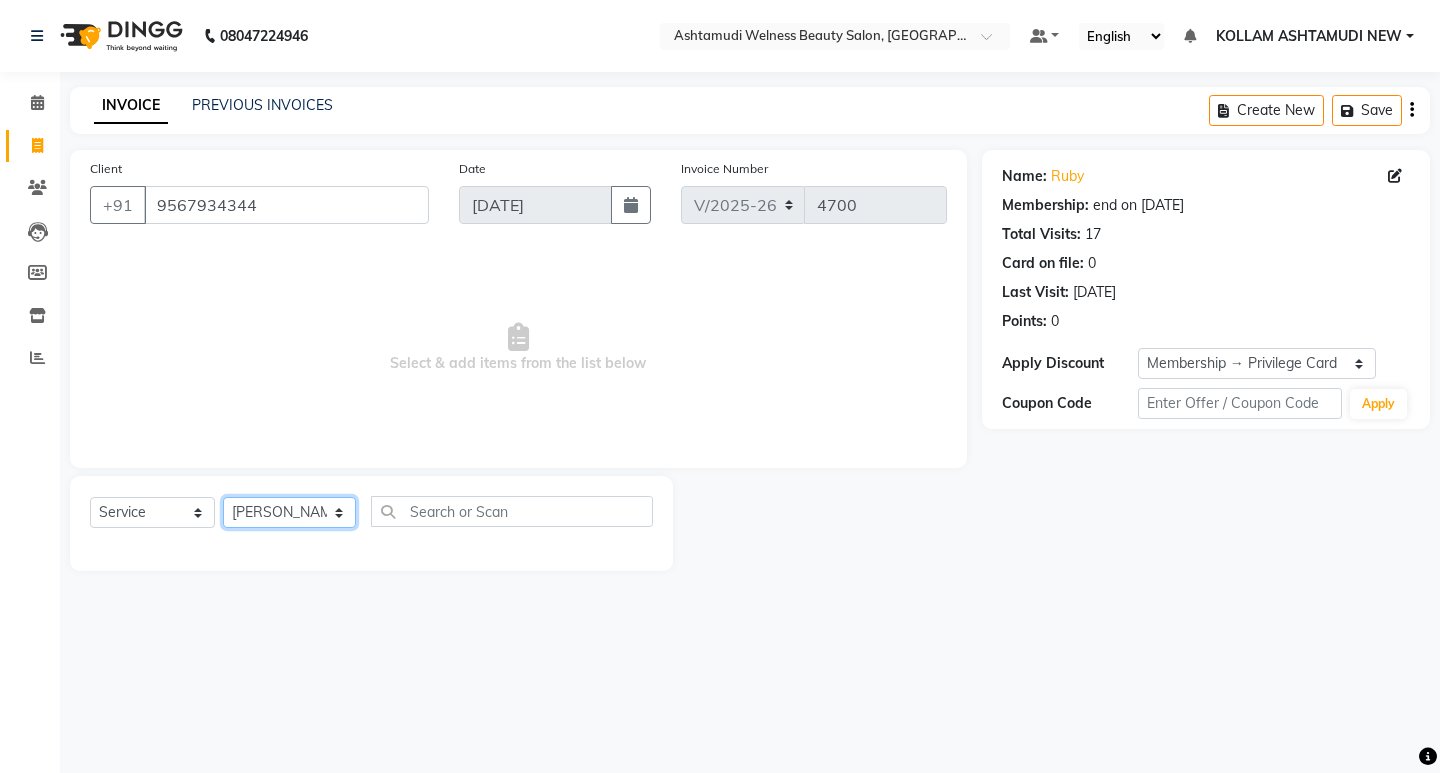 click on "Select Stylist [PERSON_NAME] Admin [PERSON_NAME]  [PERSON_NAME] [PERSON_NAME] [PERSON_NAME]  M [PERSON_NAME]  [PERSON_NAME]  P [PERSON_NAME] ASHTAMUDI KOLLAM ASHTAMUDI NEW  [PERSON_NAME] [PERSON_NAME] [PERSON_NAME]  [PERSON_NAME] [PERSON_NAME] [PERSON_NAME] [PERSON_NAME] [PERSON_NAME] M [PERSON_NAME] SARIGA [PERSON_NAME] [PERSON_NAME] [PERSON_NAME] [PERSON_NAME] [PERSON_NAME] S" 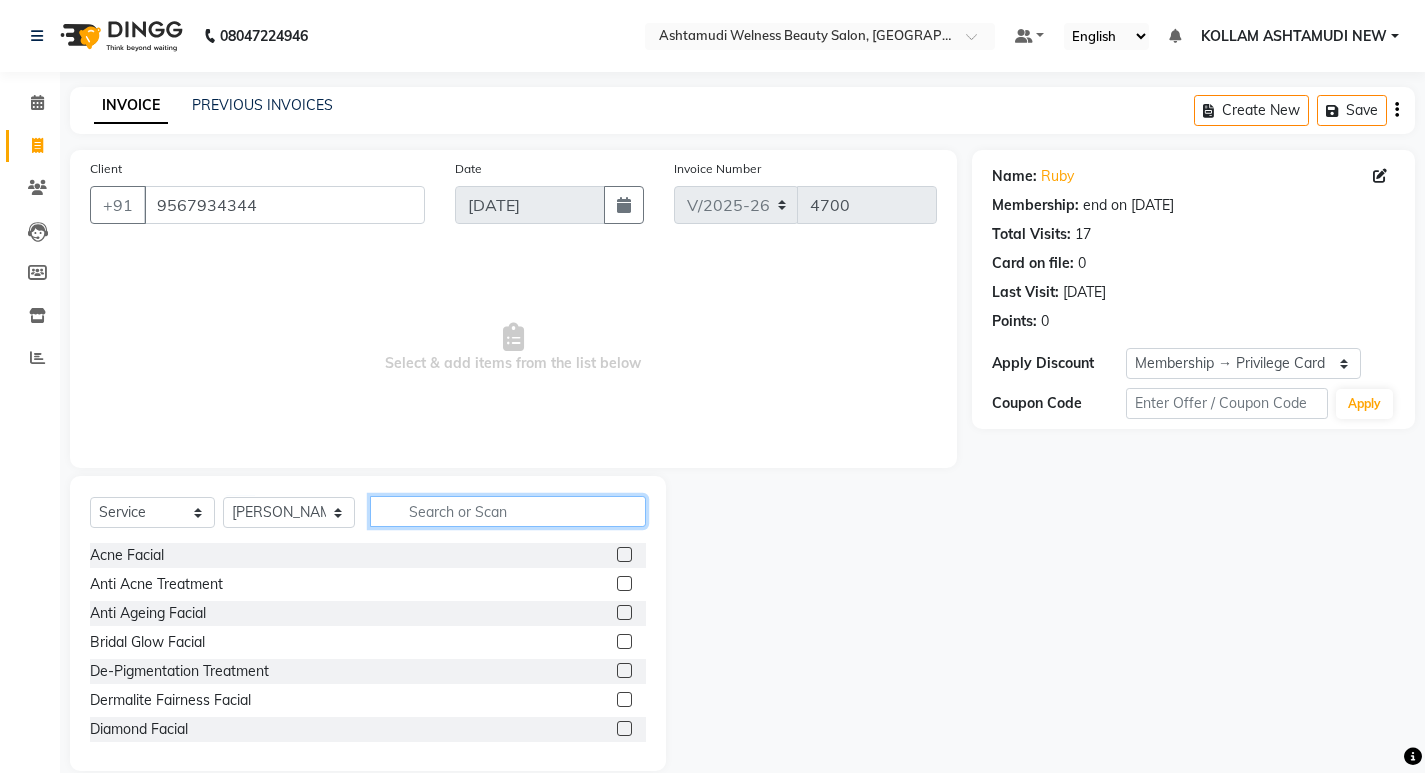 click 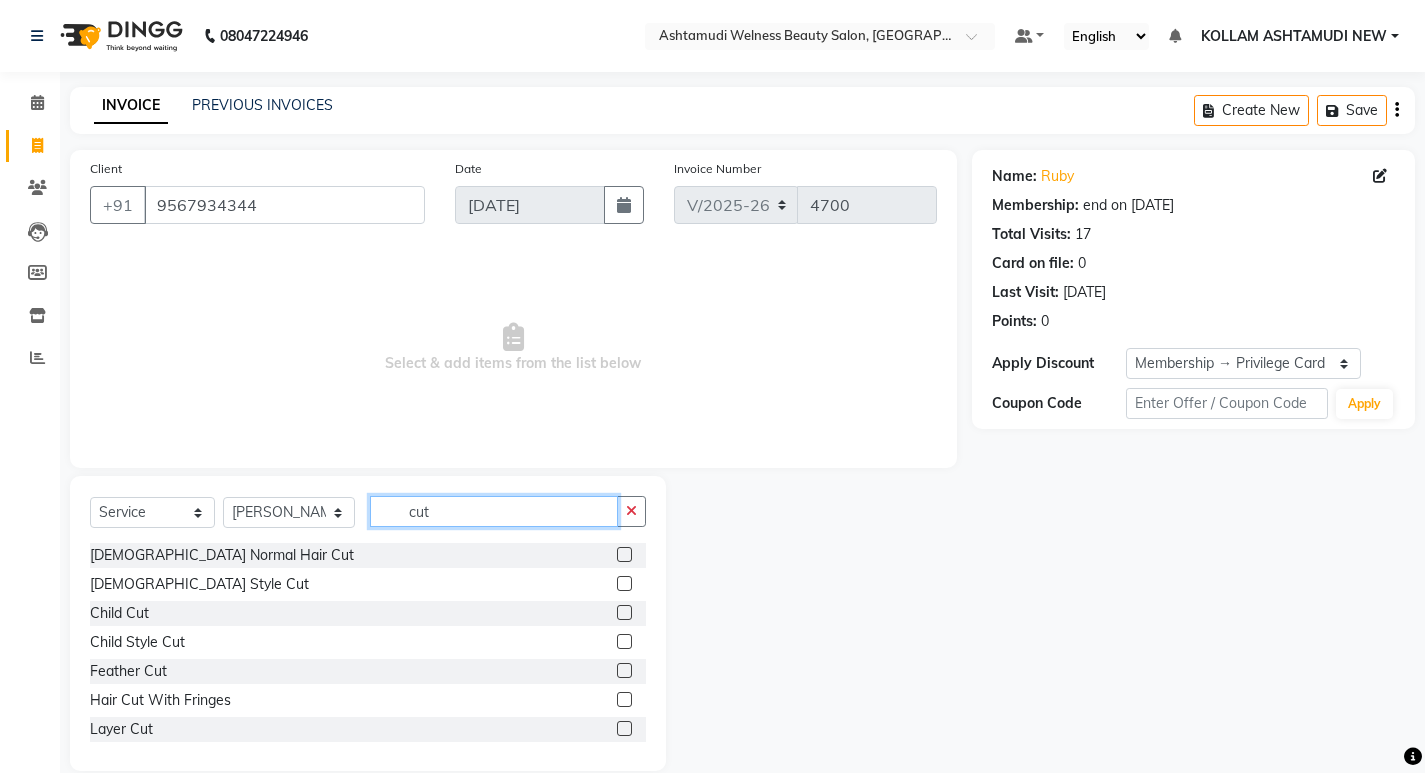 type on "cut" 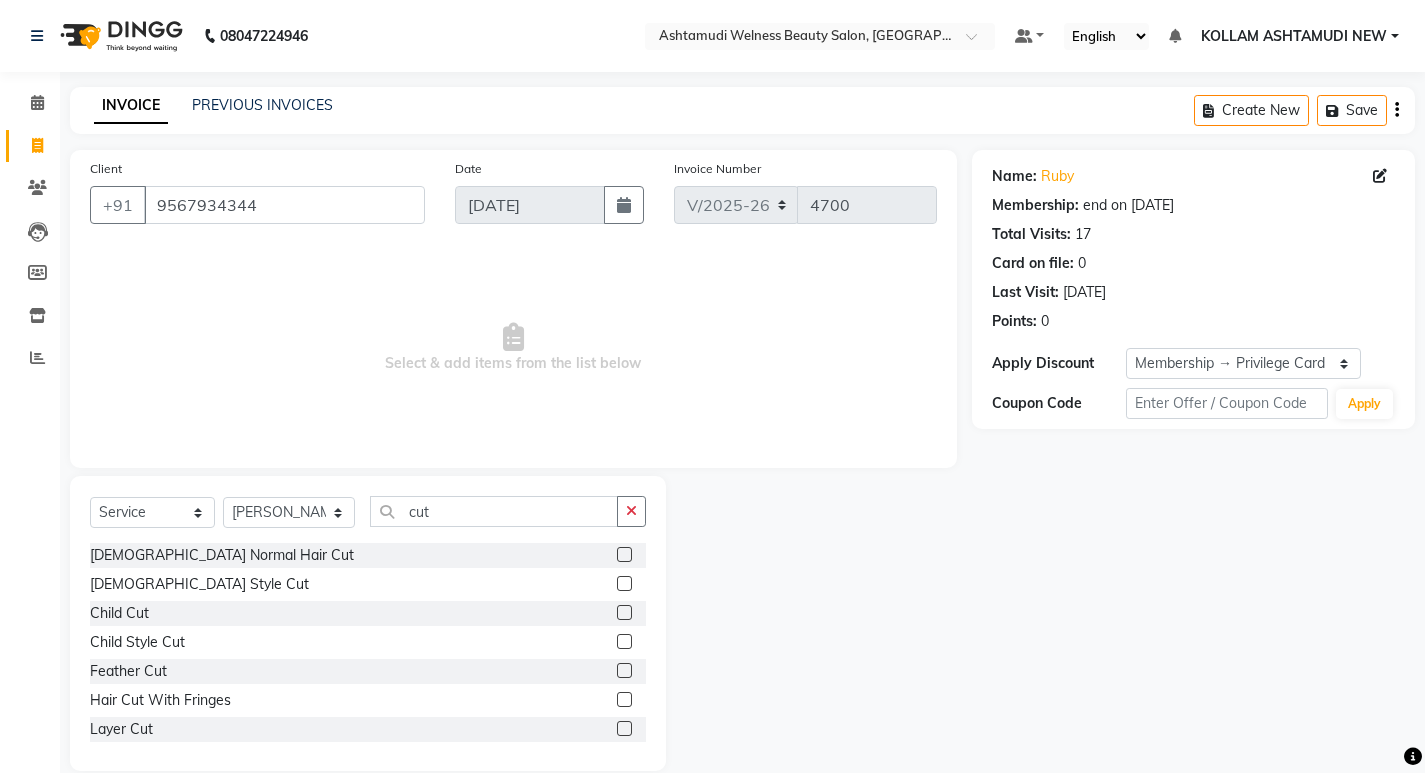click 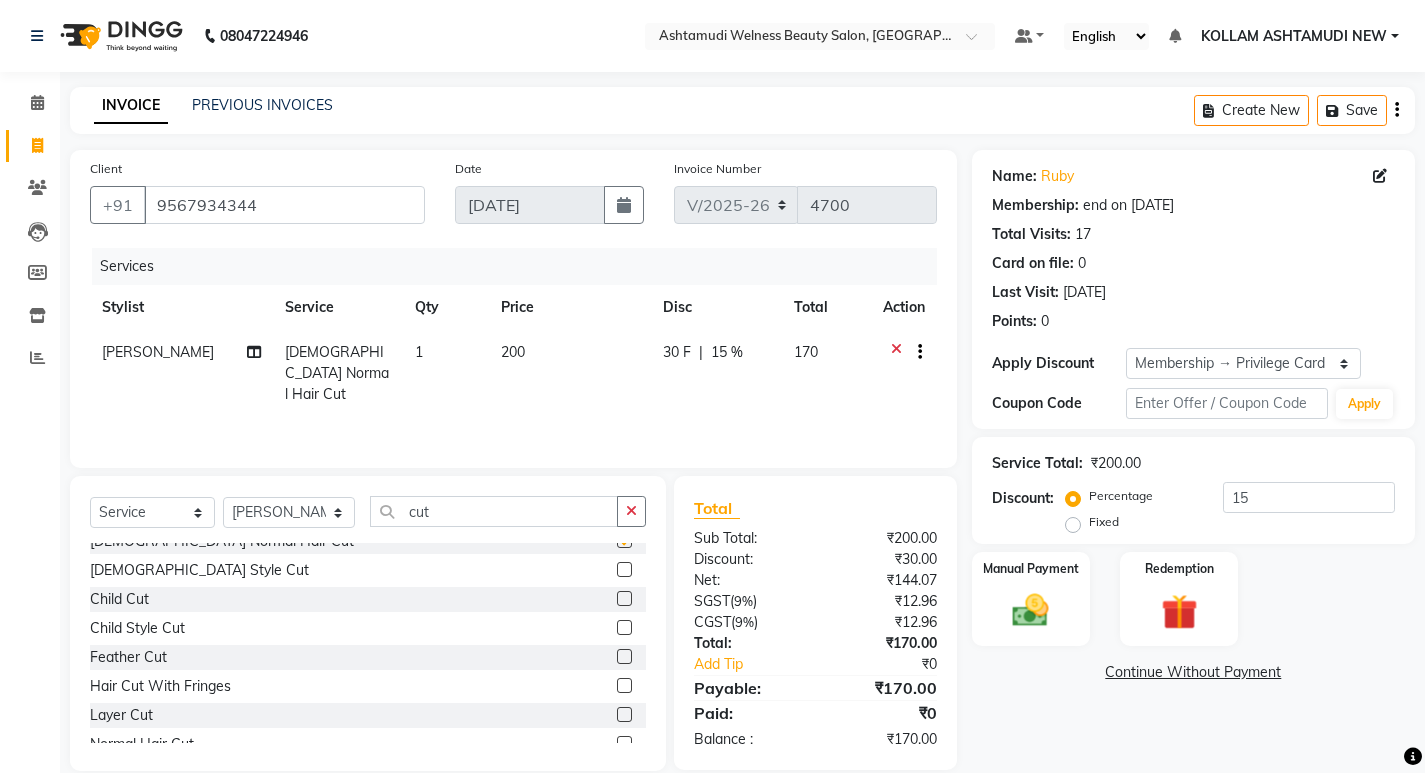 scroll, scrollTop: 0, scrollLeft: 0, axis: both 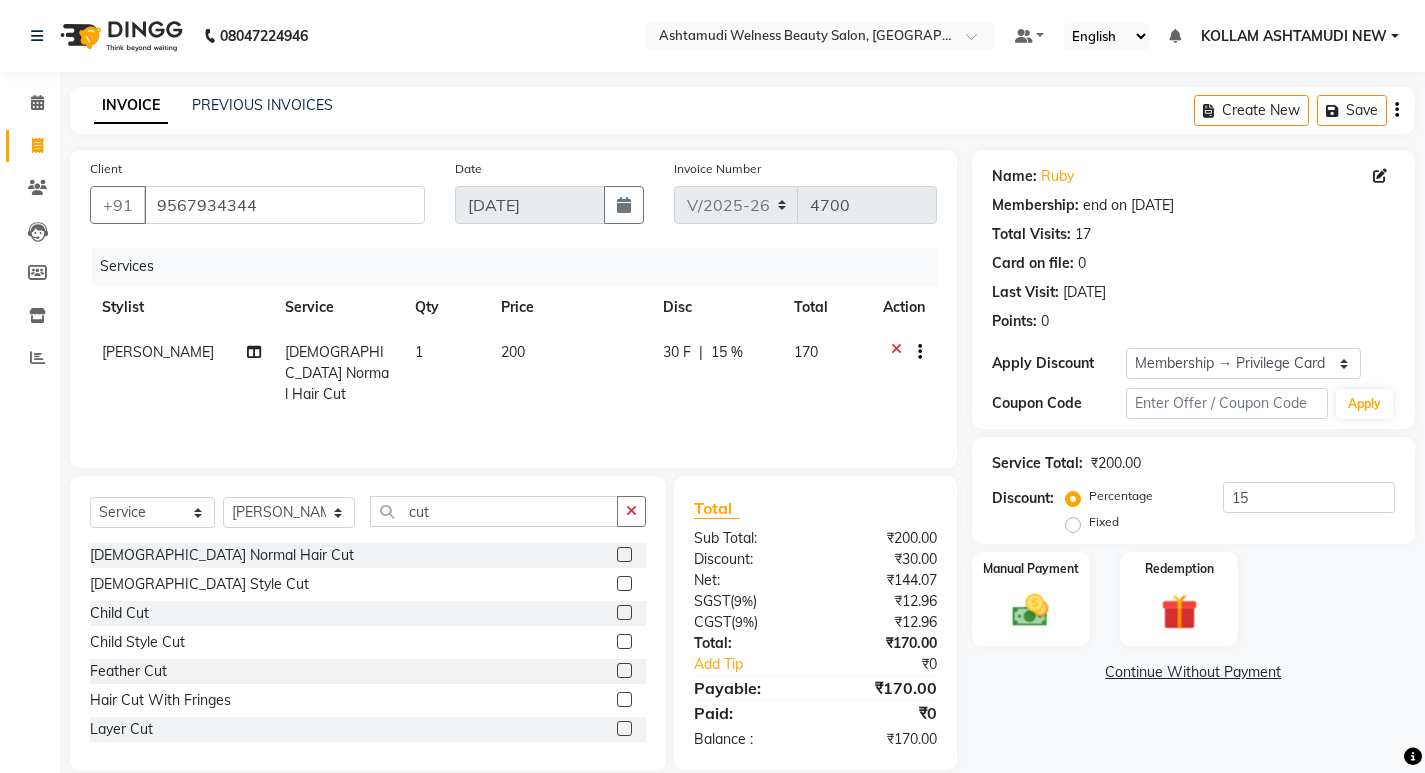checkbox on "false" 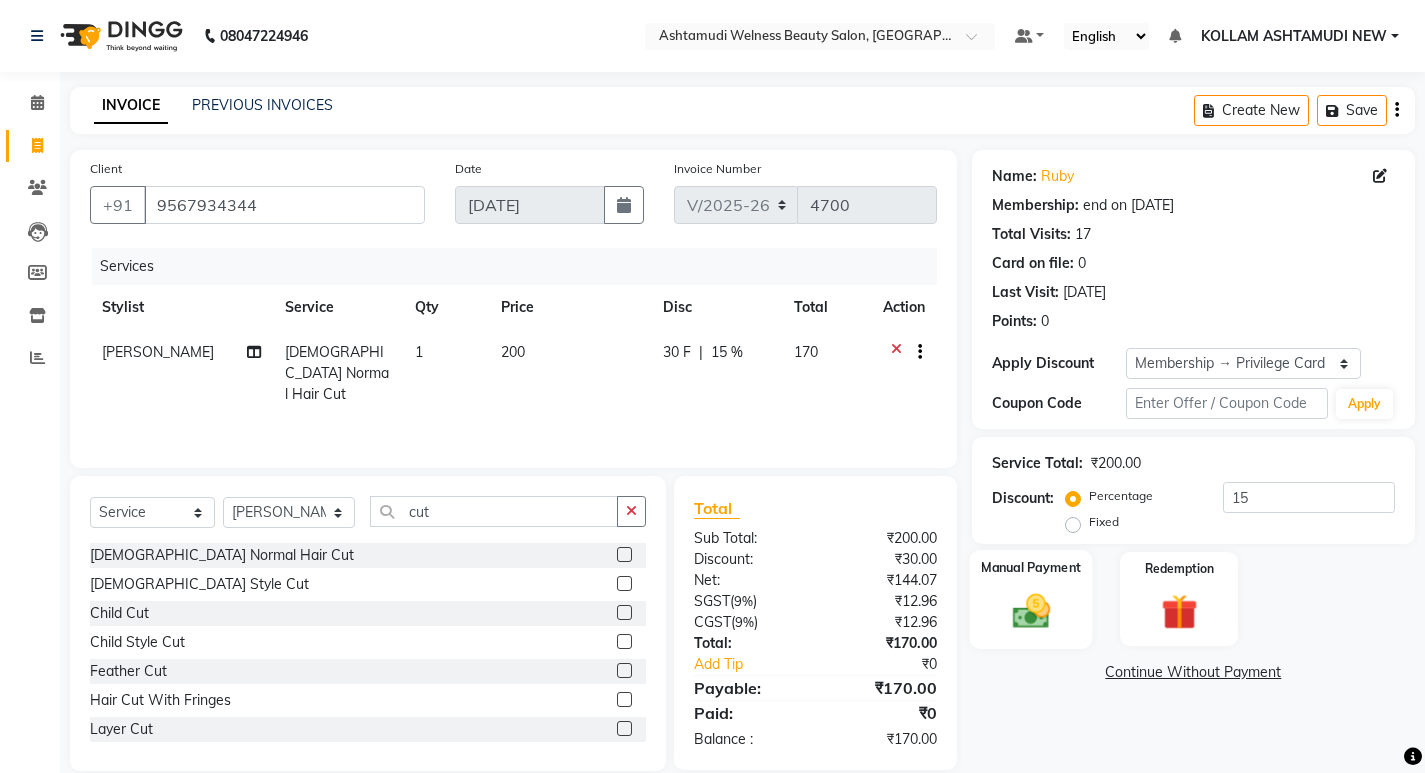click 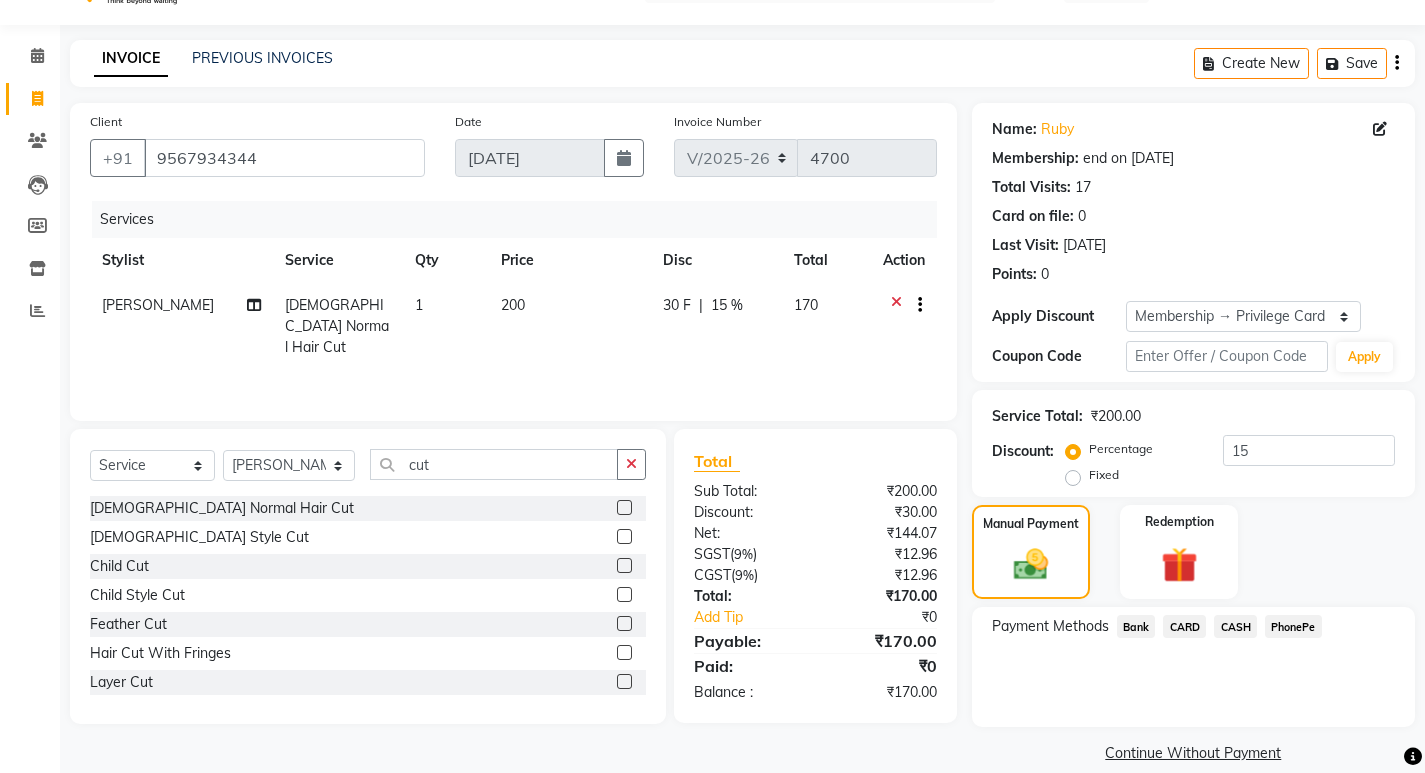 scroll, scrollTop: 72, scrollLeft: 0, axis: vertical 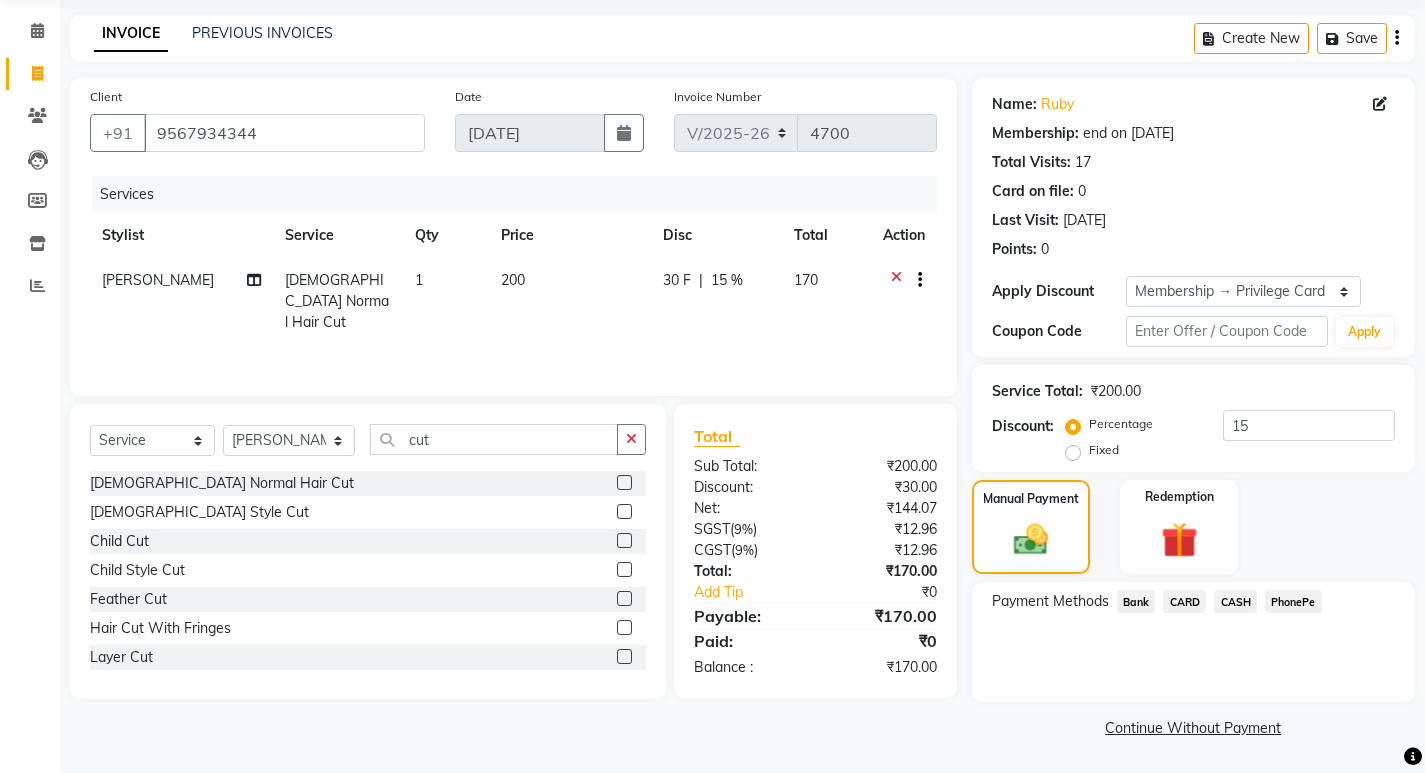 click on "PhonePe" 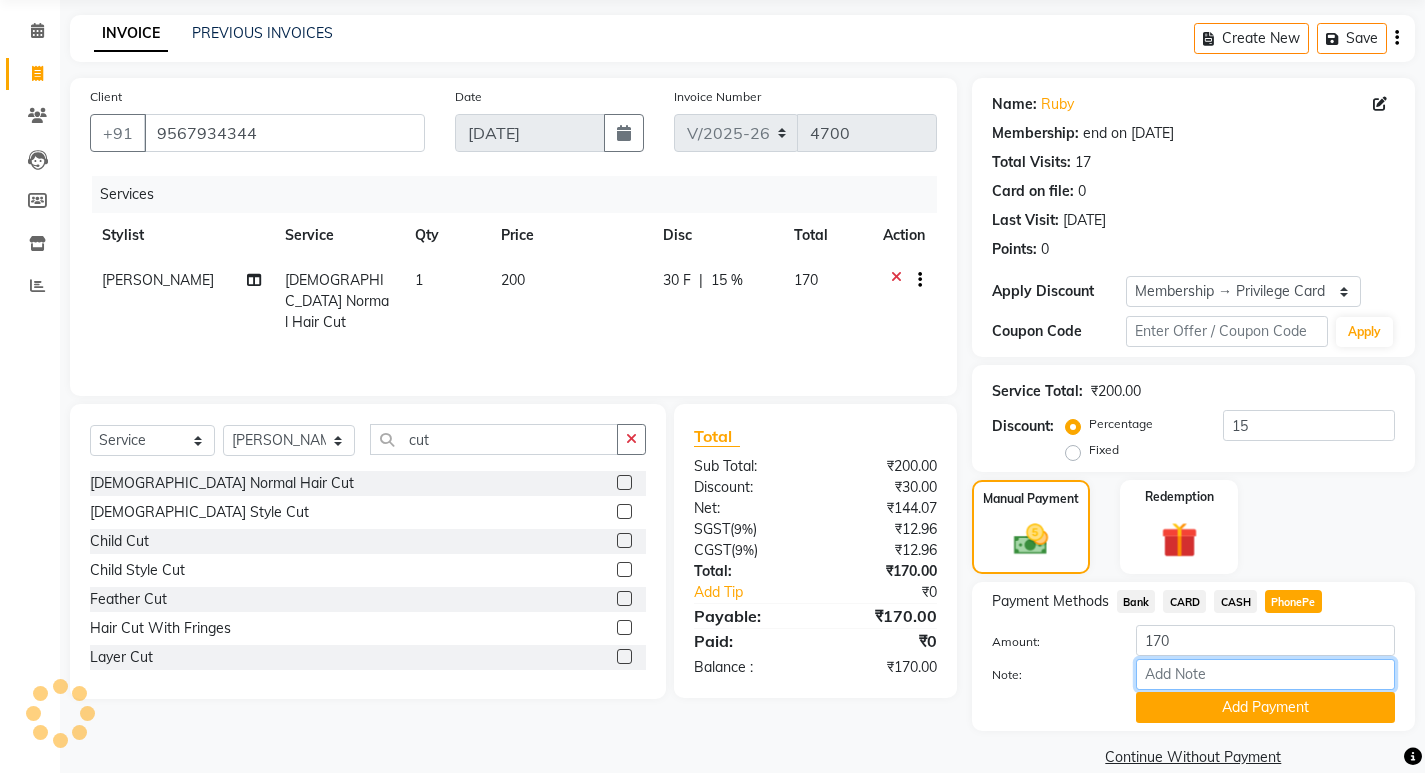 drag, startPoint x: 1212, startPoint y: 658, endPoint x: 1209, endPoint y: 686, distance: 28.160255 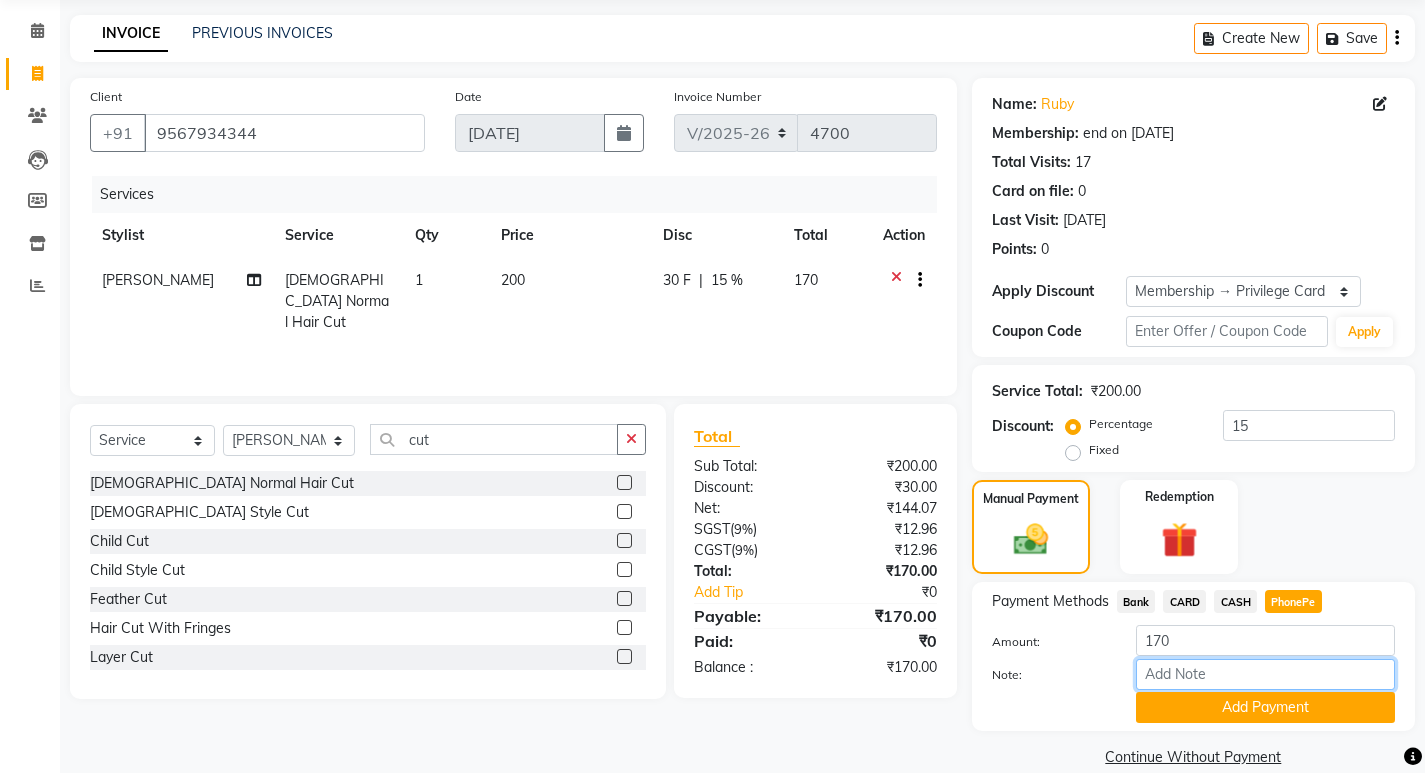 type on "SHILU" 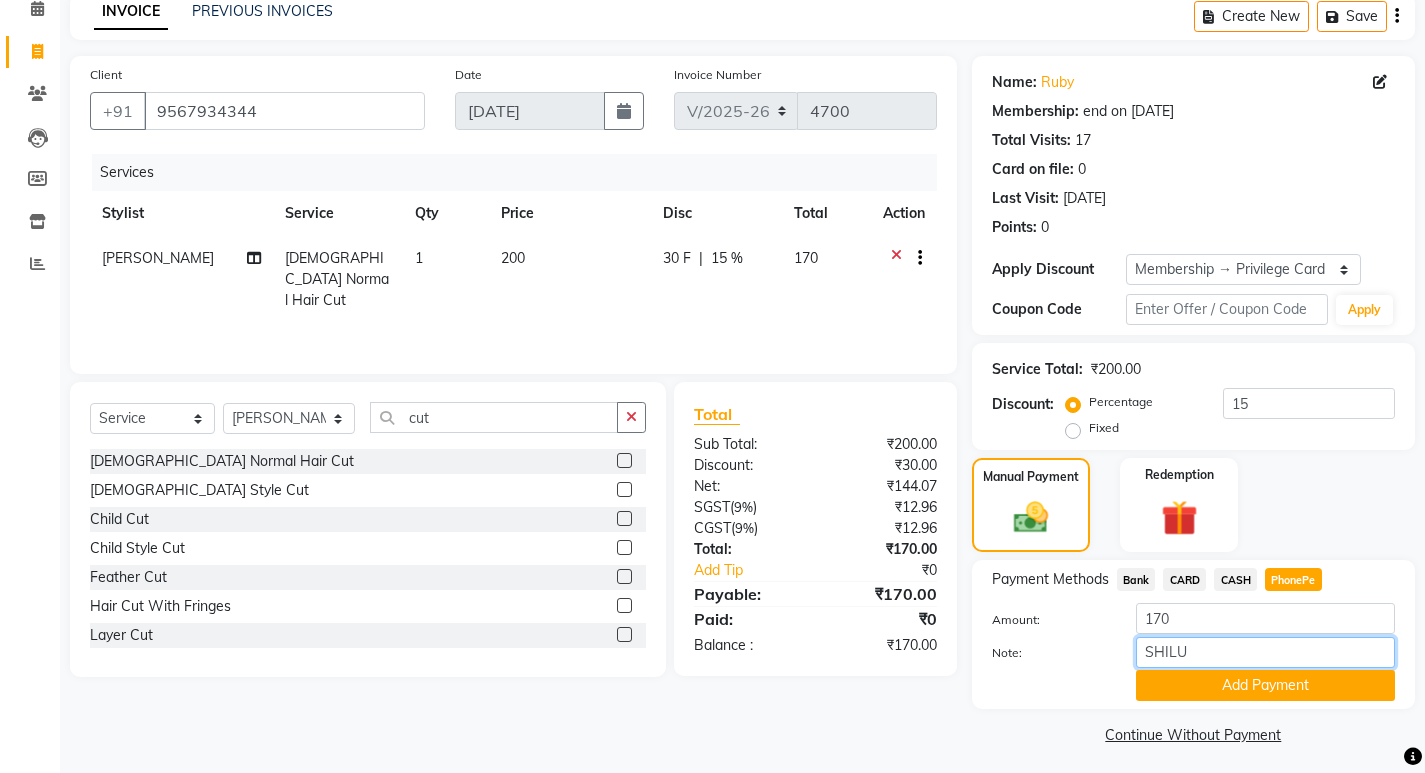 scroll, scrollTop: 101, scrollLeft: 0, axis: vertical 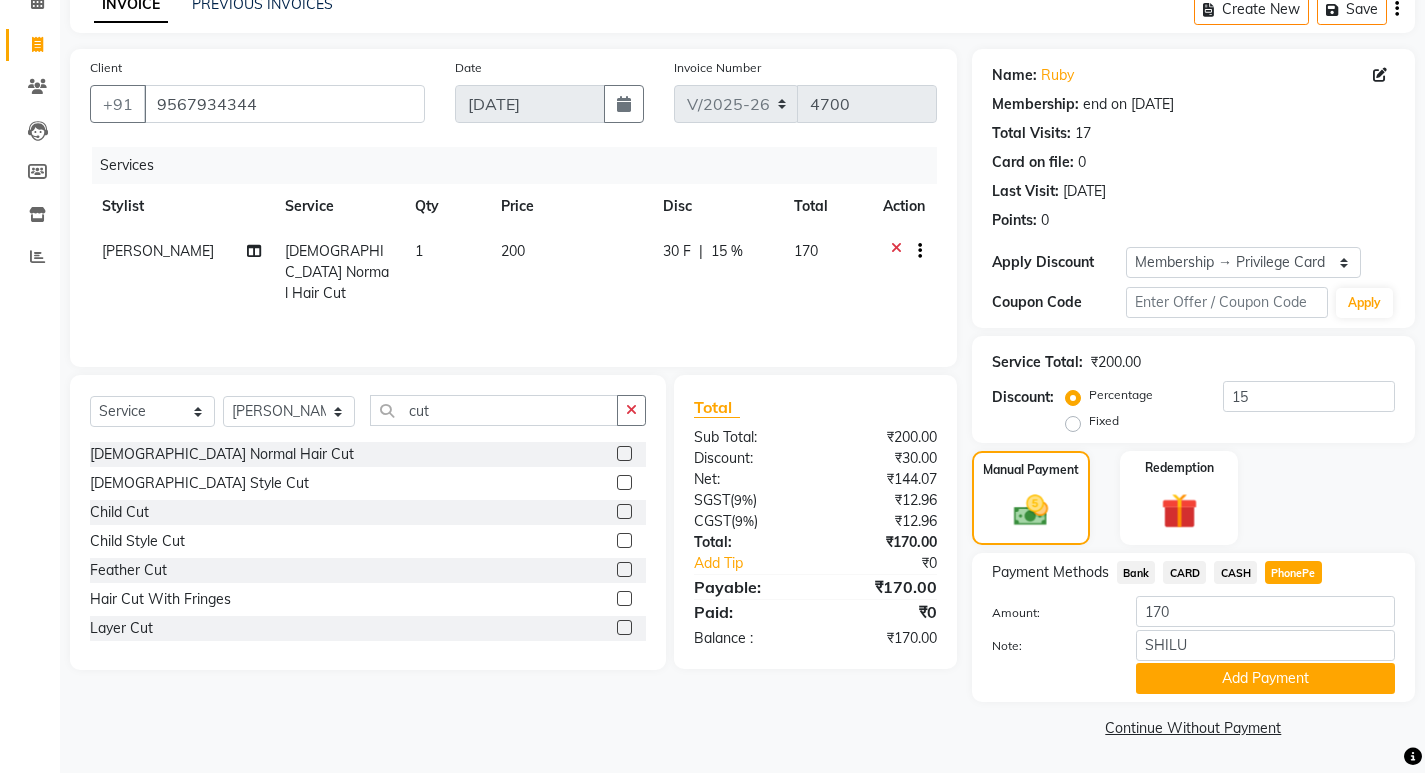 click on "Add Payment" 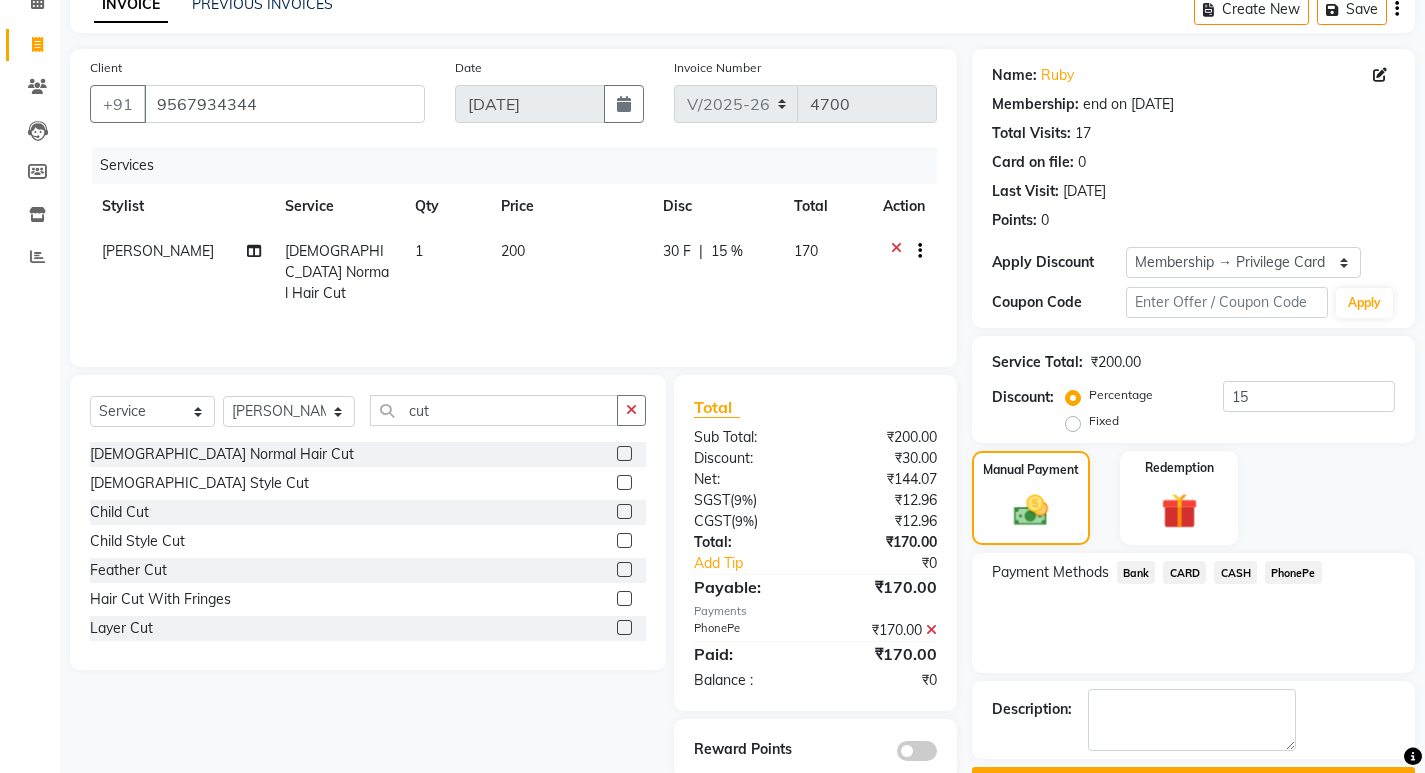 scroll, scrollTop: 156, scrollLeft: 0, axis: vertical 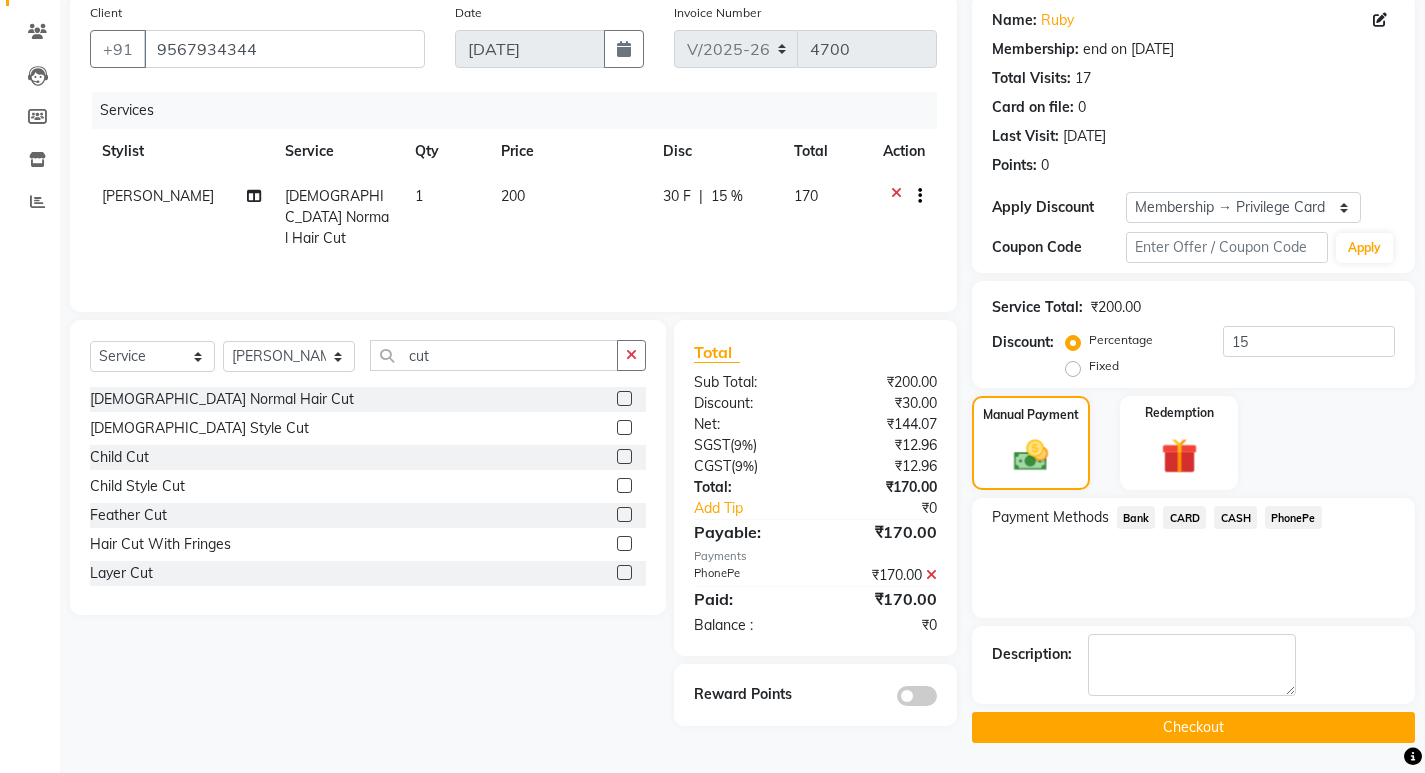 click on "Checkout" 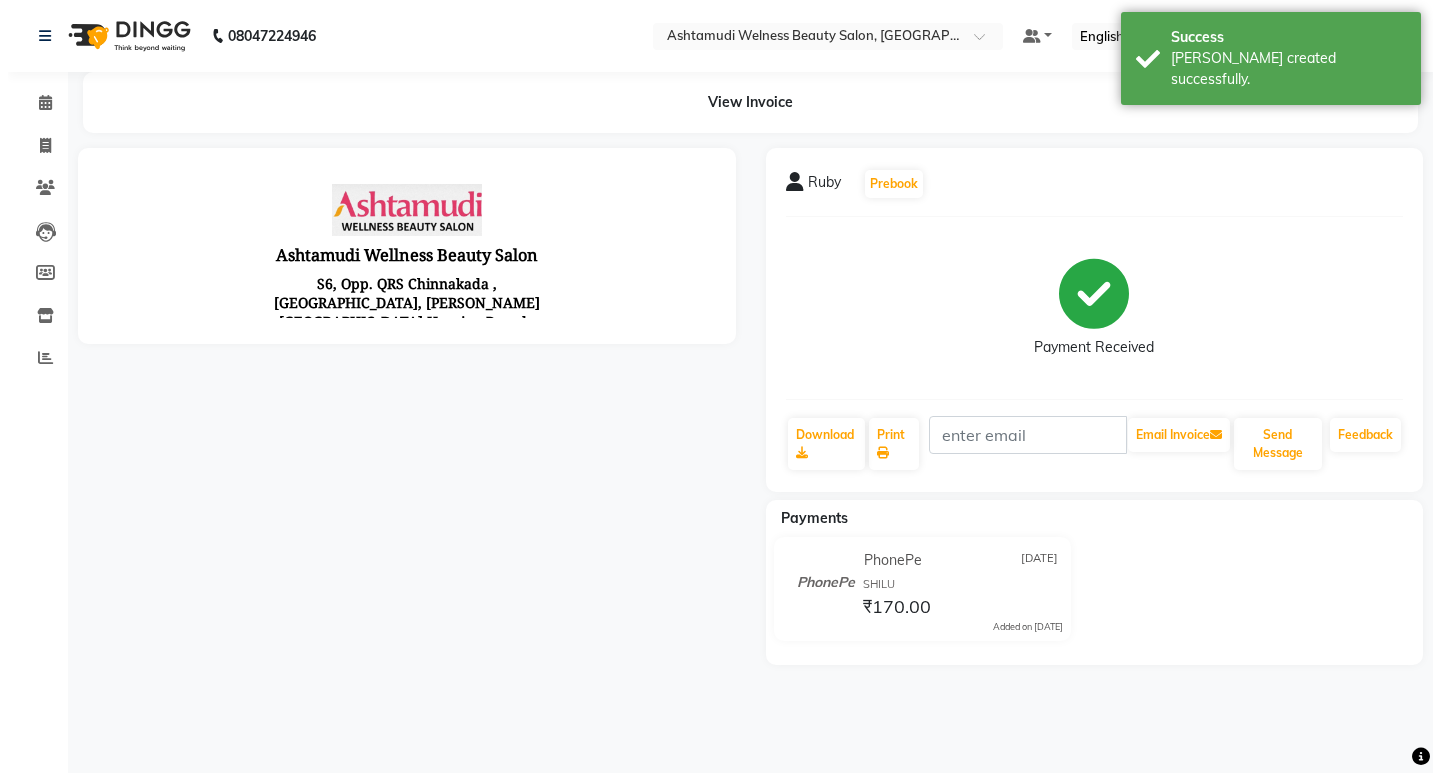 scroll, scrollTop: 0, scrollLeft: 0, axis: both 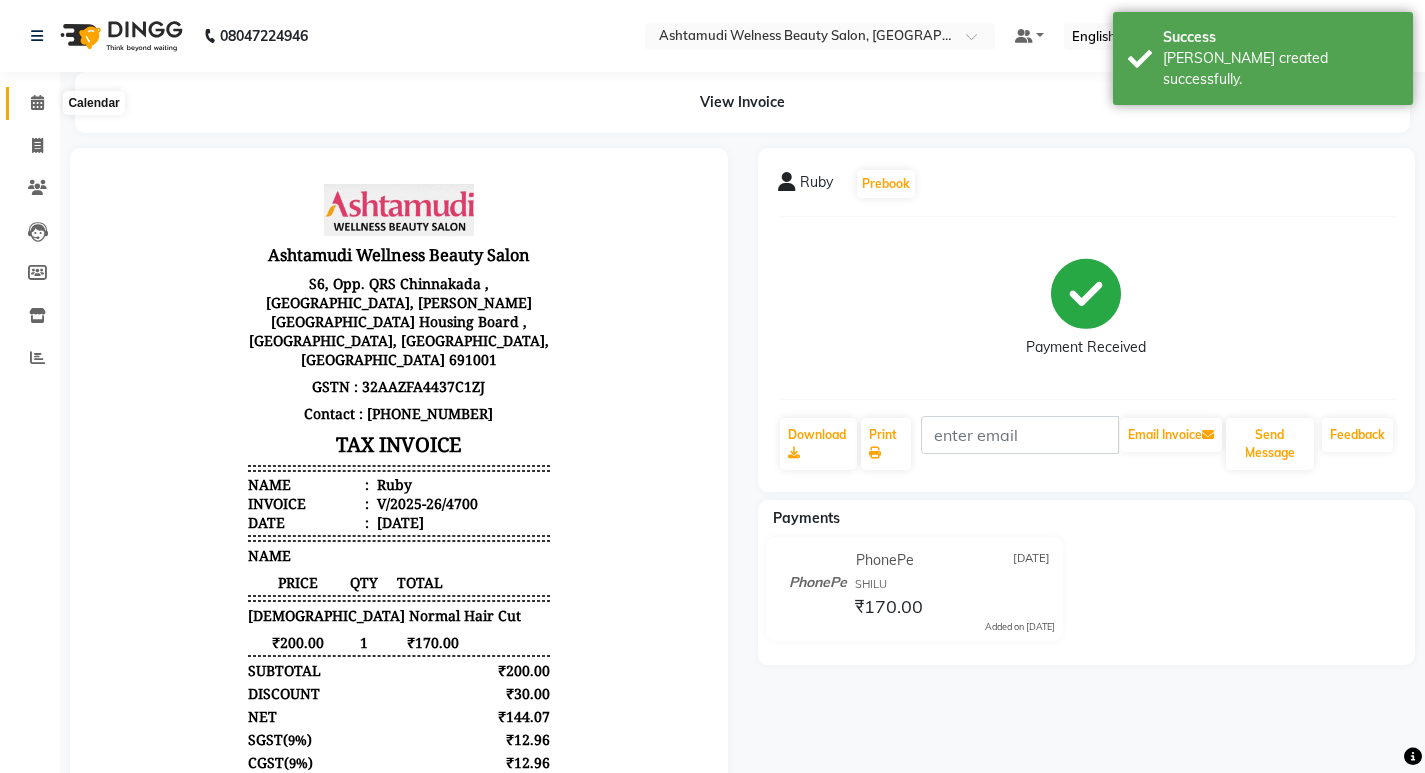click 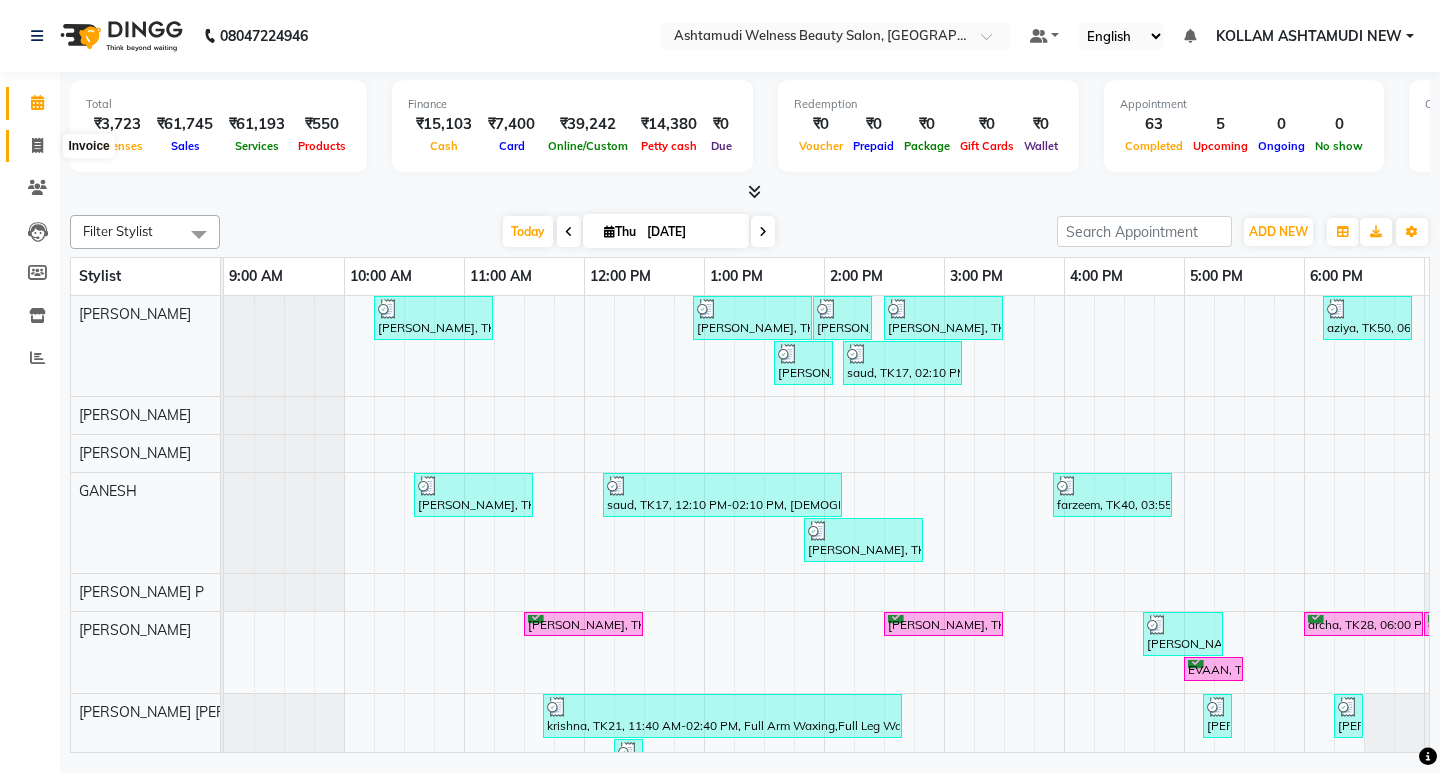 click 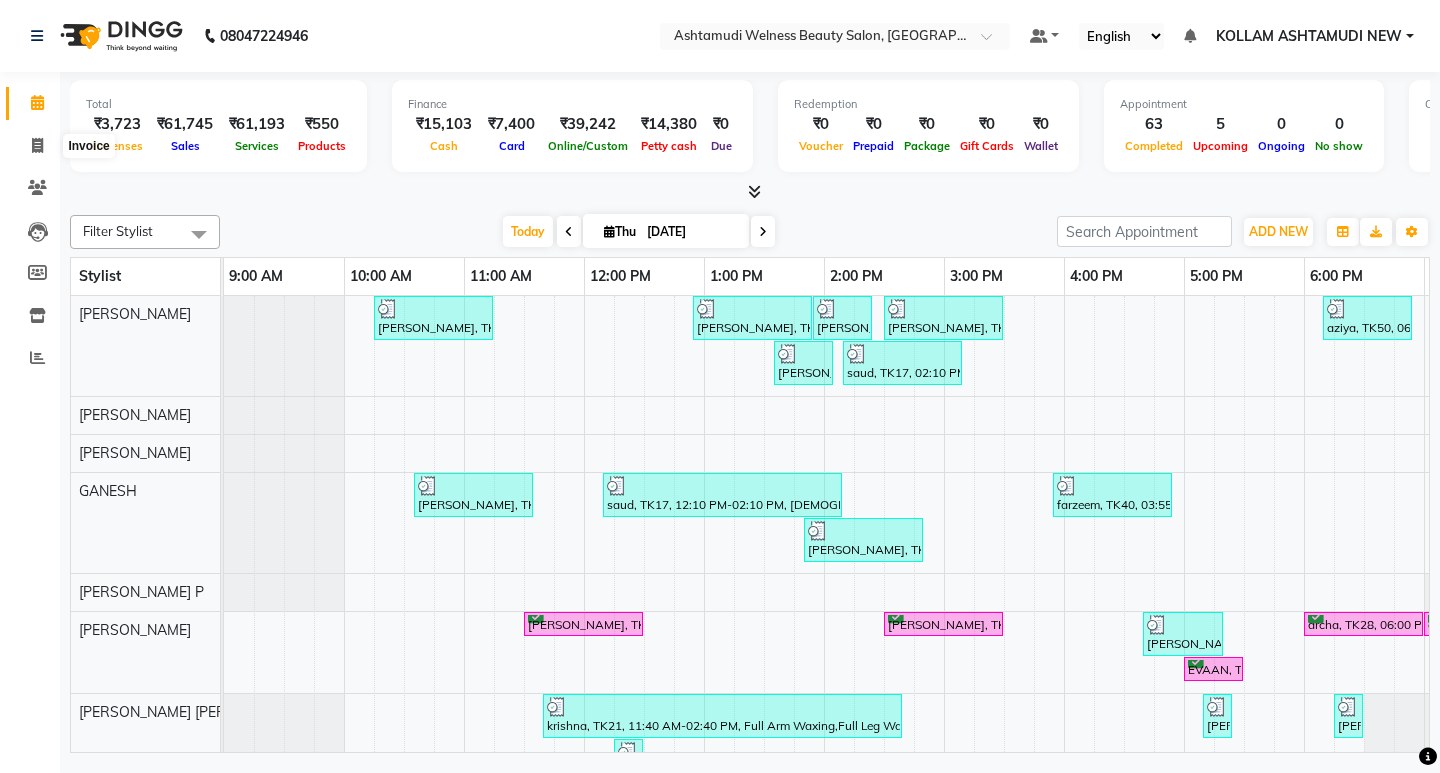 select on "4529" 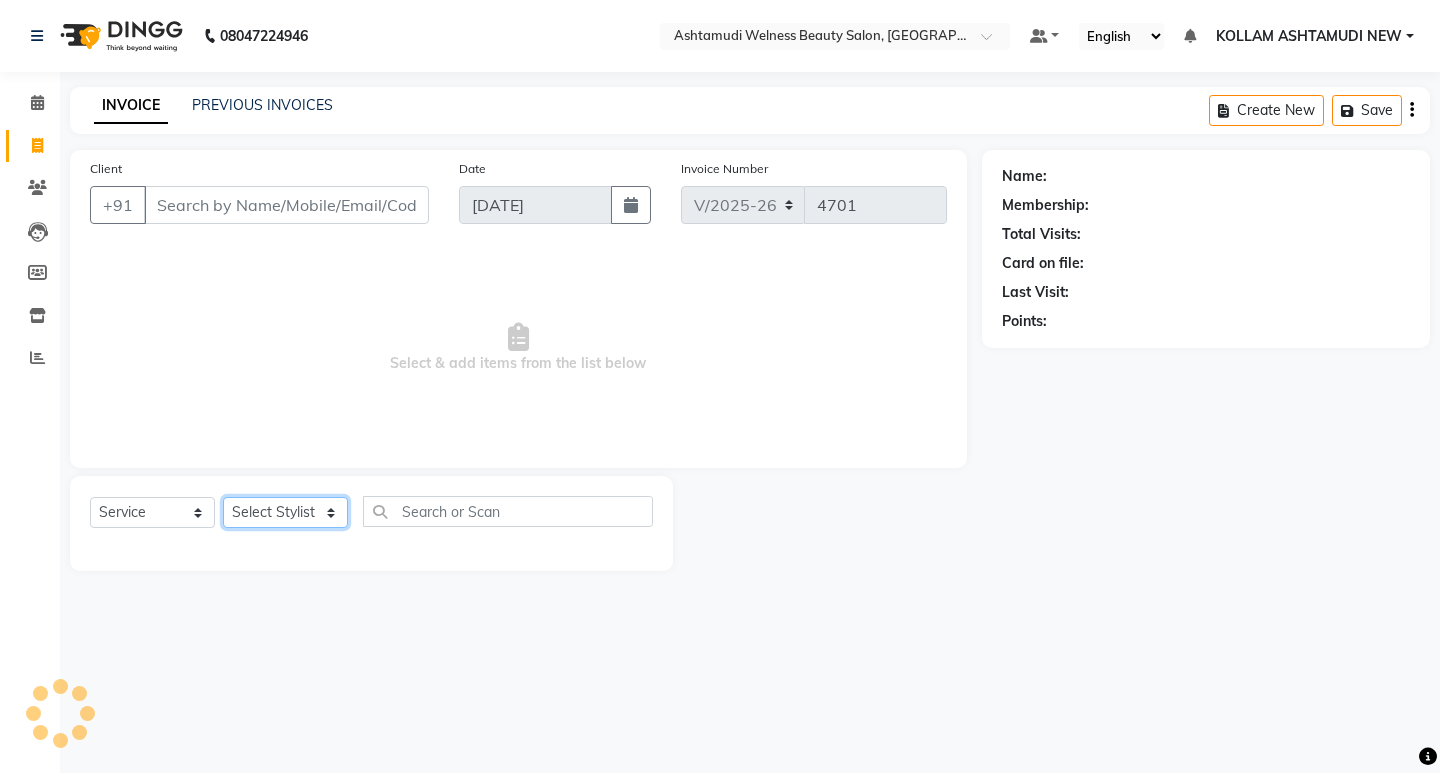 drag, startPoint x: 309, startPoint y: 517, endPoint x: 327, endPoint y: 497, distance: 26.907248 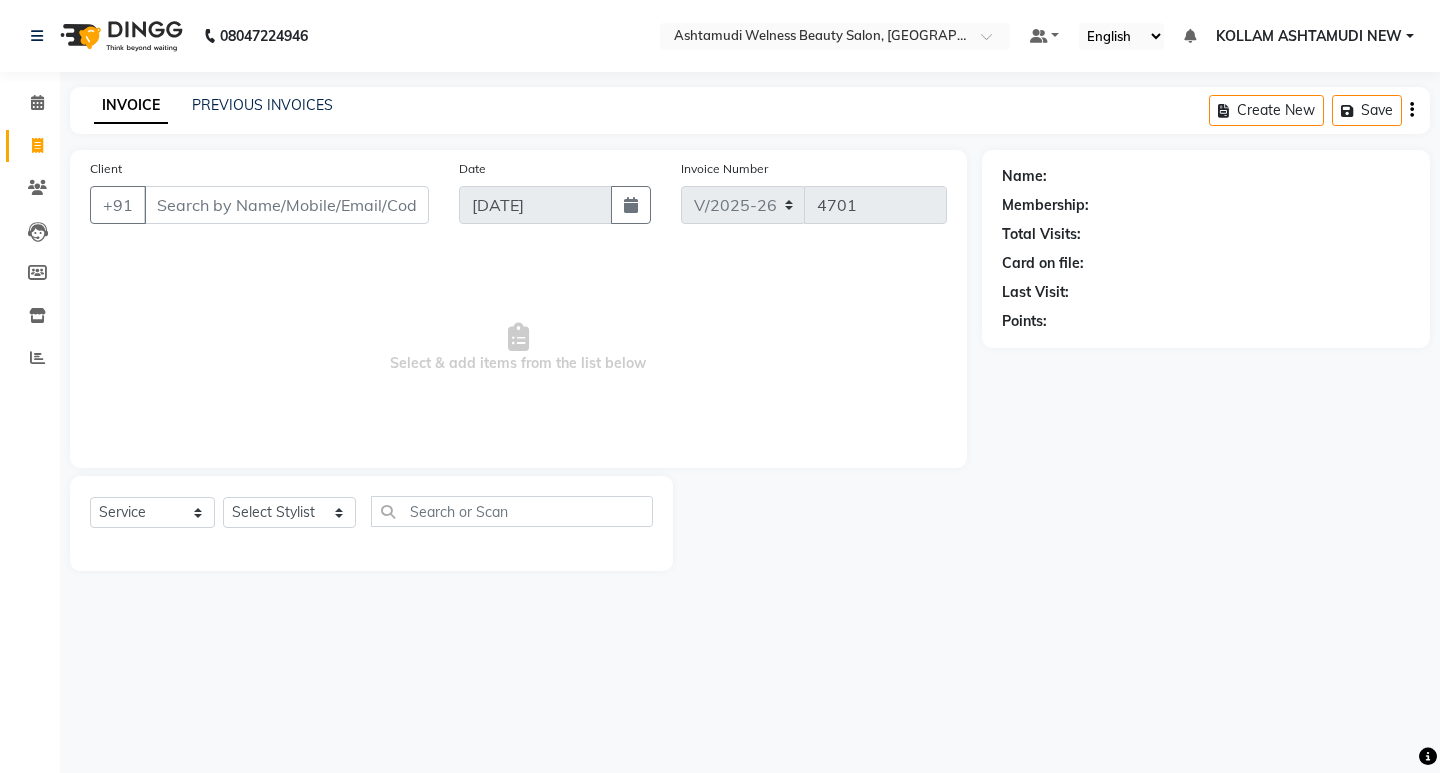 click on "Select & add items from the list below" at bounding box center (518, 348) 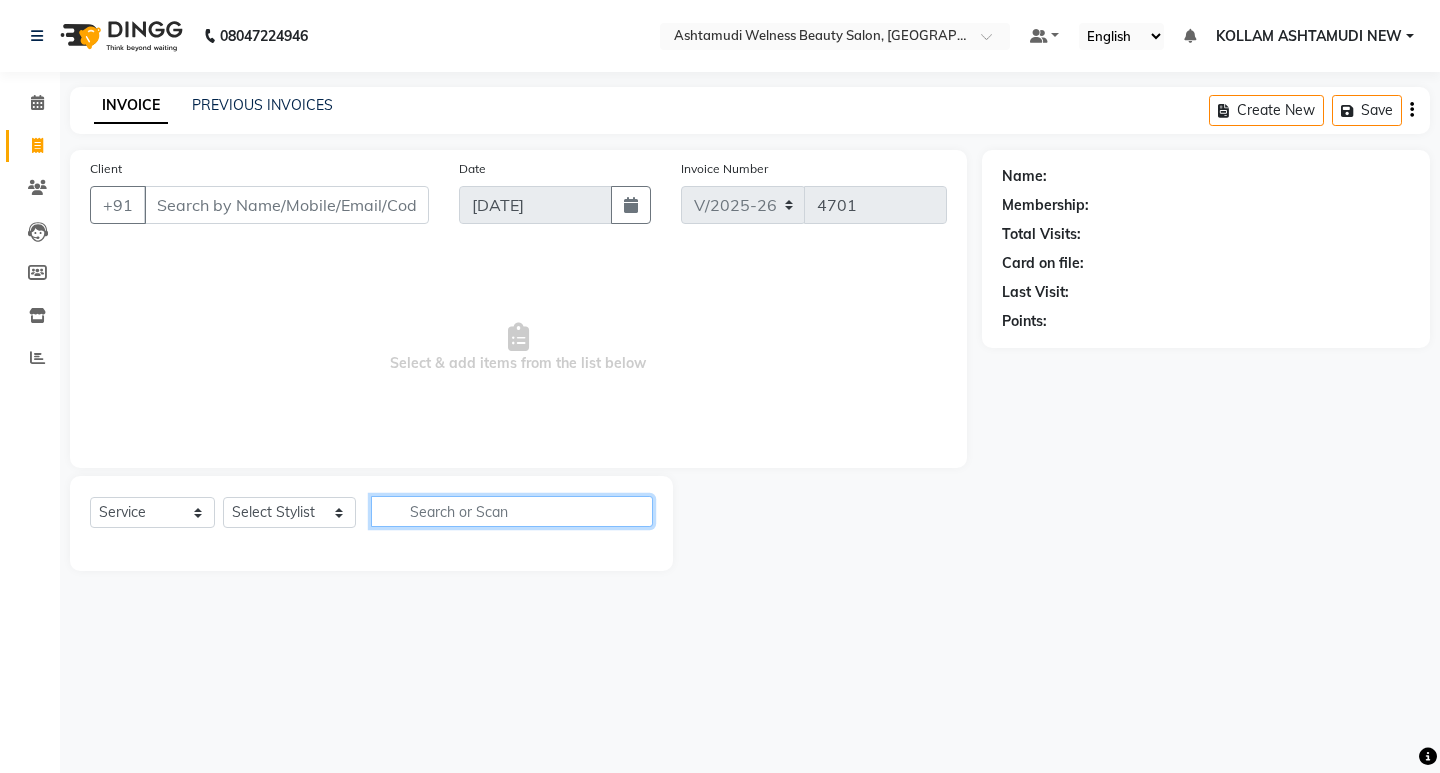 click 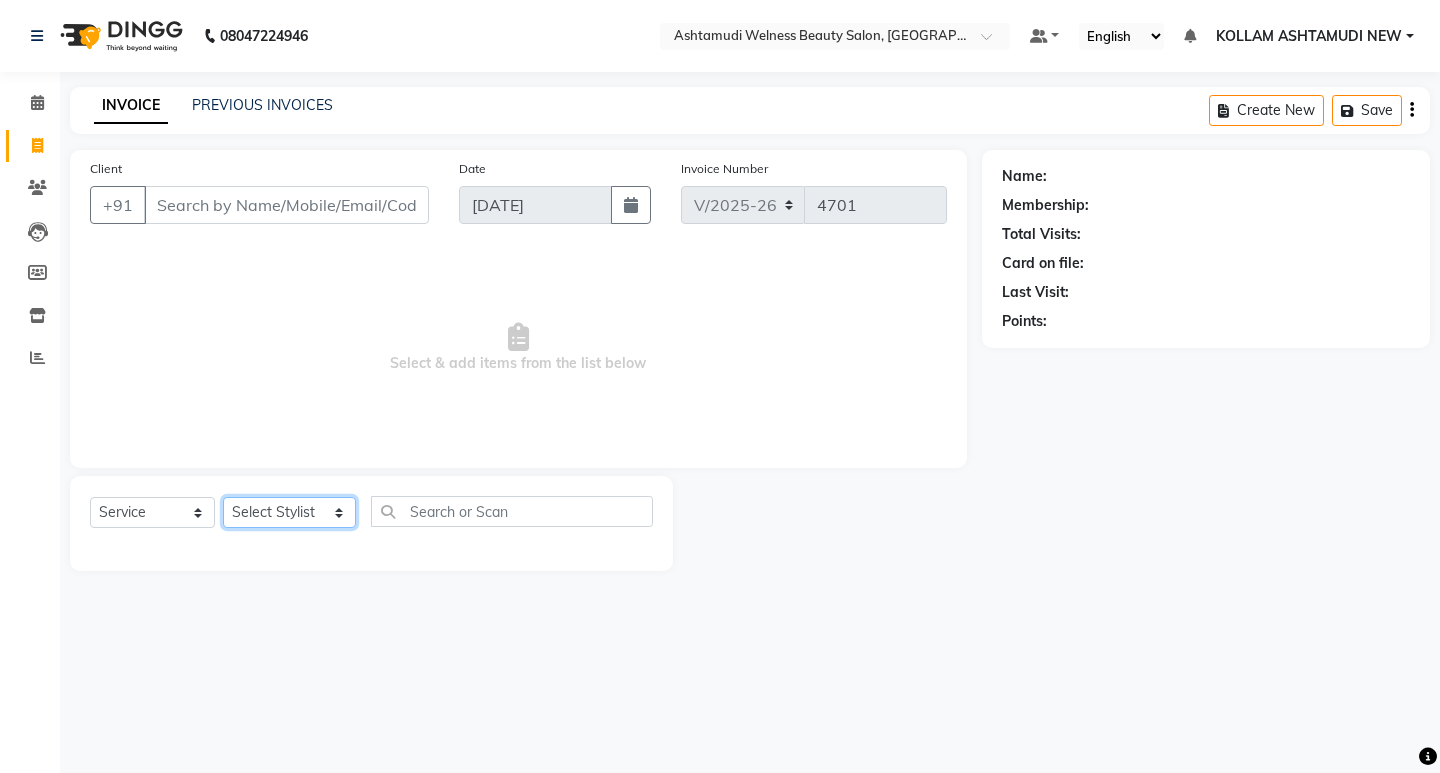 click on "Select Stylist [PERSON_NAME] Admin [PERSON_NAME]  [PERSON_NAME] [PERSON_NAME] [PERSON_NAME]  M [PERSON_NAME]  [PERSON_NAME]  P [PERSON_NAME] ASHTAMUDI KOLLAM ASHTAMUDI NEW  [PERSON_NAME] [PERSON_NAME] [PERSON_NAME]  [PERSON_NAME] [PERSON_NAME] [PERSON_NAME] [PERSON_NAME] [PERSON_NAME] M [PERSON_NAME] SARIGA [PERSON_NAME] [PERSON_NAME] [PERSON_NAME] [PERSON_NAME] [PERSON_NAME] S" 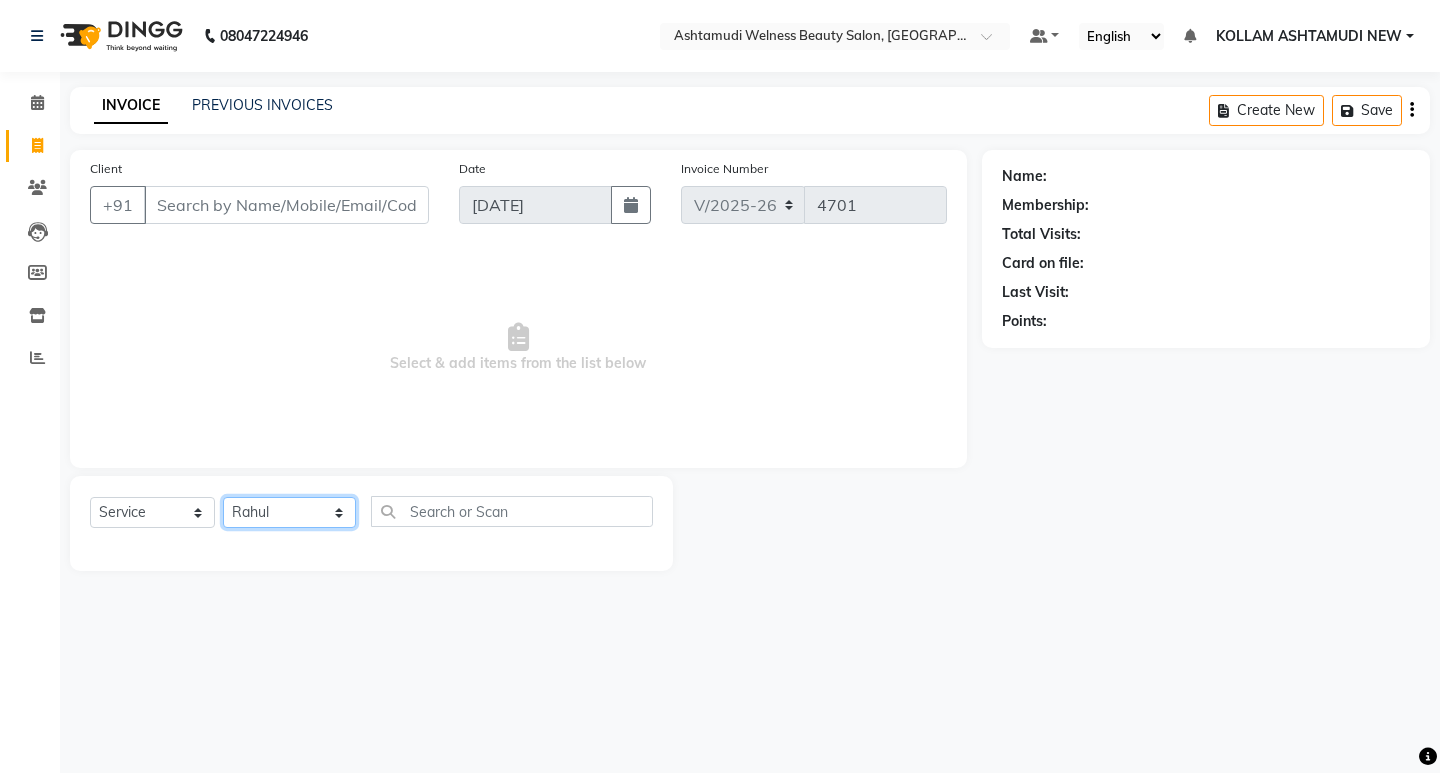 click on "Select Stylist [PERSON_NAME] Admin [PERSON_NAME]  [PERSON_NAME] [PERSON_NAME] [PERSON_NAME]  M [PERSON_NAME]  [PERSON_NAME]  P [PERSON_NAME] ASHTAMUDI KOLLAM ASHTAMUDI NEW  [PERSON_NAME] [PERSON_NAME] [PERSON_NAME]  [PERSON_NAME] [PERSON_NAME] [PERSON_NAME] [PERSON_NAME] [PERSON_NAME] M [PERSON_NAME] SARIGA [PERSON_NAME] [PERSON_NAME] [PERSON_NAME] [PERSON_NAME] [PERSON_NAME] S" 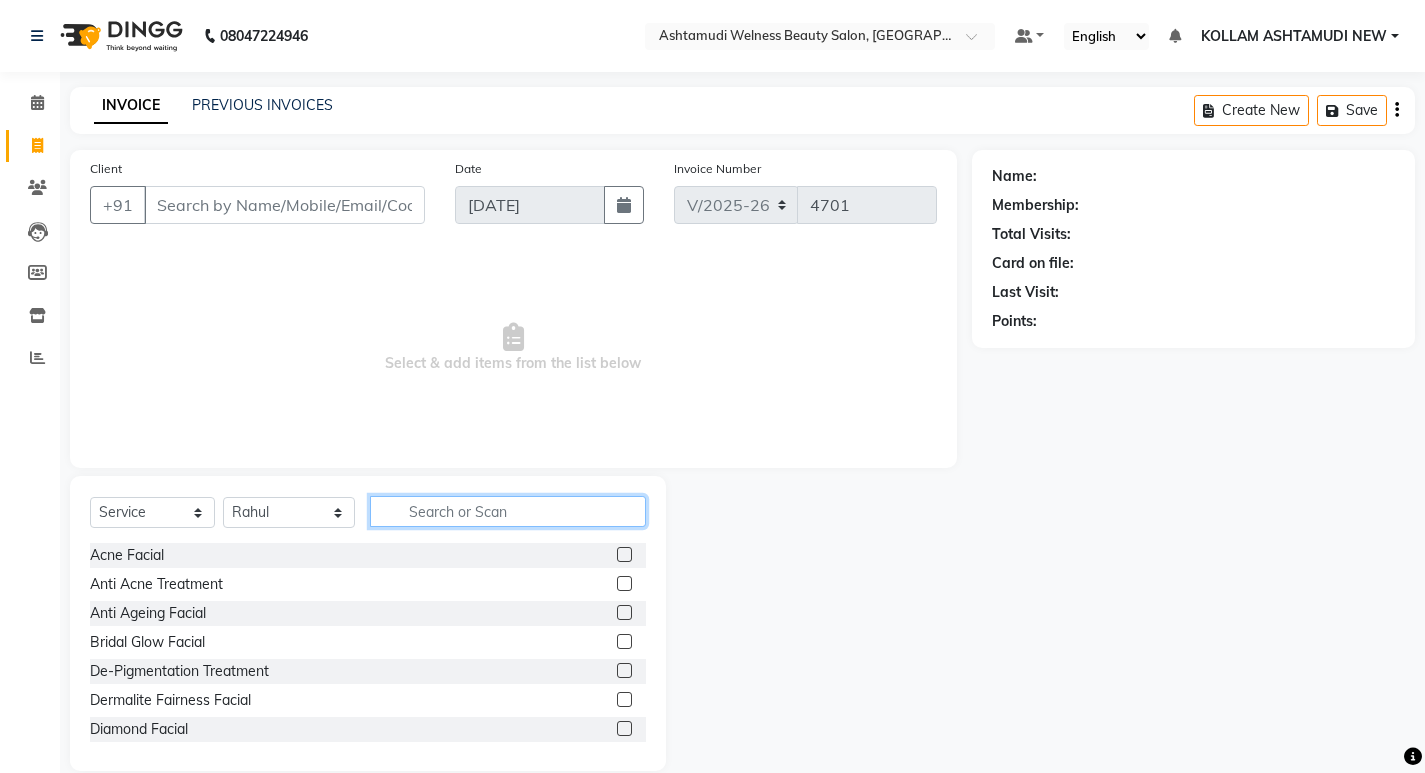 click 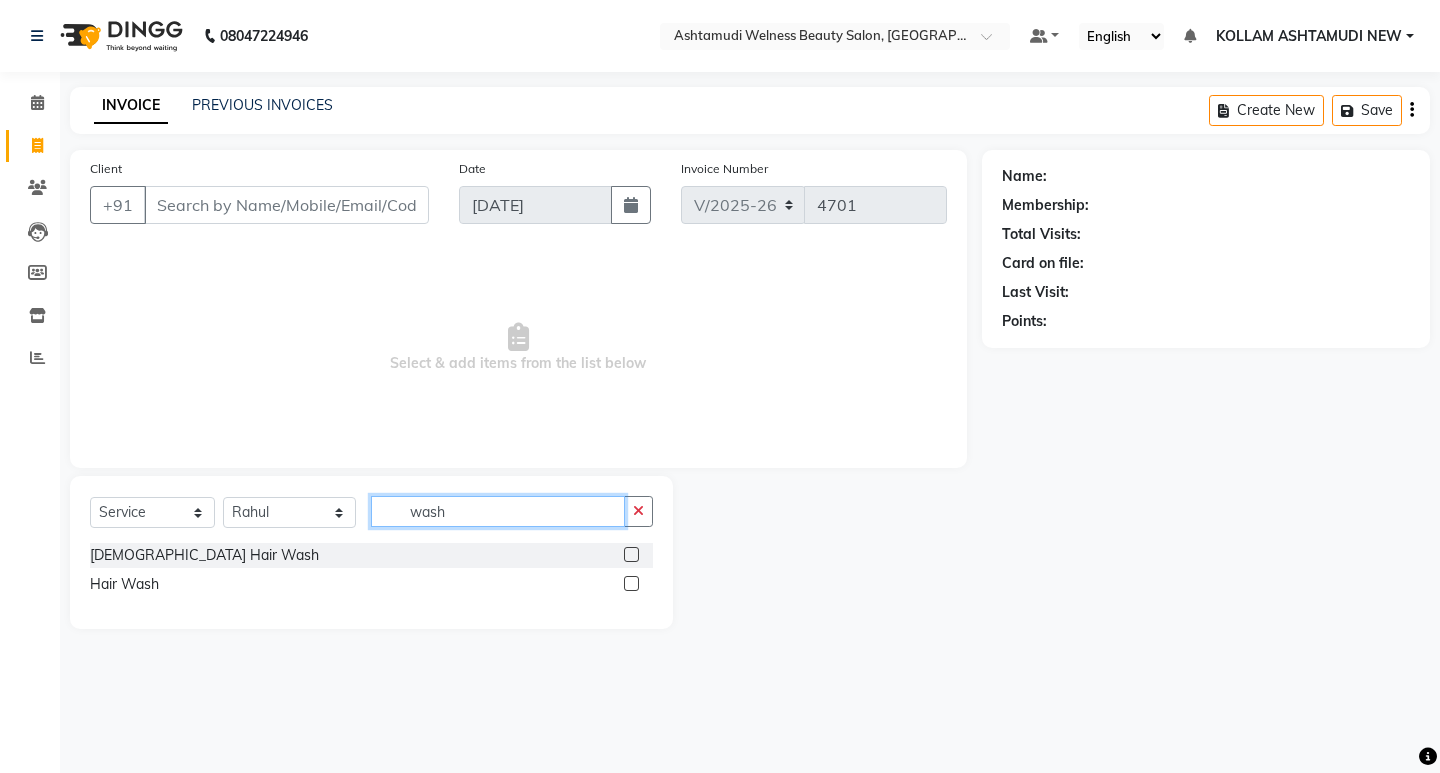 type on "wash" 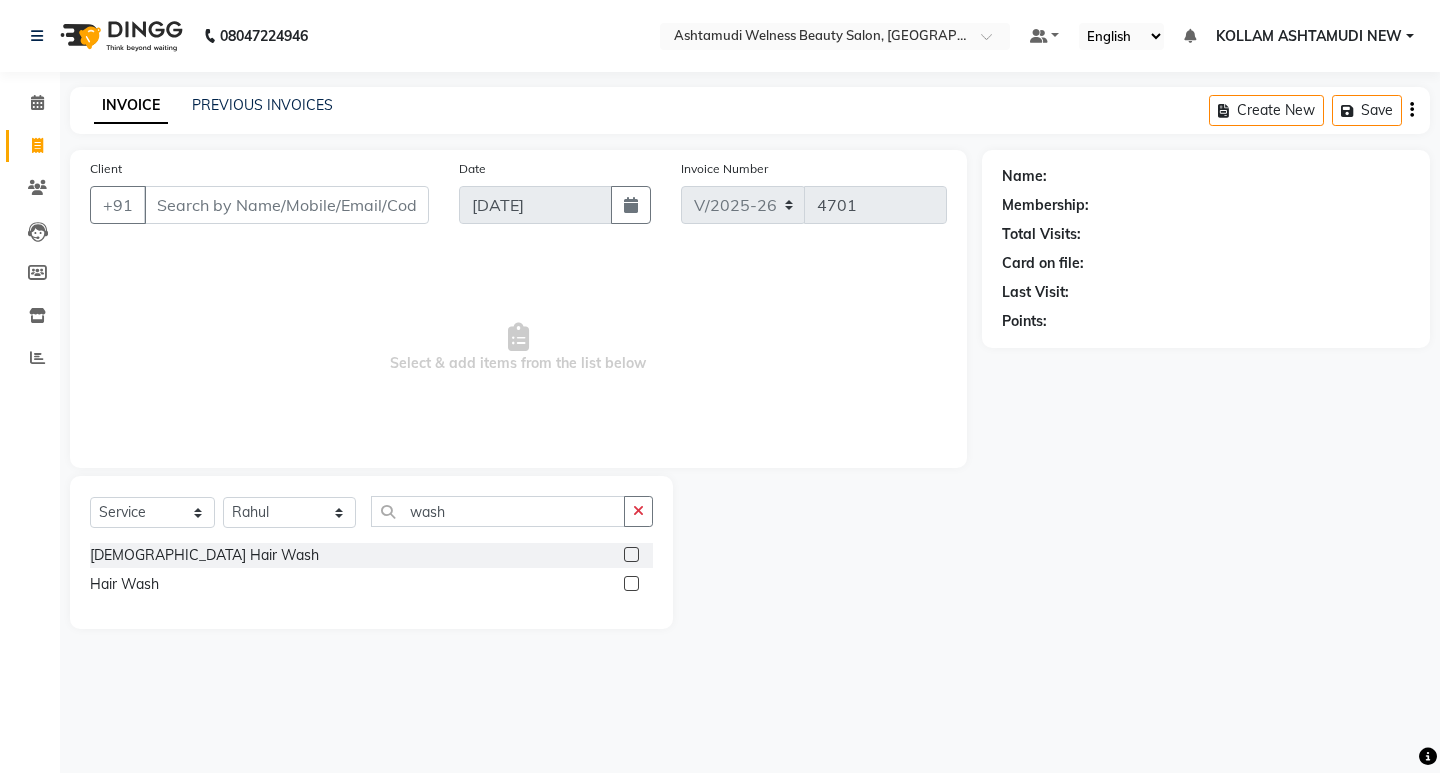 click 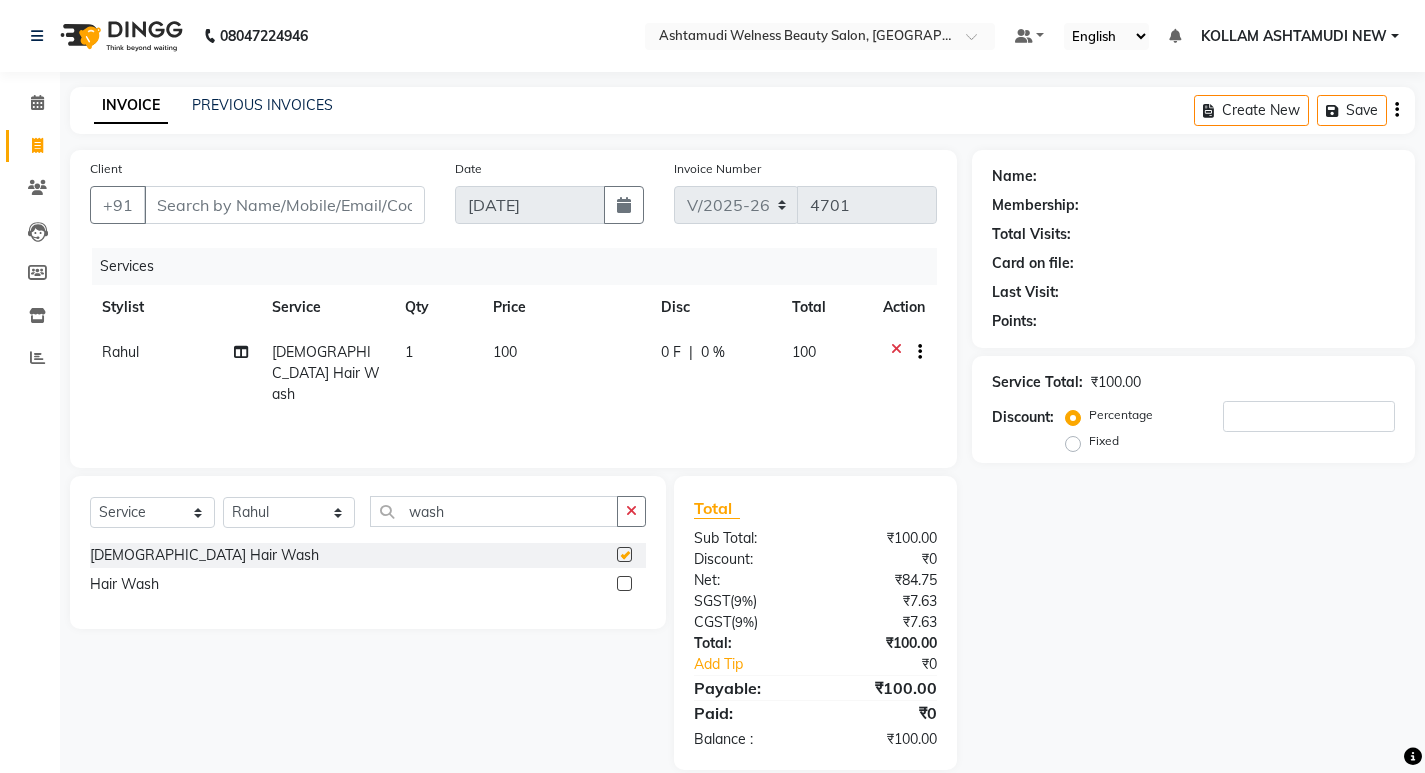 checkbox on "false" 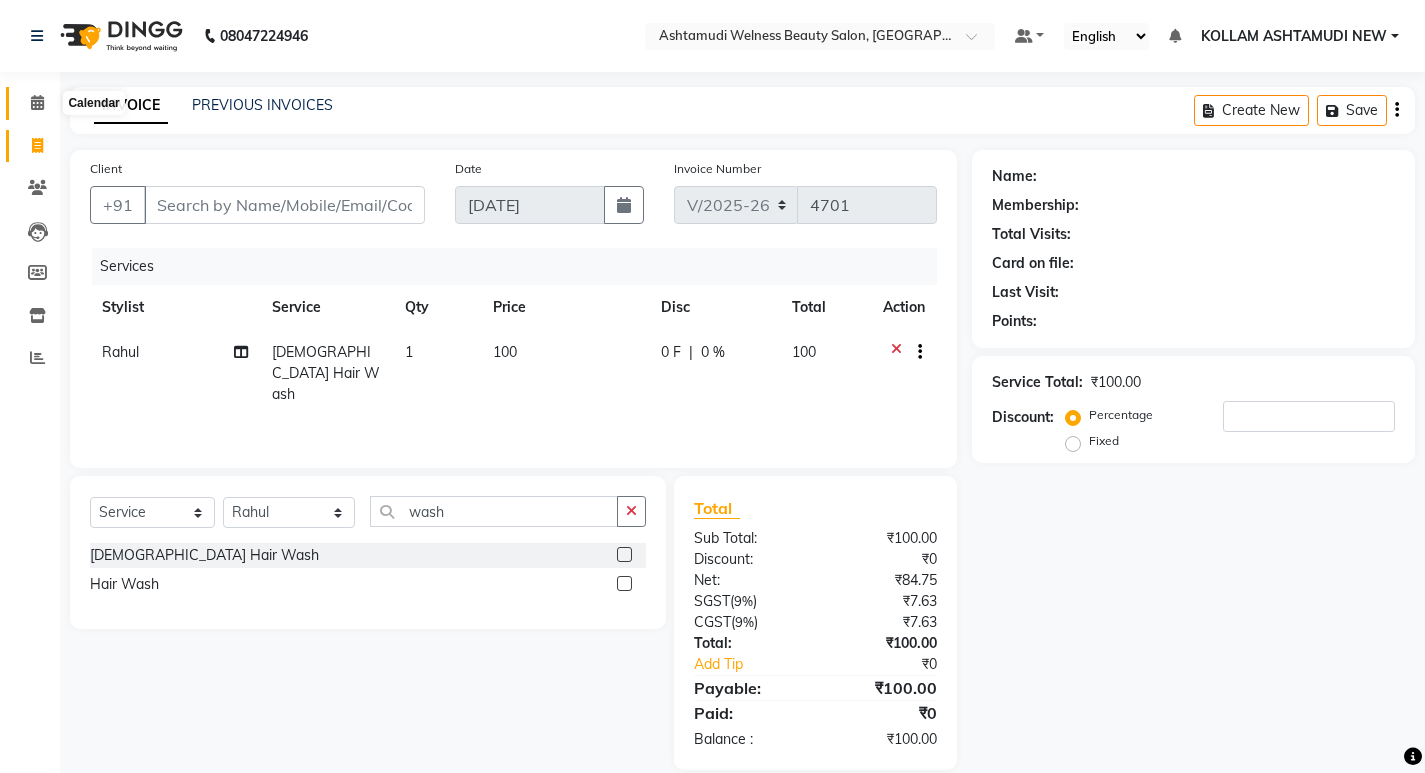 click 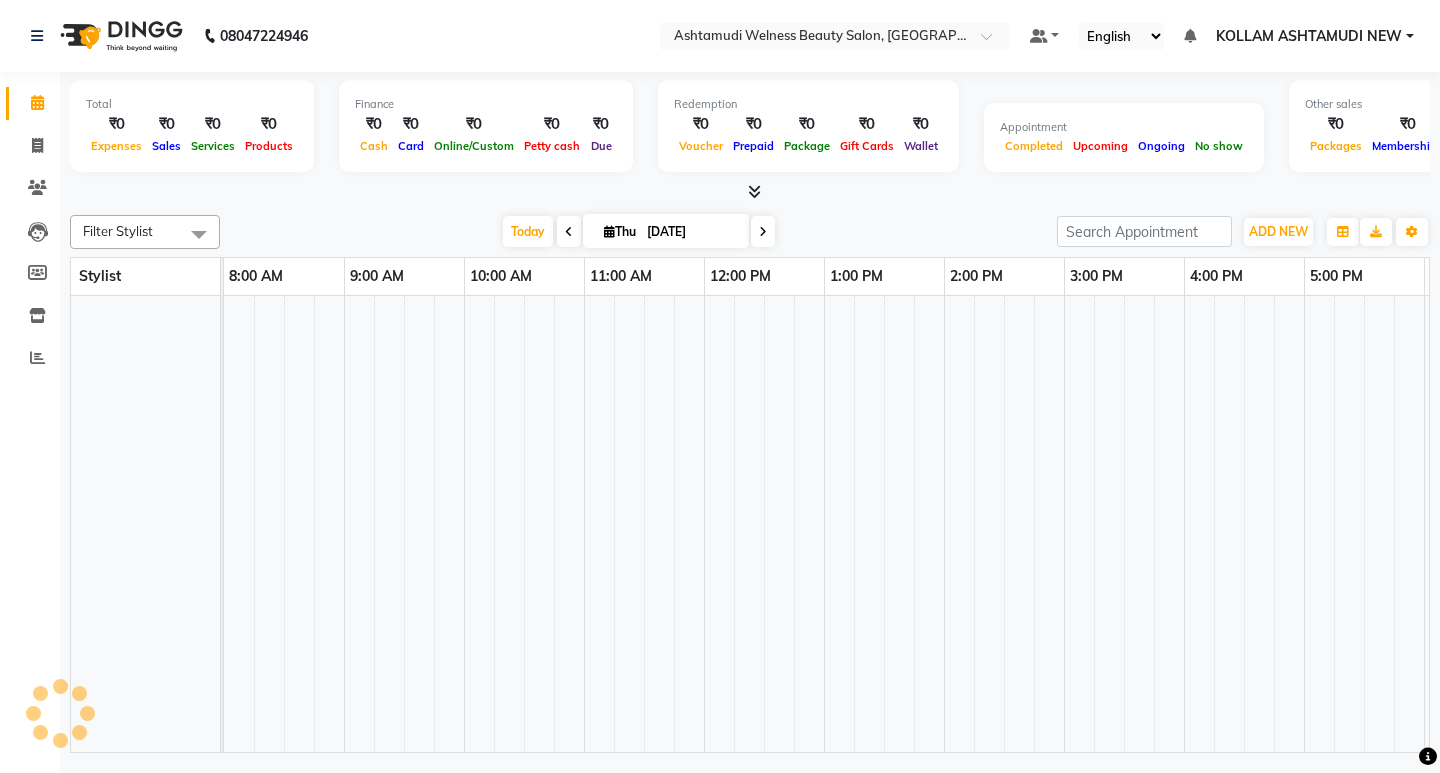 scroll, scrollTop: 0, scrollLeft: 0, axis: both 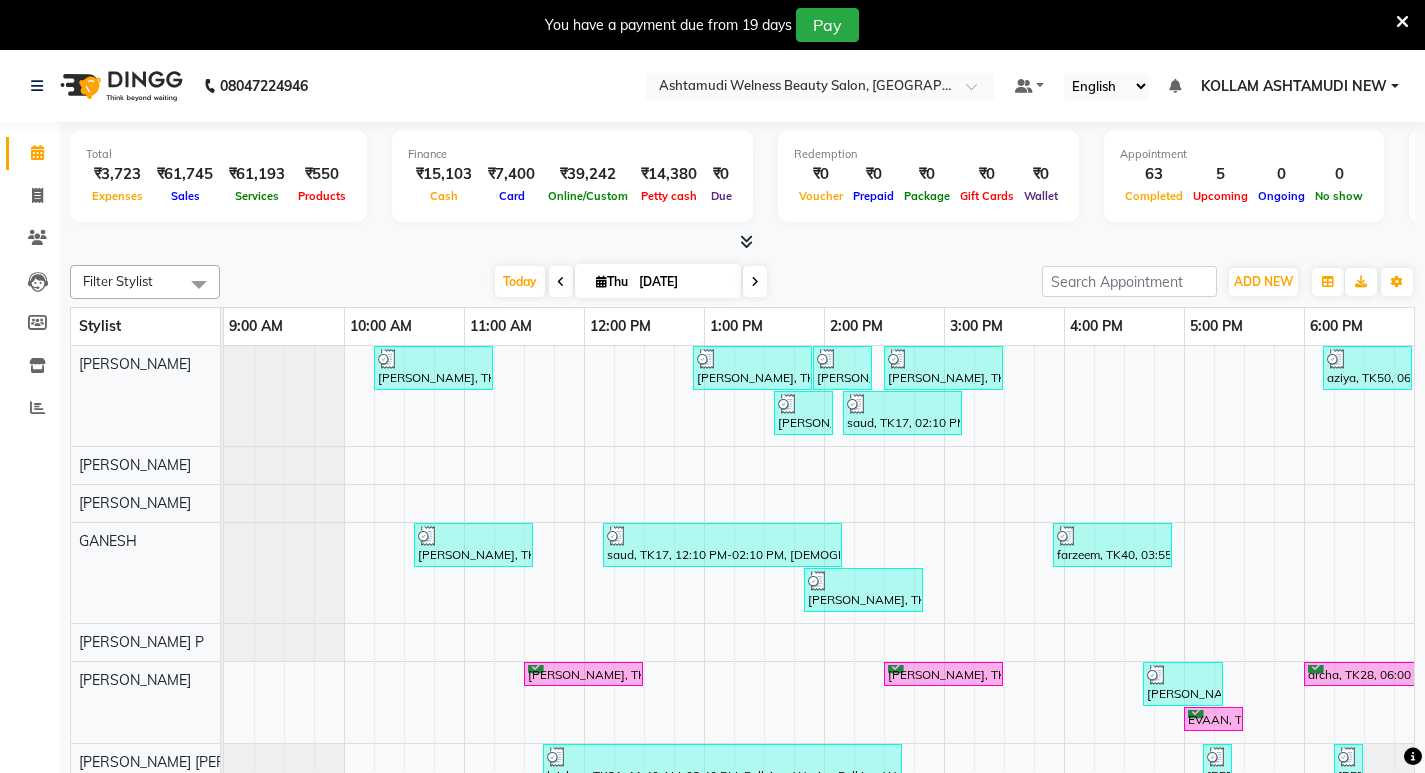 click on "You have a payment due from 19 days   Pay" at bounding box center (702, 25) 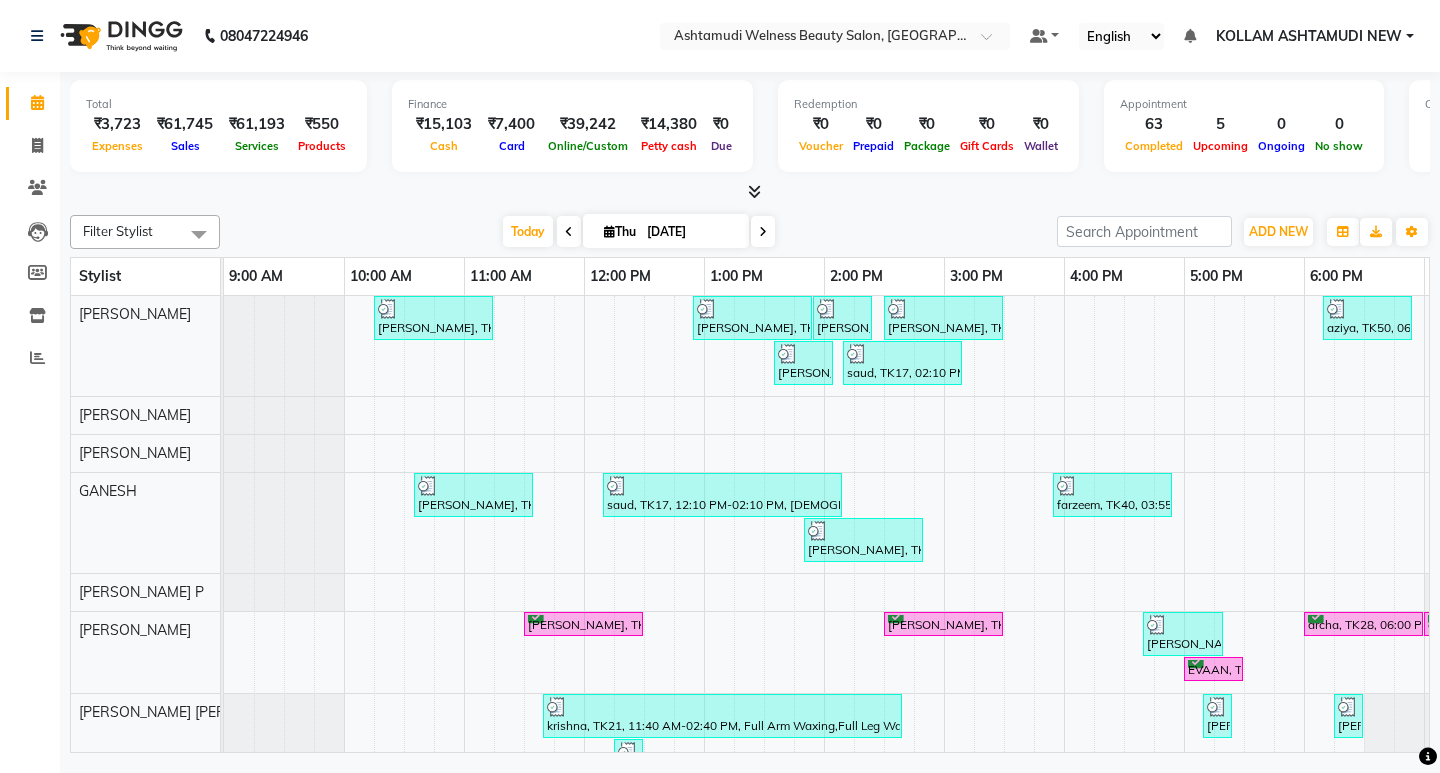 scroll, scrollTop: 0, scrollLeft: 164, axis: horizontal 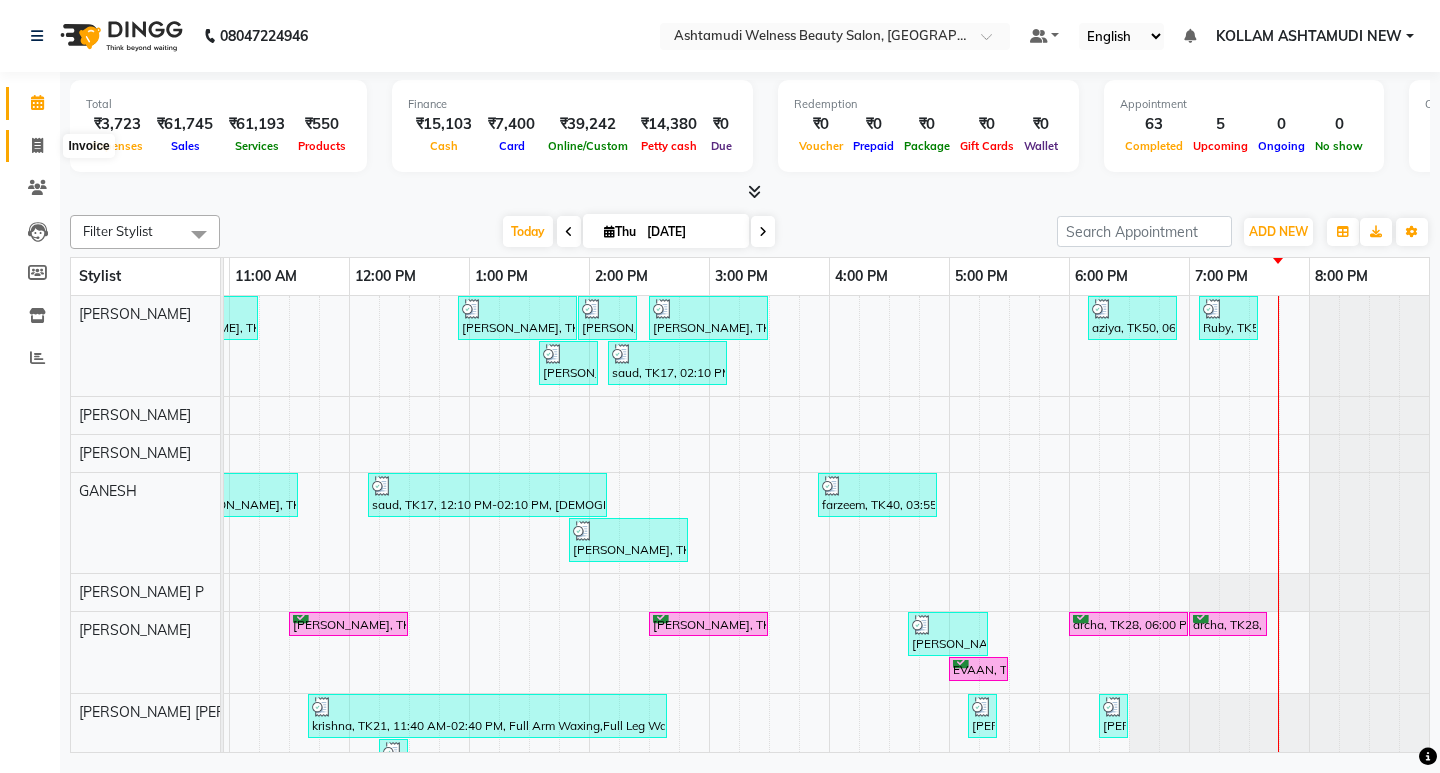 click 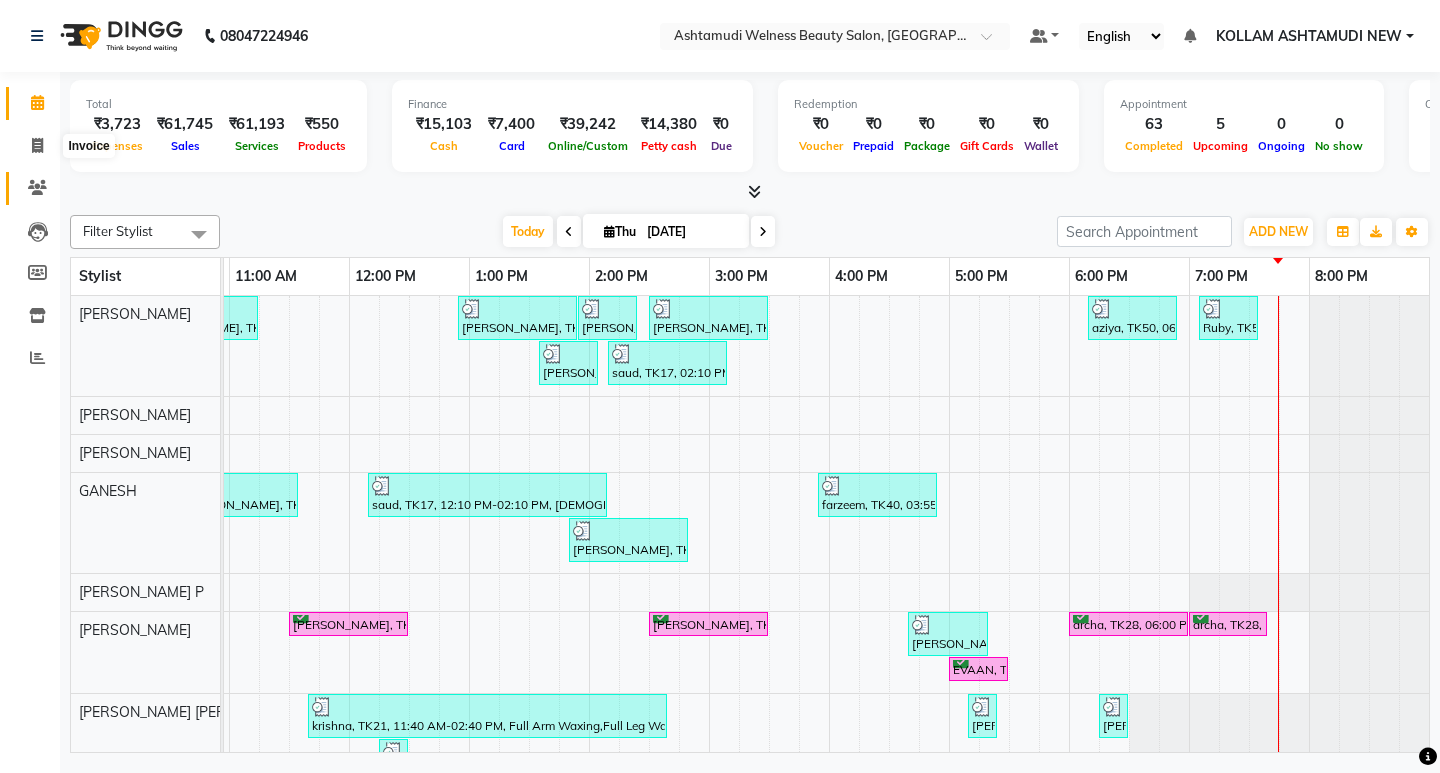 select on "4529" 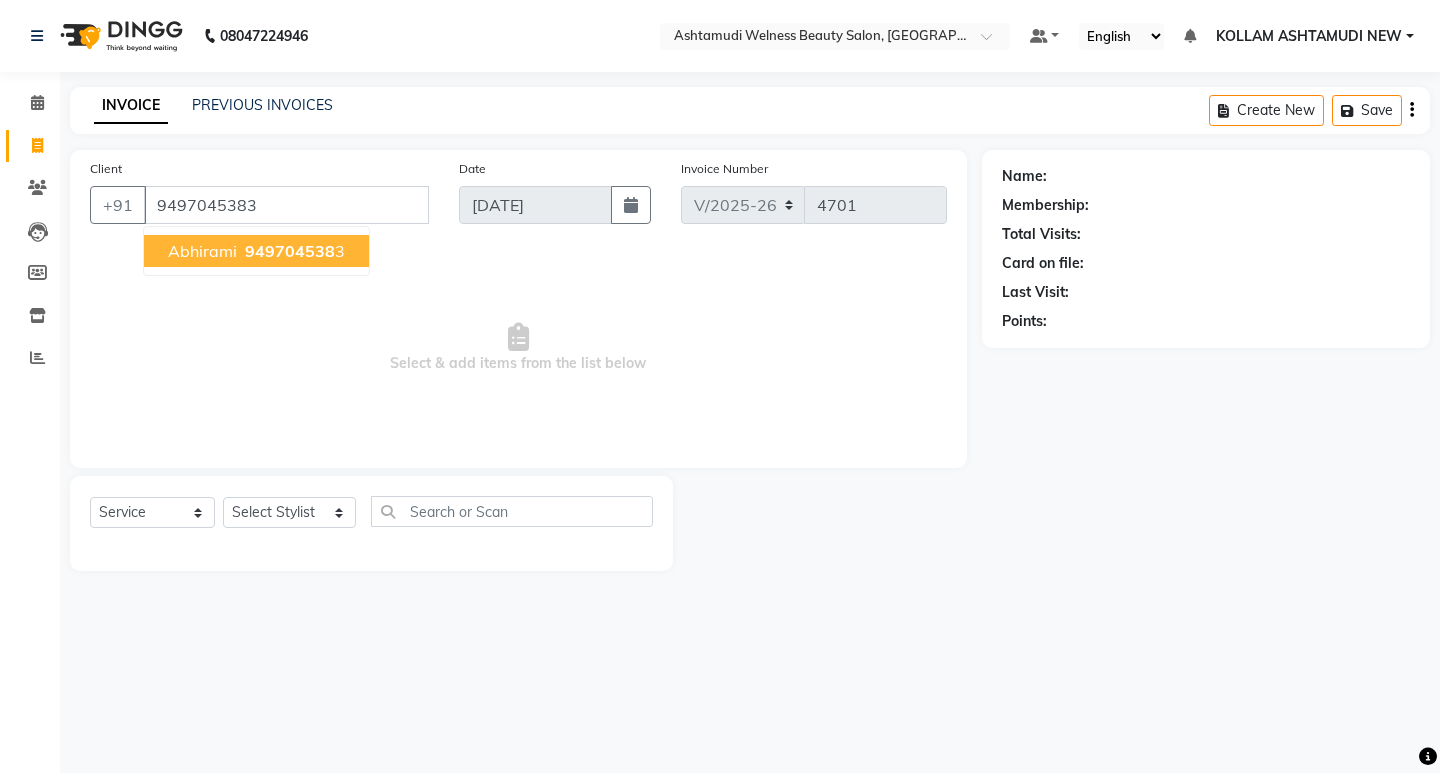 type on "9497045383" 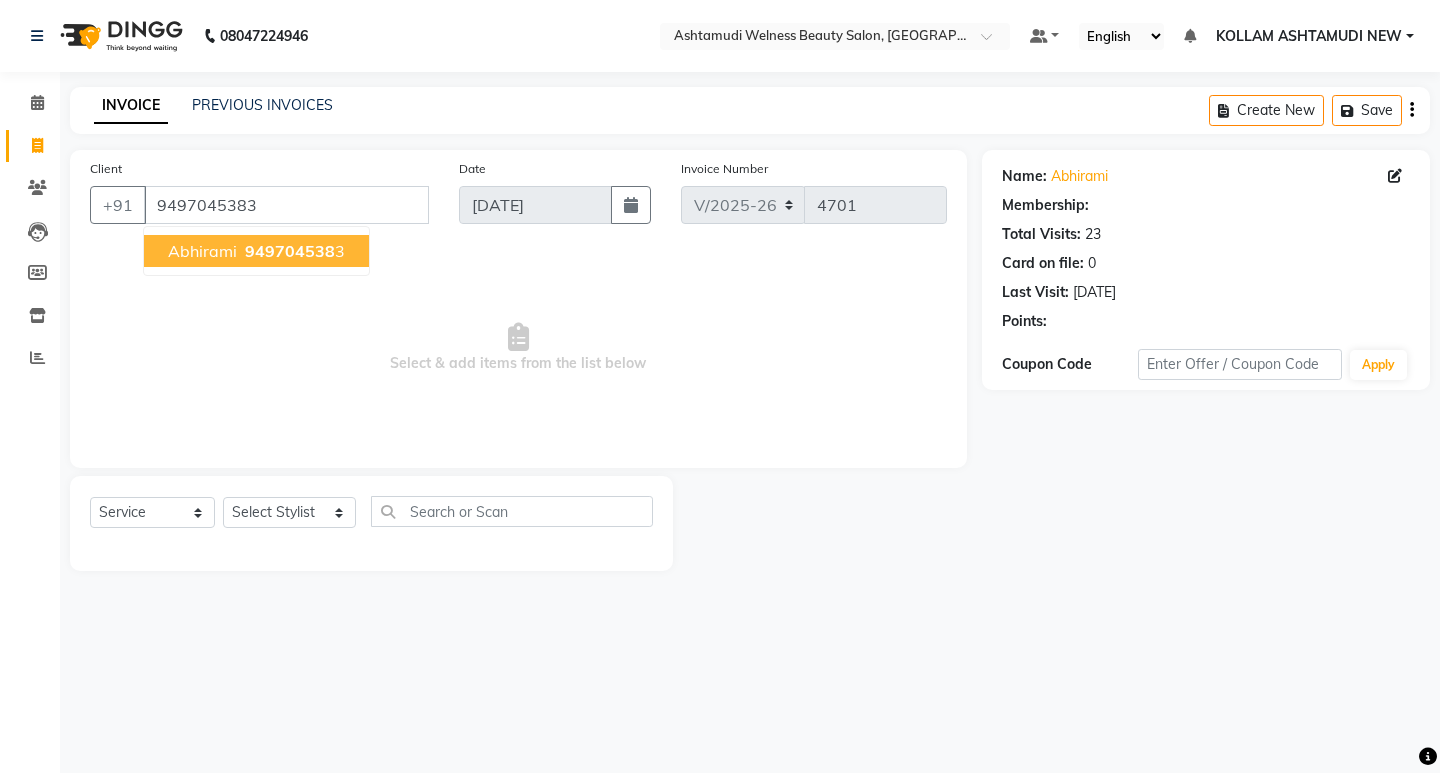 select on "1: Object" 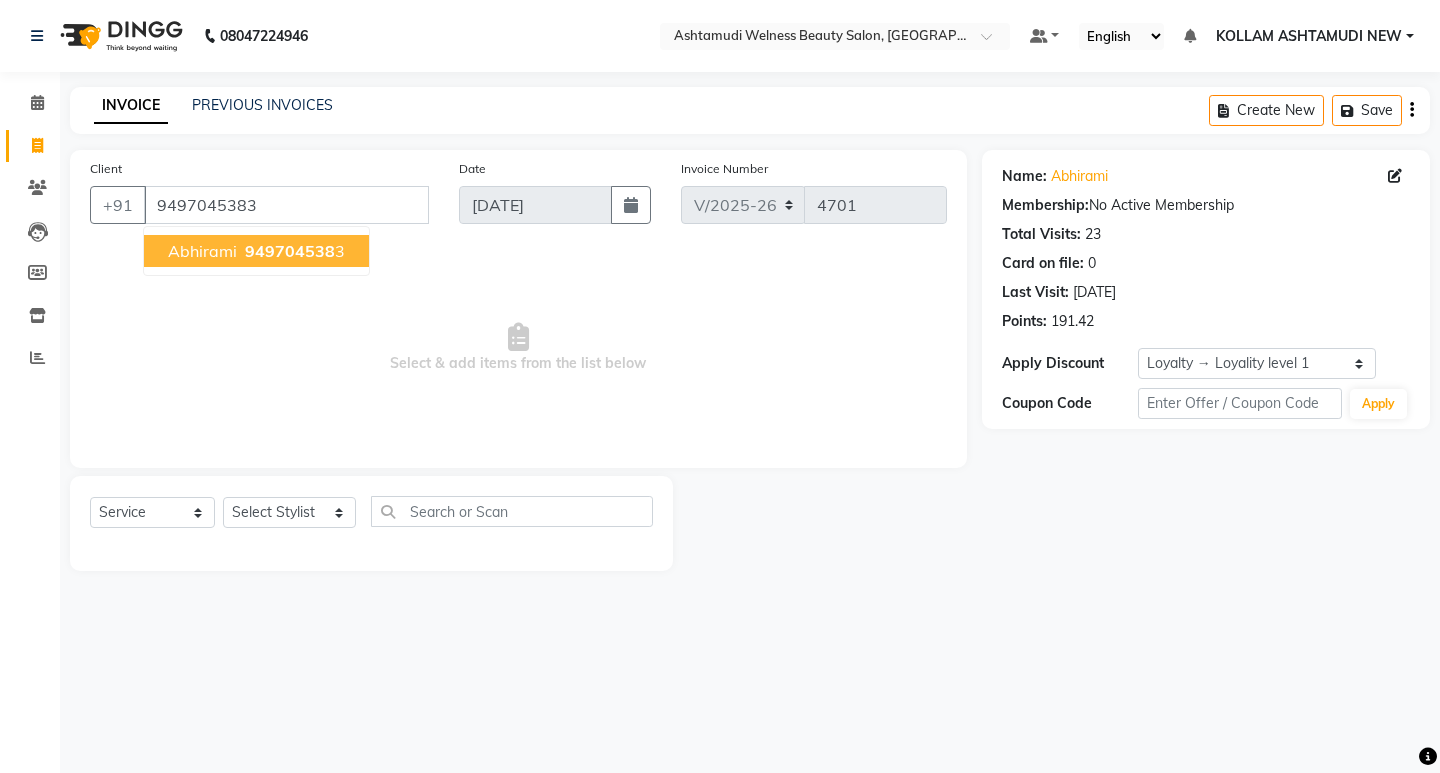click on "949704538 3" at bounding box center [293, 251] 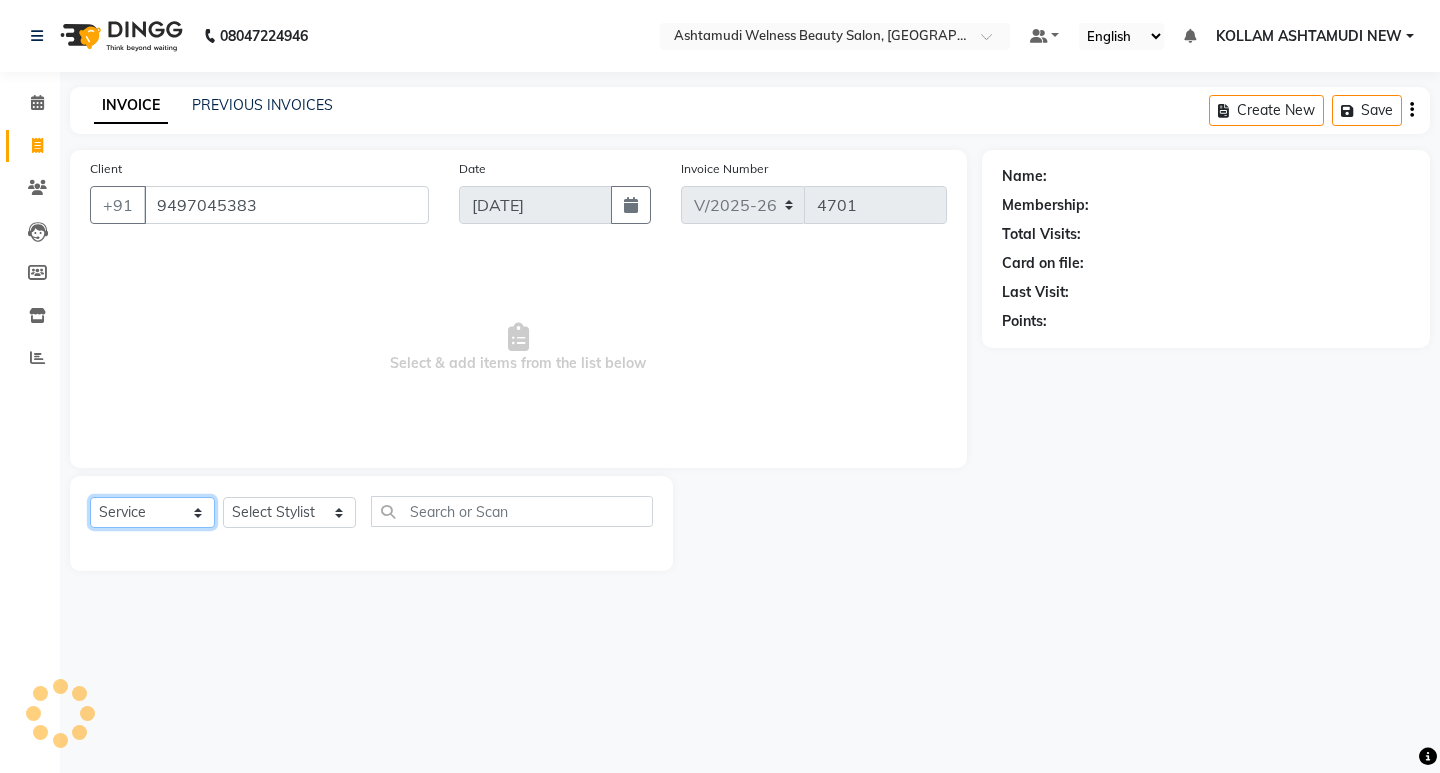 click on "Select  Service  Product  Membership  Package Voucher Prepaid Gift Card" 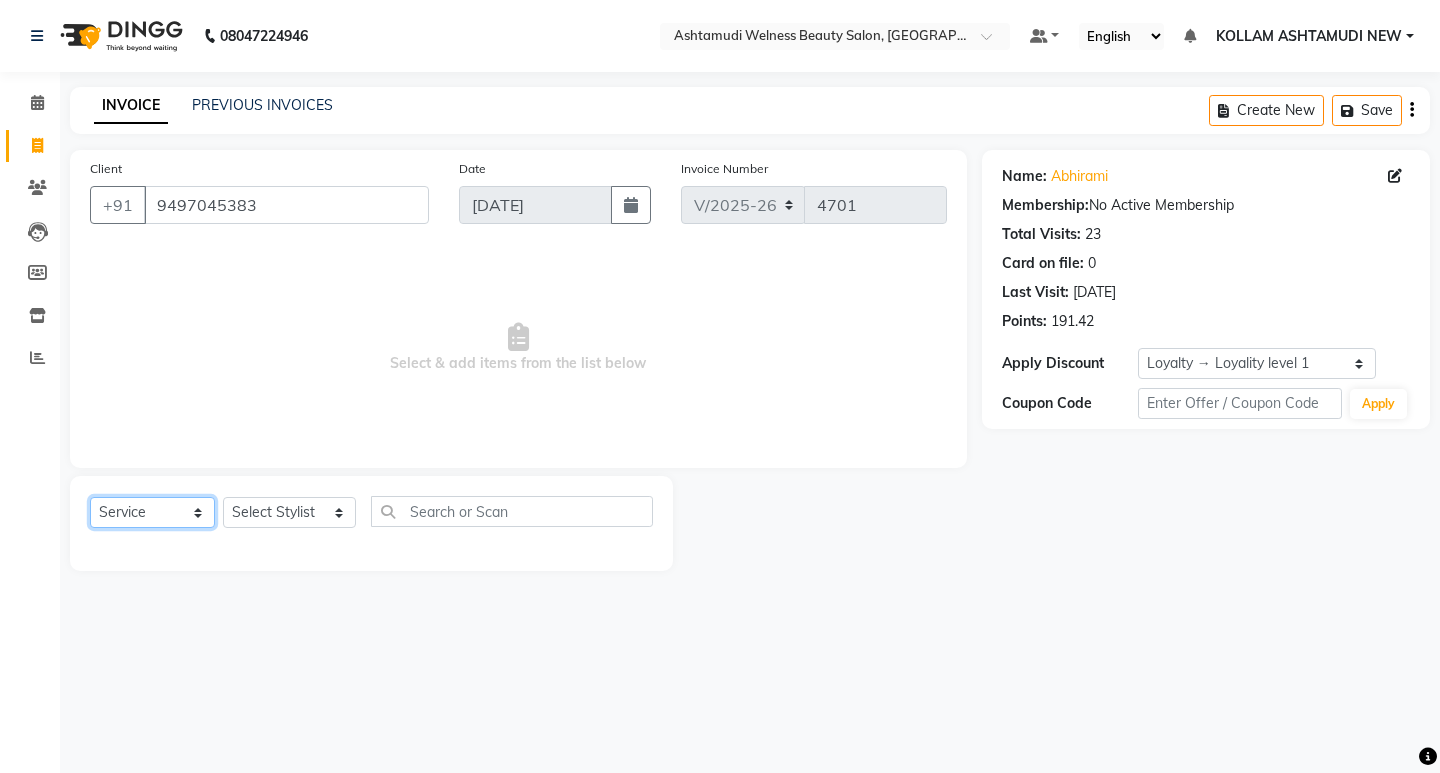 select on "membership" 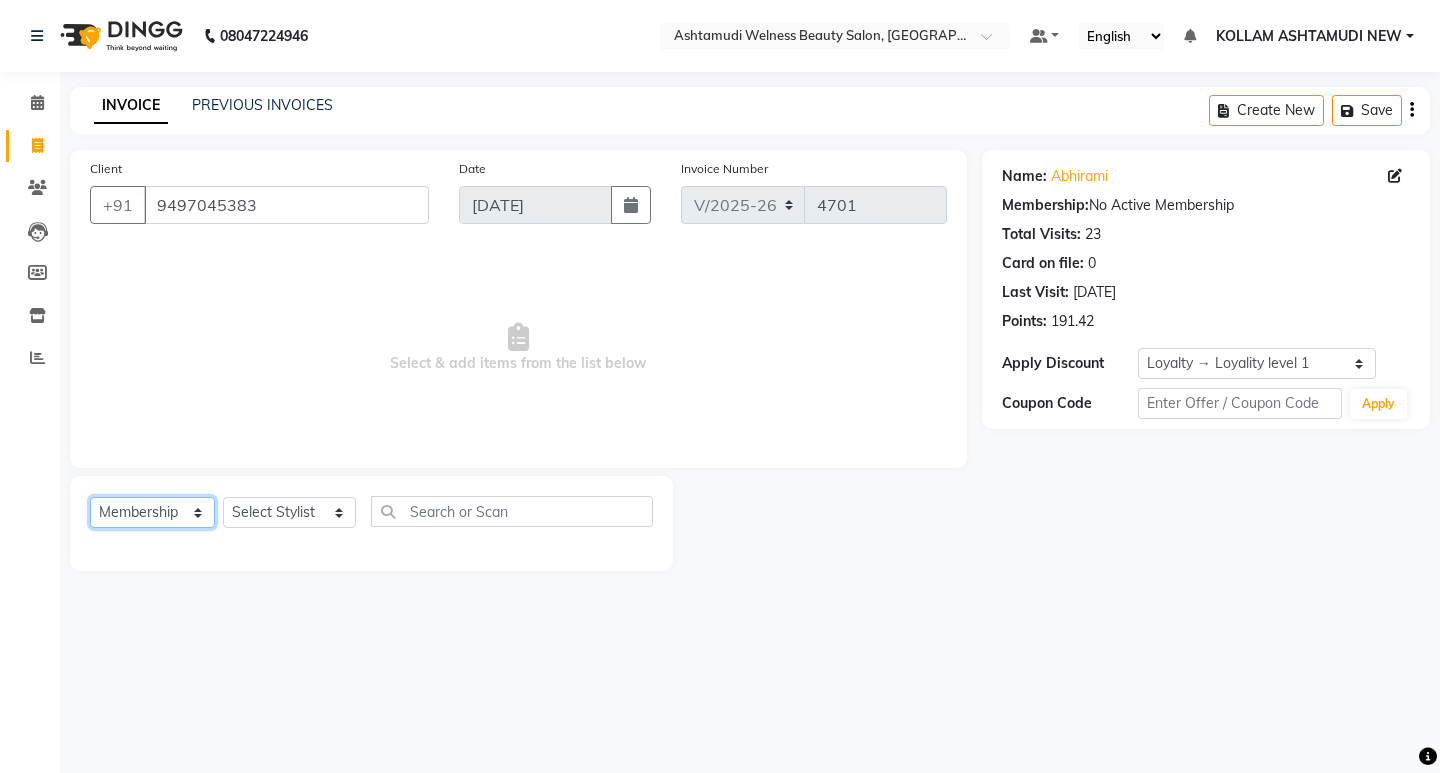 click on "Select  Service  Product  Membership  Package Voucher Prepaid Gift Card" 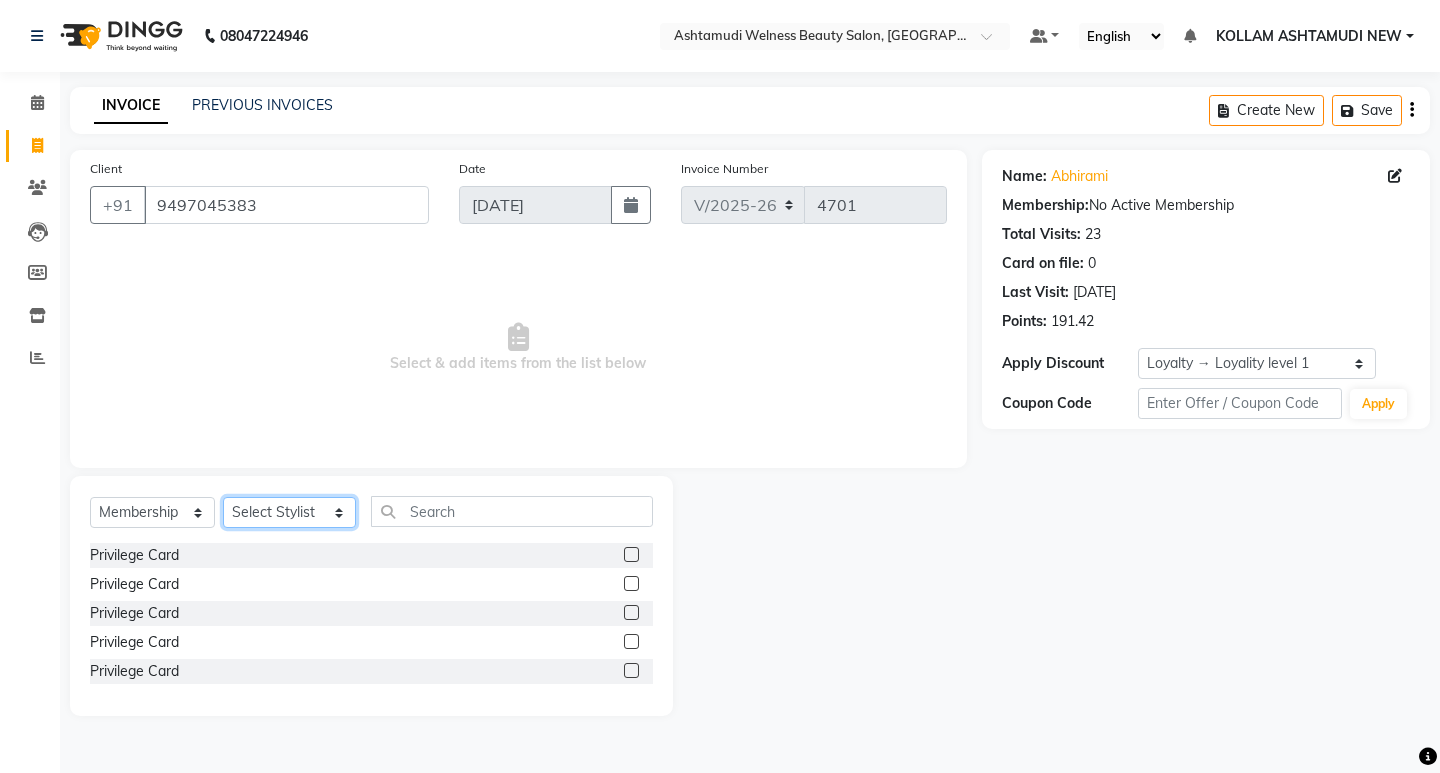 click on "Select Stylist [PERSON_NAME] Admin [PERSON_NAME]  [PERSON_NAME] [PERSON_NAME] [PERSON_NAME]  M [PERSON_NAME]  [PERSON_NAME]  P [PERSON_NAME] ASHTAMUDI KOLLAM ASHTAMUDI NEW  [PERSON_NAME] [PERSON_NAME] [PERSON_NAME]  [PERSON_NAME] [PERSON_NAME] [PERSON_NAME] [PERSON_NAME] [PERSON_NAME] M [PERSON_NAME] SARIGA [PERSON_NAME] [PERSON_NAME] [PERSON_NAME] [PERSON_NAME] [PERSON_NAME] S" 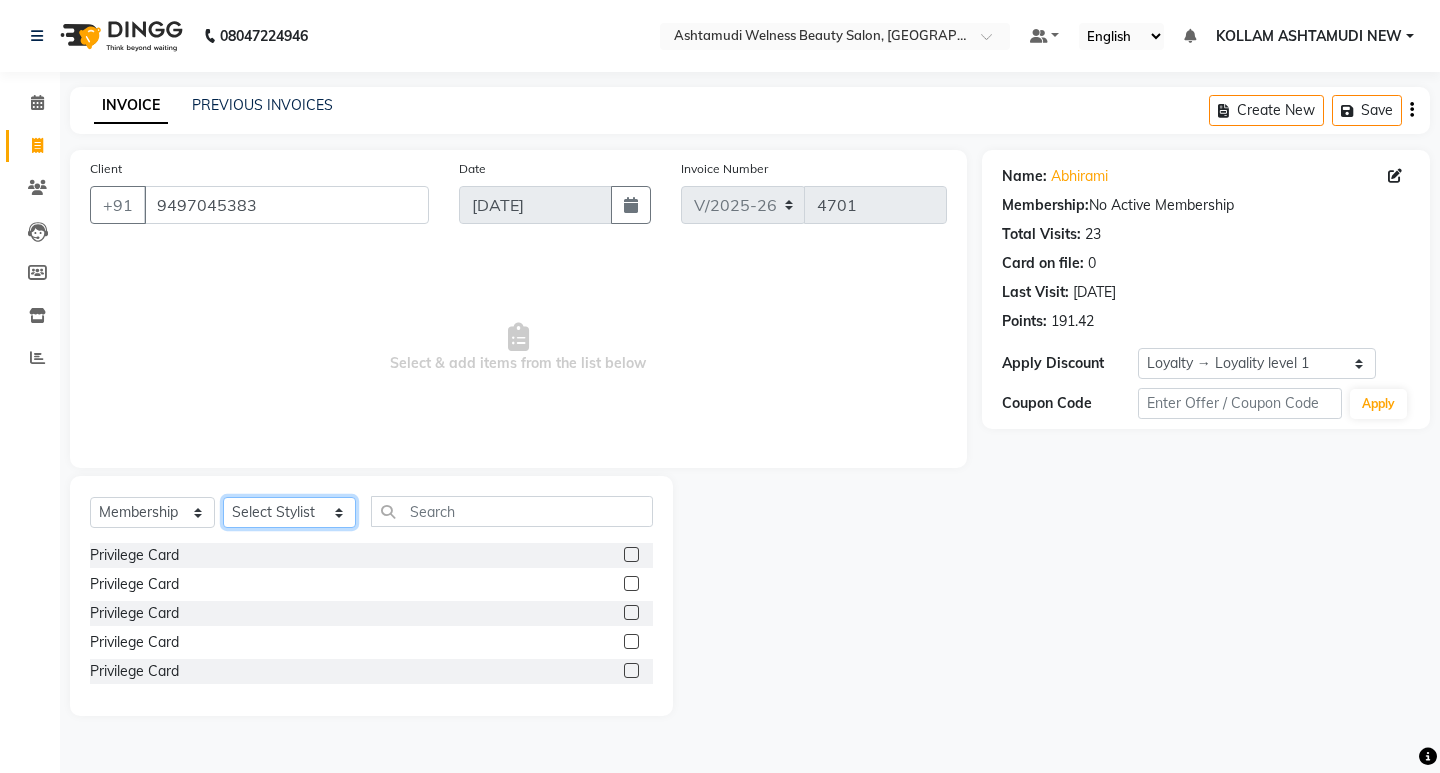 select on "39754" 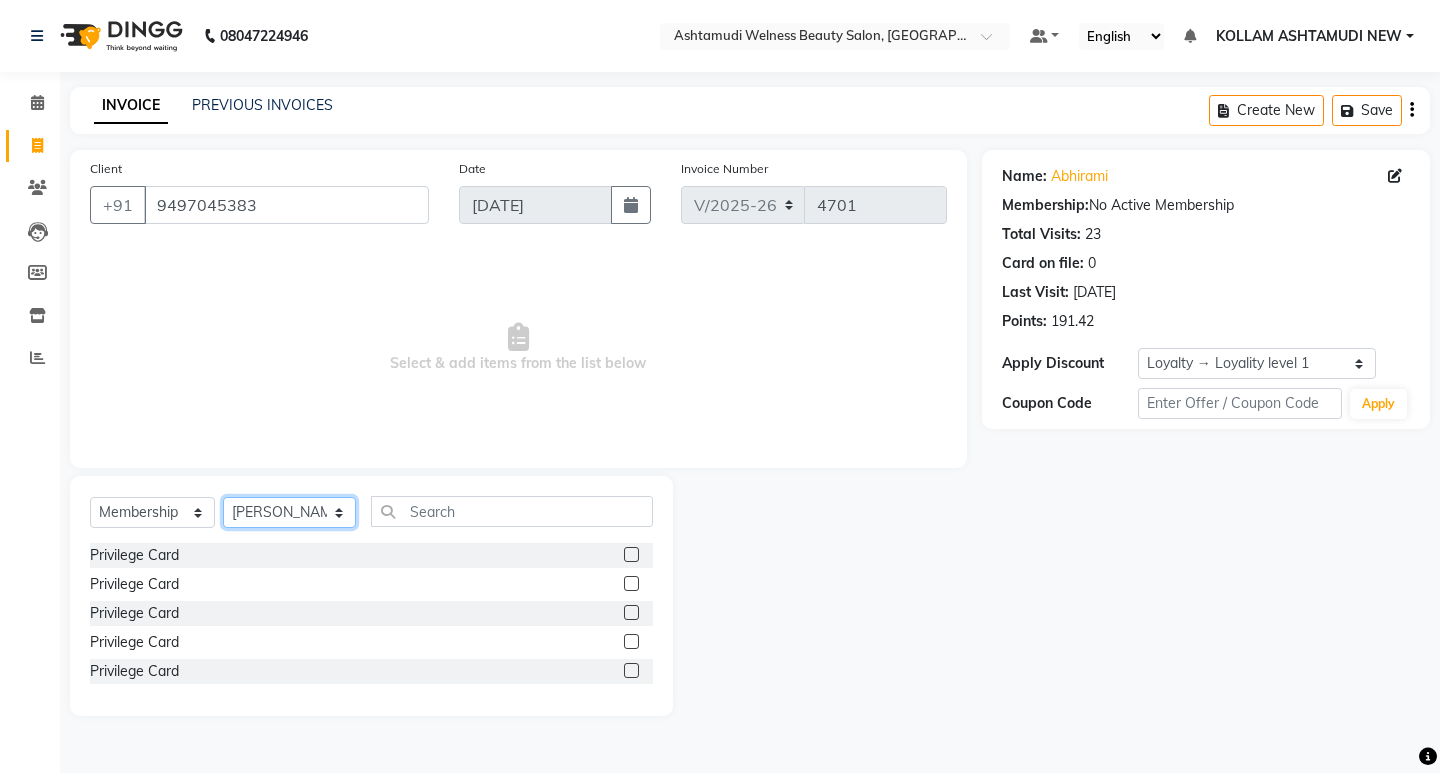 click on "Select Stylist [PERSON_NAME] Admin [PERSON_NAME]  [PERSON_NAME] [PERSON_NAME] [PERSON_NAME]  M [PERSON_NAME]  [PERSON_NAME]  P [PERSON_NAME] ASHTAMUDI KOLLAM ASHTAMUDI NEW  [PERSON_NAME] [PERSON_NAME] [PERSON_NAME]  [PERSON_NAME] [PERSON_NAME] [PERSON_NAME] [PERSON_NAME] [PERSON_NAME] M [PERSON_NAME] SARIGA [PERSON_NAME] [PERSON_NAME] [PERSON_NAME] [PERSON_NAME] [PERSON_NAME] S" 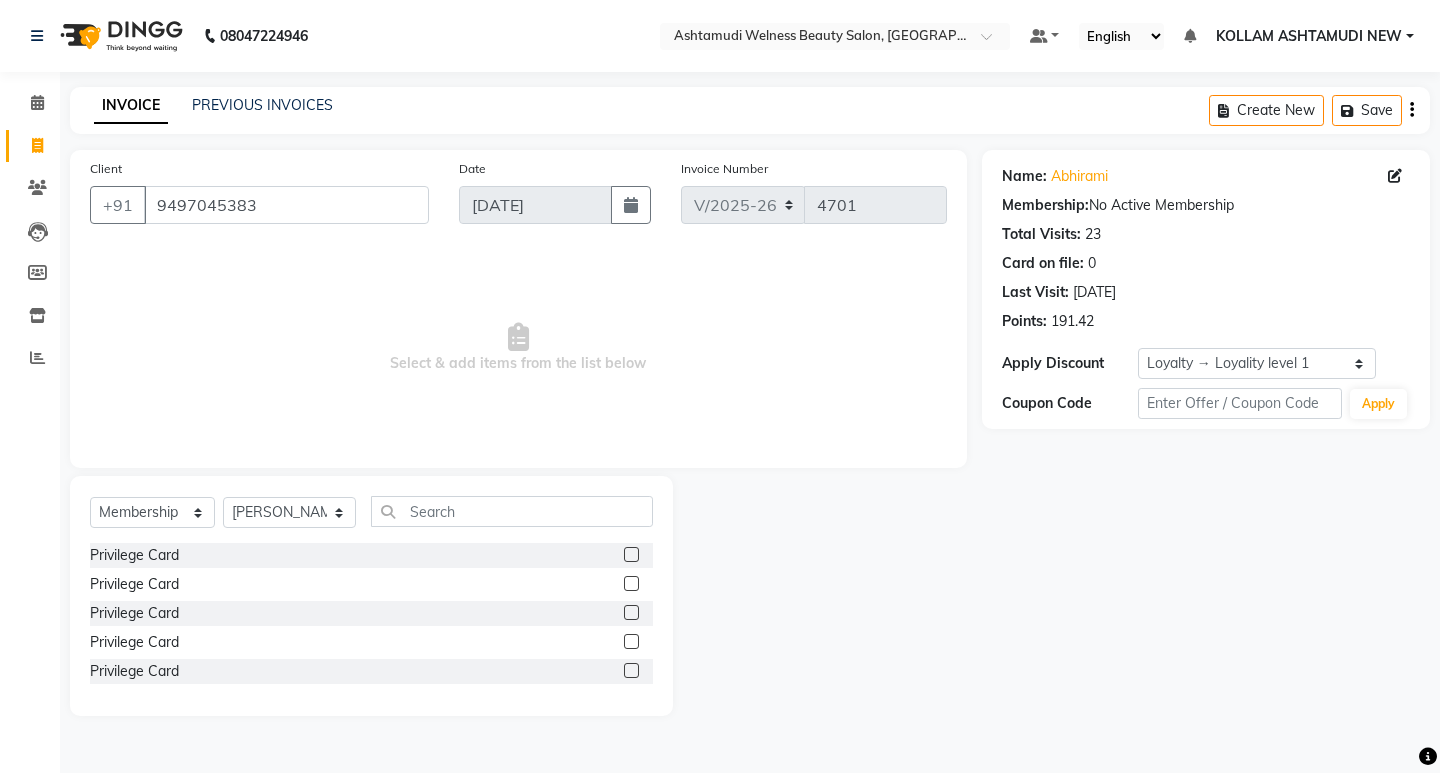 click 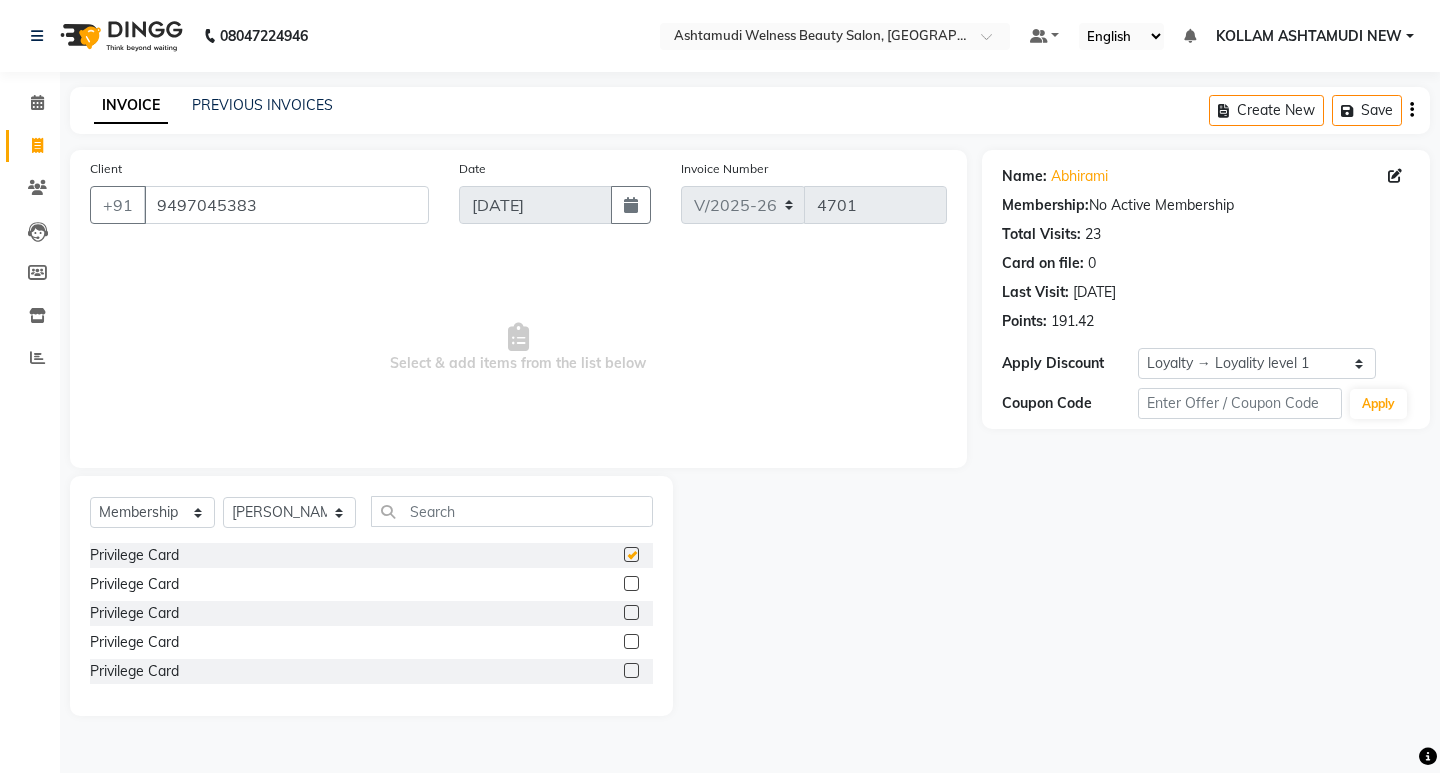 select on "select" 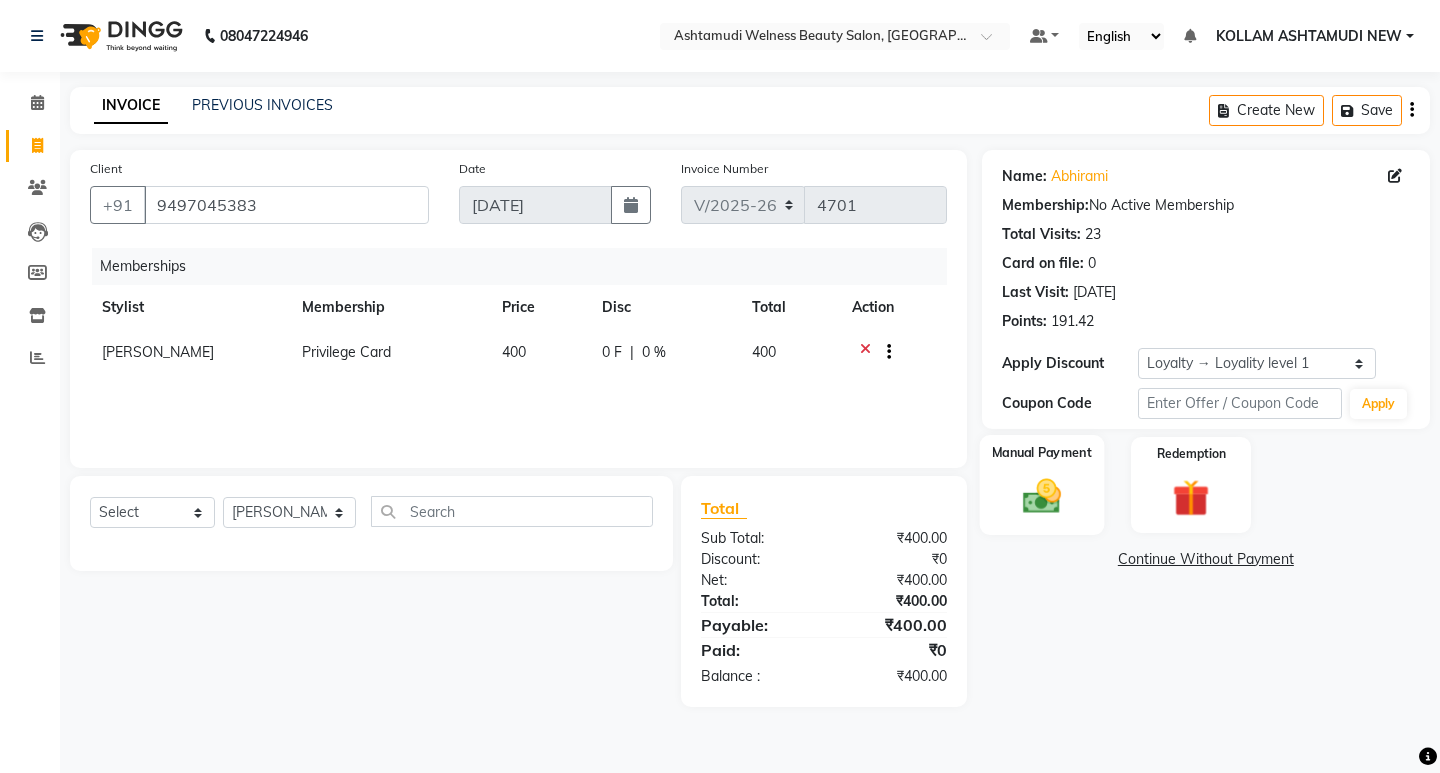 click 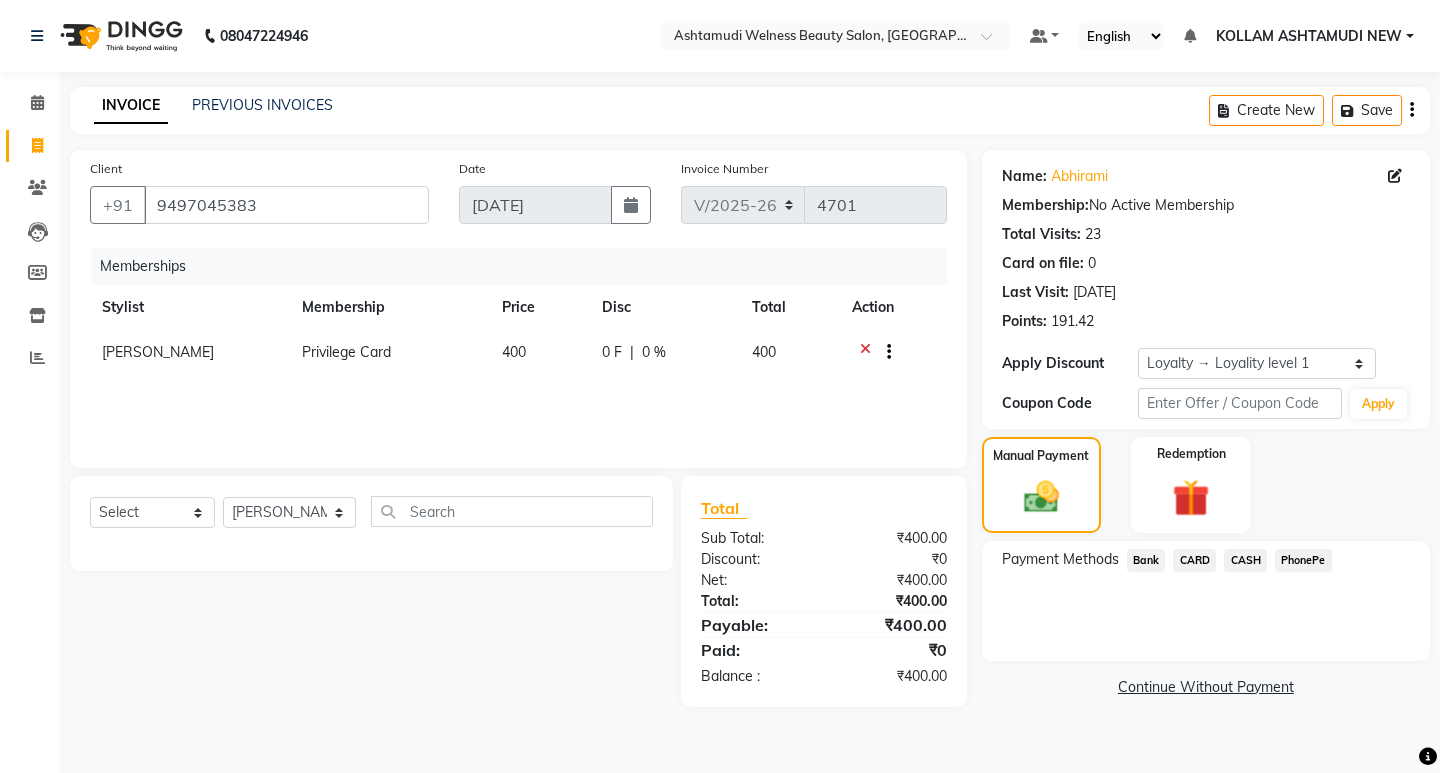 drag, startPoint x: 1326, startPoint y: 565, endPoint x: 1308, endPoint y: 573, distance: 19.697716 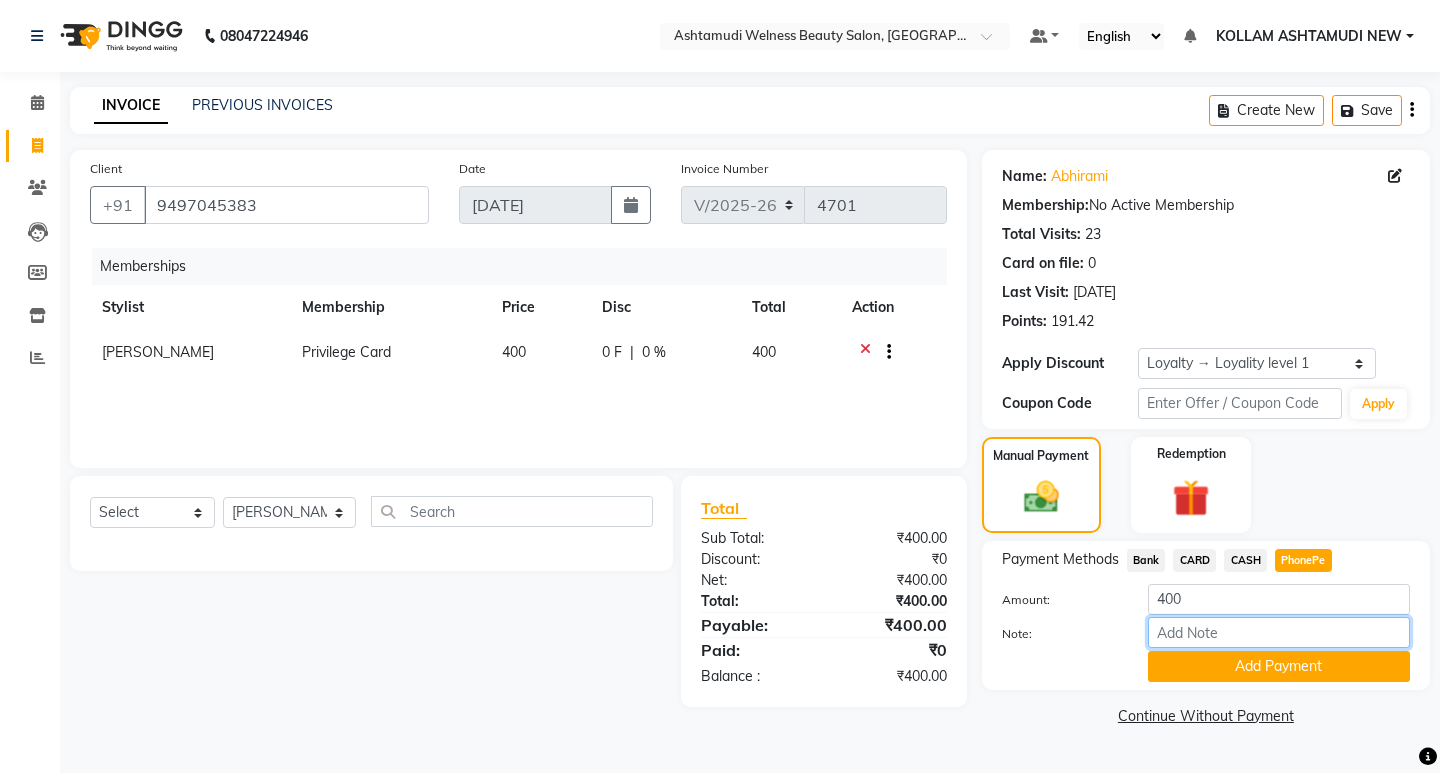 click on "Note:" at bounding box center (1279, 632) 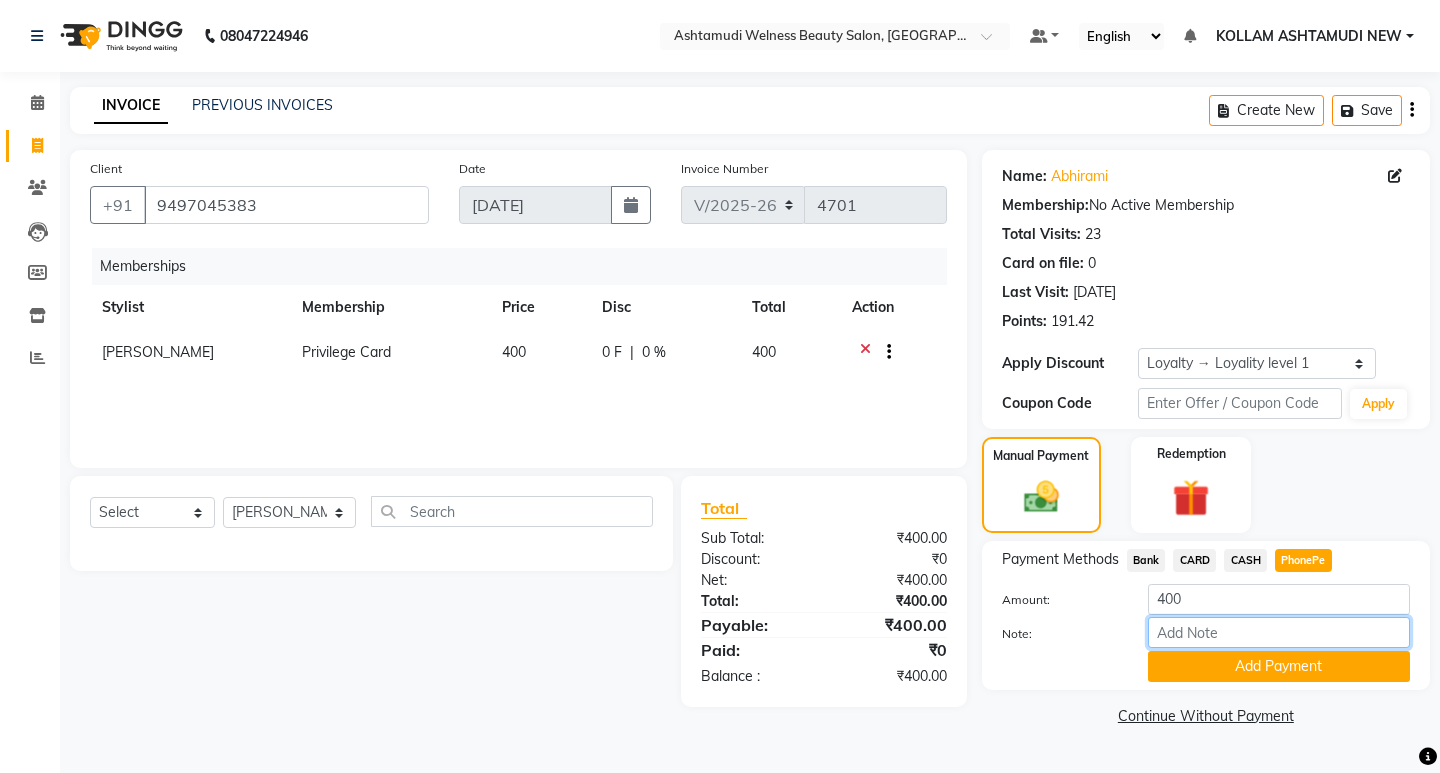 type on "shilu" 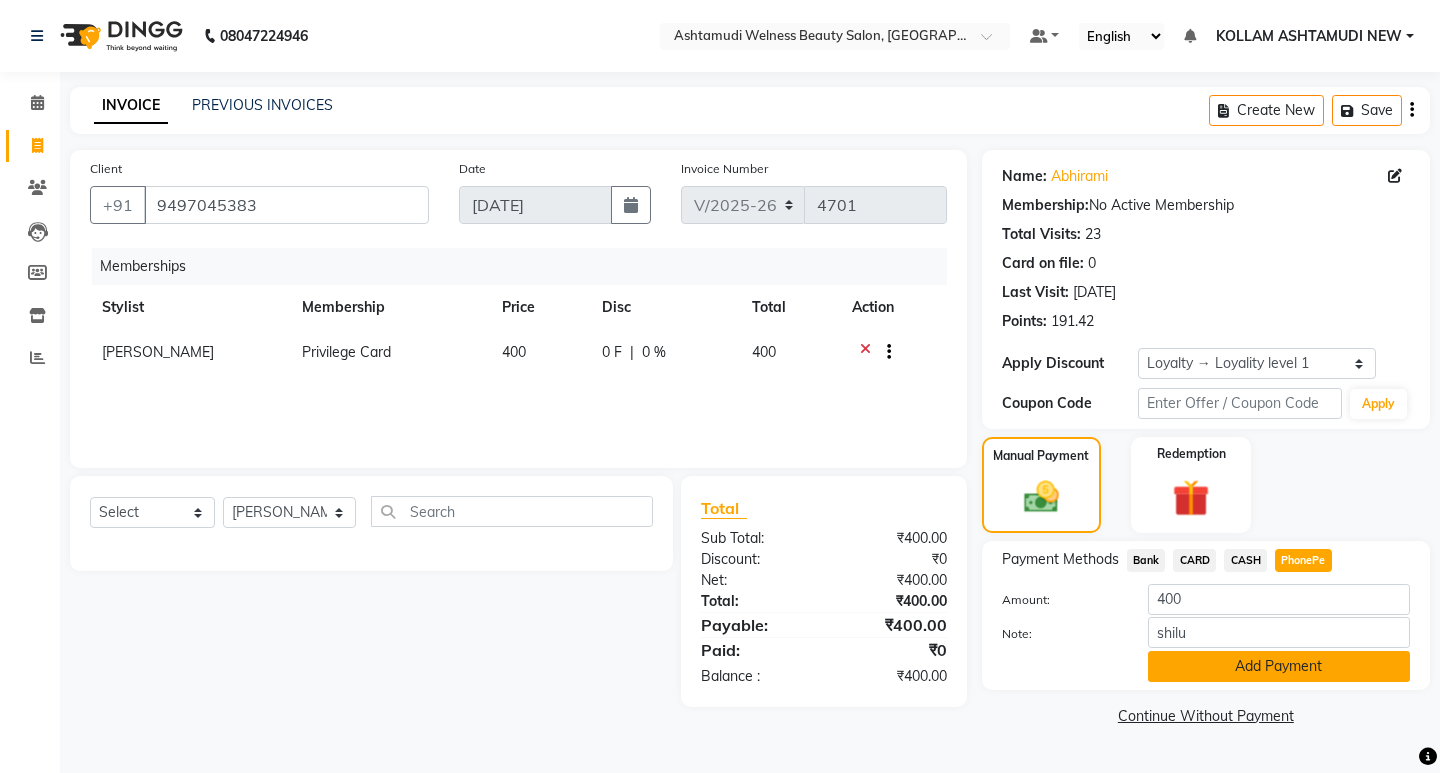 click on "Add Payment" 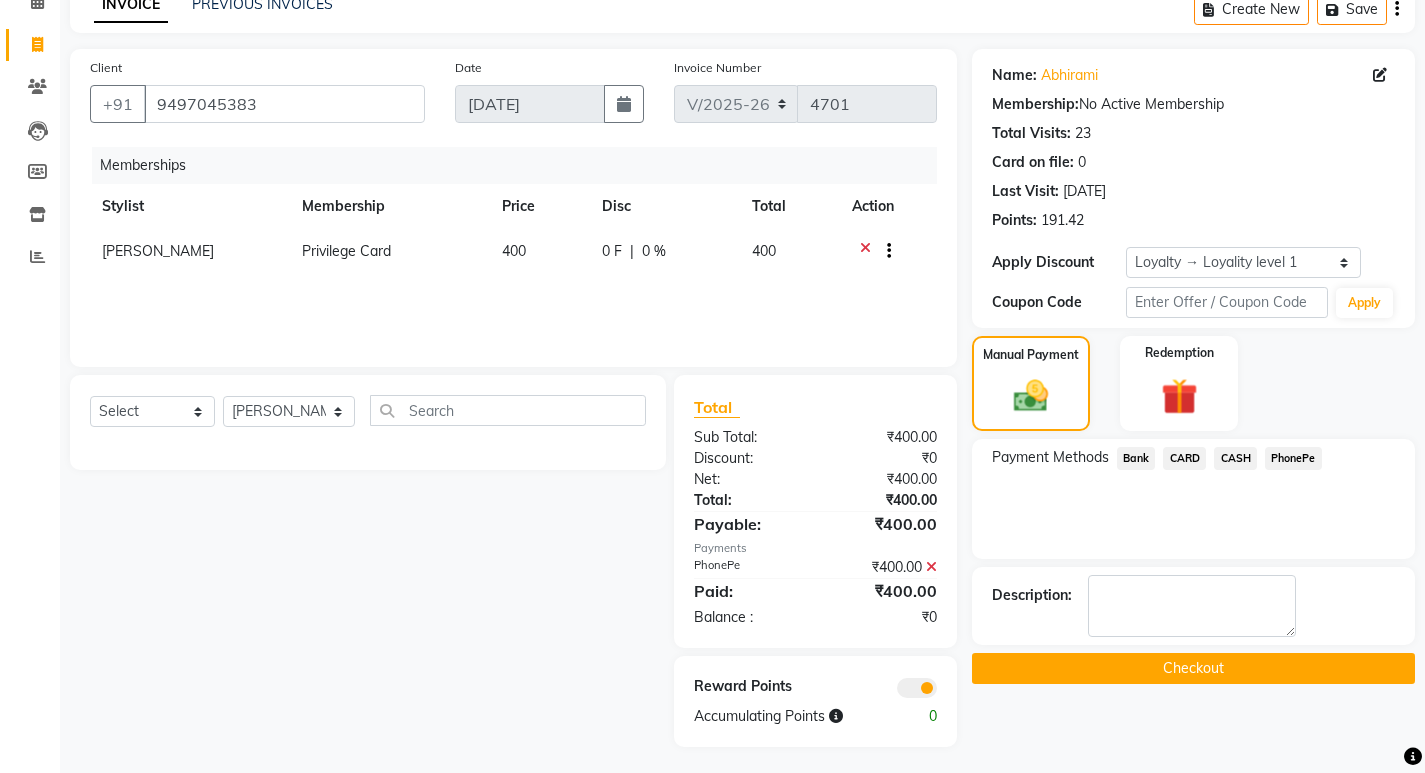 scroll, scrollTop: 105, scrollLeft: 0, axis: vertical 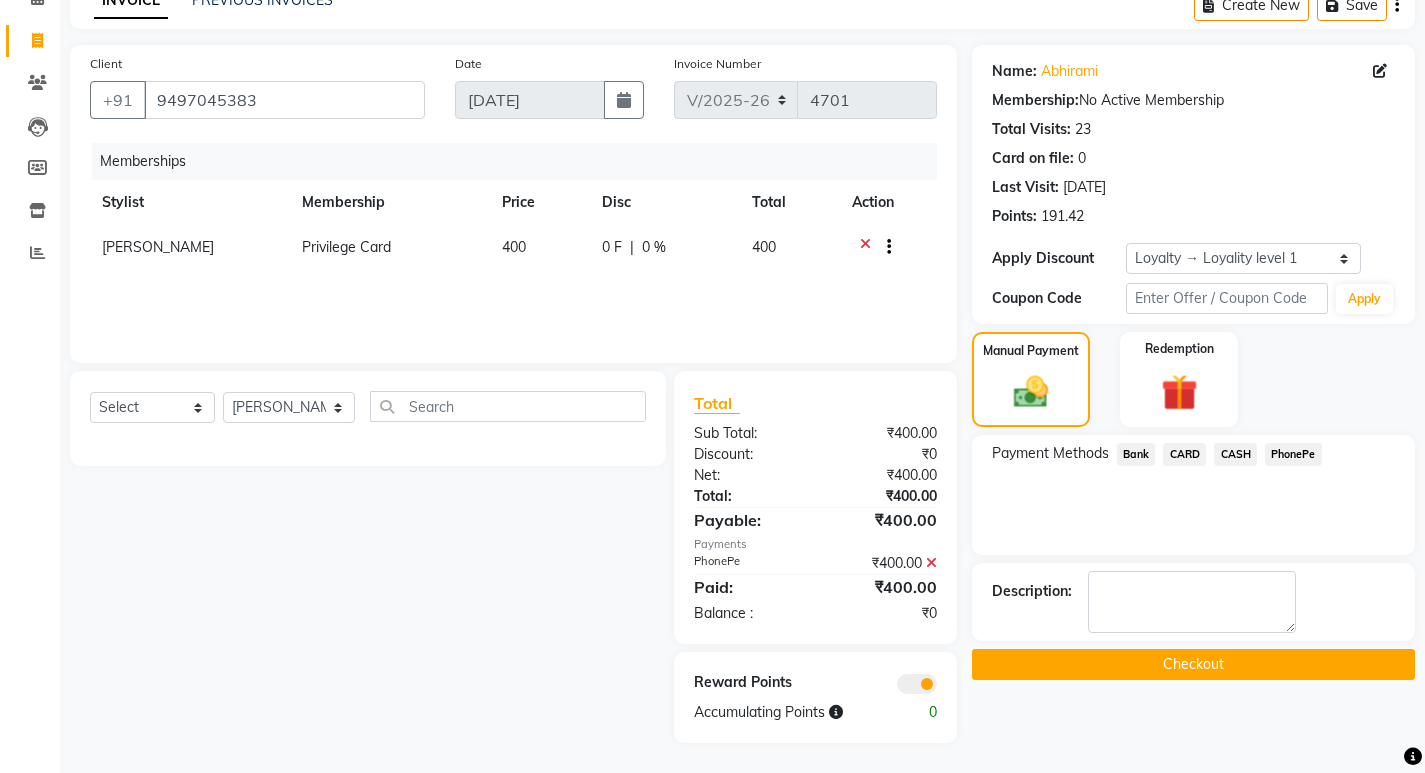 click on "Checkout" 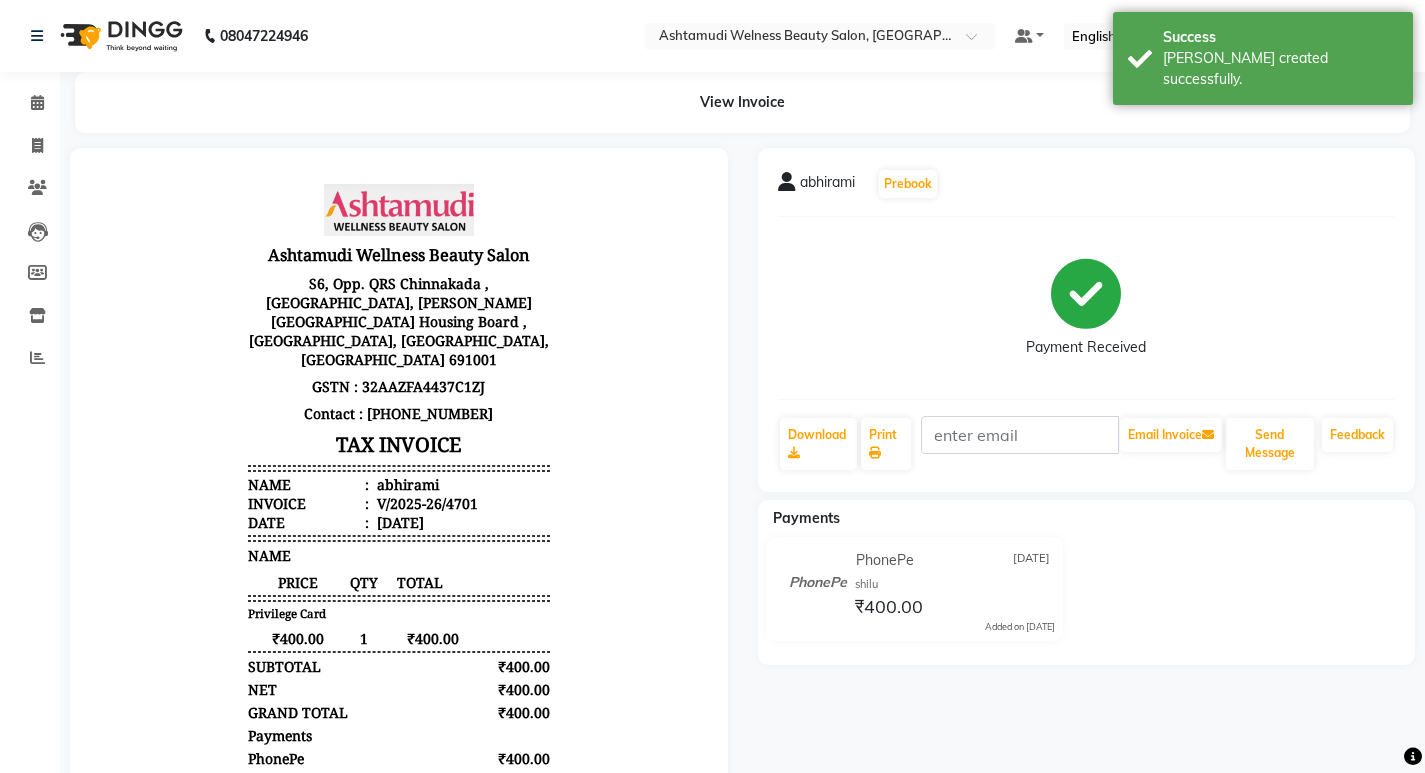 scroll, scrollTop: 0, scrollLeft: 0, axis: both 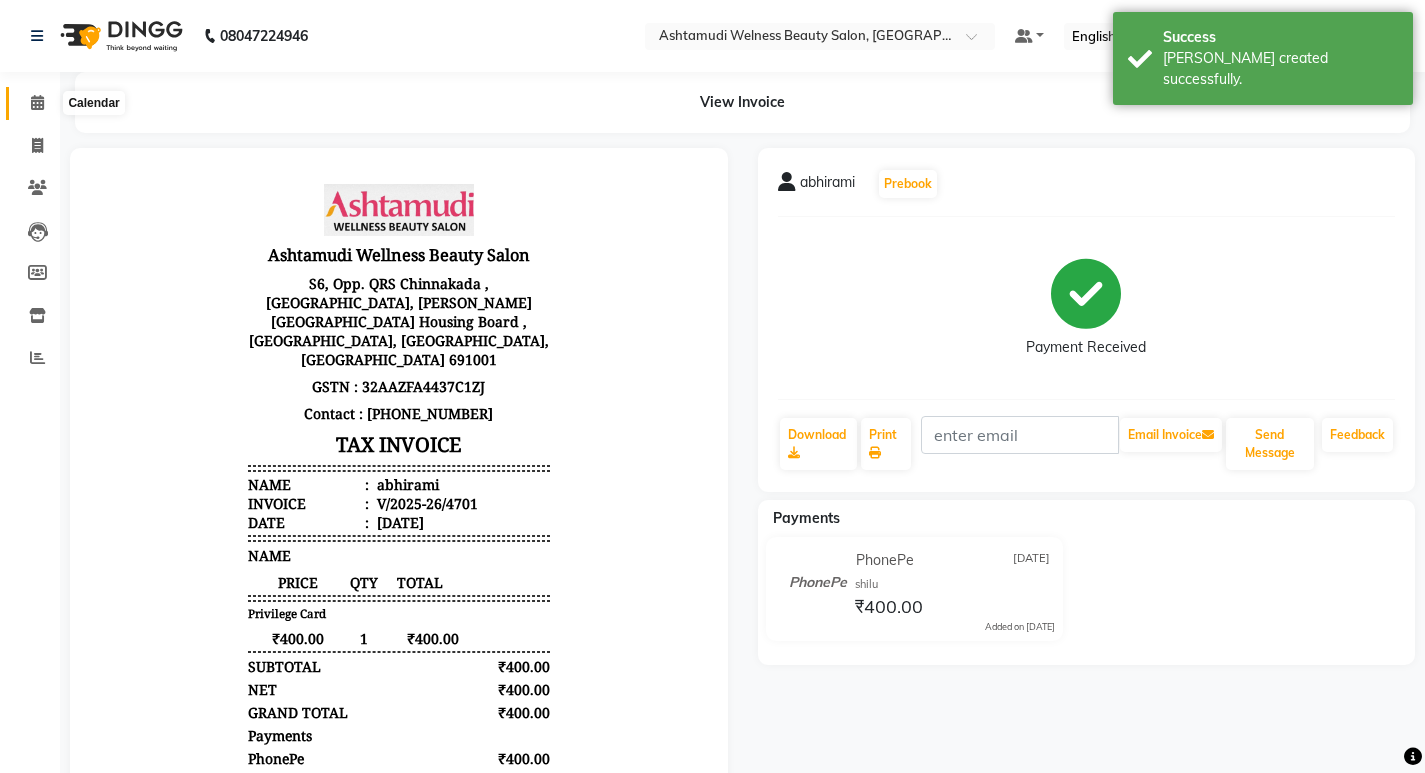click 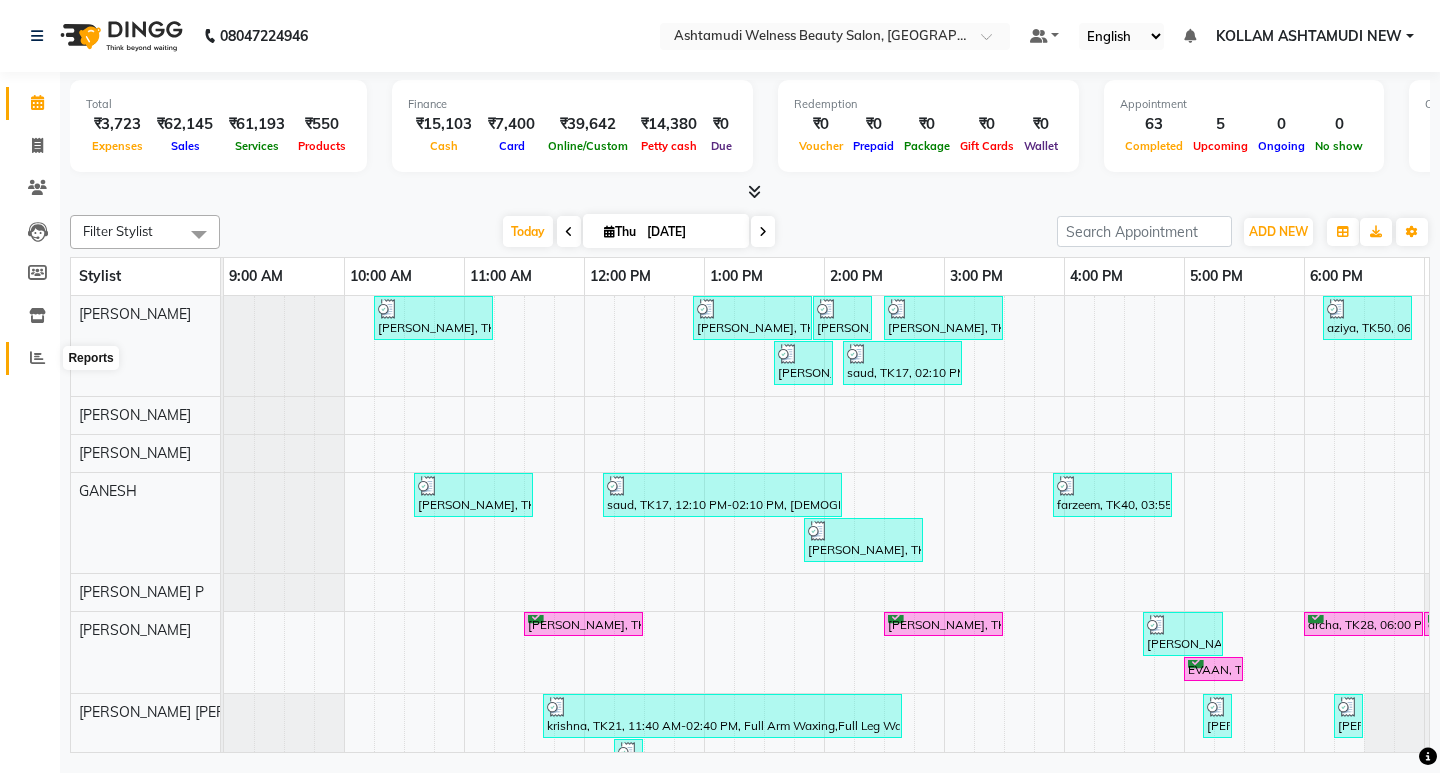 click 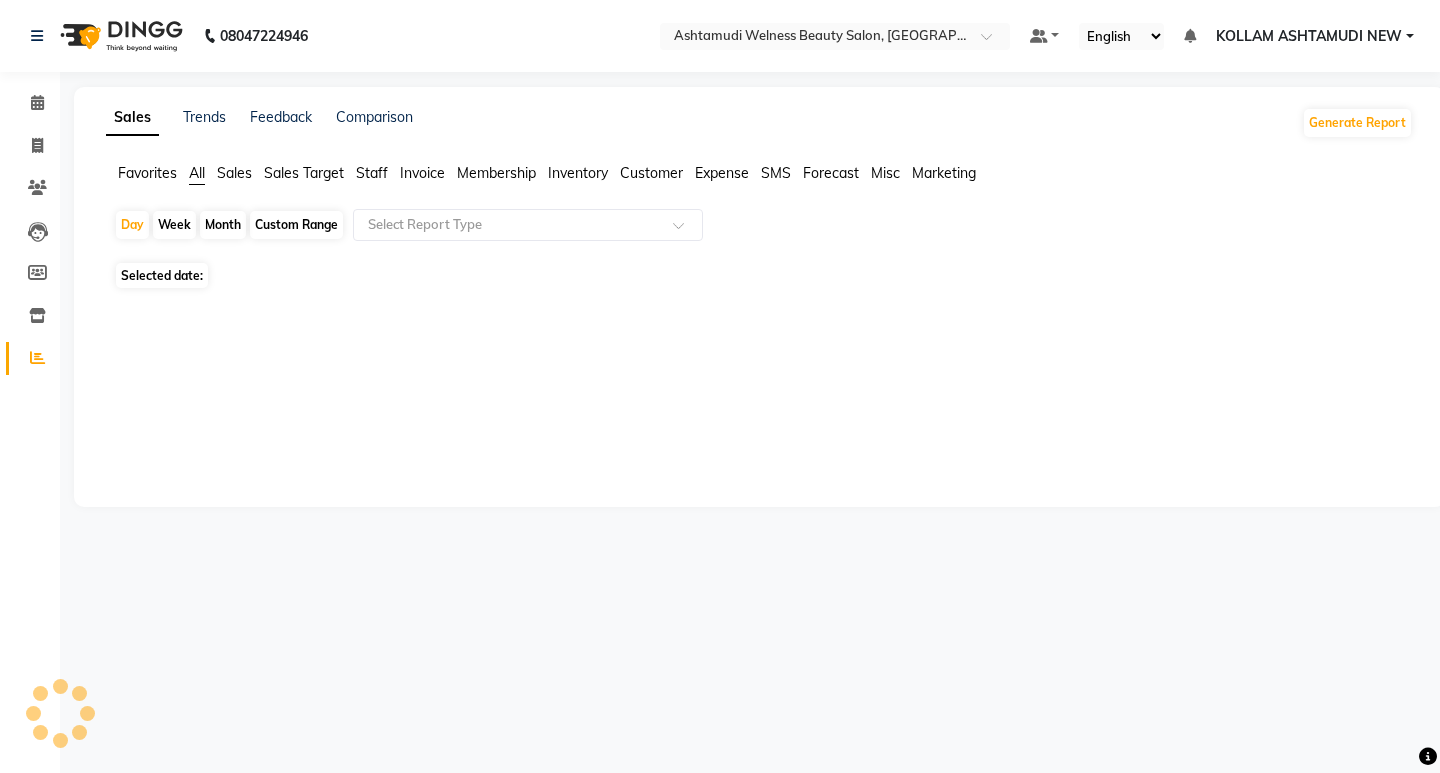 click on "Custom Range" 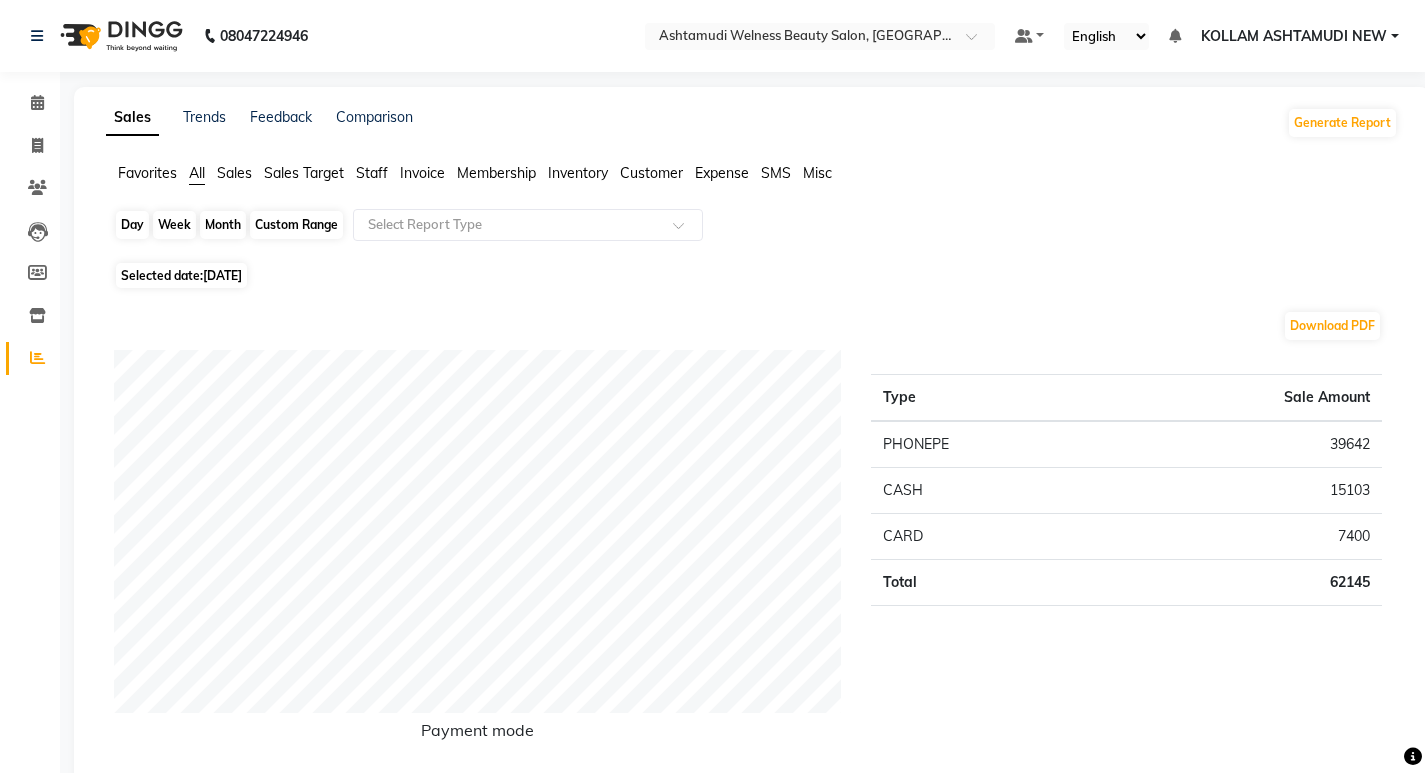 click on "Custom Range" 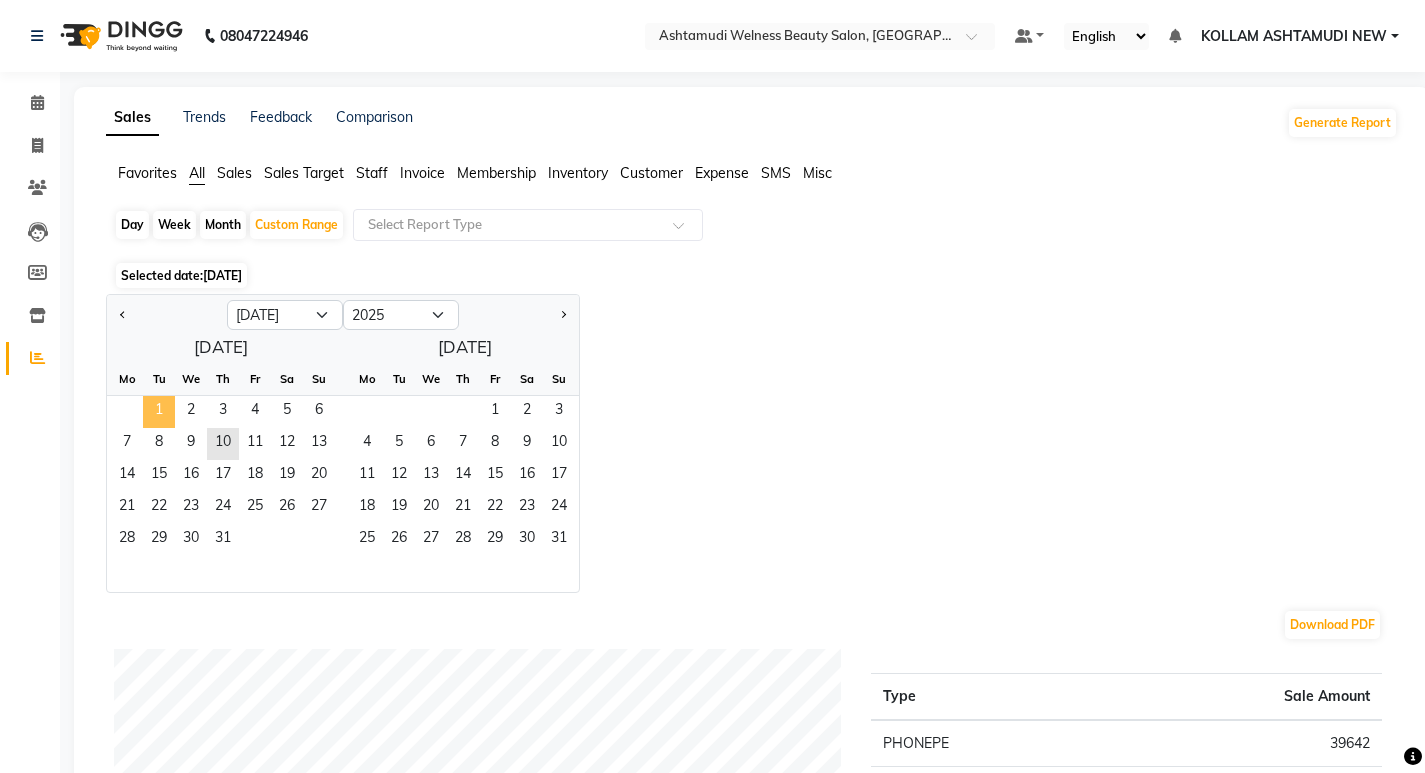 click on "1" 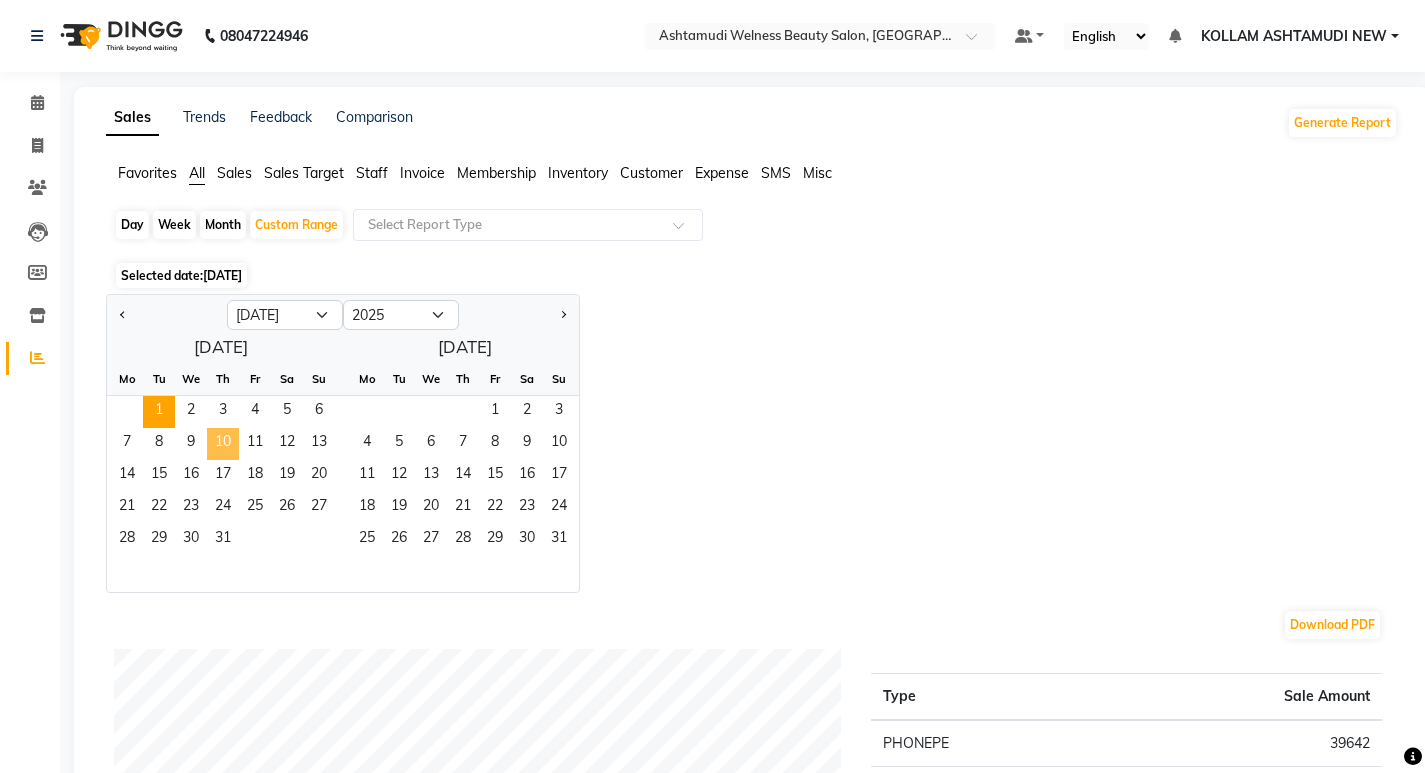 click on "10" 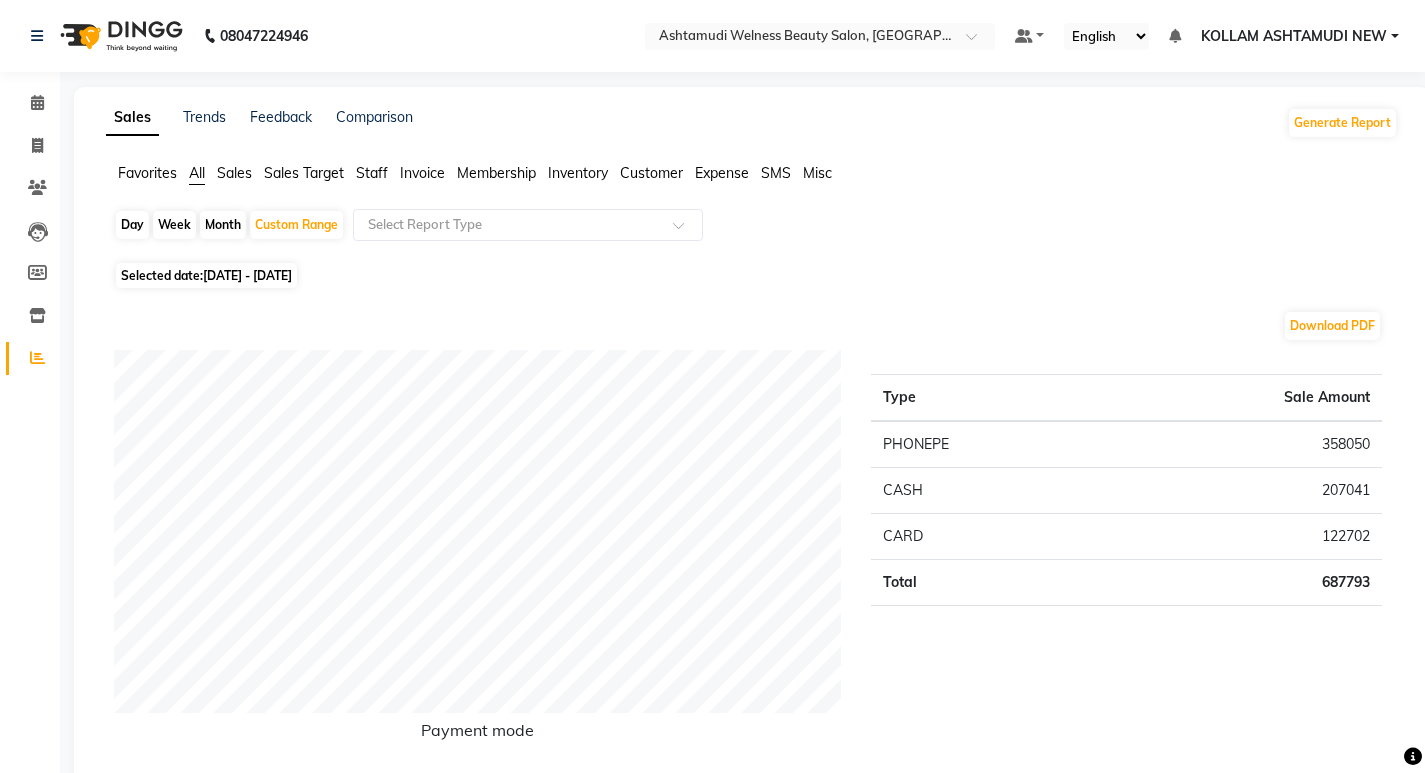 click on "Staff" 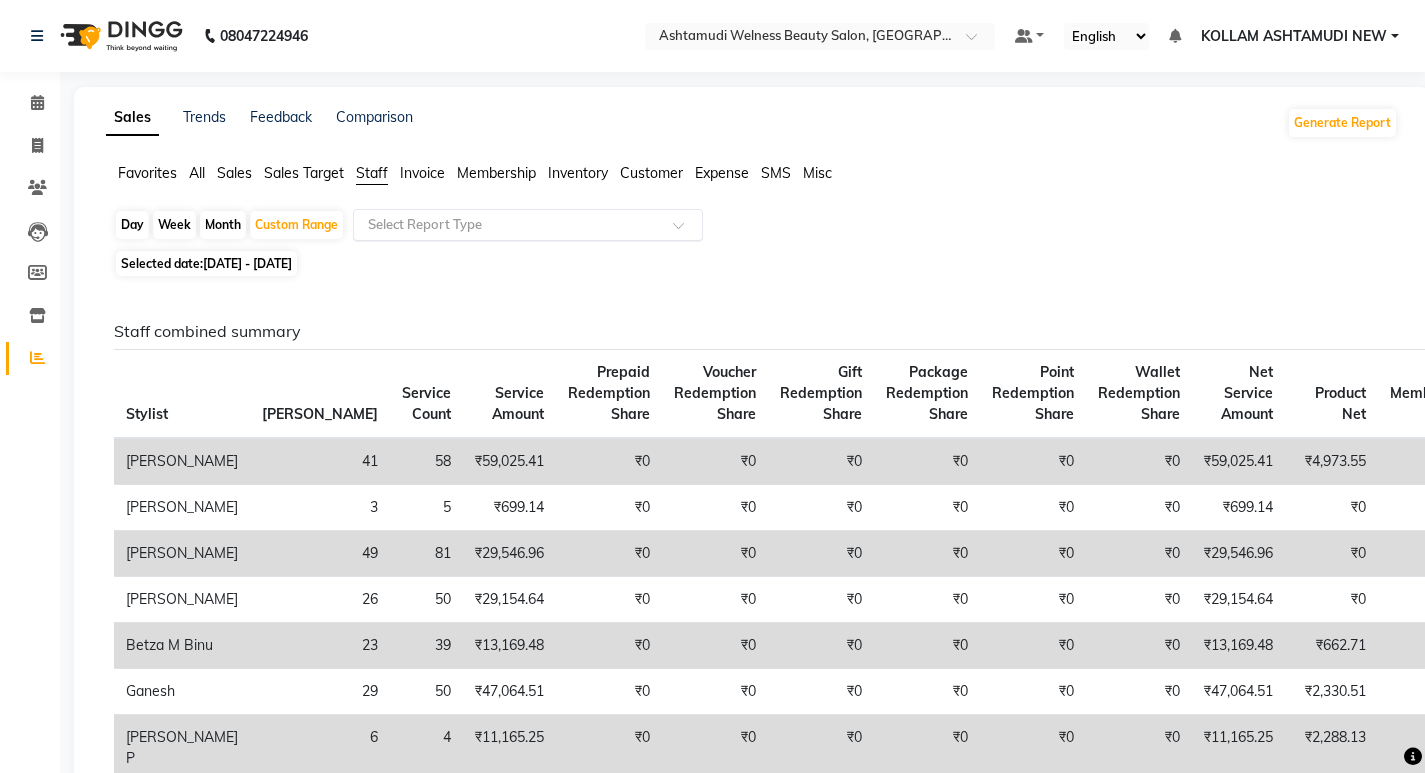 click 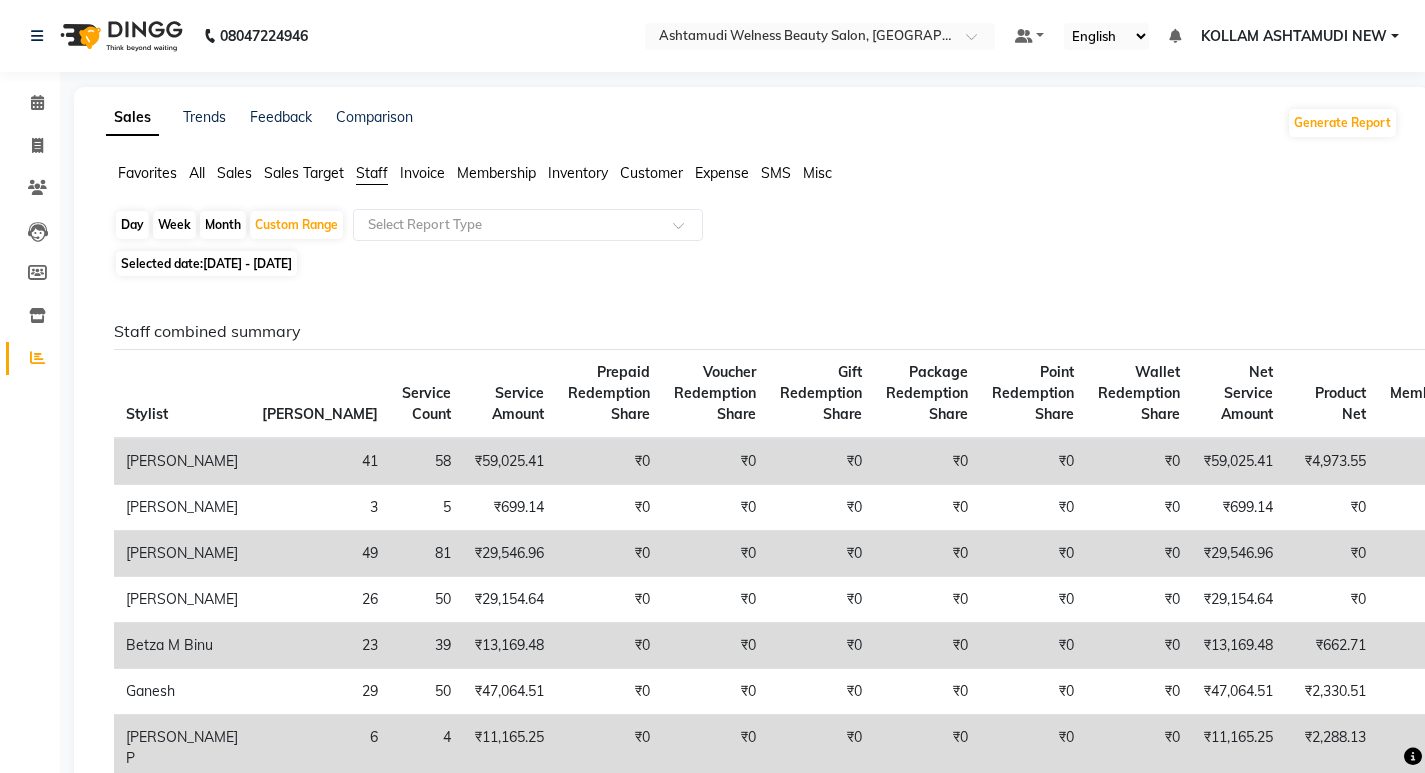 click on "Selected date:  01-07-2025 - 10-07-2025" 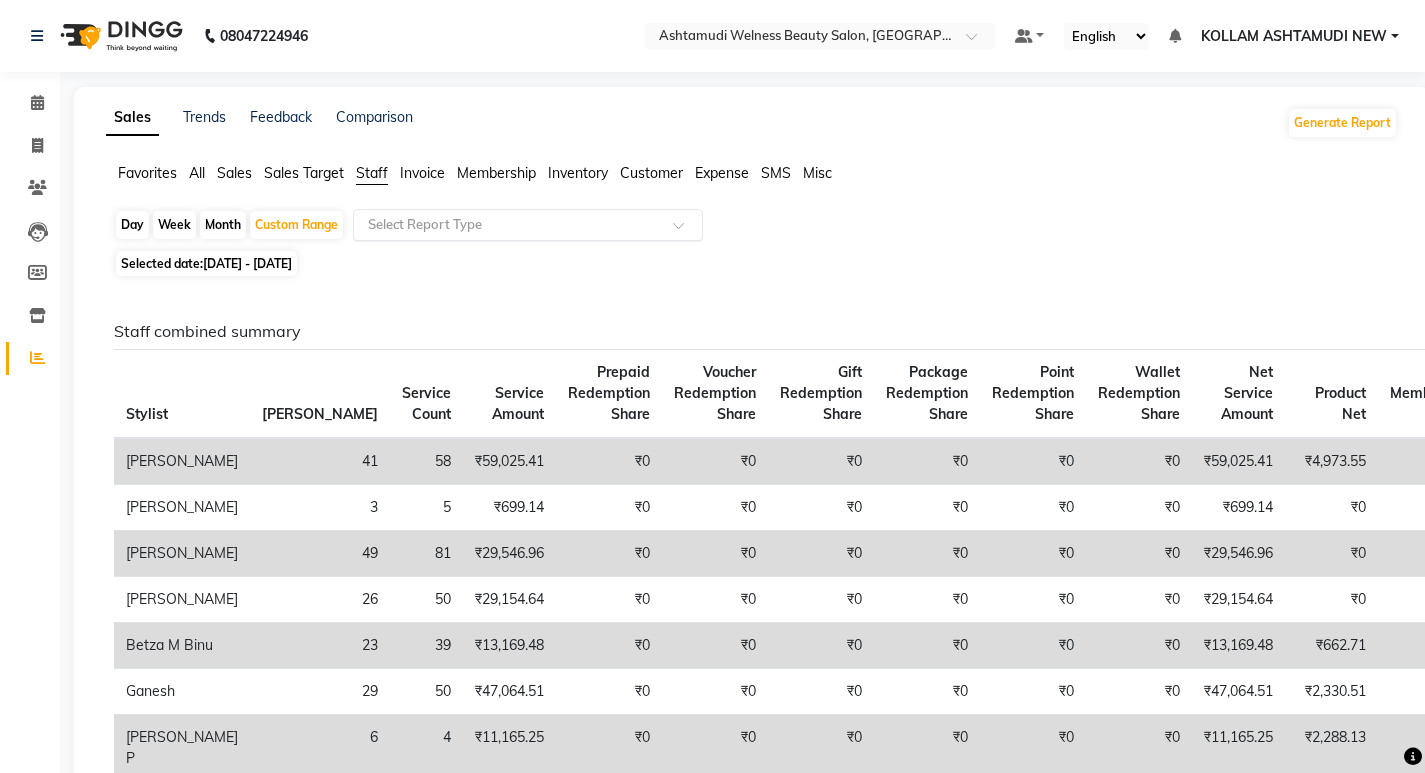 click 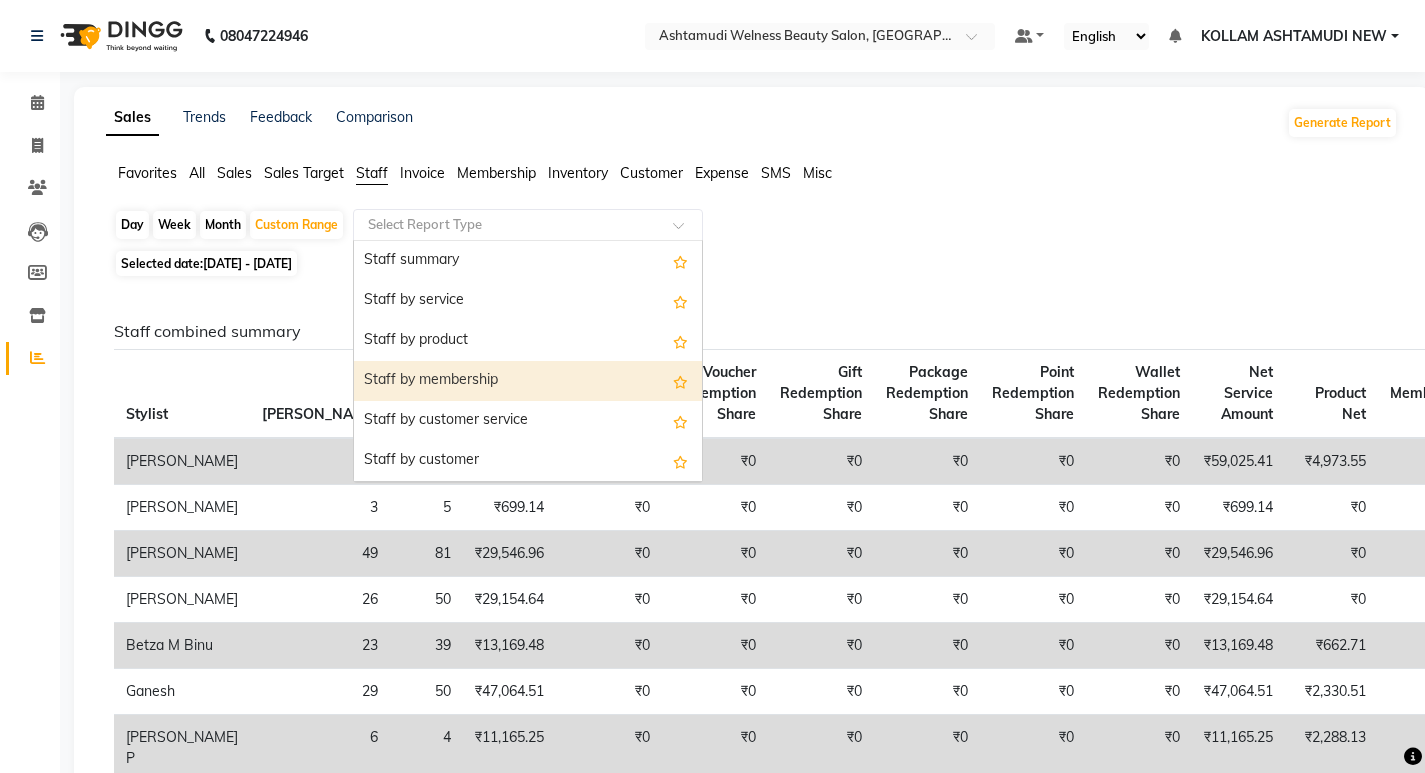 click on "Staff by membership" at bounding box center [528, 381] 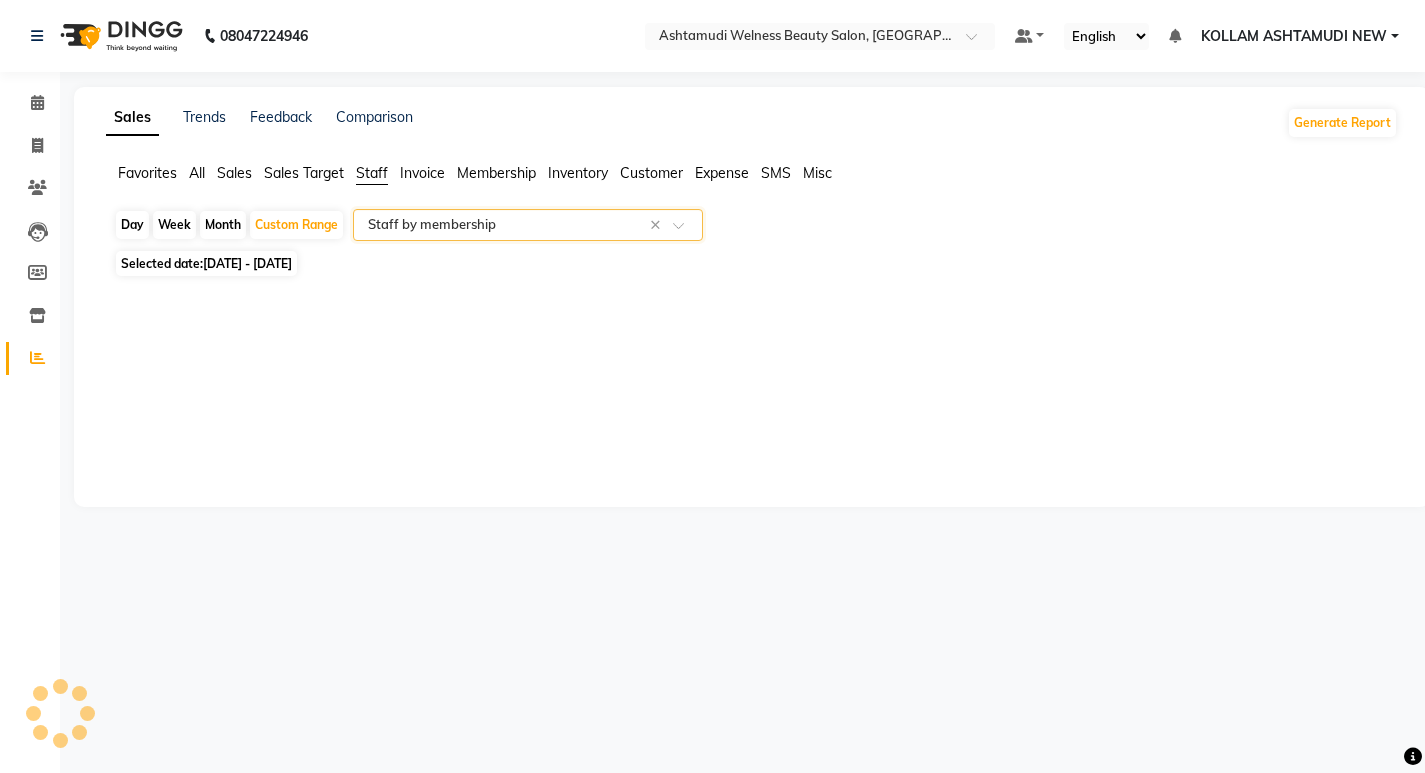 select on "full_report" 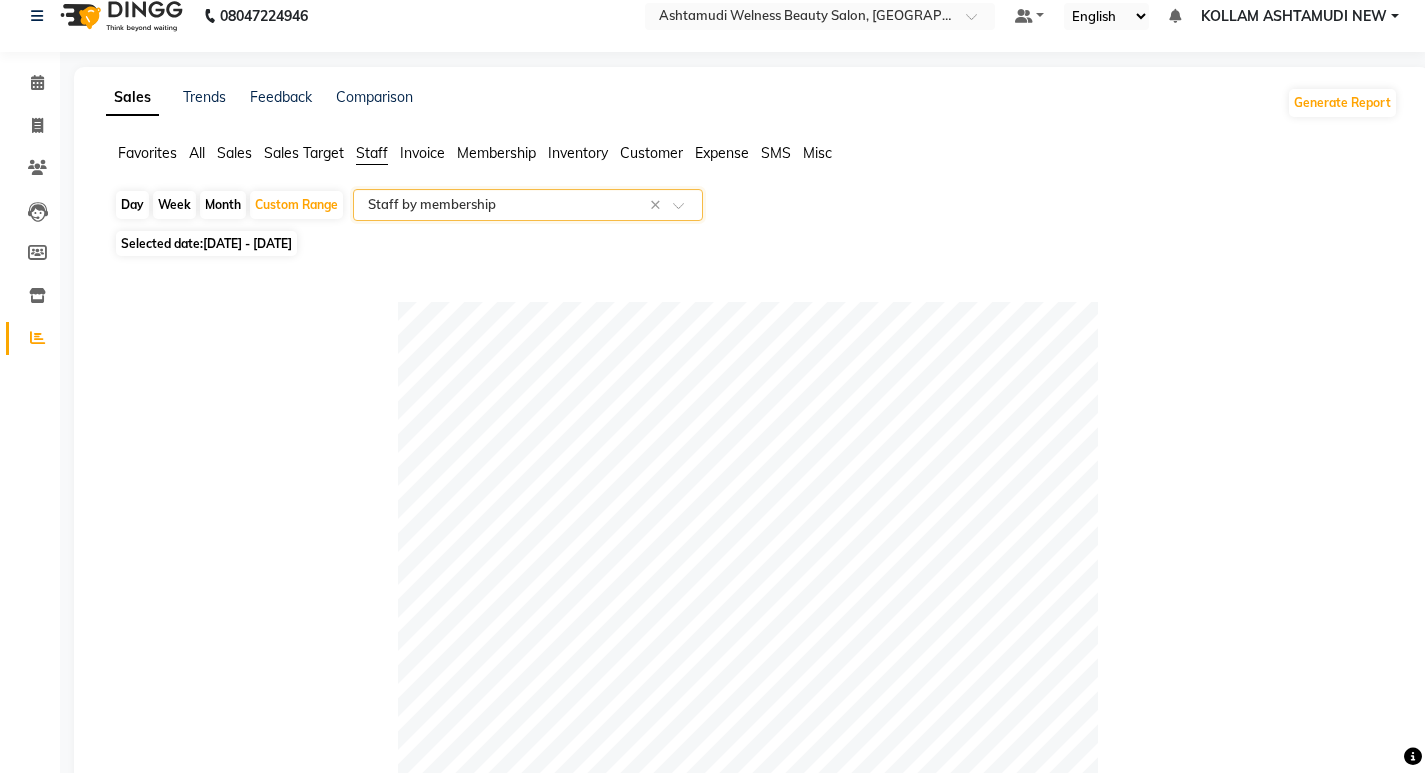 scroll, scrollTop: 0, scrollLeft: 0, axis: both 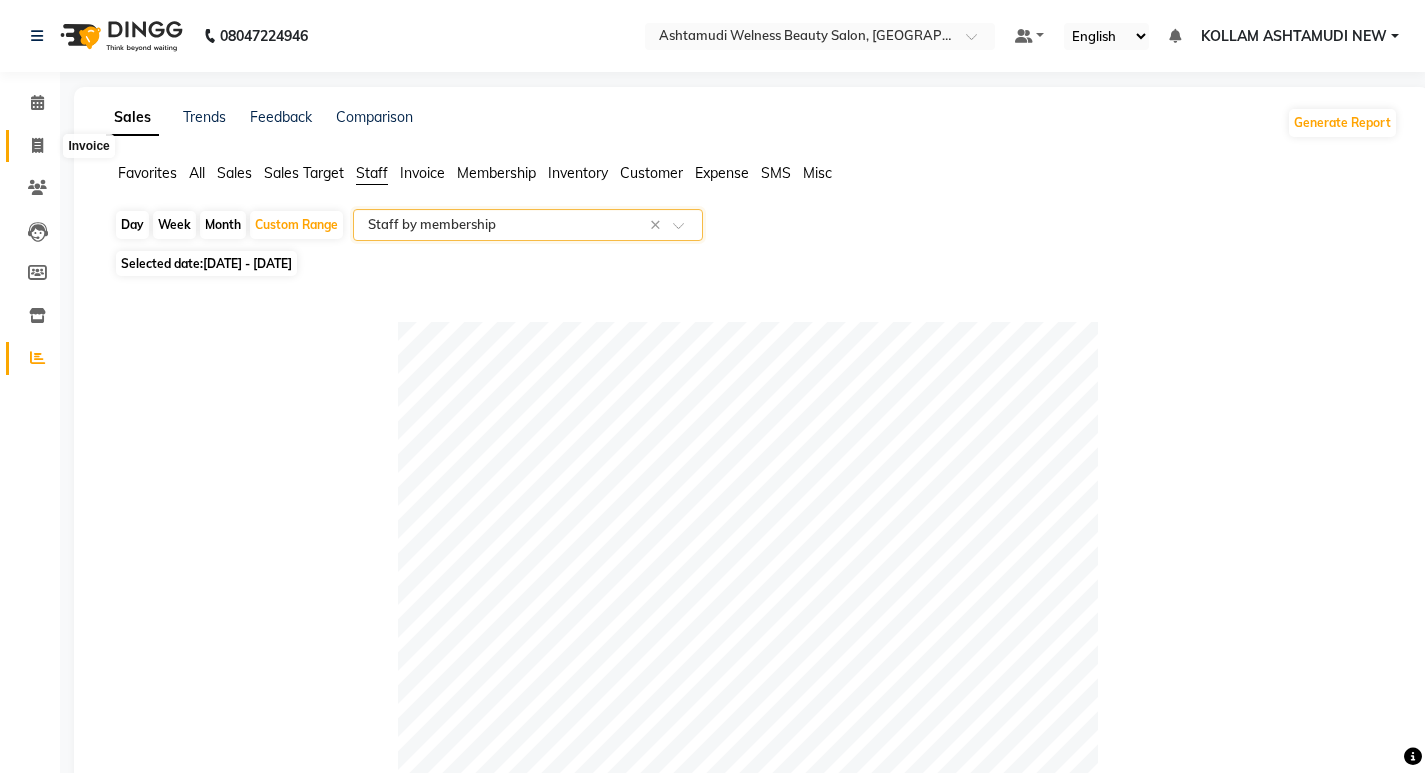 click 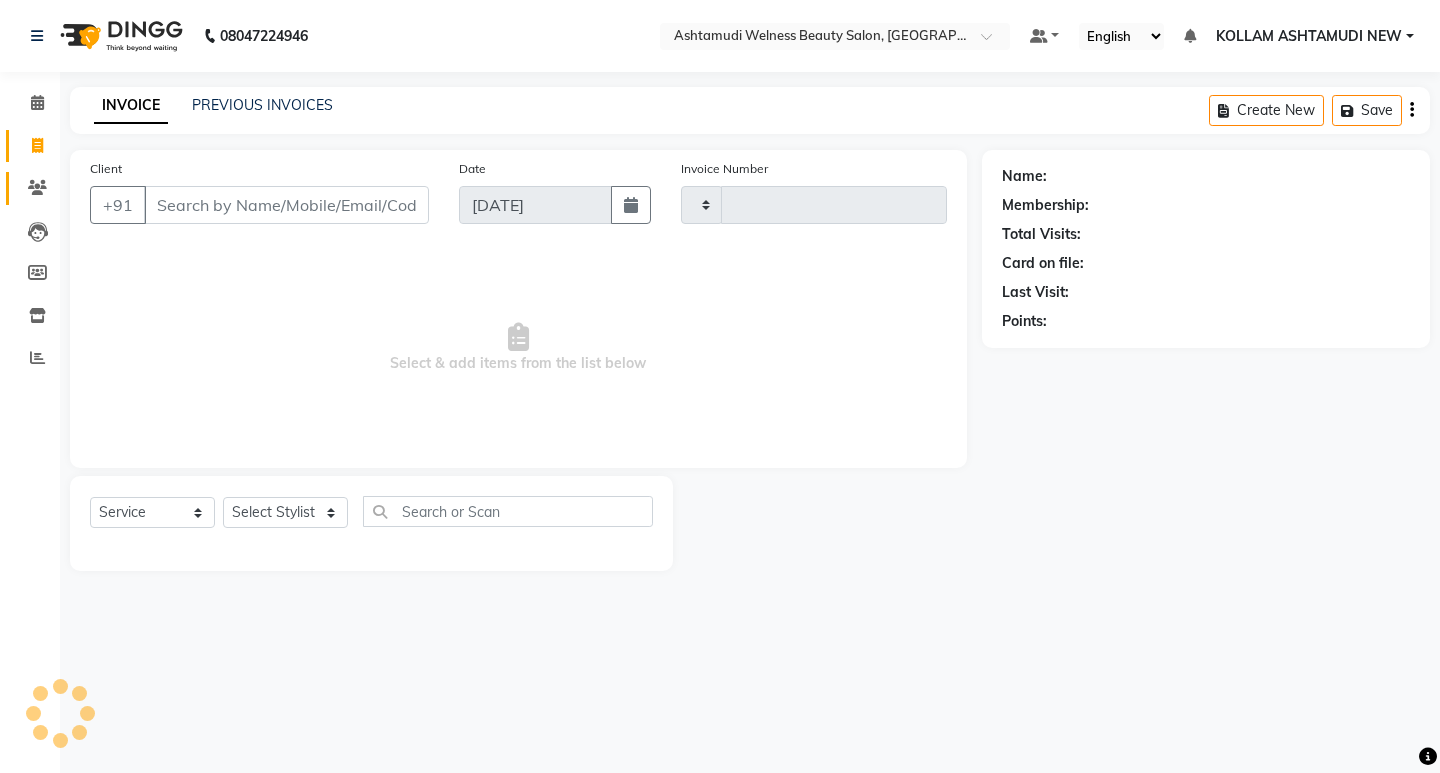 type on "4702" 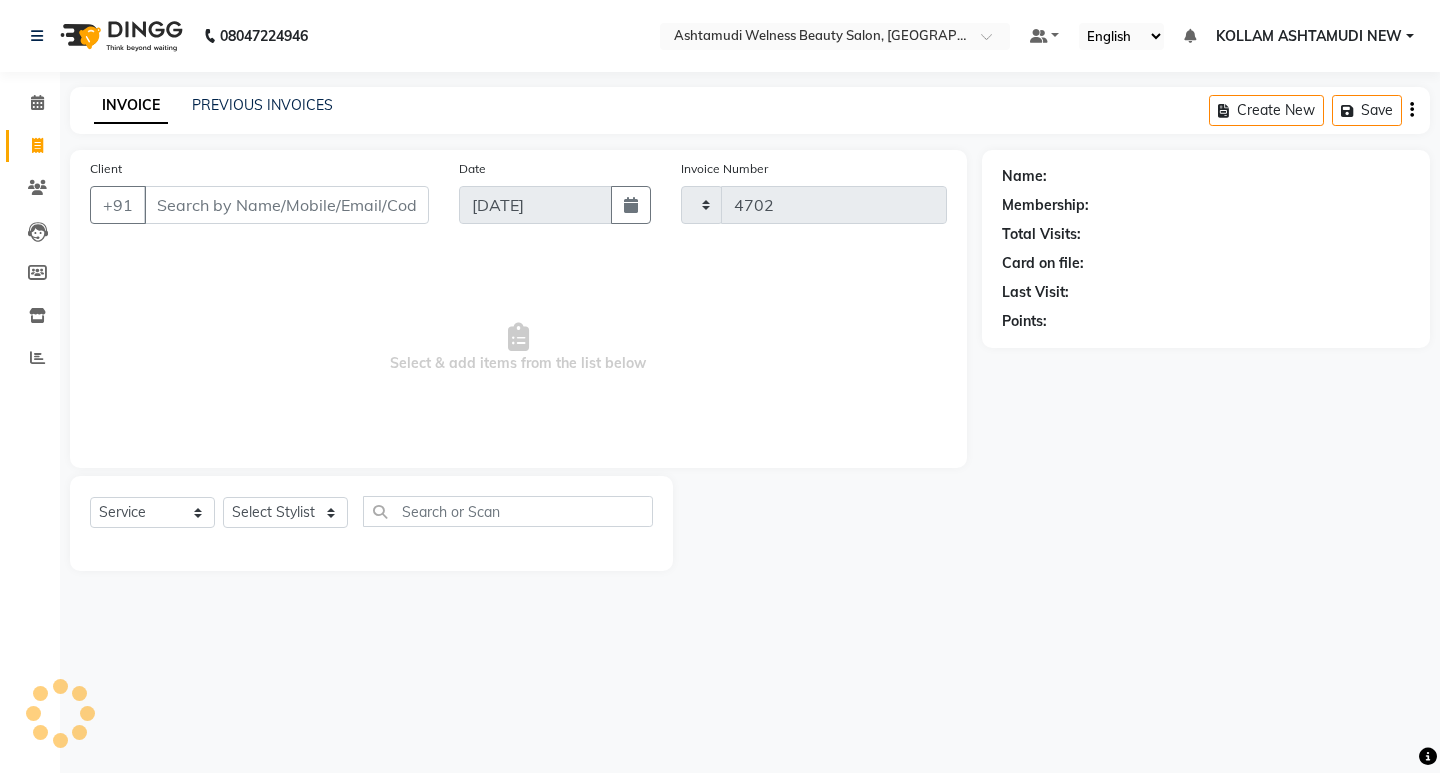 select on "4529" 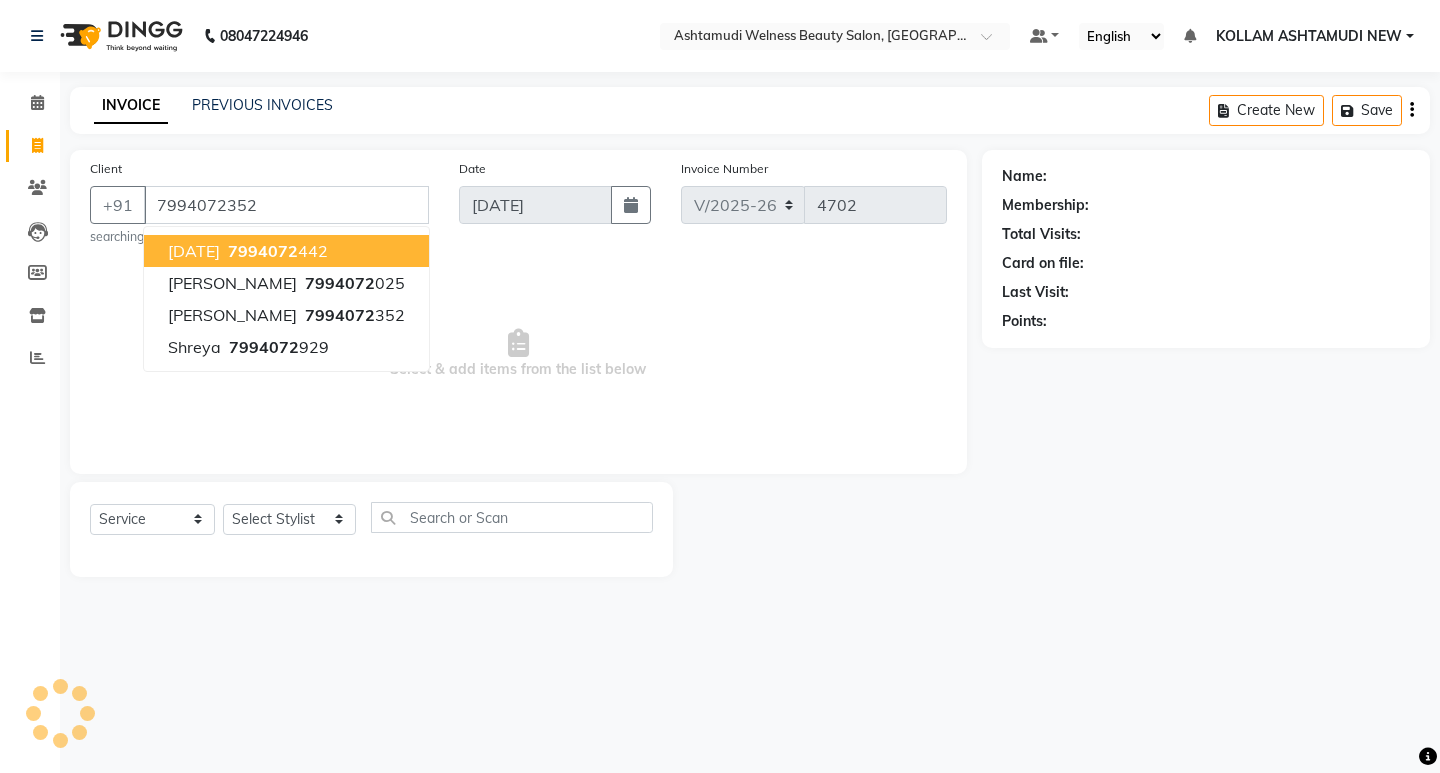 type on "7994072352" 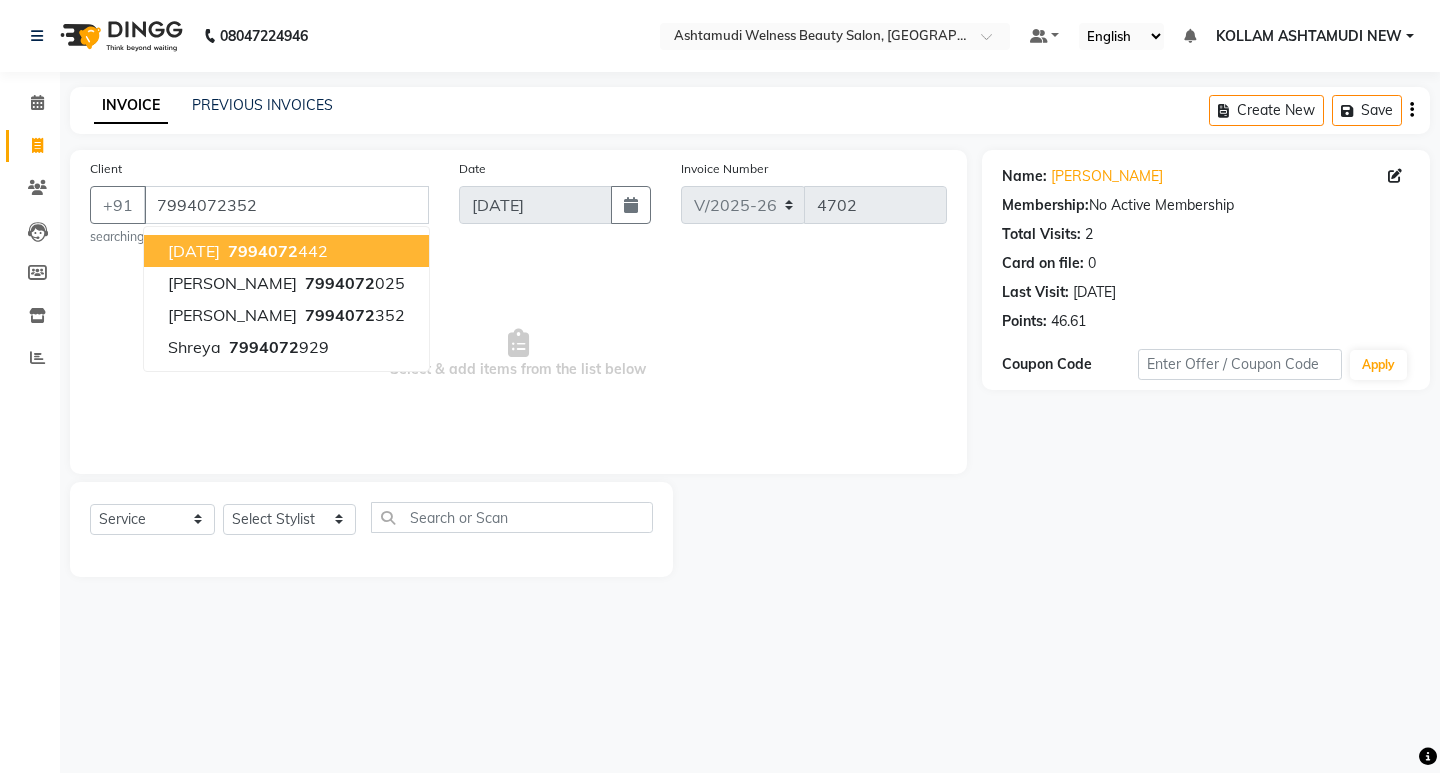 drag, startPoint x: 764, startPoint y: 295, endPoint x: 357, endPoint y: 508, distance: 459.36694 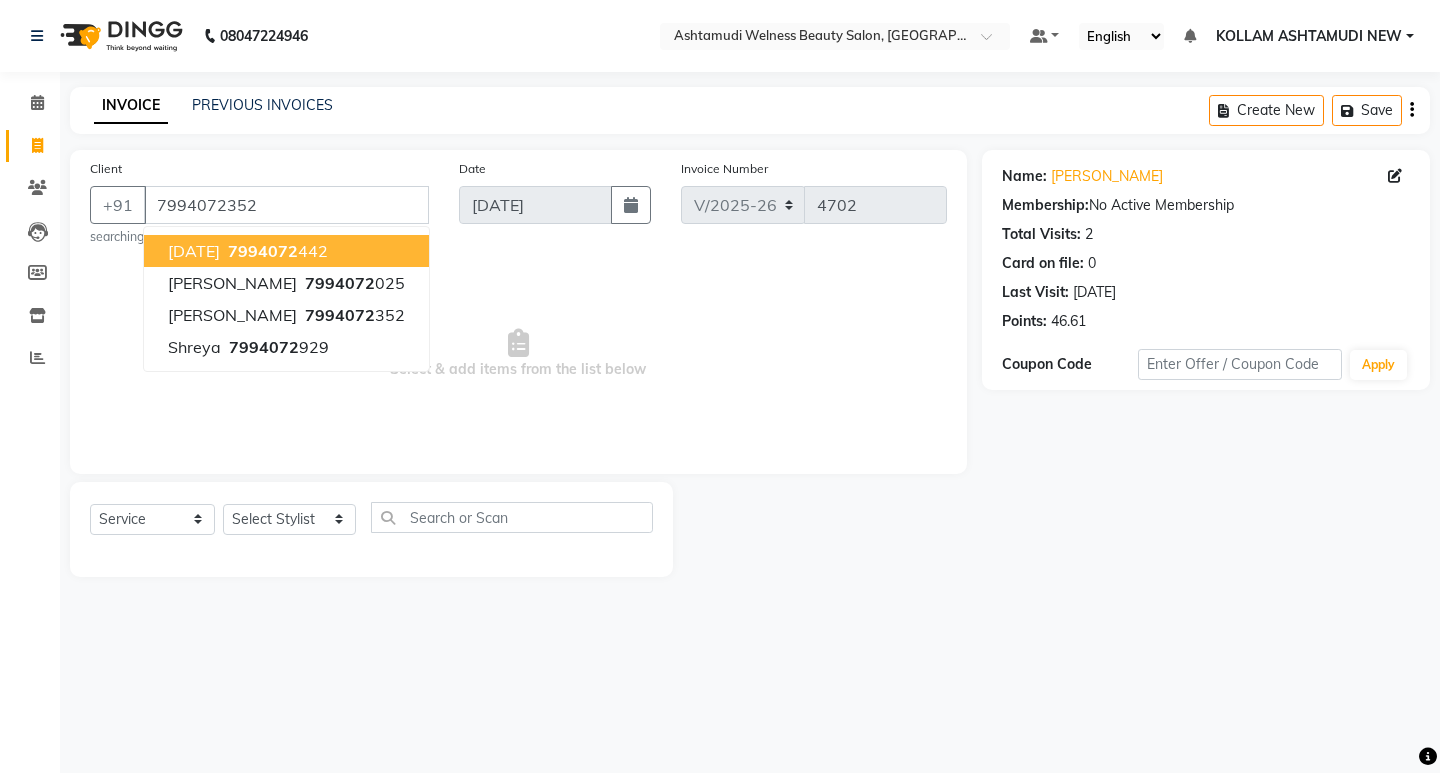click on "Select & add items from the list below" at bounding box center [518, 354] 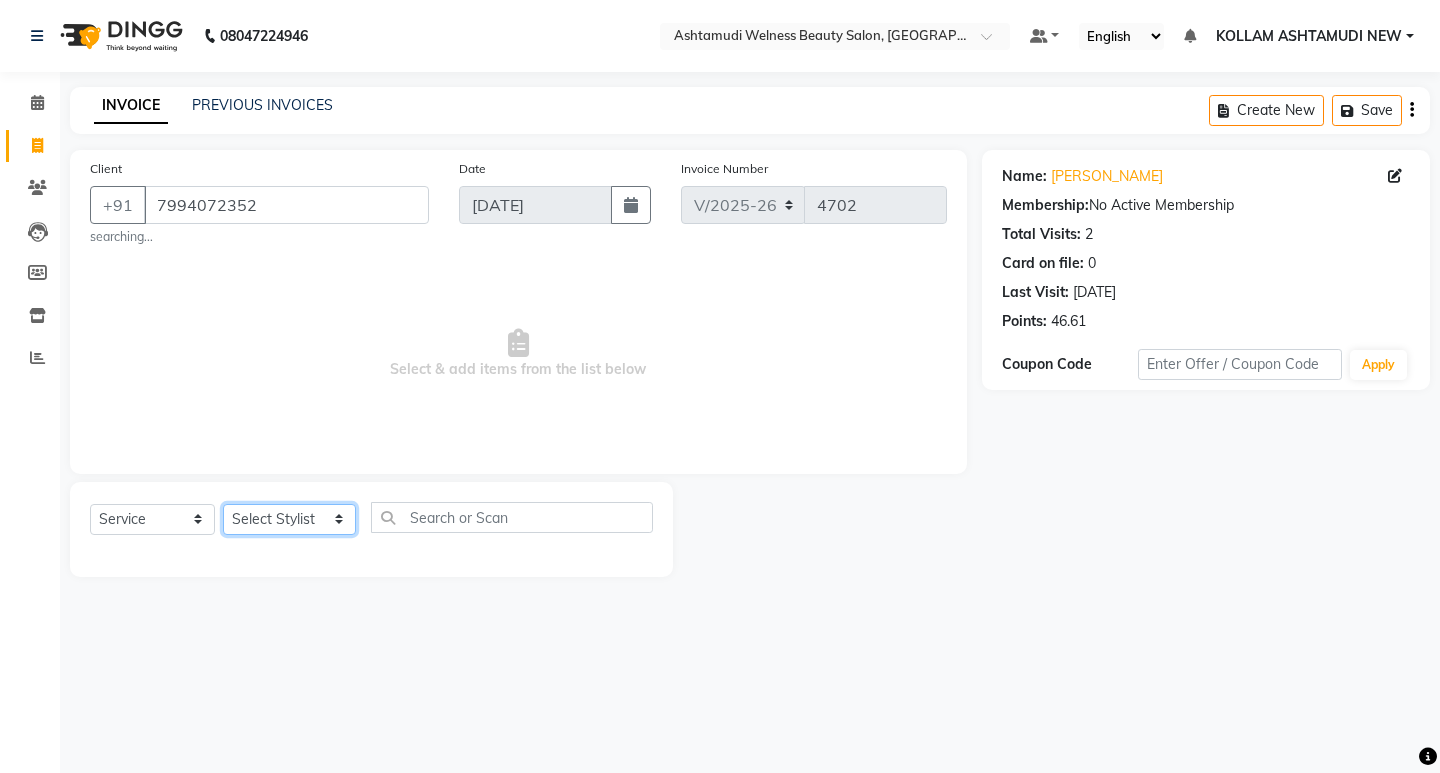 drag, startPoint x: 311, startPoint y: 516, endPoint x: 311, endPoint y: 504, distance: 12 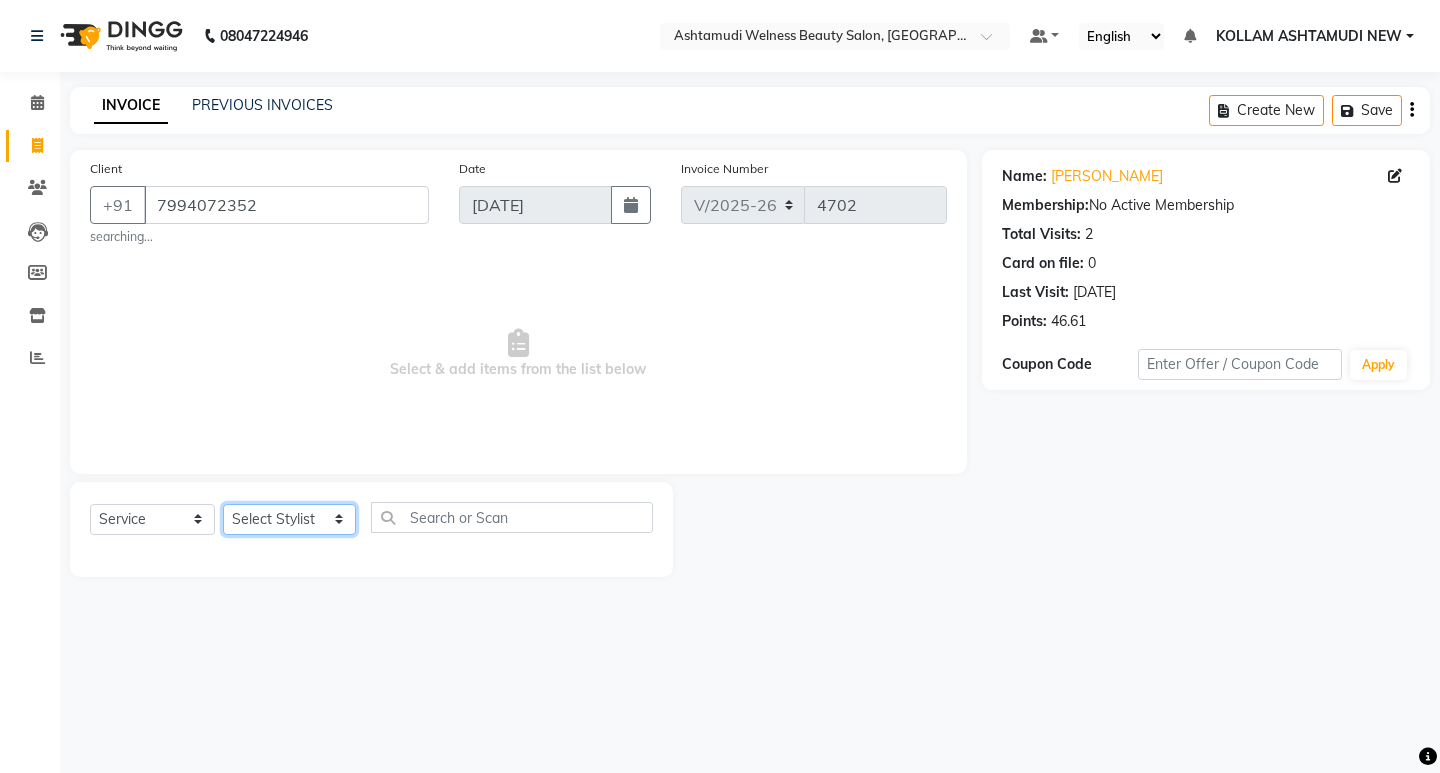 select on "28655" 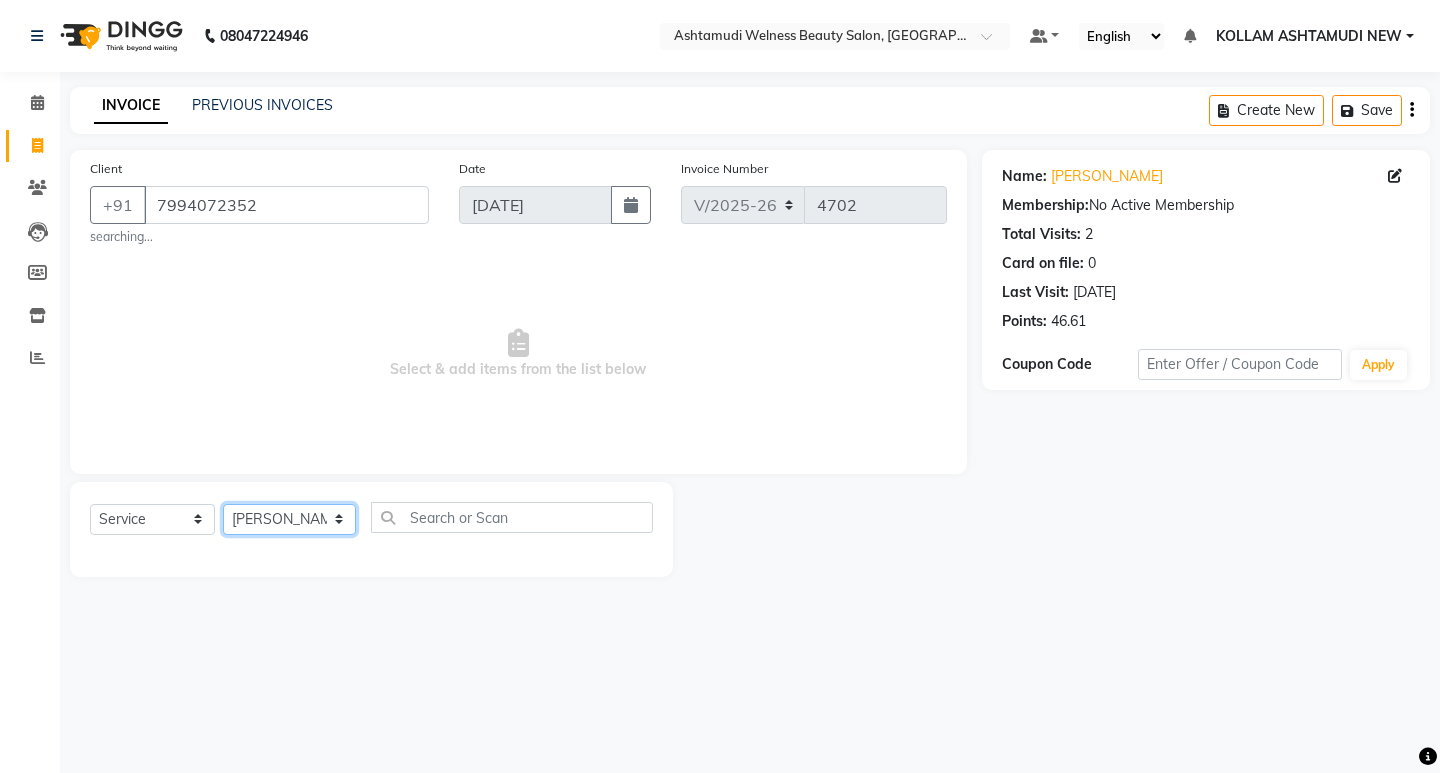 click on "Select Stylist [PERSON_NAME] Admin [PERSON_NAME]  [PERSON_NAME] [PERSON_NAME] [PERSON_NAME]  M [PERSON_NAME]  [PERSON_NAME]  P [PERSON_NAME] ASHTAMUDI KOLLAM ASHTAMUDI NEW  [PERSON_NAME] [PERSON_NAME] [PERSON_NAME]  [PERSON_NAME] [PERSON_NAME] [PERSON_NAME] [PERSON_NAME] [PERSON_NAME] M [PERSON_NAME] SARIGA [PERSON_NAME] [PERSON_NAME] [PERSON_NAME] [PERSON_NAME] [PERSON_NAME] S" 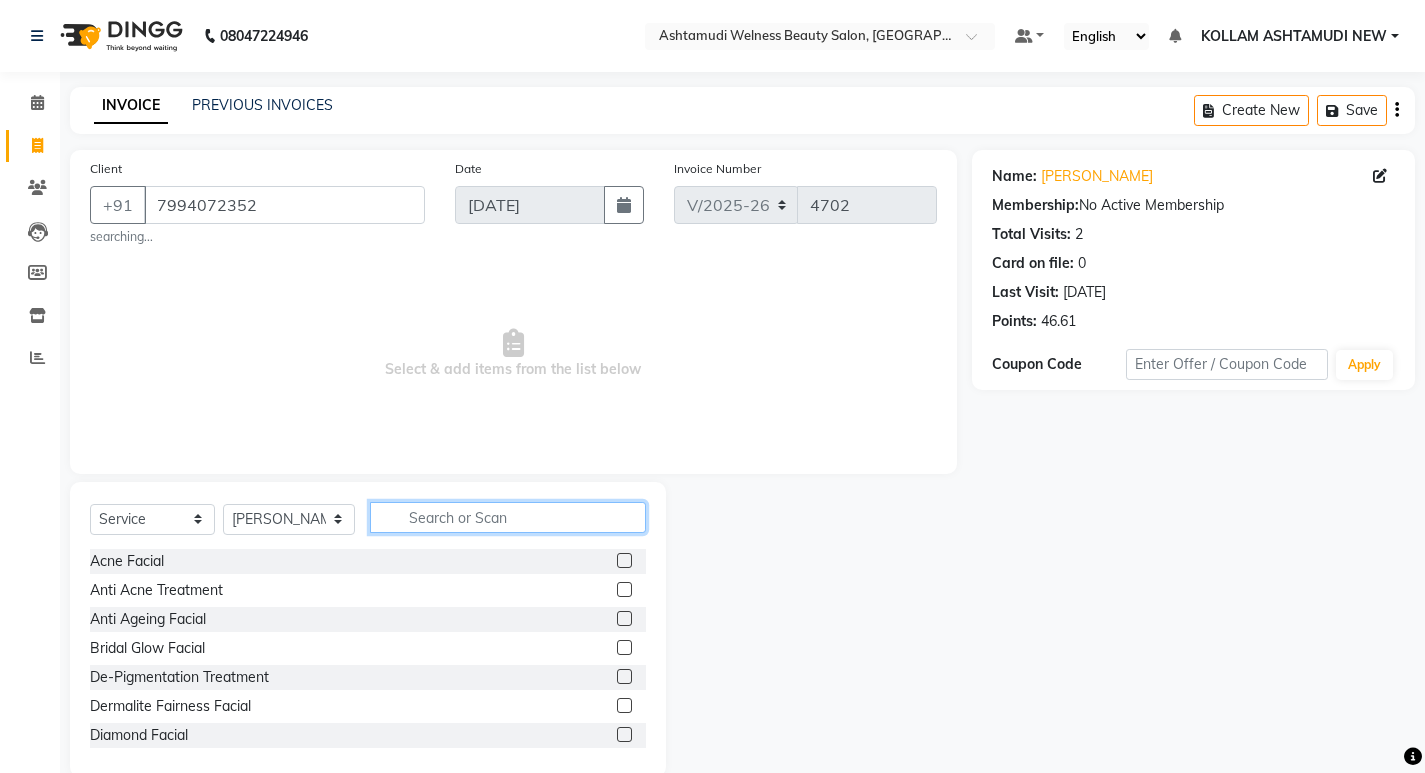 click 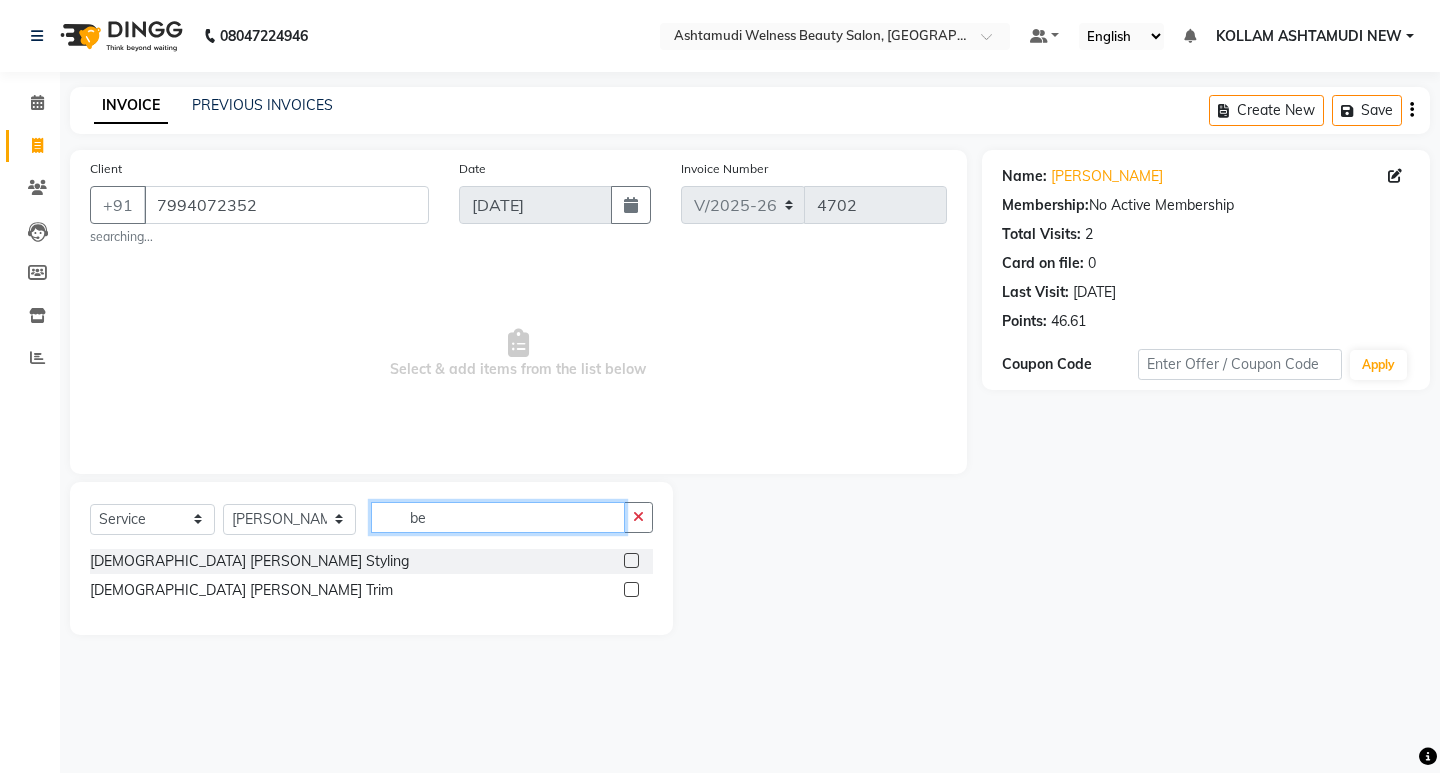 type on "be" 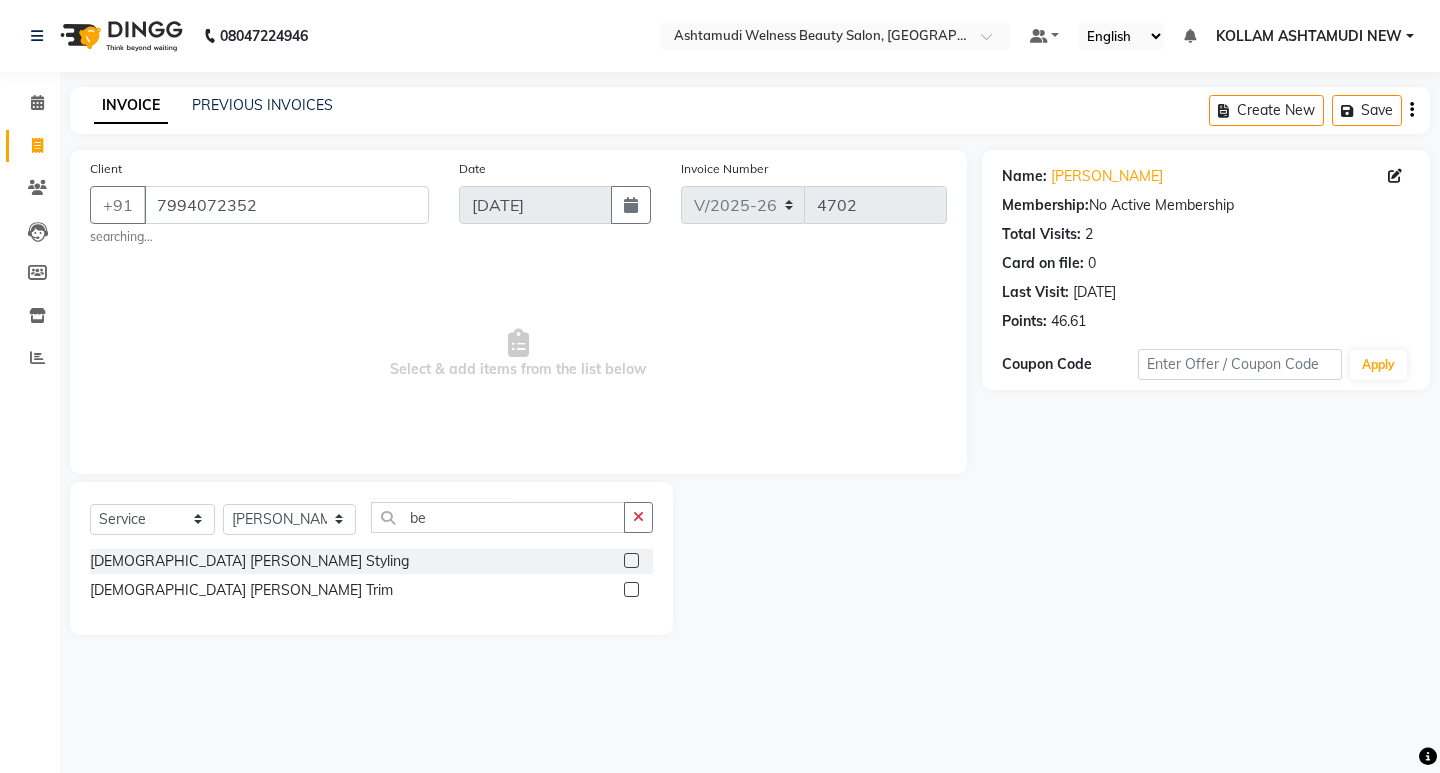 click 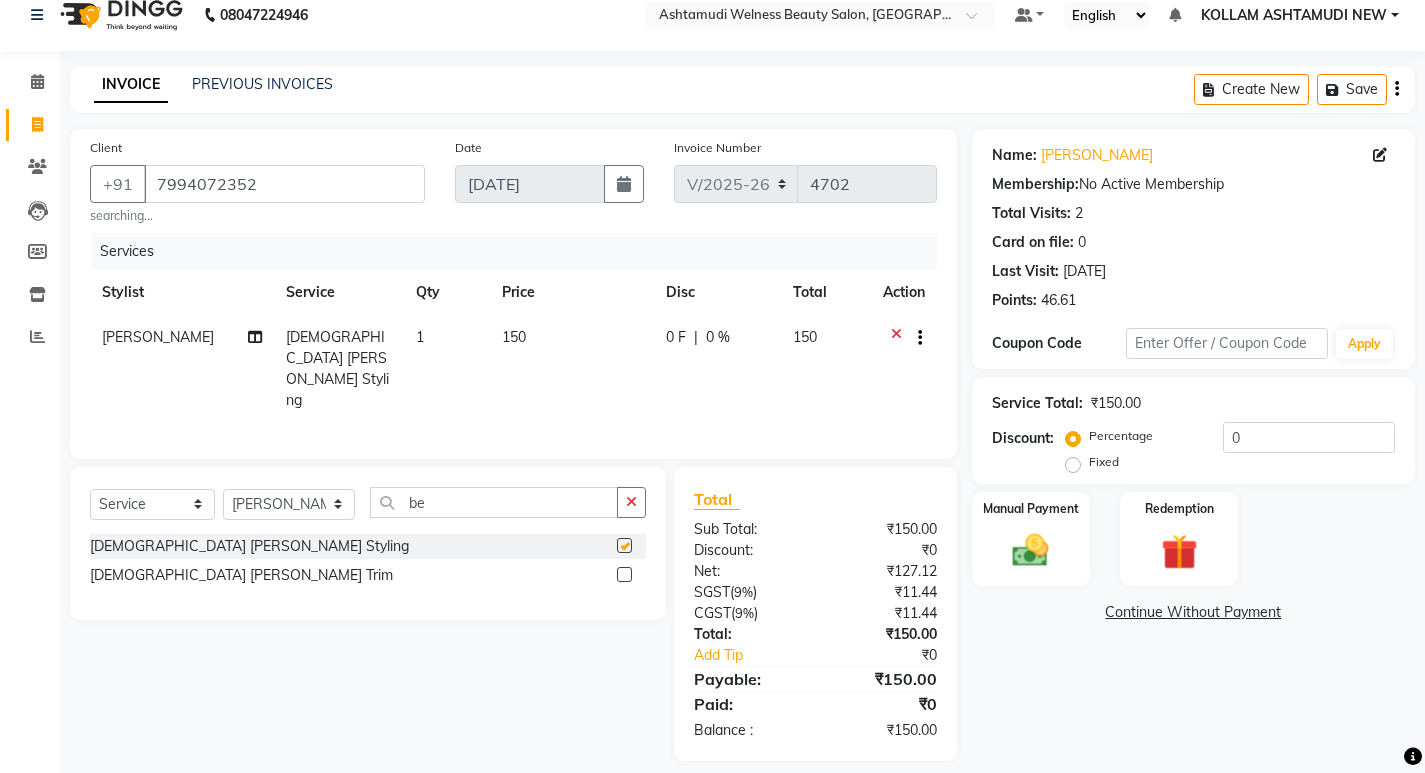 checkbox on "false" 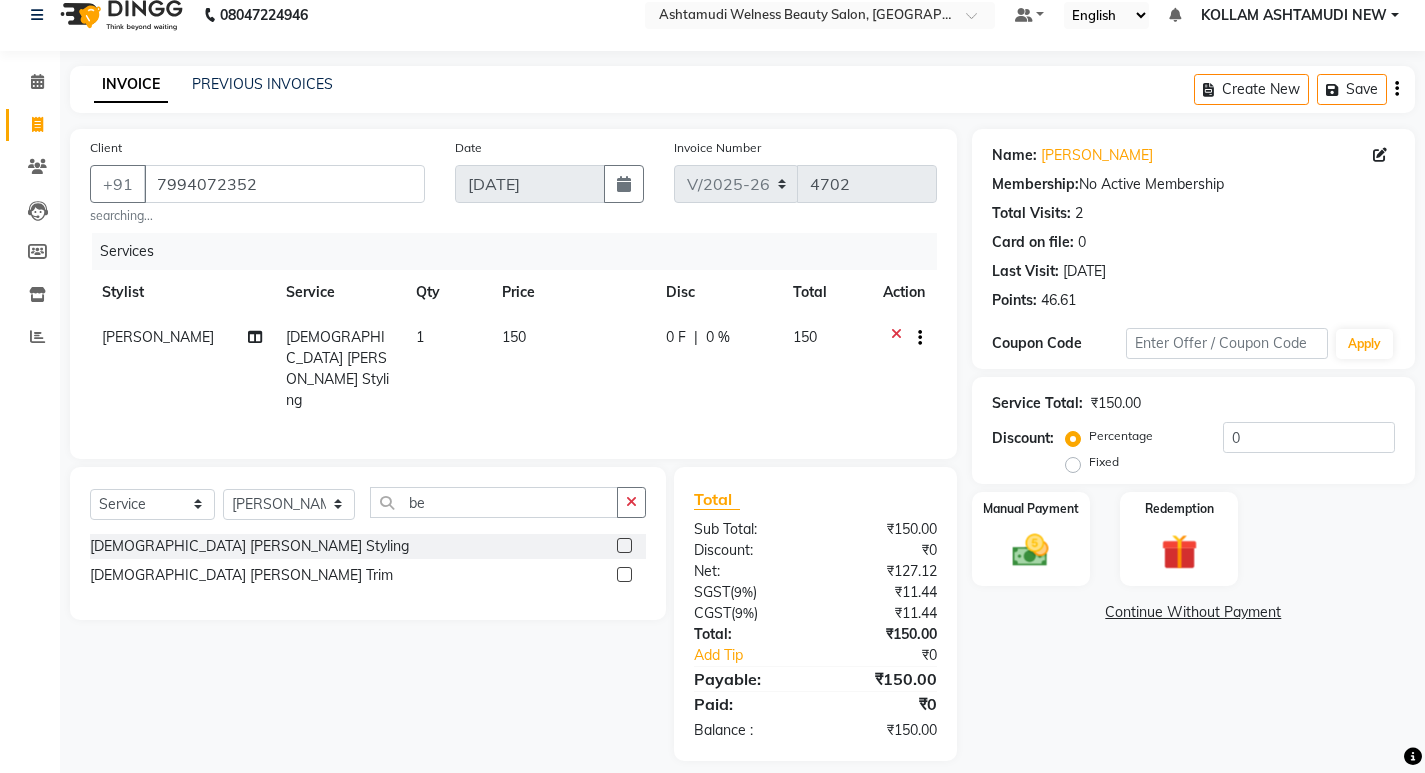 scroll, scrollTop: 33, scrollLeft: 0, axis: vertical 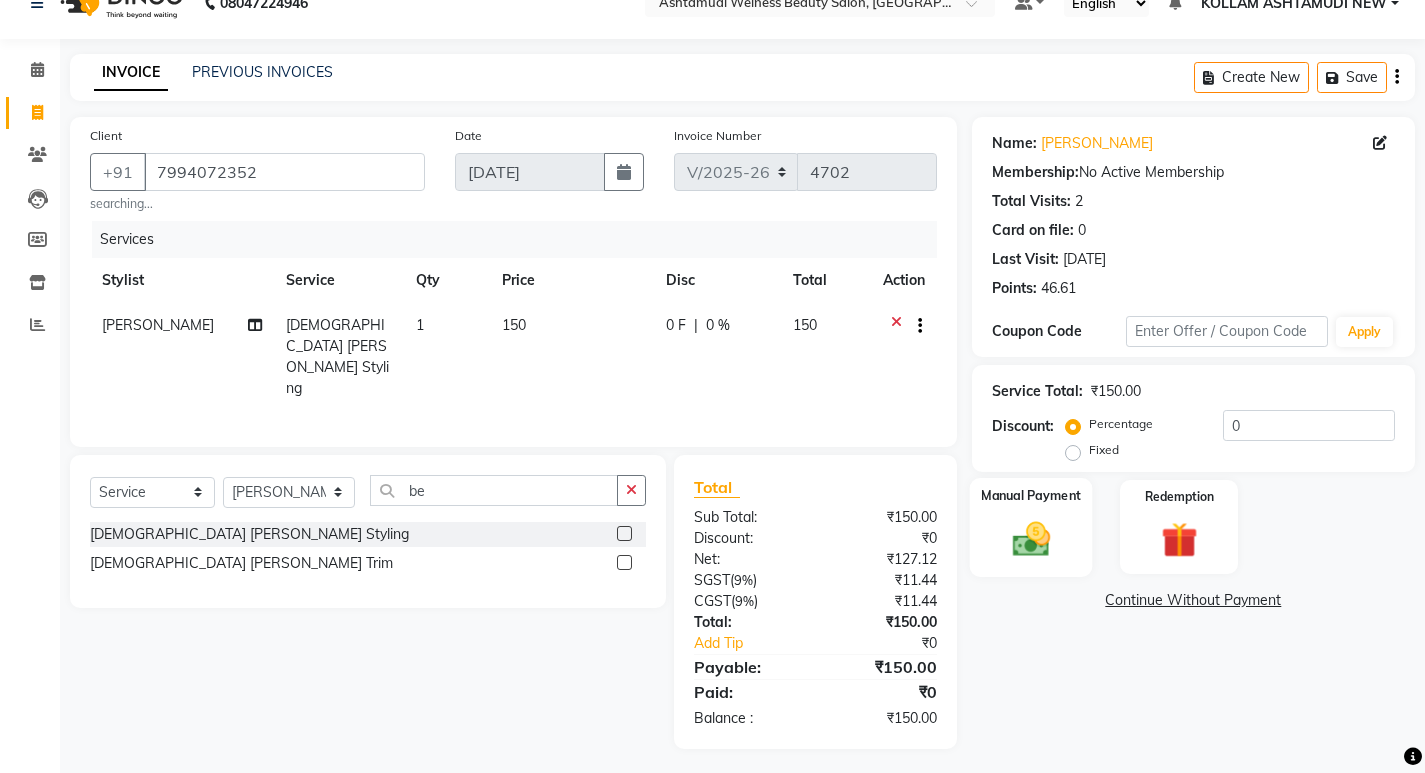 click 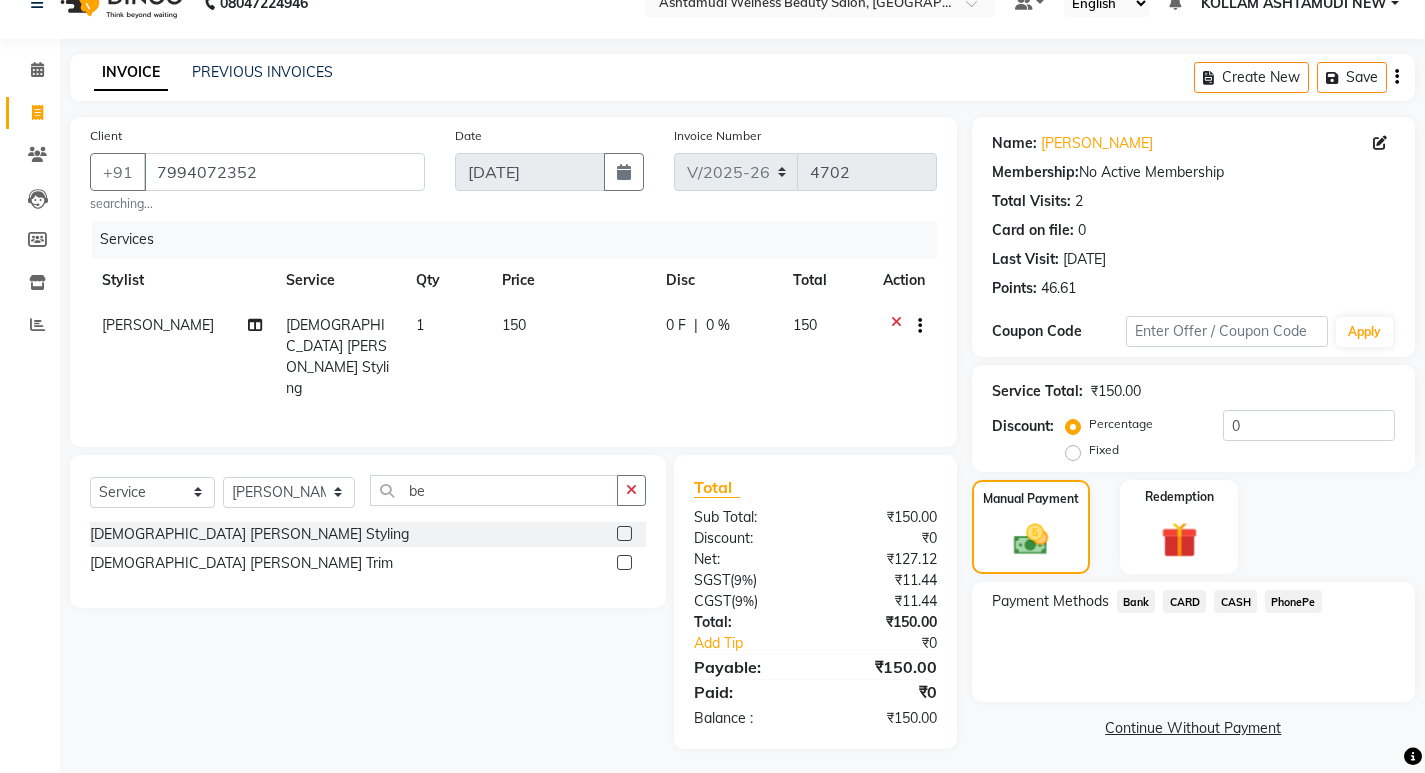 click on "PhonePe" 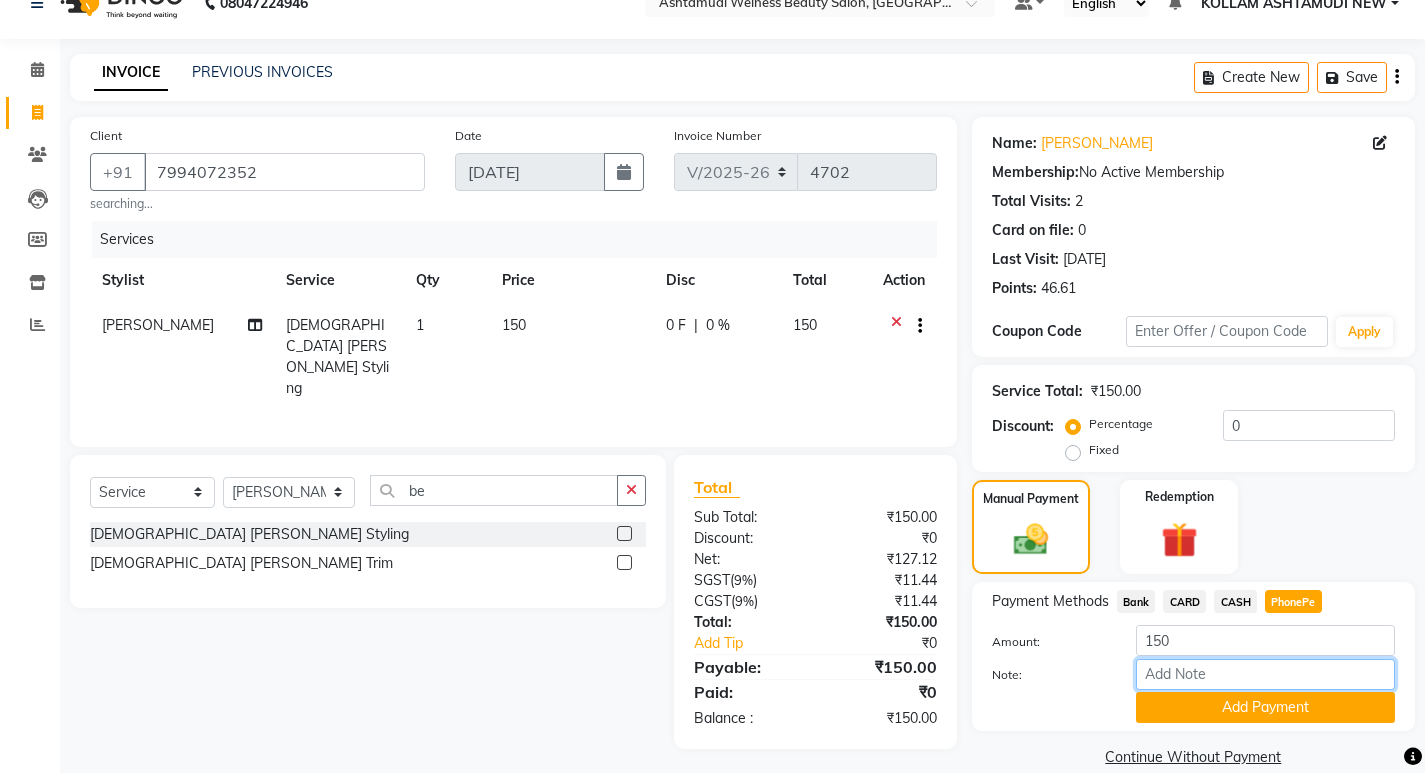 drag, startPoint x: 1198, startPoint y: 672, endPoint x: 1221, endPoint y: 623, distance: 54.129475 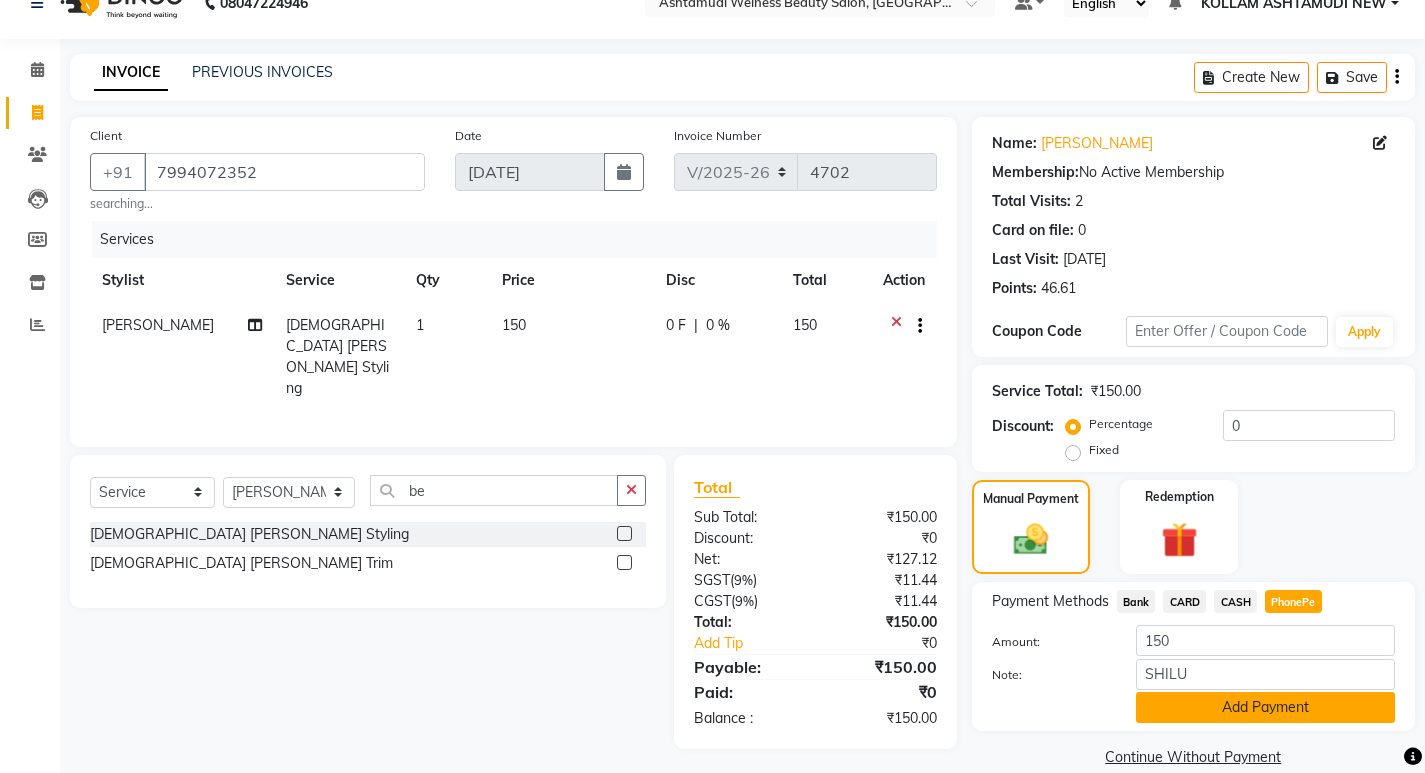 drag, startPoint x: 1224, startPoint y: 719, endPoint x: 1235, endPoint y: 698, distance: 23.70654 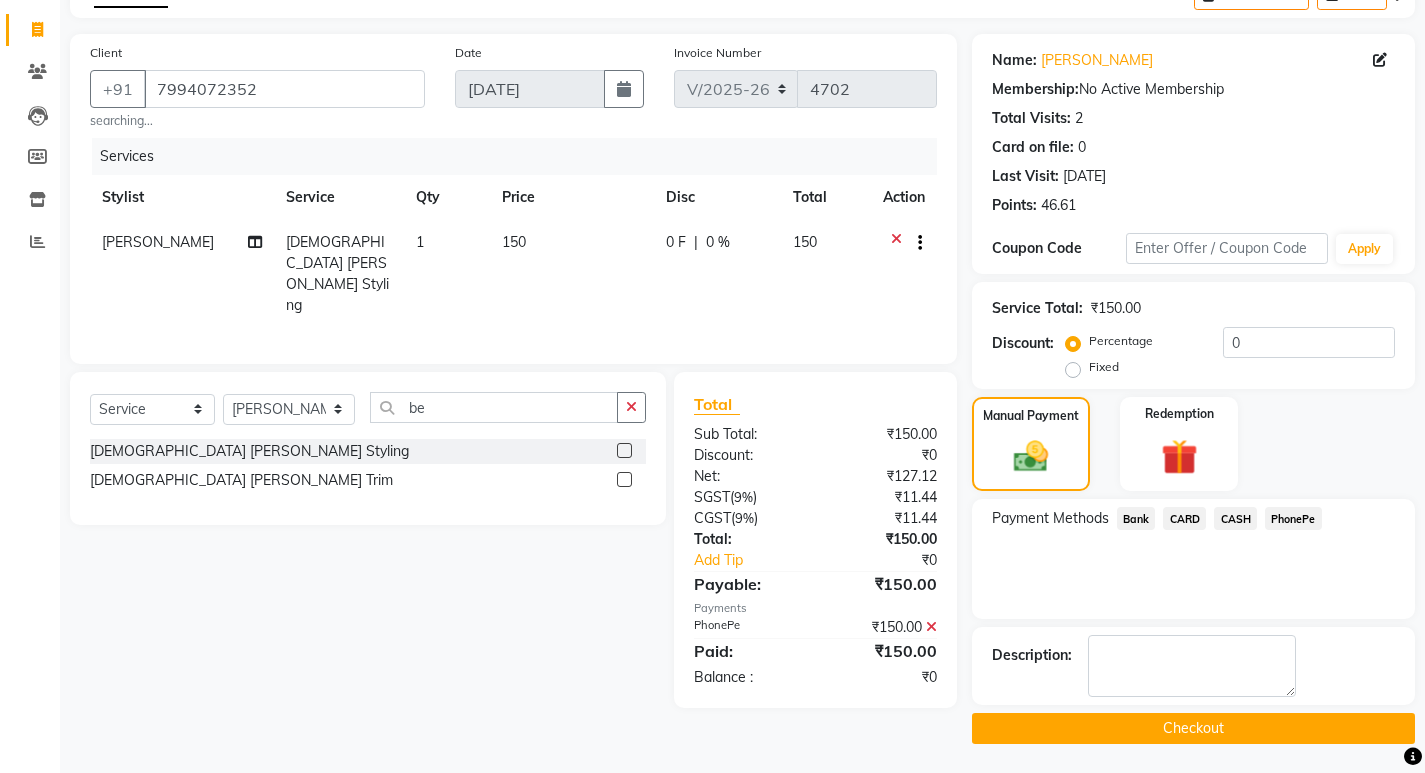 scroll, scrollTop: 117, scrollLeft: 0, axis: vertical 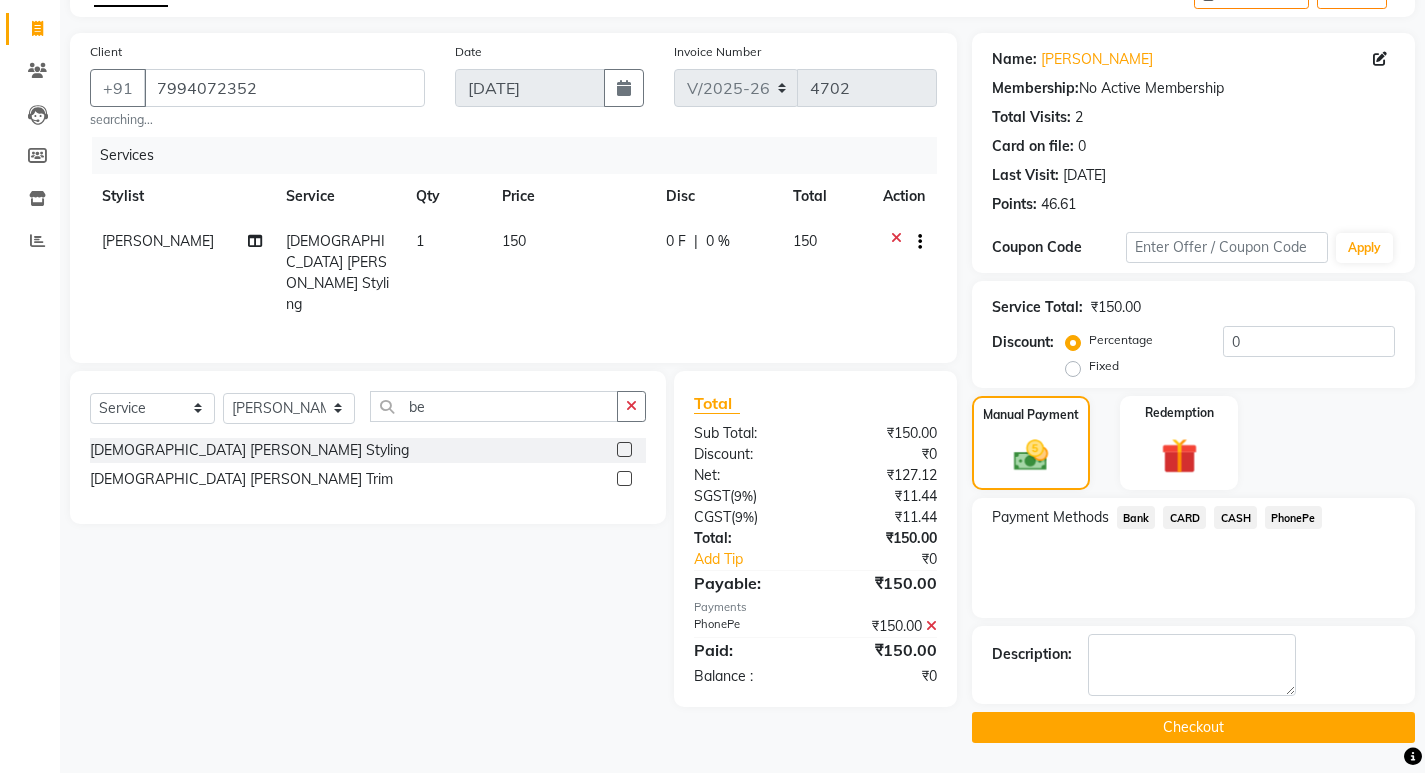 click on "Checkout" 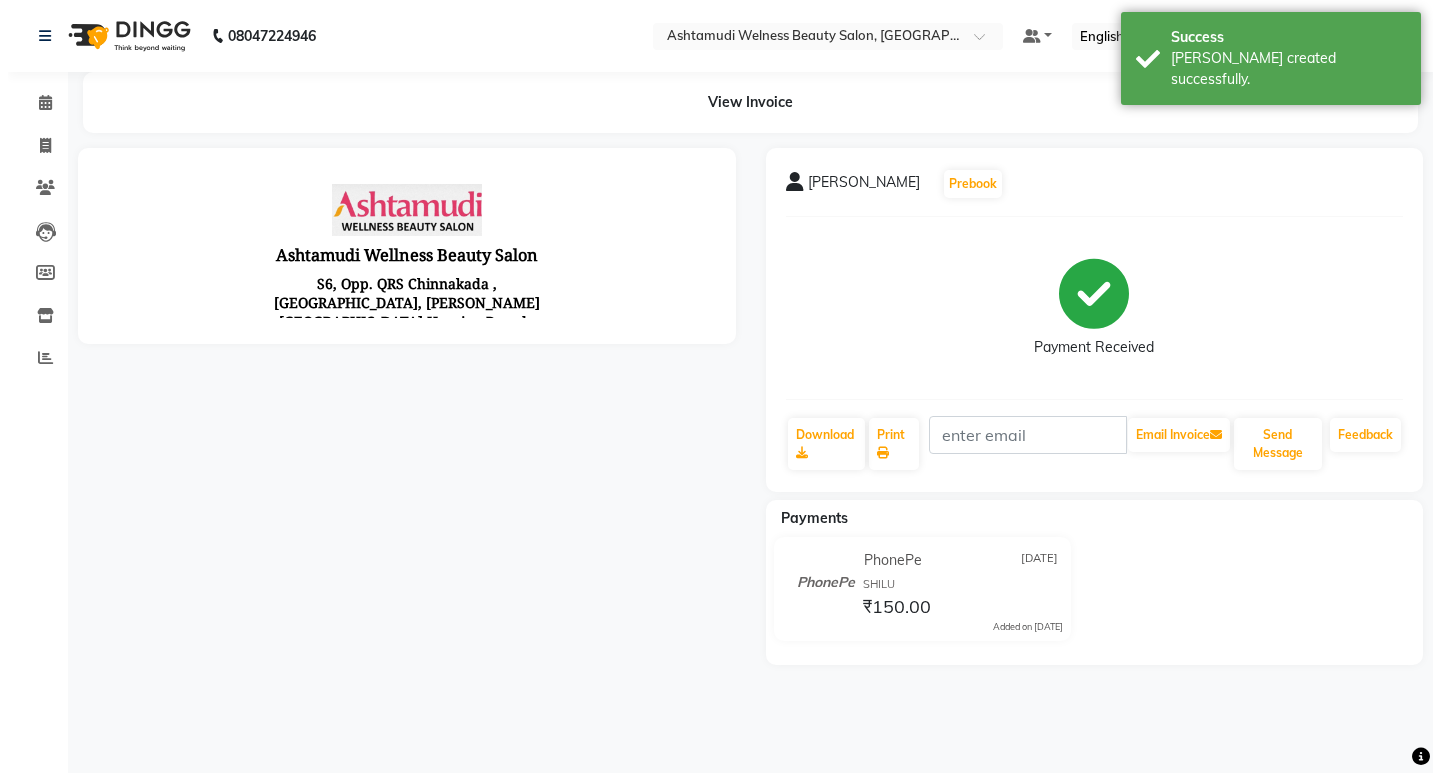scroll, scrollTop: 0, scrollLeft: 0, axis: both 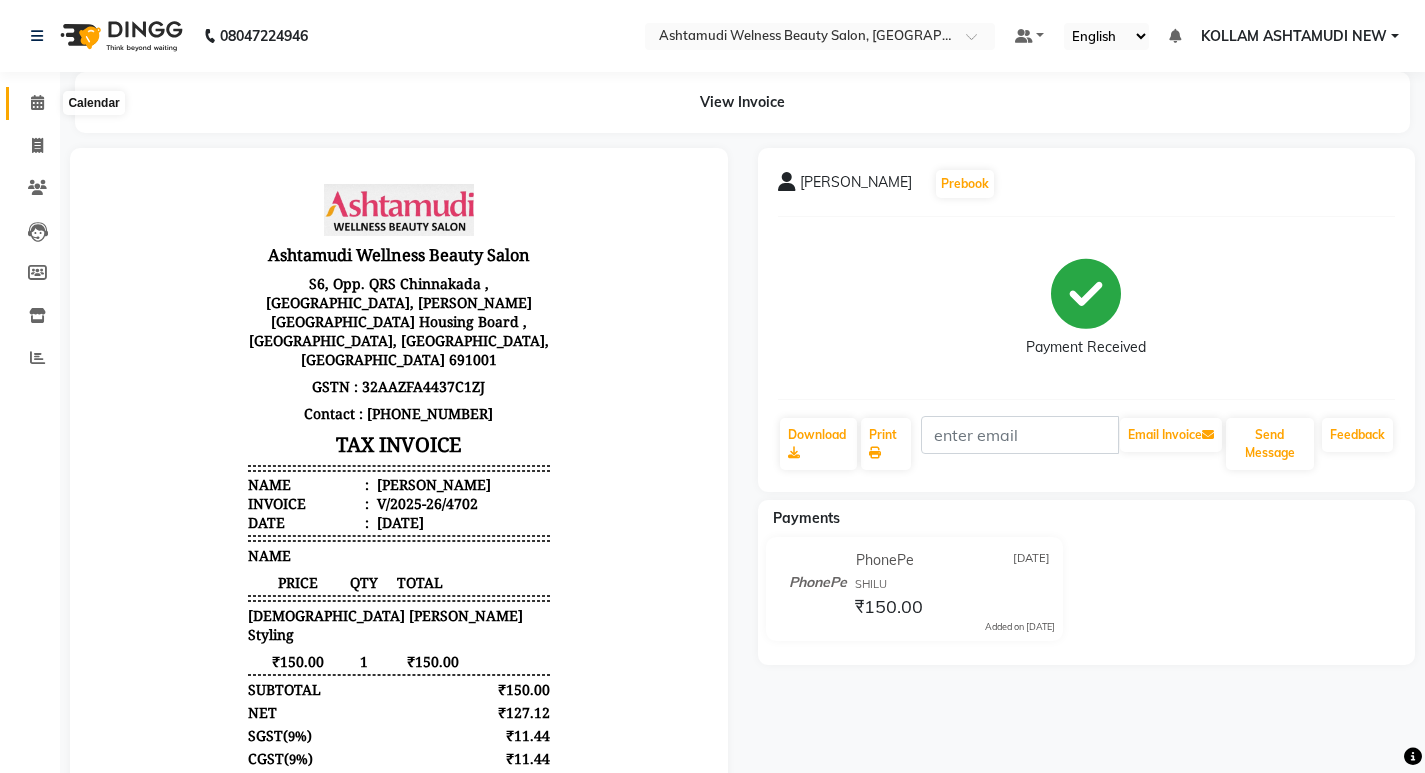 click 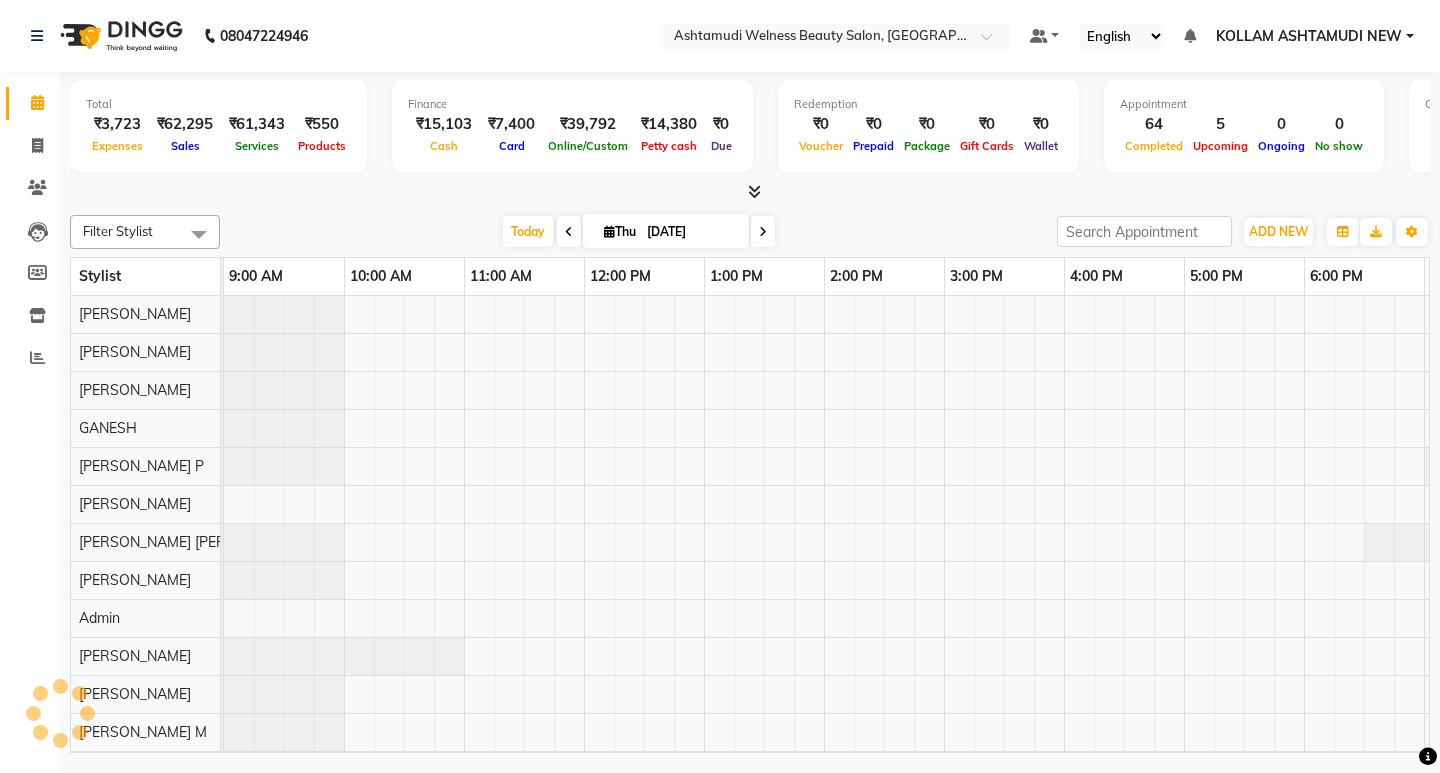 scroll, scrollTop: 0, scrollLeft: 0, axis: both 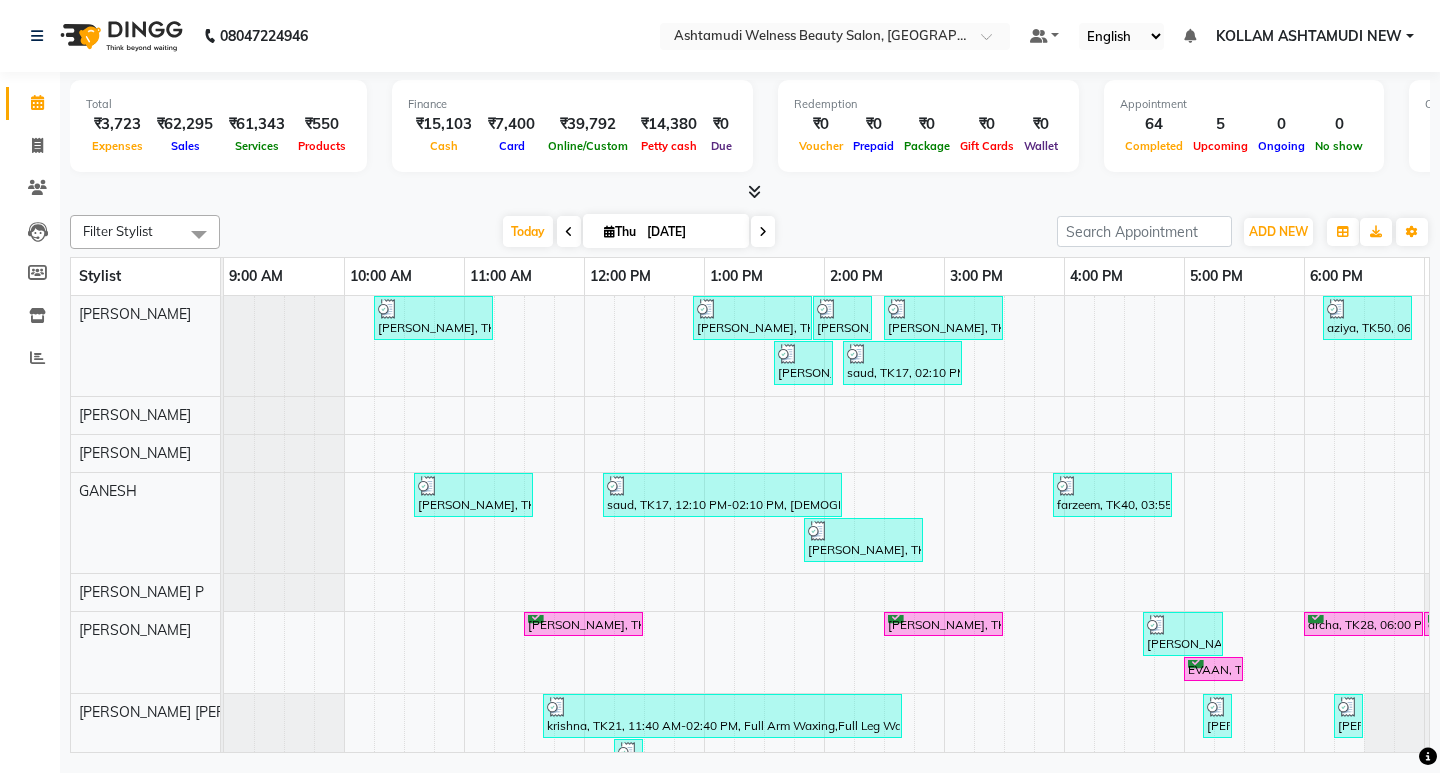 click on "parvathy, TK02, 10:15 AM-11:15 AM, Layer Cut     monica, TK14, 12:55 PM-01:55 PM, Gents Normal Hair Cut,Gents Beard Styling     Akhil, TK19, 01:55 PM-02:25 PM, Child Cut     manikandan, TK27, 02:30 PM-03:30 PM, D-Tan Cleanup     aziya, TK50, 06:10 PM-06:55 PM, U Cut     Ruby, TK55, 07:05 PM-07:35 PM, Gents Normal Hair Cut     devu, TK15, 01:35 PM-02:05 PM, Blow Dry Setting     saud, TK17, 02:10 PM-03:10 PM, Gents Global Colouring (Base)     athira, TK04, 10:35 AM-11:35 AM, Layer Cut     saud, TK17, 12:10 PM-02:10 PM, Gents Normal Hair Cut,Gents Beard Styling,Un-Tan Facial      farzeem, TK40, 03:55 PM-04:55 PM, Gents Normal Hair Cut,Gents Beard Styling     pranav, TK23, 01:50 PM-02:50 PM, Gents Normal Hair Cut,Gents Beard Styling     Retheesh, TK01, 11:30 AM-12:30 PM, Hair Spa     swetha, TK05, 02:30 PM-03:30 PM, Fruit Facial     josephine, TK41, 04:40 PM-05:20 PM, Make up     archa, TK28, 06:00 PM-07:00 PM, Highlighting (Per Streaks)     archa, TK28, 07:00 PM-07:40 PM, Normal Hair Cut" at bounding box center (944, 1113) 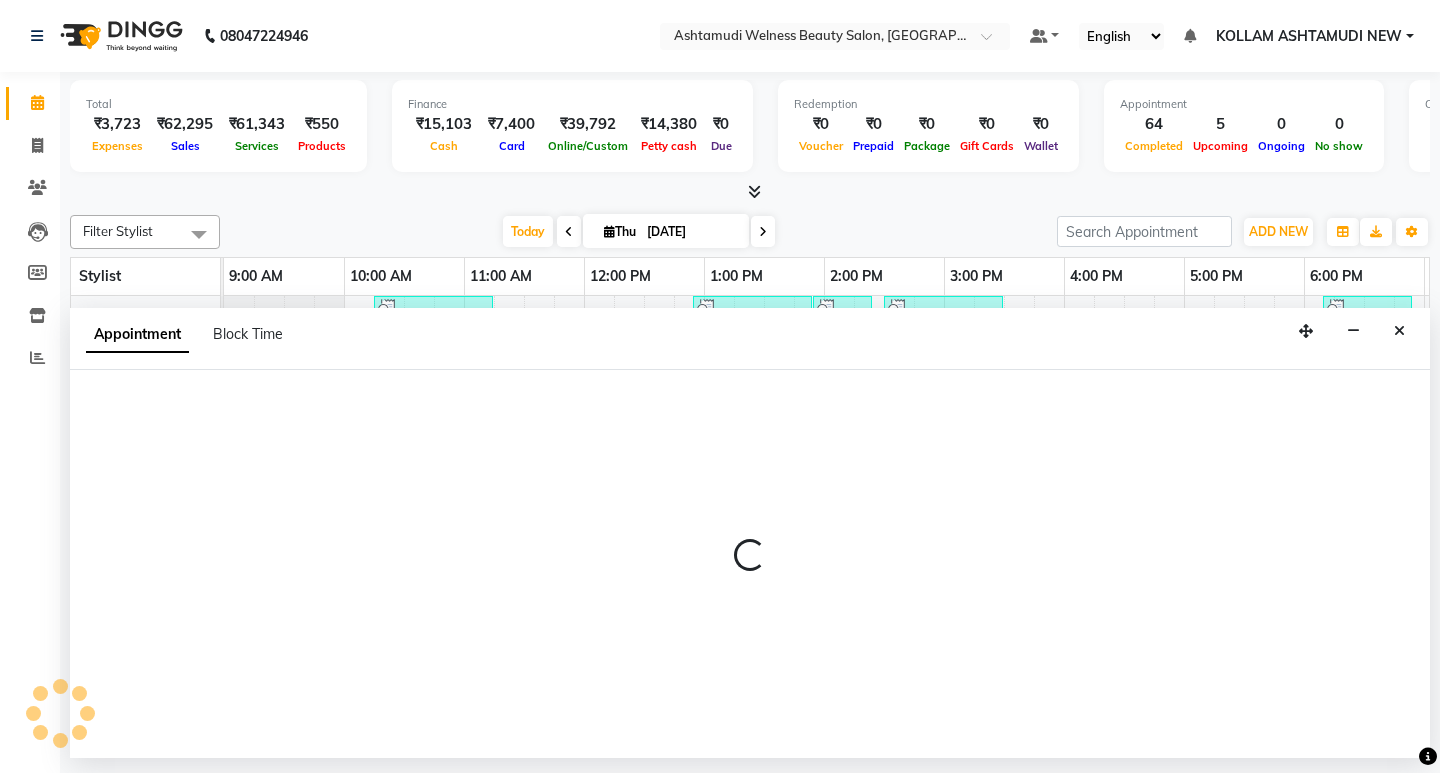 click at bounding box center (750, 564) 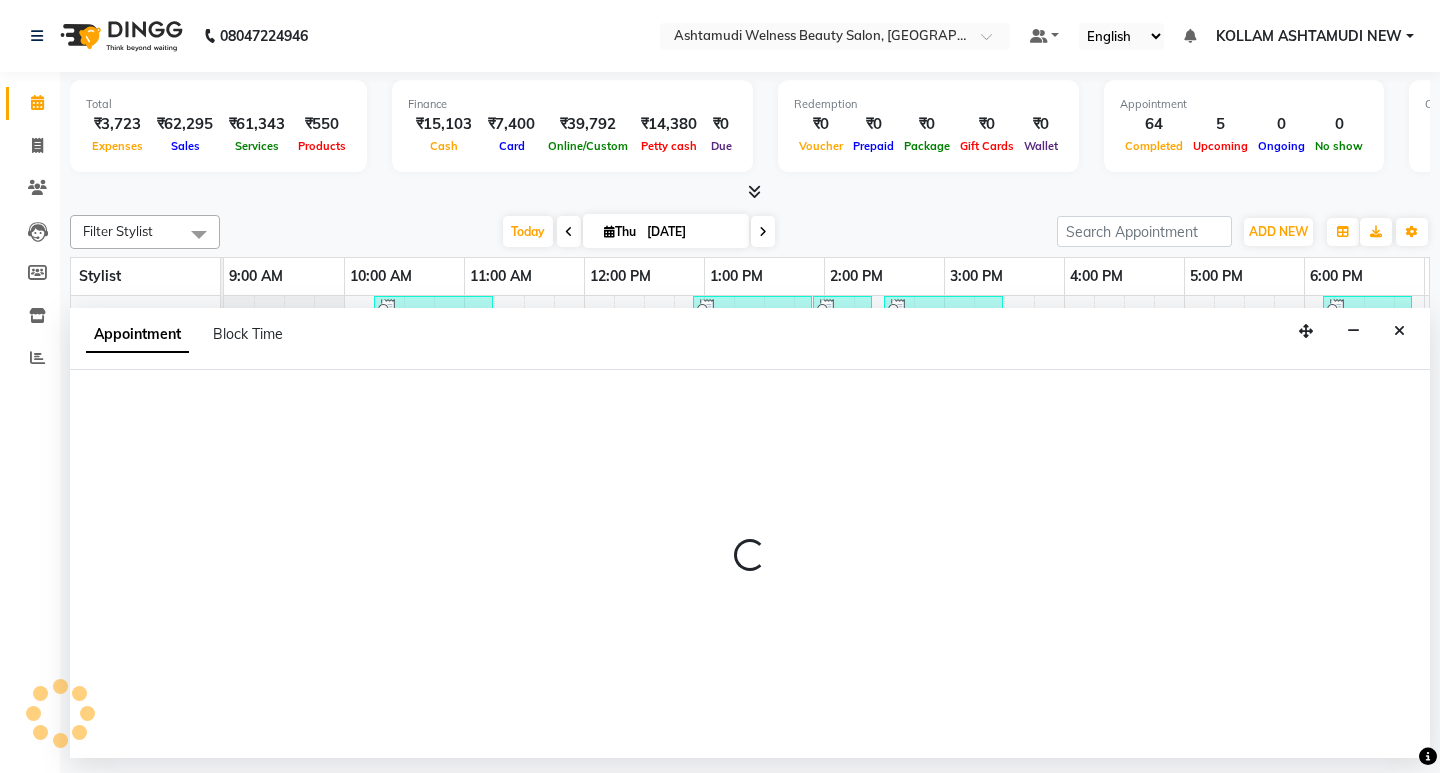 select on "25971" 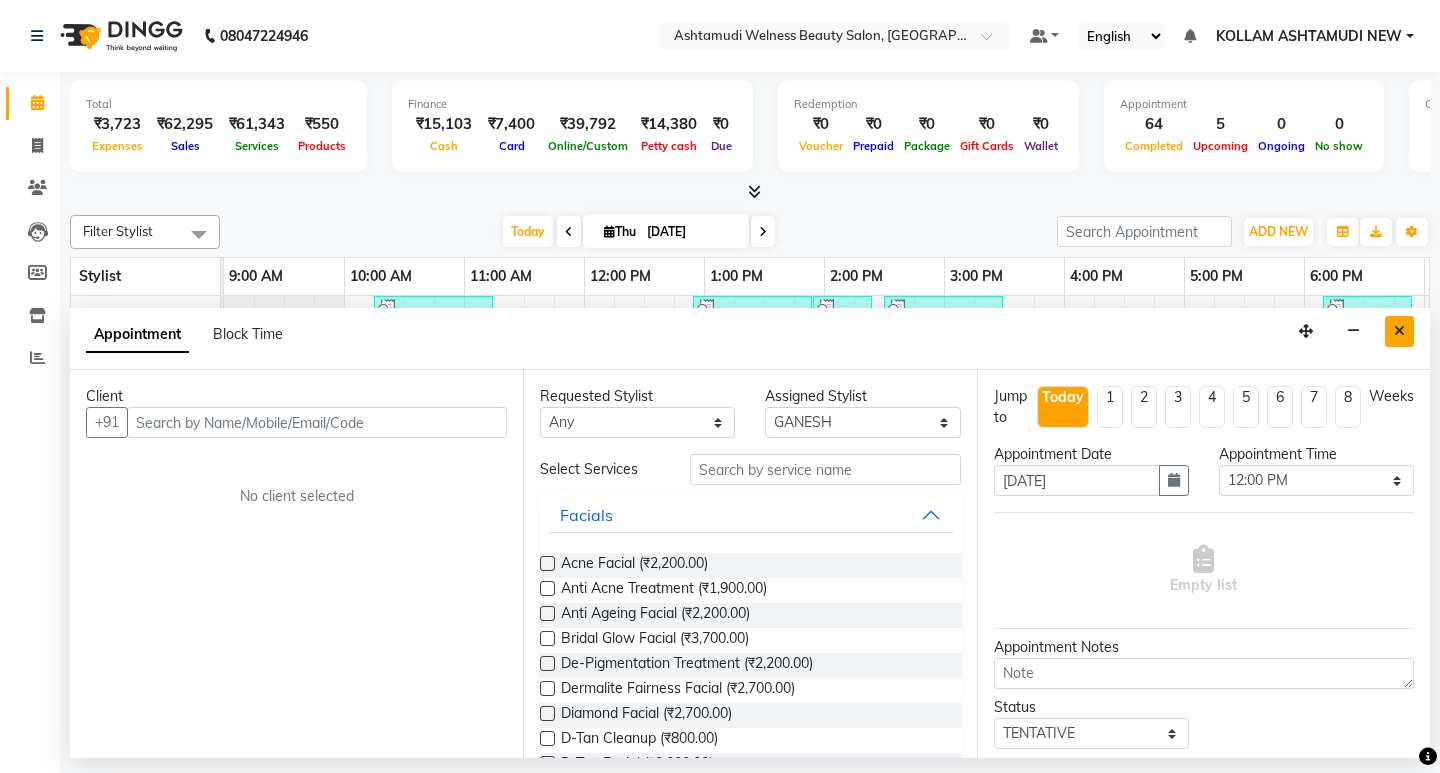 click at bounding box center [1399, 331] 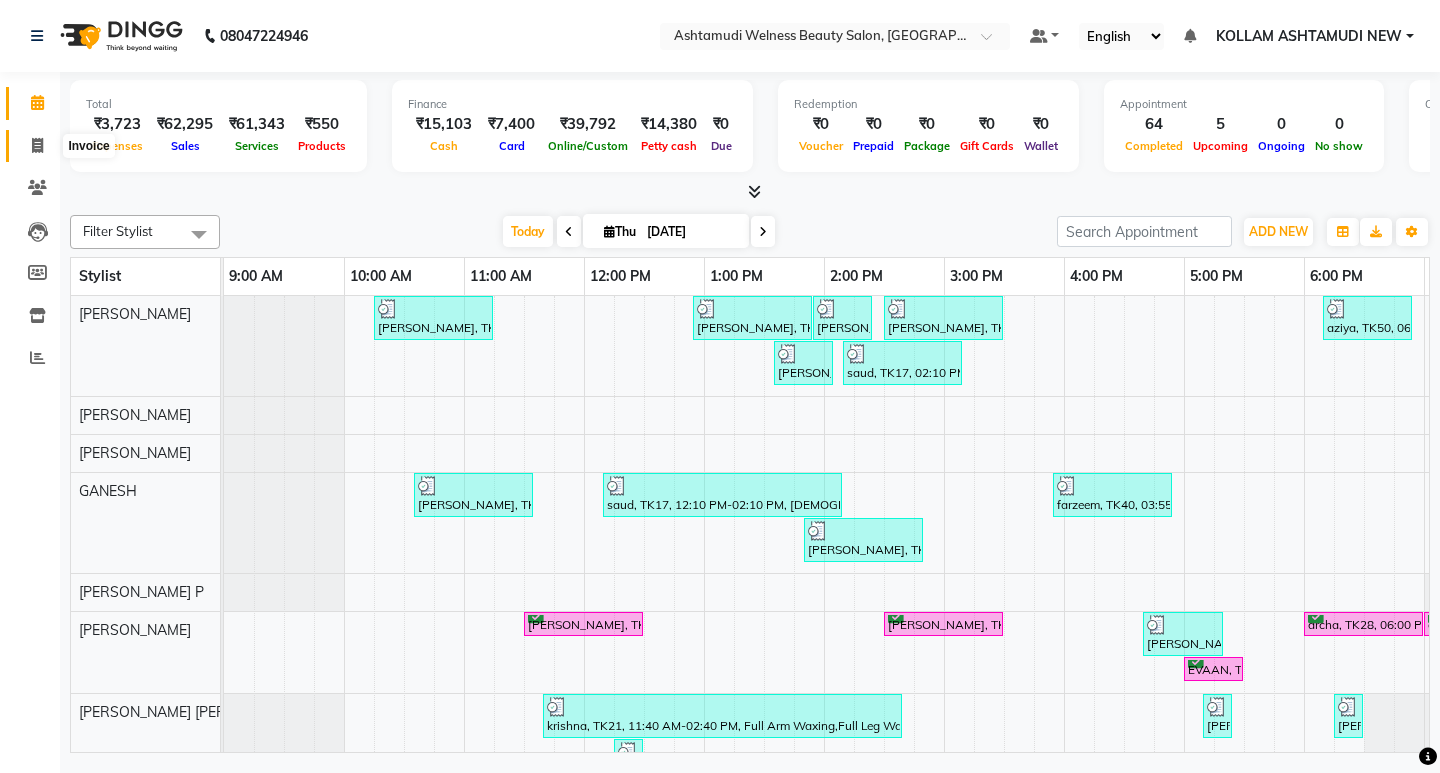 click 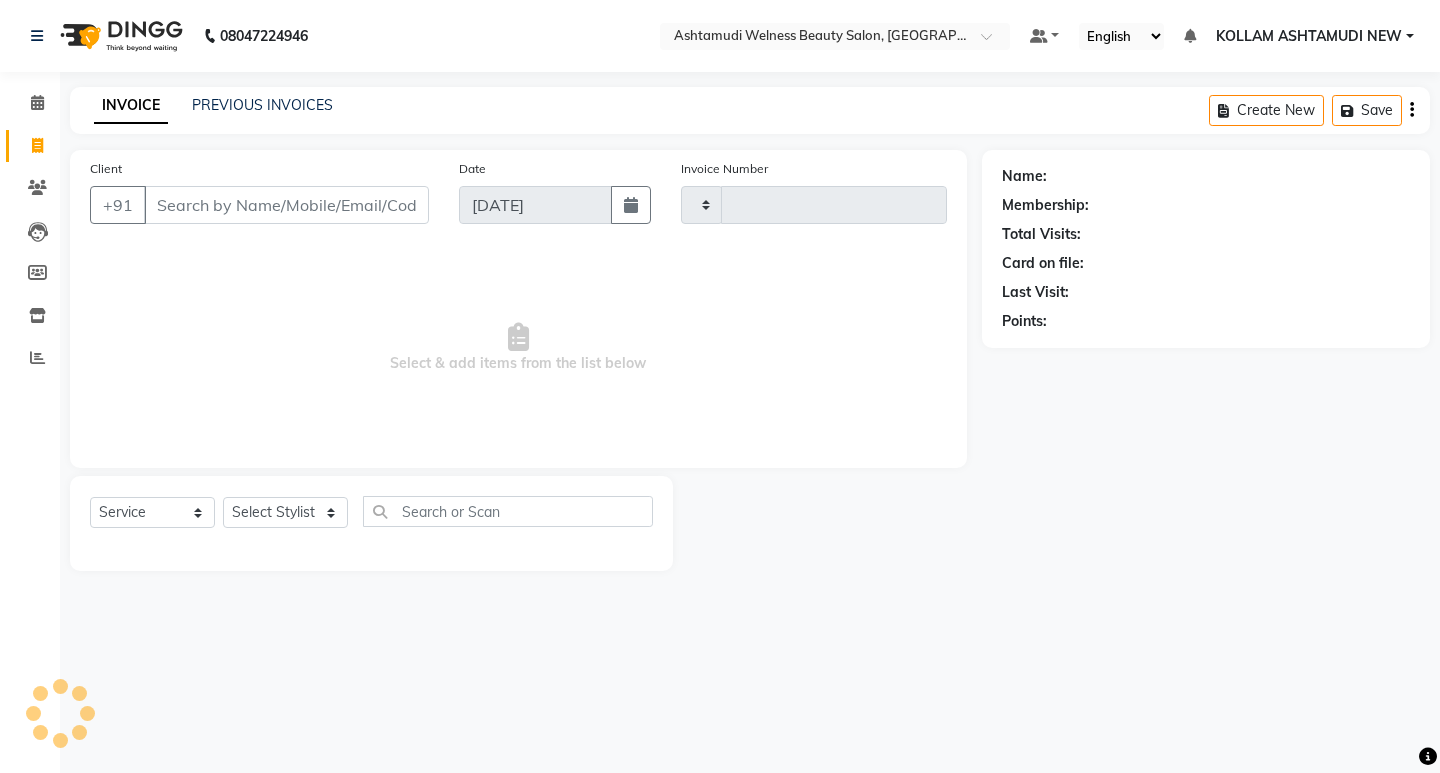 type on "4703" 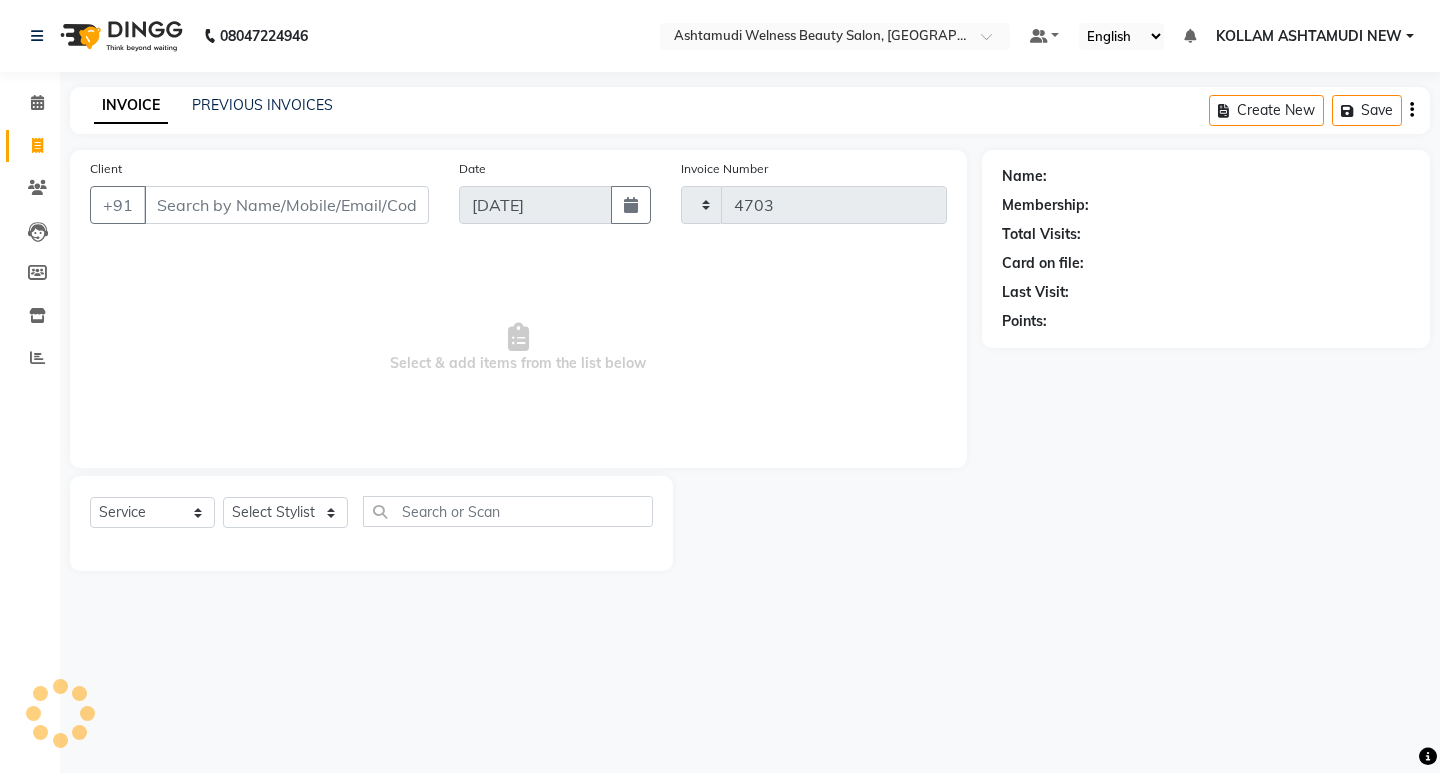select on "4529" 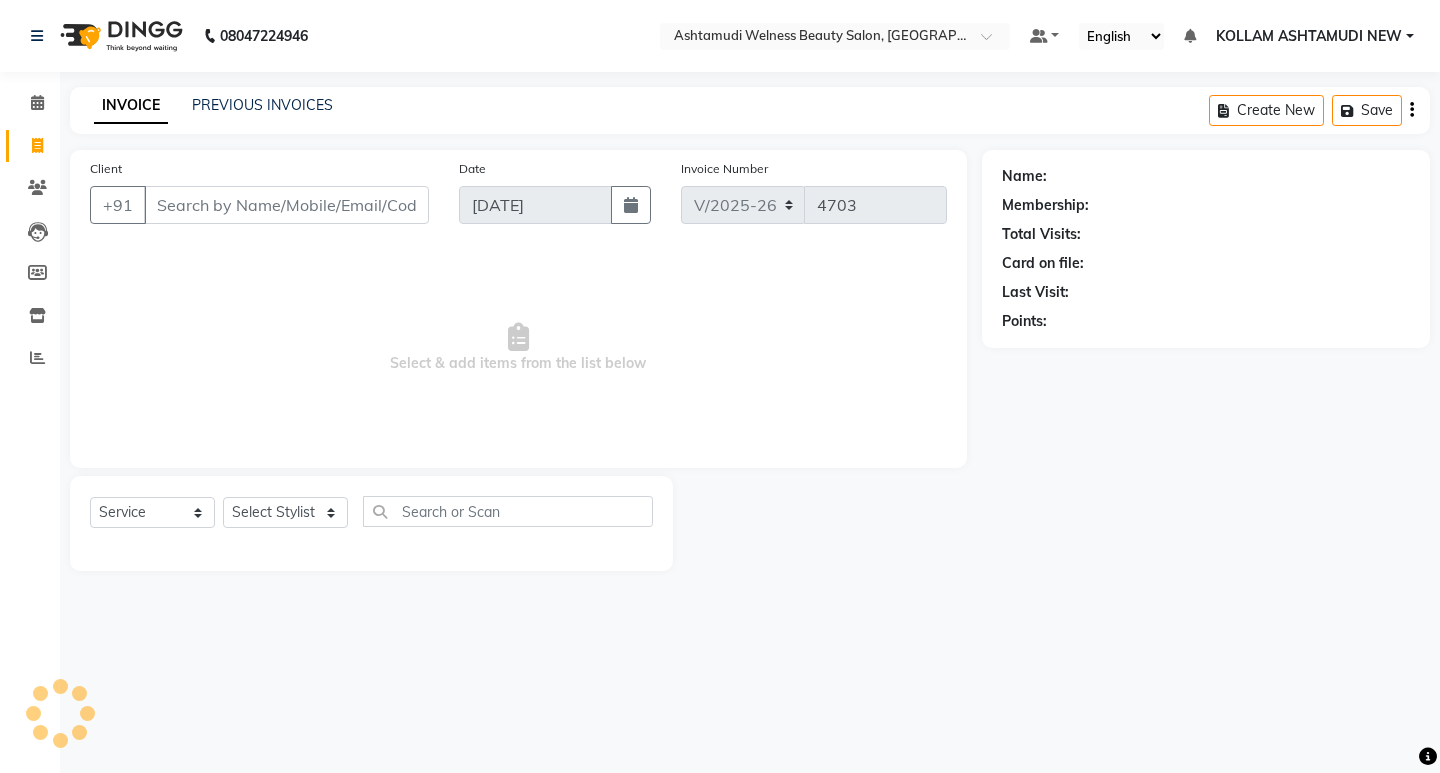 click on "Client" at bounding box center (286, 205) 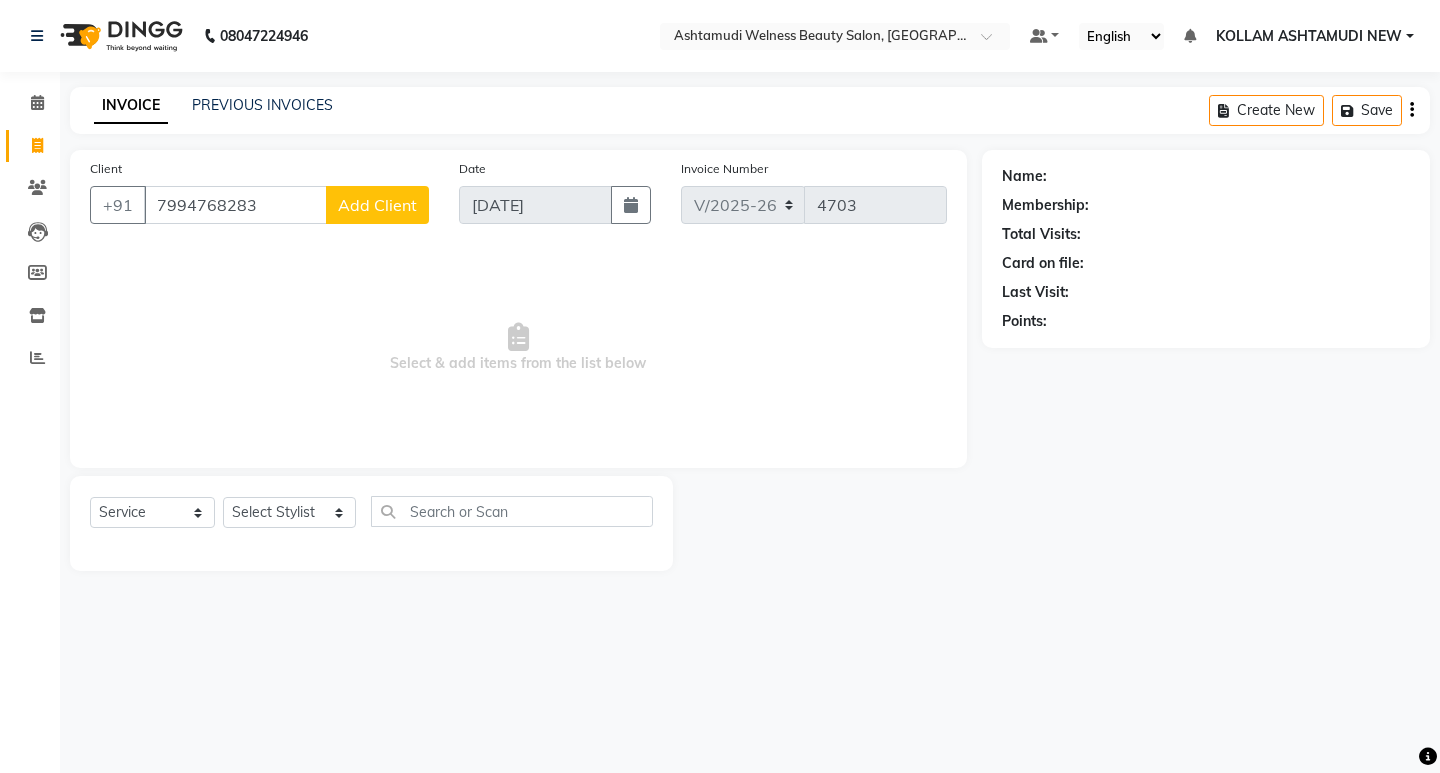 type on "7994768283" 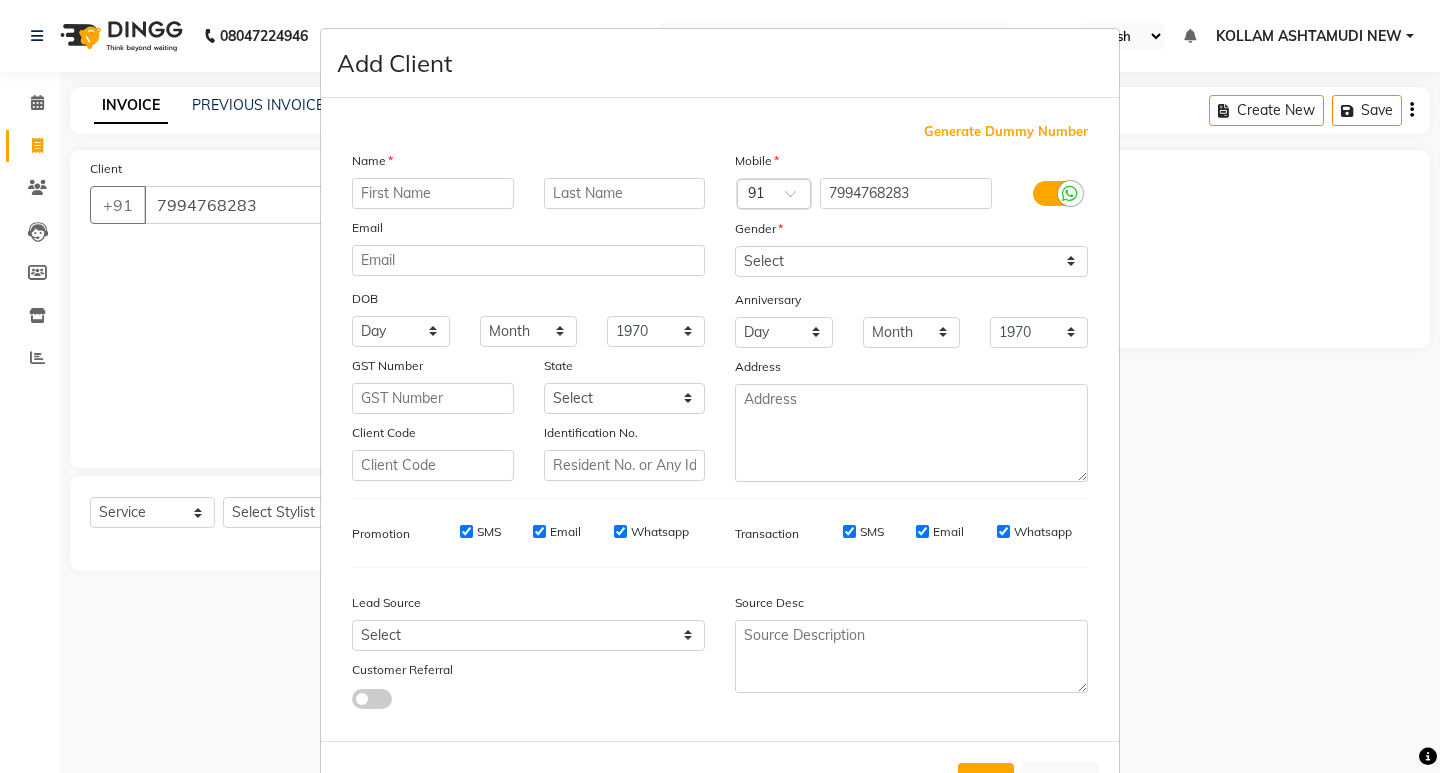 click at bounding box center [433, 193] 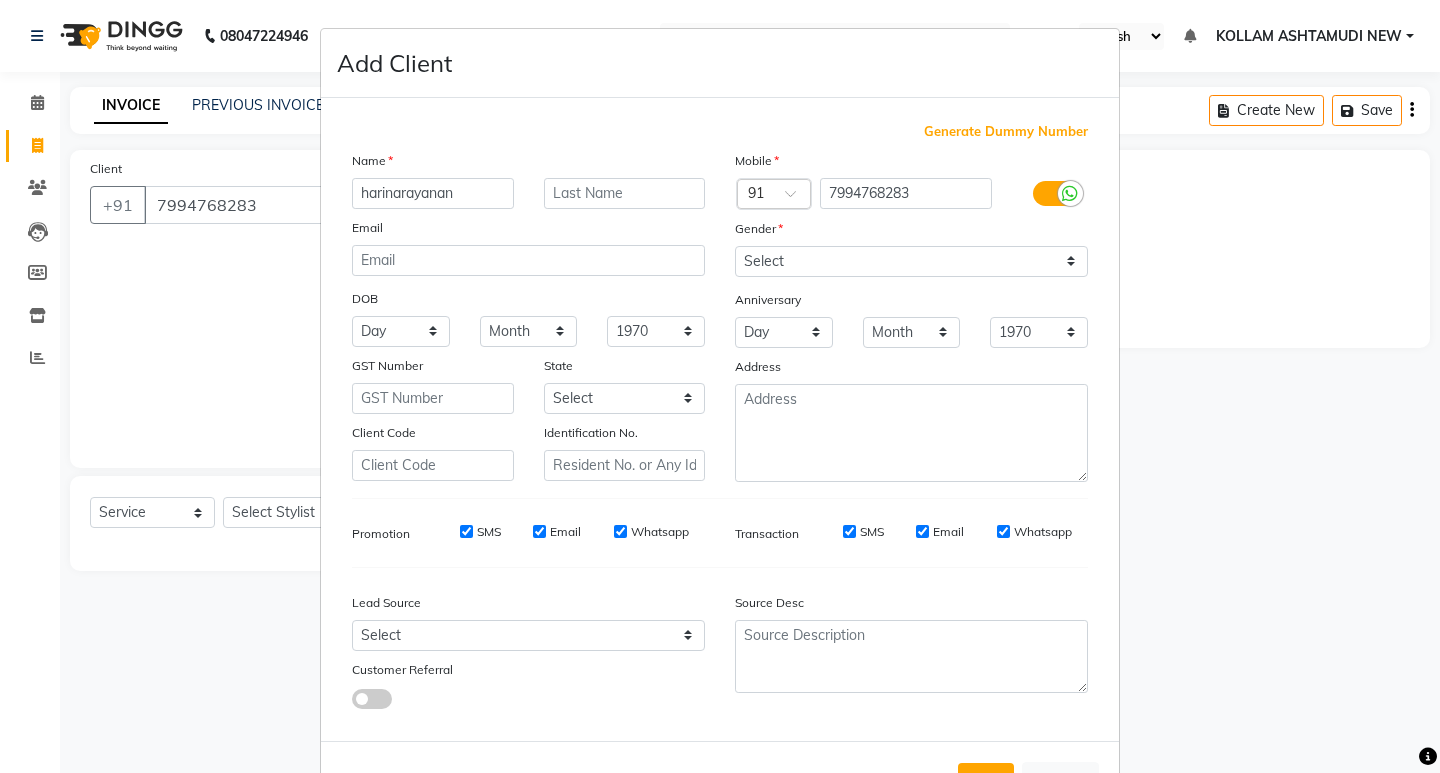 type on "harinarayanan" 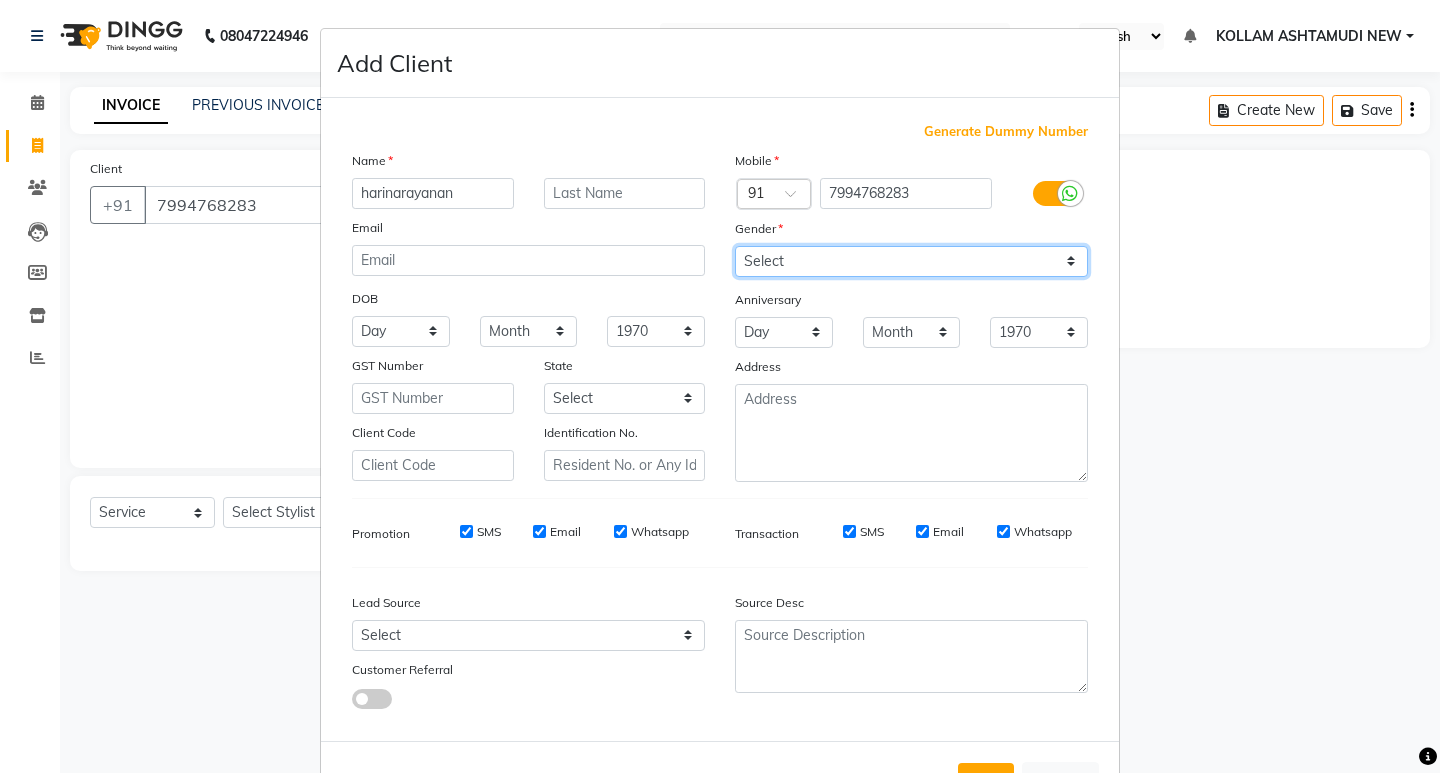 click on "Select [DEMOGRAPHIC_DATA] [DEMOGRAPHIC_DATA] Other Prefer Not To Say" at bounding box center (911, 261) 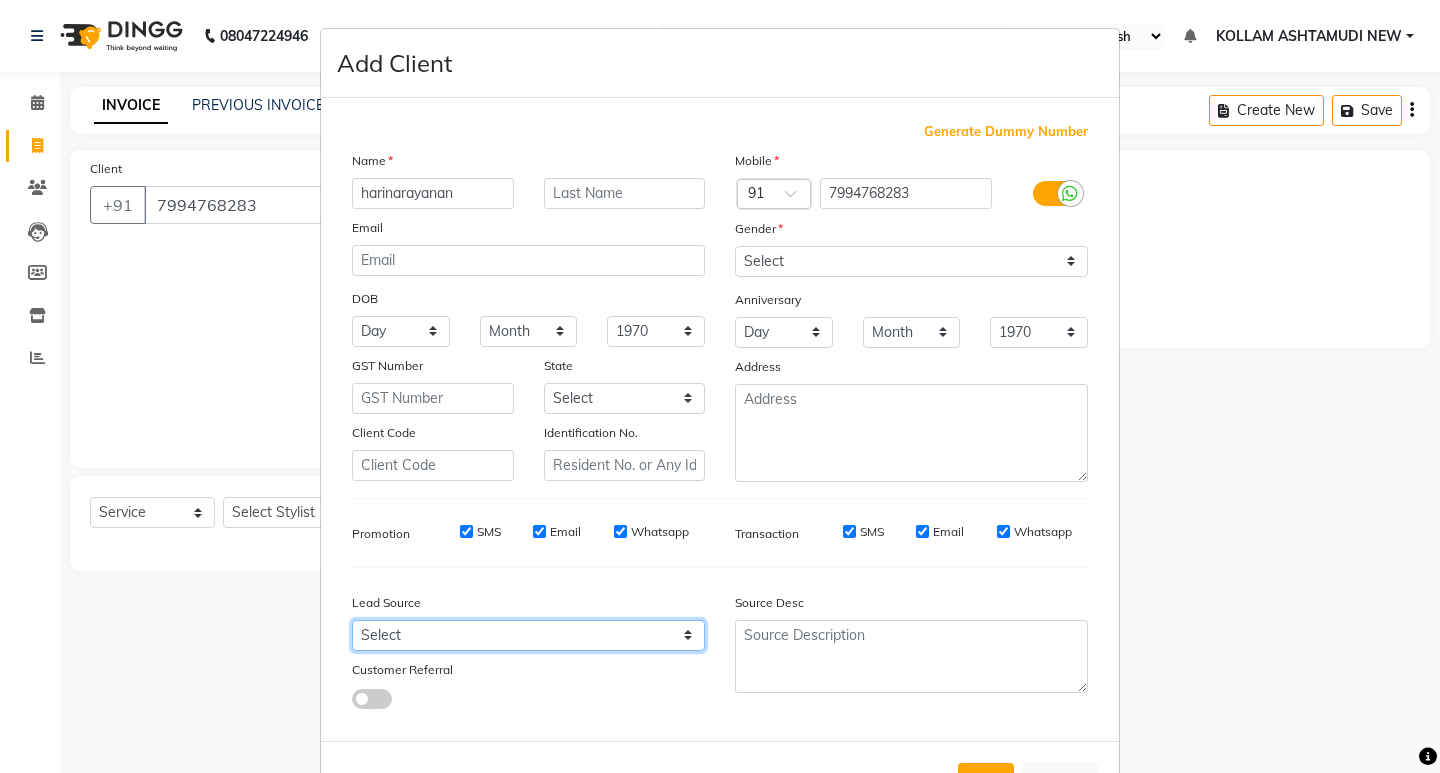 click on "Select Walk-in Referral Internet Friend Word of Mouth Advertisement Facebook JustDial Google Other Instagram  YouTube  WhatsApp" at bounding box center (528, 635) 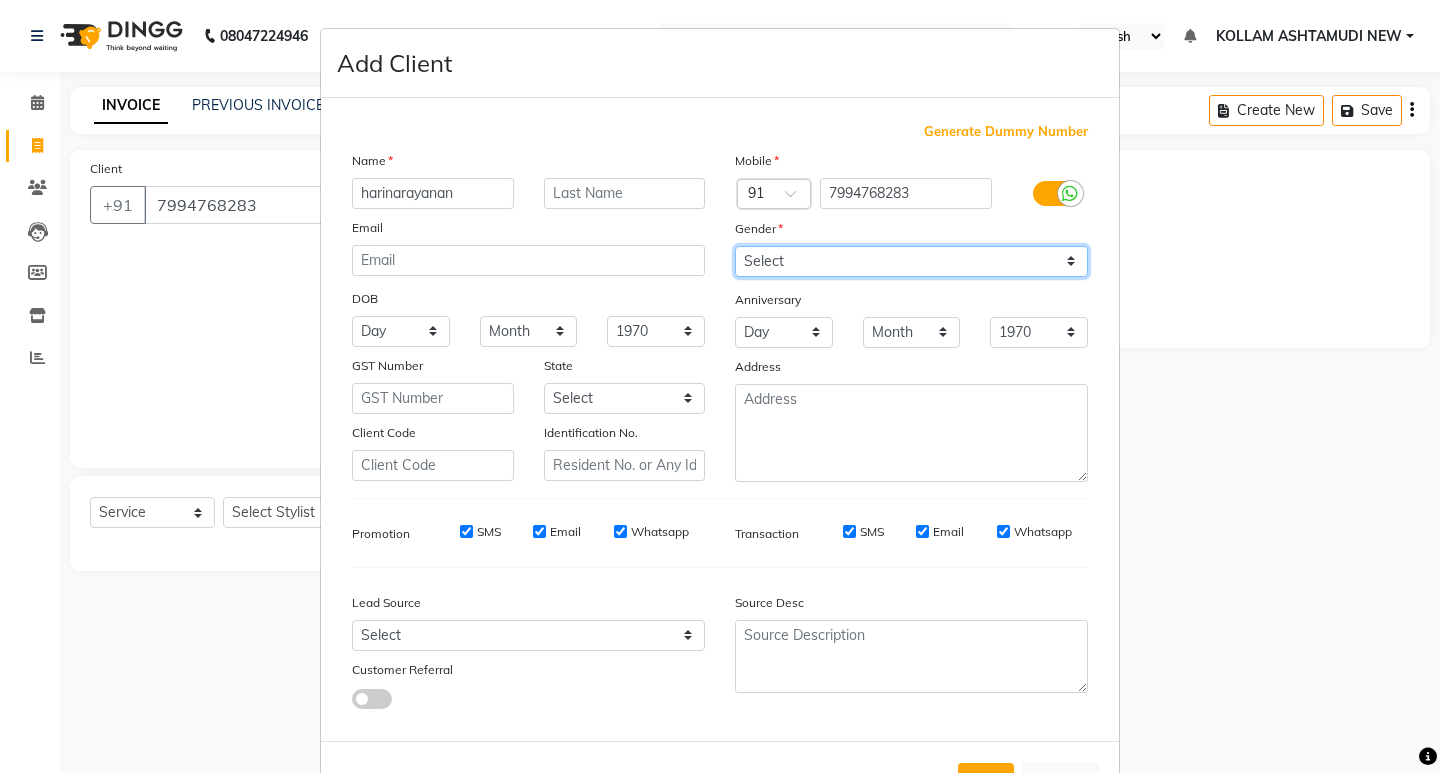 click on "Select [DEMOGRAPHIC_DATA] [DEMOGRAPHIC_DATA] Other Prefer Not To Say" at bounding box center (911, 261) 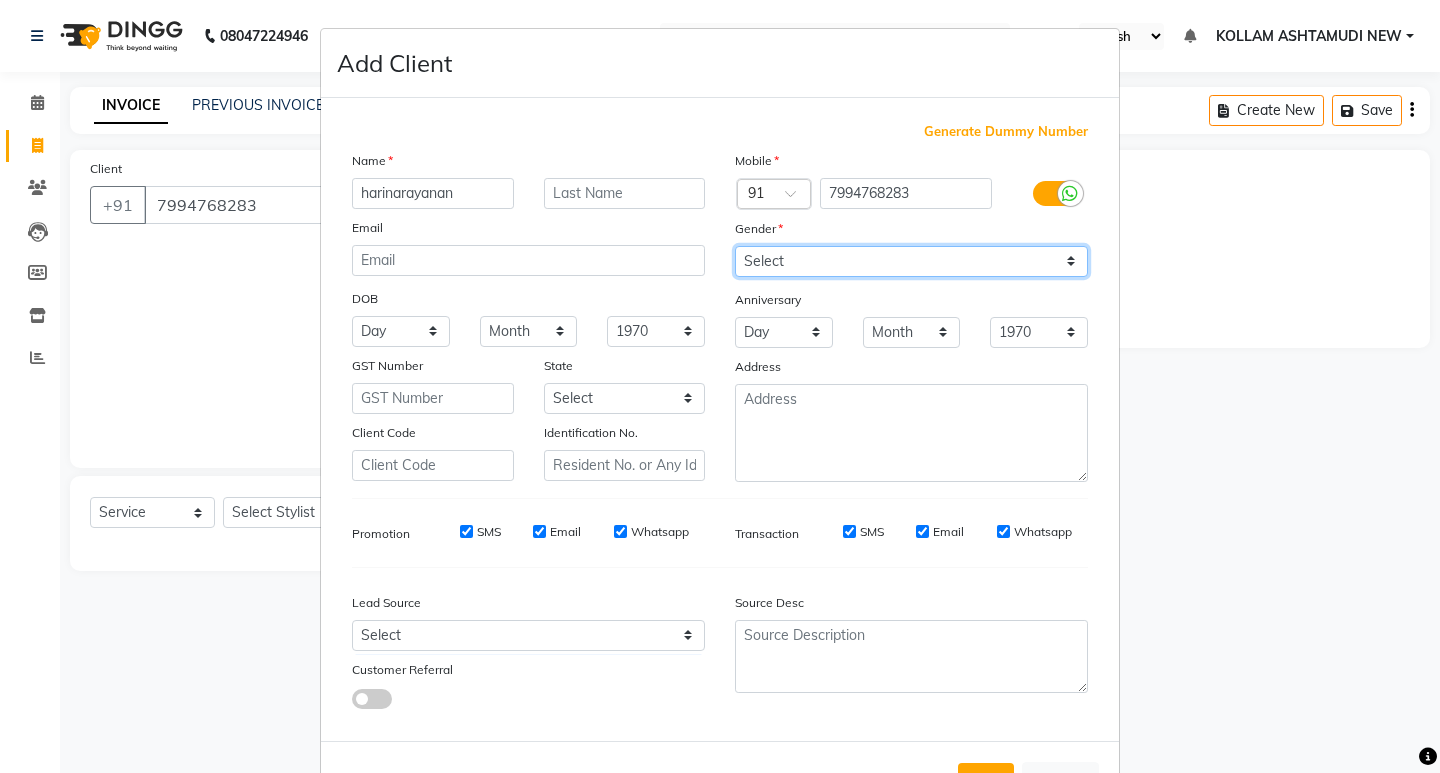select on "male" 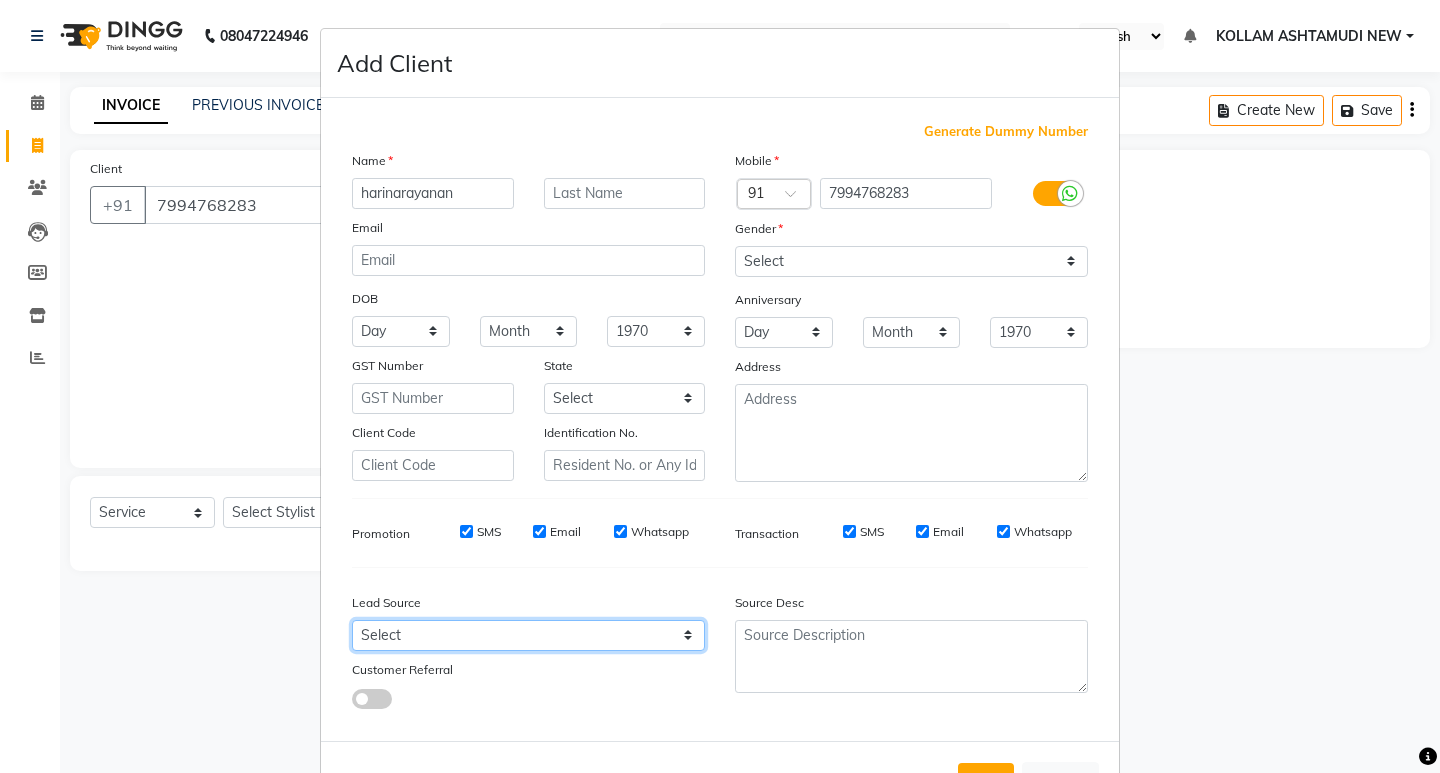 drag, startPoint x: 423, startPoint y: 639, endPoint x: 421, endPoint y: 622, distance: 17.117243 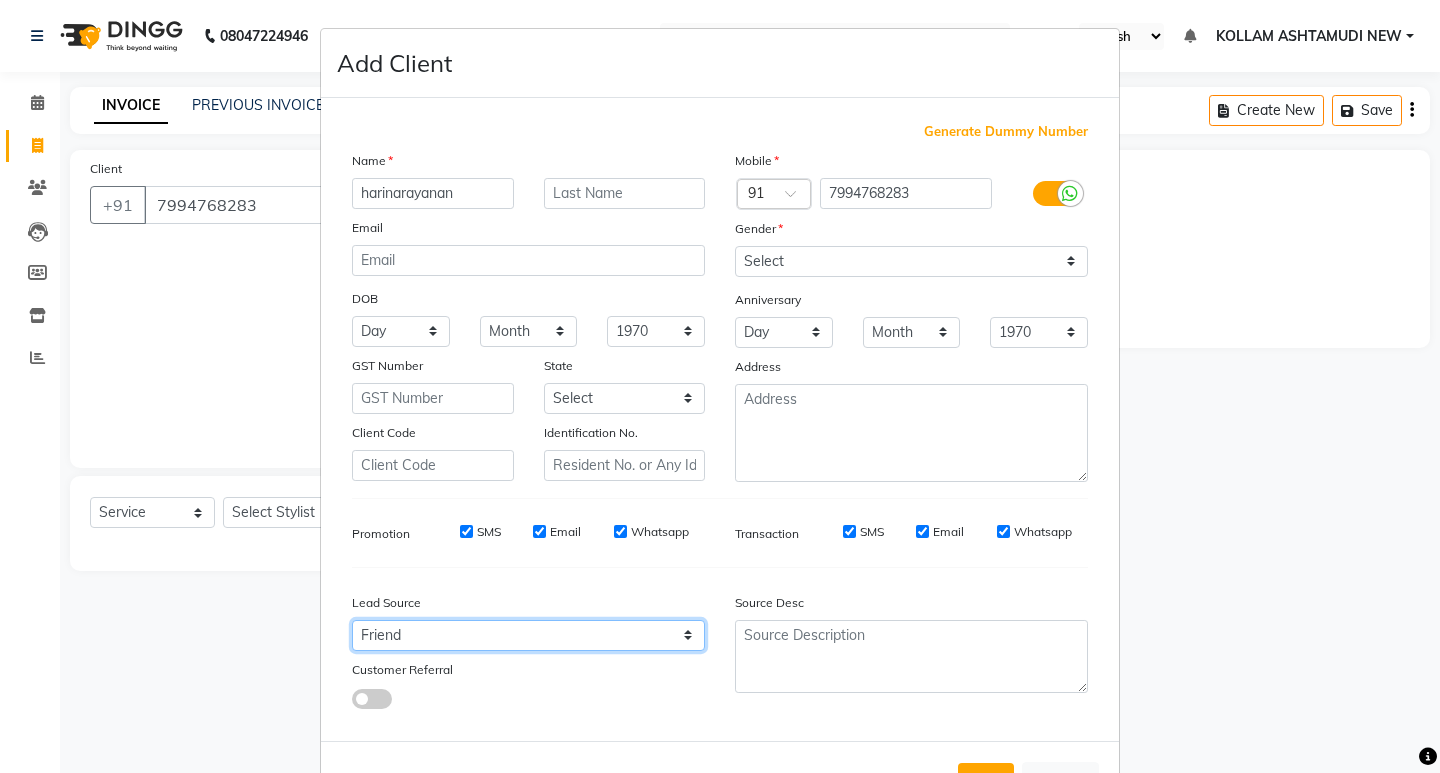 click on "Select Walk-in Referral Internet Friend Word of Mouth Advertisement Facebook JustDial Google Other Instagram  YouTube  WhatsApp" at bounding box center [528, 635] 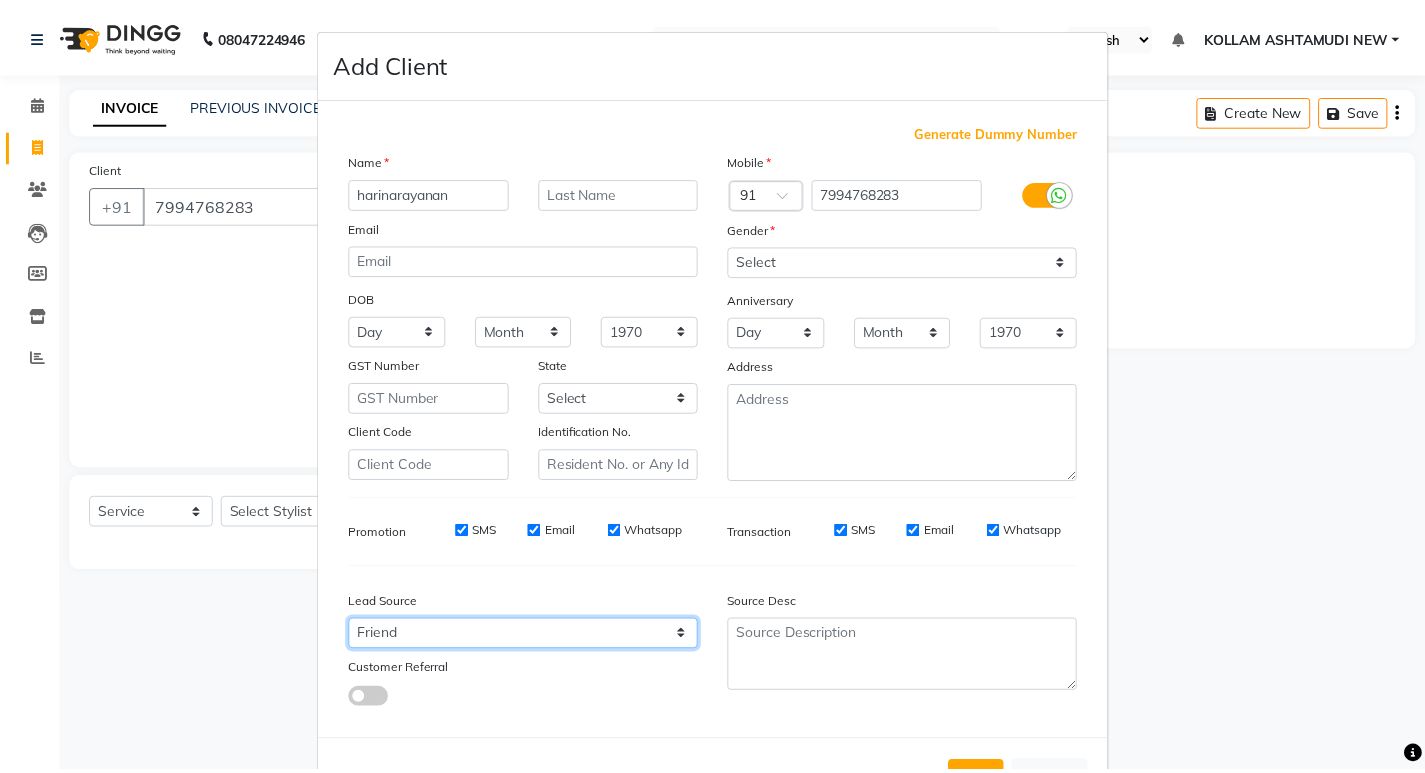 scroll, scrollTop: 76, scrollLeft: 0, axis: vertical 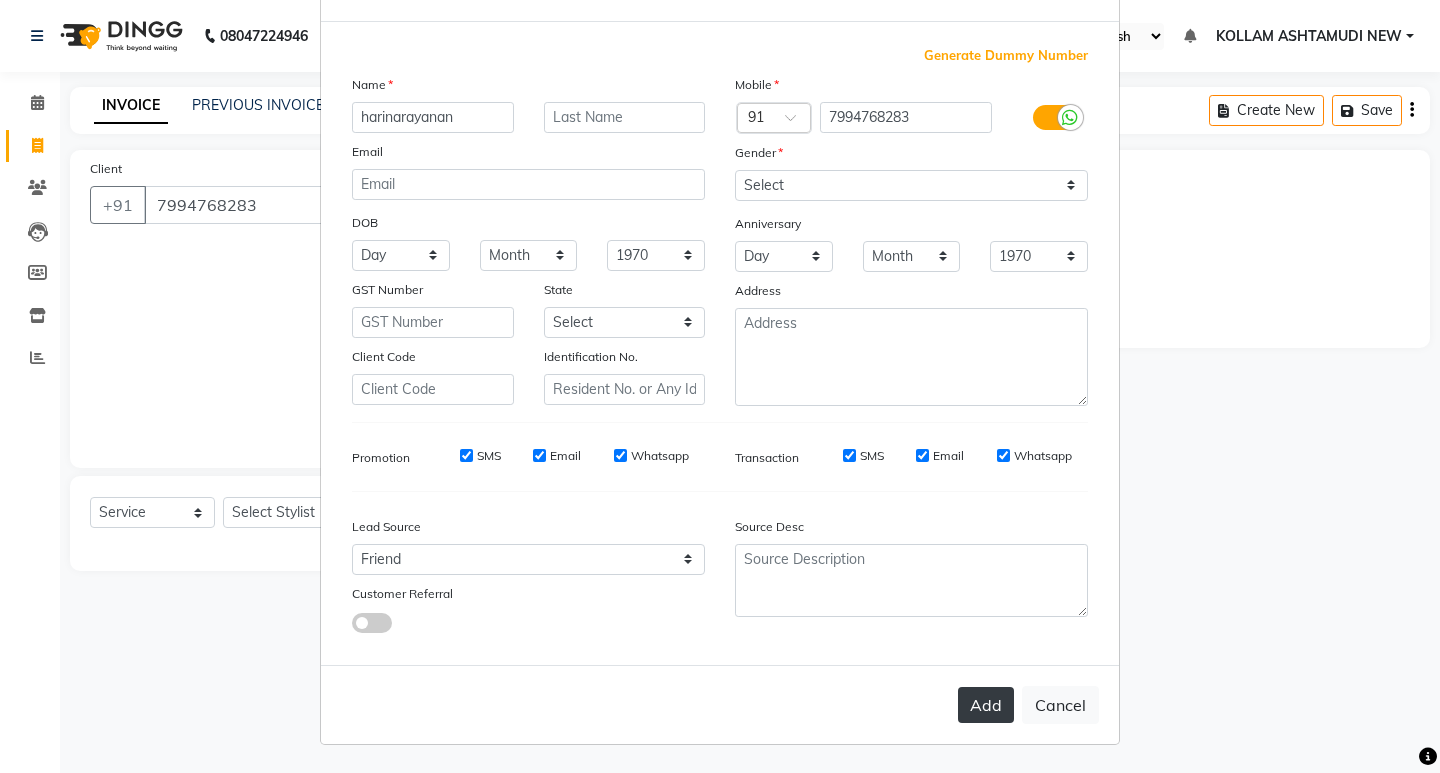 click on "Add" at bounding box center (986, 705) 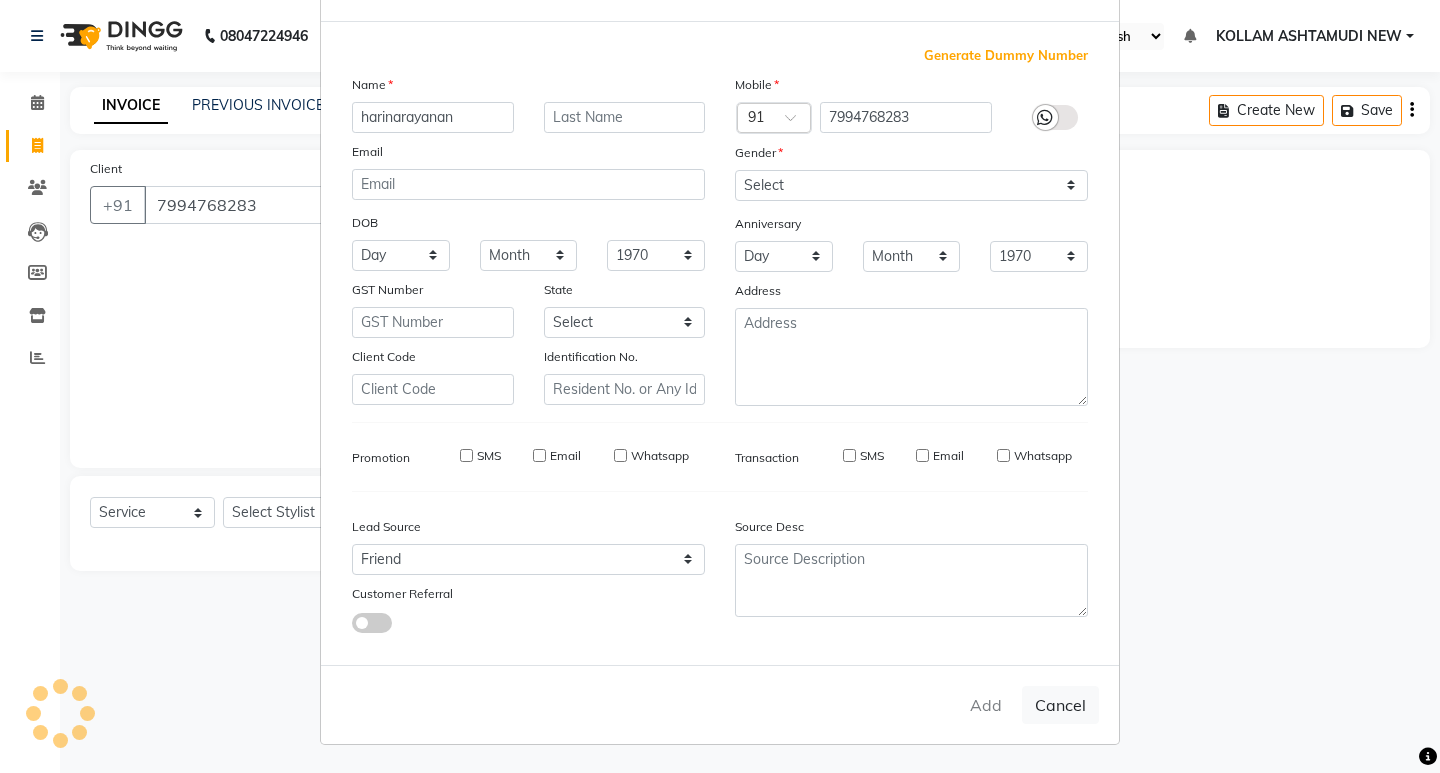 type 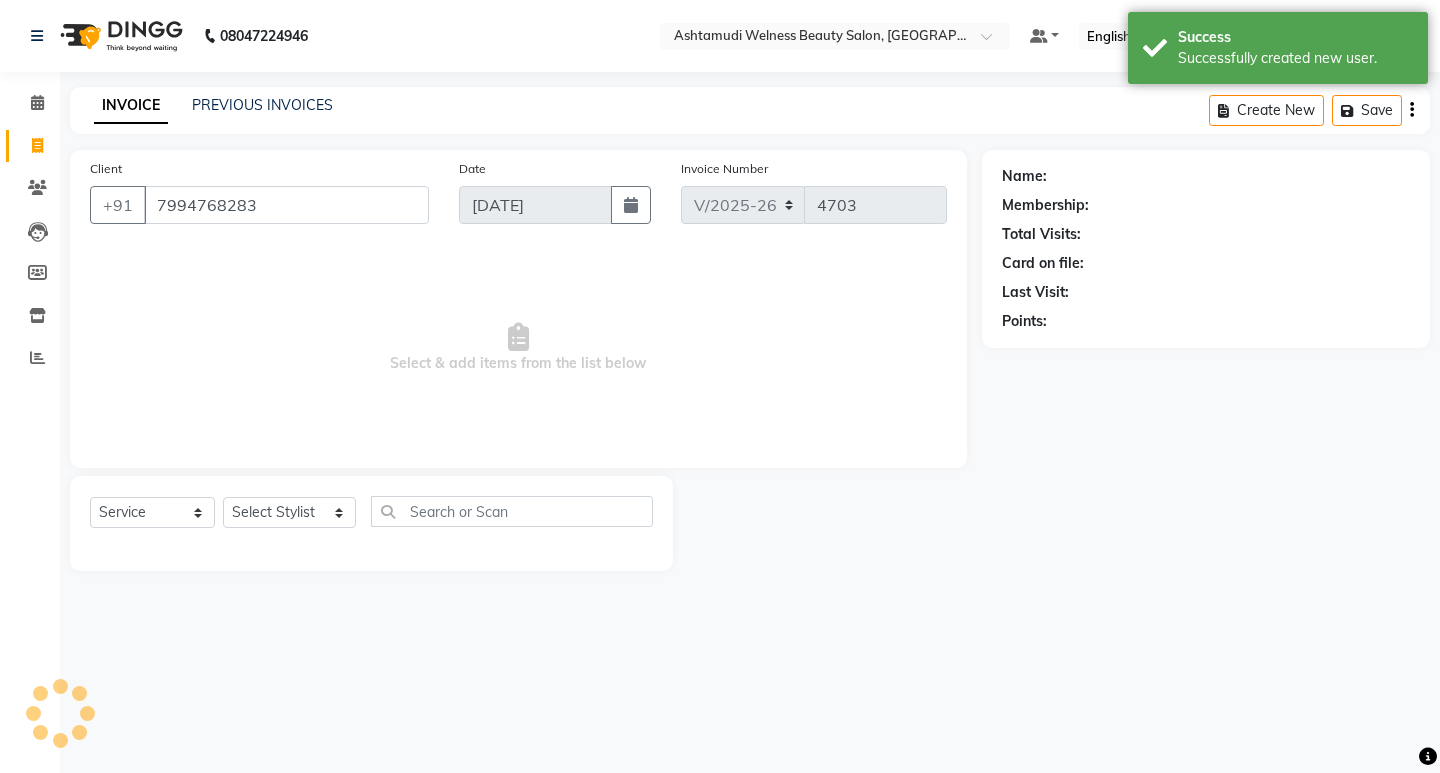 select on "1: Object" 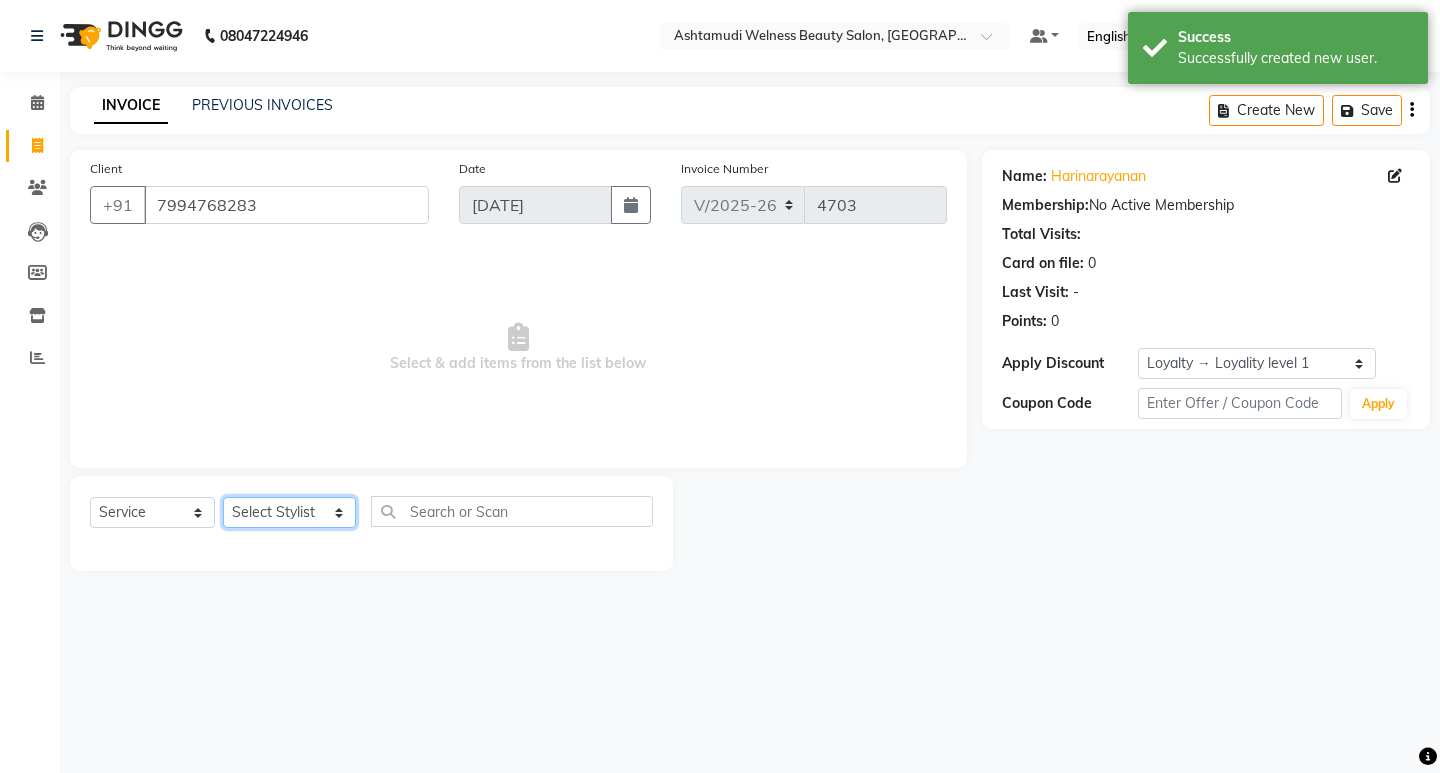 click on "Select Stylist [PERSON_NAME] Admin [PERSON_NAME]  [PERSON_NAME] [PERSON_NAME] [PERSON_NAME]  M [PERSON_NAME]  [PERSON_NAME]  P [PERSON_NAME] ASHTAMUDI KOLLAM ASHTAMUDI NEW  [PERSON_NAME] [PERSON_NAME] [PERSON_NAME]  [PERSON_NAME] [PERSON_NAME] [PERSON_NAME] [PERSON_NAME] [PERSON_NAME] M [PERSON_NAME] SARIGA [PERSON_NAME] [PERSON_NAME] [PERSON_NAME] [PERSON_NAME] [PERSON_NAME] S" 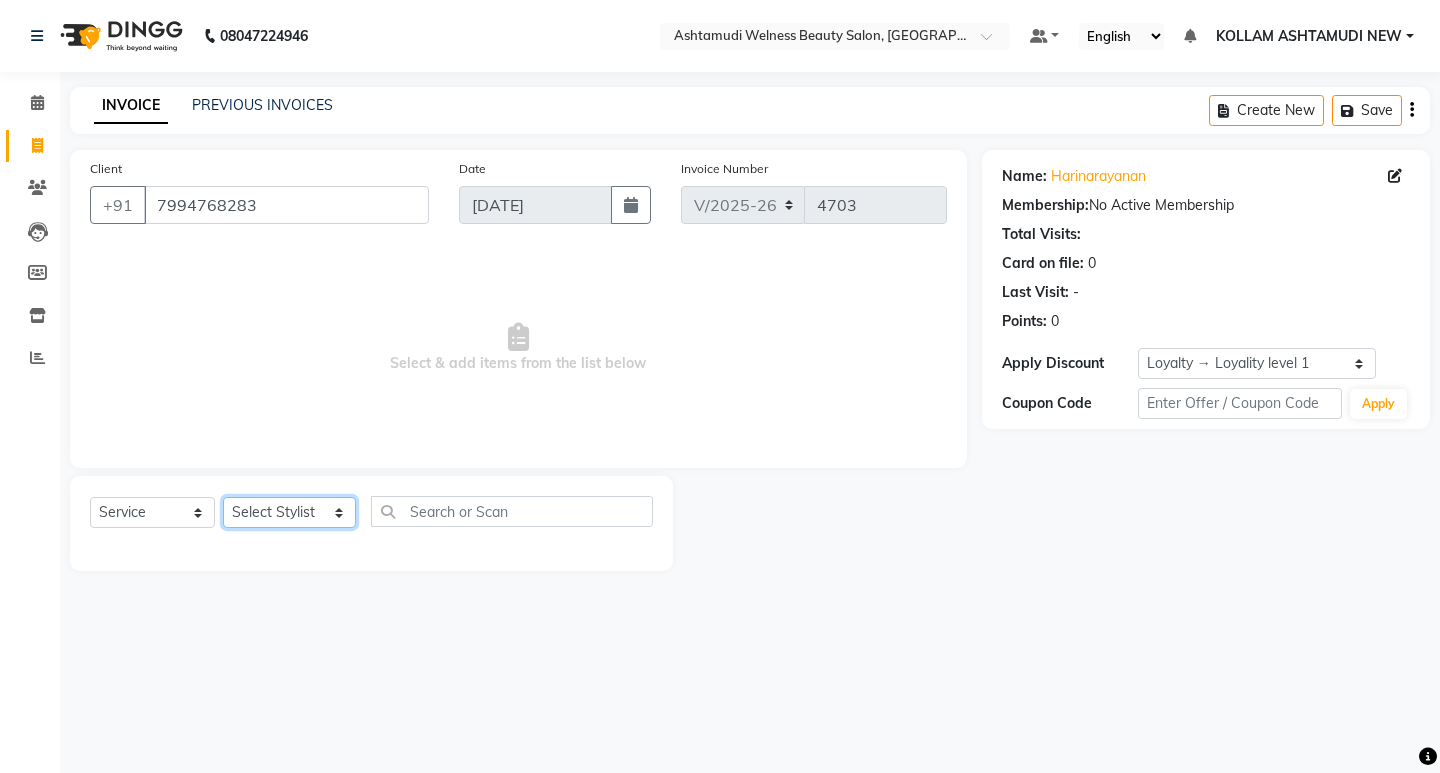 select on "25963" 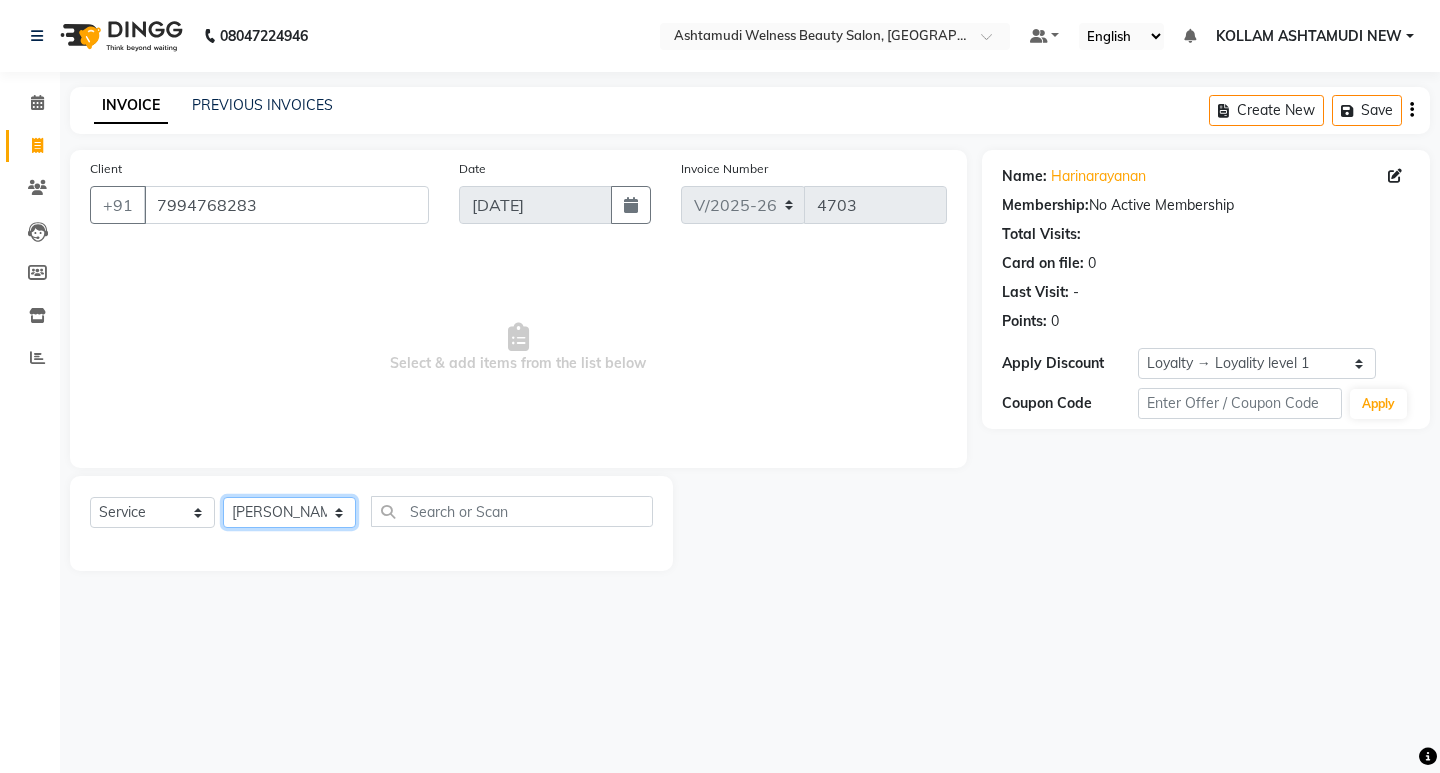 click on "Select Stylist [PERSON_NAME] Admin [PERSON_NAME]  [PERSON_NAME] [PERSON_NAME] [PERSON_NAME]  M [PERSON_NAME]  [PERSON_NAME]  P [PERSON_NAME] ASHTAMUDI KOLLAM ASHTAMUDI NEW  [PERSON_NAME] [PERSON_NAME] [PERSON_NAME]  [PERSON_NAME] [PERSON_NAME] [PERSON_NAME] [PERSON_NAME] [PERSON_NAME] M [PERSON_NAME] SARIGA [PERSON_NAME] [PERSON_NAME] [PERSON_NAME] [PERSON_NAME] [PERSON_NAME] S" 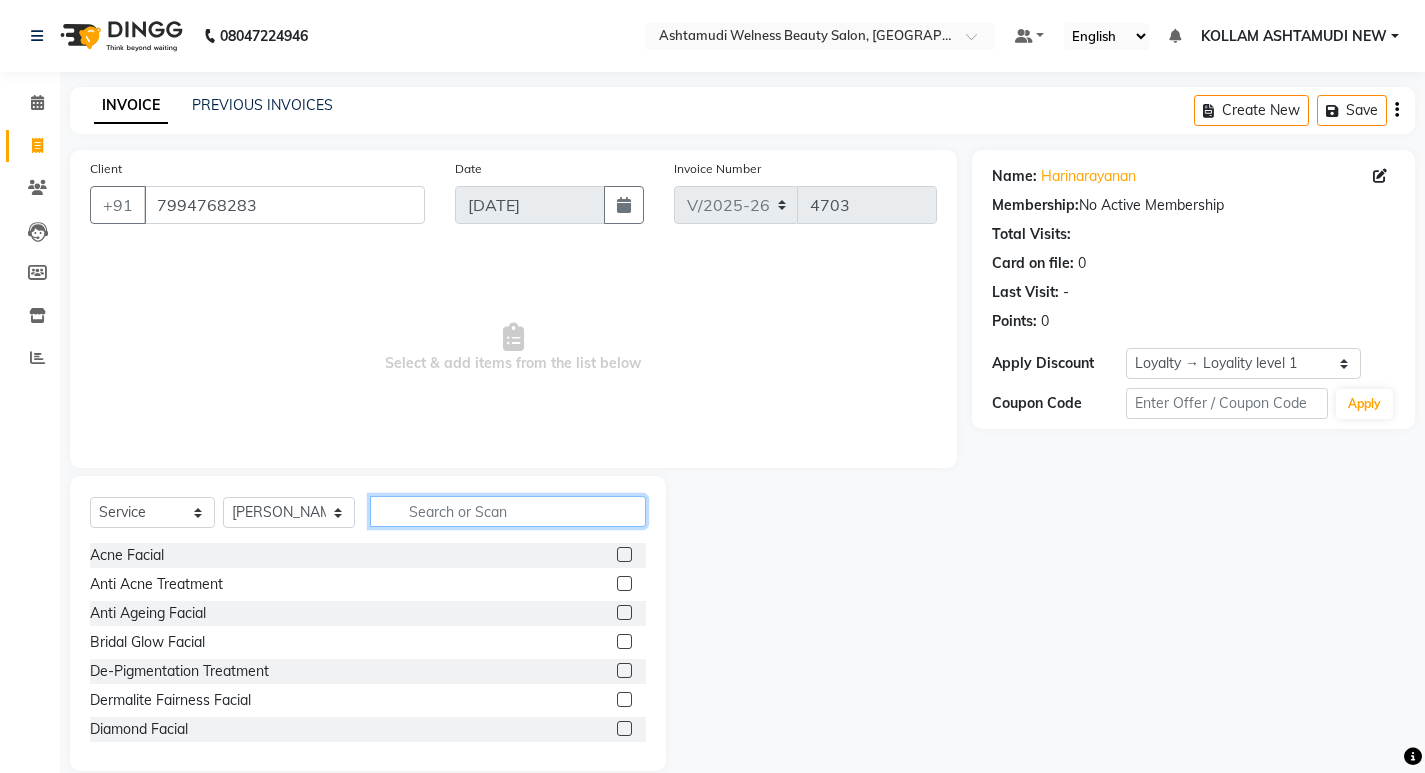click 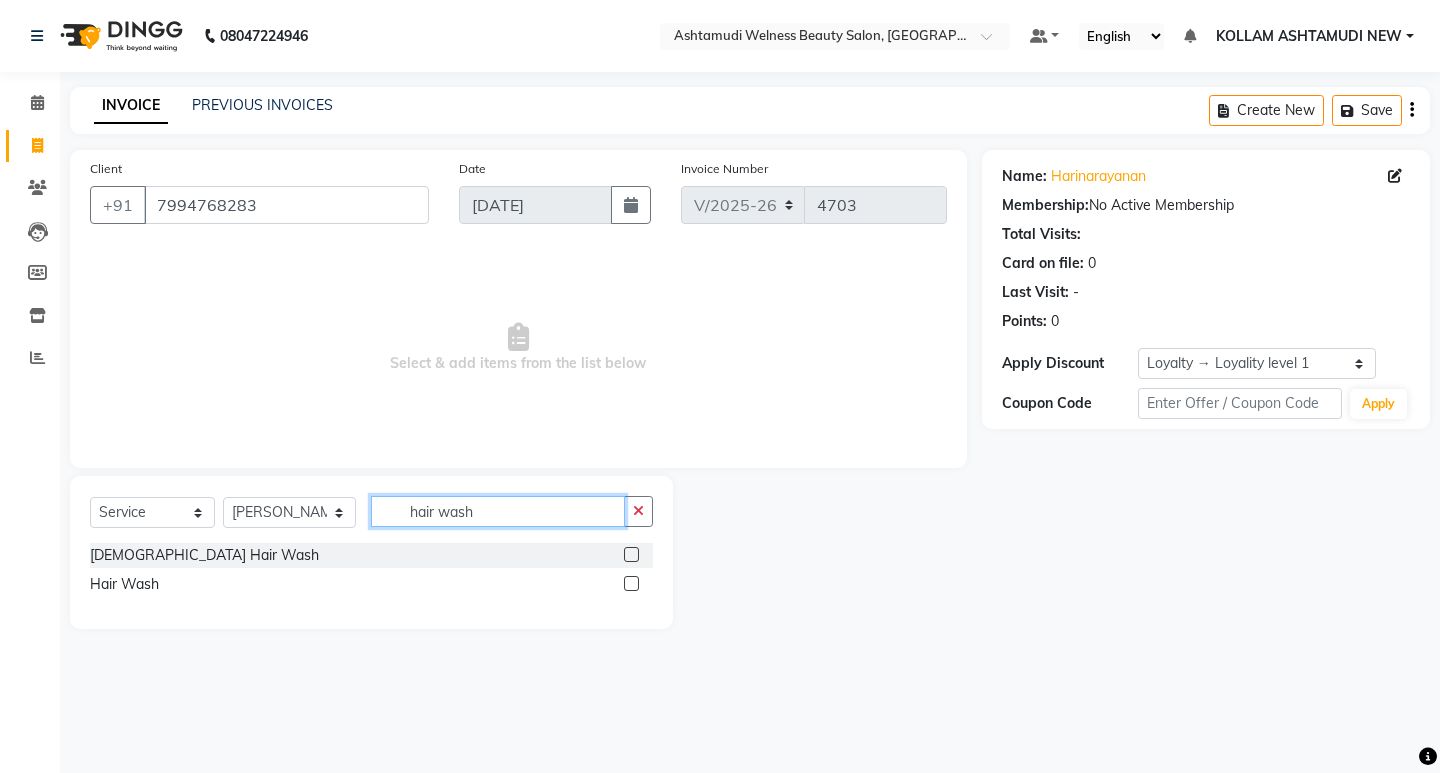 type on "hair wash" 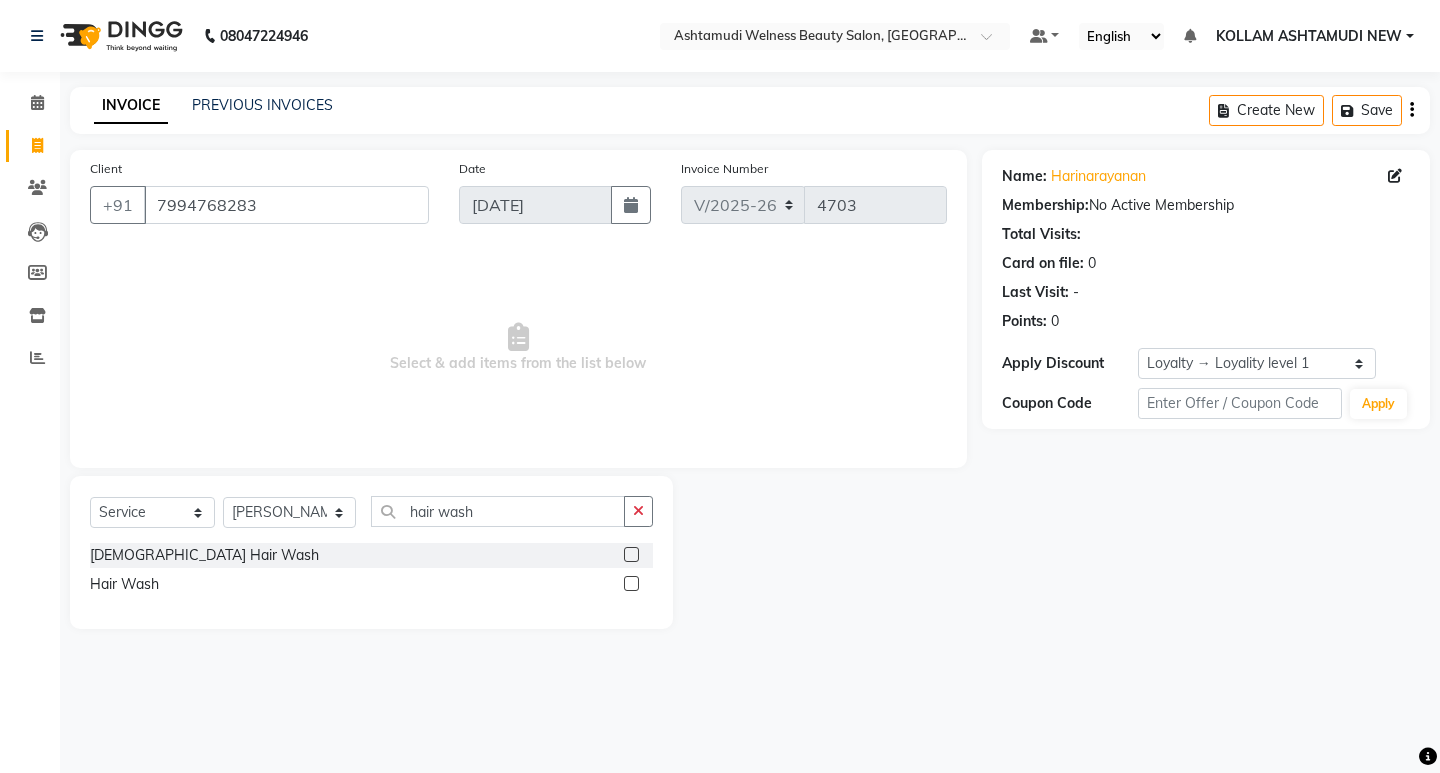 click 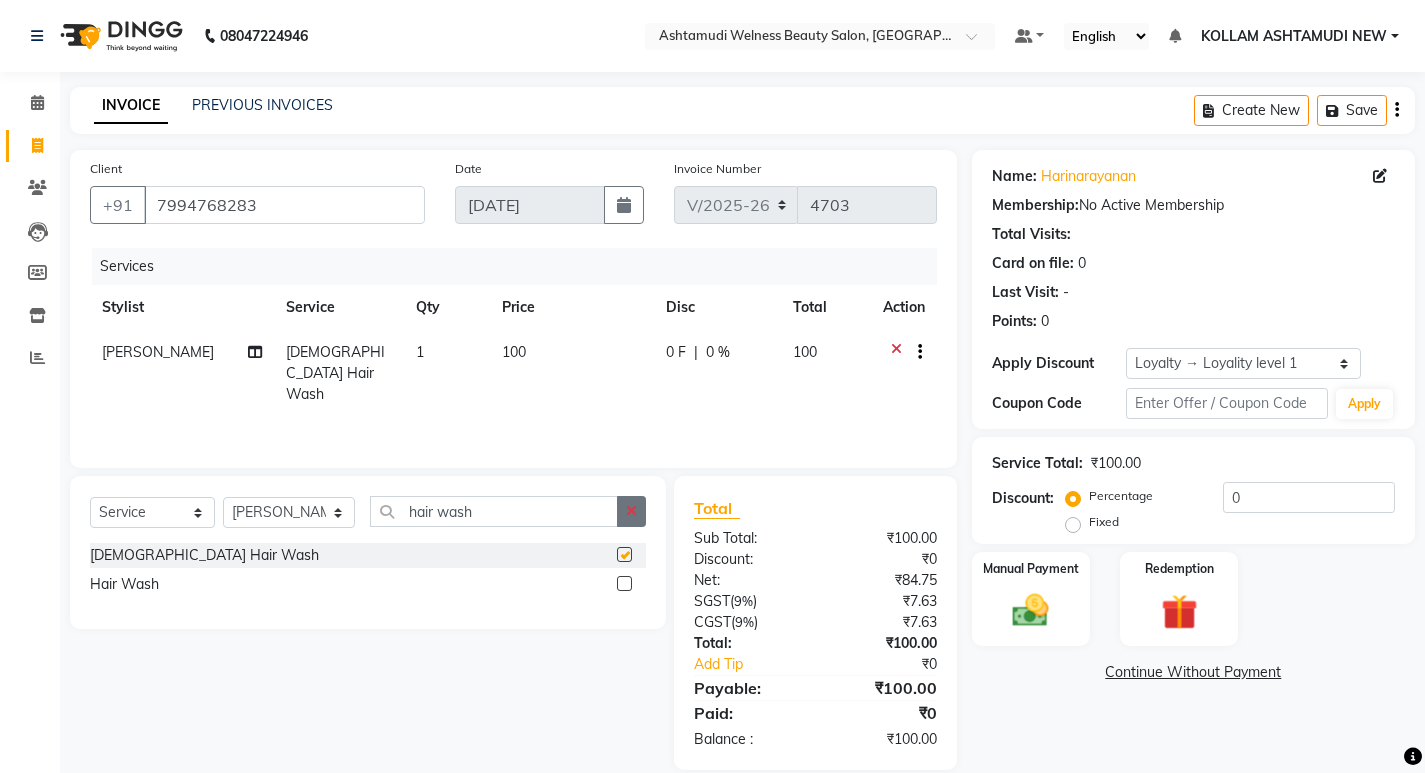 checkbox on "false" 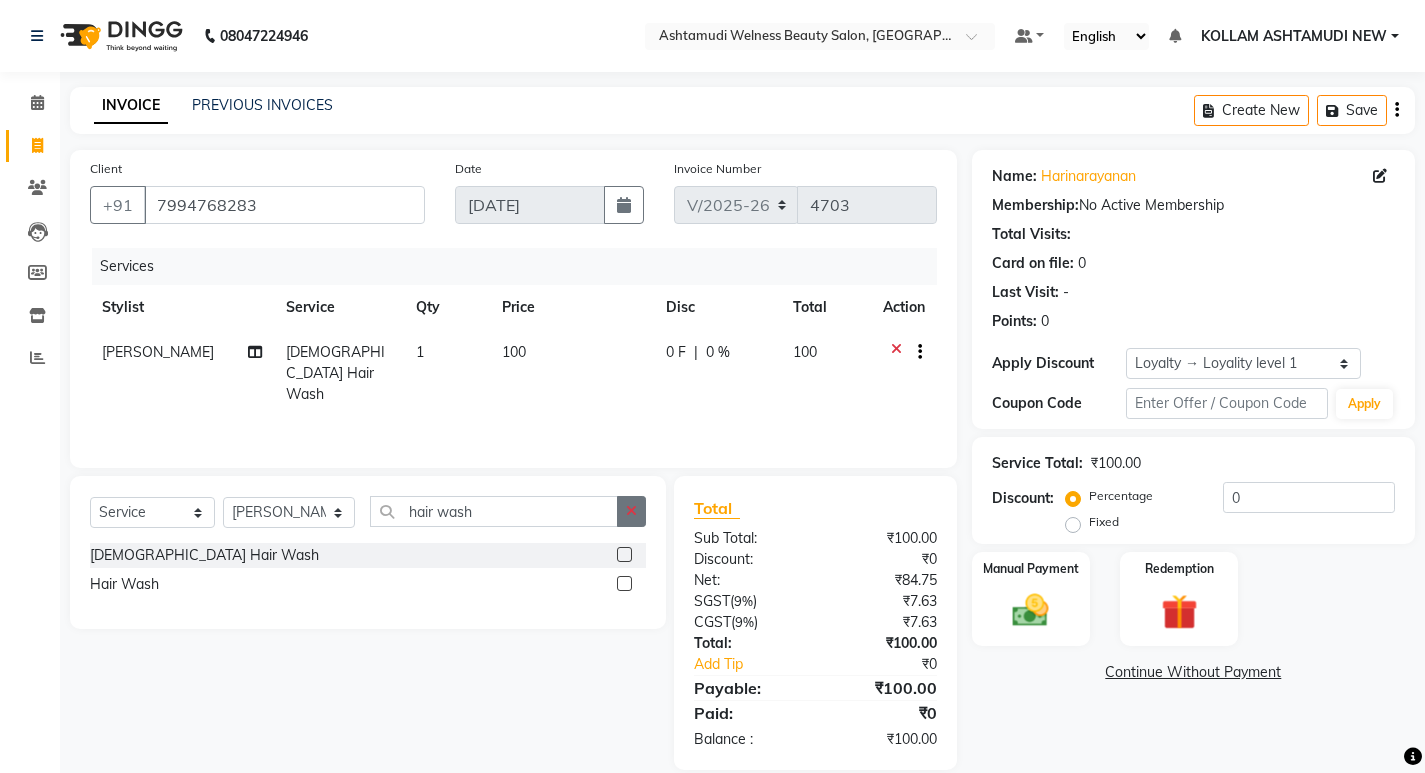 click 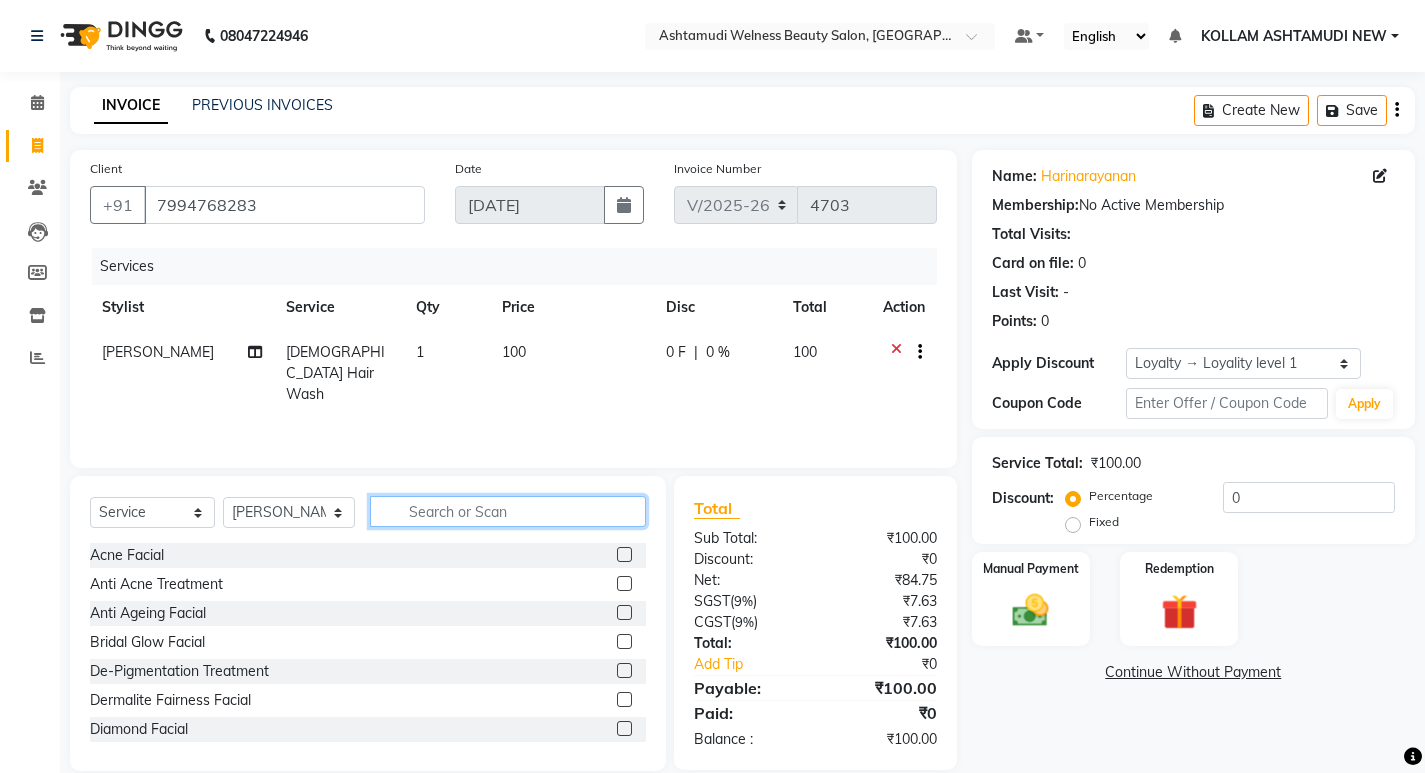 click 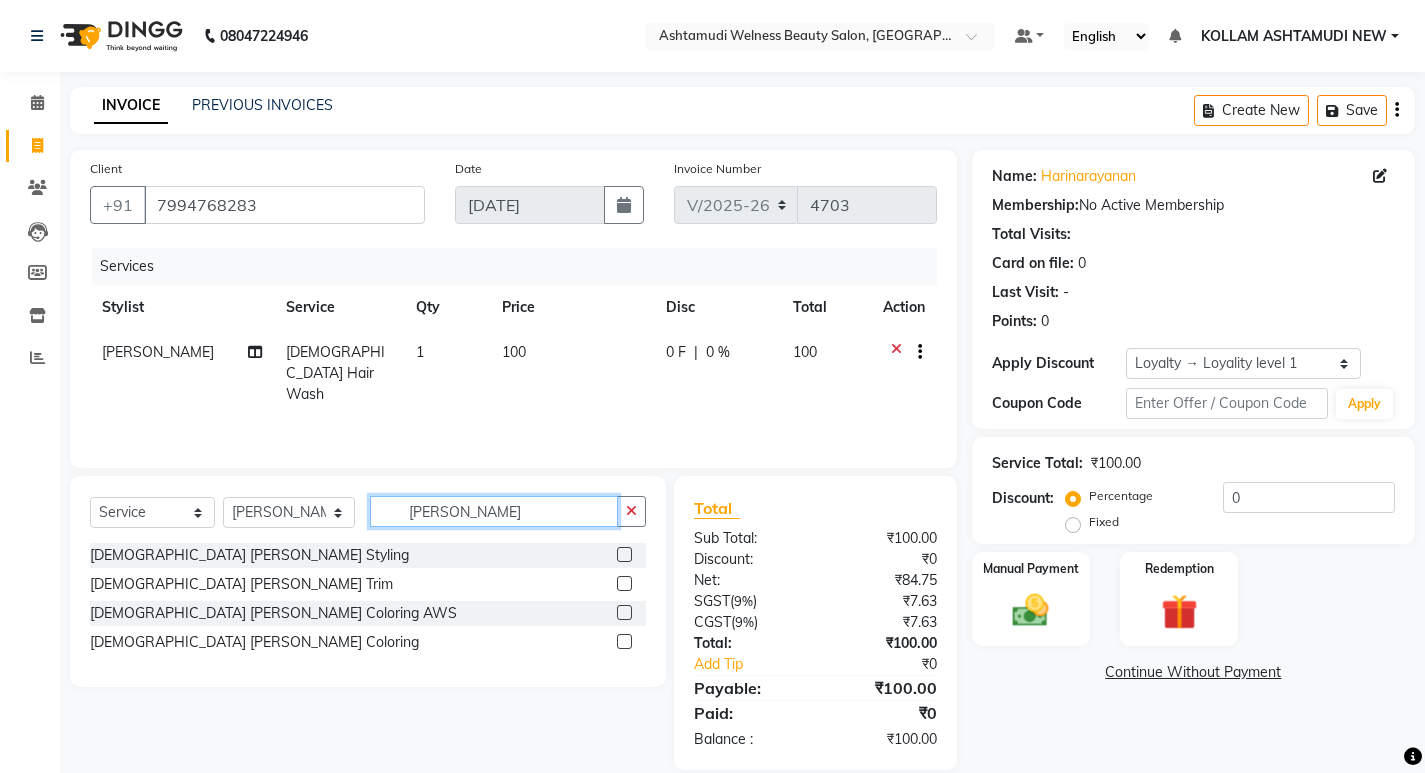 type on "beard" 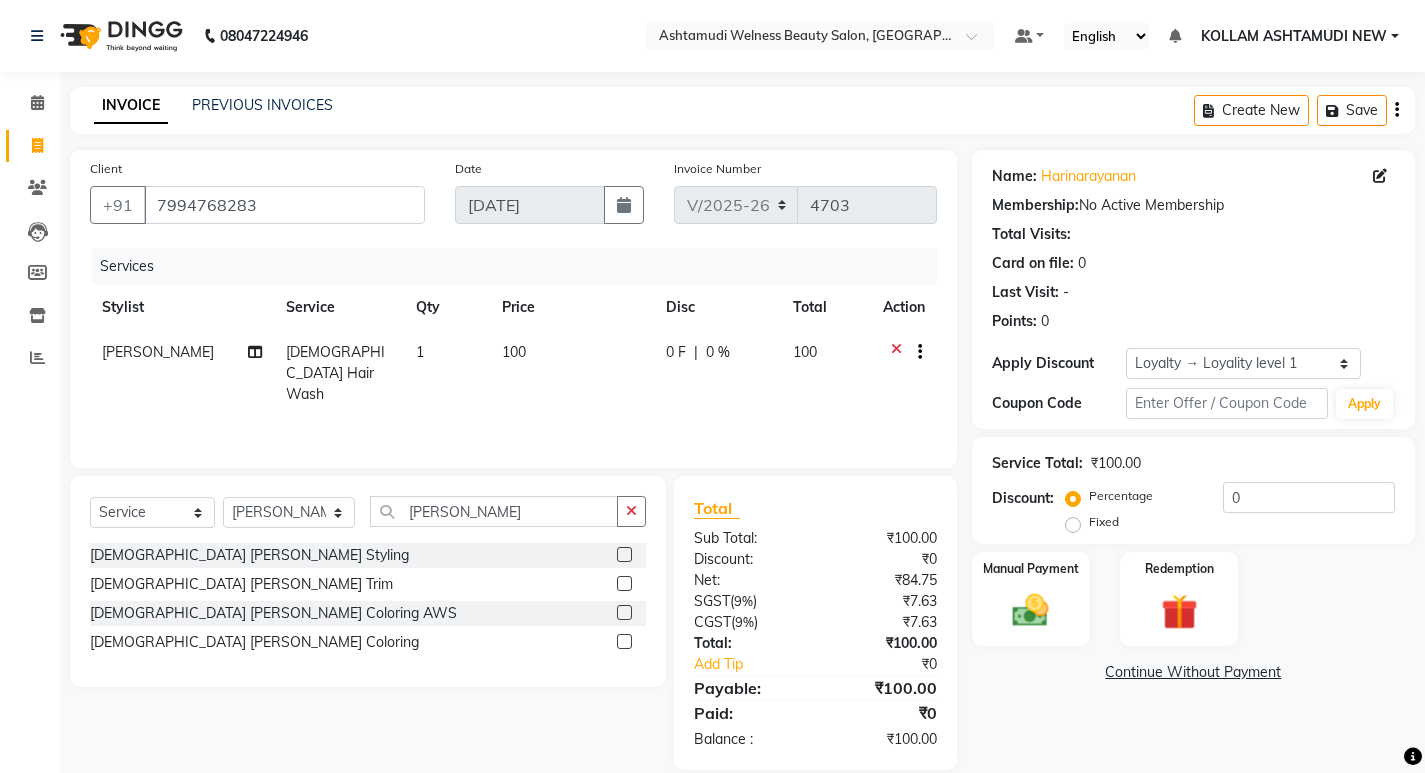 click 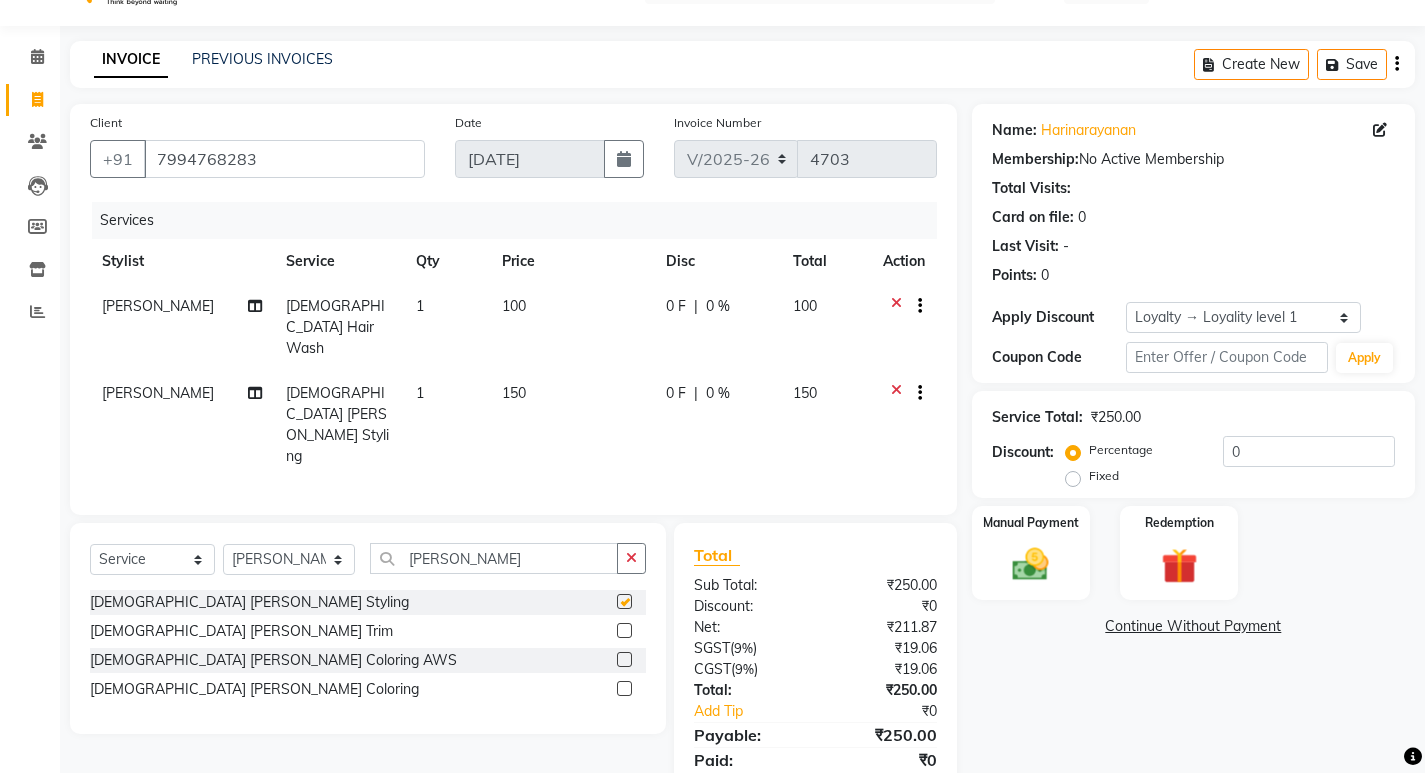 checkbox on "false" 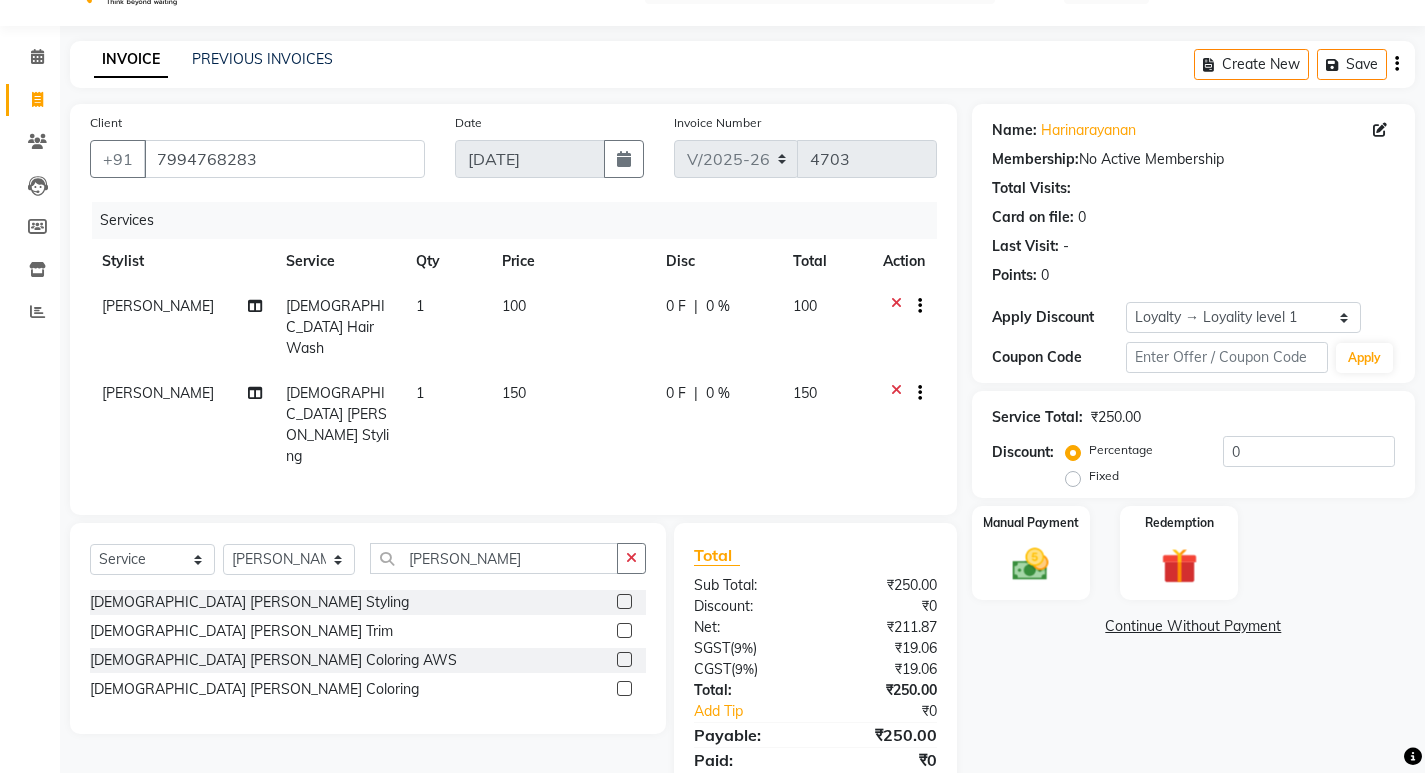scroll, scrollTop: 72, scrollLeft: 0, axis: vertical 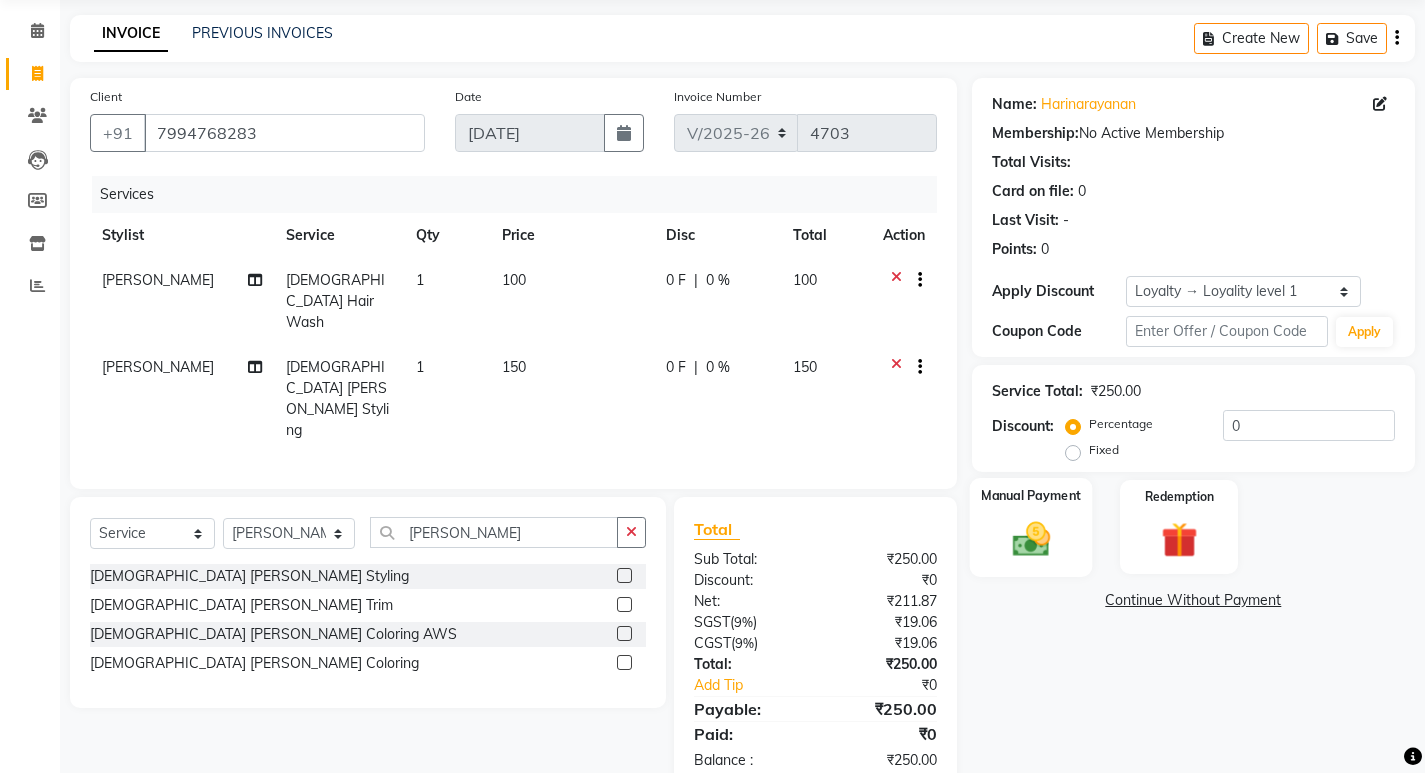 click 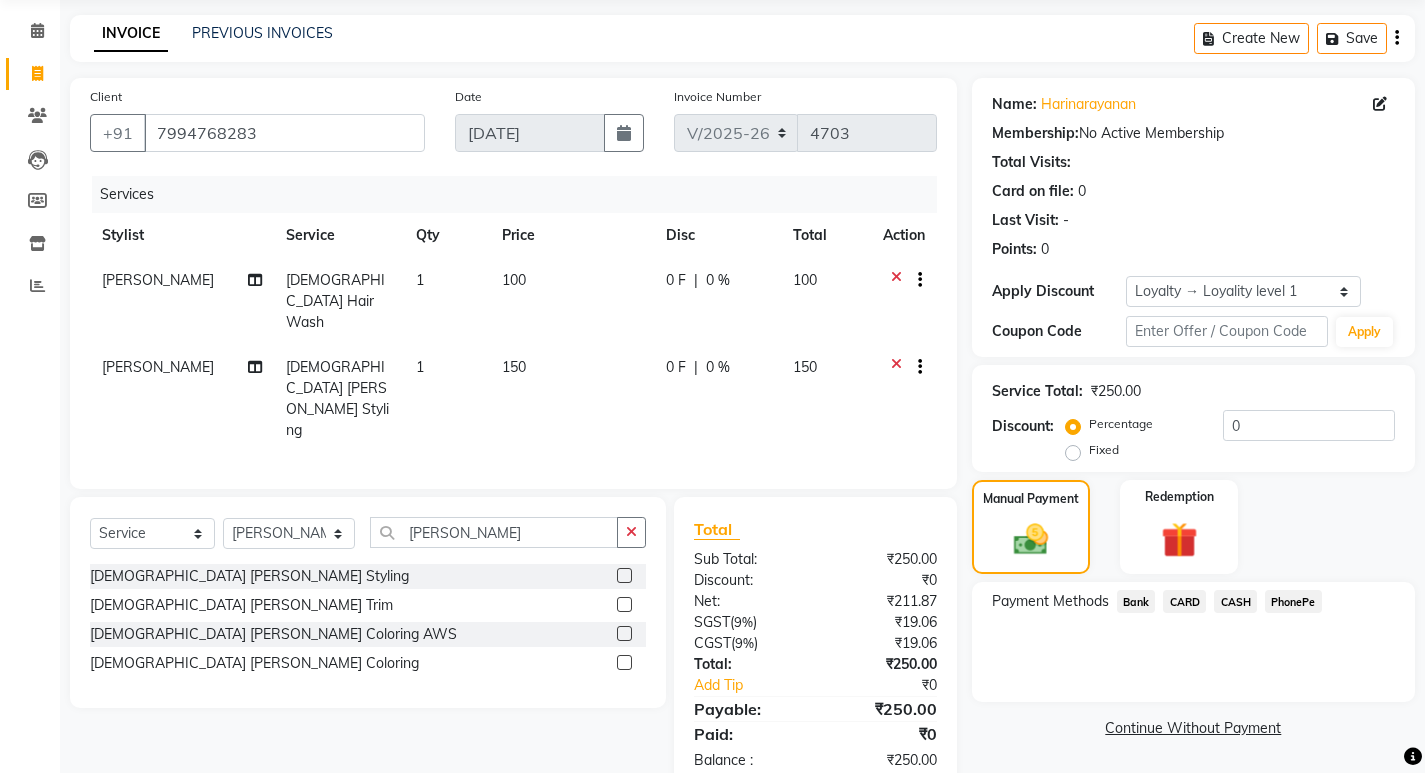 click on "CASH" 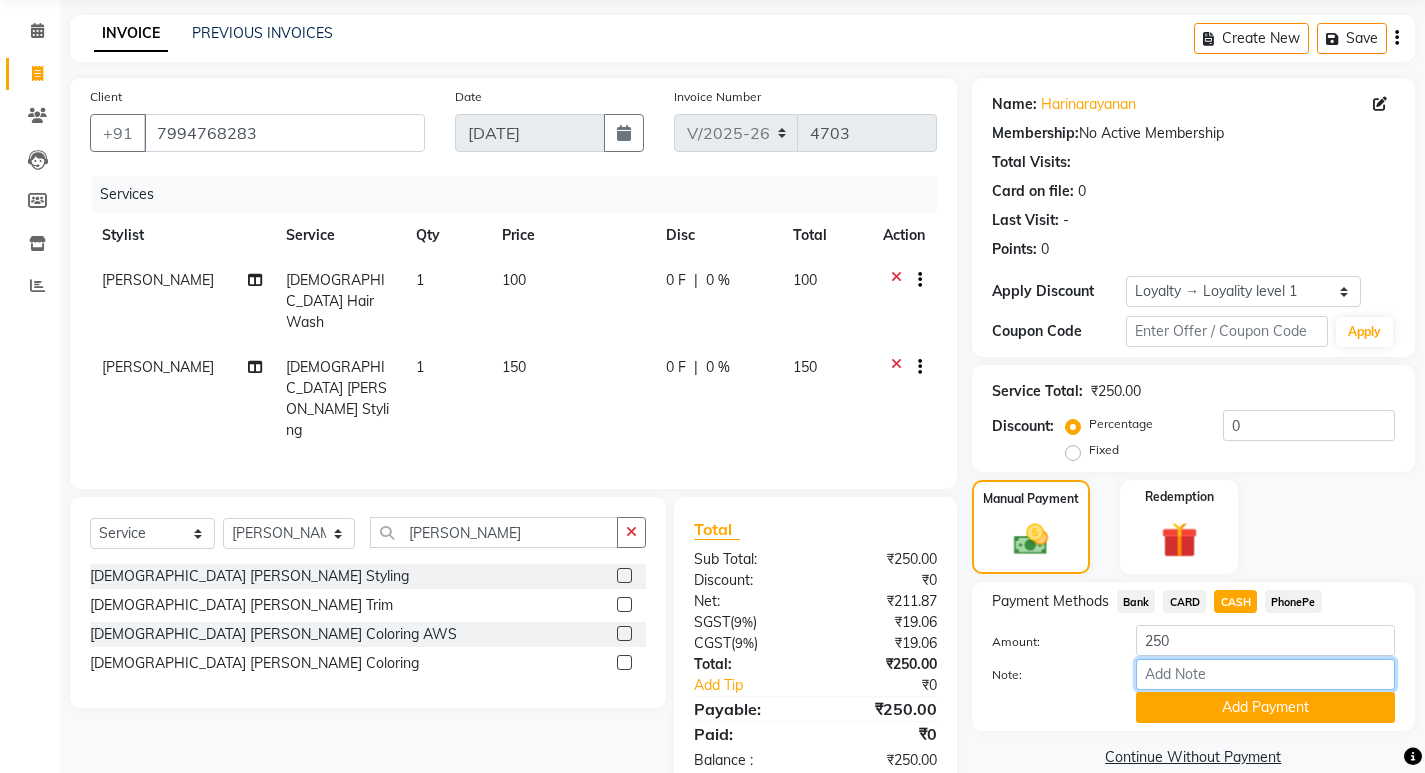 click on "Note:" at bounding box center (1265, 674) 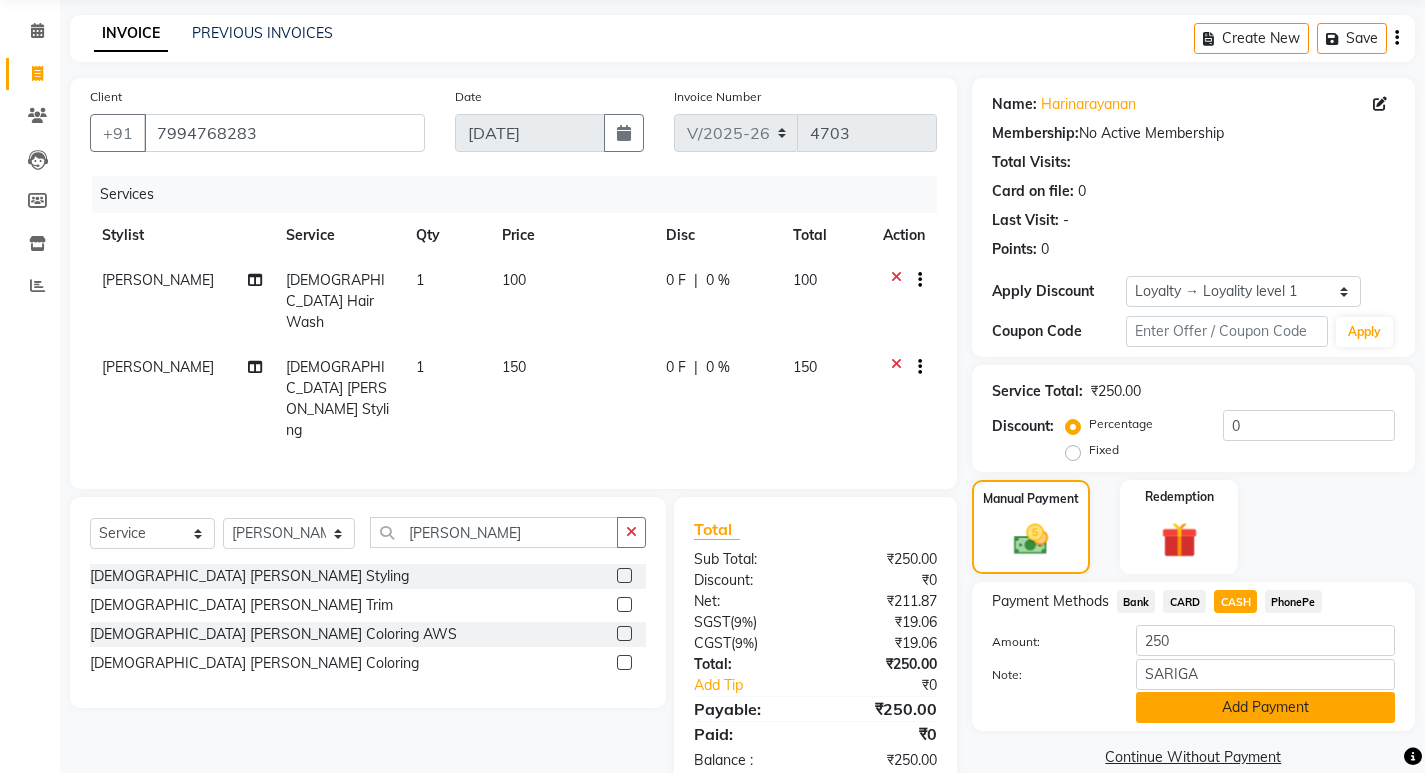 click on "Add Payment" 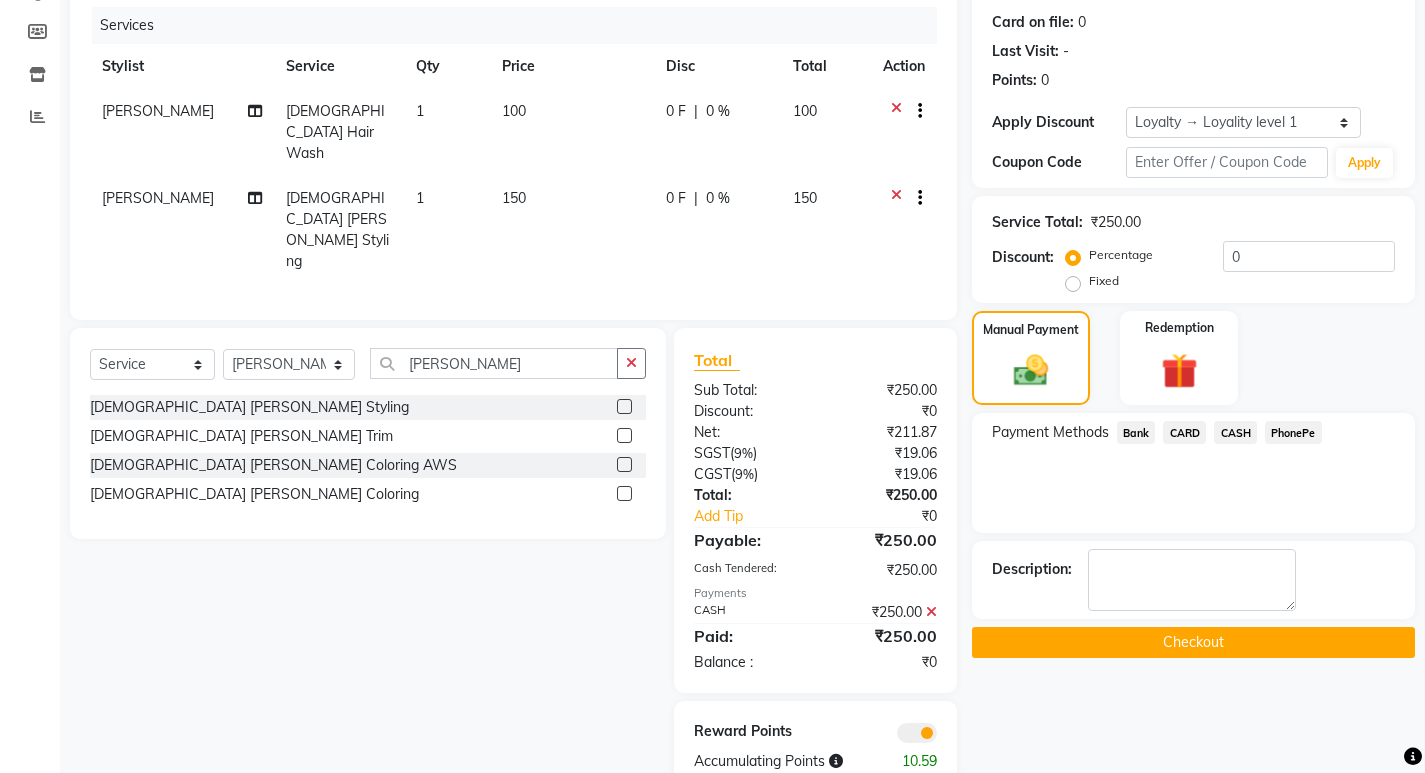 scroll, scrollTop: 242, scrollLeft: 0, axis: vertical 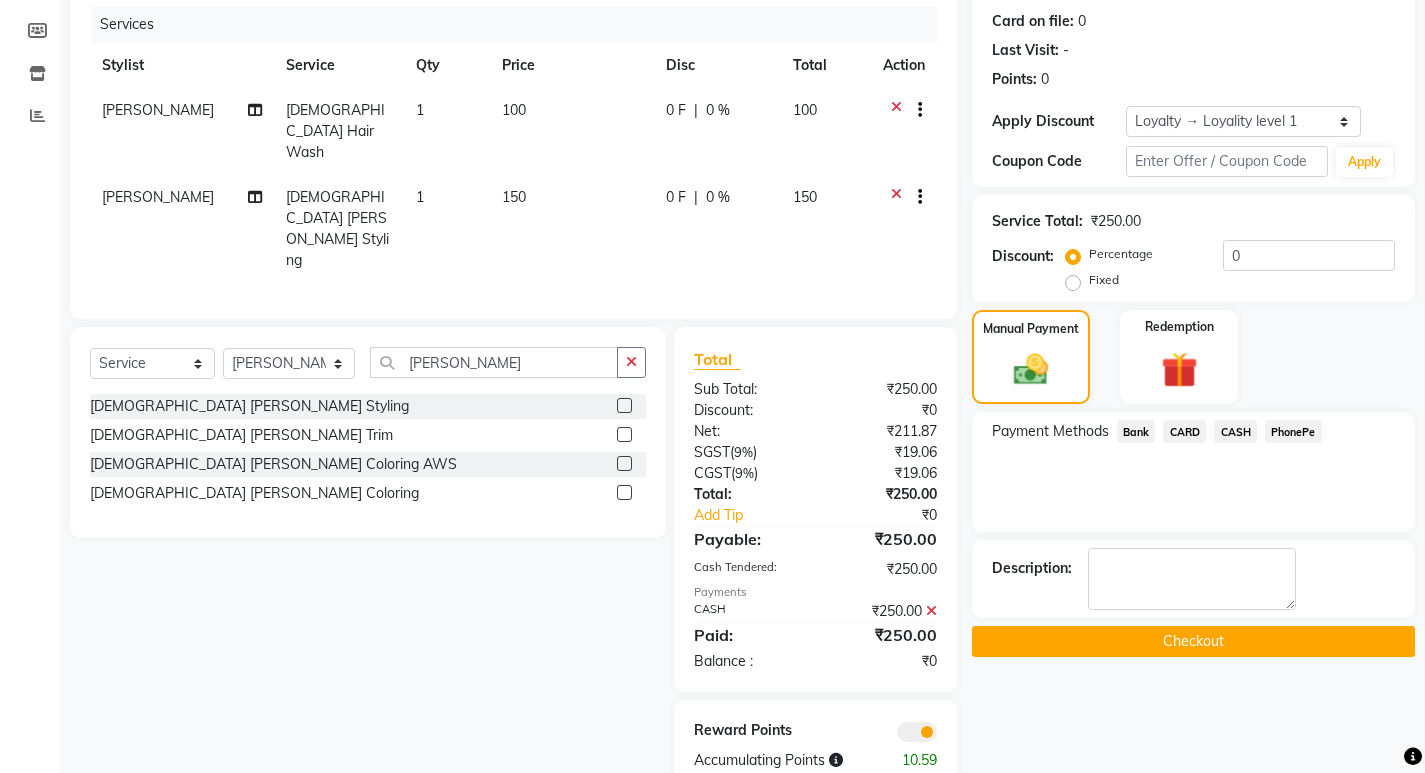 click on "Checkout" 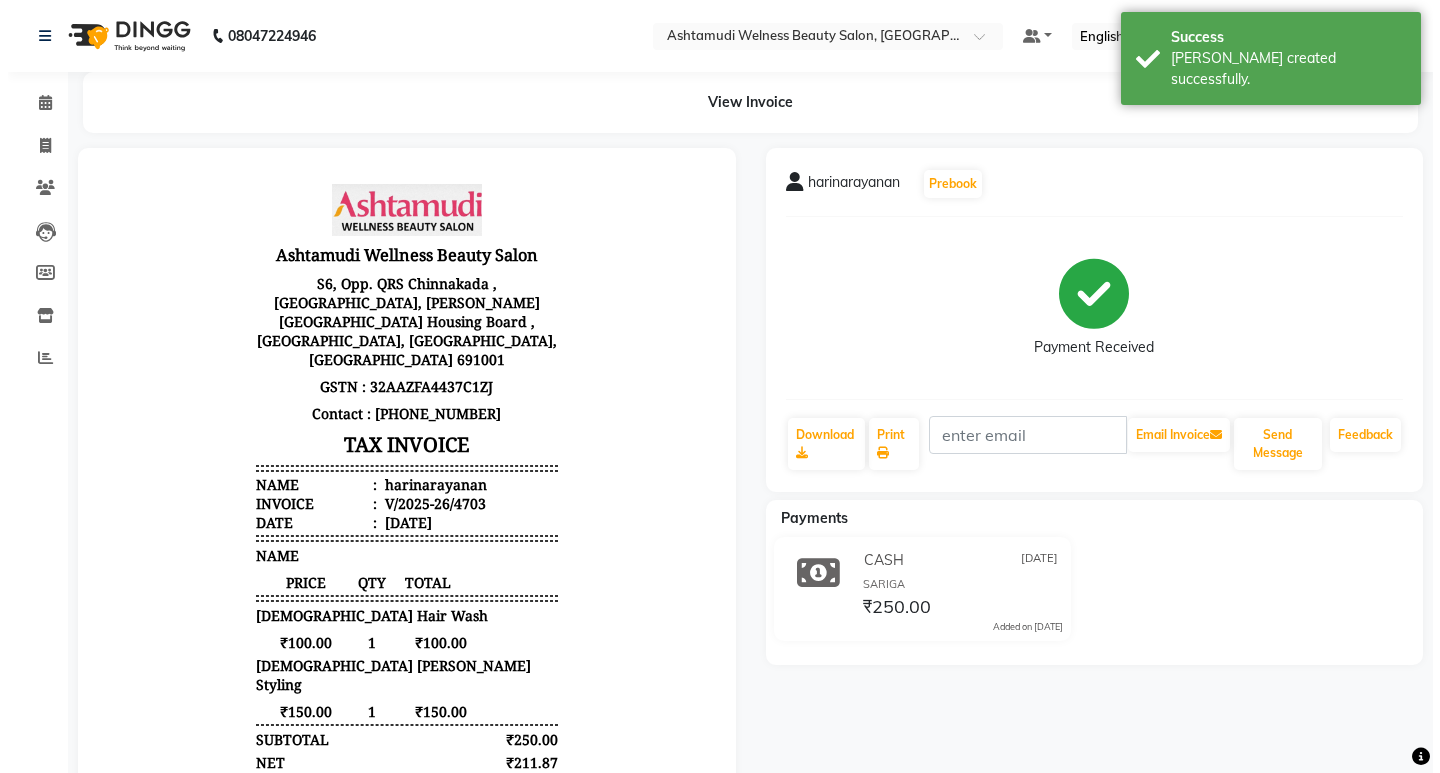 scroll, scrollTop: 0, scrollLeft: 0, axis: both 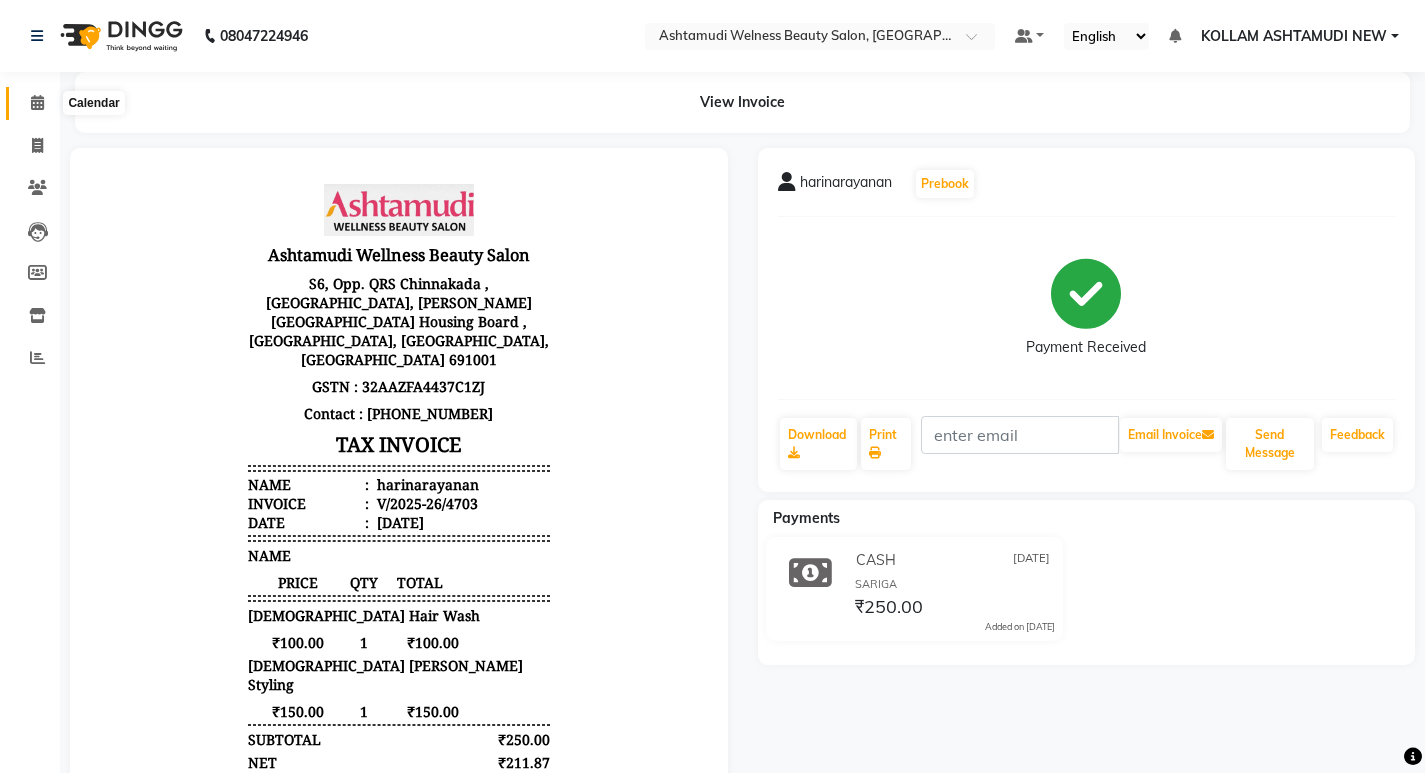 click 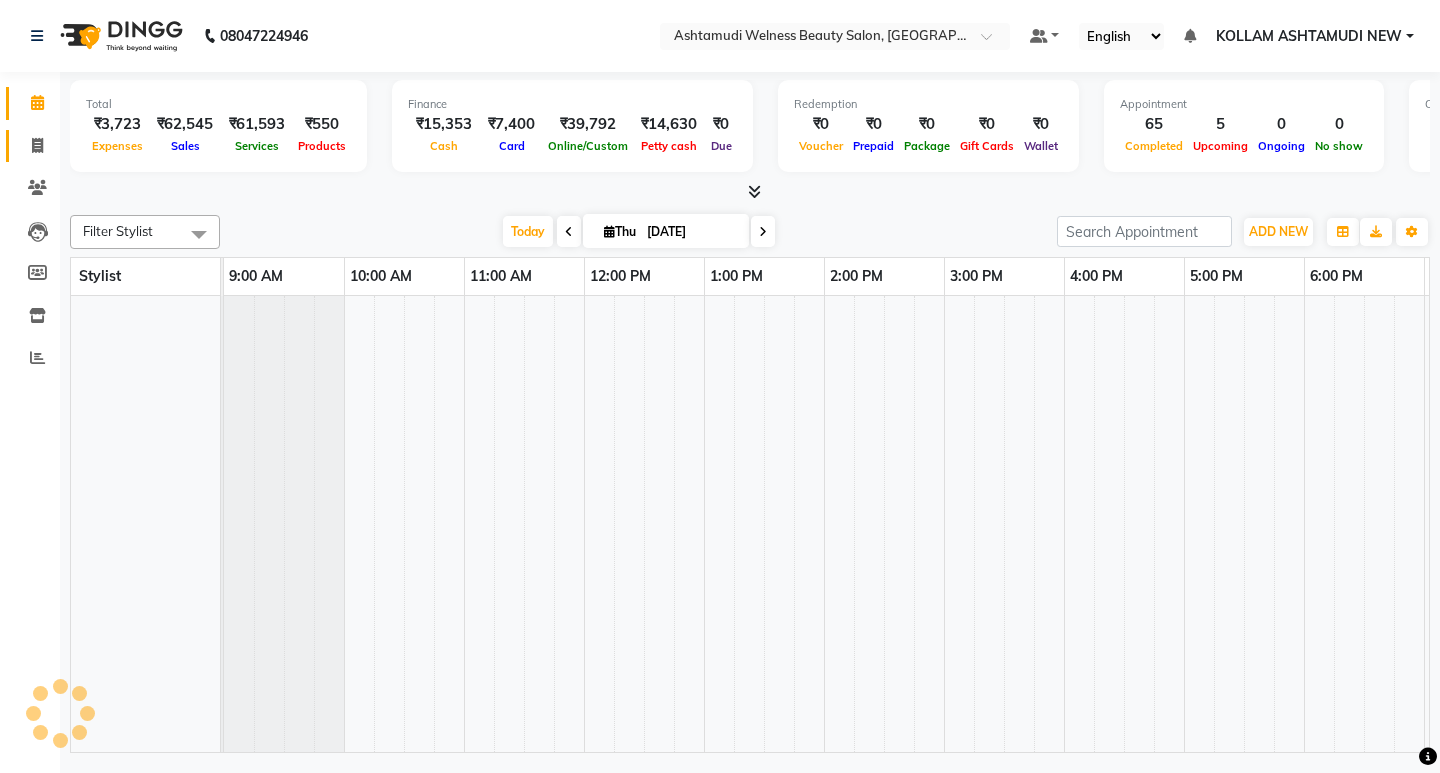 scroll, scrollTop: 0, scrollLeft: 235, axis: horizontal 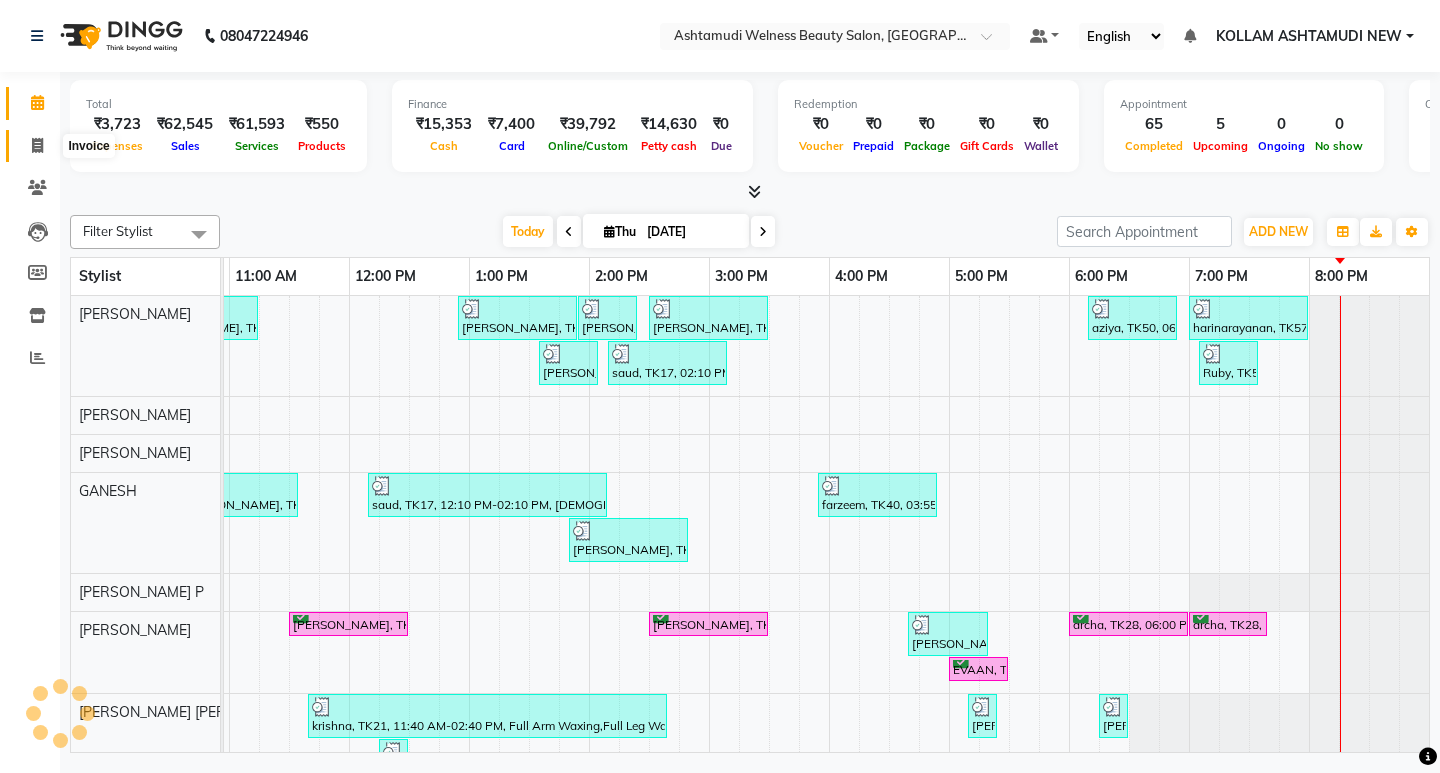 click 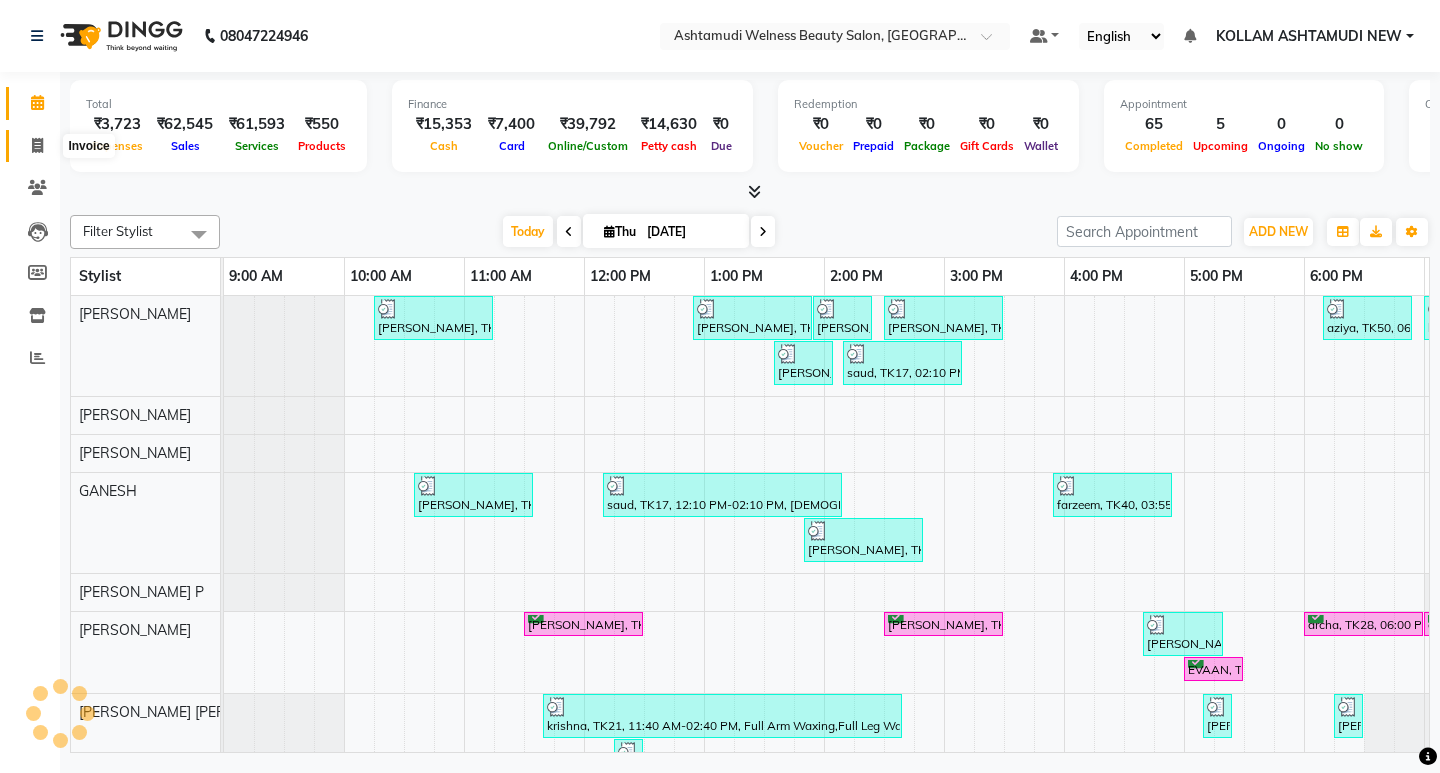 select on "service" 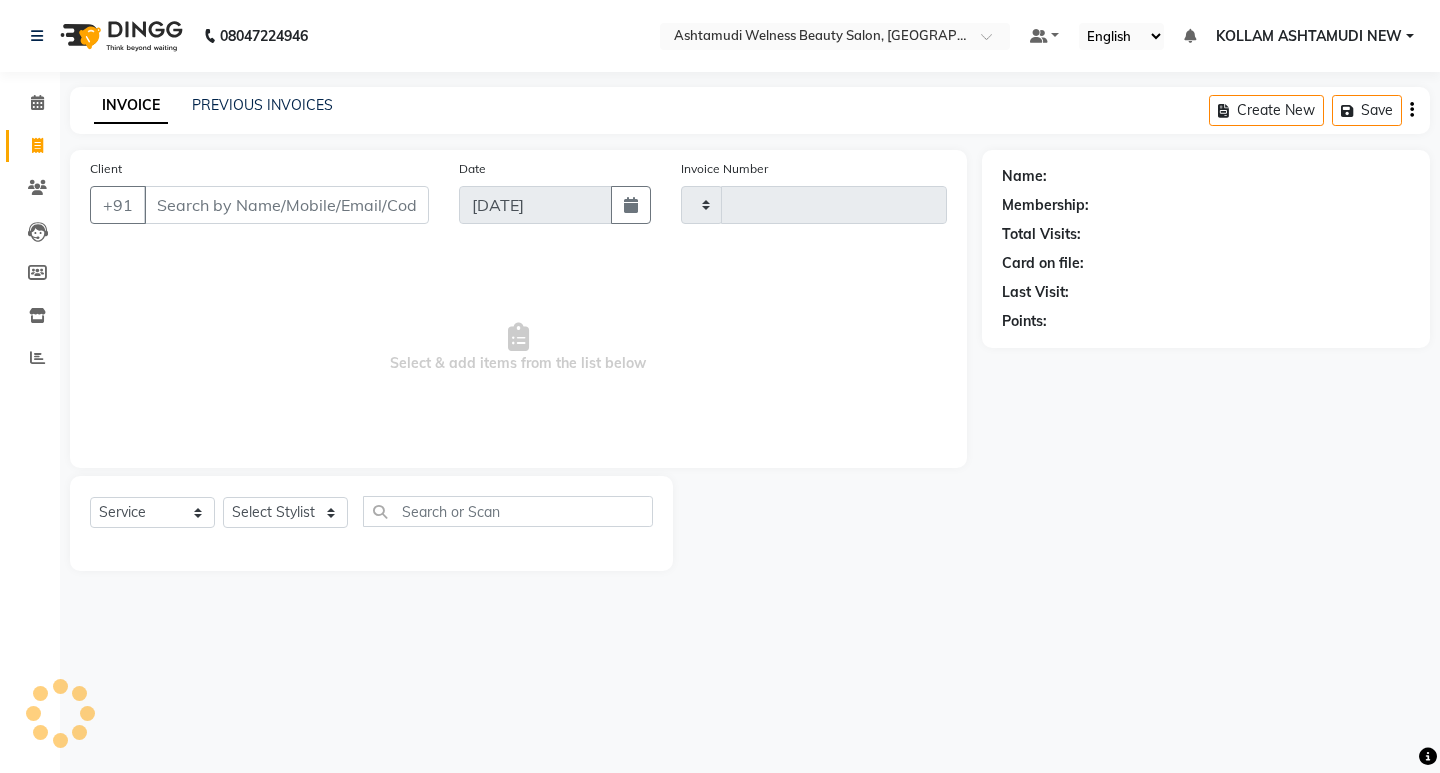 type on "4704" 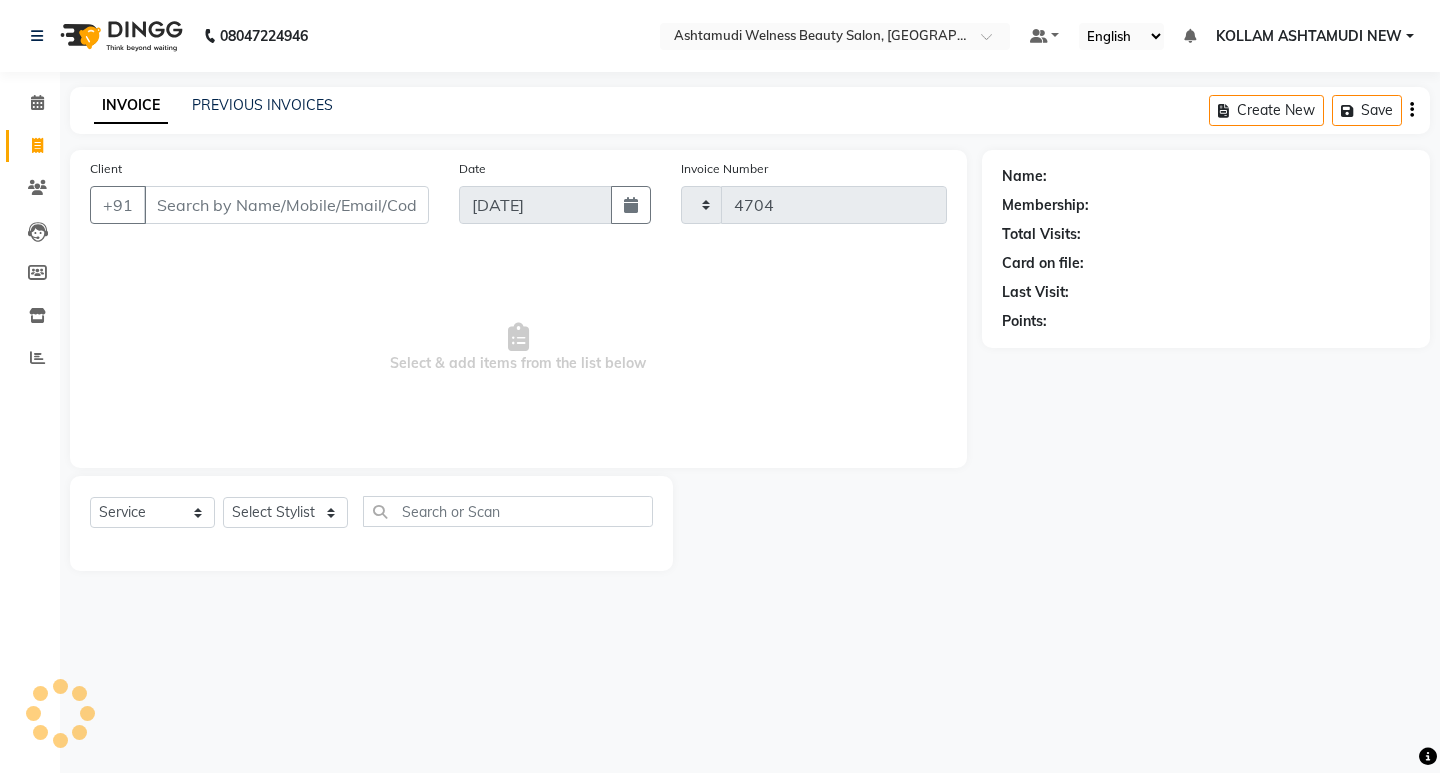 select on "4529" 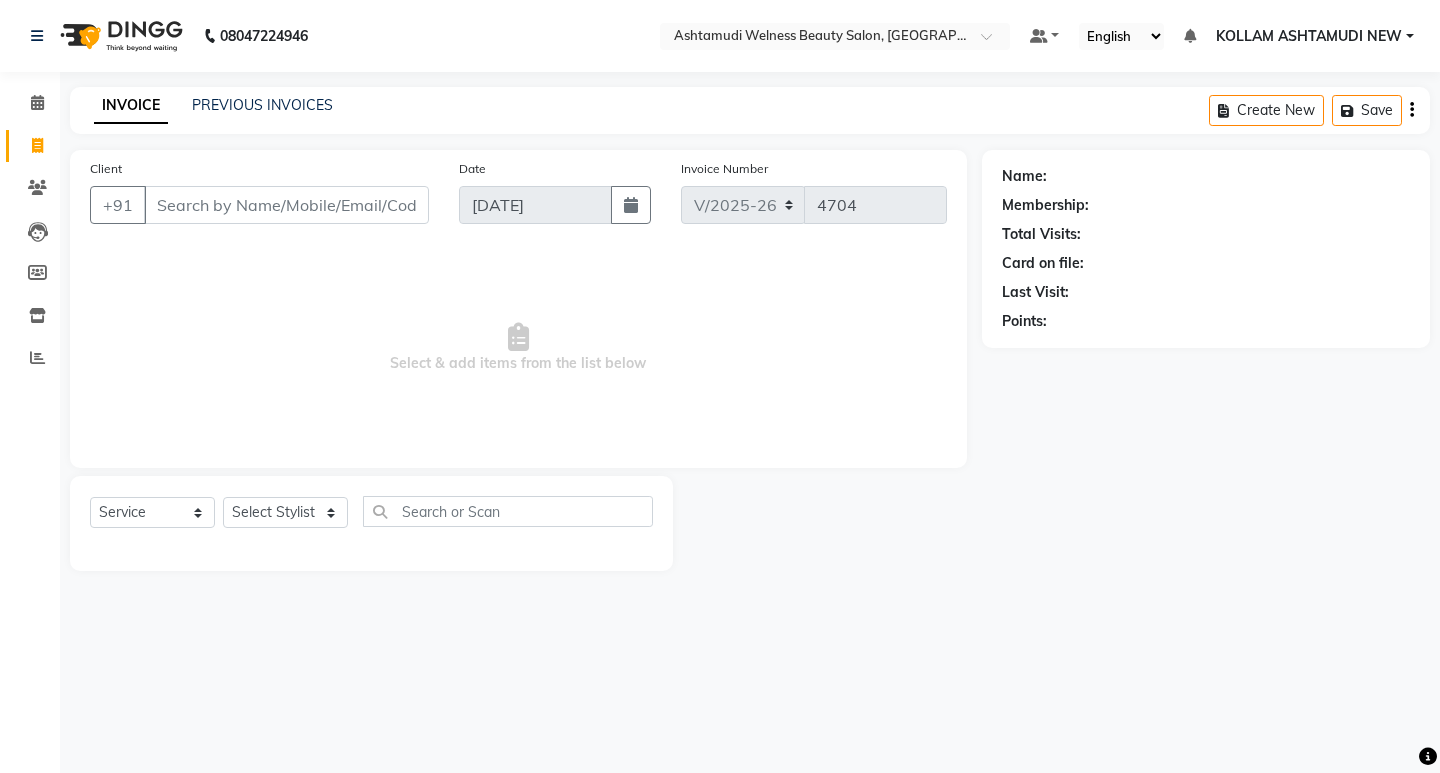 click on "Client" at bounding box center [286, 205] 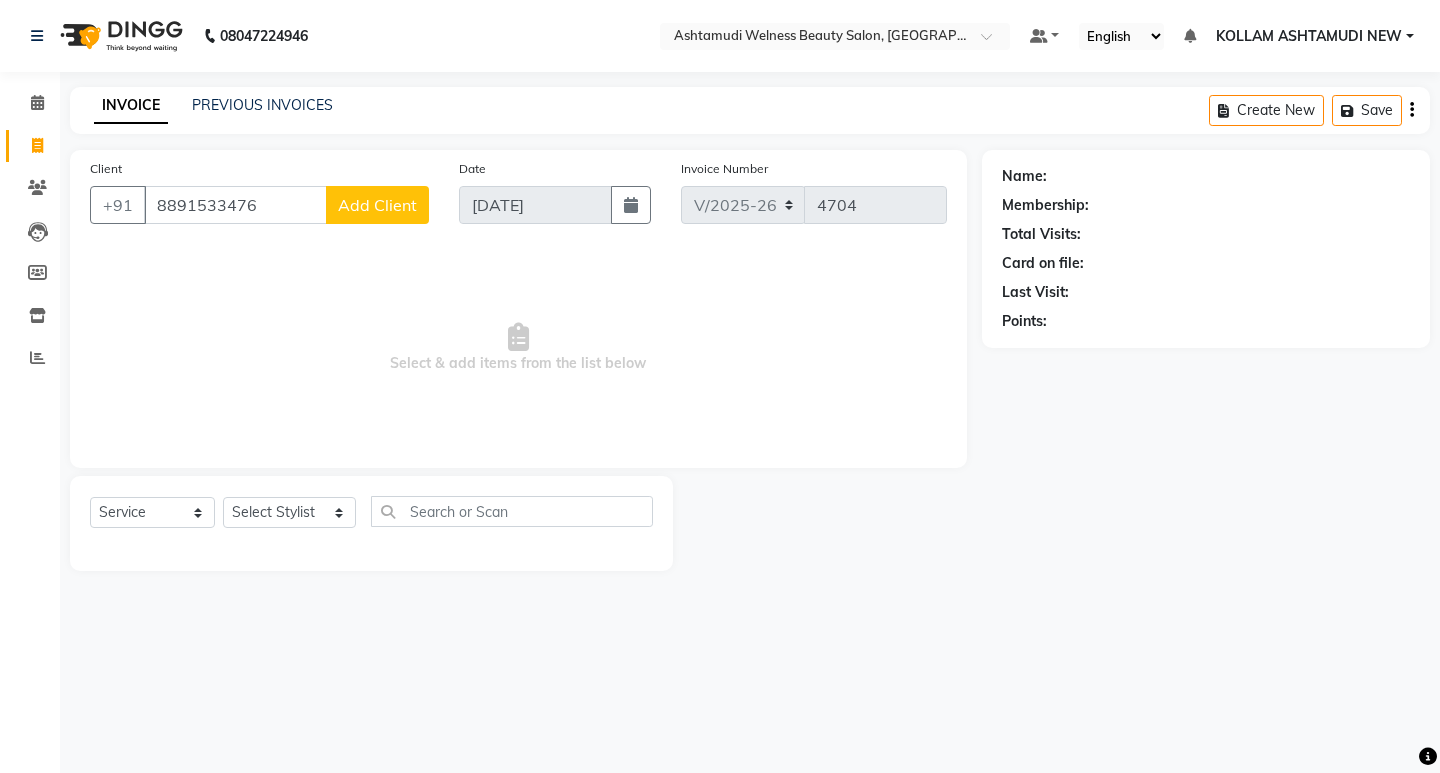 type on "8891533476" 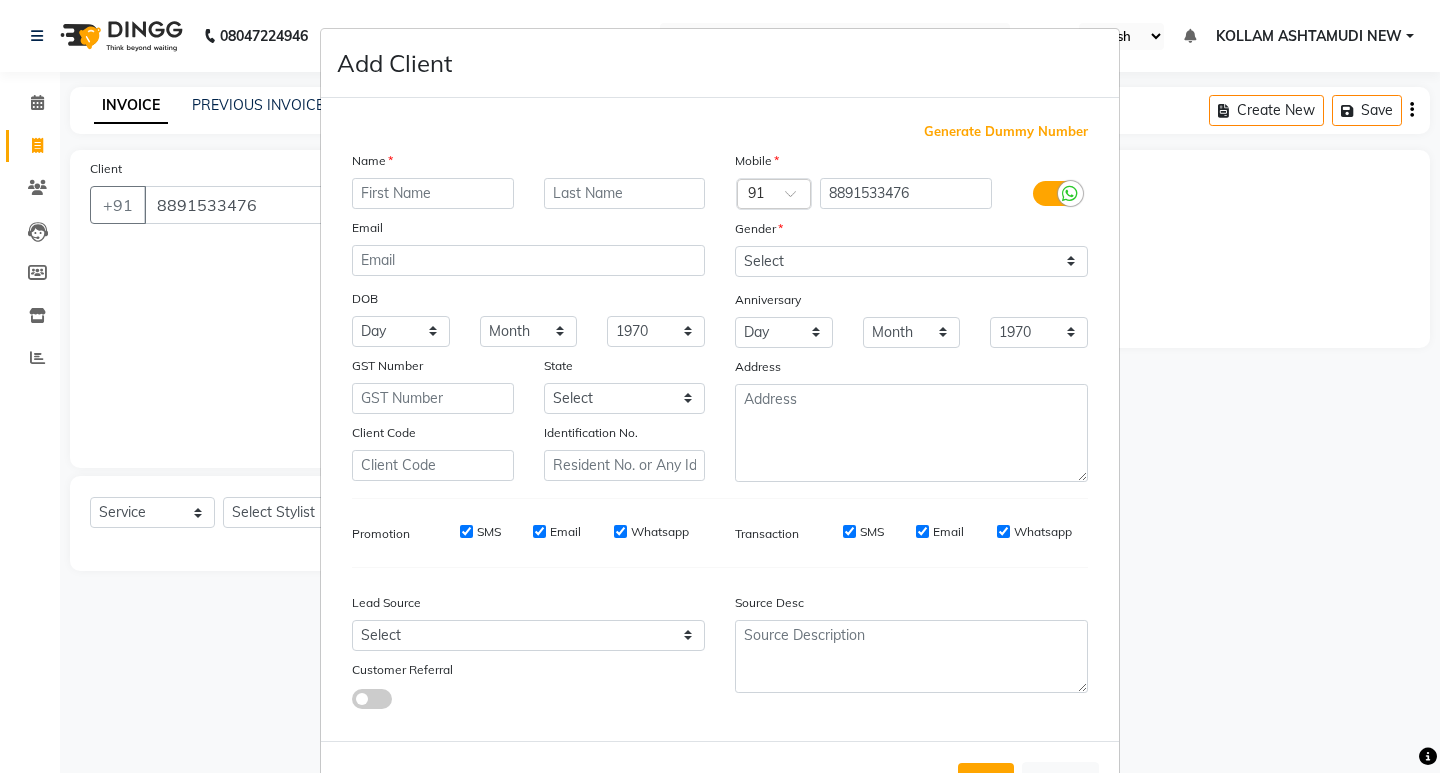 click at bounding box center [433, 193] 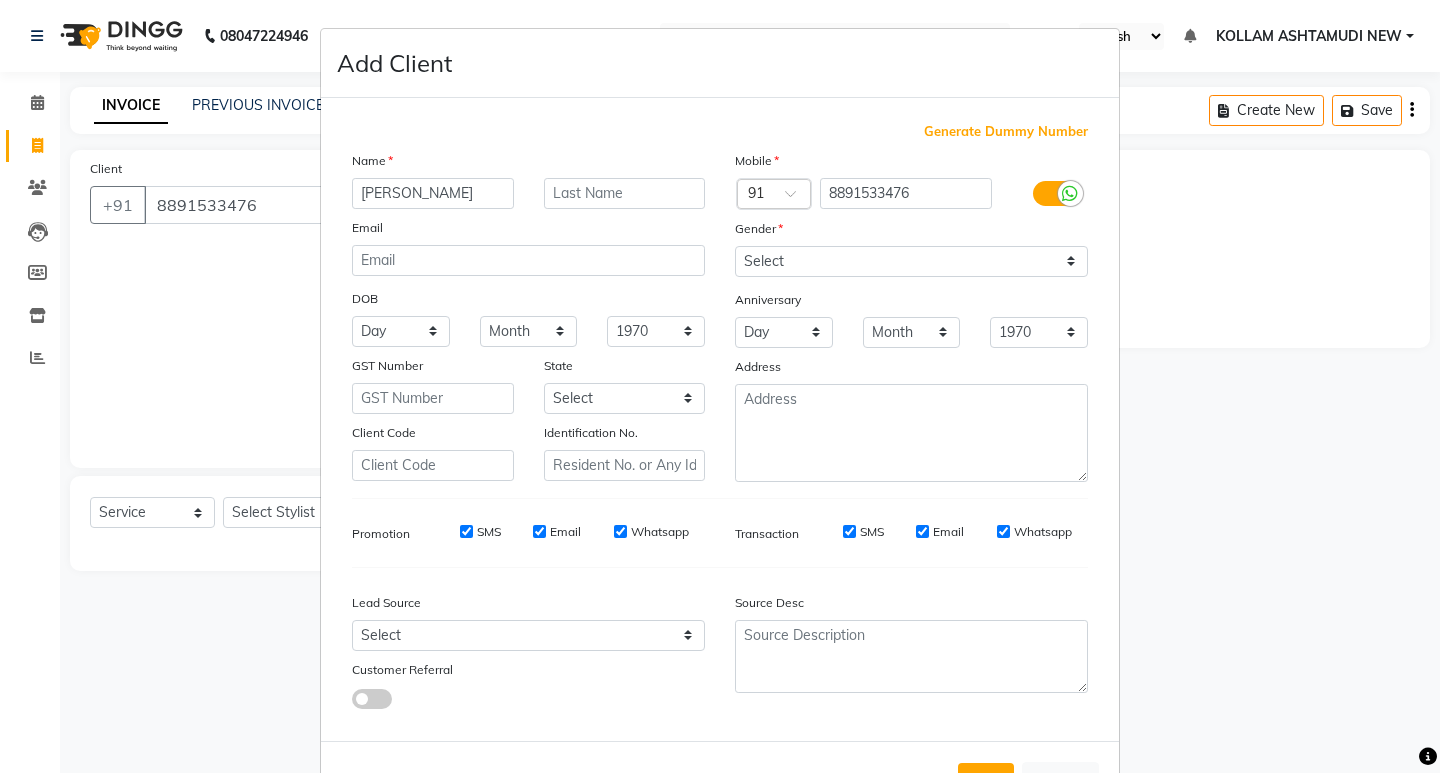 type on "prijith" 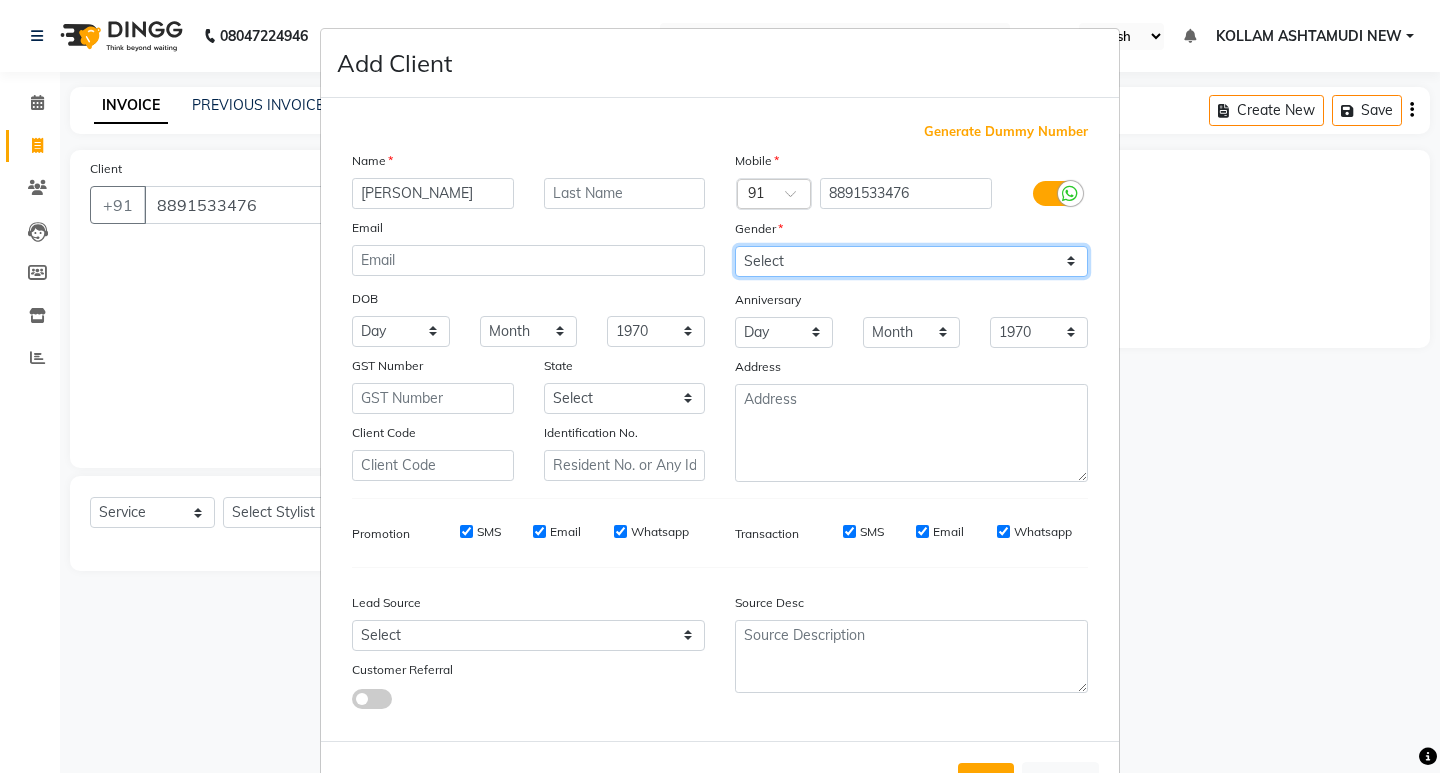 click on "Select [DEMOGRAPHIC_DATA] [DEMOGRAPHIC_DATA] Other Prefer Not To Say" at bounding box center [911, 261] 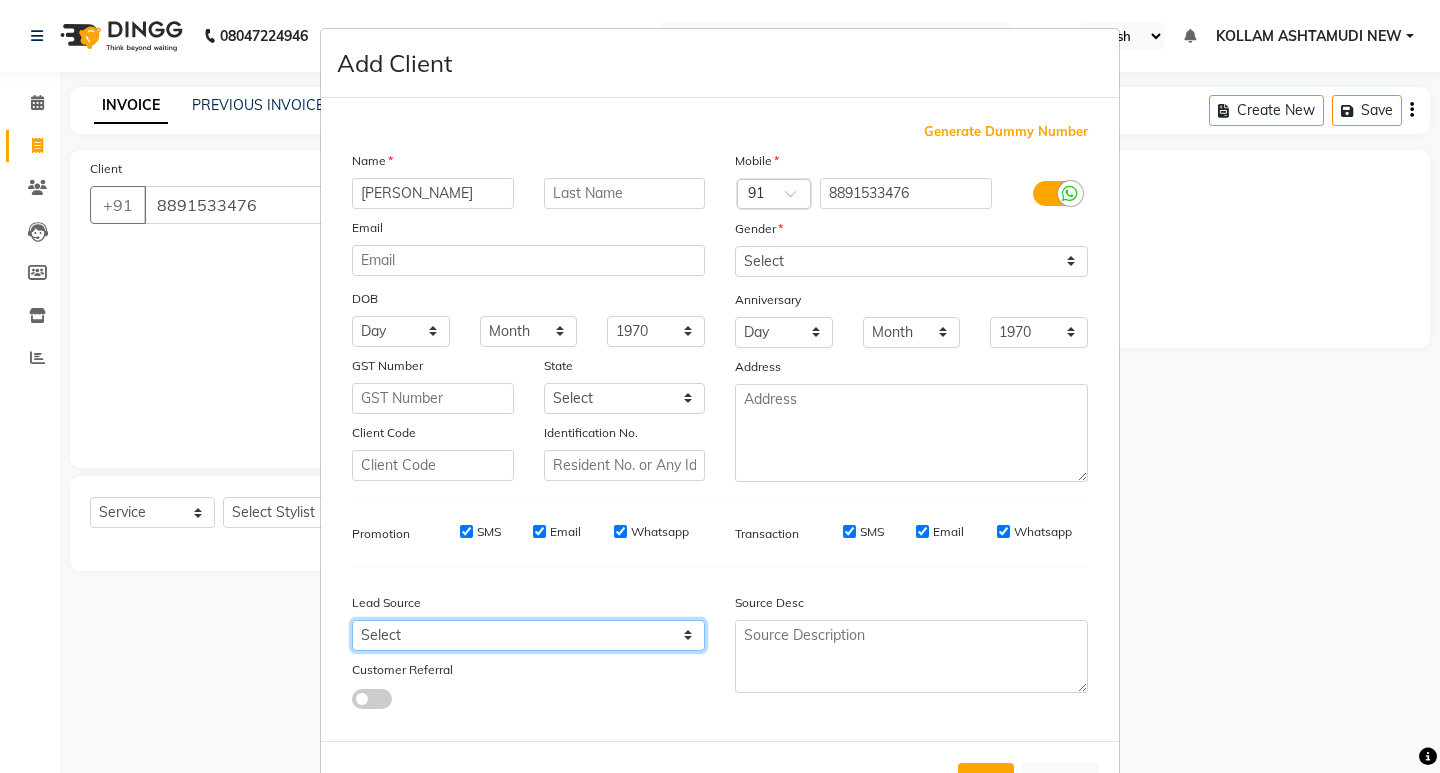drag, startPoint x: 432, startPoint y: 634, endPoint x: 431, endPoint y: 620, distance: 14.035668 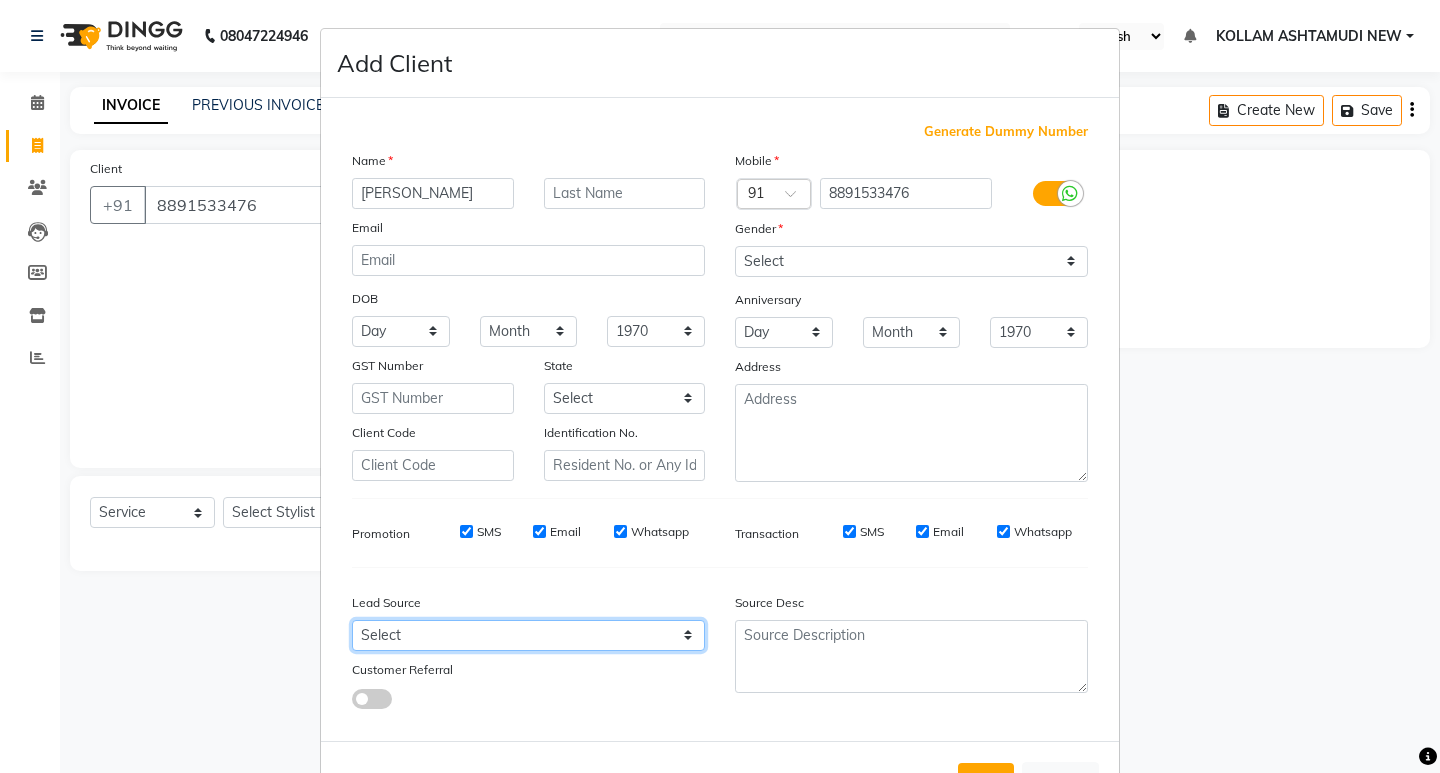 select on "30861" 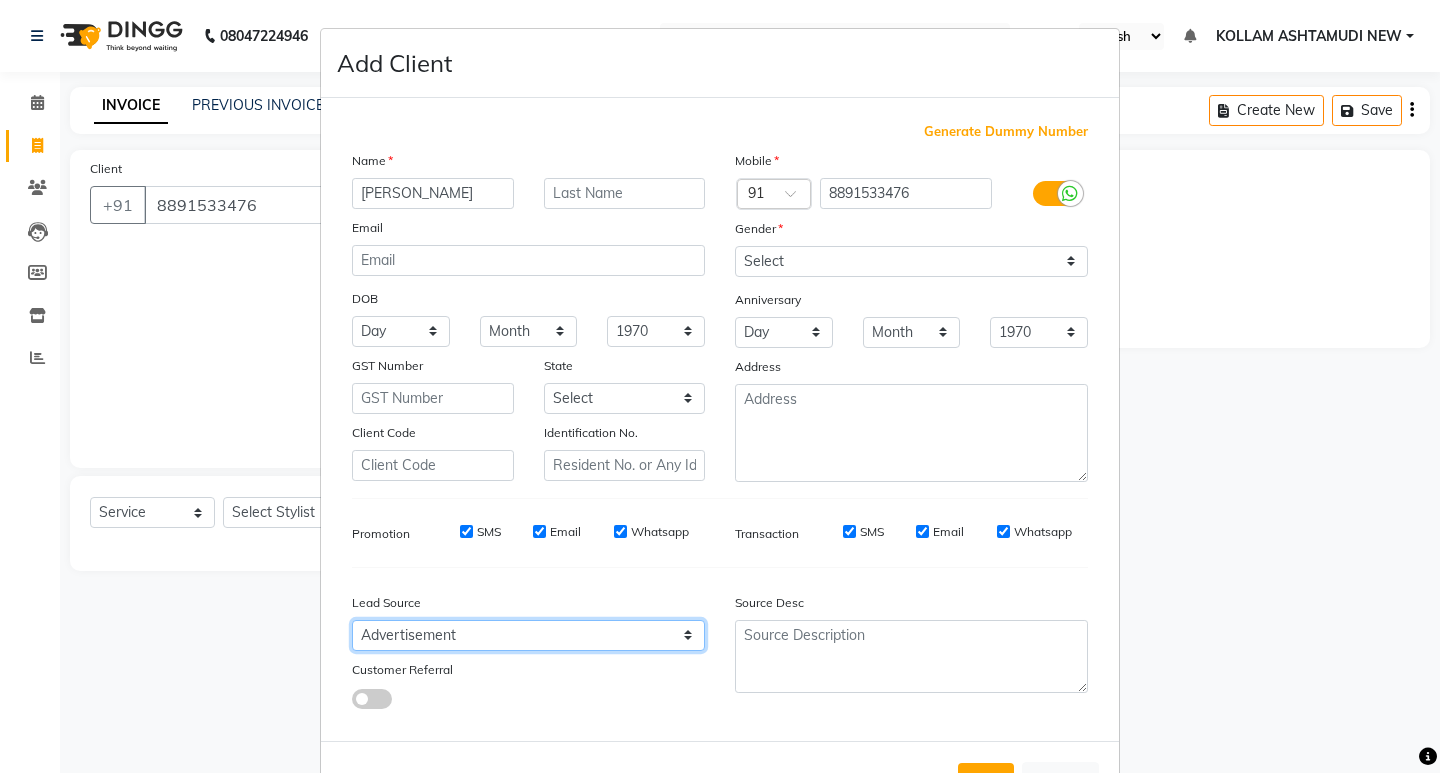click on "Select Walk-in Referral Internet Friend Word of Mouth Advertisement Facebook JustDial Google Other Instagram  YouTube  WhatsApp" at bounding box center (528, 635) 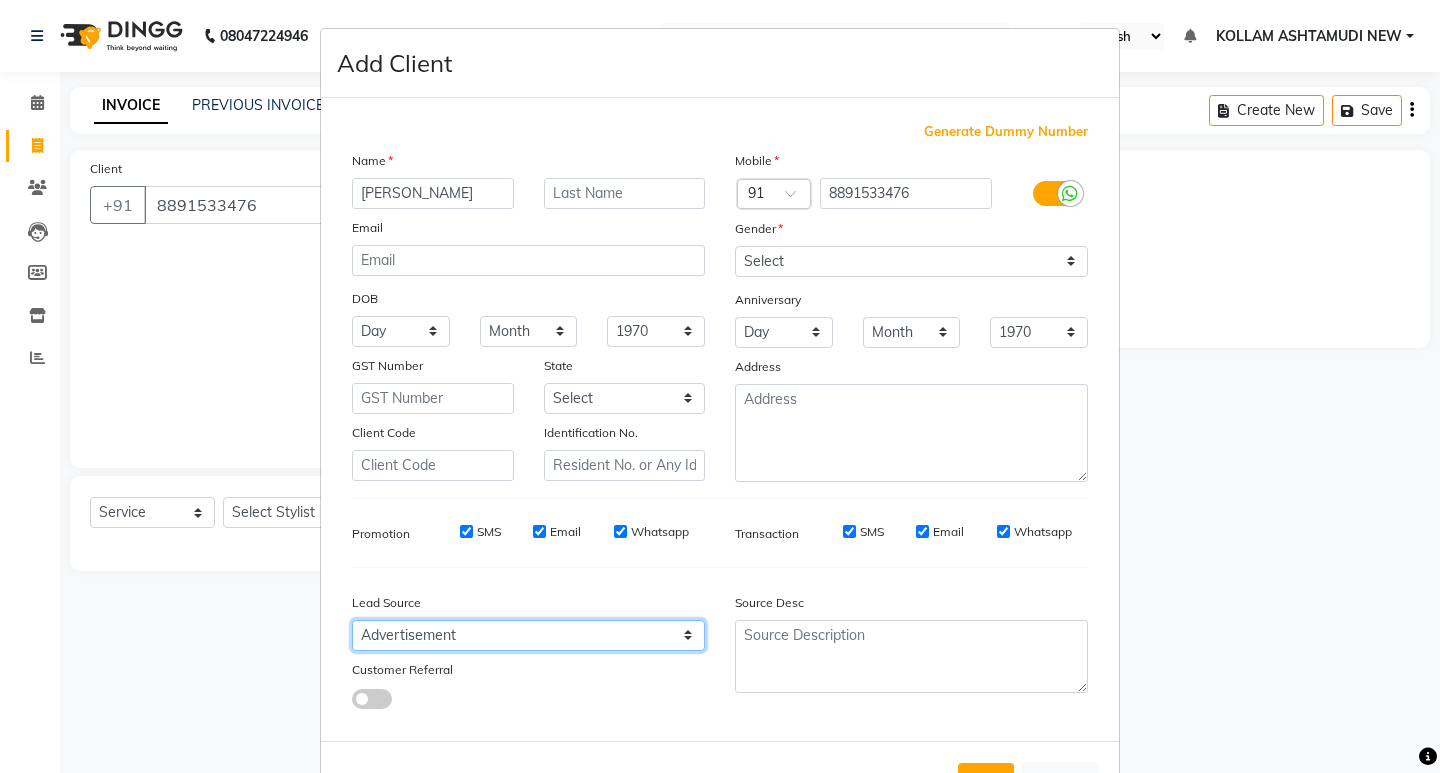 scroll, scrollTop: 76, scrollLeft: 0, axis: vertical 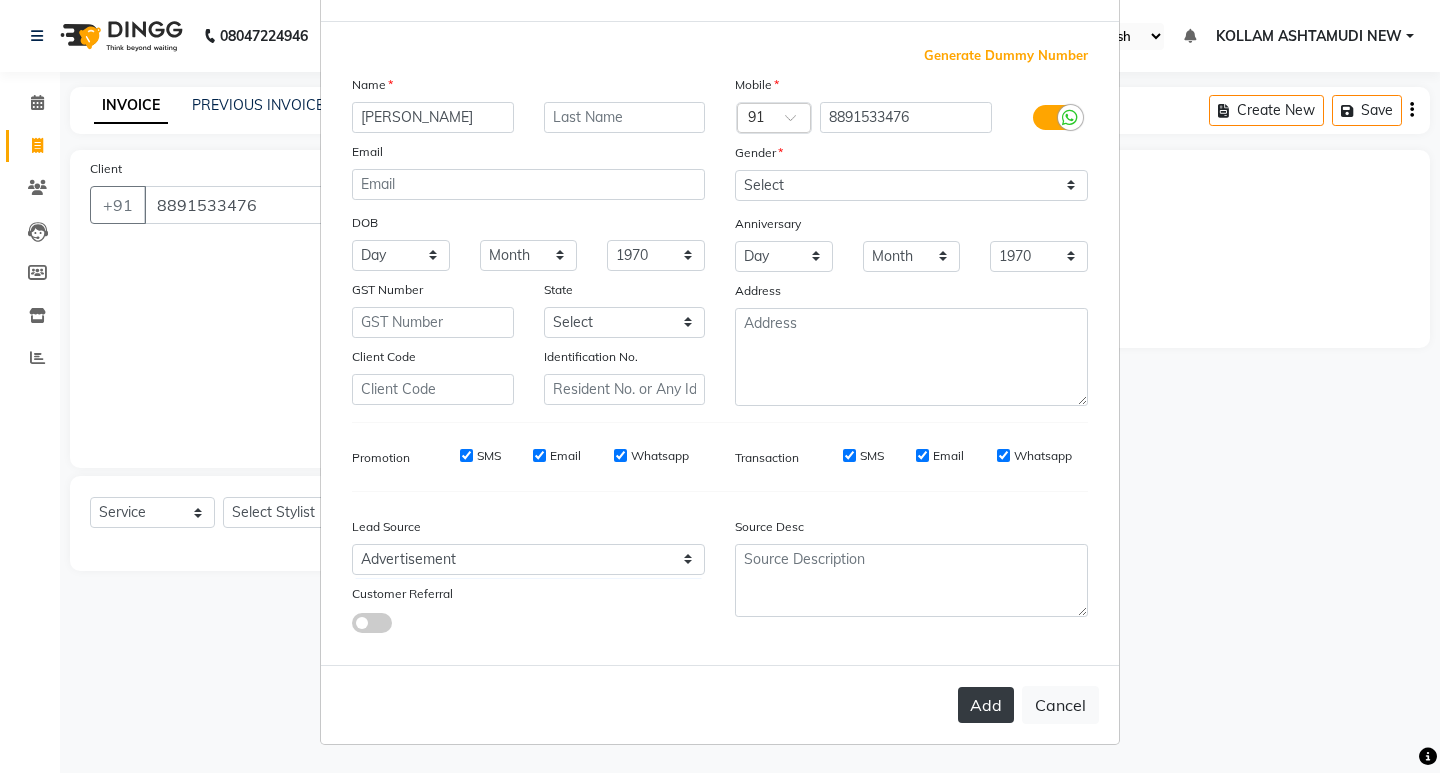 click on "Add" at bounding box center (986, 705) 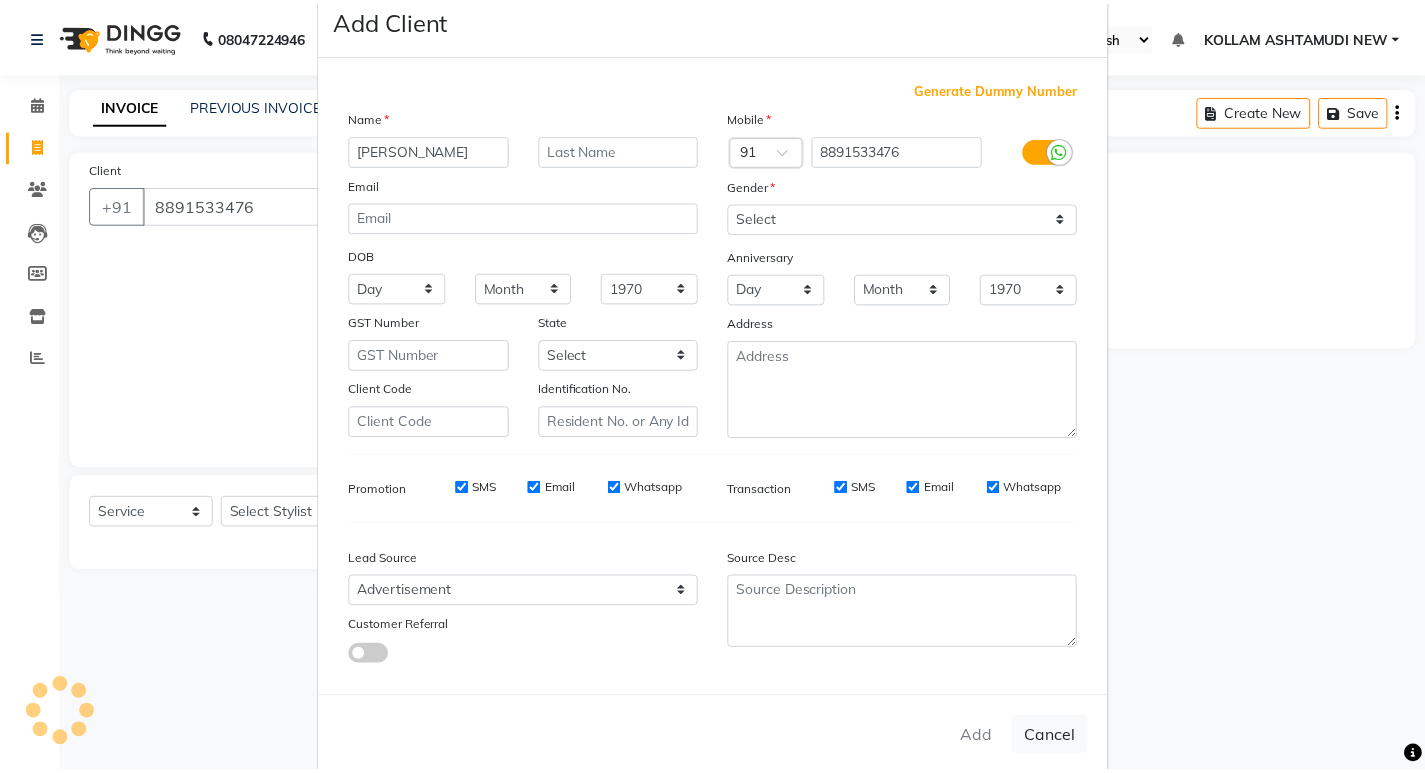 scroll, scrollTop: 76, scrollLeft: 0, axis: vertical 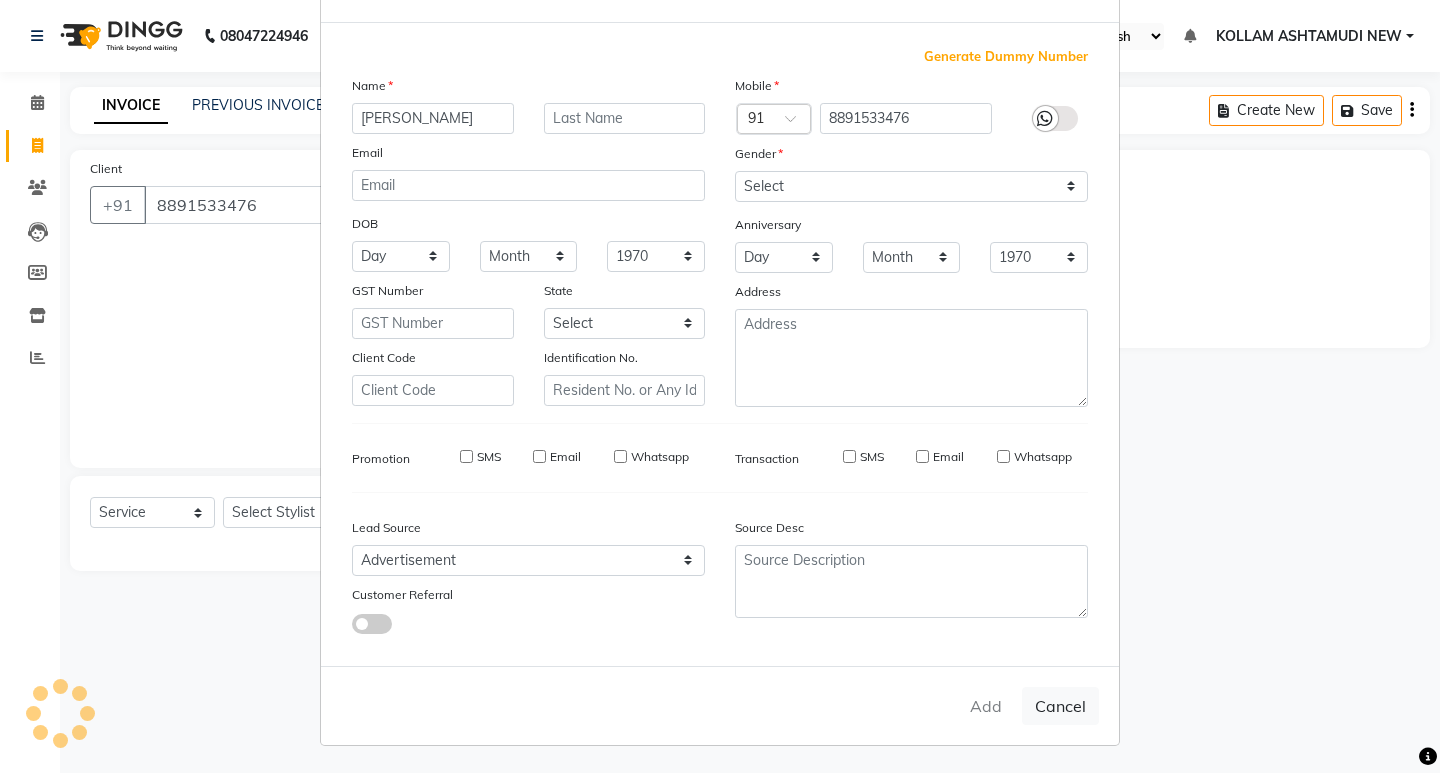 type 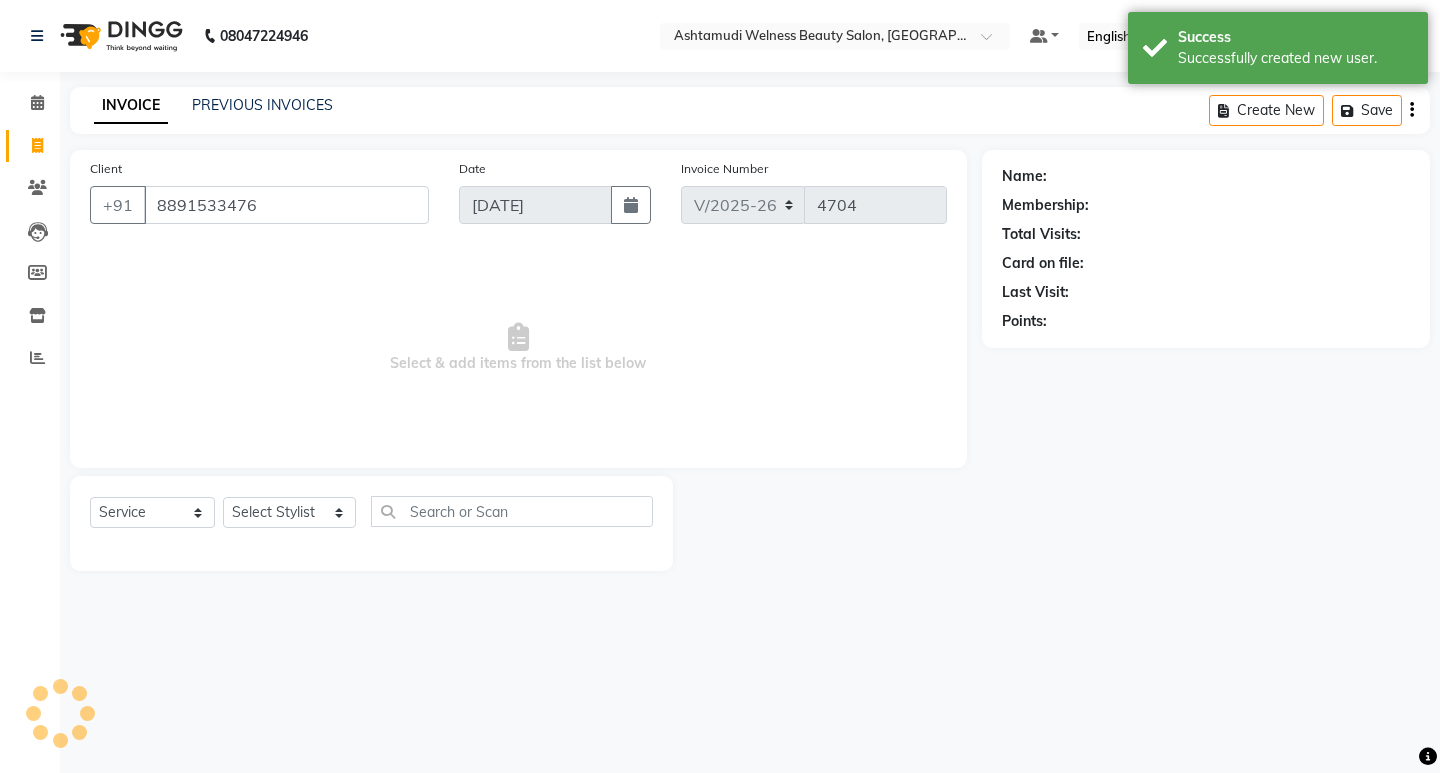 select on "1: Object" 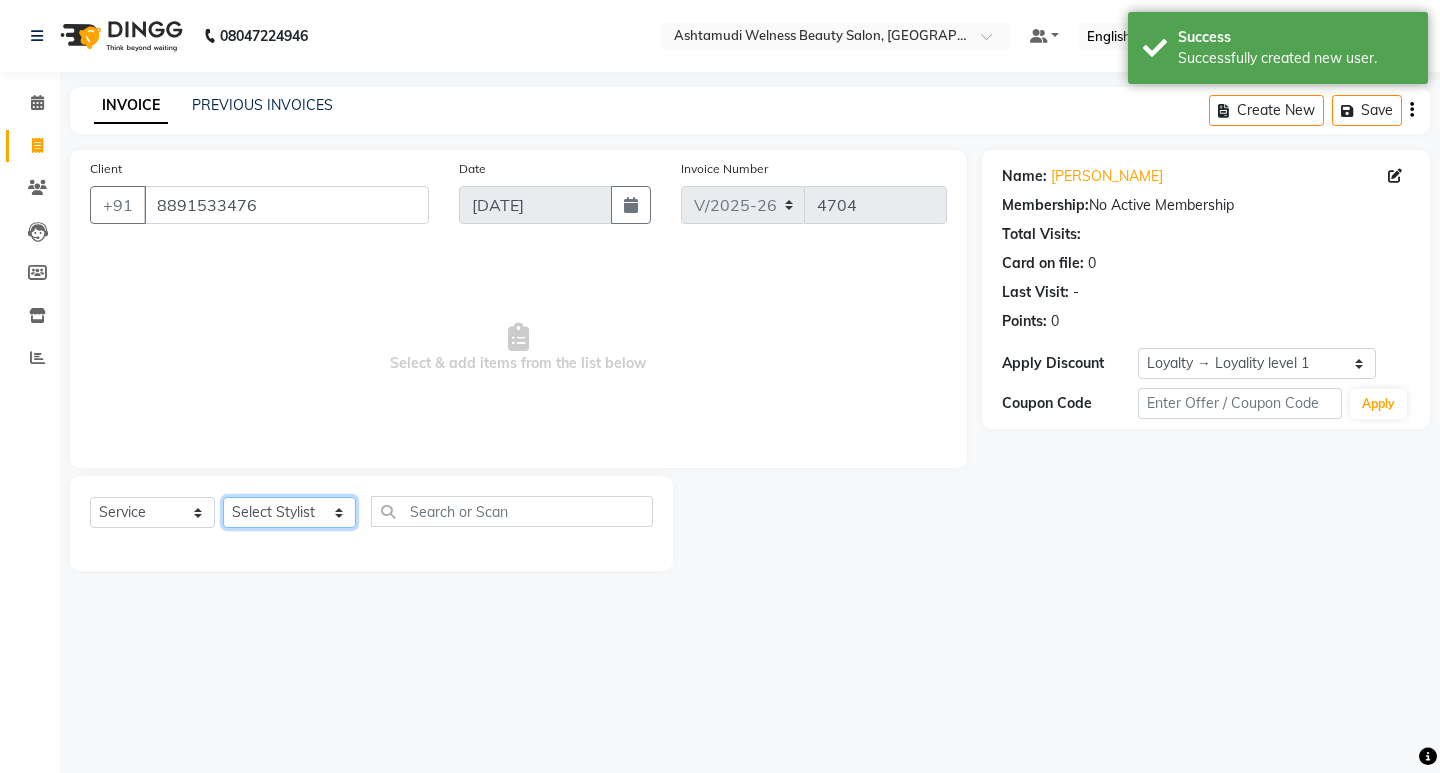 click on "Select Stylist [PERSON_NAME] Admin [PERSON_NAME]  [PERSON_NAME] [PERSON_NAME] [PERSON_NAME]  M [PERSON_NAME]  [PERSON_NAME]  P [PERSON_NAME] ASHTAMUDI KOLLAM ASHTAMUDI NEW  [PERSON_NAME] [PERSON_NAME] [PERSON_NAME]  [PERSON_NAME] [PERSON_NAME] [PERSON_NAME] [PERSON_NAME] [PERSON_NAME] M [PERSON_NAME] SARIGA [PERSON_NAME] [PERSON_NAME] [PERSON_NAME] [PERSON_NAME] [PERSON_NAME] S" 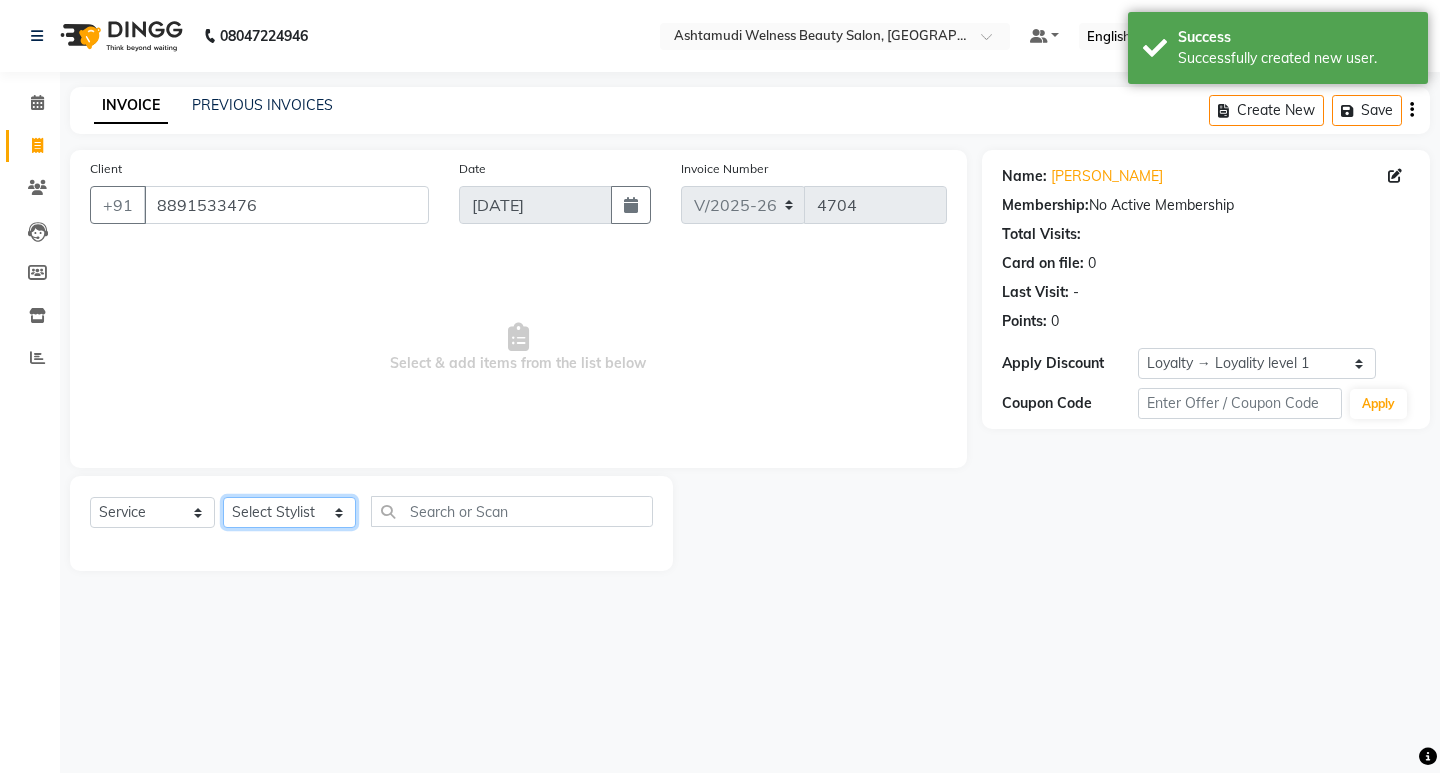 select on "25971" 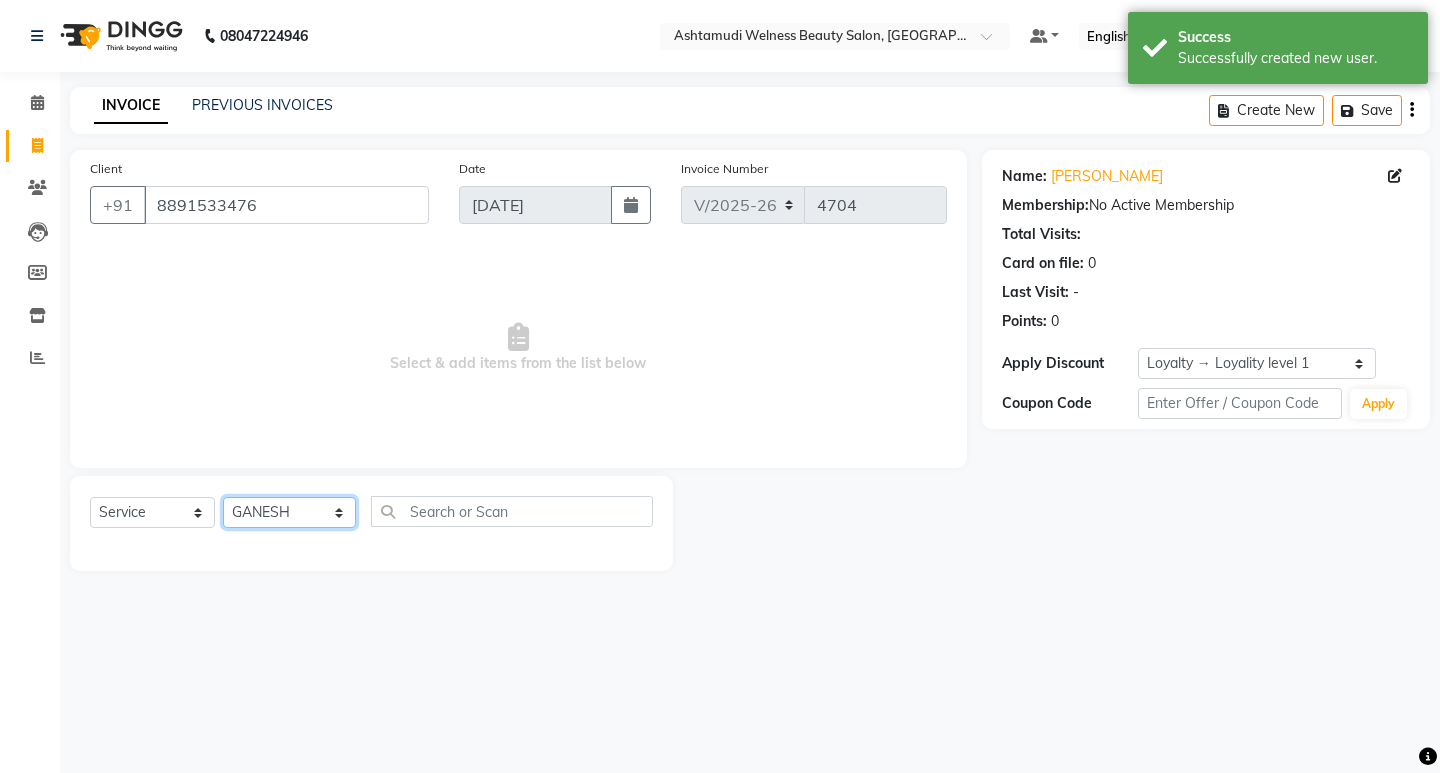 click on "Select Stylist [PERSON_NAME] Admin [PERSON_NAME]  [PERSON_NAME] [PERSON_NAME] [PERSON_NAME]  M [PERSON_NAME]  [PERSON_NAME]  P [PERSON_NAME] ASHTAMUDI KOLLAM ASHTAMUDI NEW  [PERSON_NAME] [PERSON_NAME] [PERSON_NAME]  [PERSON_NAME] [PERSON_NAME] [PERSON_NAME] [PERSON_NAME] [PERSON_NAME] M [PERSON_NAME] SARIGA [PERSON_NAME] [PERSON_NAME] [PERSON_NAME] [PERSON_NAME] [PERSON_NAME] S" 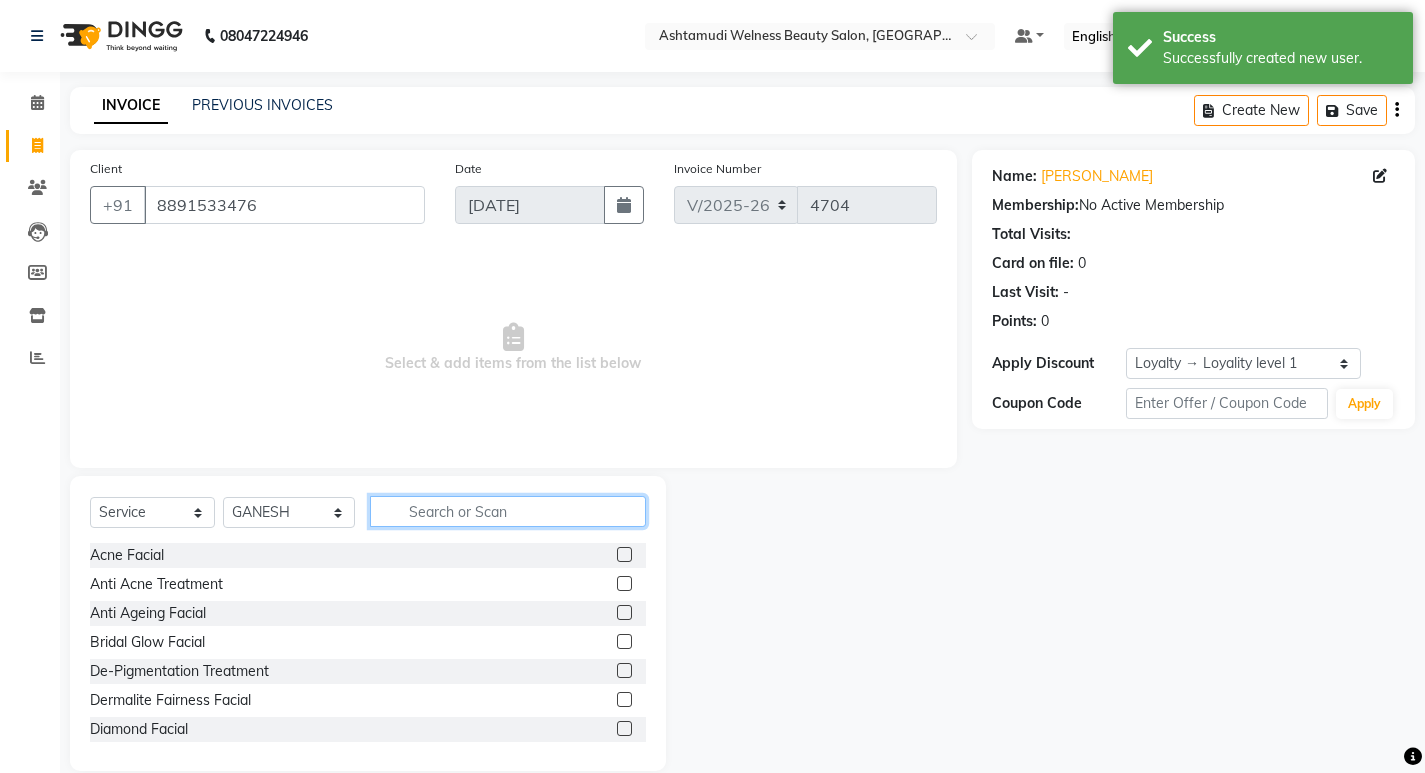 click 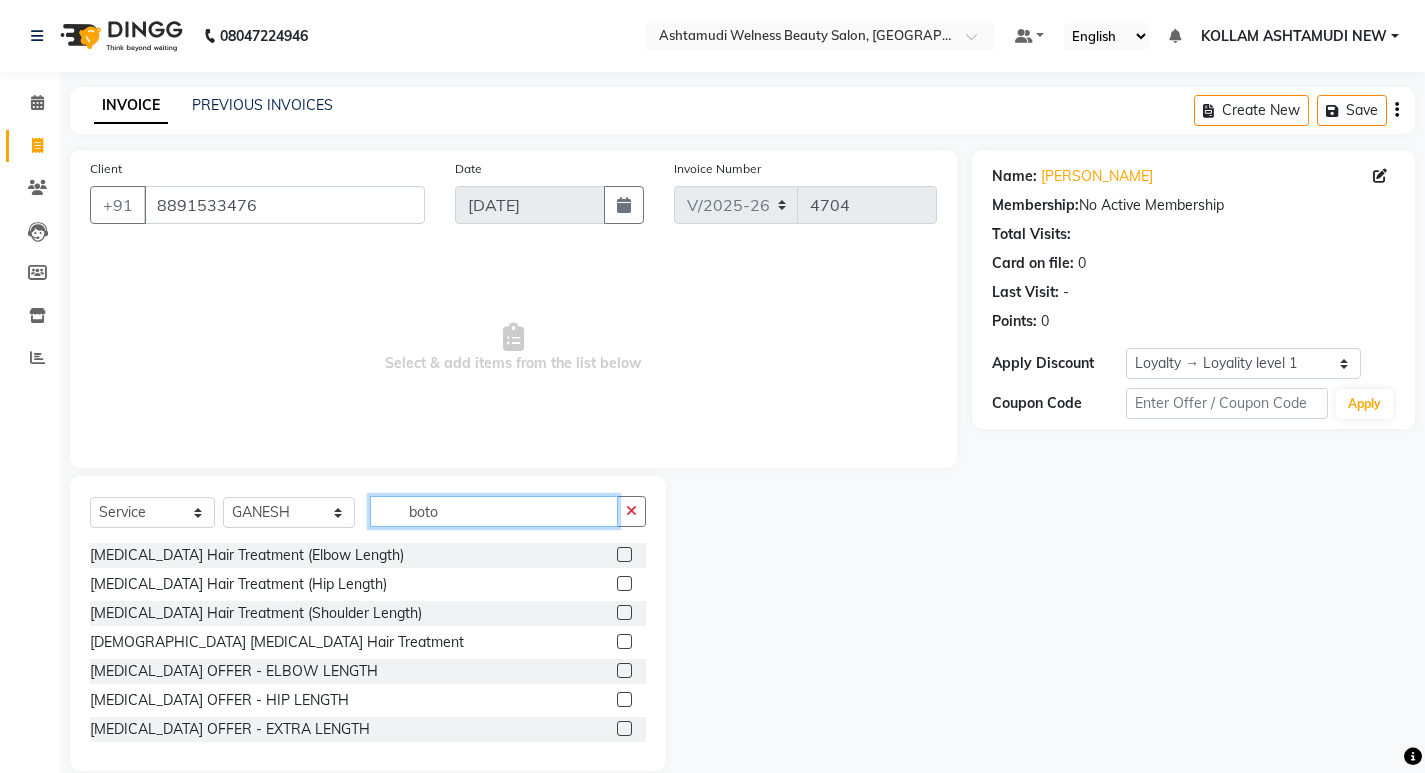 type on "boto" 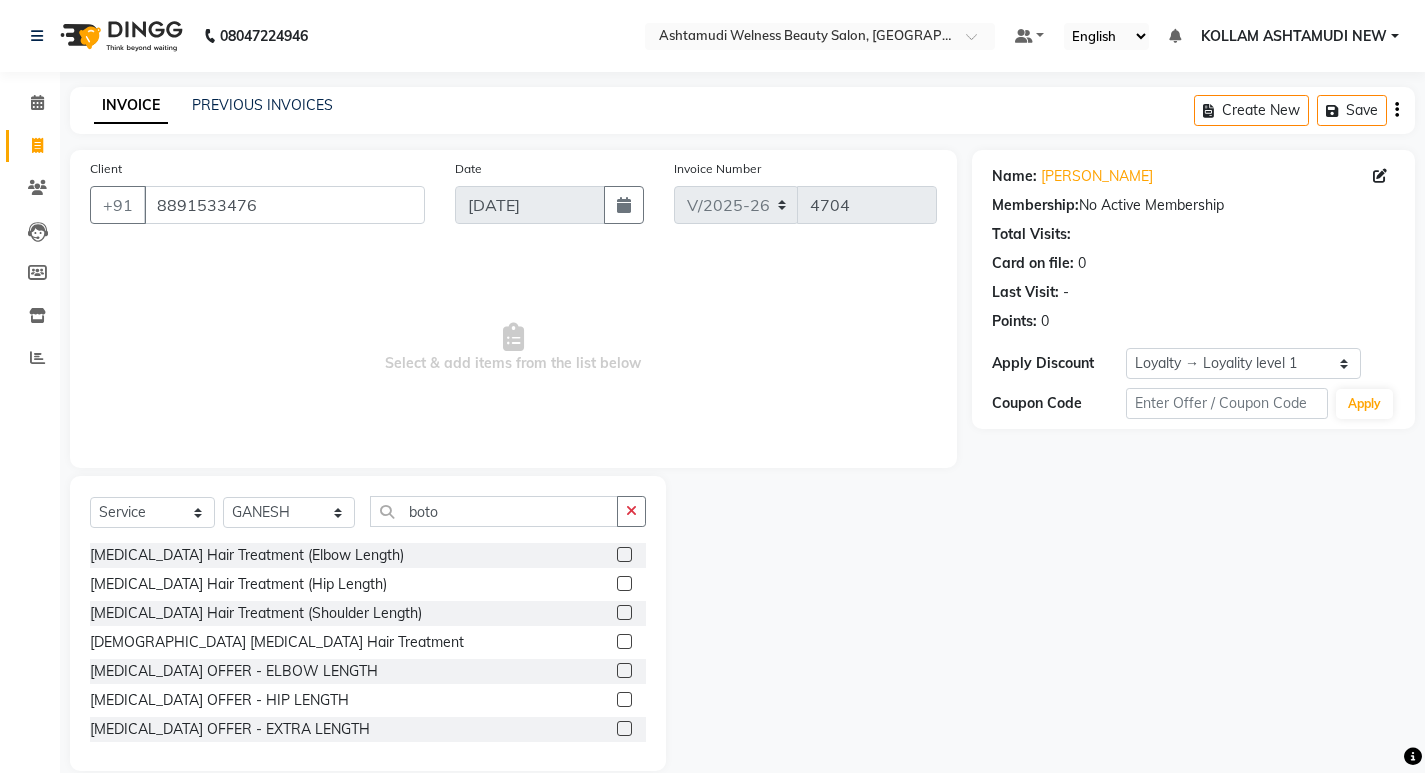 click 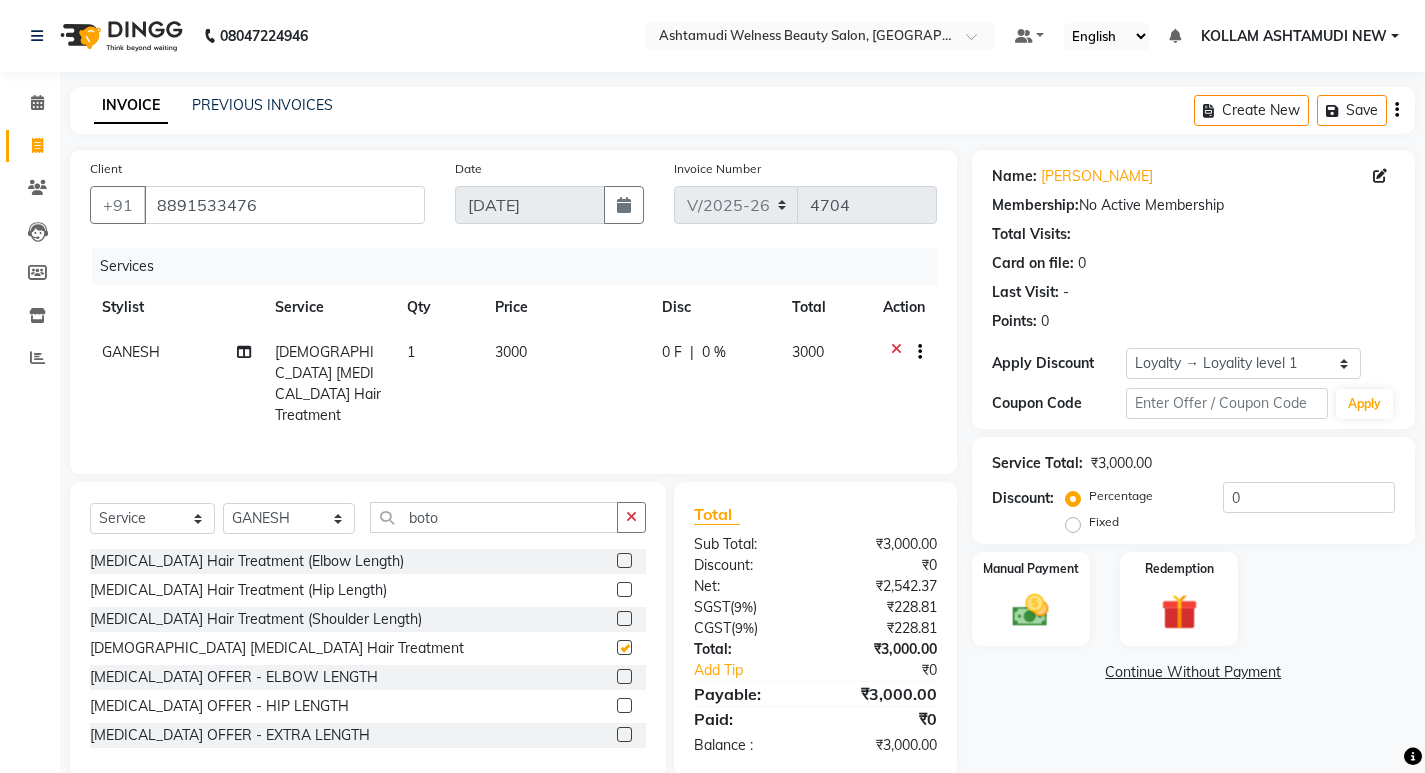 checkbox on "false" 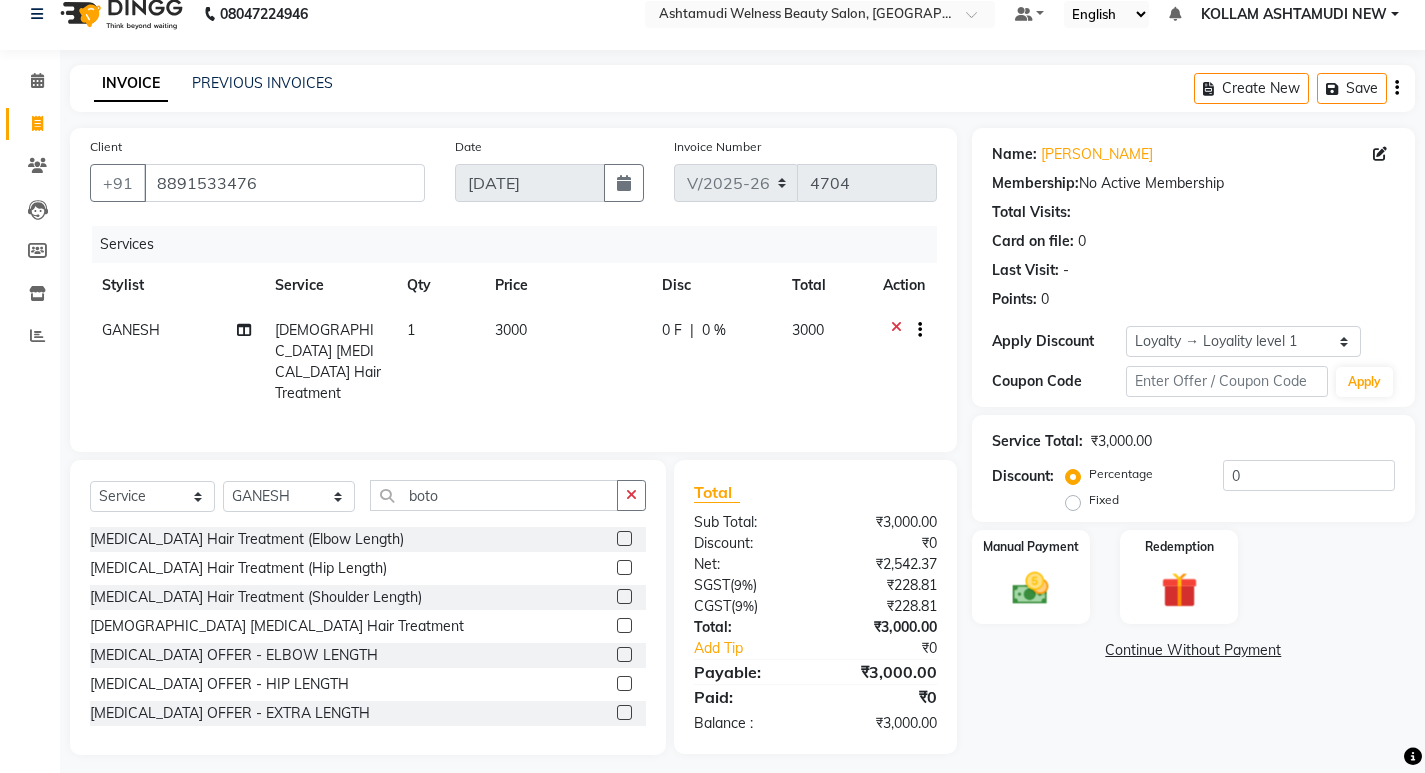 scroll, scrollTop: 28, scrollLeft: 0, axis: vertical 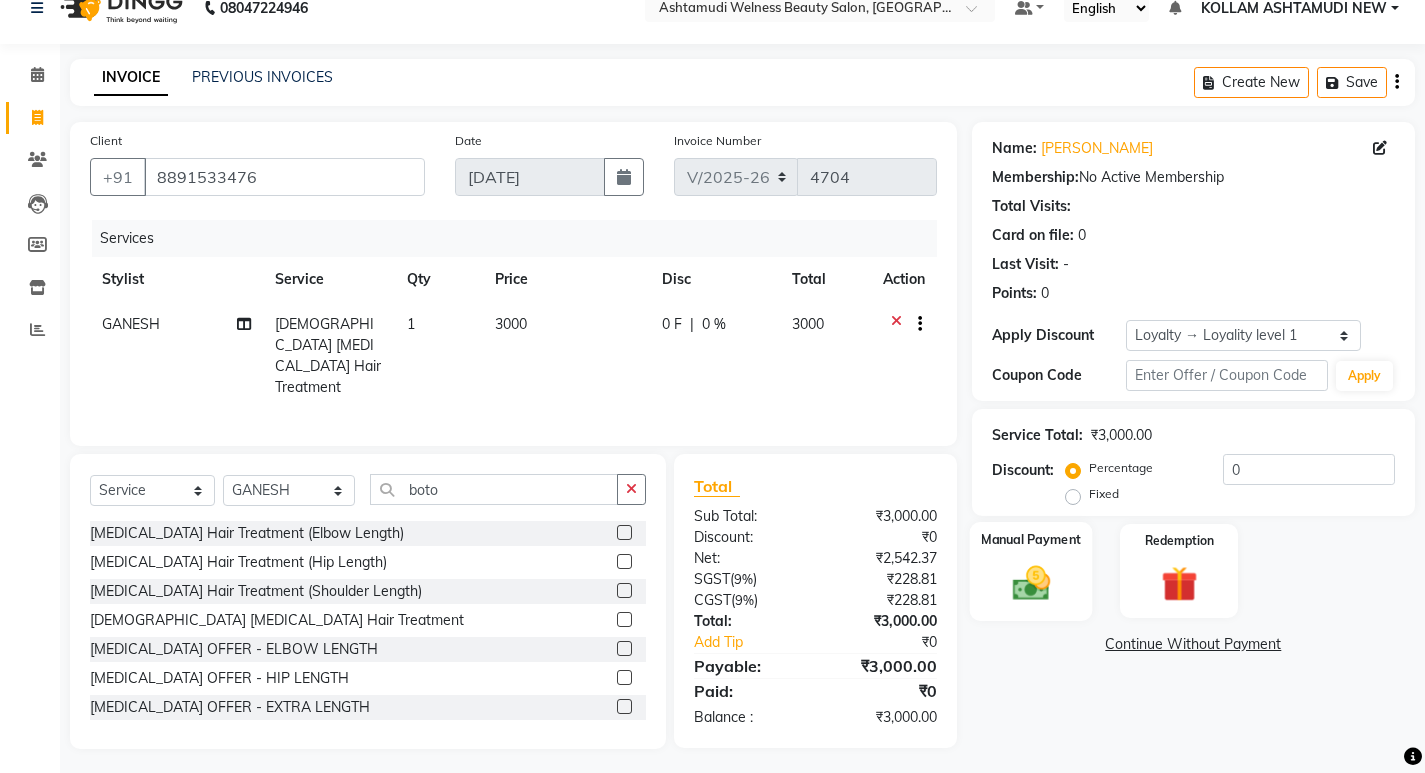 click 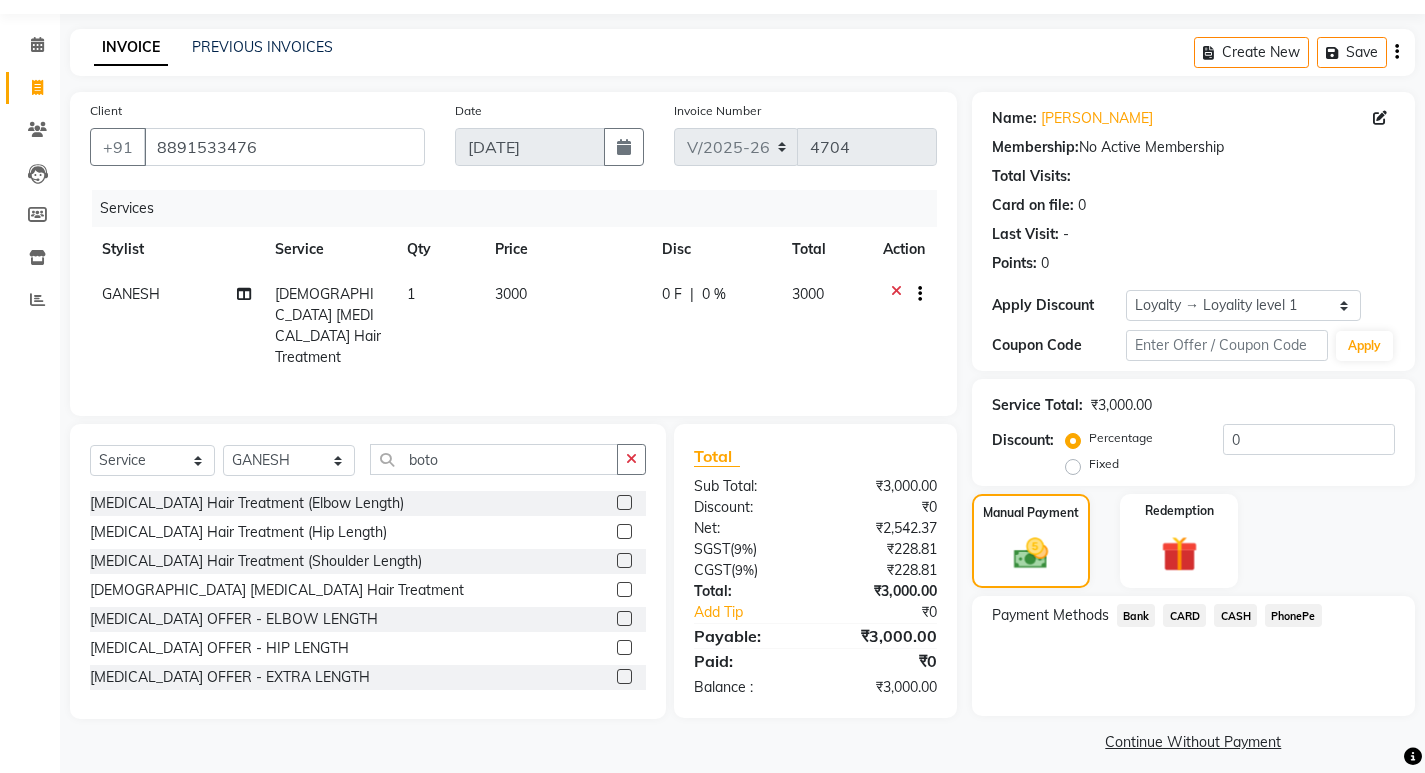 scroll, scrollTop: 72, scrollLeft: 0, axis: vertical 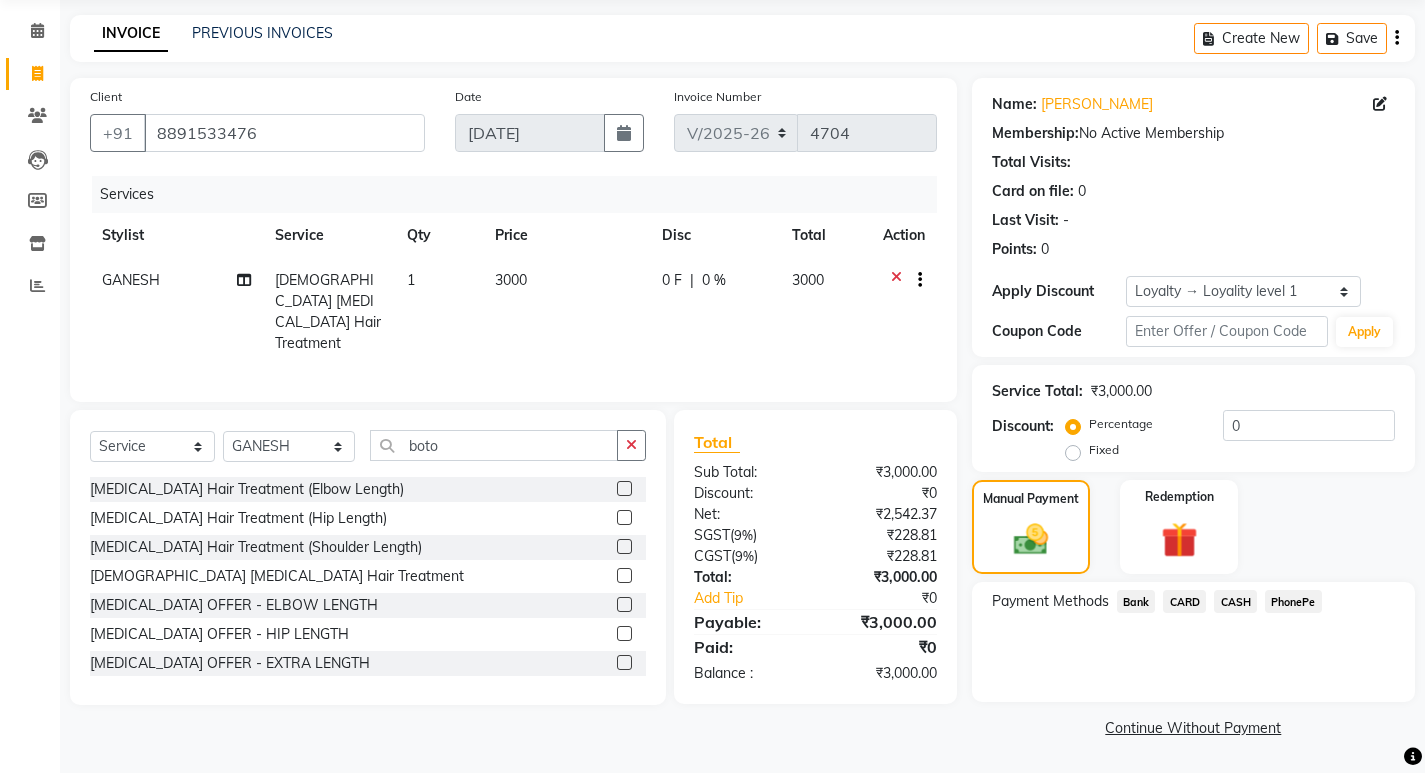 click on "PhonePe" 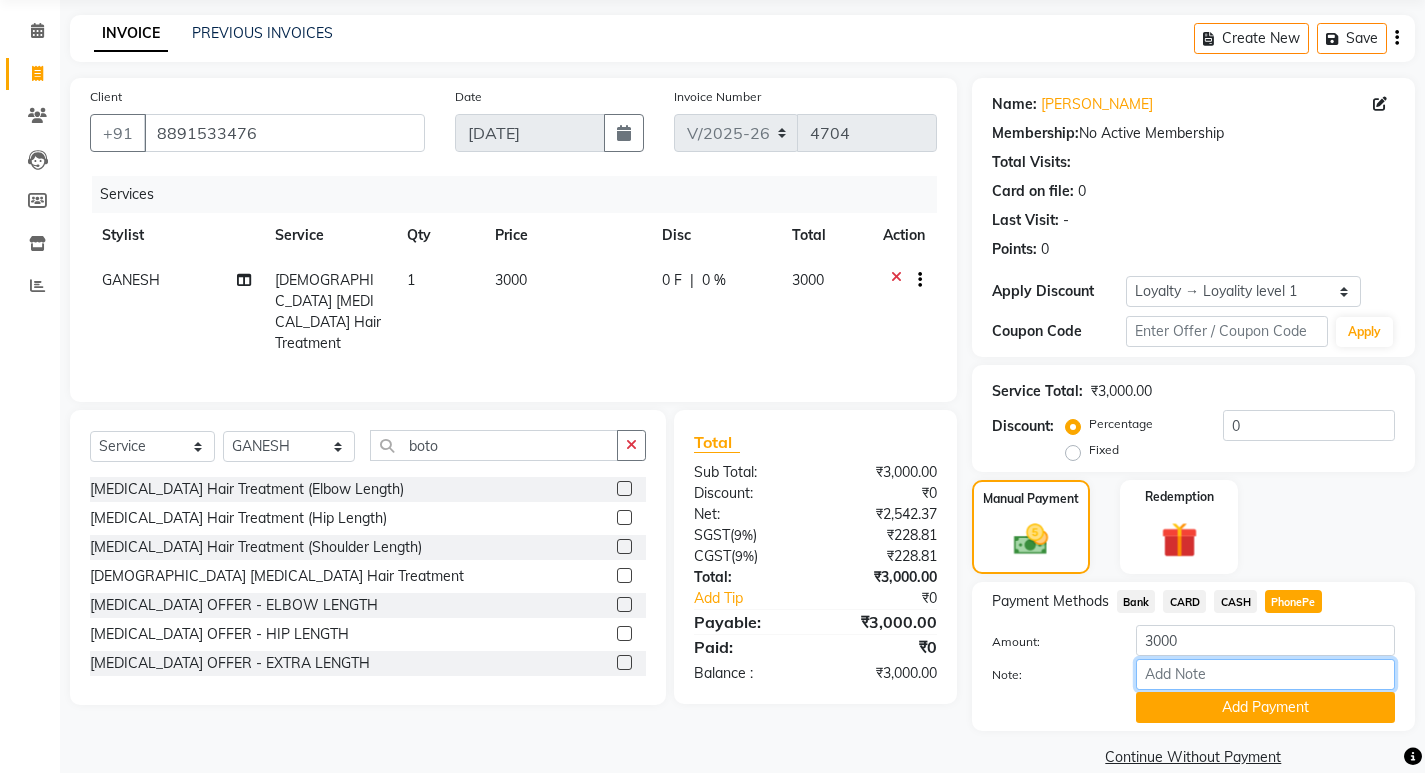 click on "Note:" at bounding box center [1265, 674] 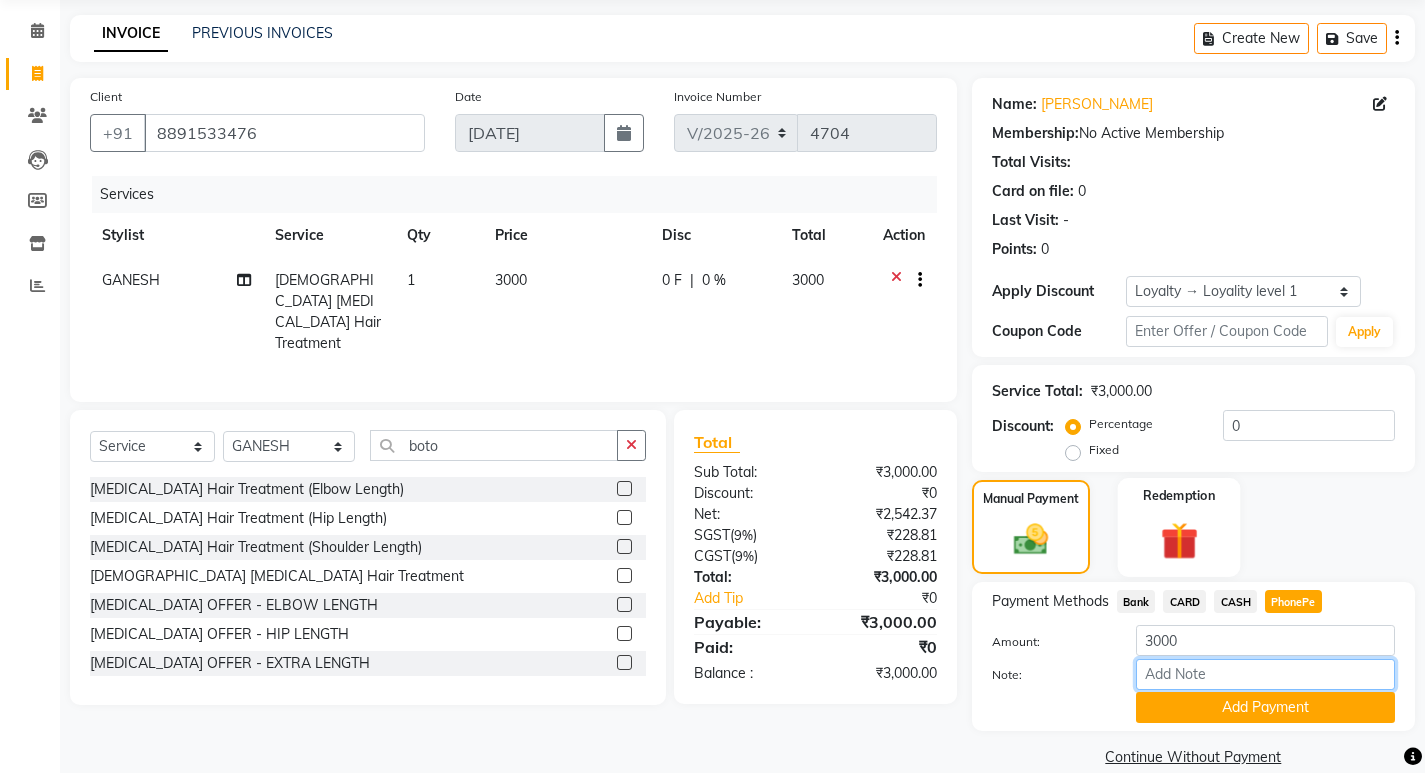 type on "SARIGA" 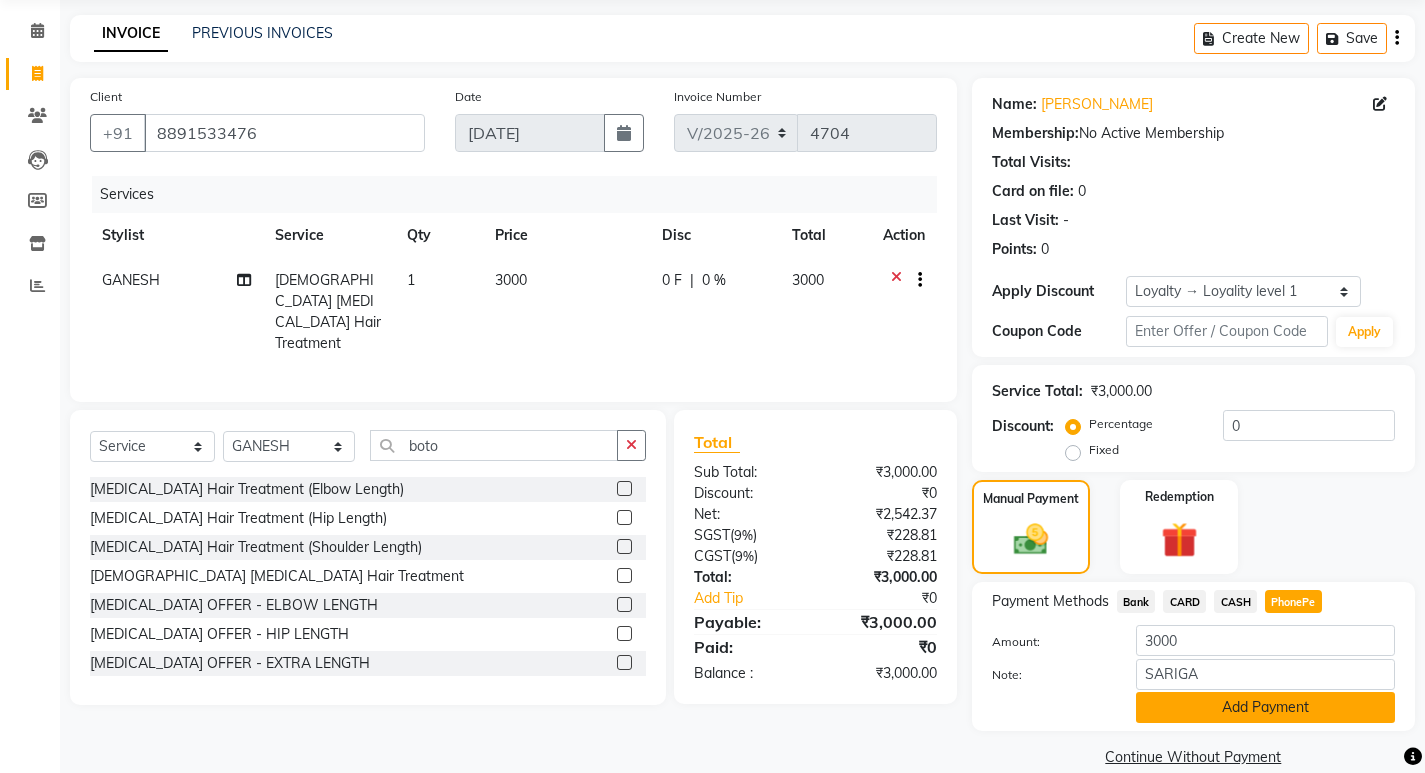 click on "Add Payment" 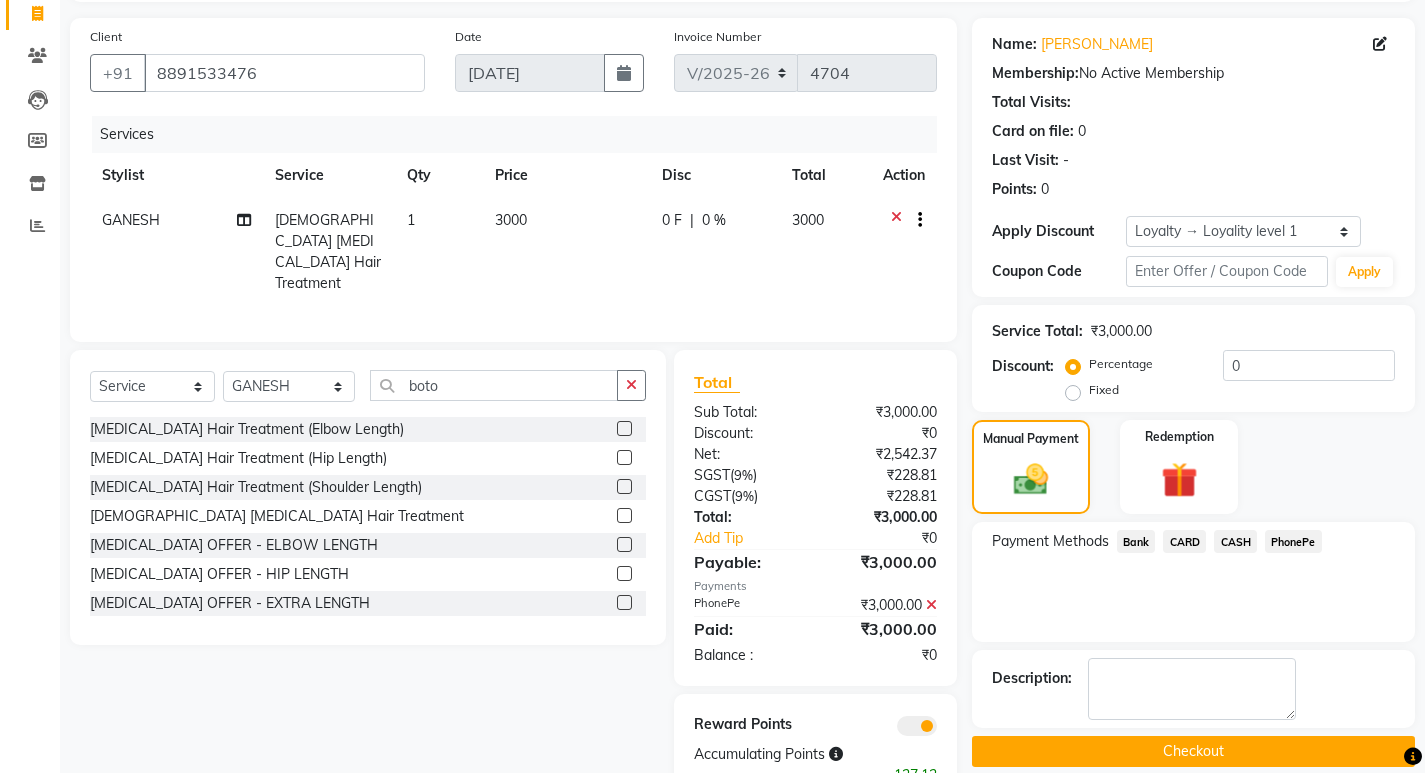 scroll, scrollTop: 189, scrollLeft: 0, axis: vertical 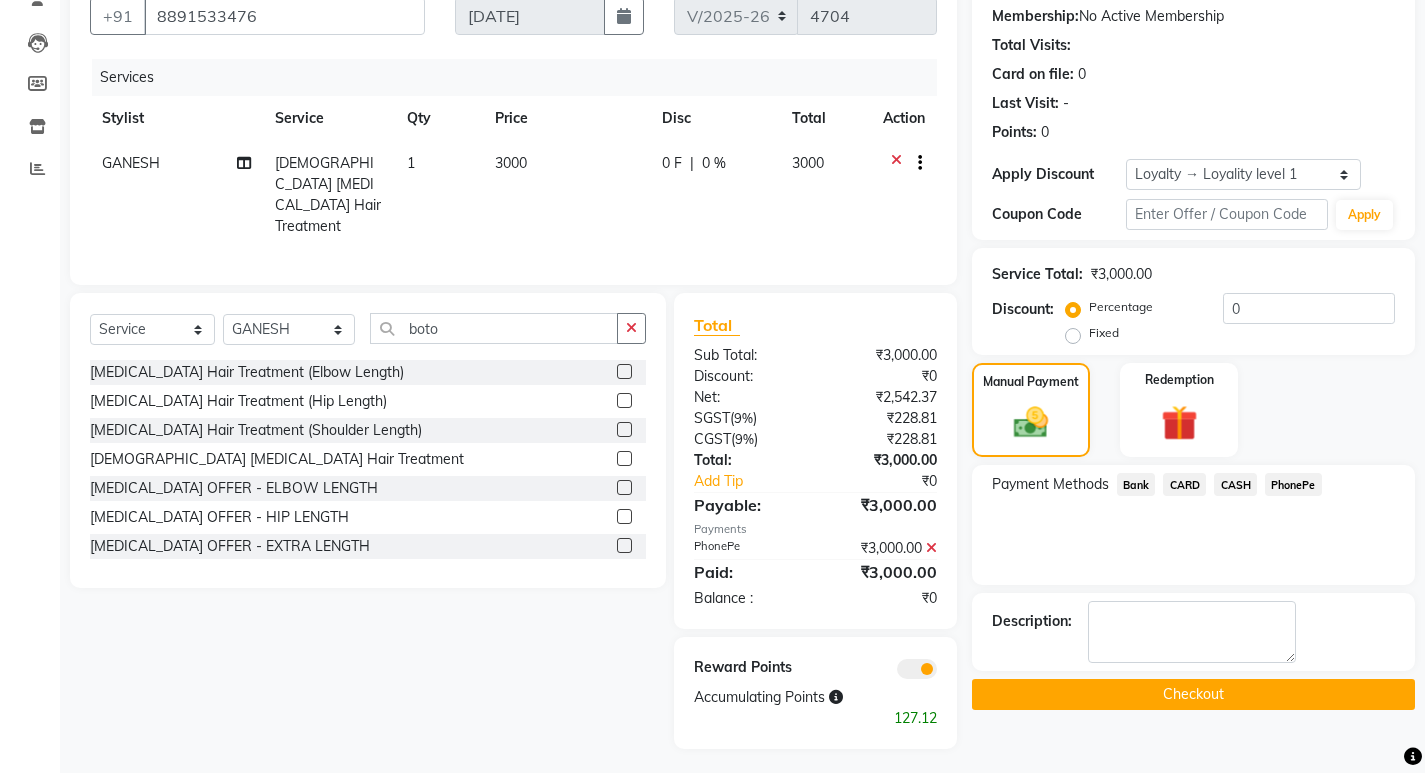 click on "Checkout" 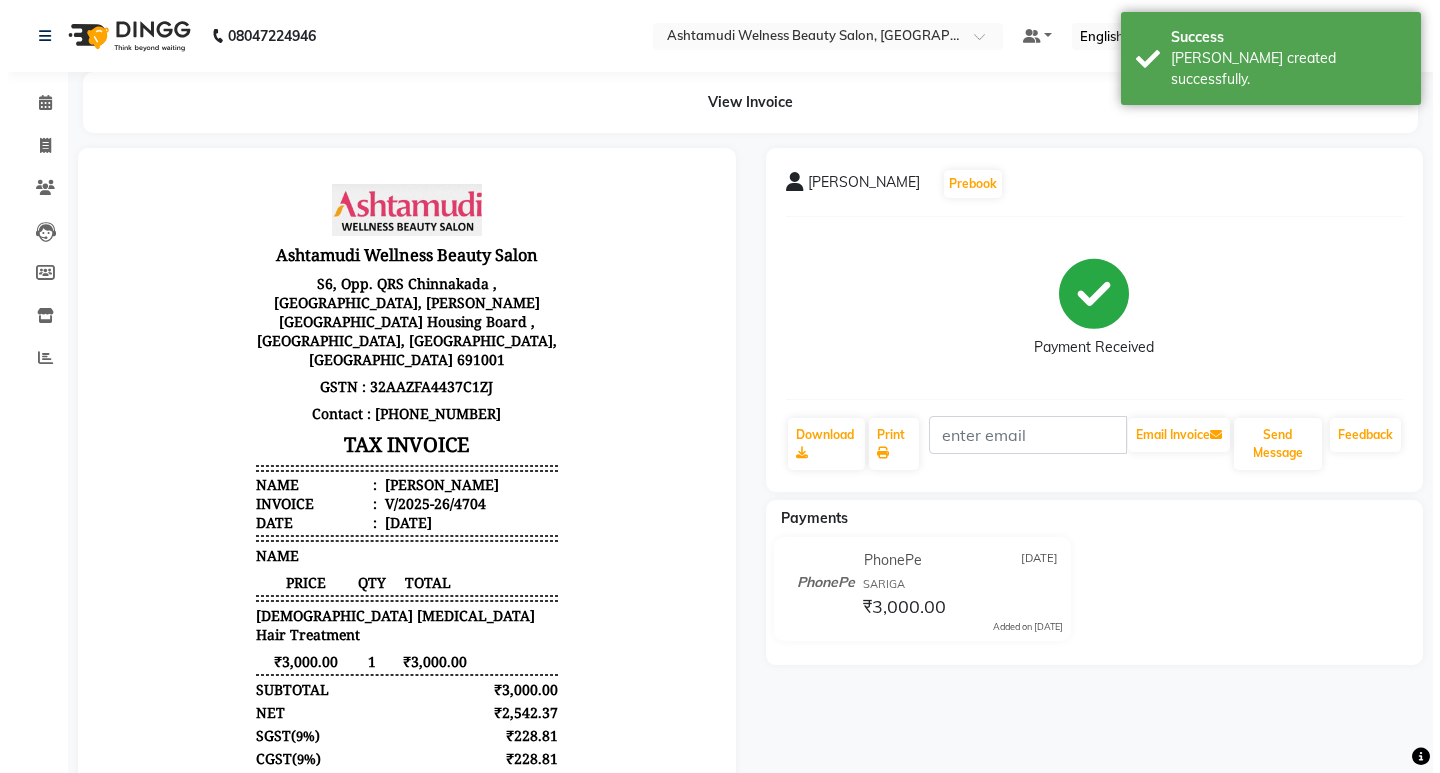 scroll, scrollTop: 0, scrollLeft: 0, axis: both 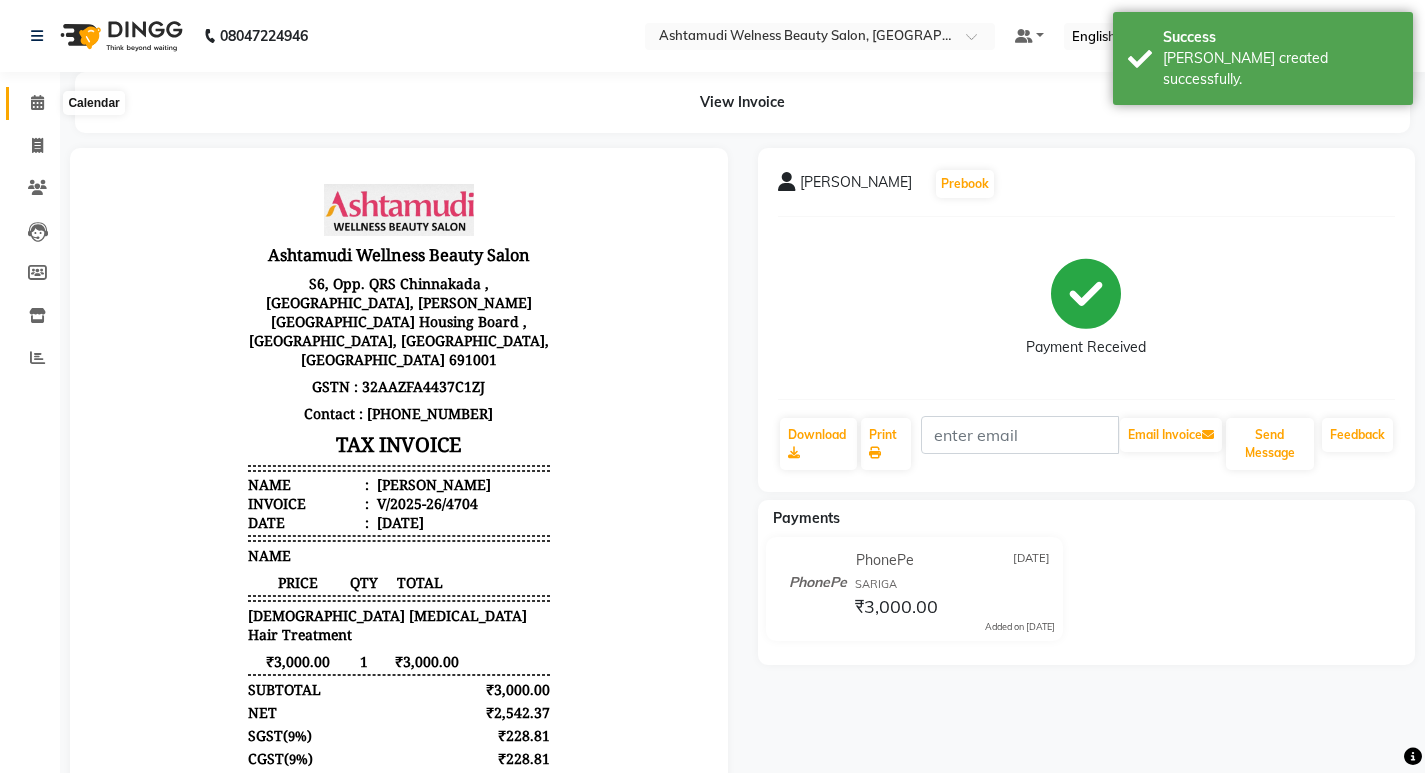 click 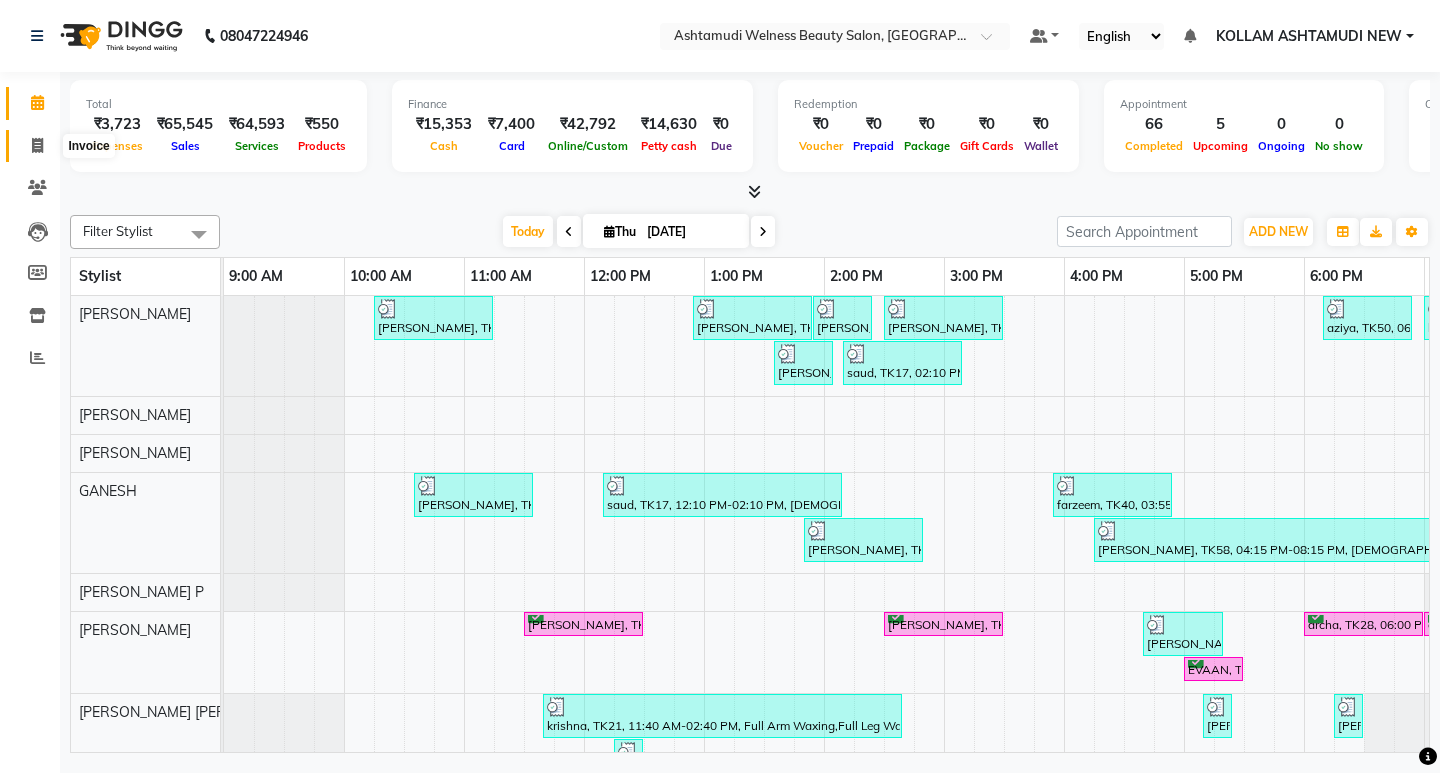 click 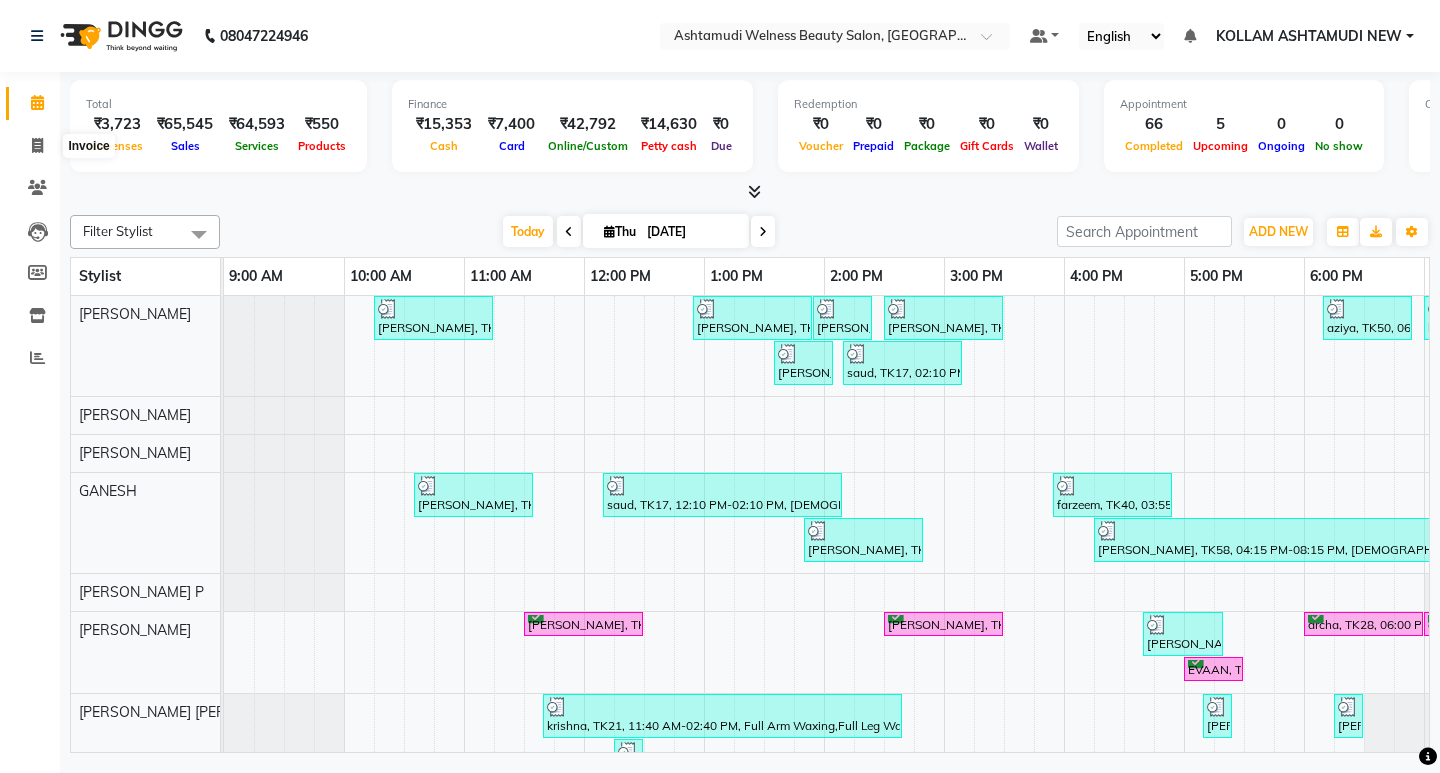 select on "4529" 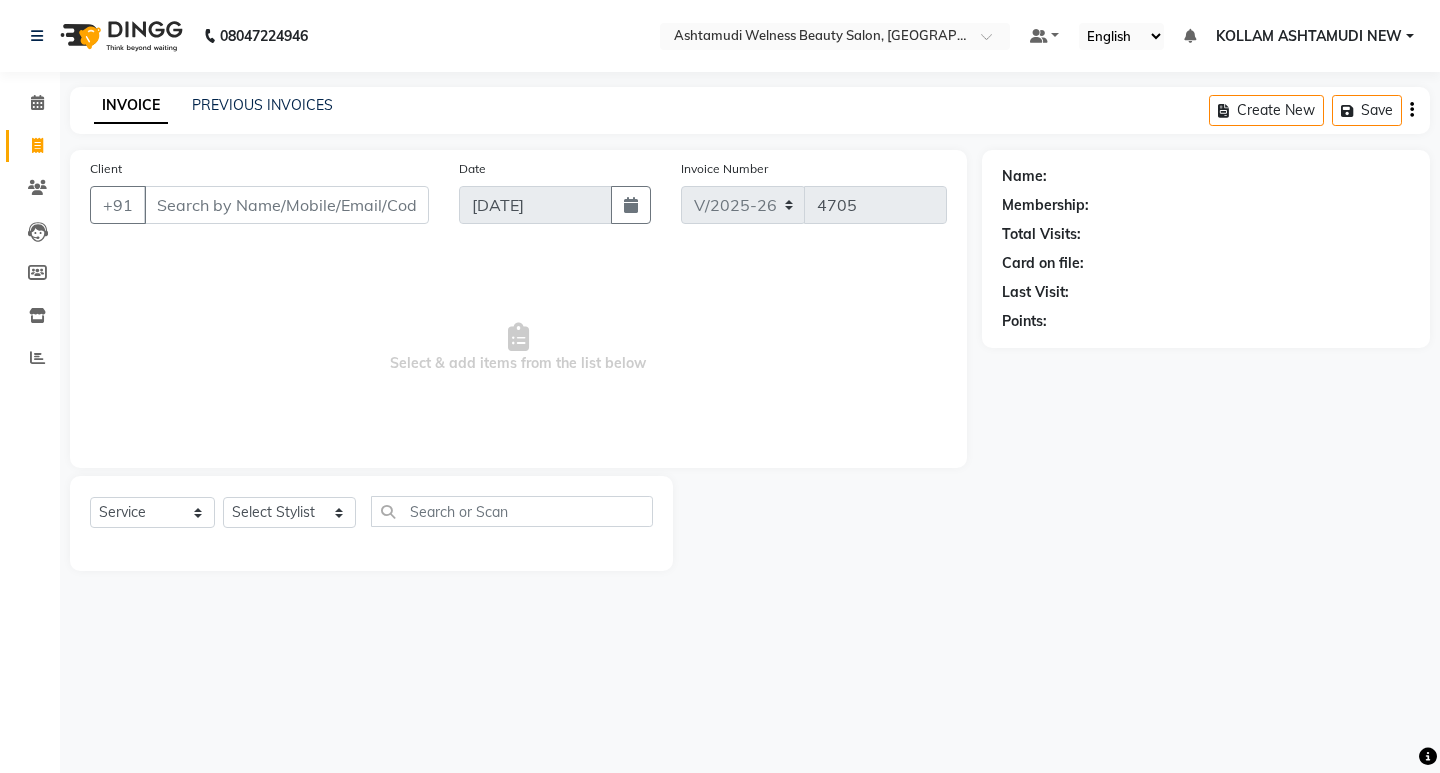 click on "Client" at bounding box center [286, 205] 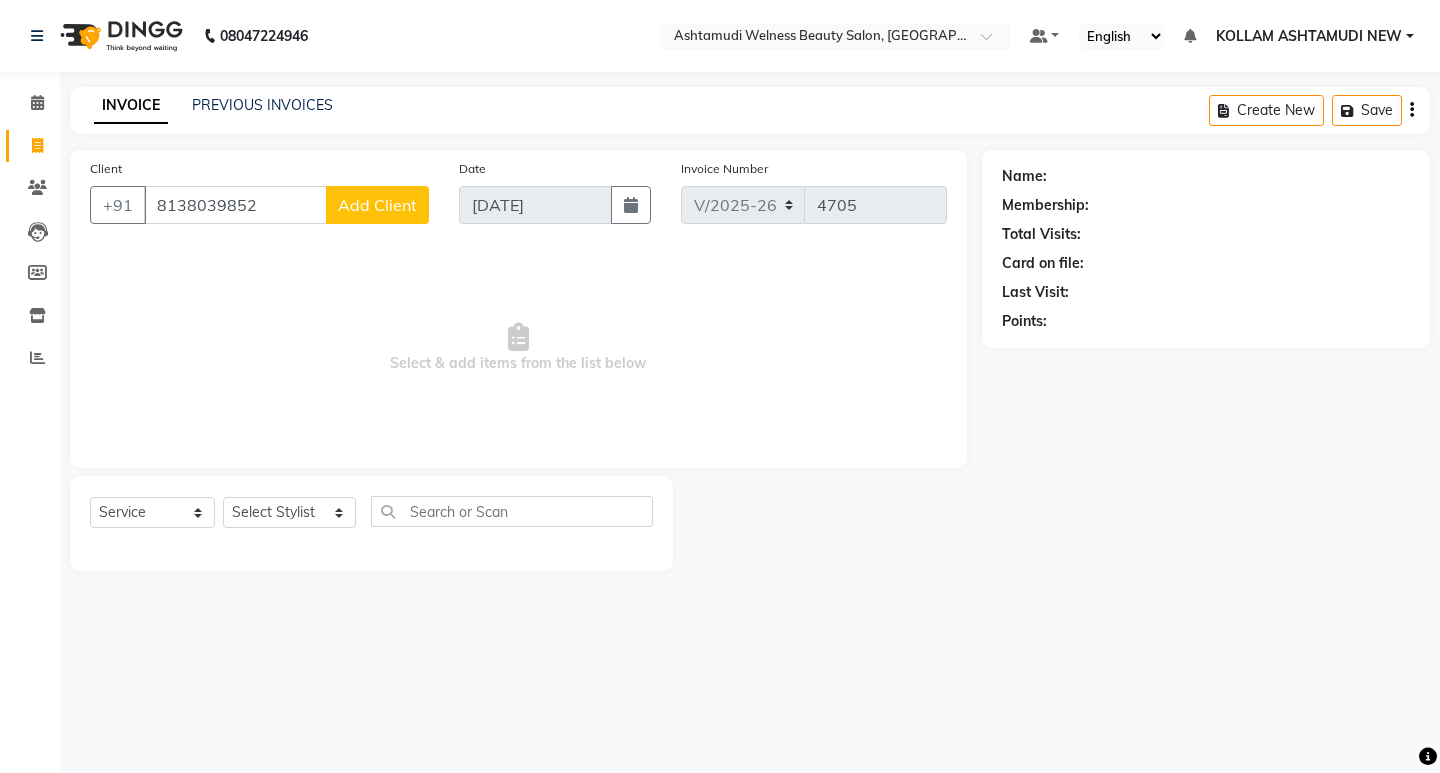 type on "8138039852" 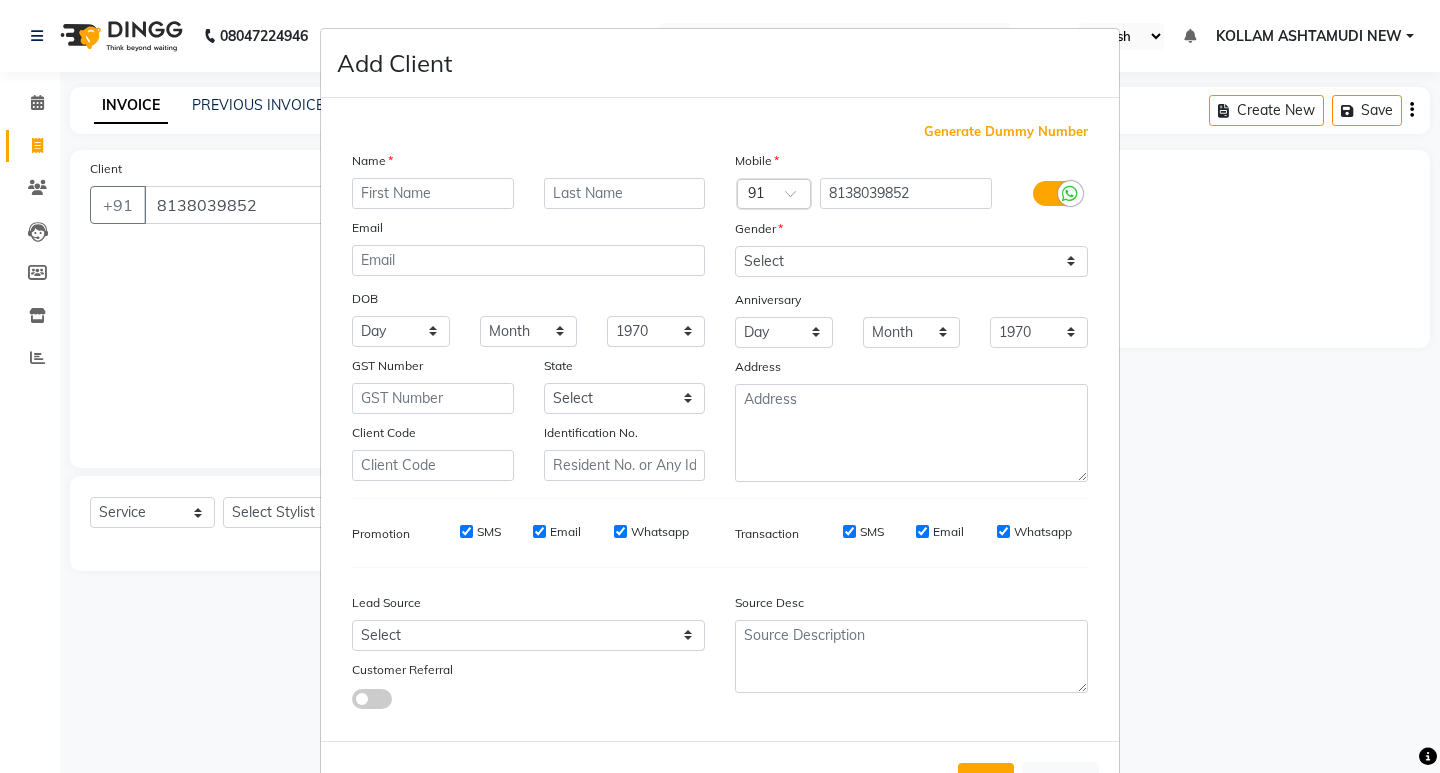 click at bounding box center (433, 193) 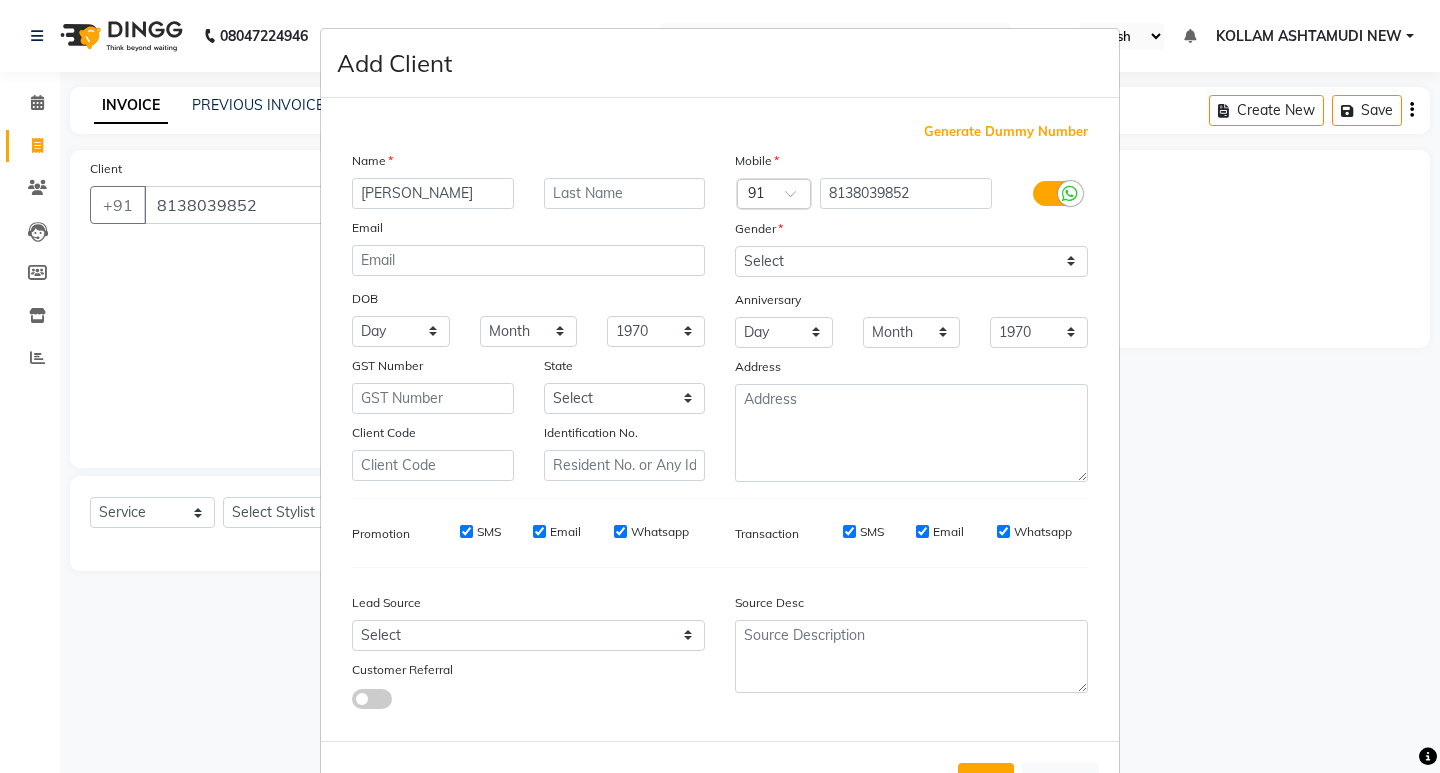 type on "arpith" 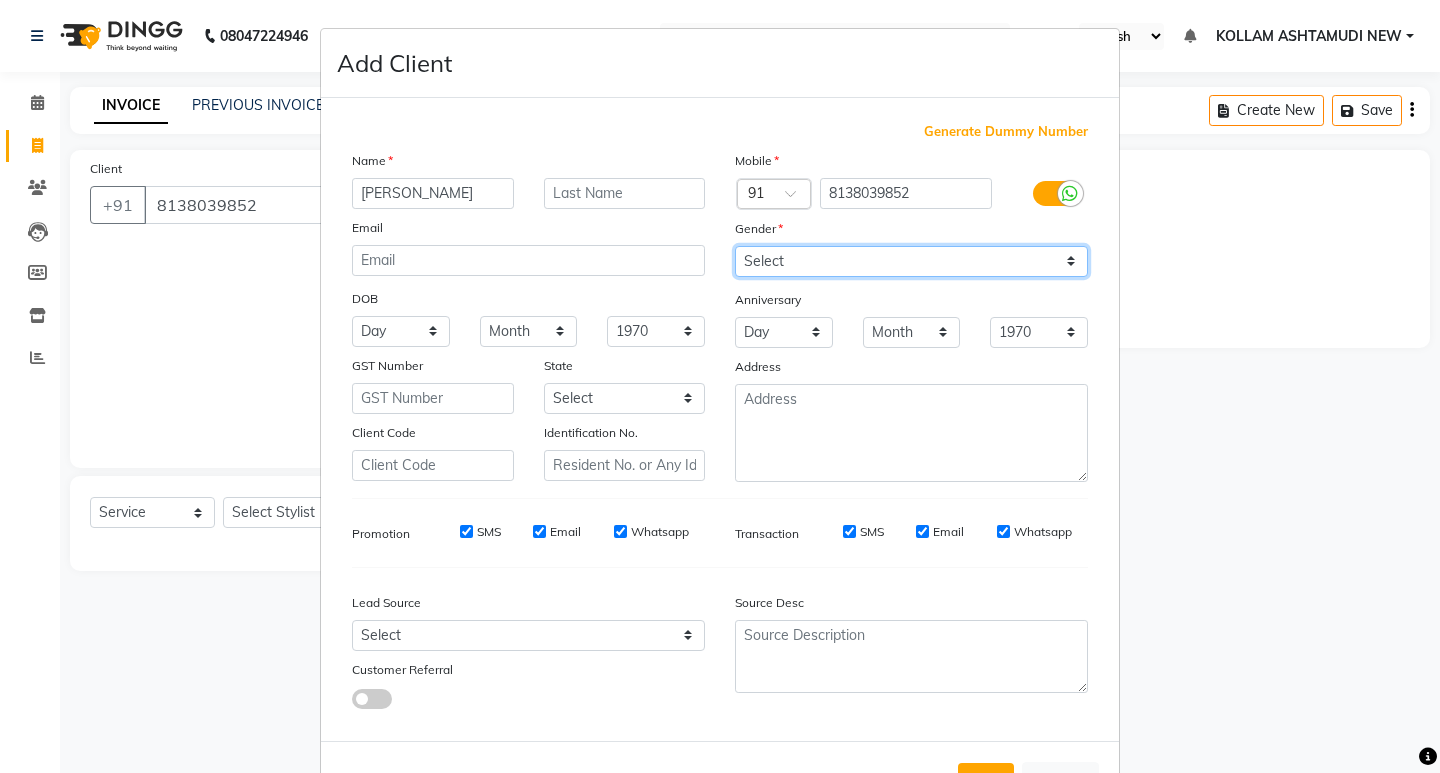 click on "Select [DEMOGRAPHIC_DATA] [DEMOGRAPHIC_DATA] Other Prefer Not To Say" at bounding box center (911, 261) 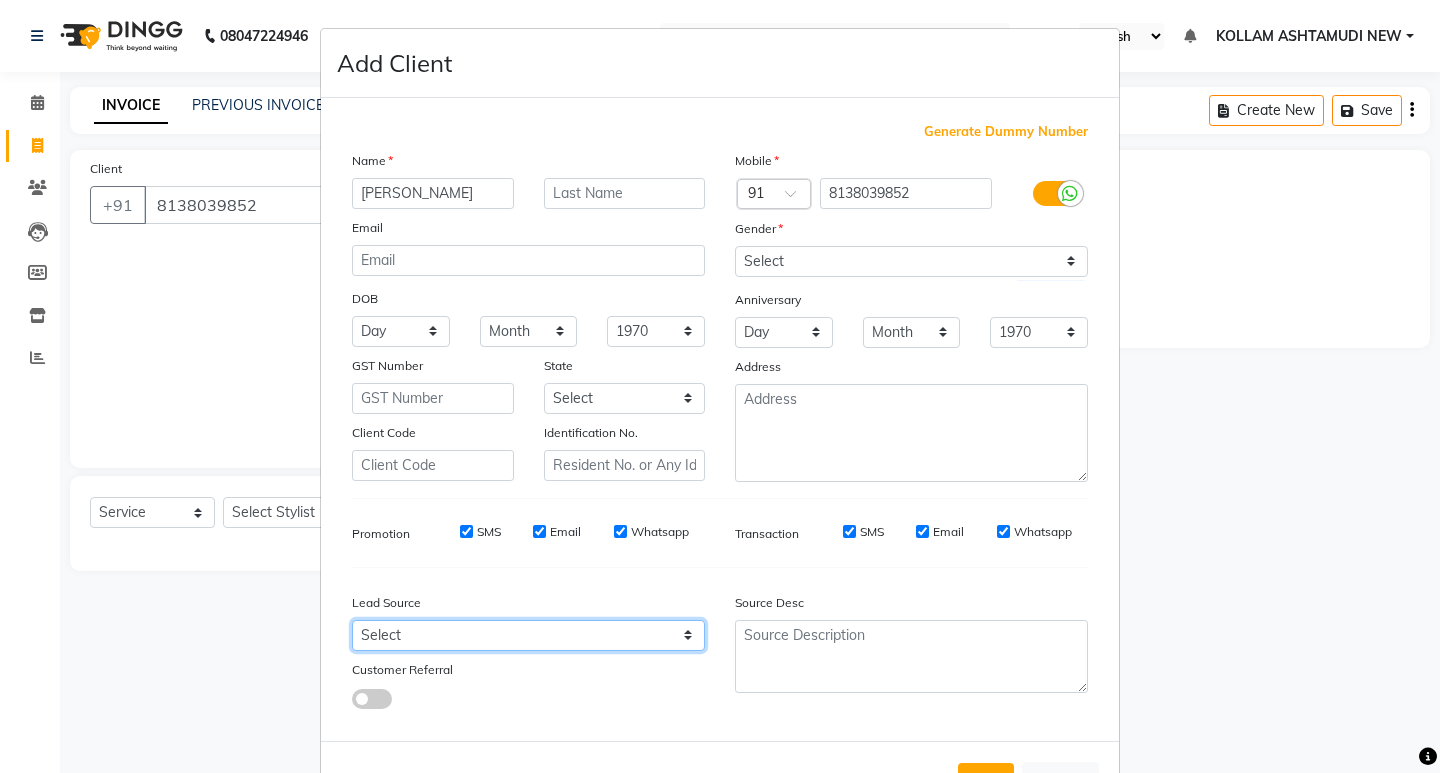 click on "Select Walk-in Referral Internet Friend Word of Mouth Advertisement Facebook JustDial Google Other Instagram  YouTube  WhatsApp" at bounding box center (528, 635) 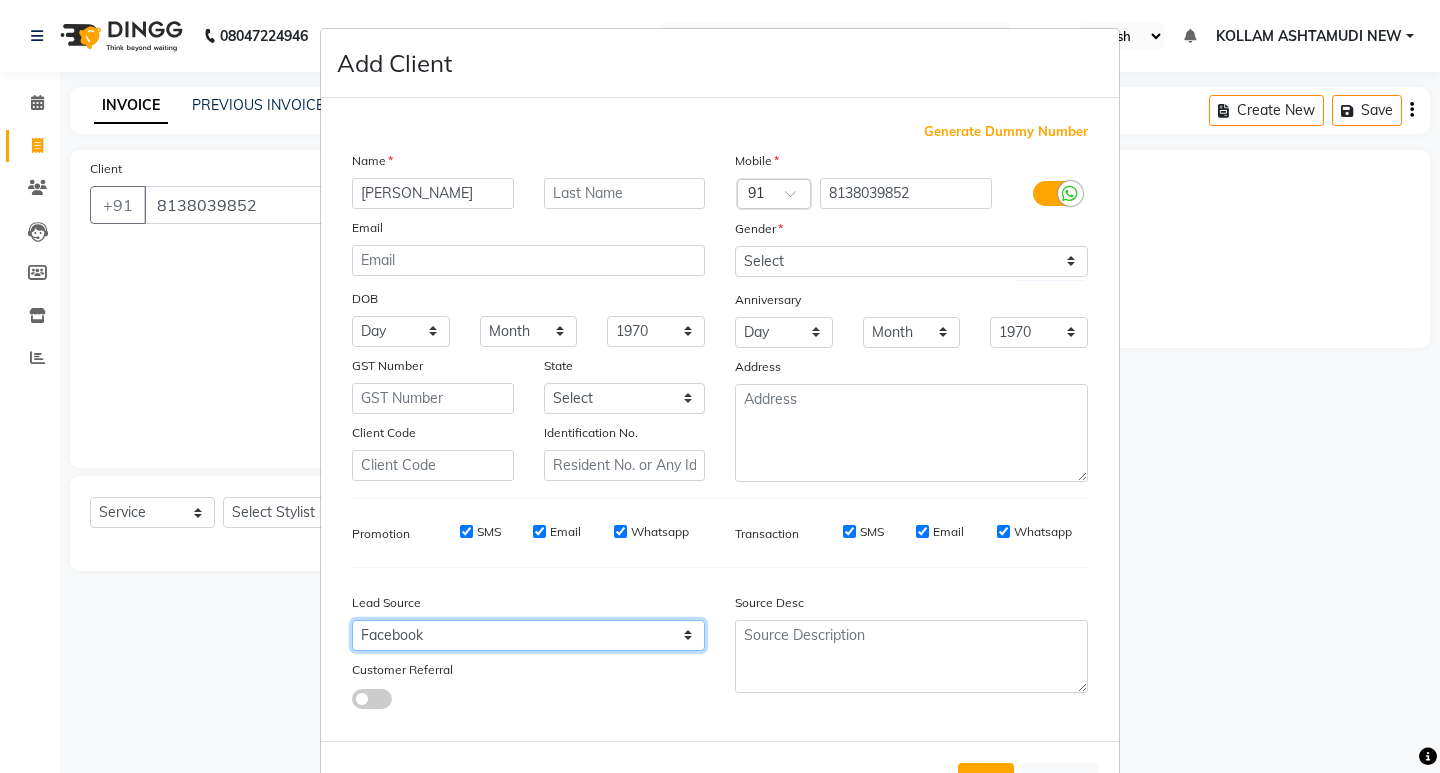 click on "Select Walk-in Referral Internet Friend Word of Mouth Advertisement Facebook JustDial Google Other Instagram  YouTube  WhatsApp" at bounding box center (528, 635) 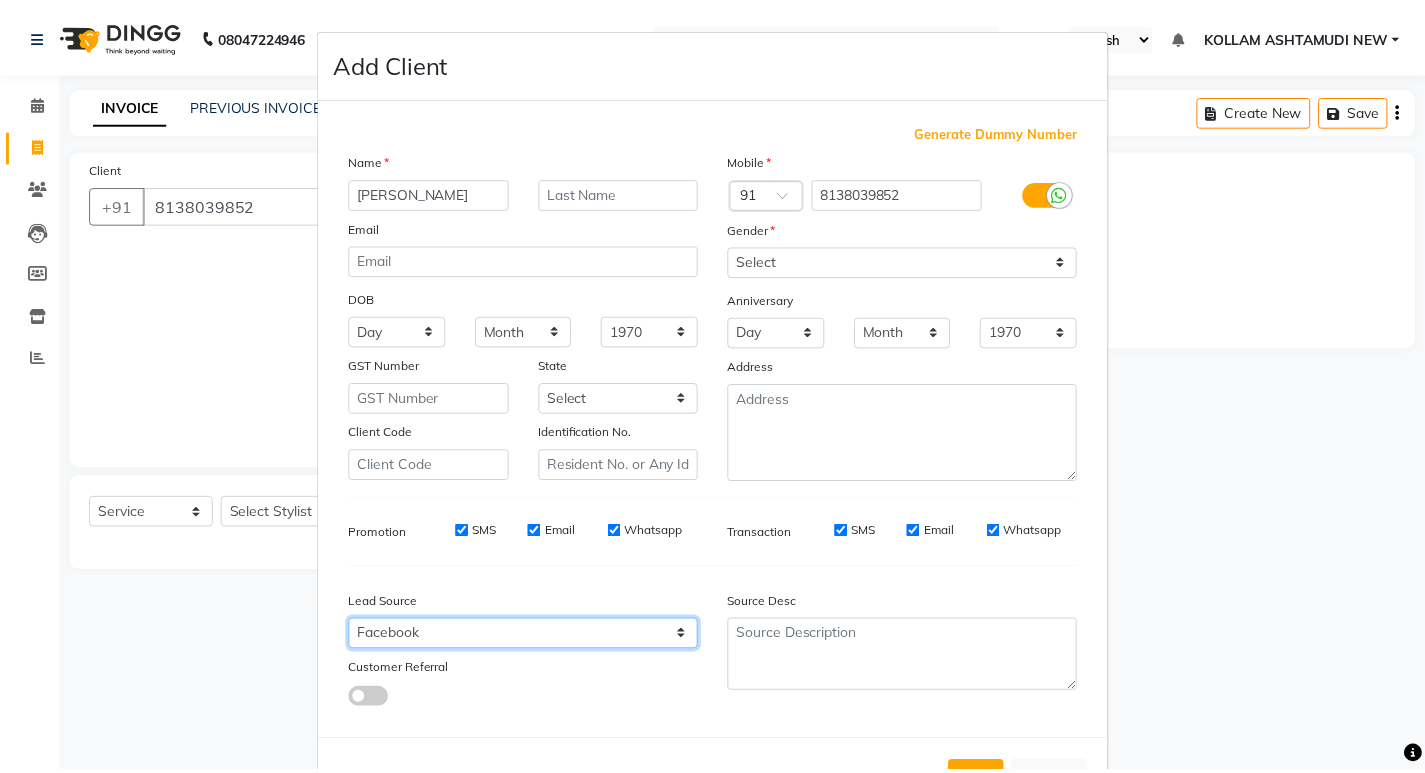 scroll, scrollTop: 76, scrollLeft: 0, axis: vertical 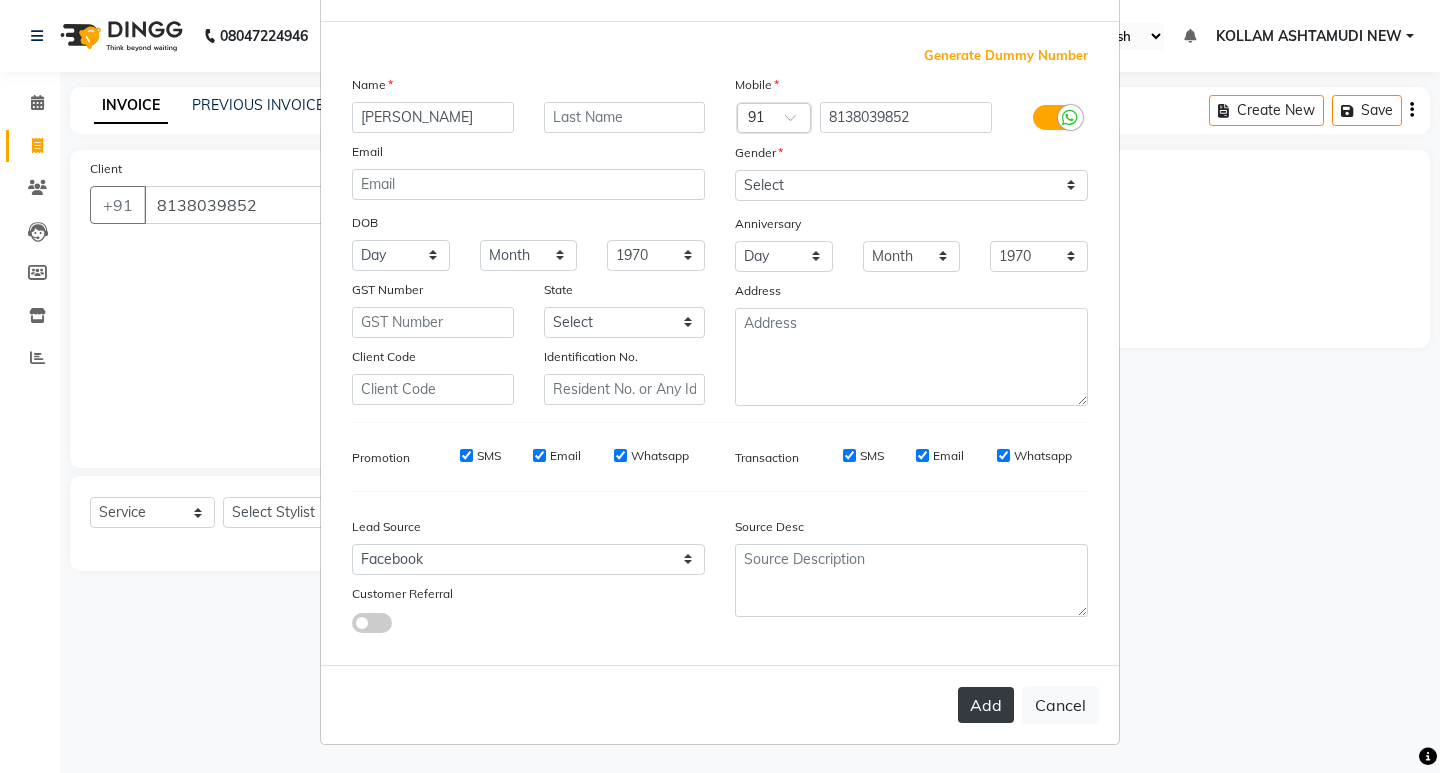click on "Add" at bounding box center (986, 705) 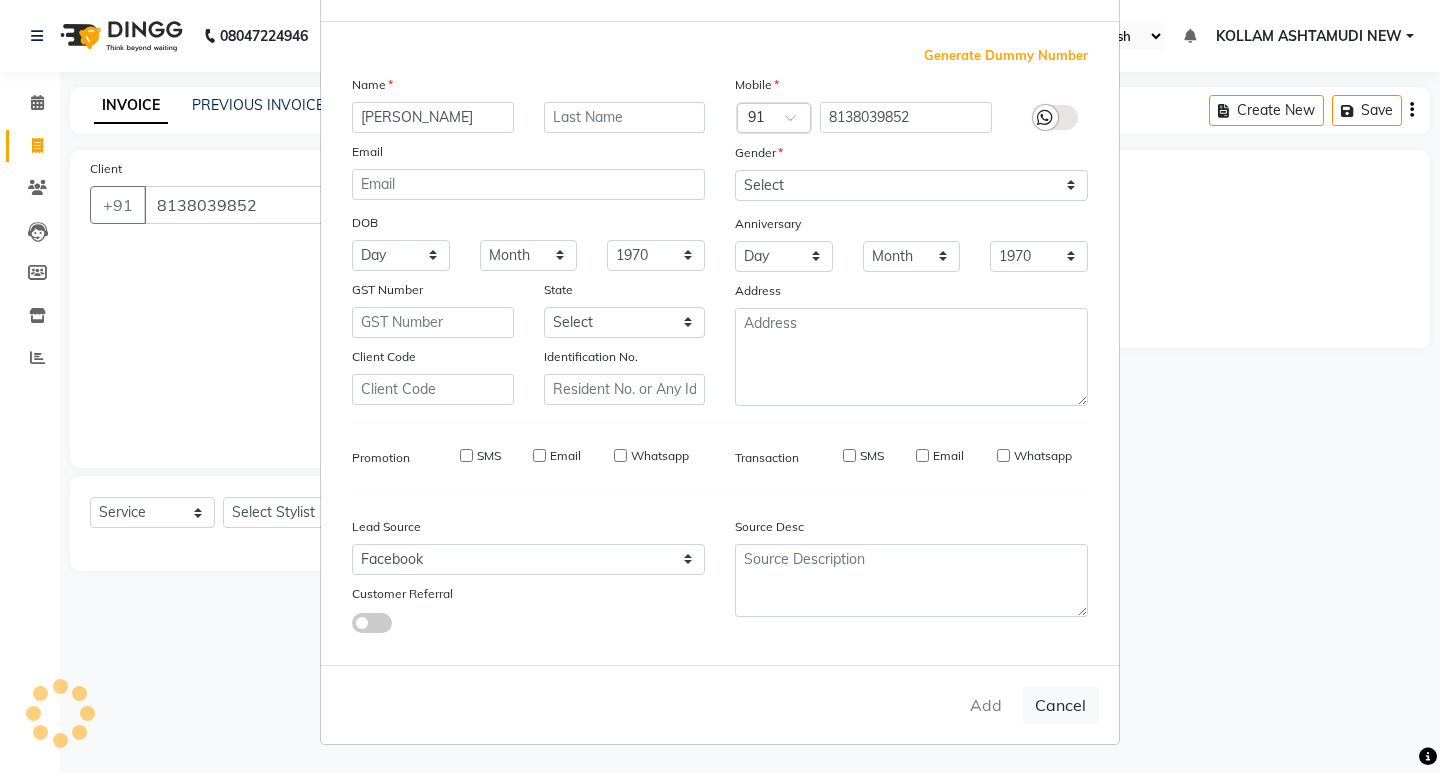 type 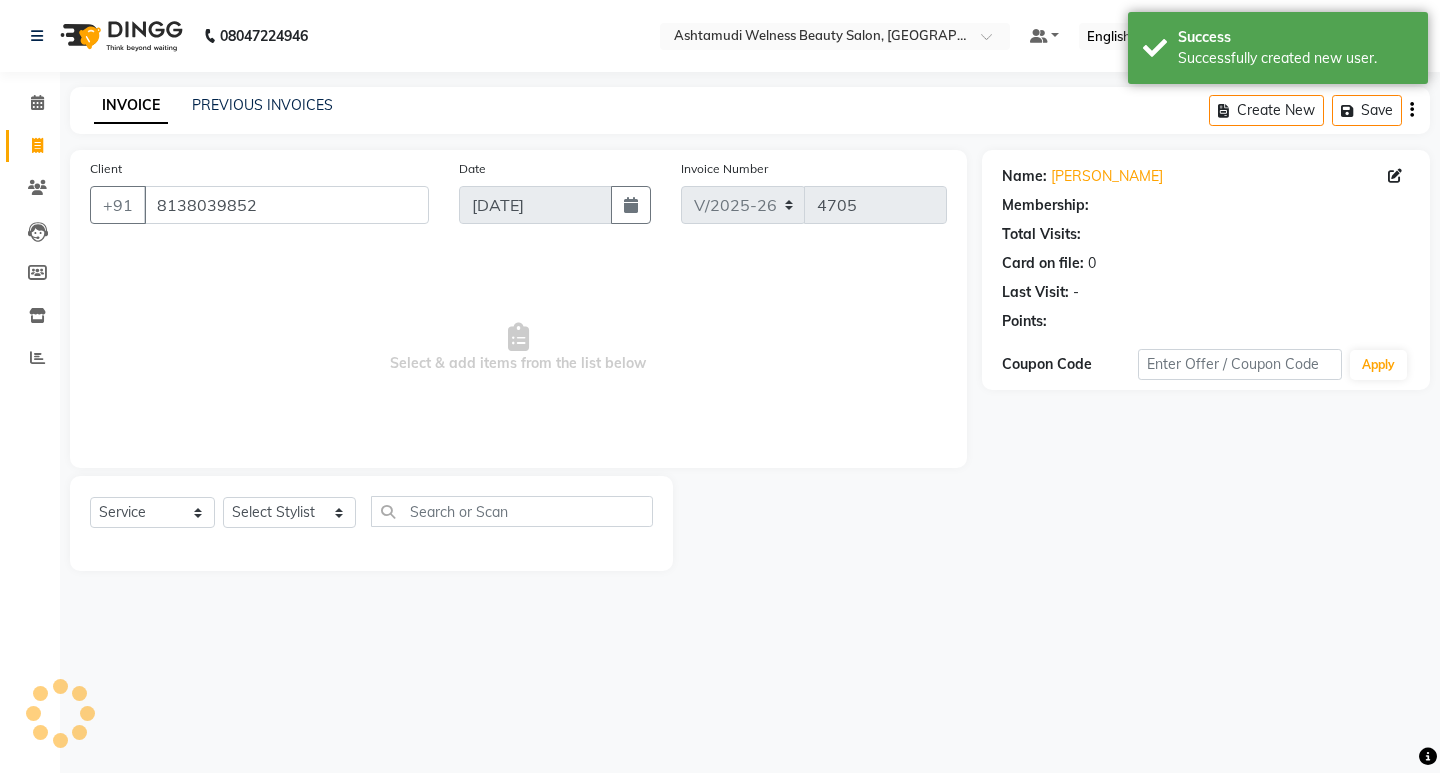 select on "1: Object" 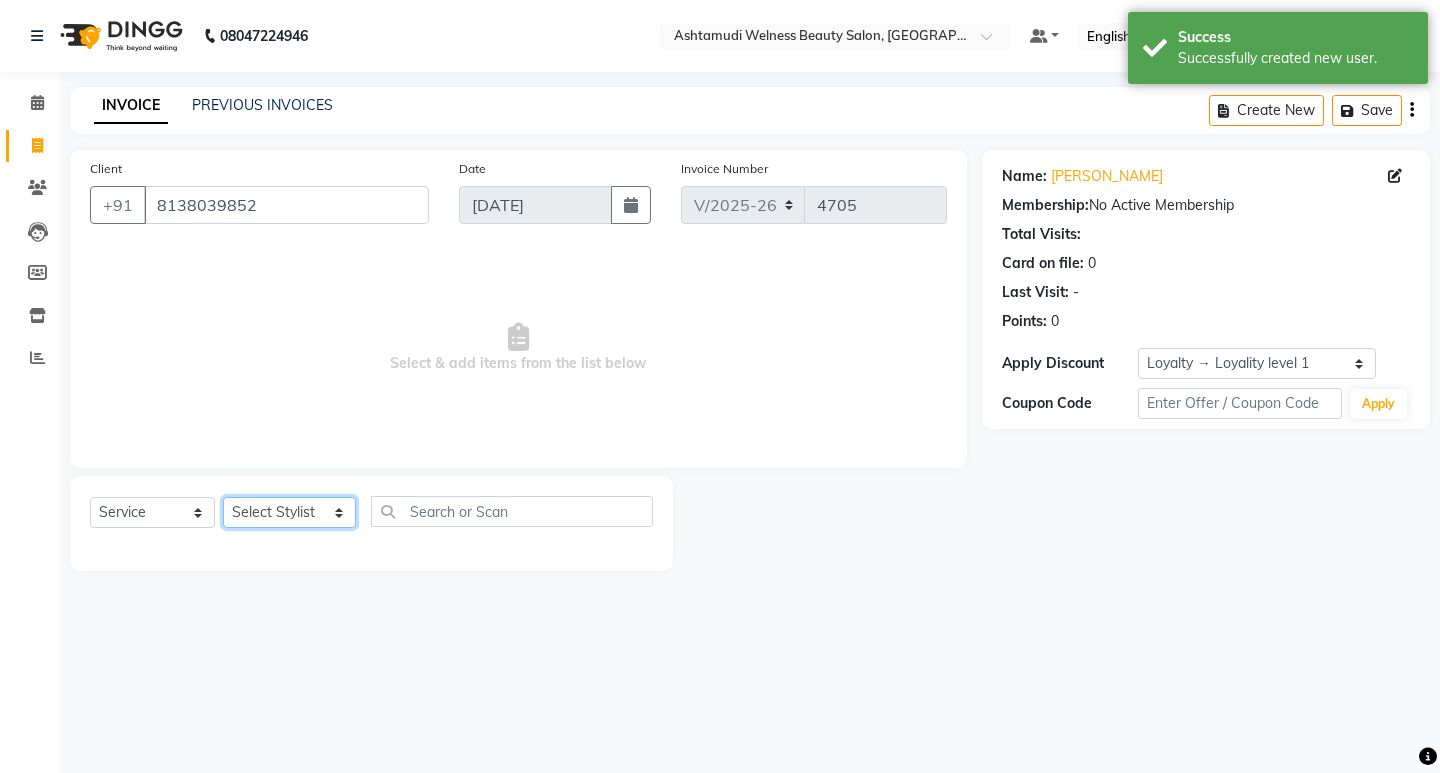 click on "Select Stylist [PERSON_NAME] Admin [PERSON_NAME]  [PERSON_NAME] [PERSON_NAME] [PERSON_NAME]  M [PERSON_NAME]  [PERSON_NAME]  P [PERSON_NAME] ASHTAMUDI KOLLAM ASHTAMUDI NEW  [PERSON_NAME] [PERSON_NAME] [PERSON_NAME]  [PERSON_NAME] [PERSON_NAME] [PERSON_NAME] [PERSON_NAME] [PERSON_NAME] M [PERSON_NAME] SARIGA [PERSON_NAME] [PERSON_NAME] [PERSON_NAME] [PERSON_NAME] [PERSON_NAME] S" 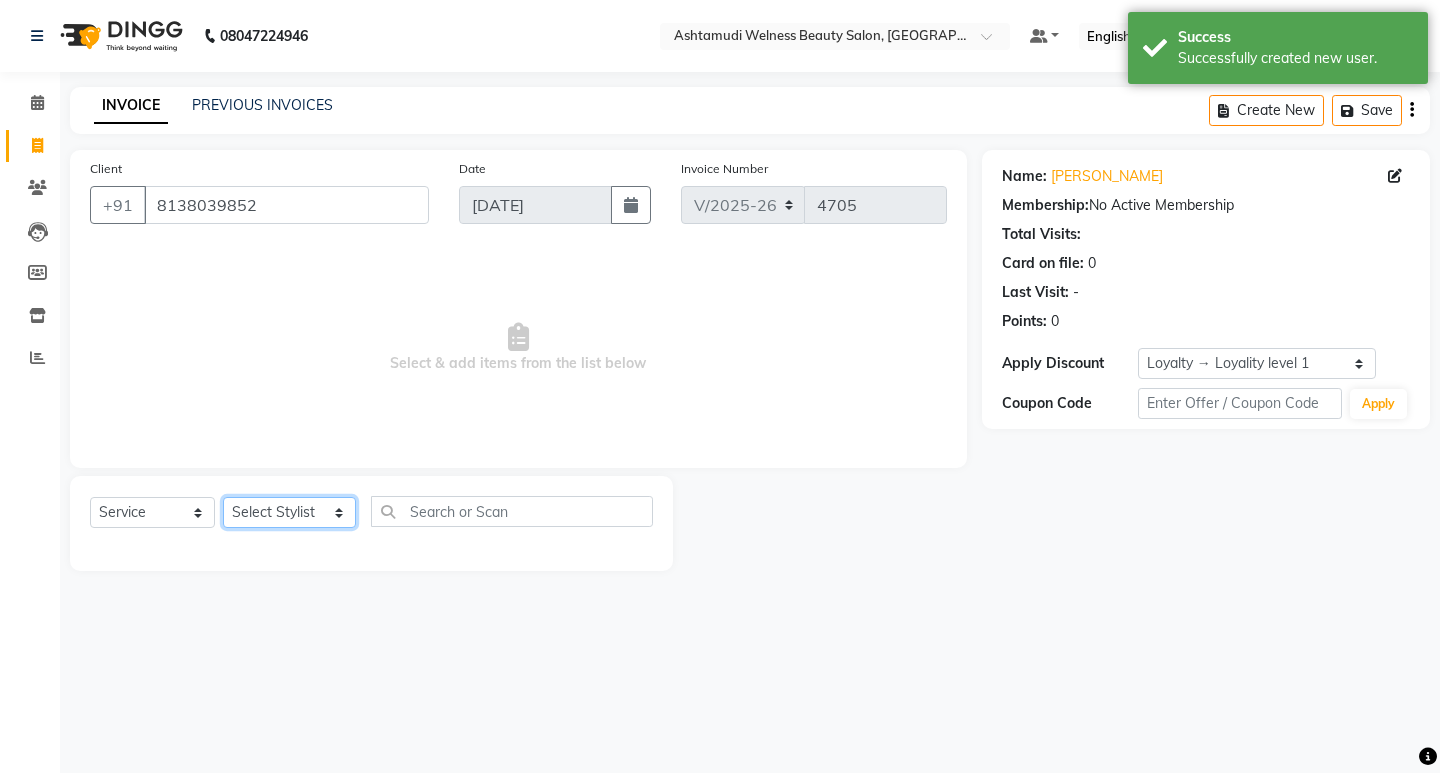 select on "28655" 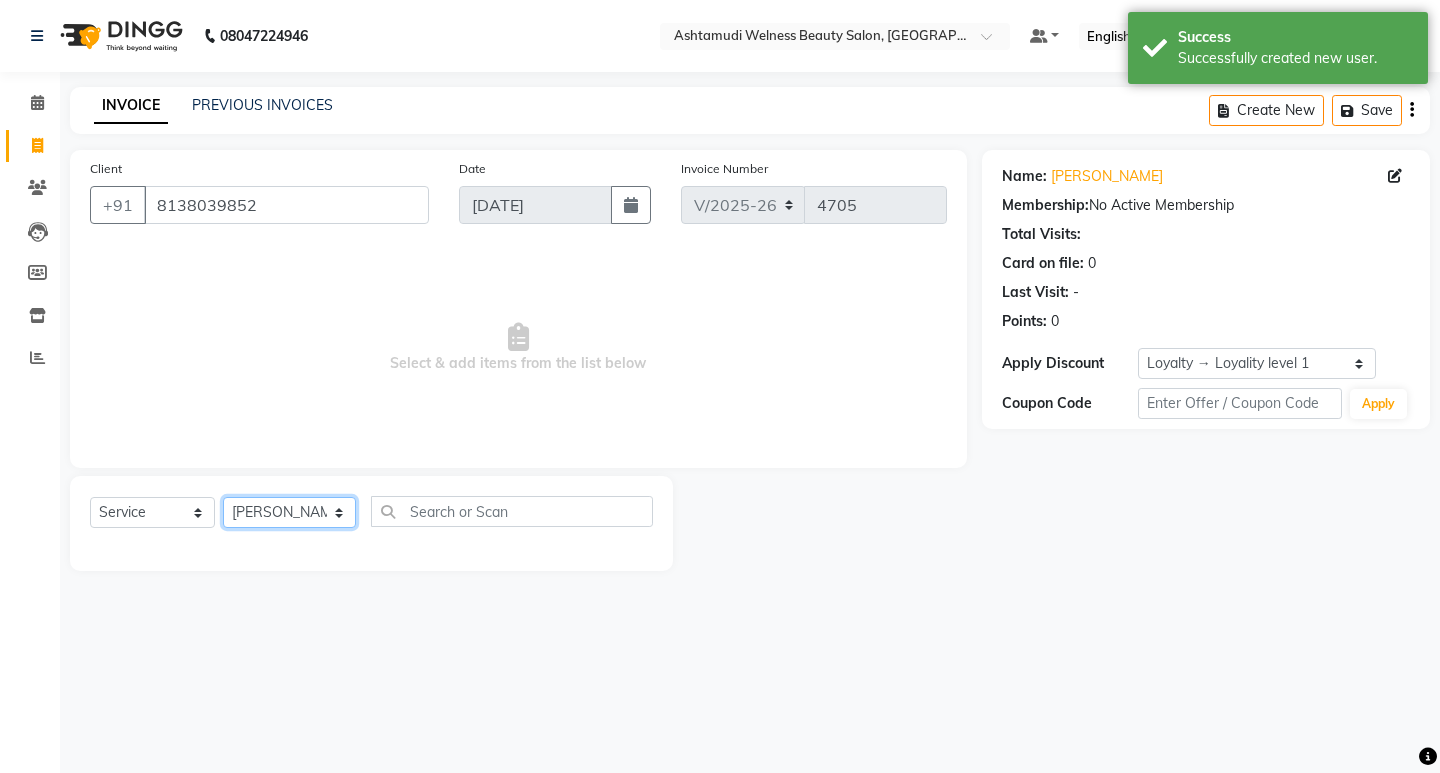 click on "Select Stylist [PERSON_NAME] Admin [PERSON_NAME]  [PERSON_NAME] [PERSON_NAME] [PERSON_NAME]  M [PERSON_NAME]  [PERSON_NAME]  P [PERSON_NAME] ASHTAMUDI KOLLAM ASHTAMUDI NEW  [PERSON_NAME] [PERSON_NAME] [PERSON_NAME]  [PERSON_NAME] [PERSON_NAME] [PERSON_NAME] [PERSON_NAME] [PERSON_NAME] M [PERSON_NAME] SARIGA [PERSON_NAME] [PERSON_NAME] [PERSON_NAME] [PERSON_NAME] [PERSON_NAME] S" 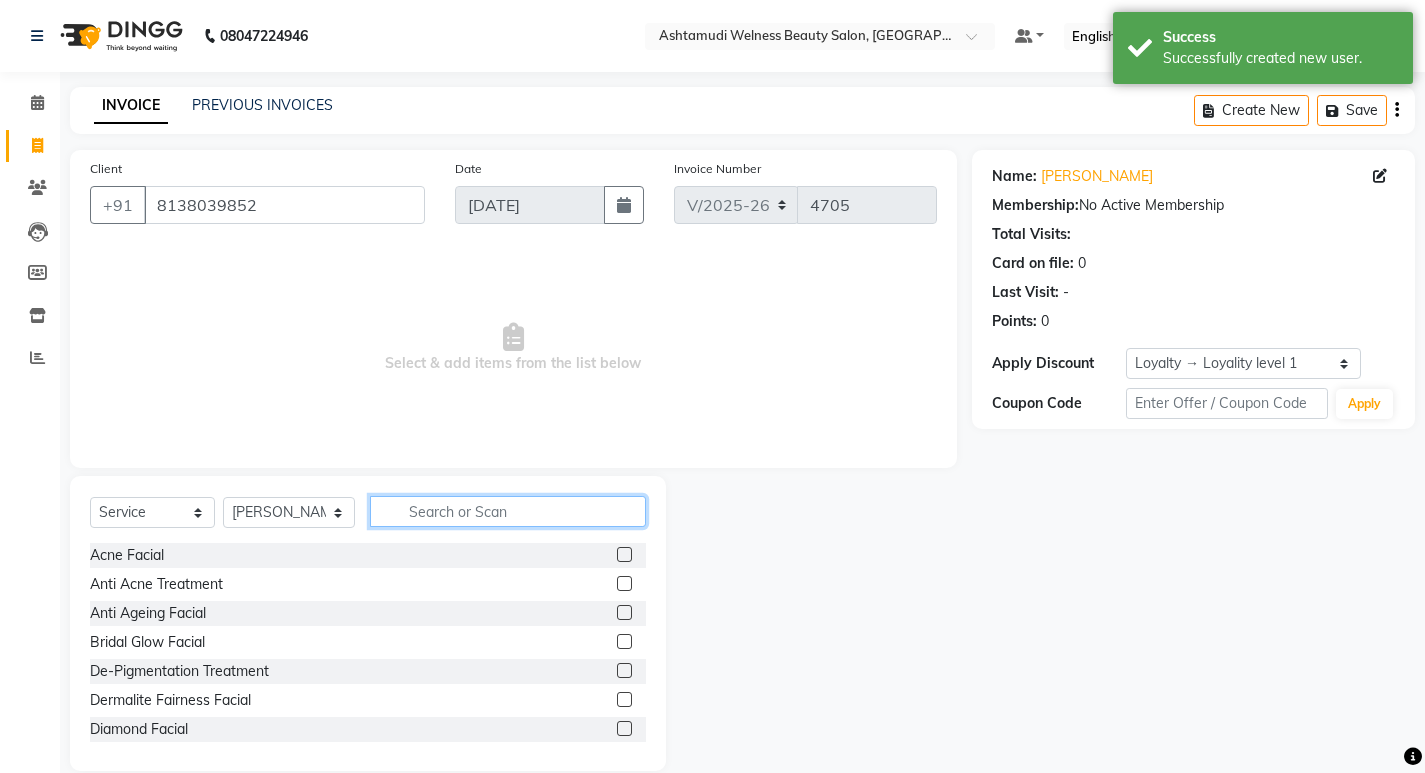 click 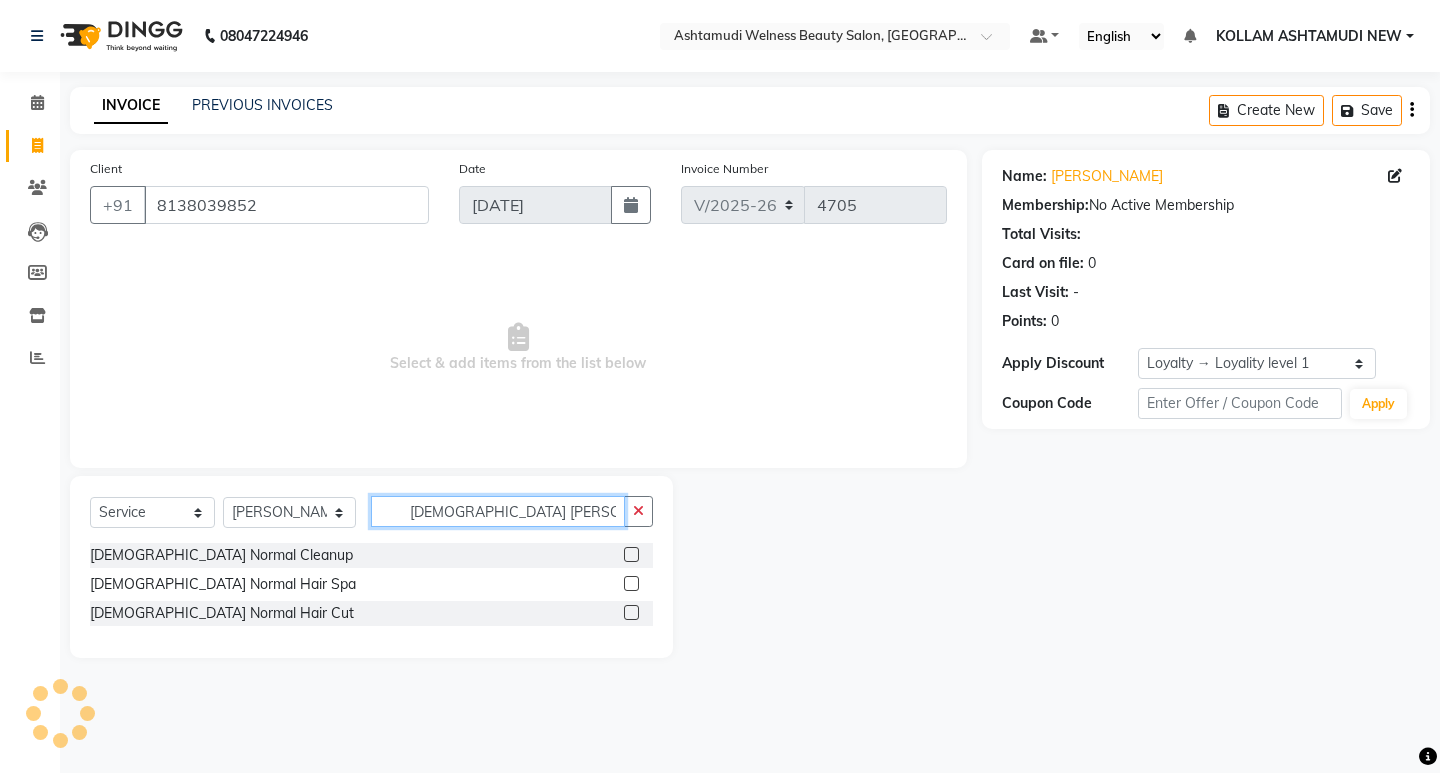 type on "gents norma" 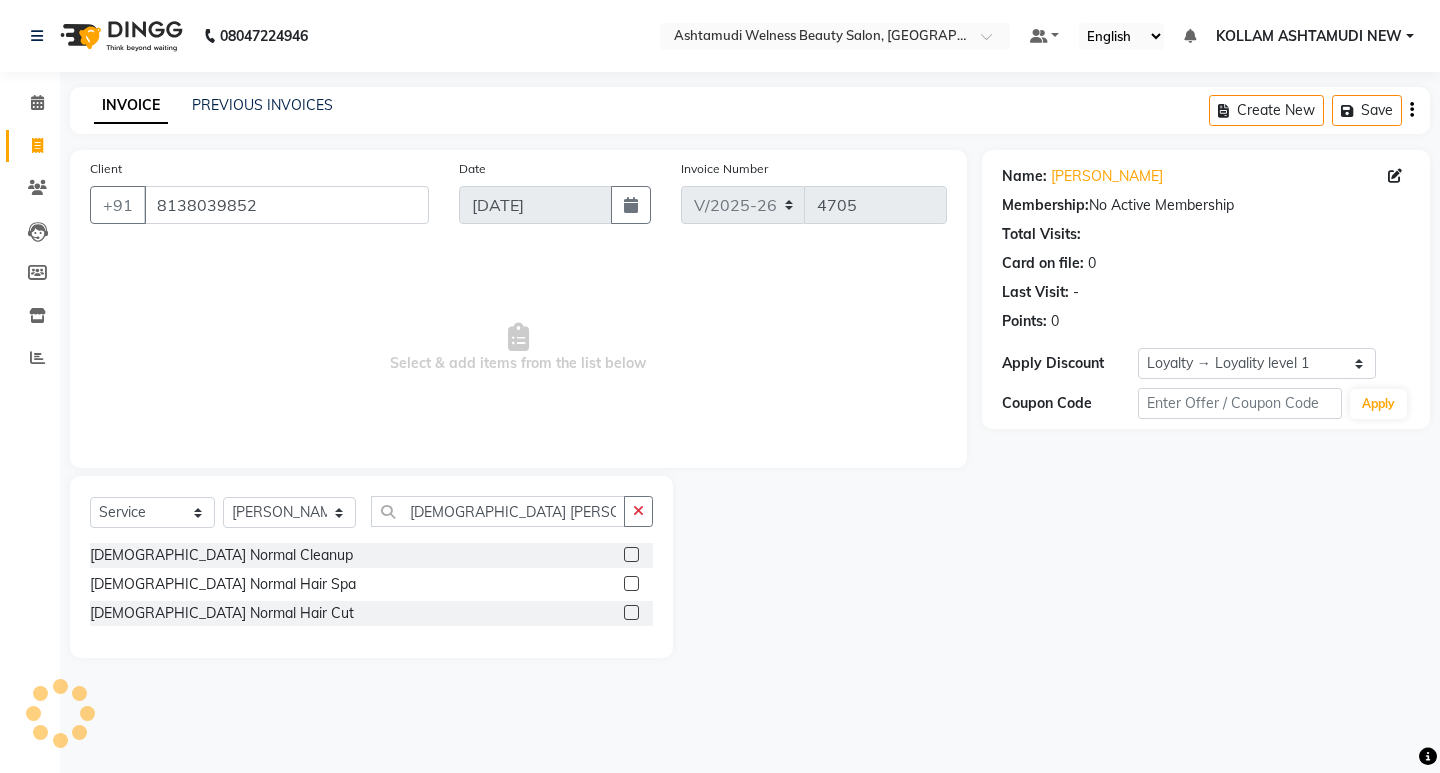 click 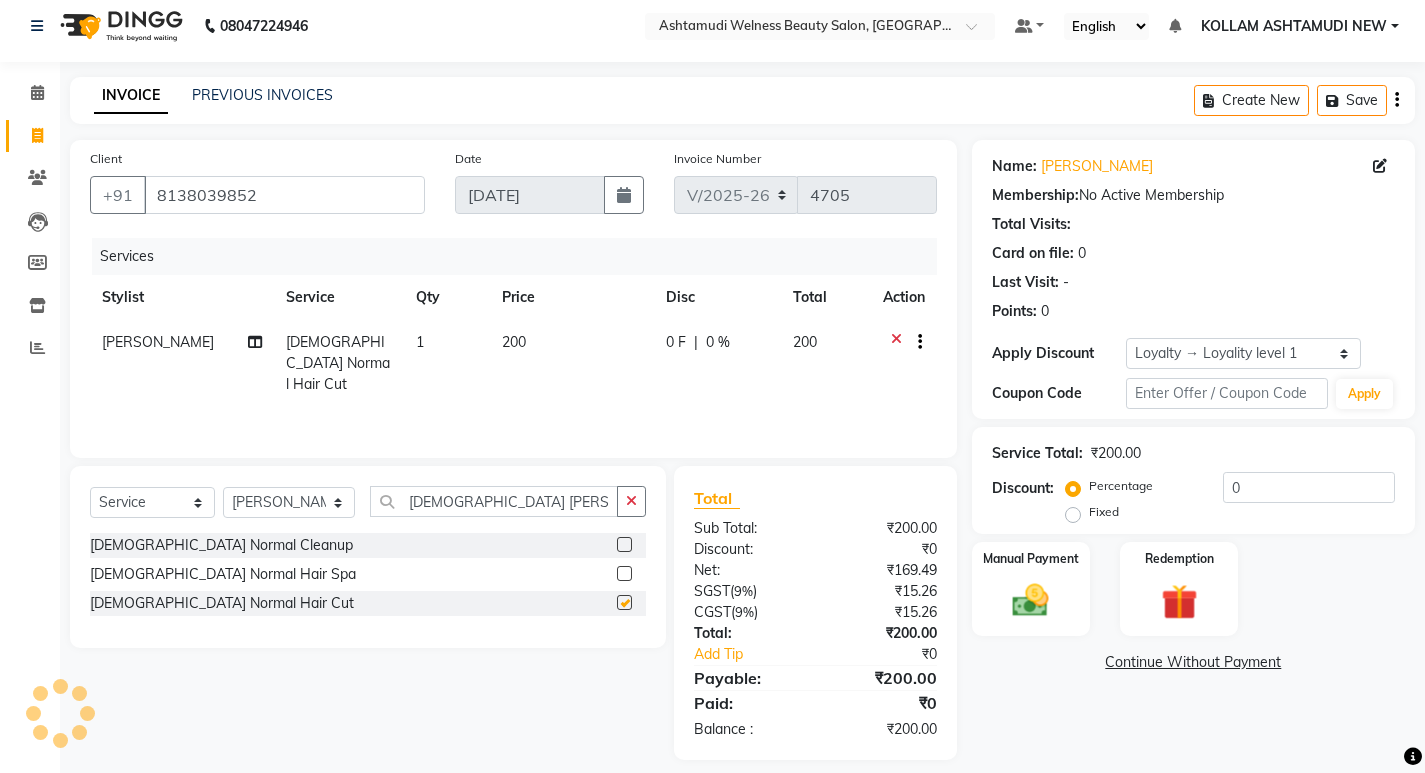 scroll, scrollTop: 27, scrollLeft: 0, axis: vertical 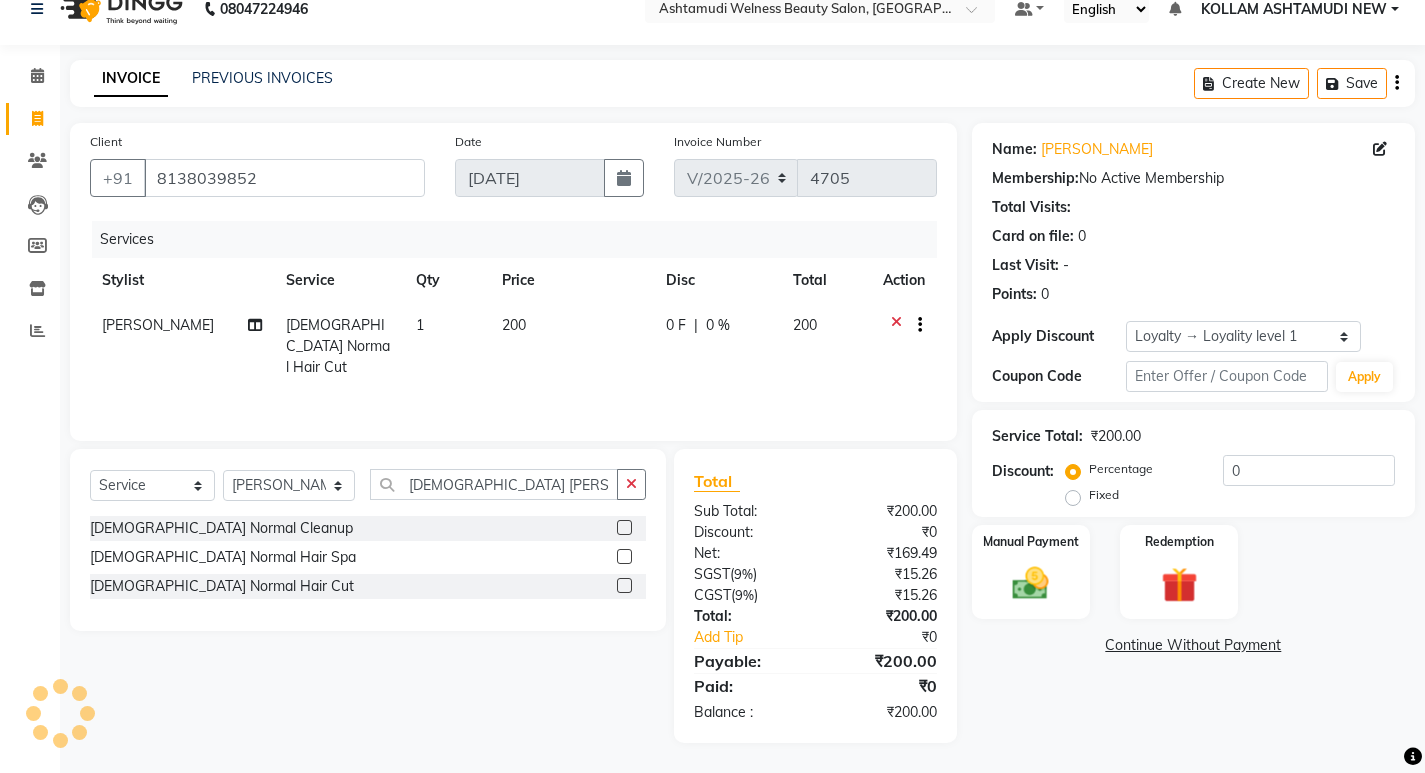 checkbox on "false" 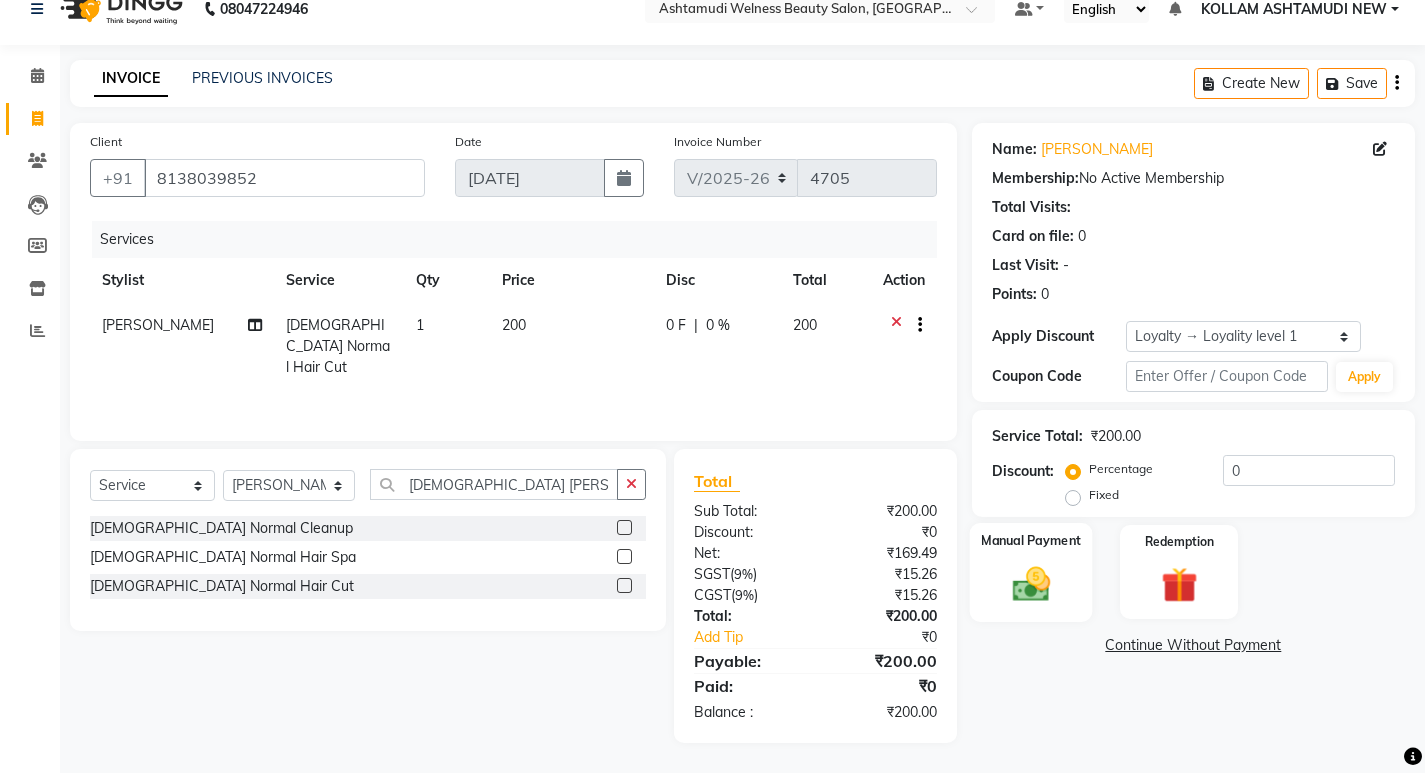 click 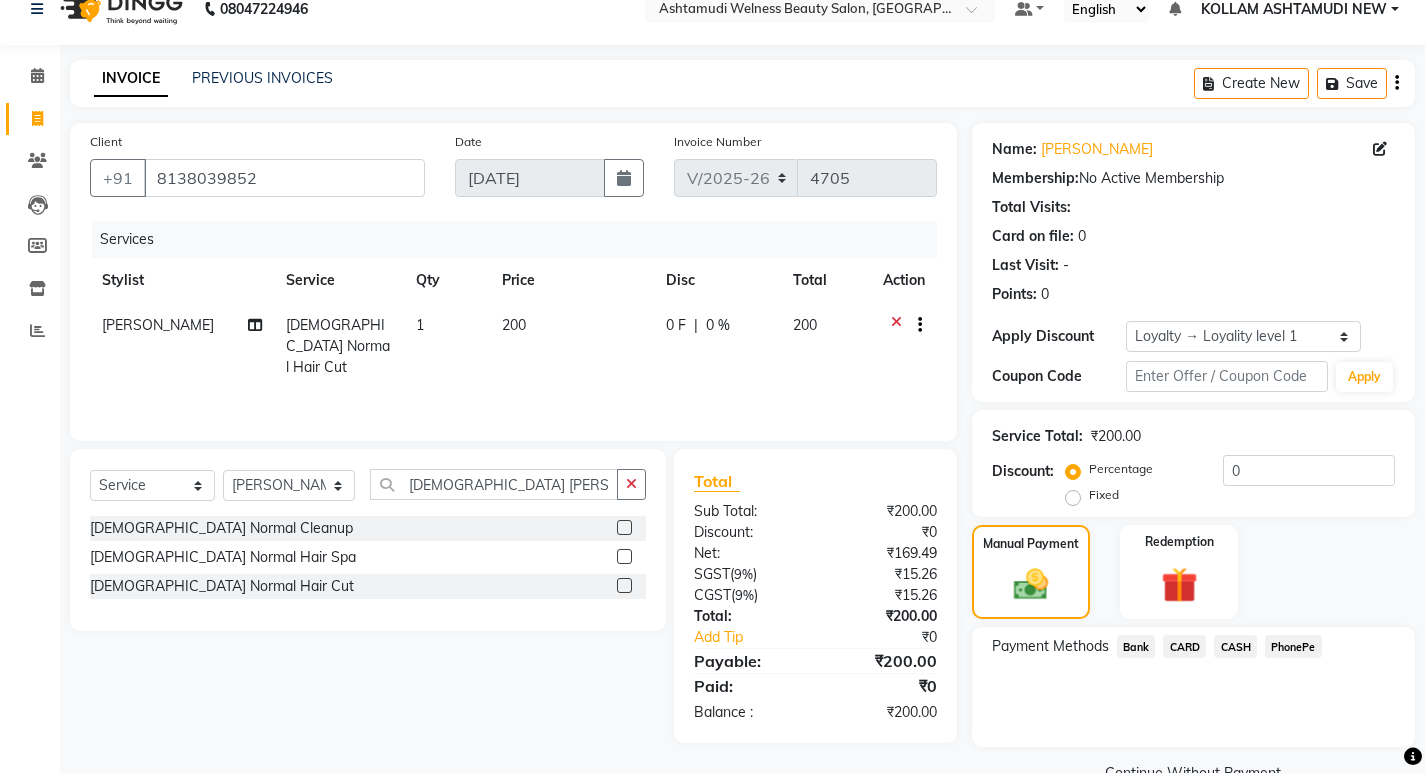 click on "PhonePe" 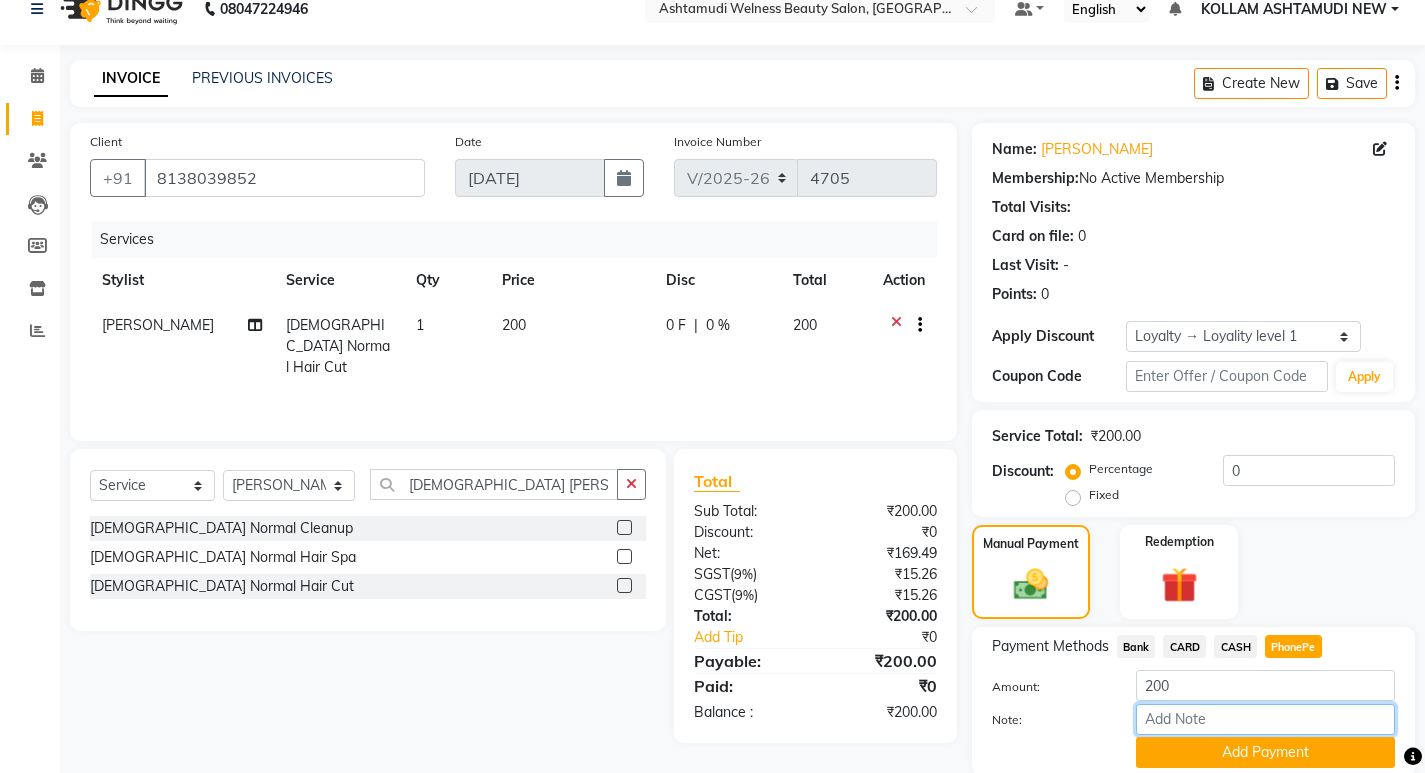 click on "Note:" at bounding box center [1265, 719] 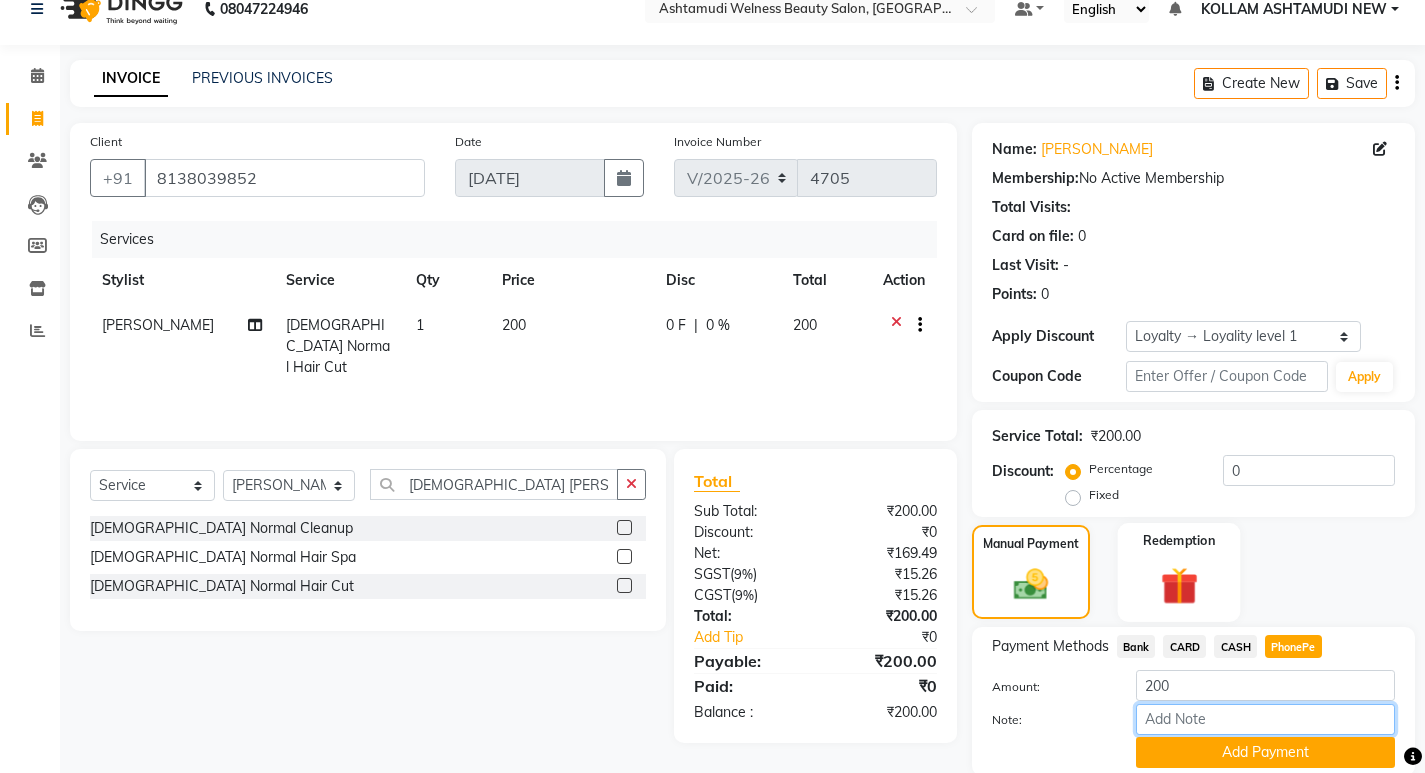 type on "SARIGA" 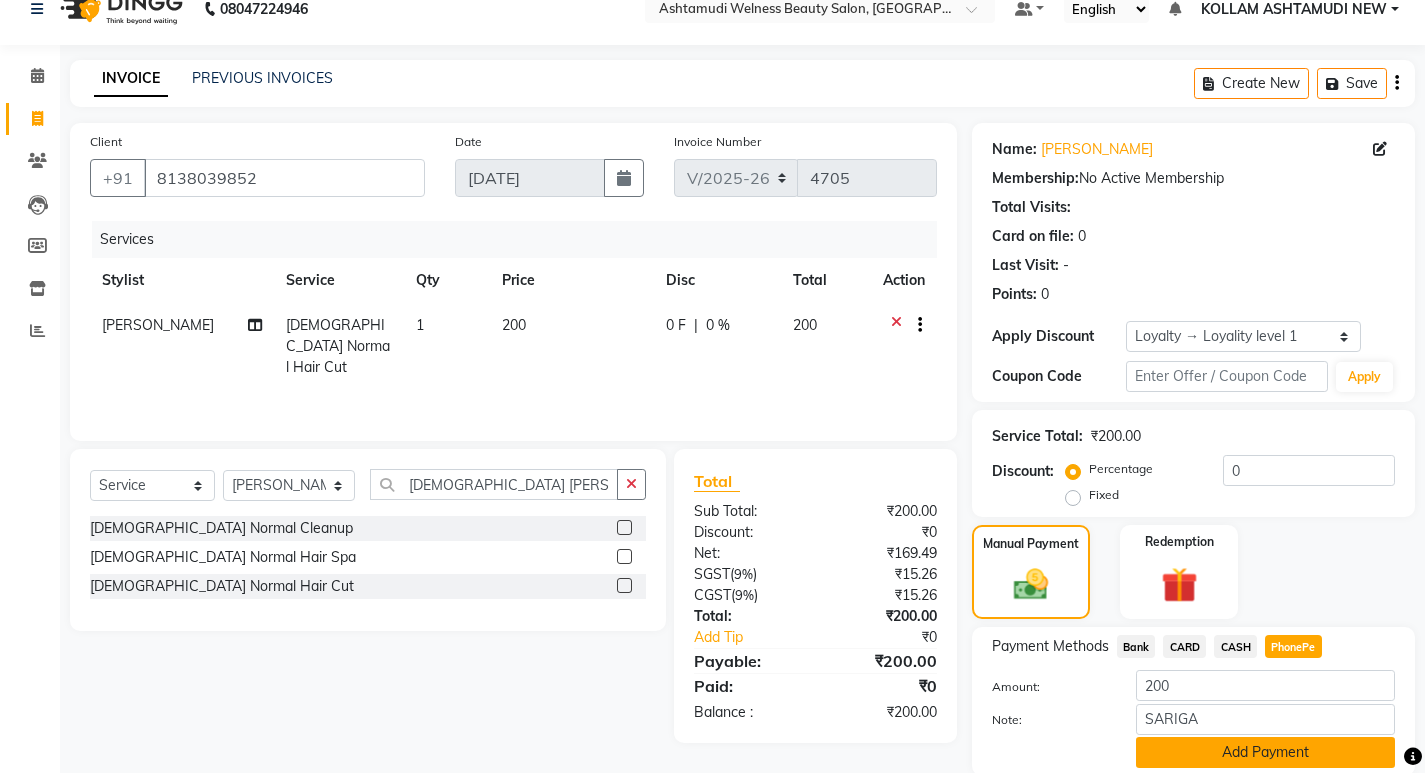click on "Add Payment" 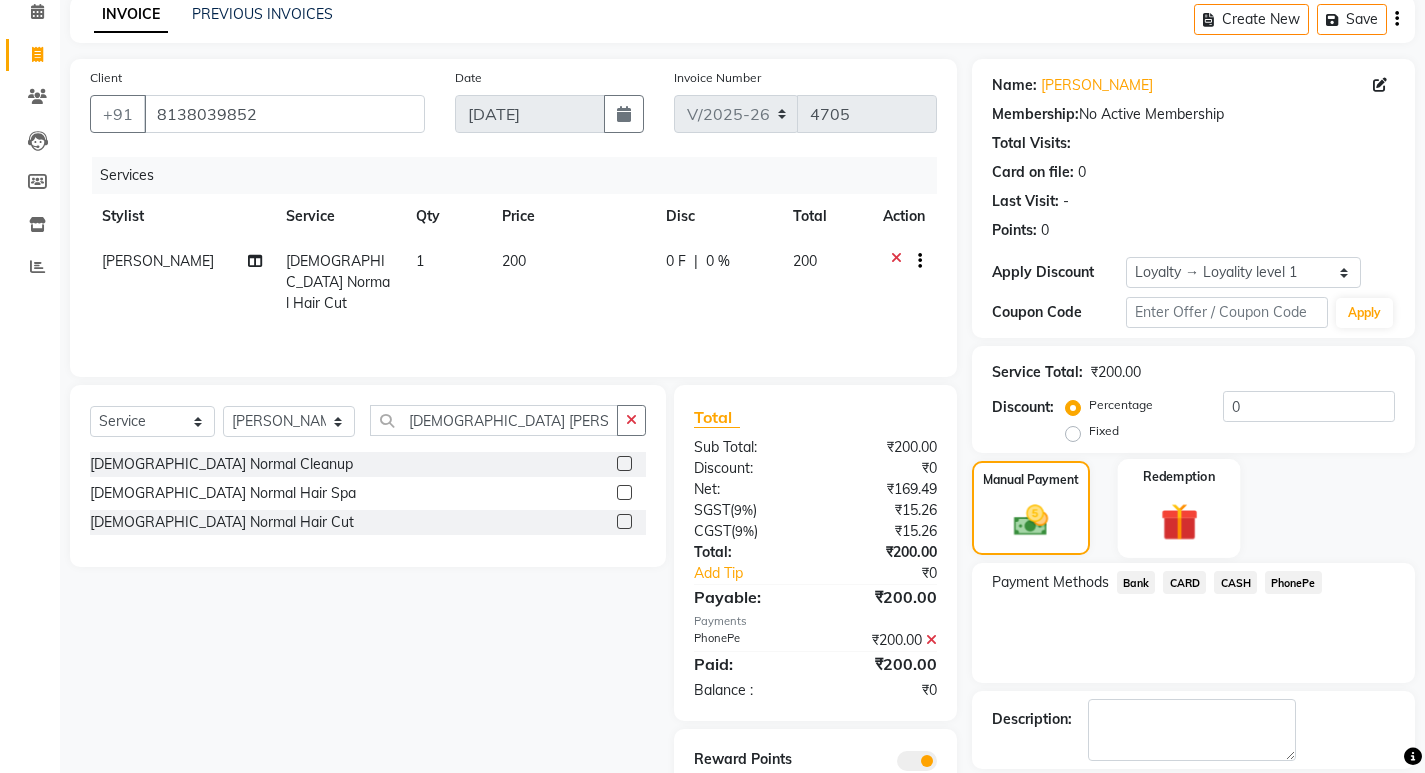 scroll, scrollTop: 168, scrollLeft: 0, axis: vertical 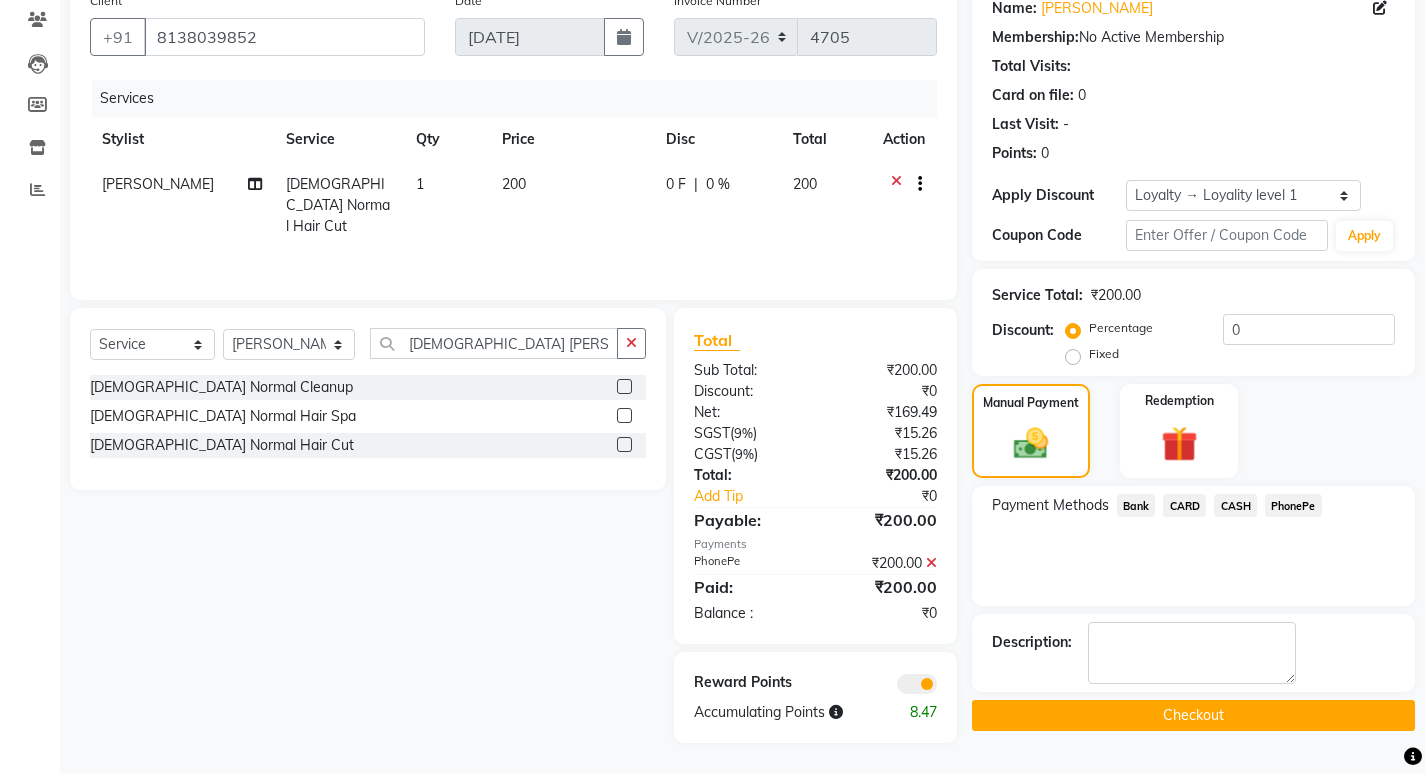 click on "Checkout" 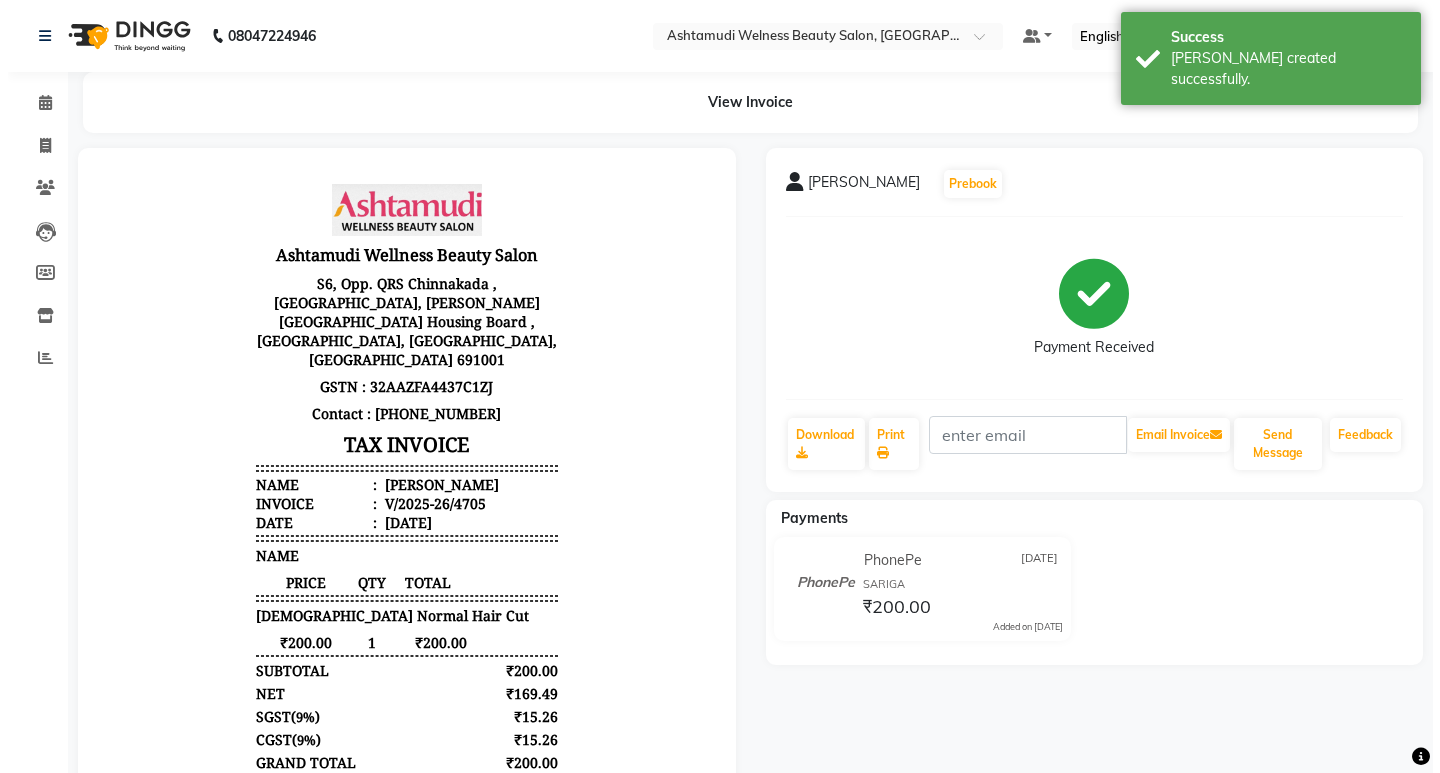 scroll, scrollTop: 0, scrollLeft: 0, axis: both 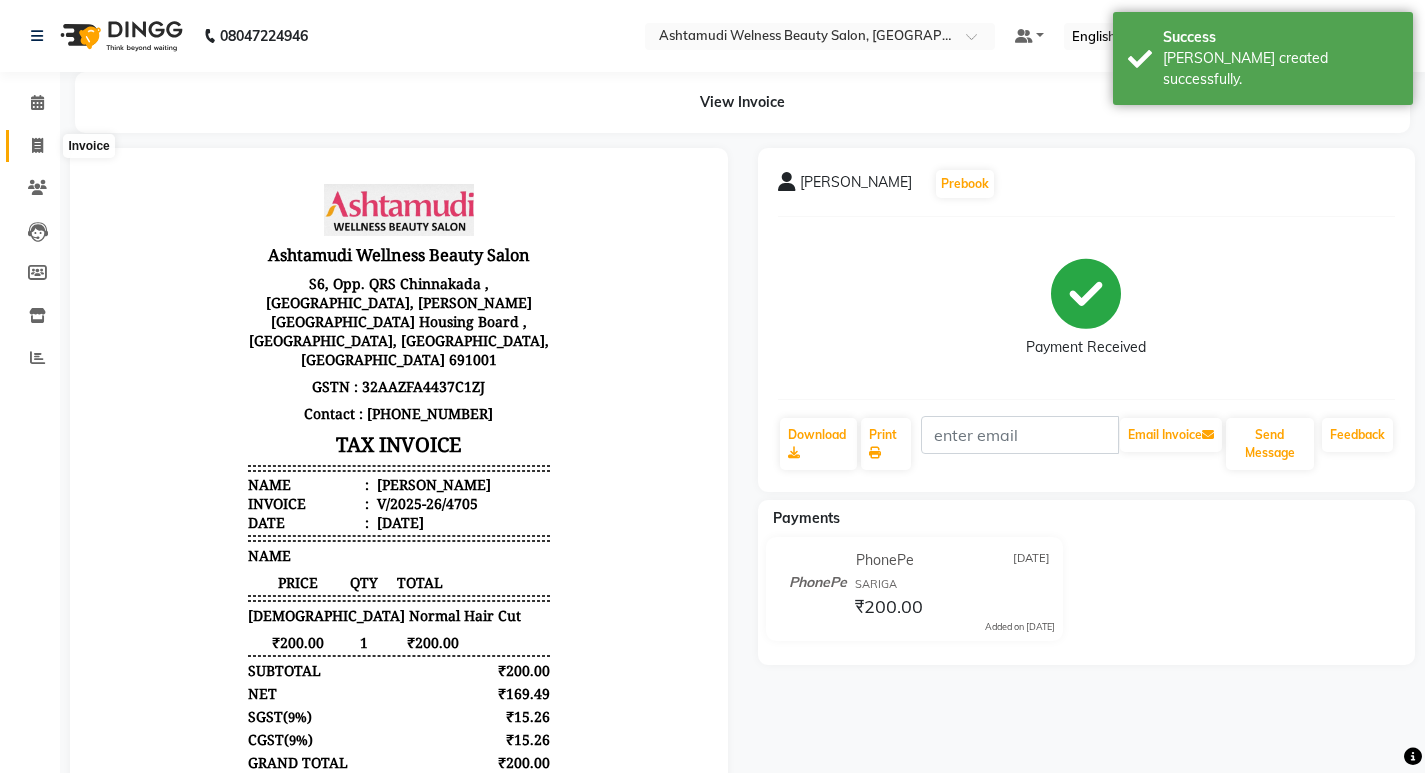 click 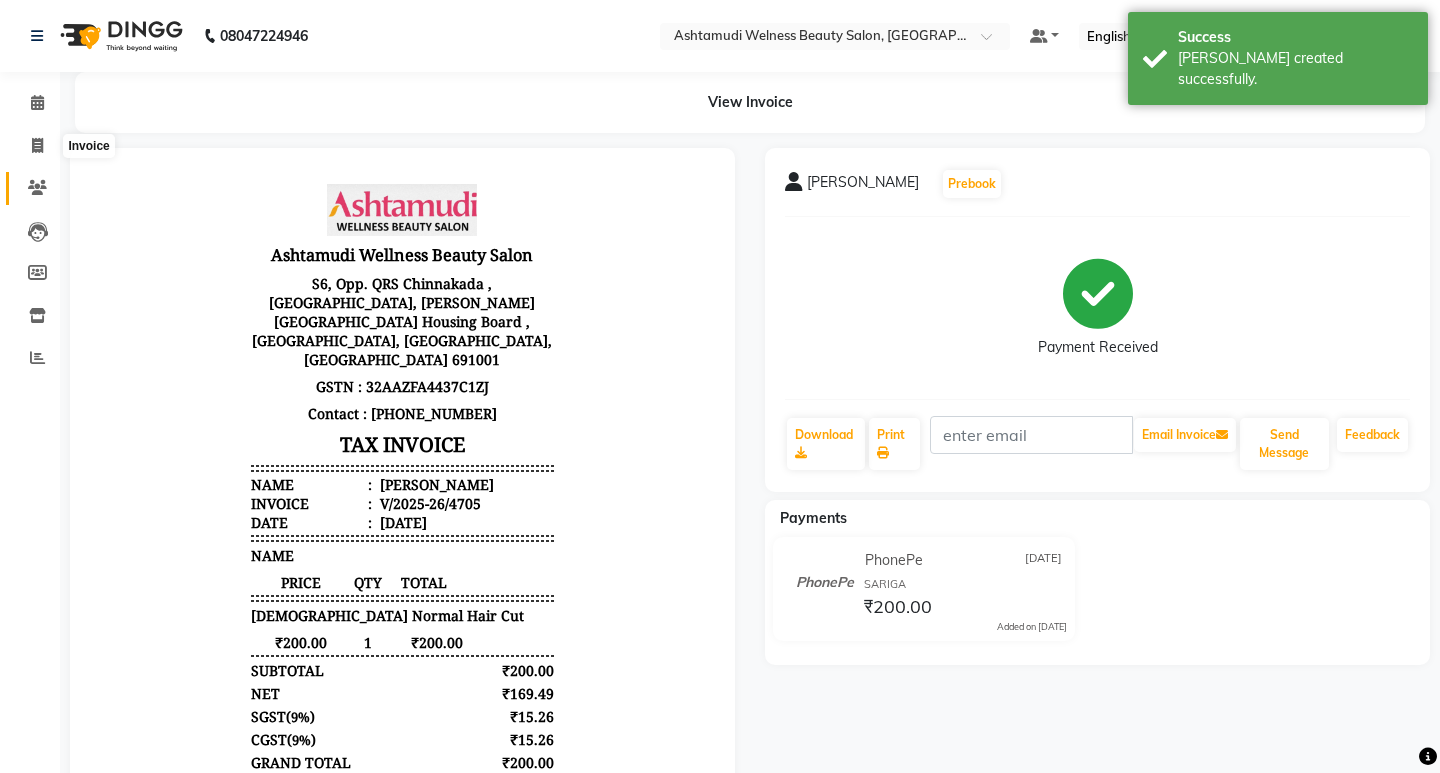 select on "4529" 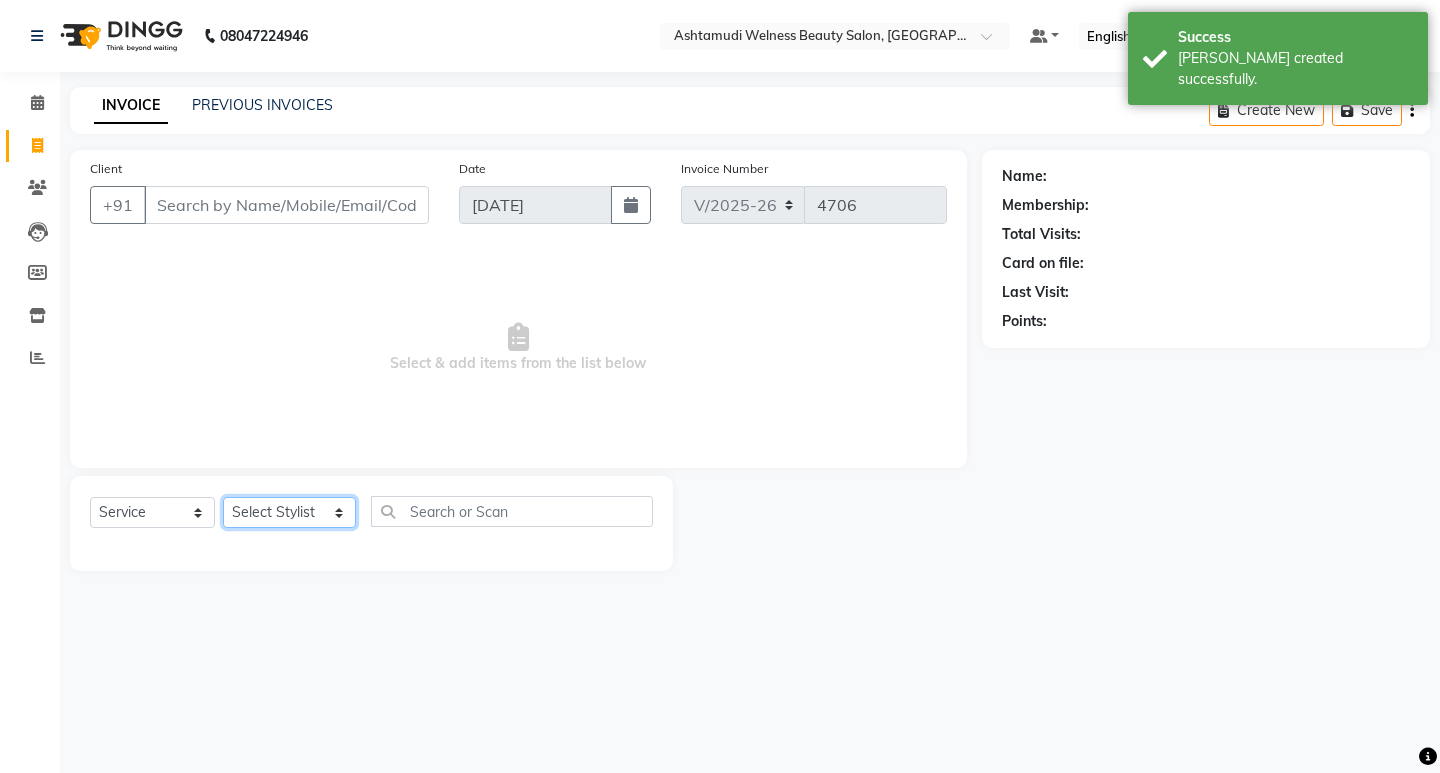 click on "Select Stylist [PERSON_NAME] Admin [PERSON_NAME]  [PERSON_NAME] [PERSON_NAME] [PERSON_NAME]  M [PERSON_NAME]  [PERSON_NAME]  P [PERSON_NAME] ASHTAMUDI KOLLAM ASHTAMUDI NEW  [PERSON_NAME] [PERSON_NAME] [PERSON_NAME]  [PERSON_NAME] [PERSON_NAME] [PERSON_NAME] [PERSON_NAME] [PERSON_NAME] M [PERSON_NAME] SARIGA [PERSON_NAME] [PERSON_NAME] [PERSON_NAME] [PERSON_NAME] [PERSON_NAME] S" 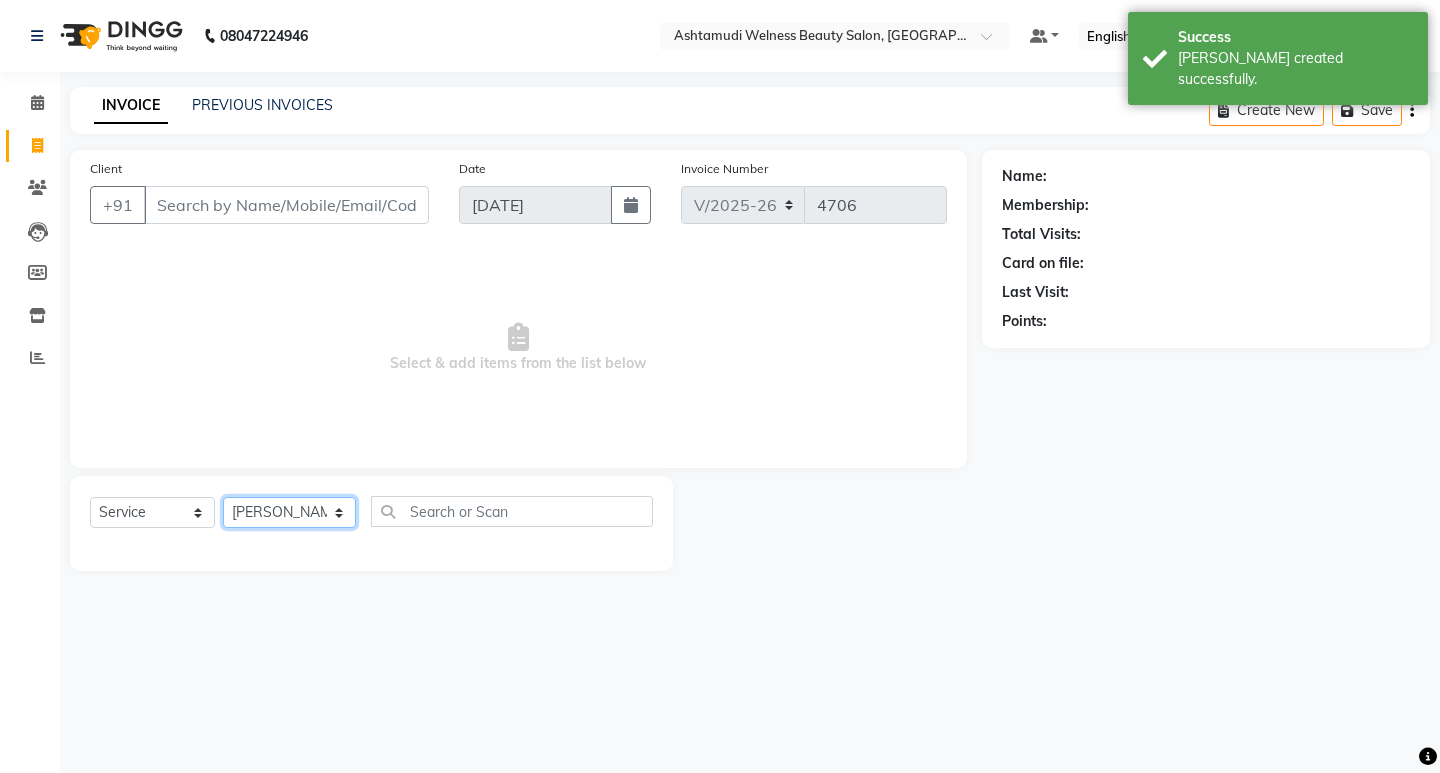 click on "Select Stylist [PERSON_NAME] Admin [PERSON_NAME]  [PERSON_NAME] [PERSON_NAME] [PERSON_NAME]  M [PERSON_NAME]  [PERSON_NAME]  P [PERSON_NAME] ASHTAMUDI KOLLAM ASHTAMUDI NEW  [PERSON_NAME] [PERSON_NAME] [PERSON_NAME]  [PERSON_NAME] [PERSON_NAME] [PERSON_NAME] [PERSON_NAME] [PERSON_NAME] M [PERSON_NAME] SARIGA [PERSON_NAME] [PERSON_NAME] [PERSON_NAME] [PERSON_NAME] [PERSON_NAME] S" 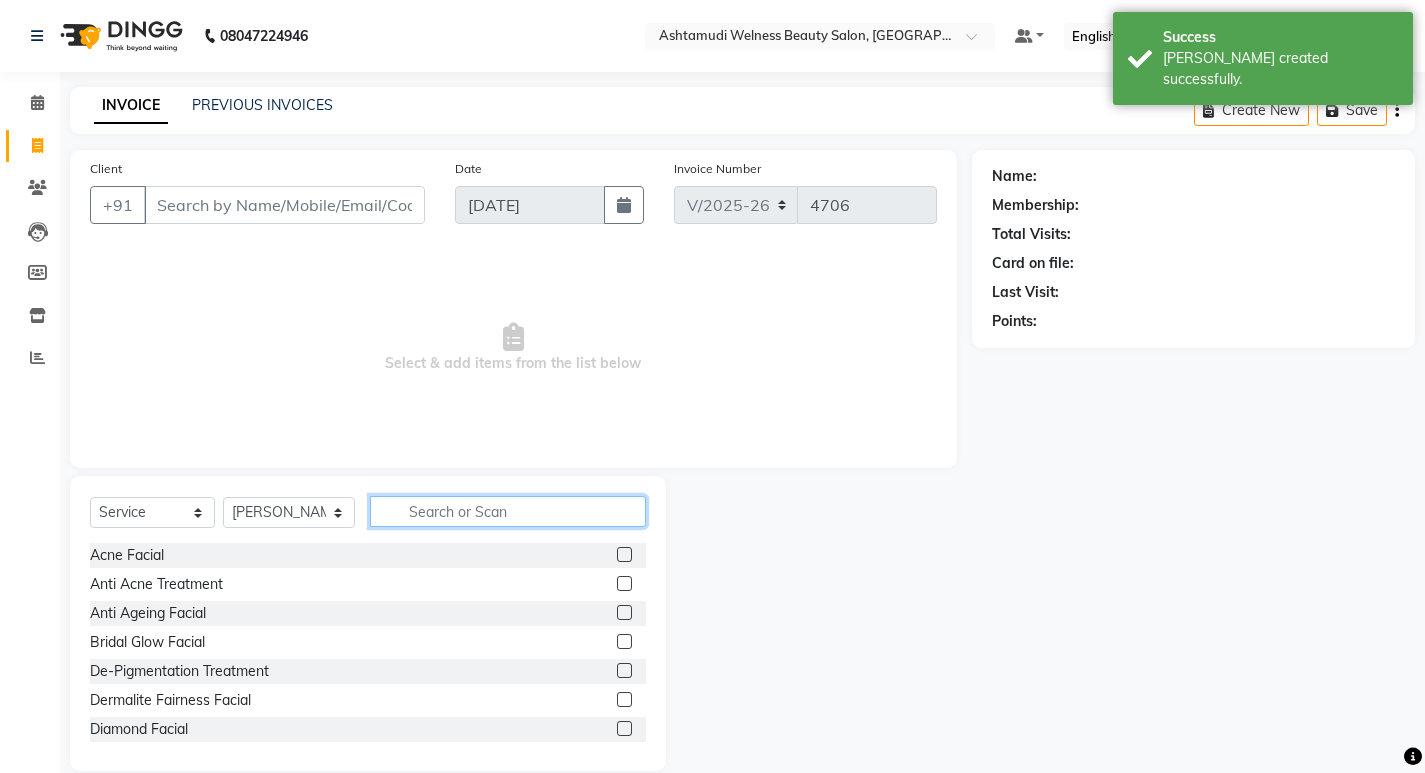 click 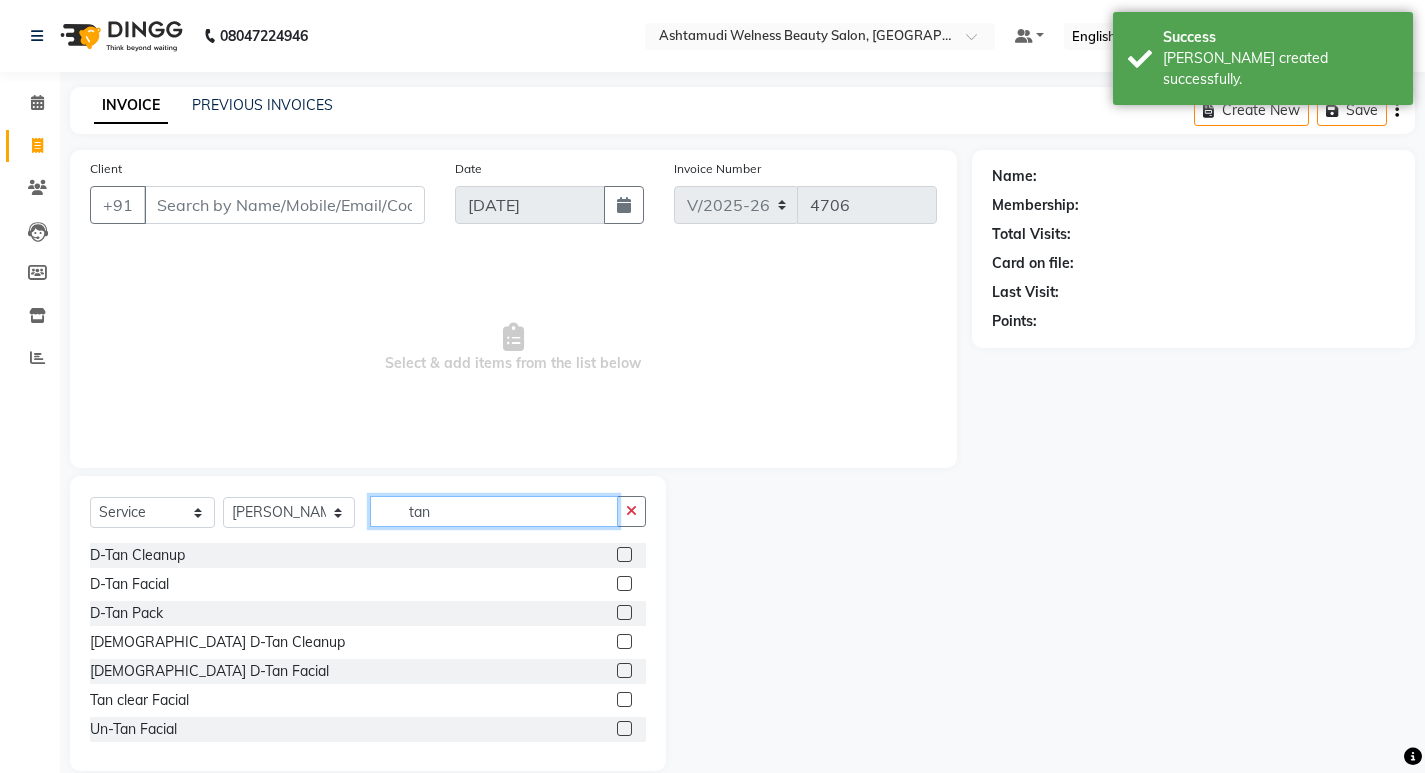 type on "tan" 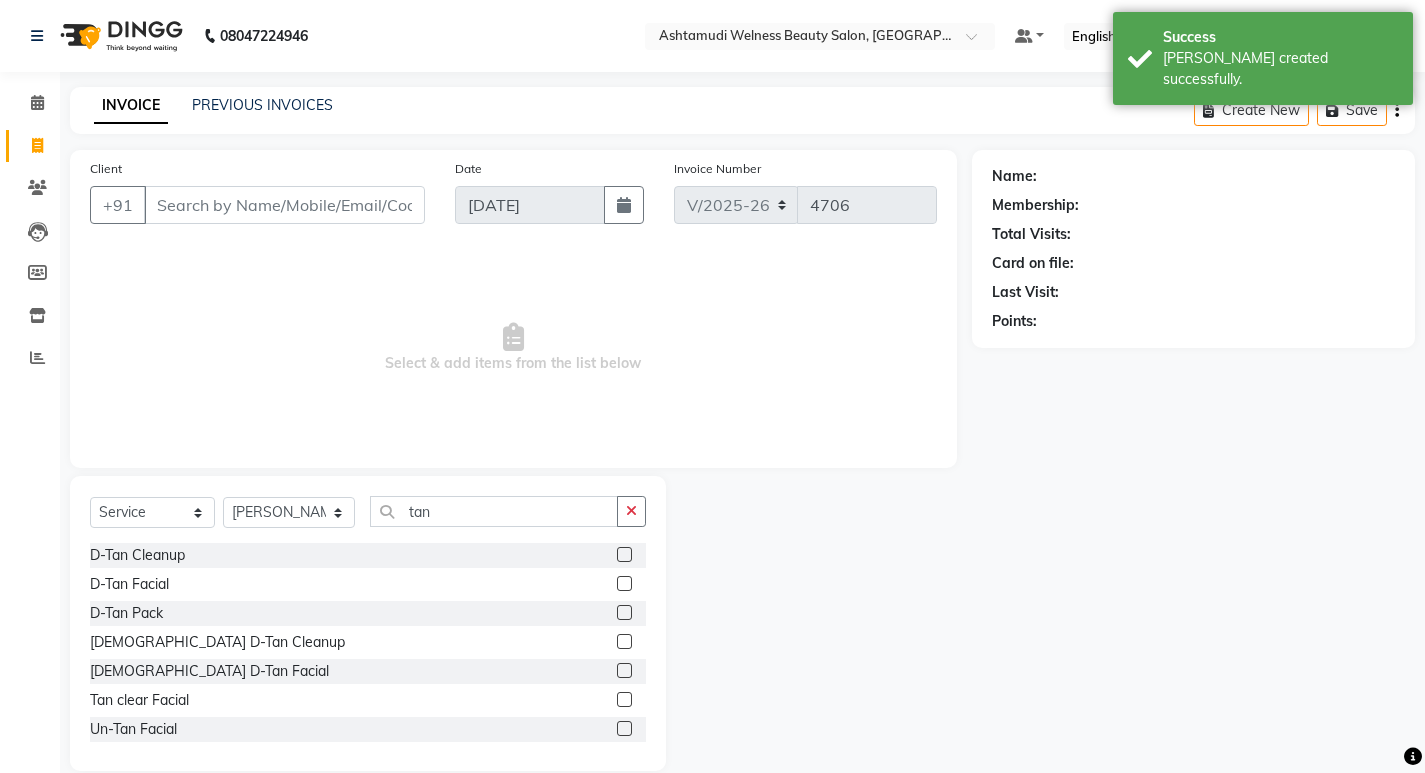 click 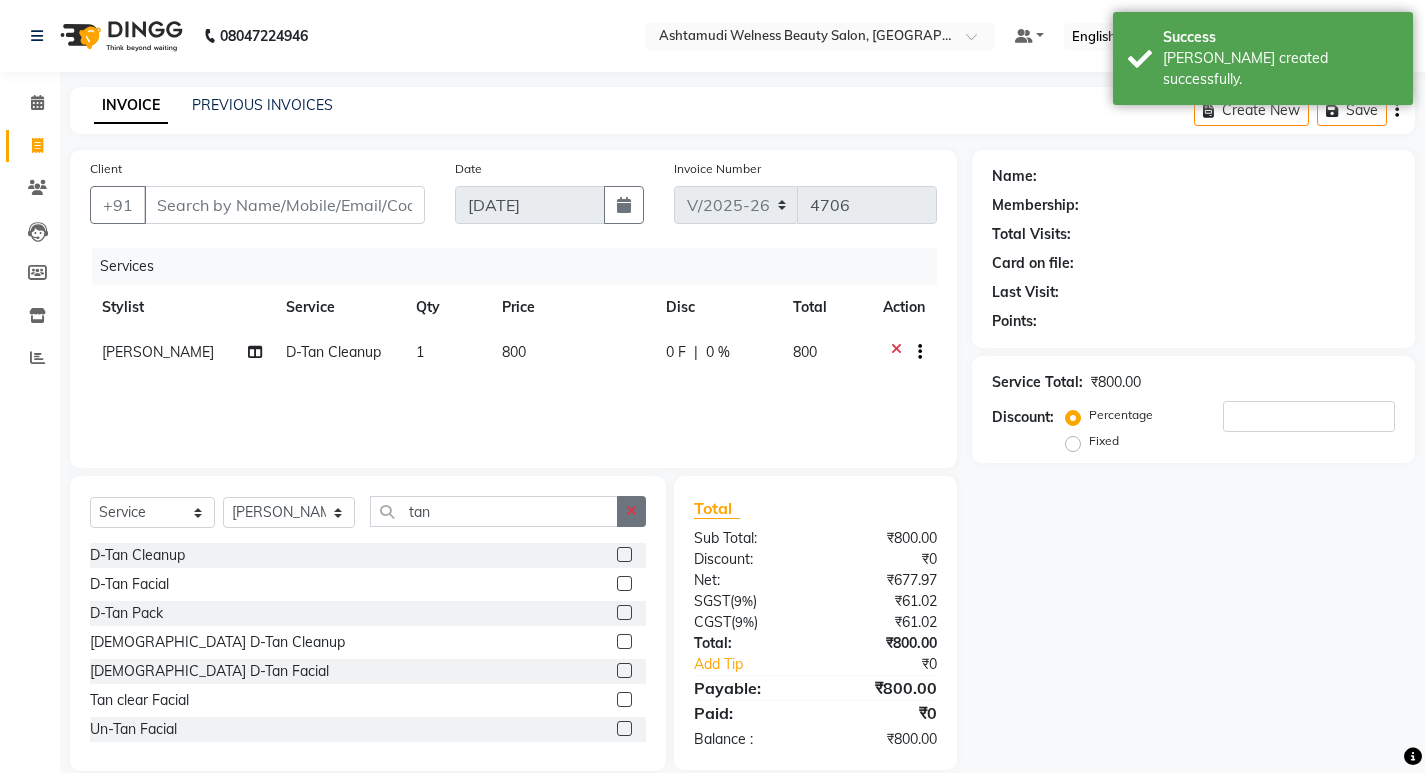 checkbox on "false" 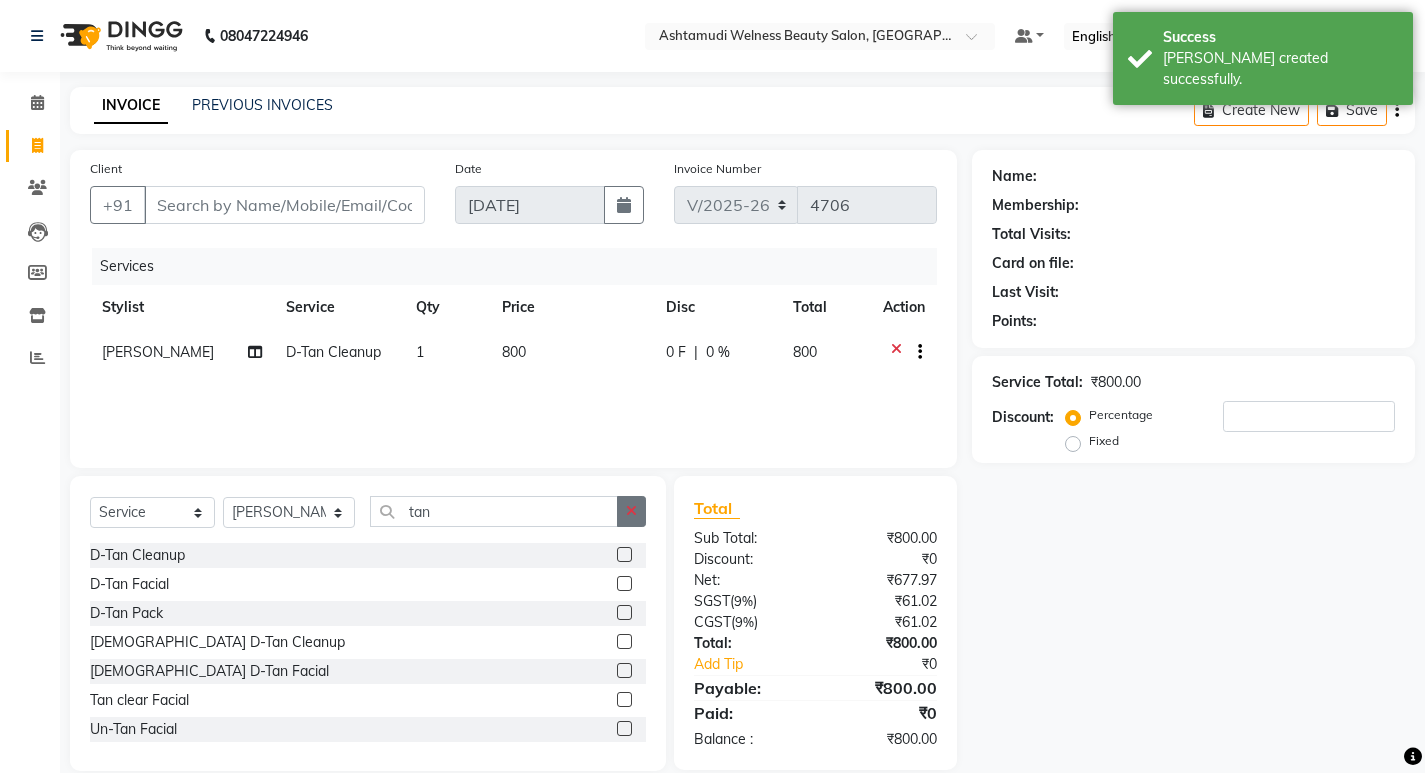 click 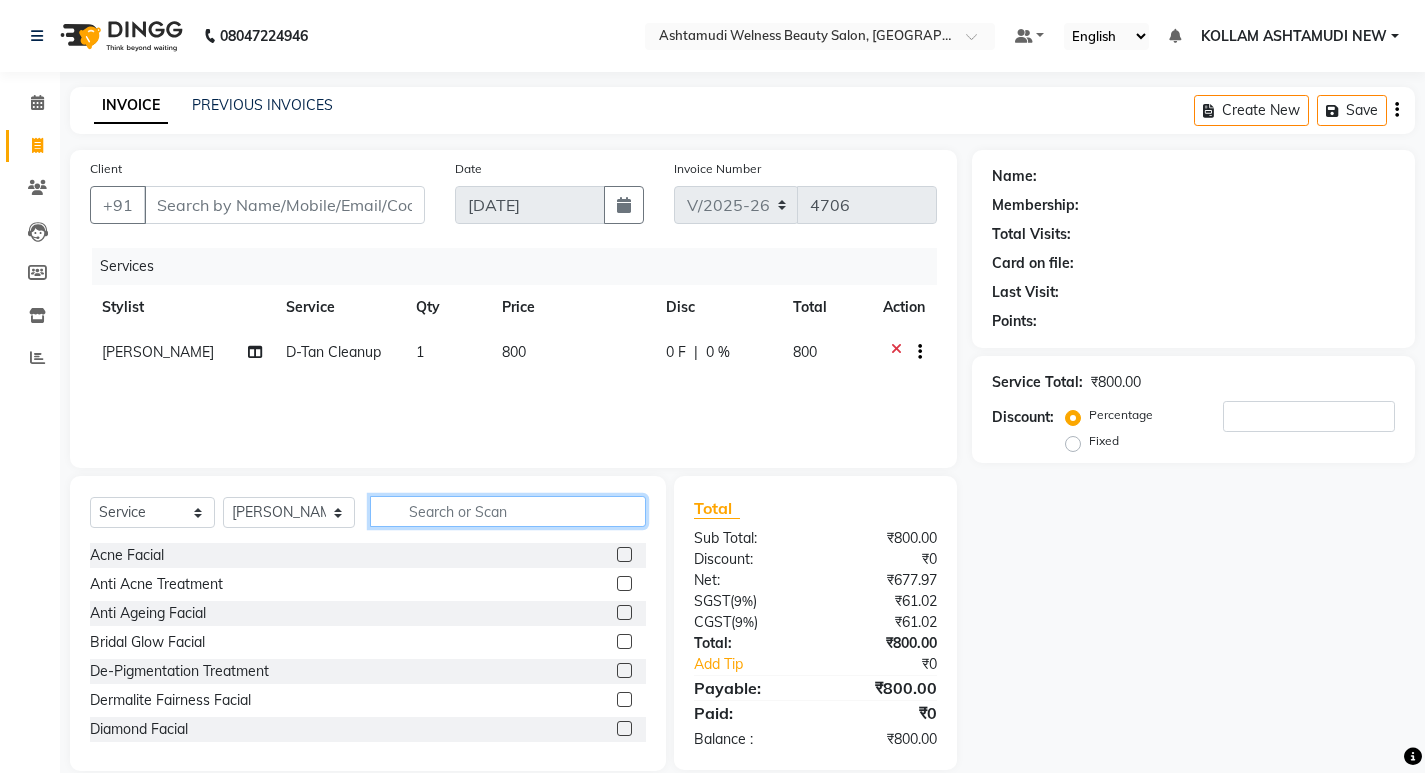 click 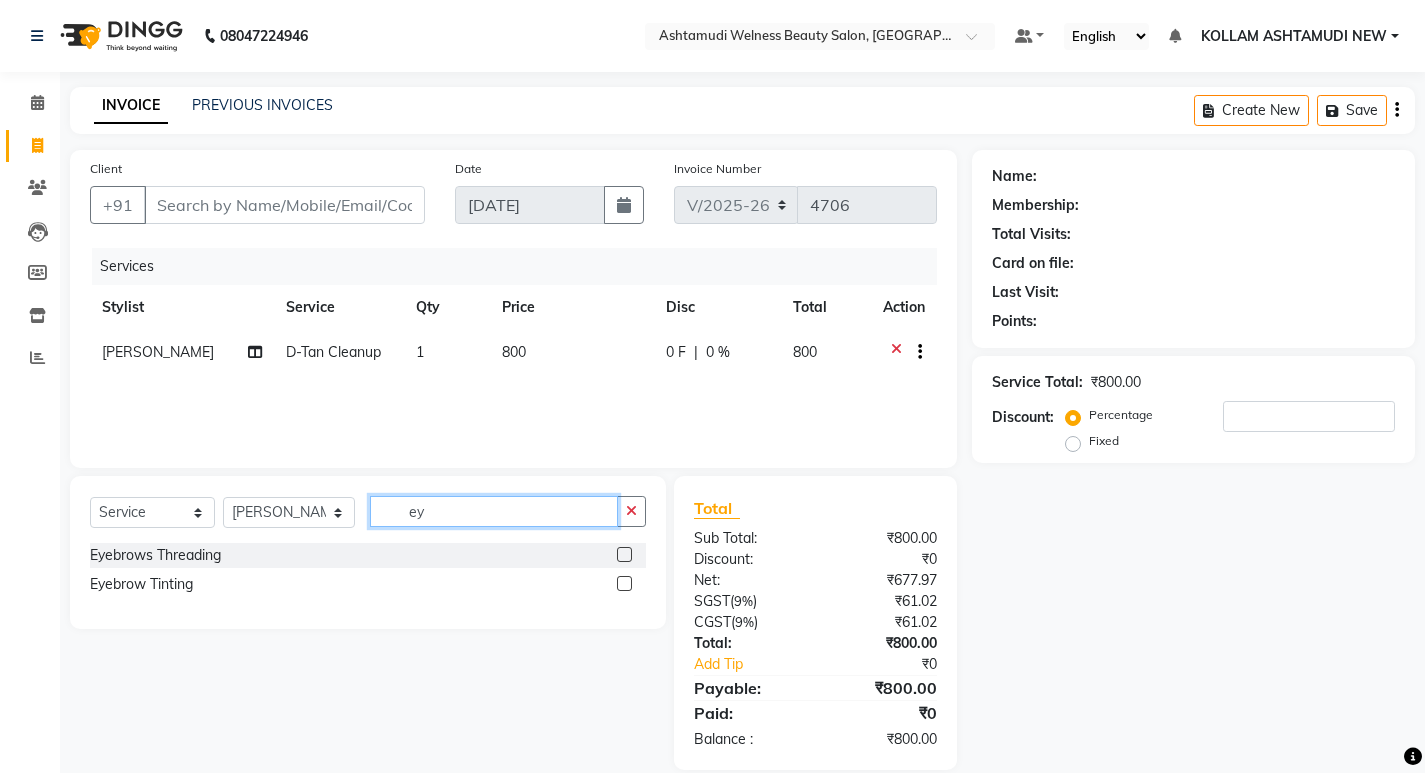 type on "ey" 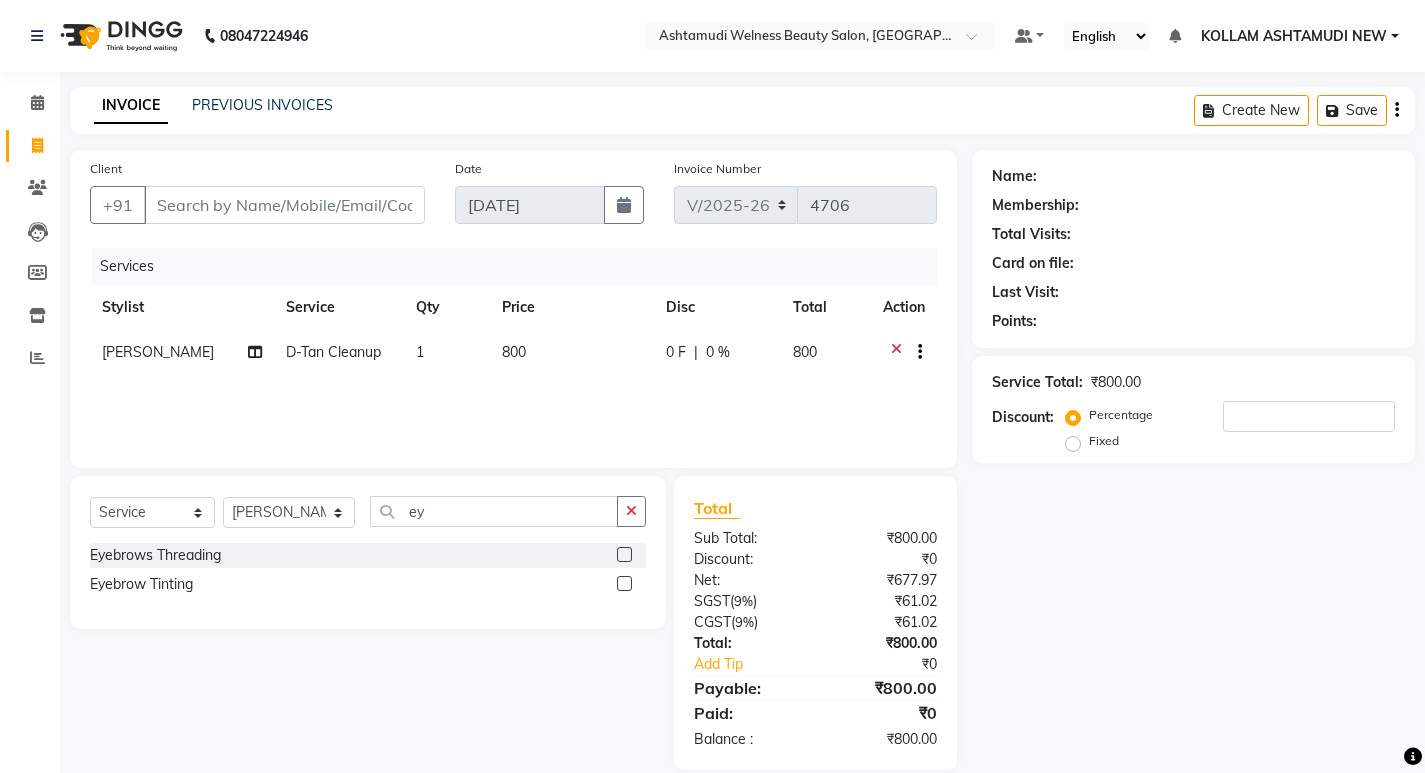 click 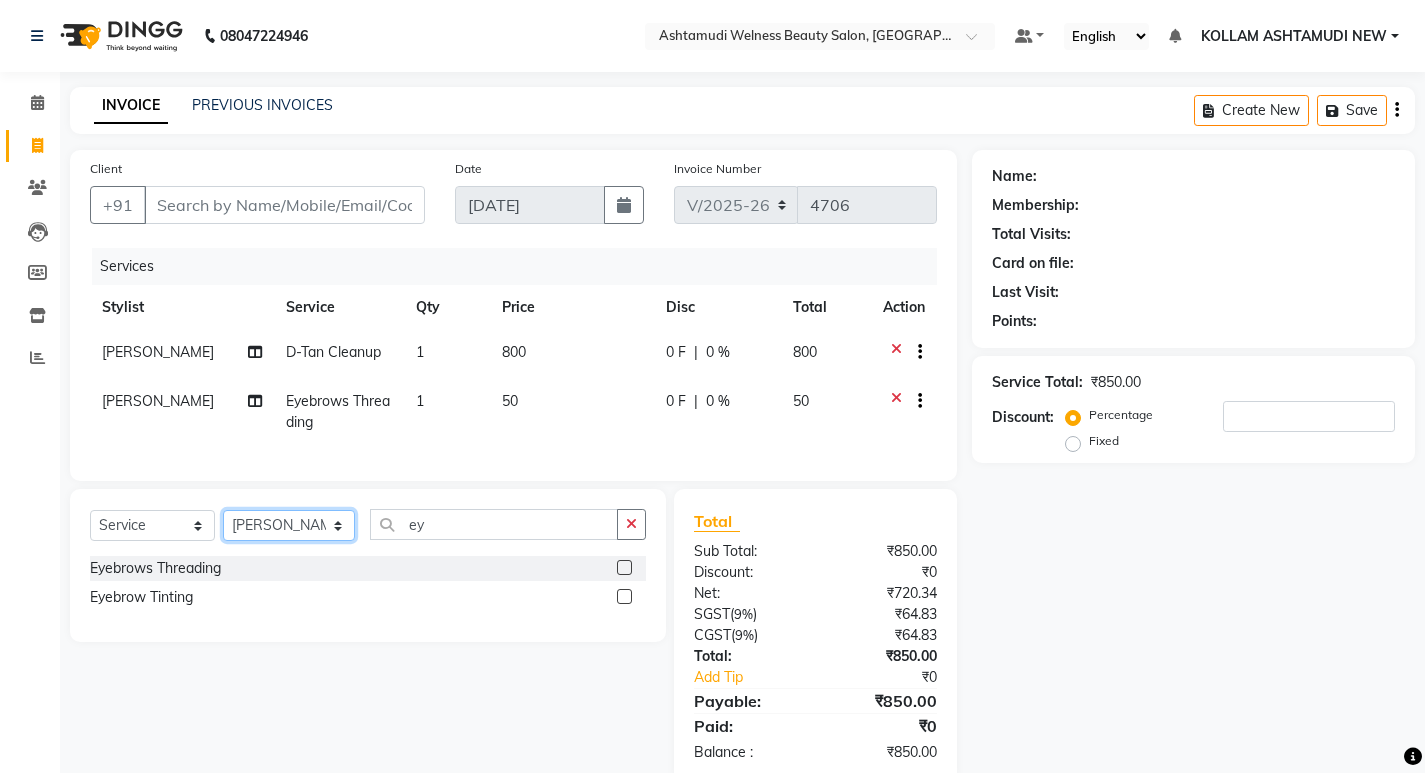 checkbox on "false" 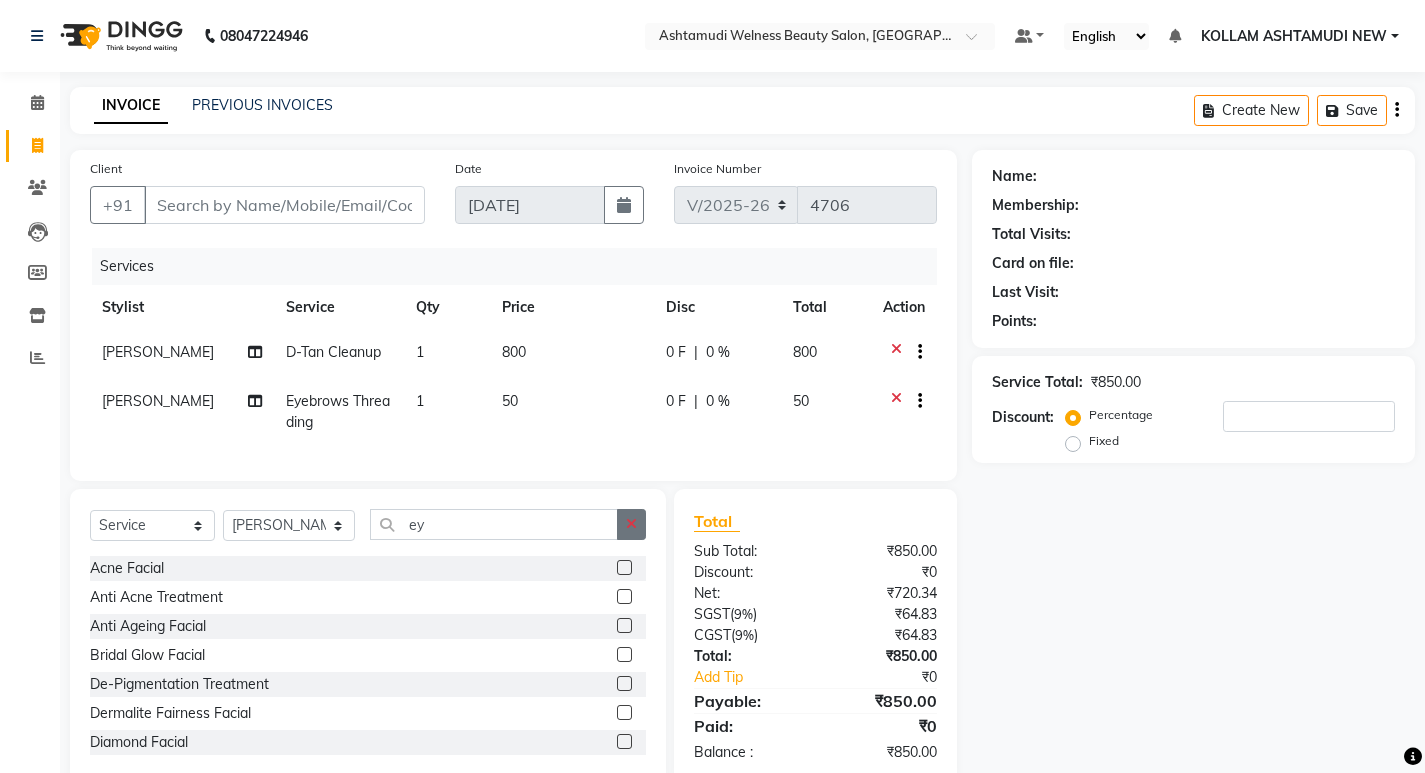 click 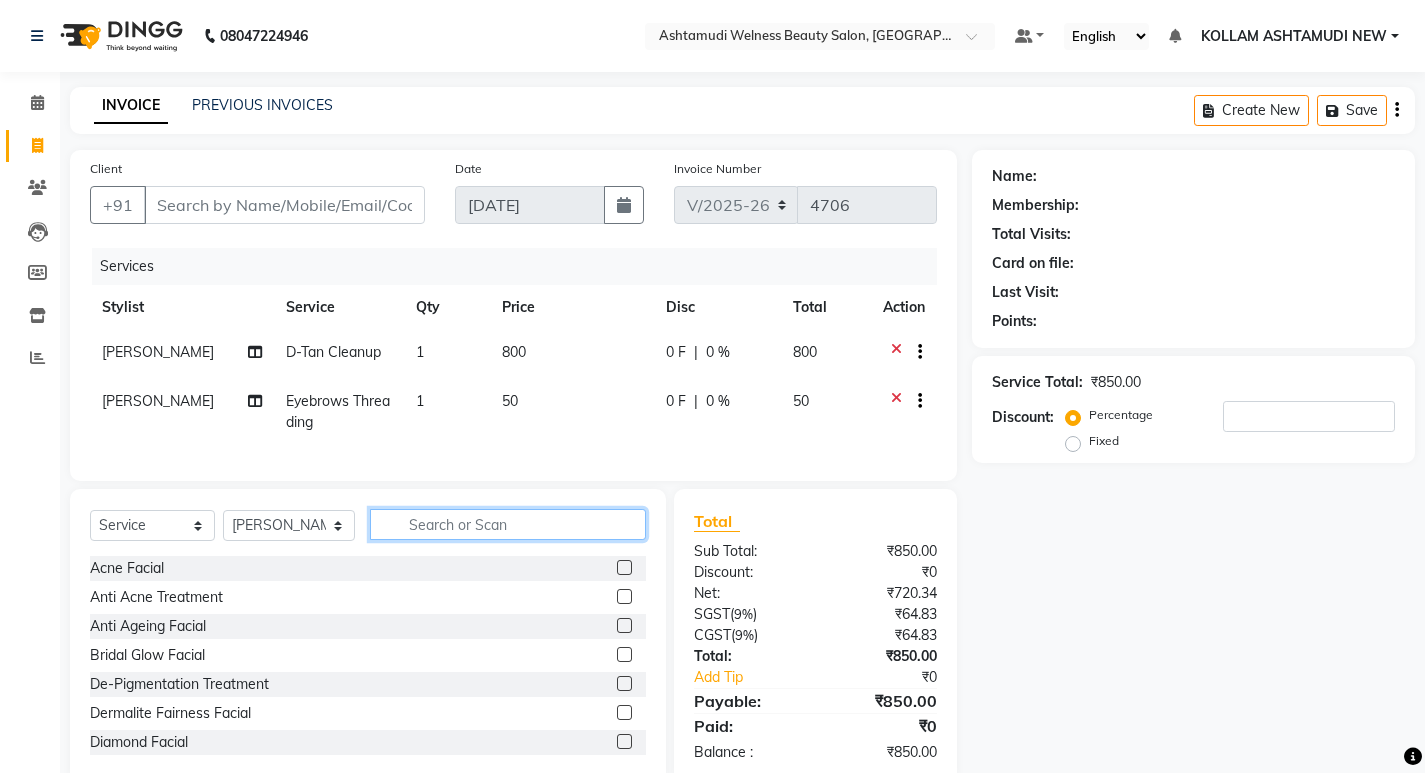 click 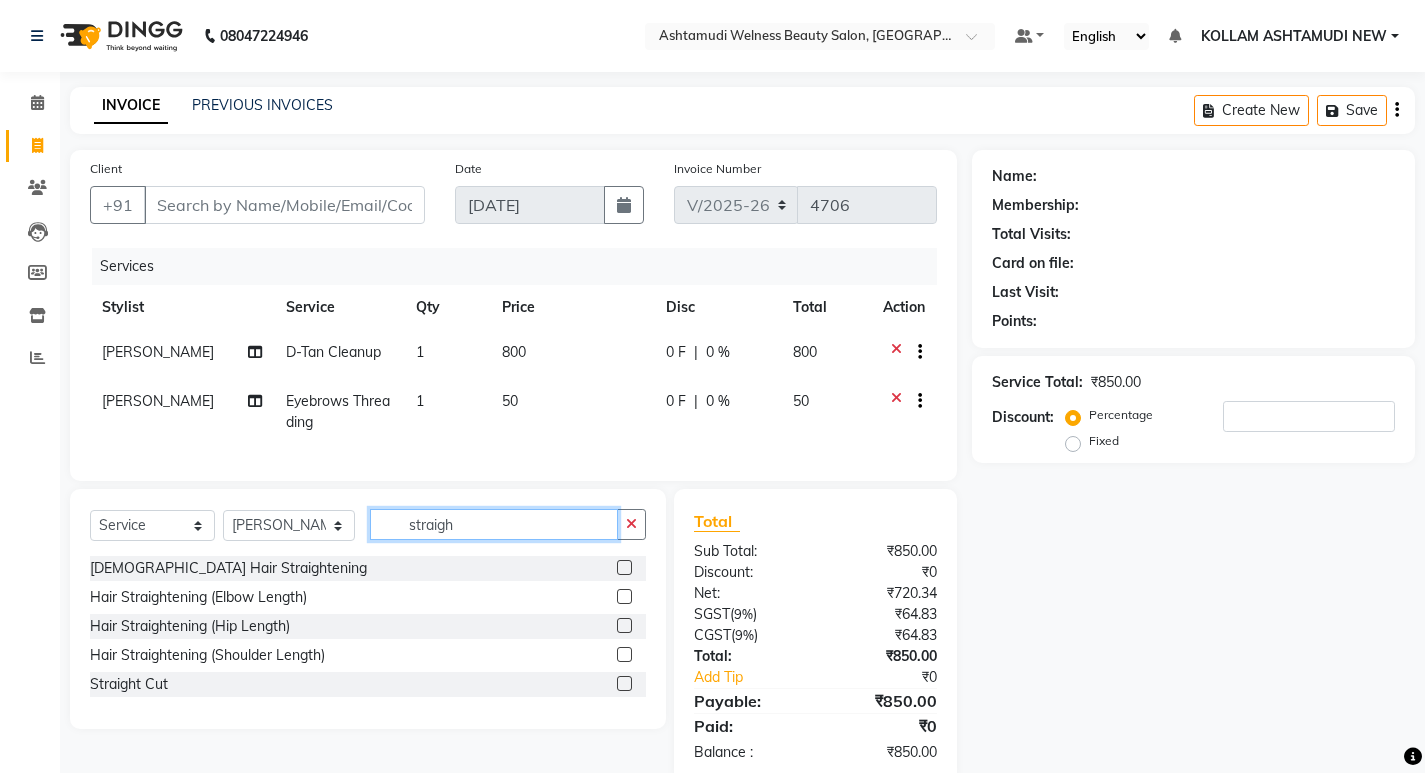 type on "straigh" 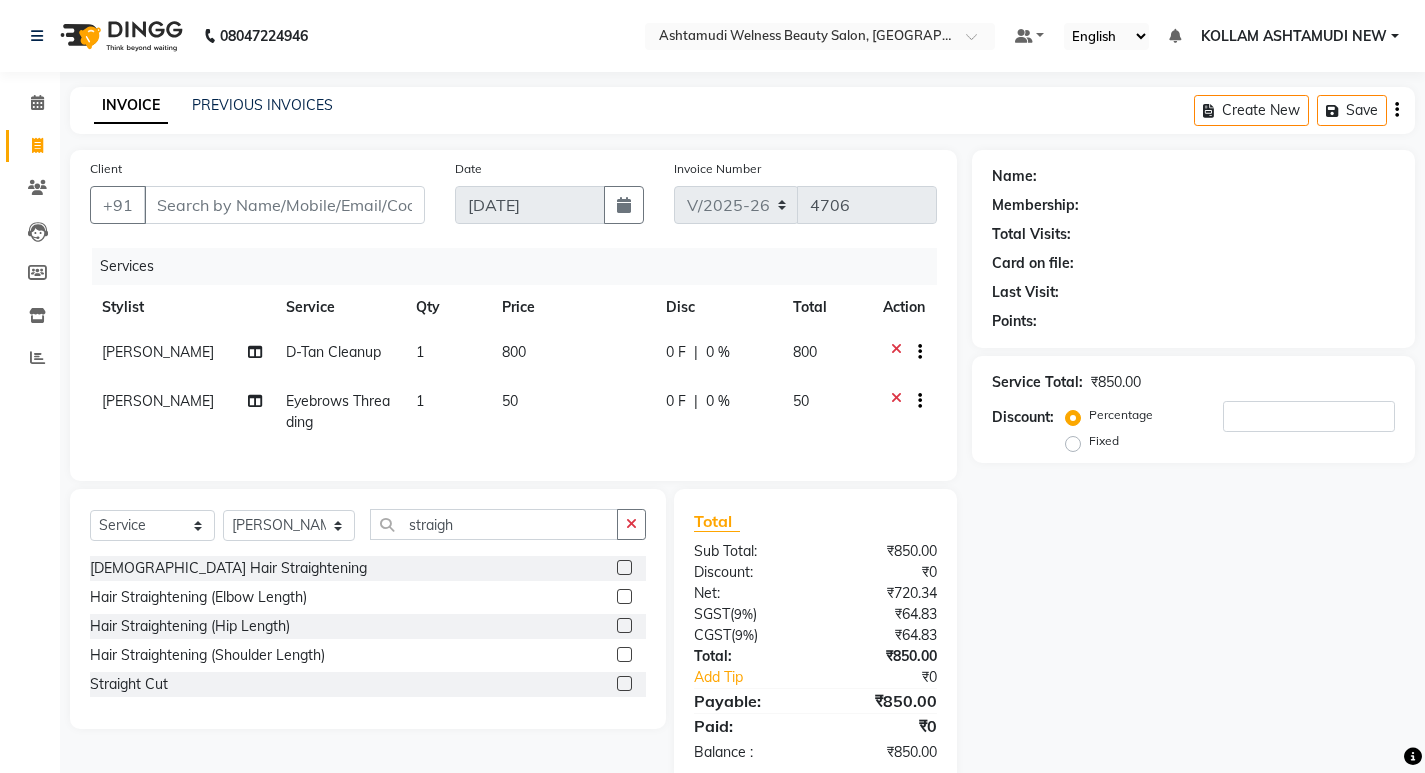 click 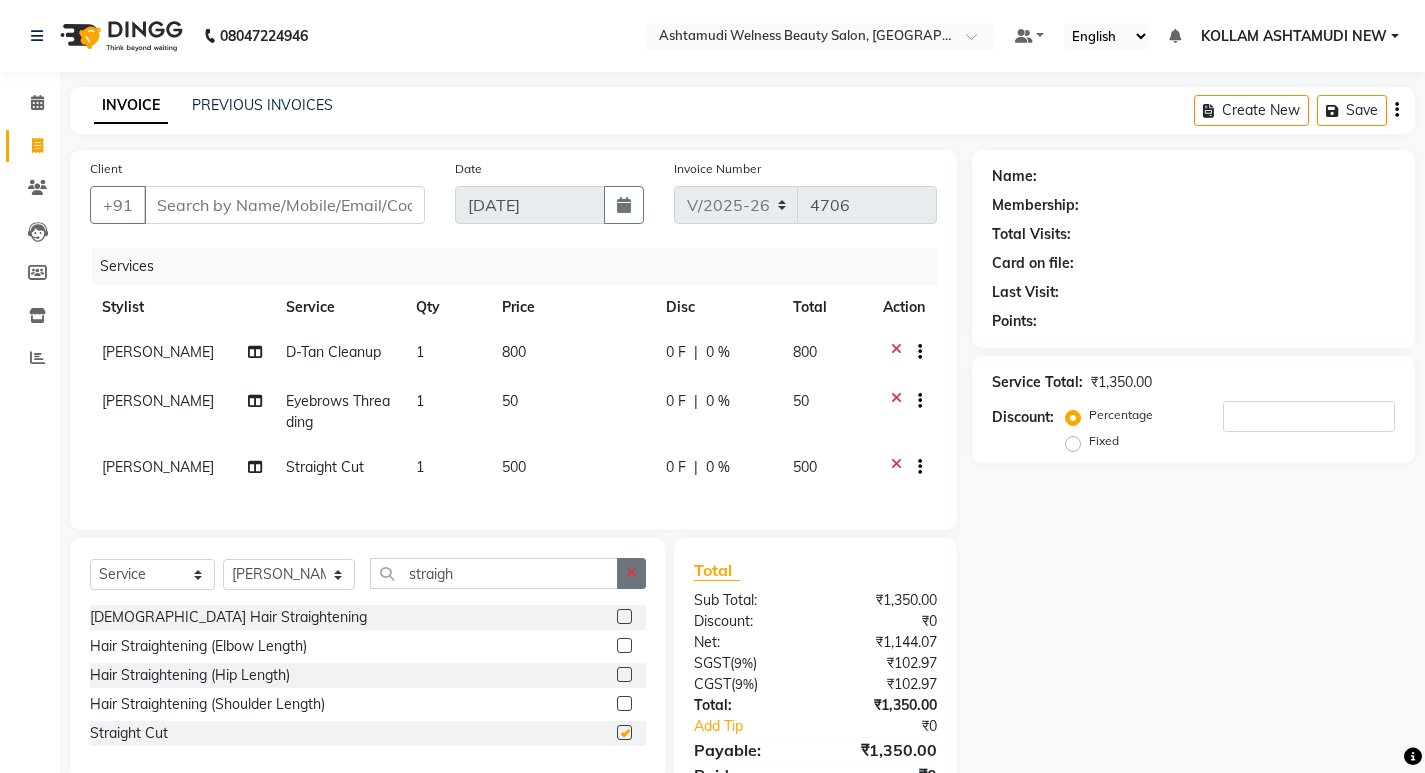 checkbox on "false" 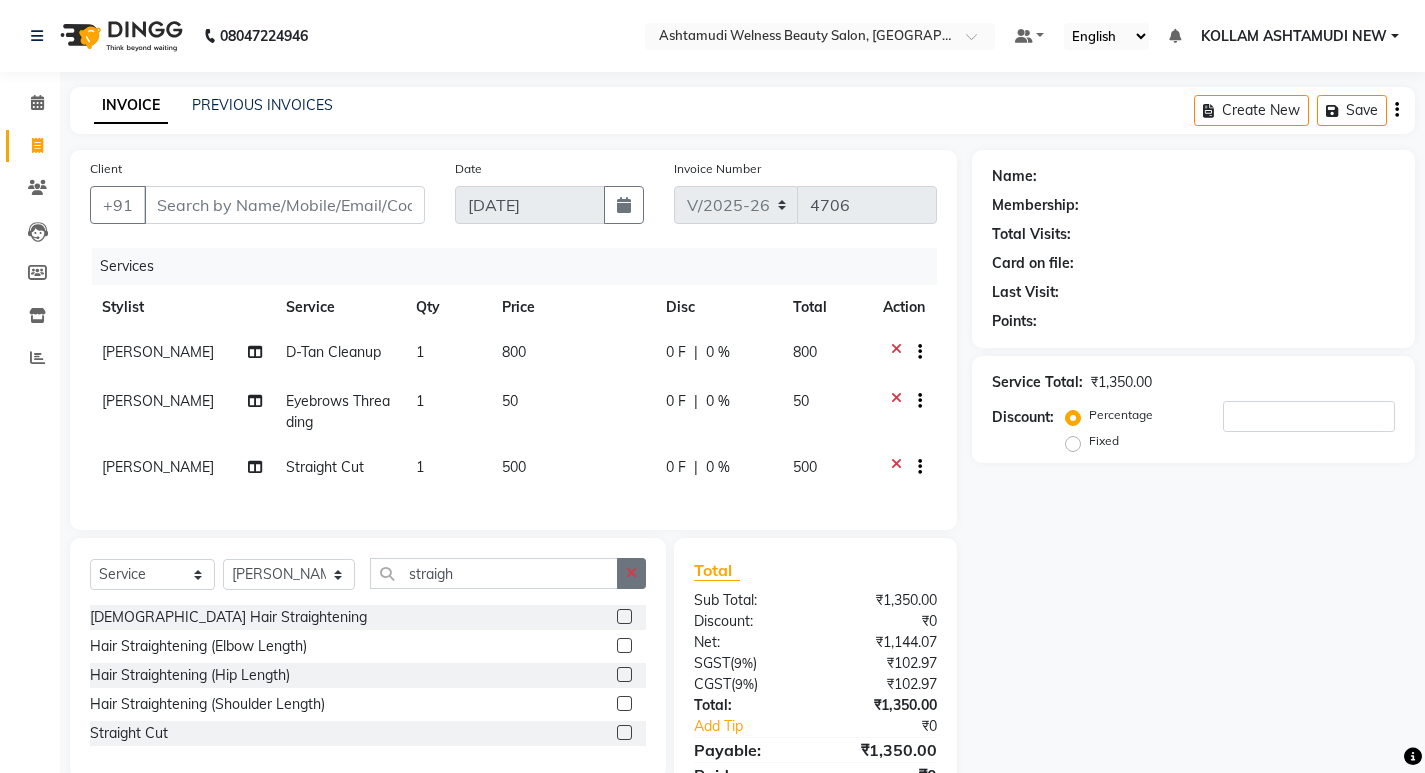 click 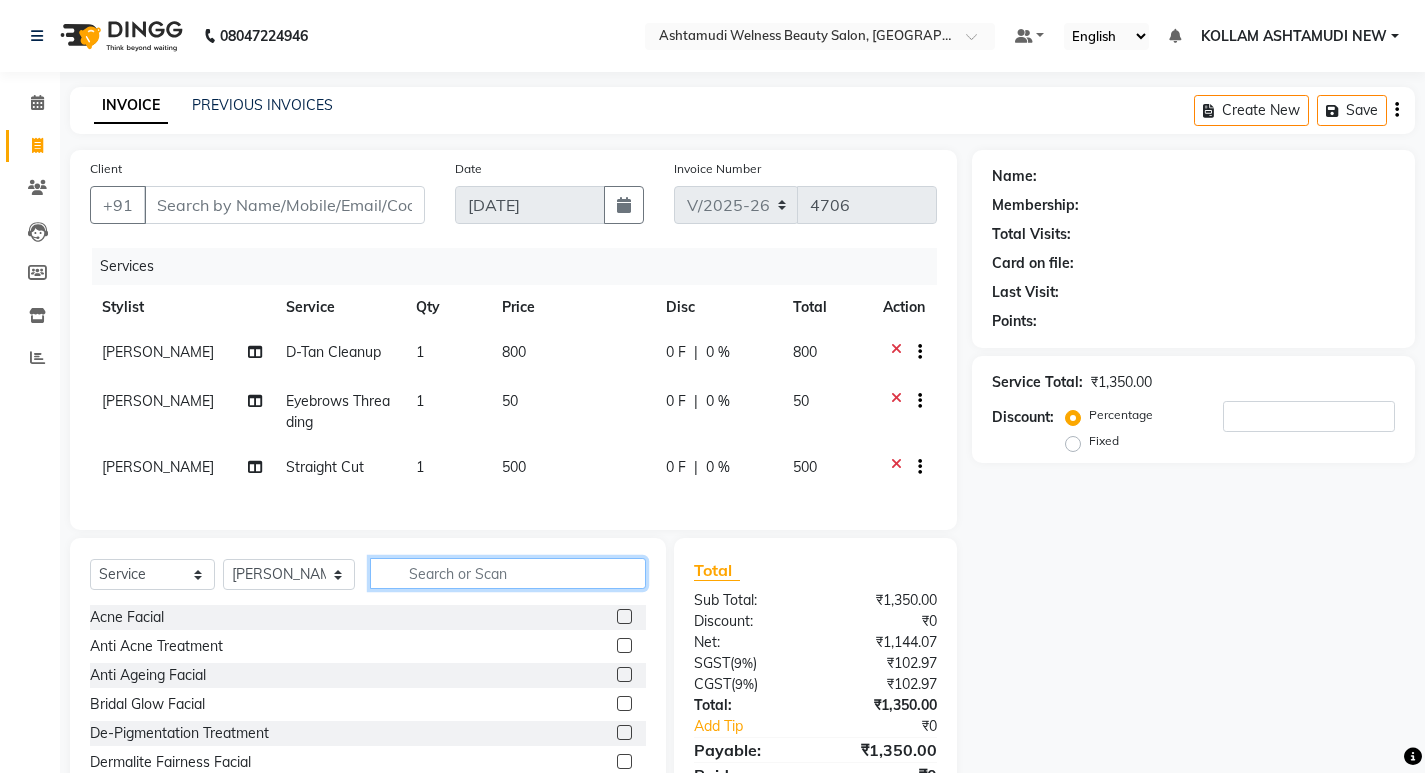 click 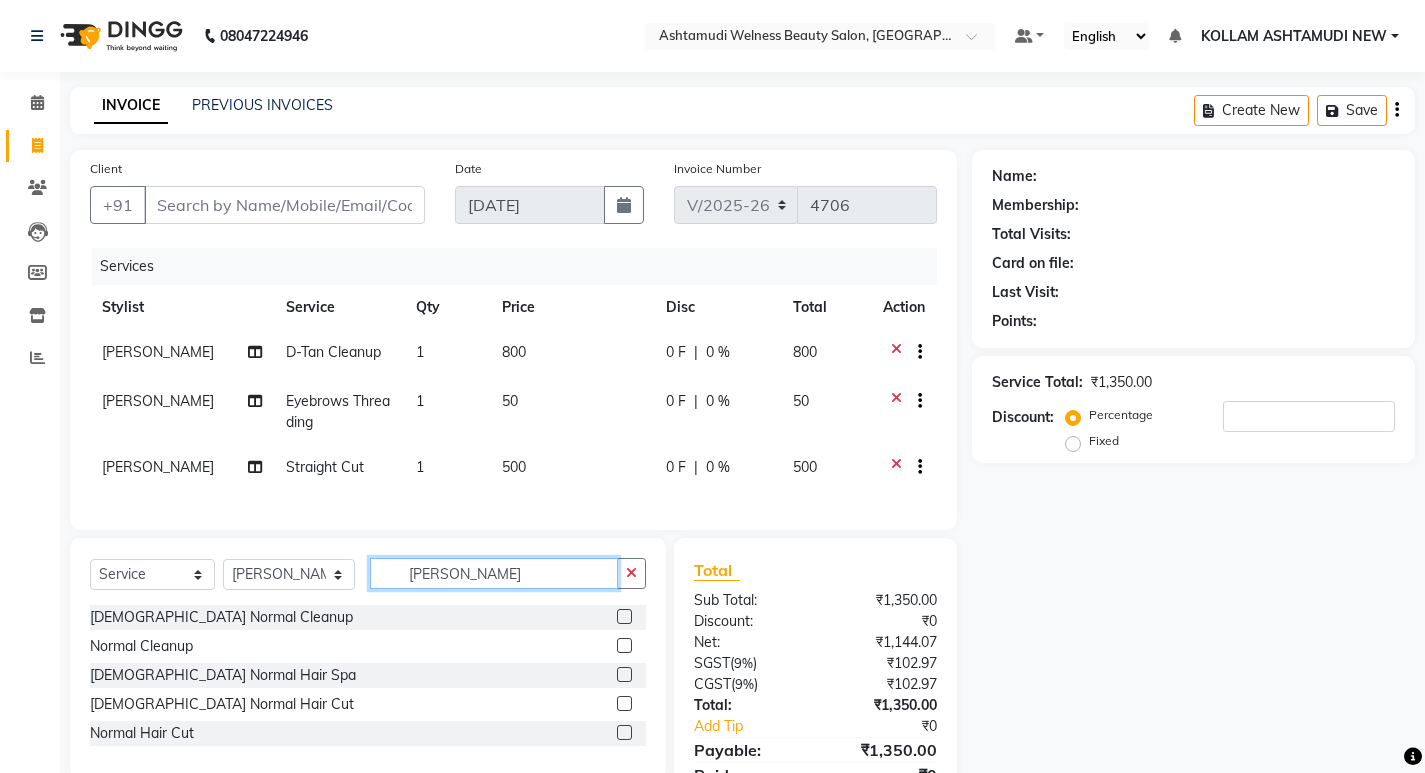 type on "norma" 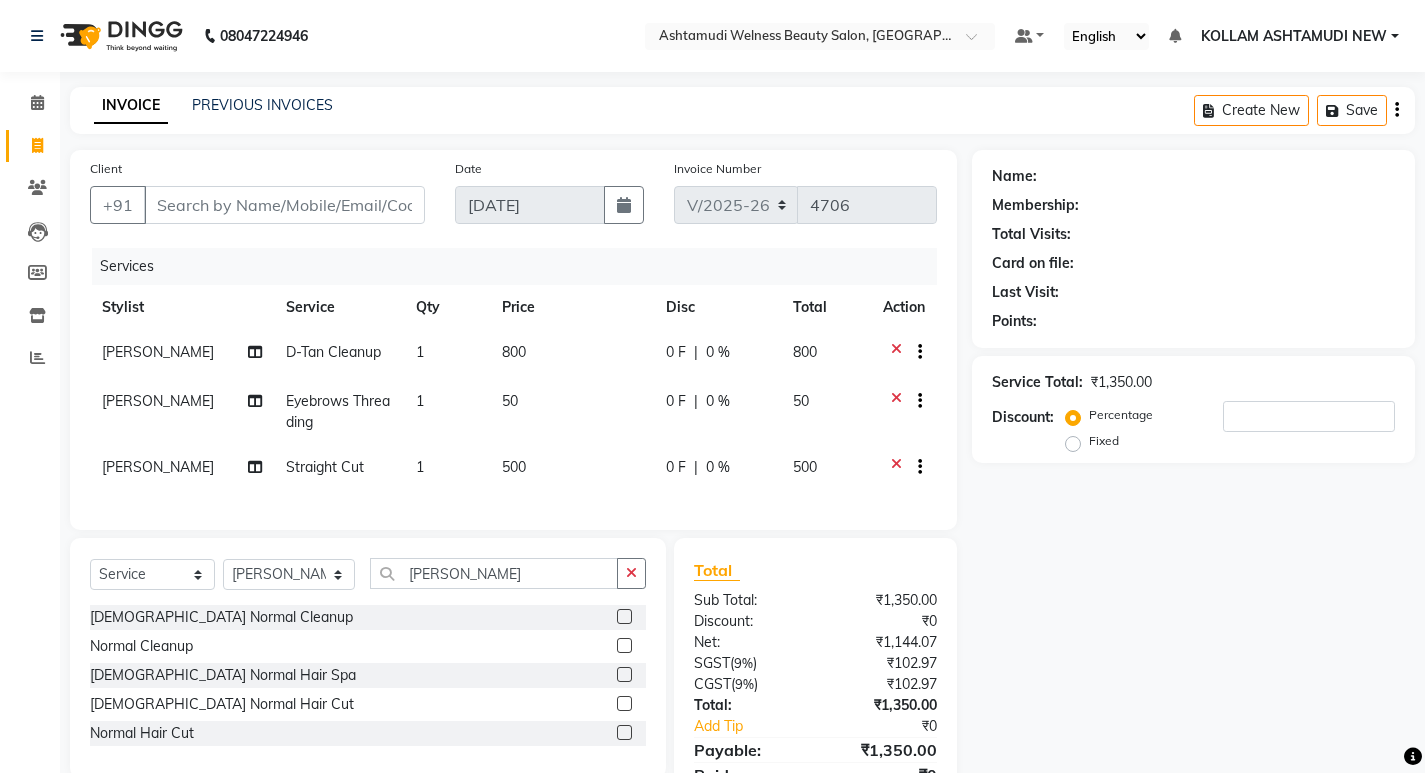 click 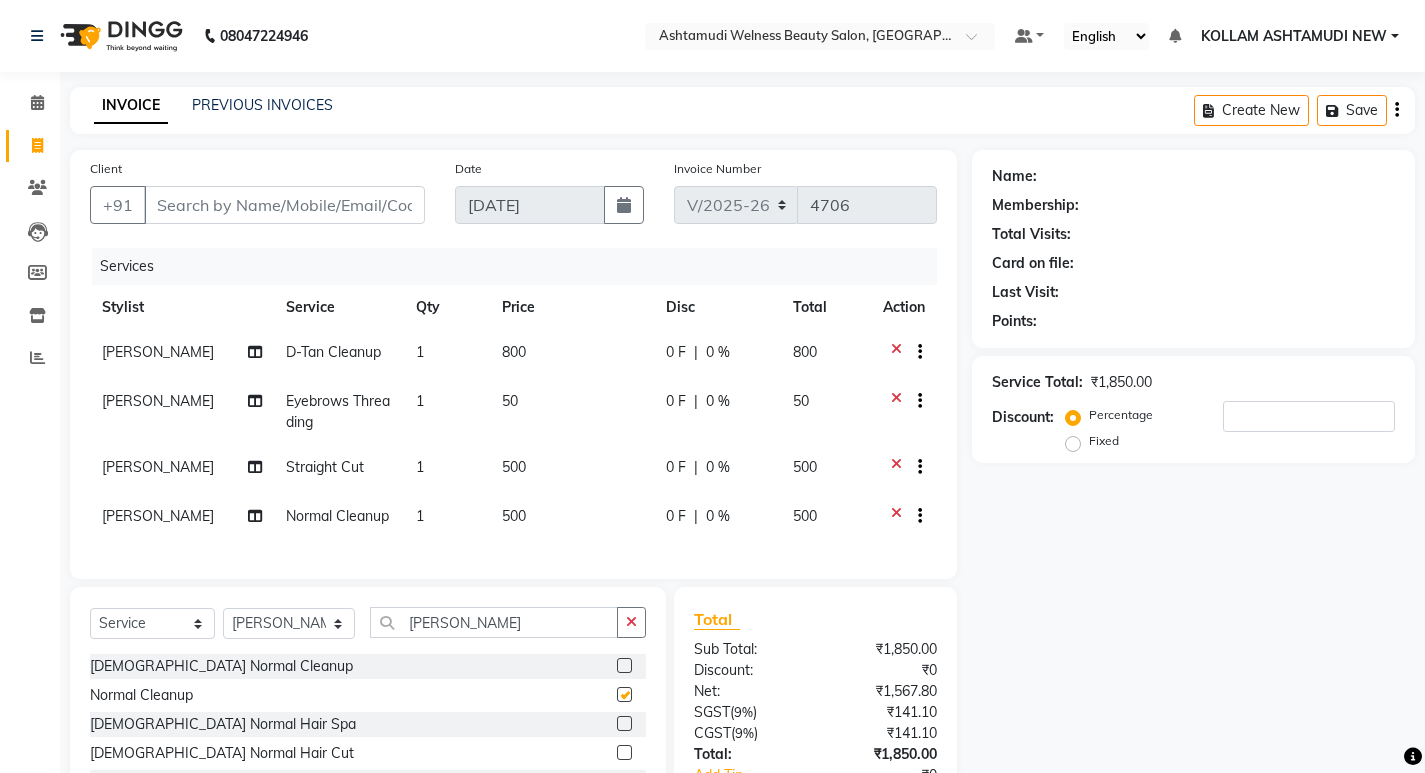 checkbox on "false" 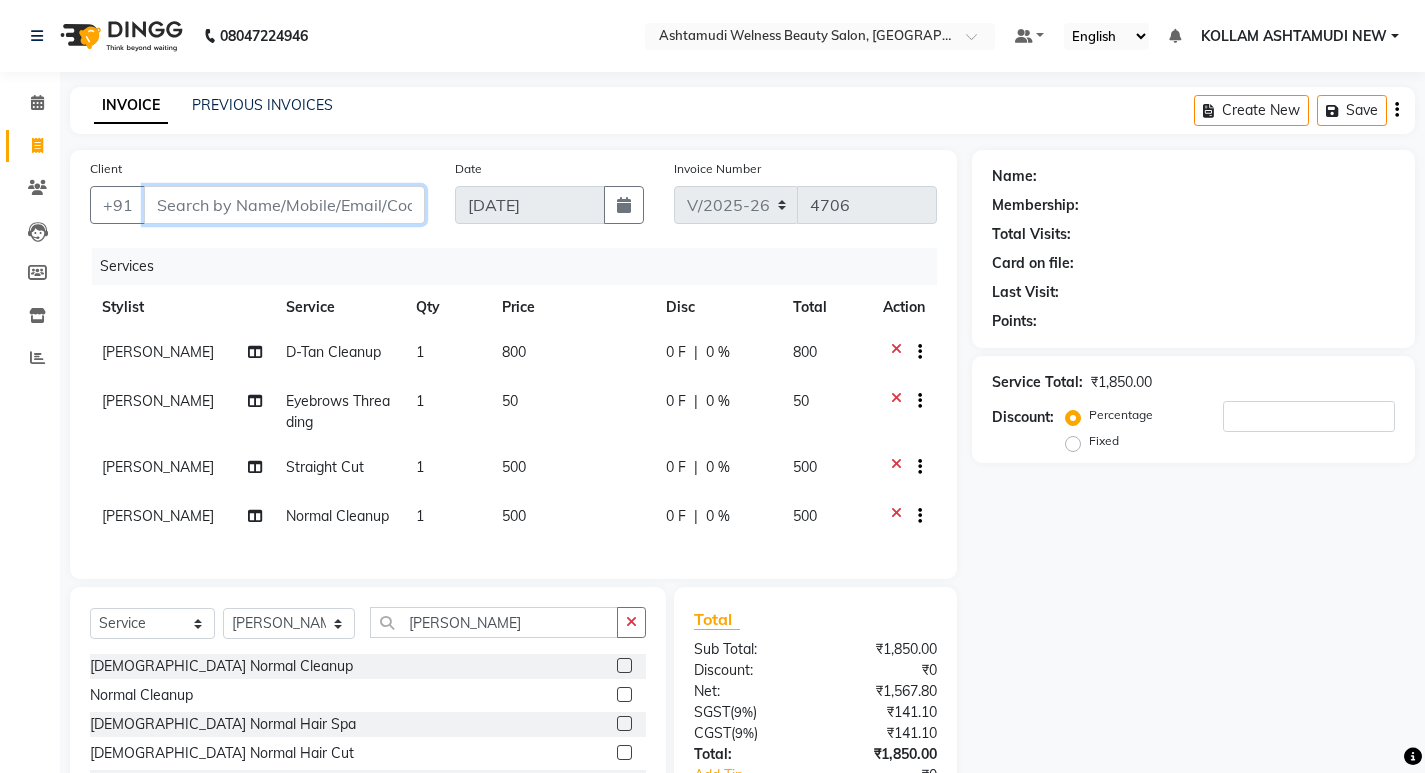 click on "Client" at bounding box center (284, 205) 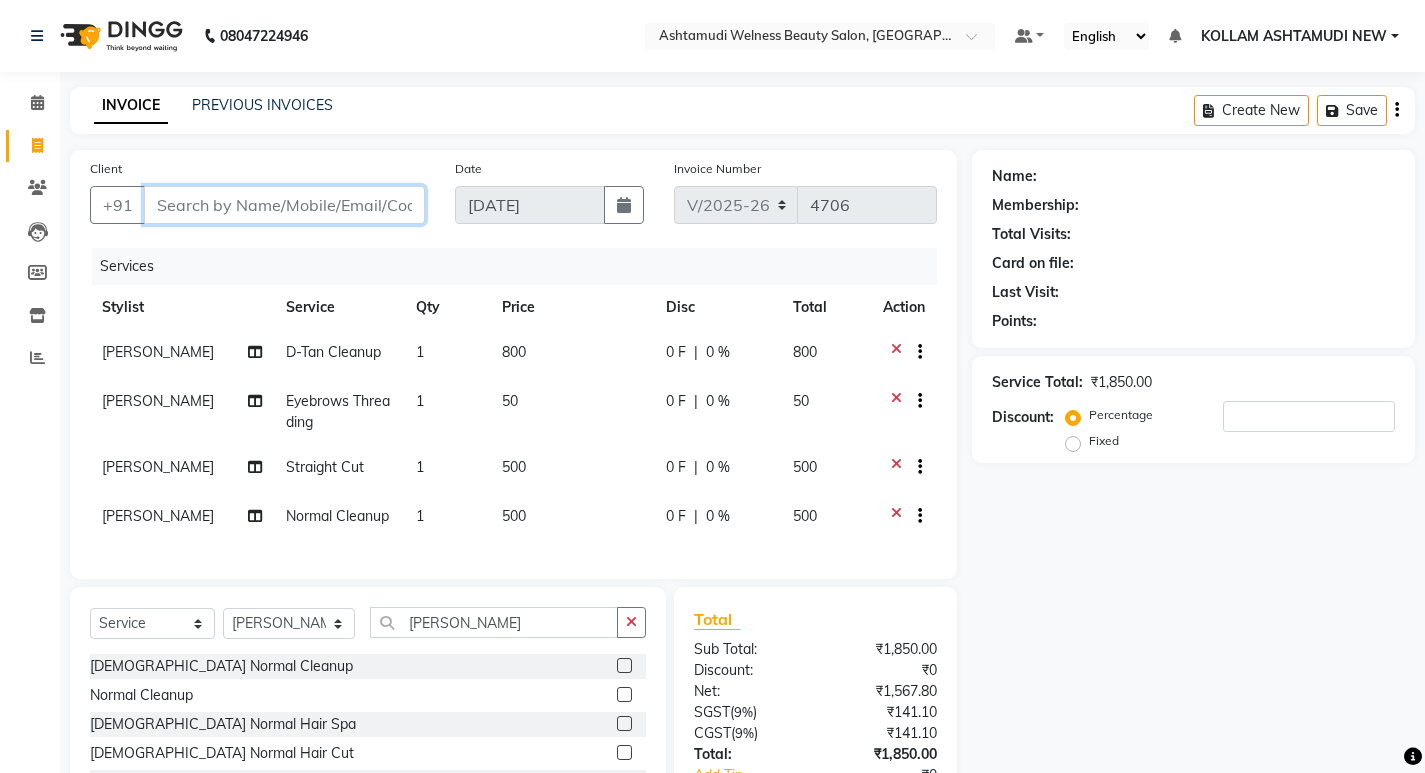 type on "9" 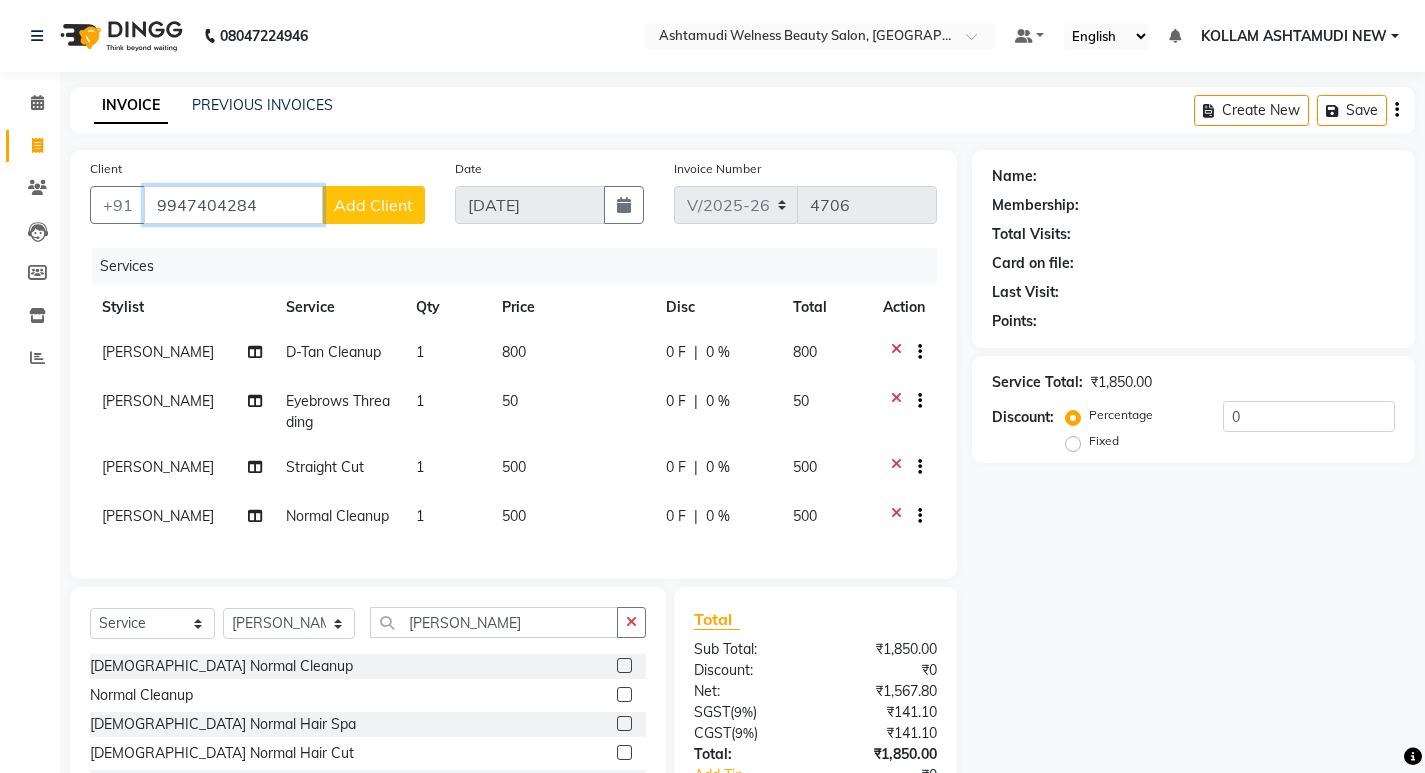 type on "9947404284" 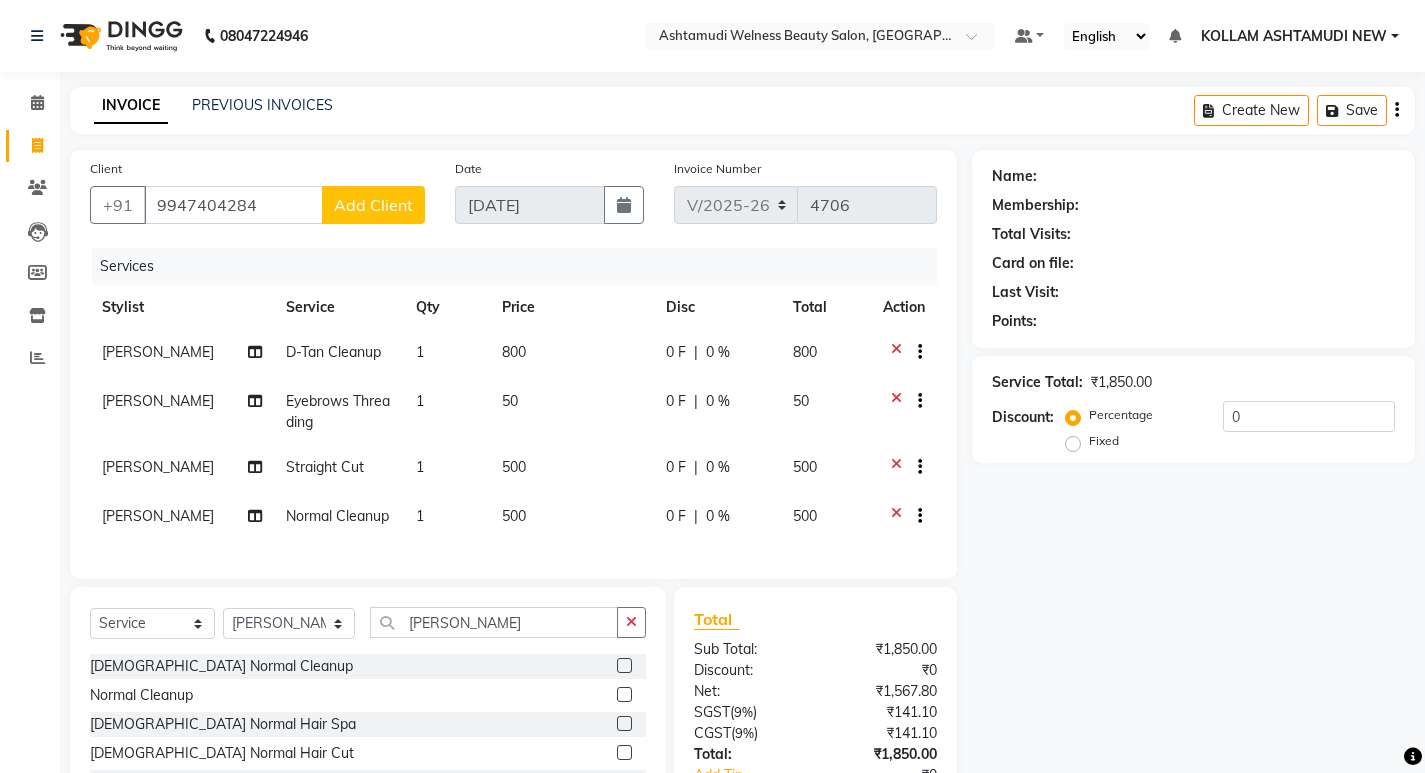 click on "Add Client" 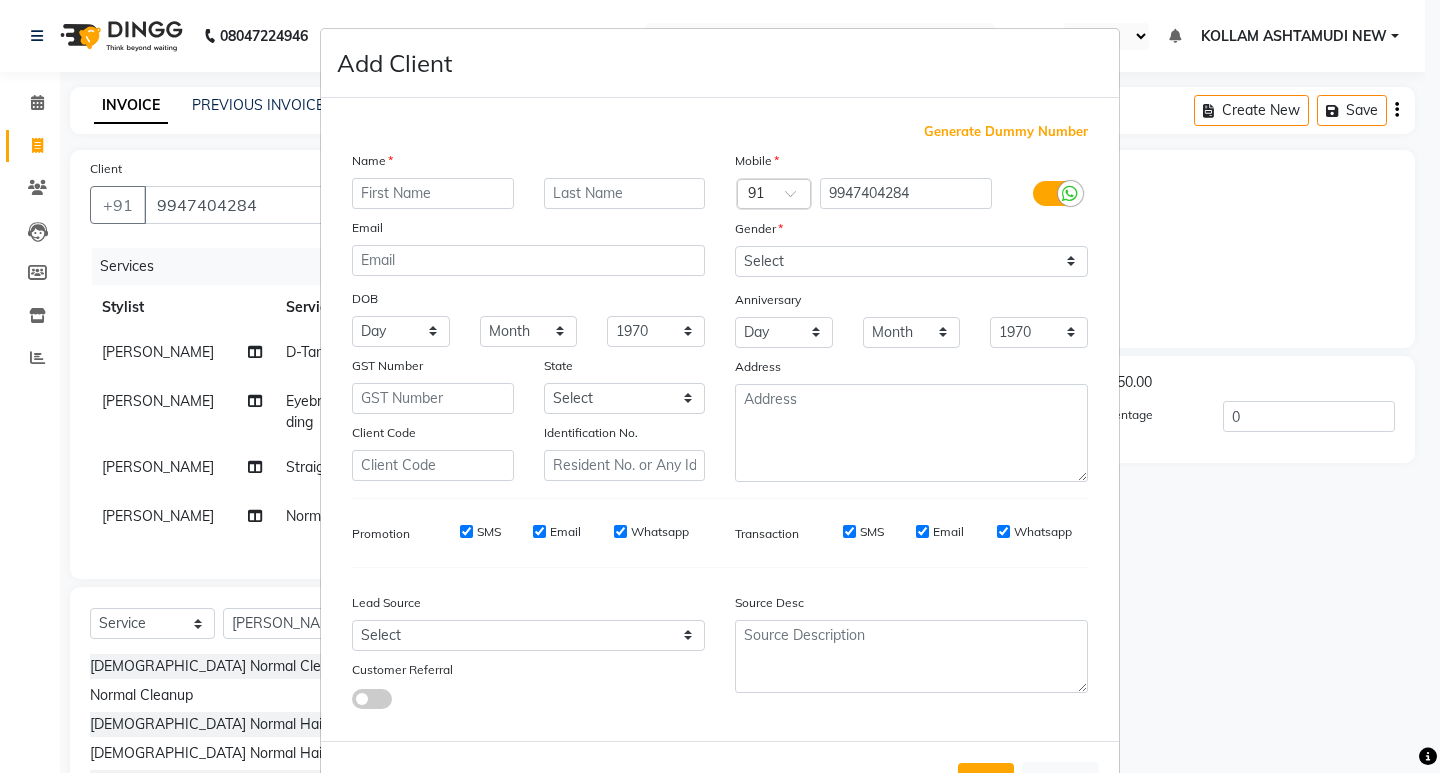 click at bounding box center [433, 193] 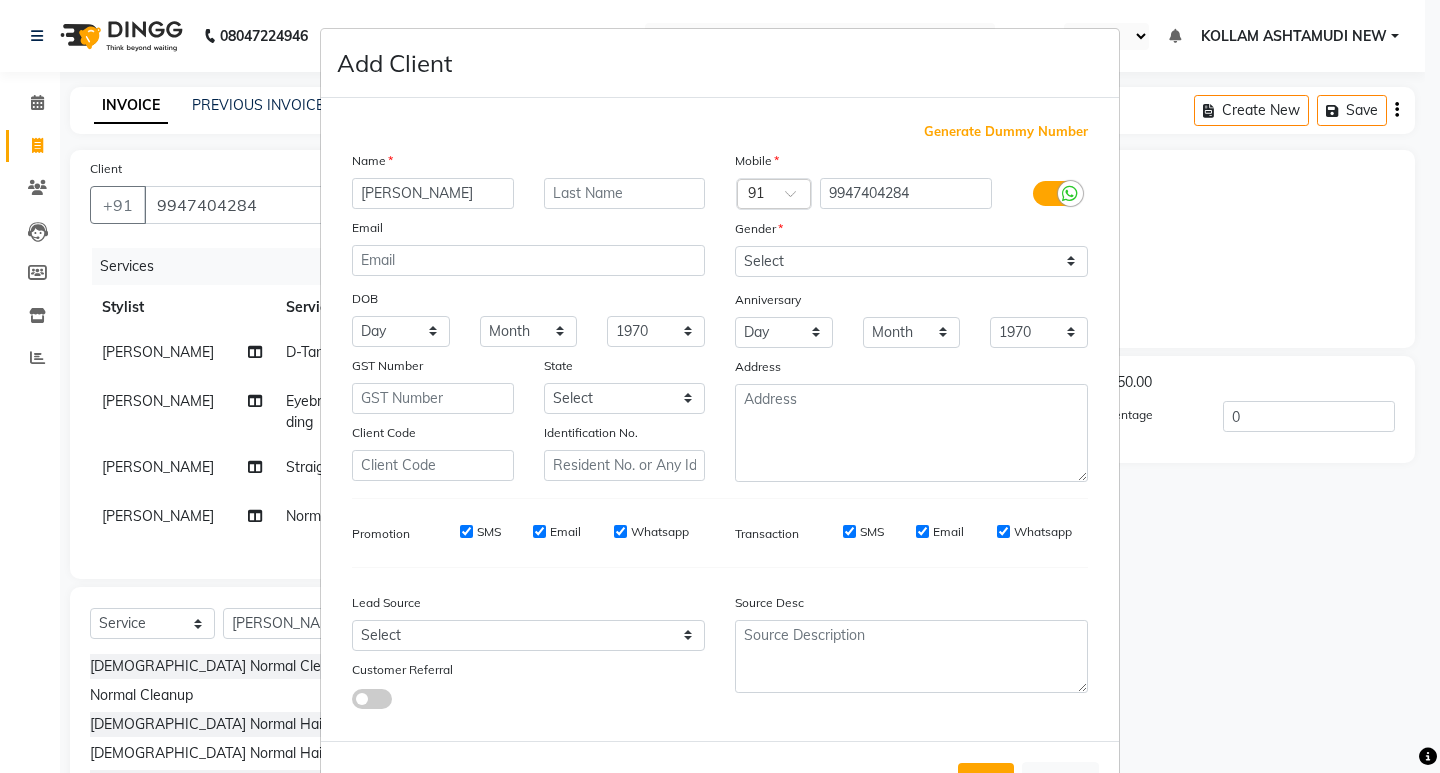 type on "renju" 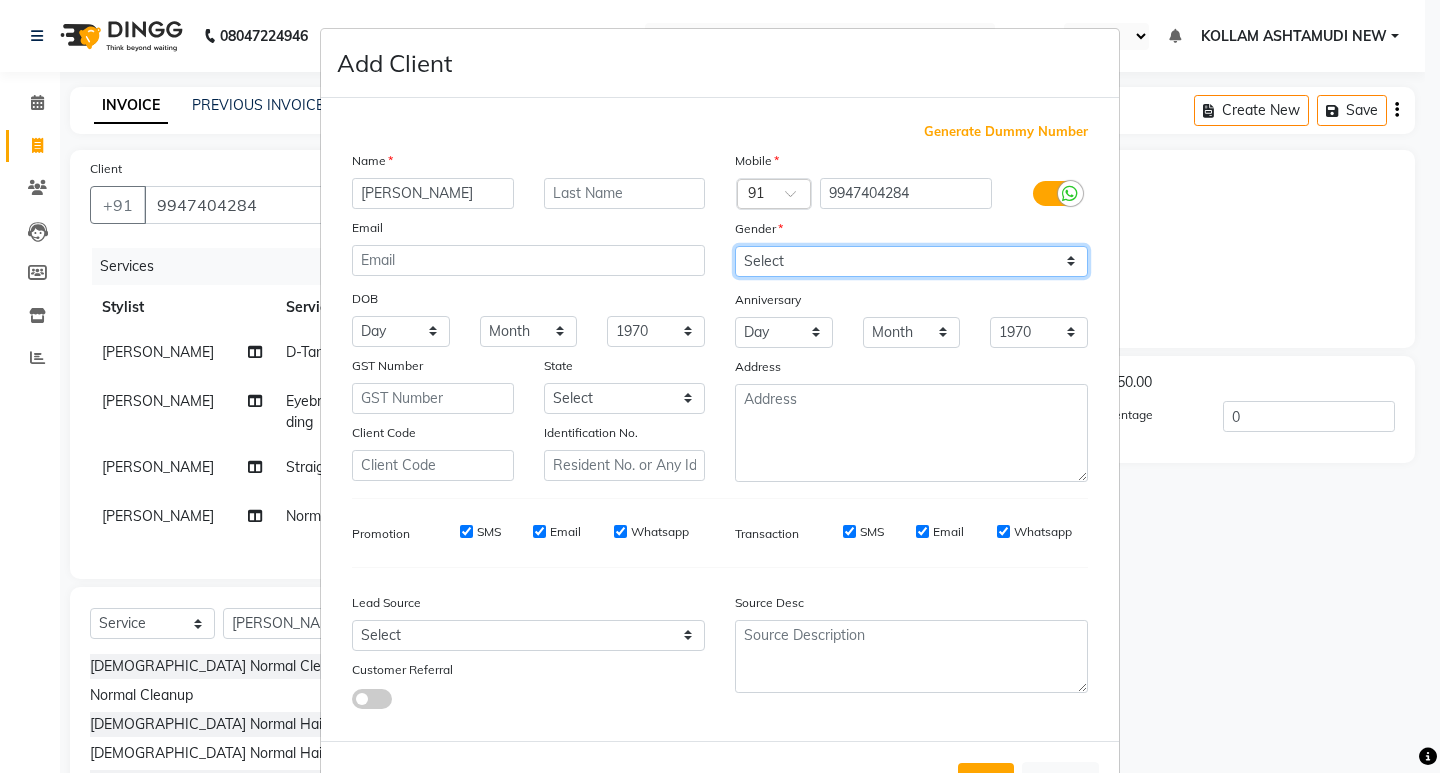 click on "Select [DEMOGRAPHIC_DATA] [DEMOGRAPHIC_DATA] Other Prefer Not To Say" at bounding box center (911, 261) 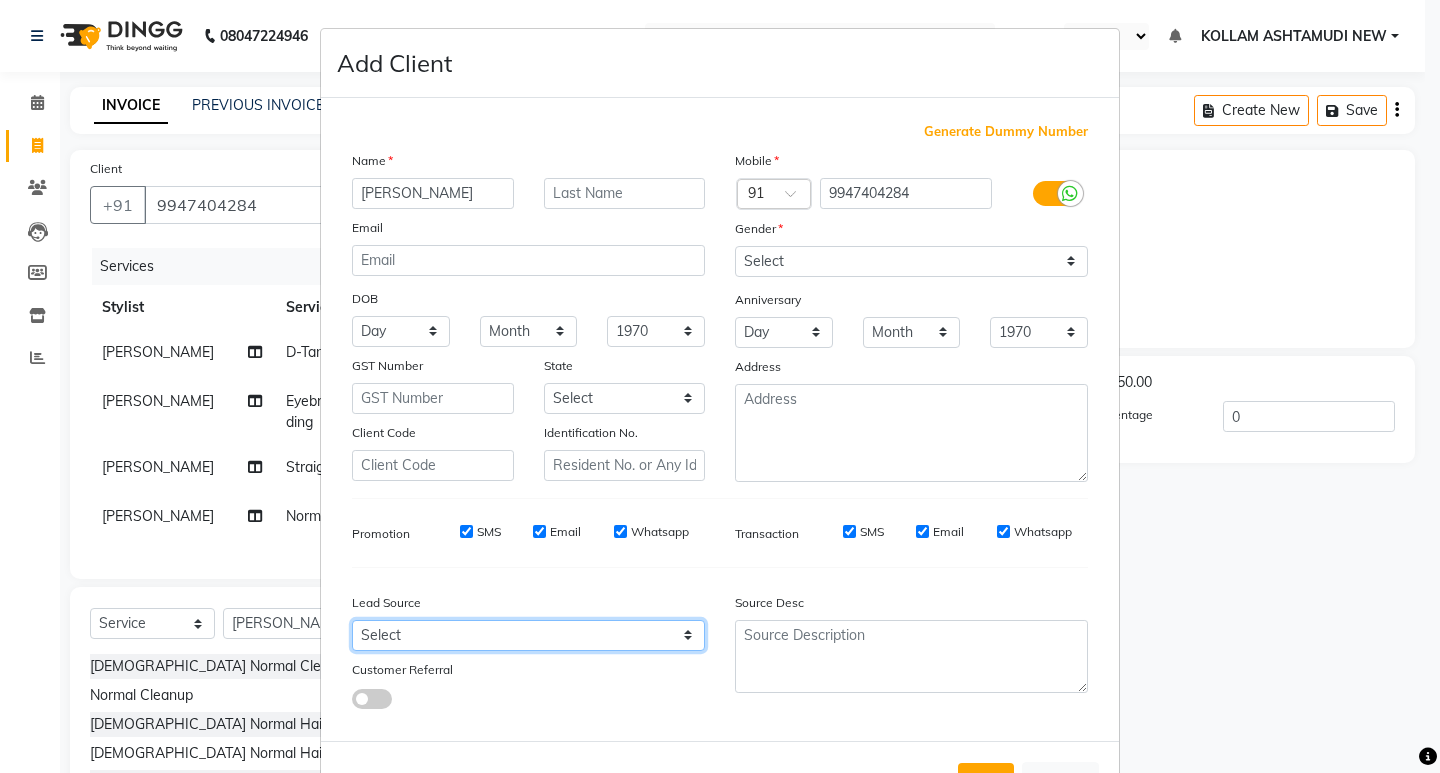 click on "Select Walk-in Referral Internet Friend Word of Mouth Advertisement Facebook JustDial Google Other Instagram  YouTube  WhatsApp" at bounding box center (528, 635) 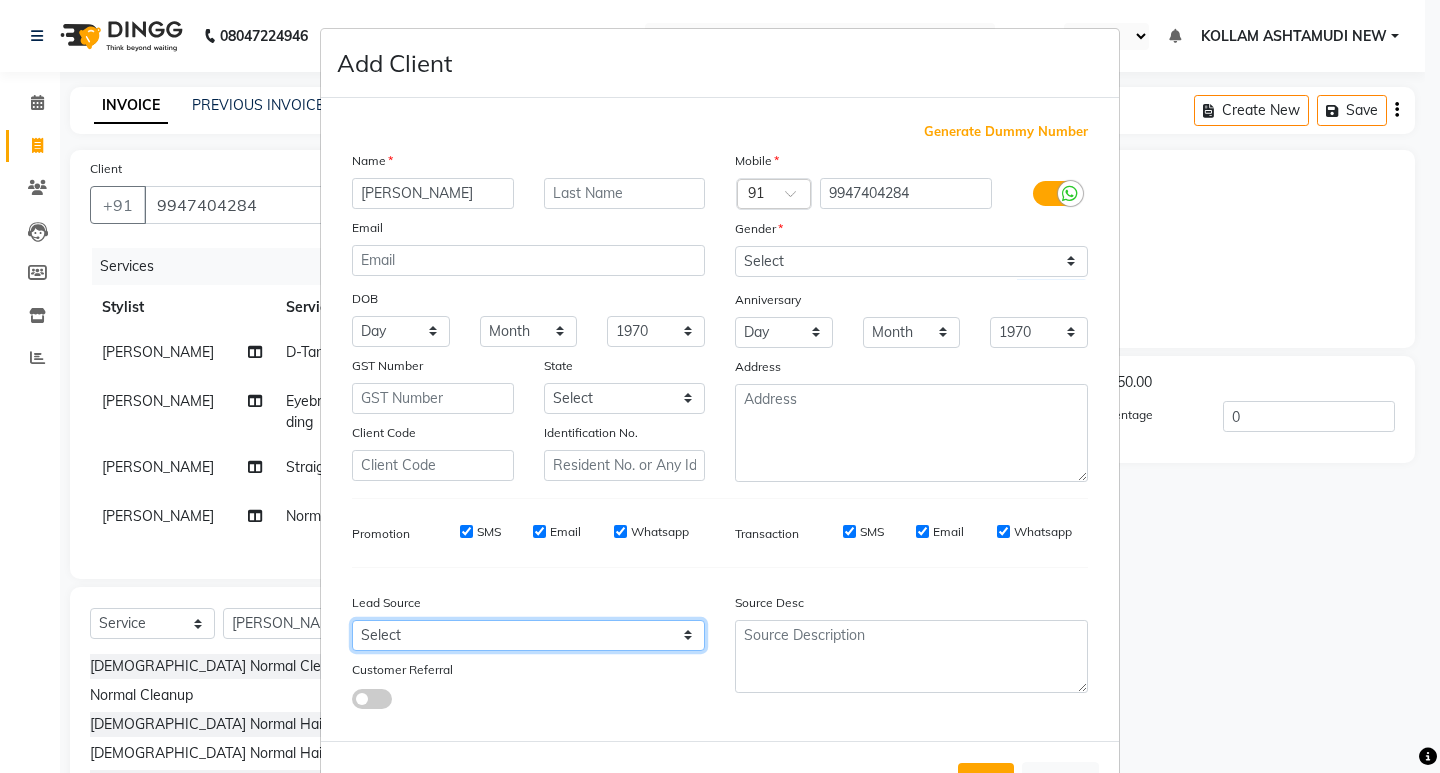 select on "30861" 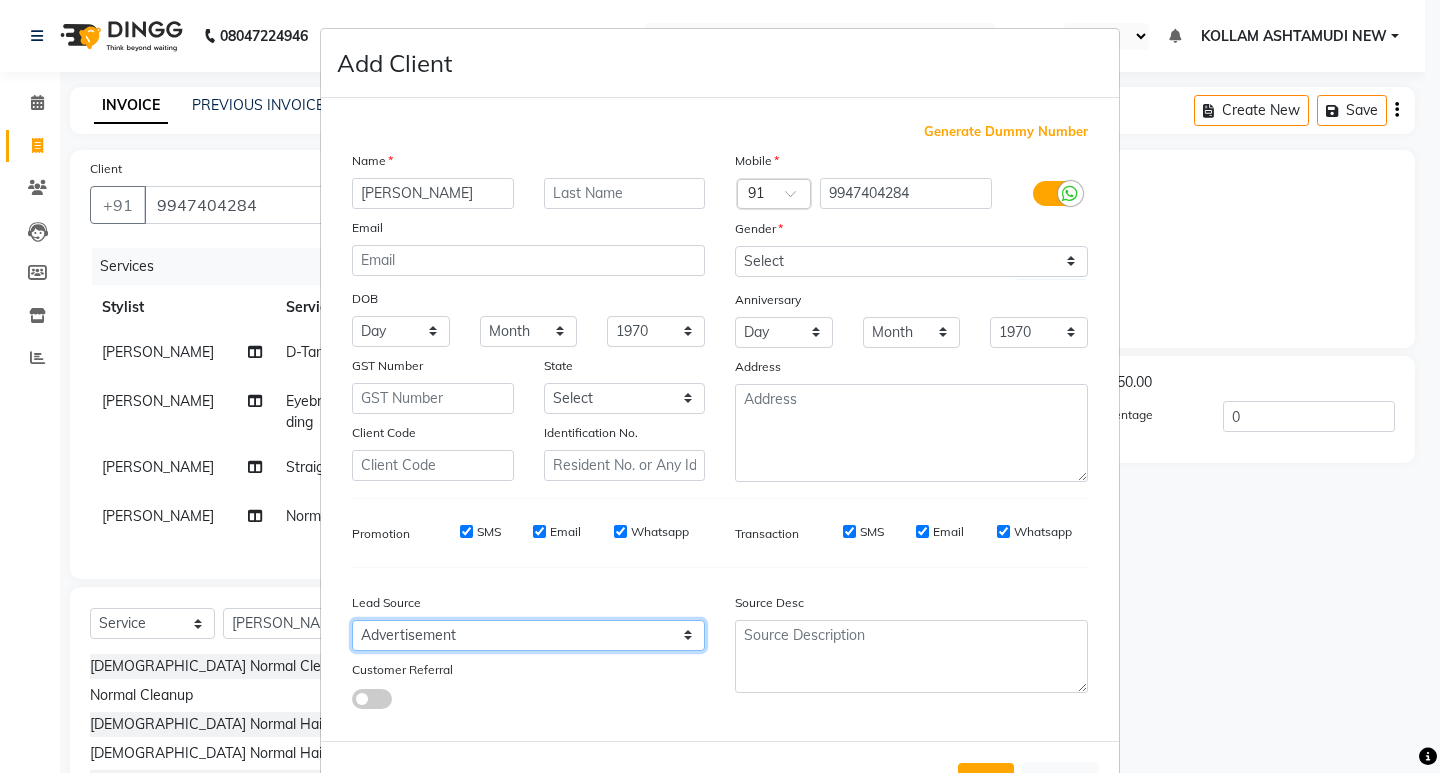 click on "Select Walk-in Referral Internet Friend Word of Mouth Advertisement Facebook JustDial Google Other Instagram  YouTube  WhatsApp" at bounding box center (528, 635) 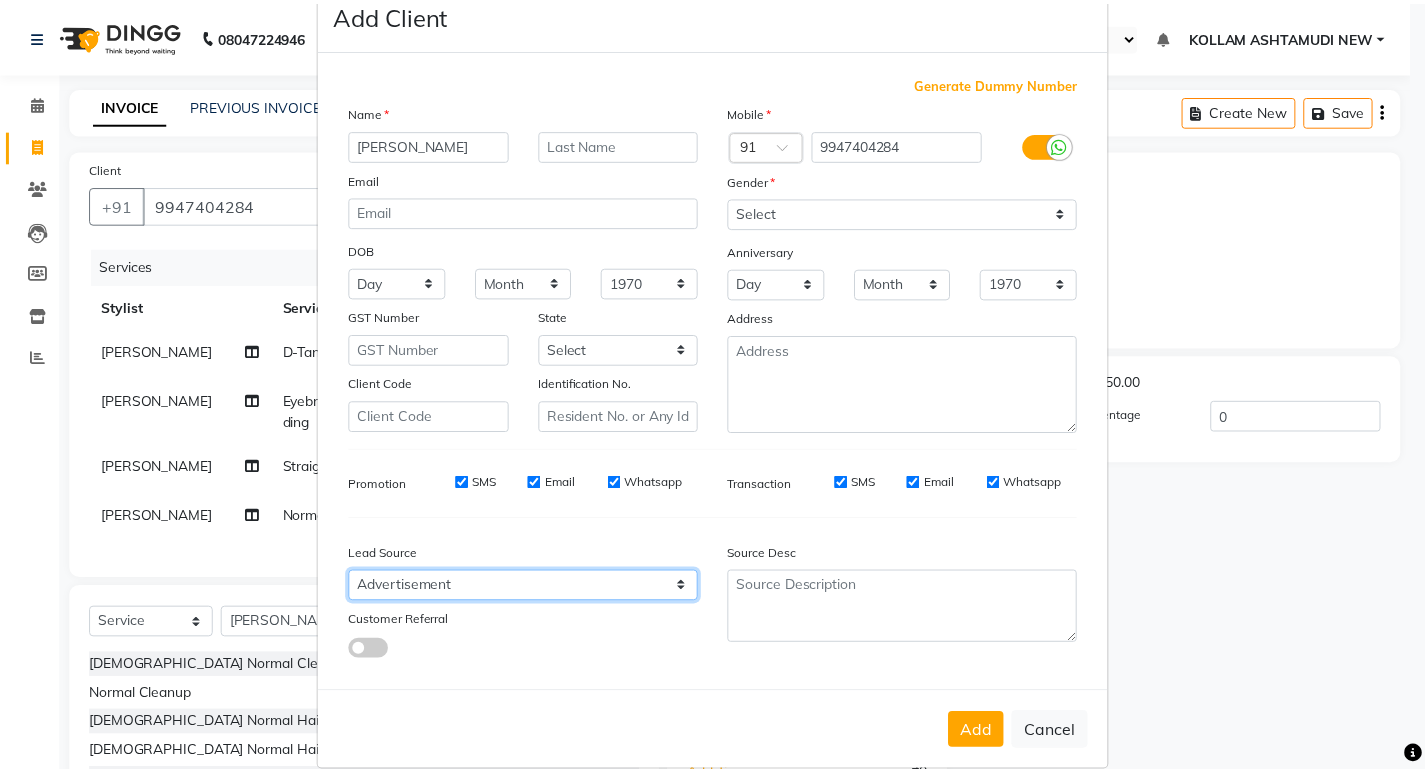 scroll, scrollTop: 76, scrollLeft: 0, axis: vertical 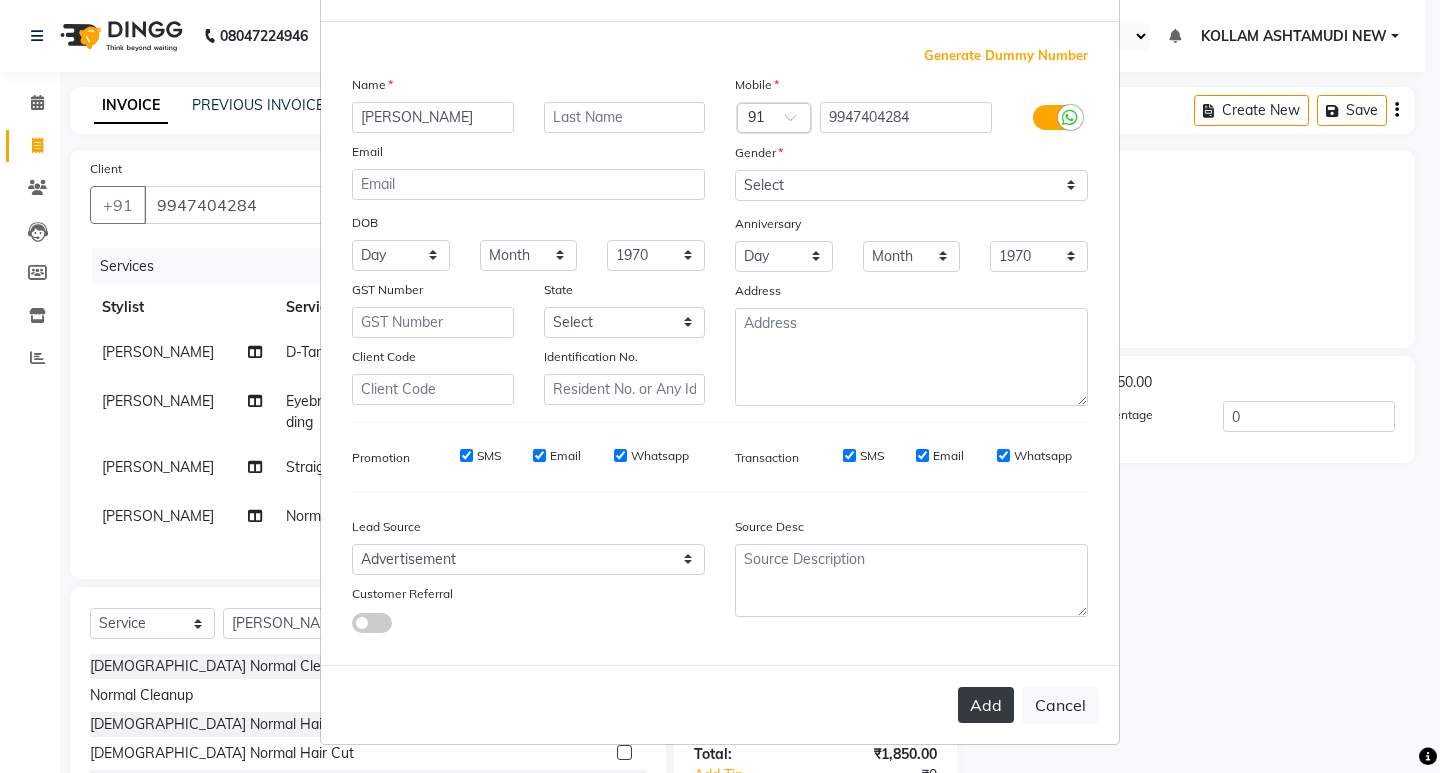 click on "Add" at bounding box center (986, 705) 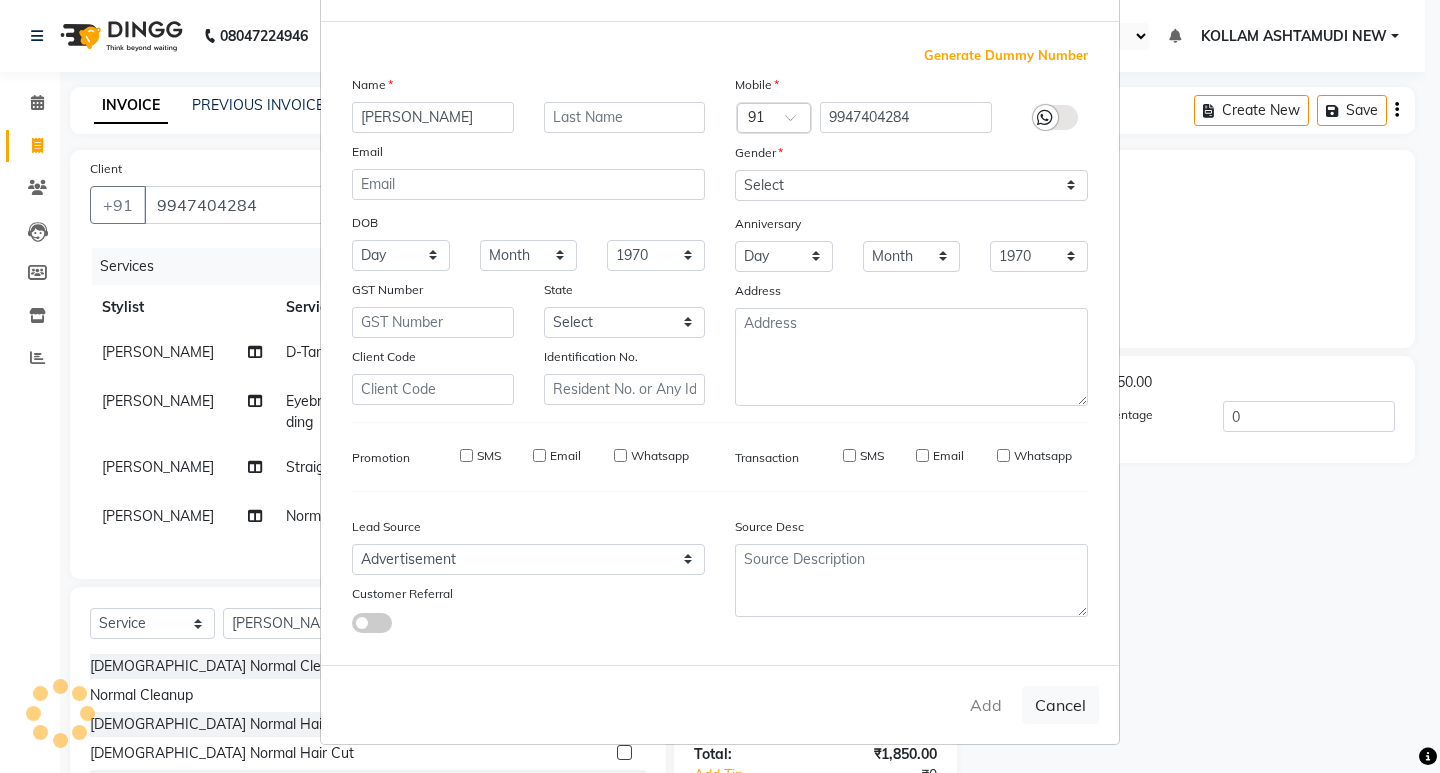 type 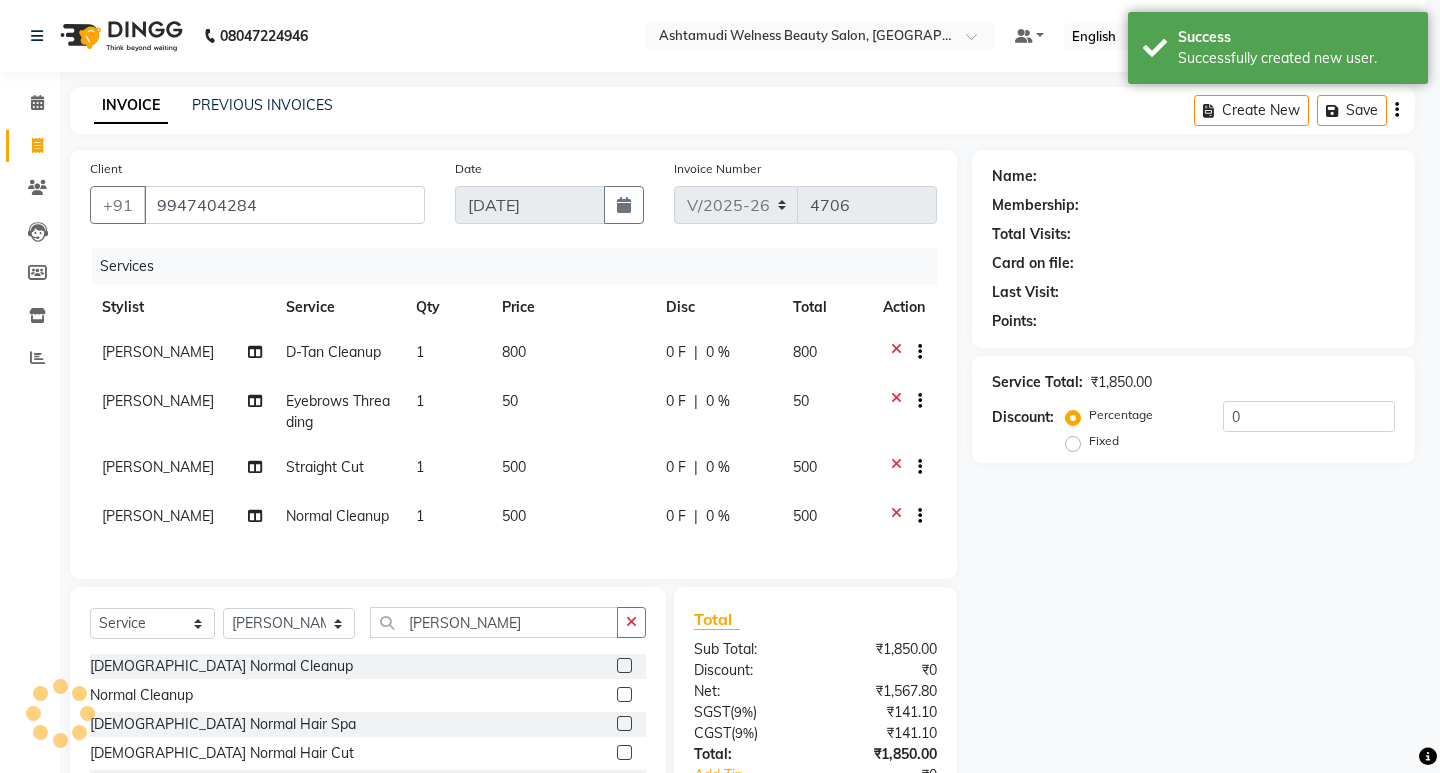 select on "1: Object" 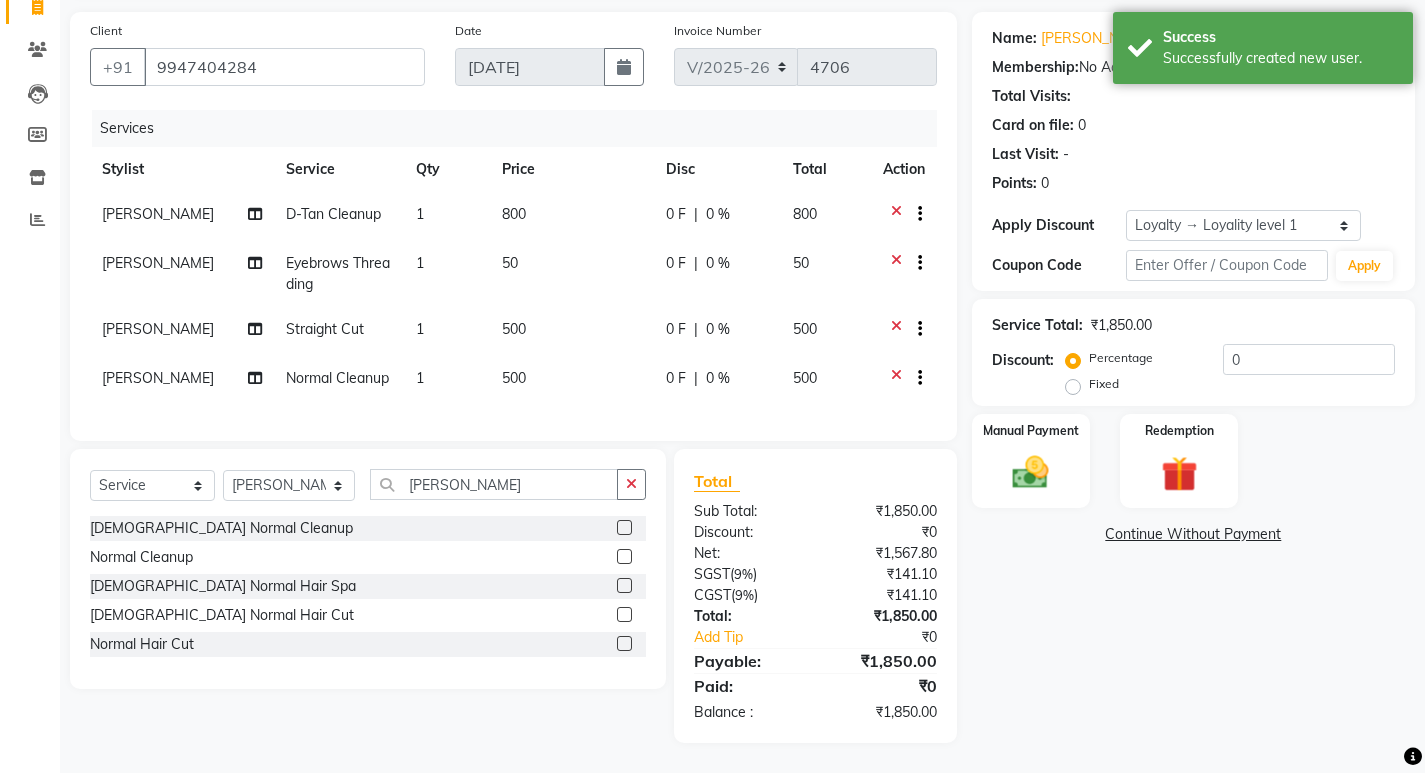 scroll, scrollTop: 153, scrollLeft: 0, axis: vertical 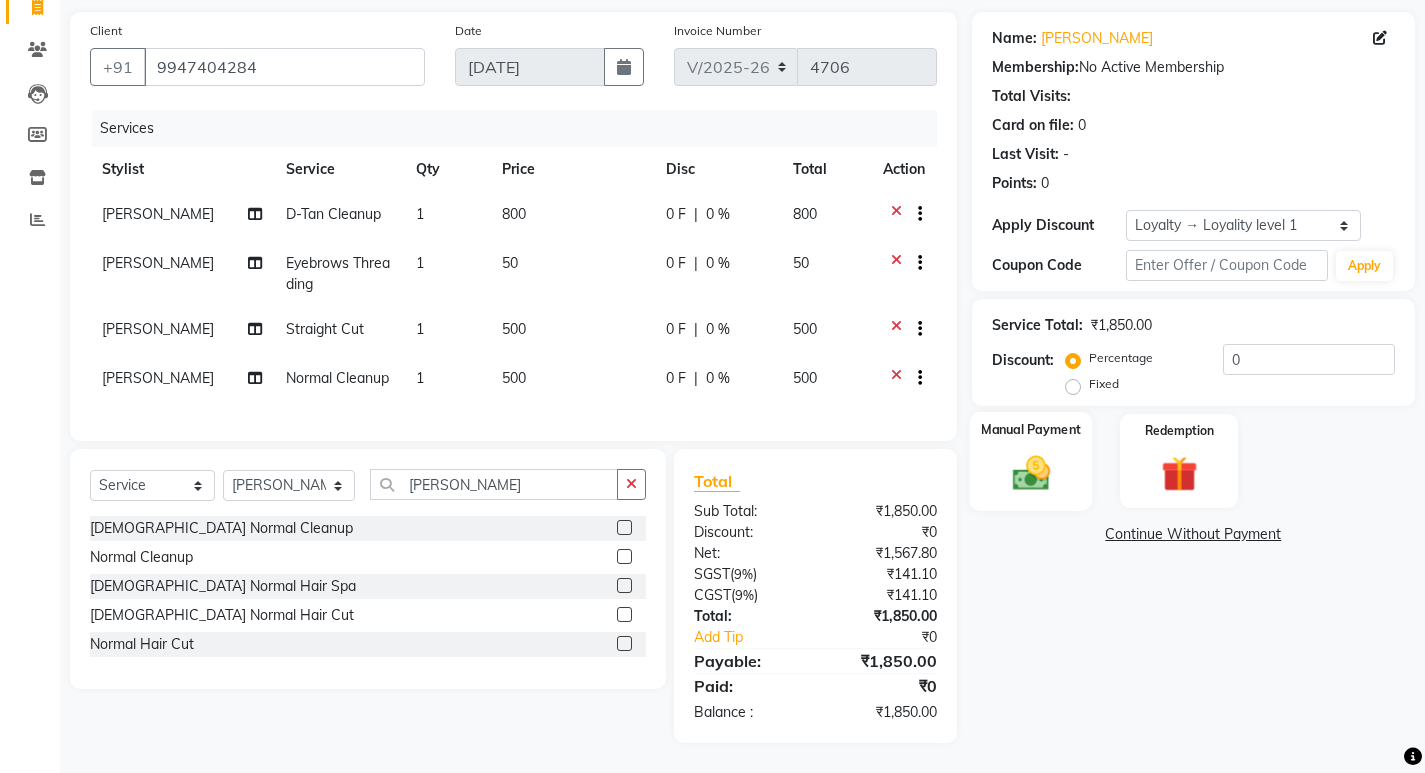 click 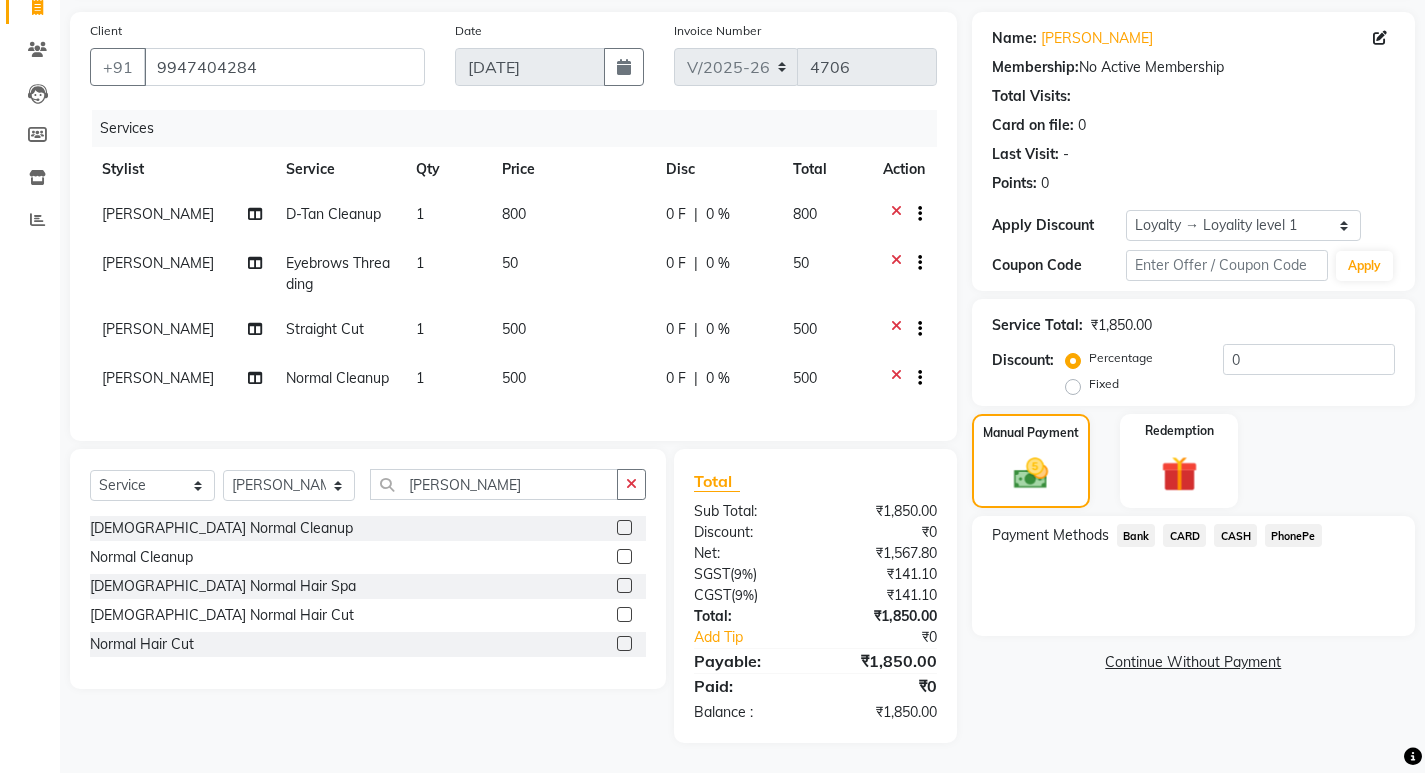 click on "CASH" 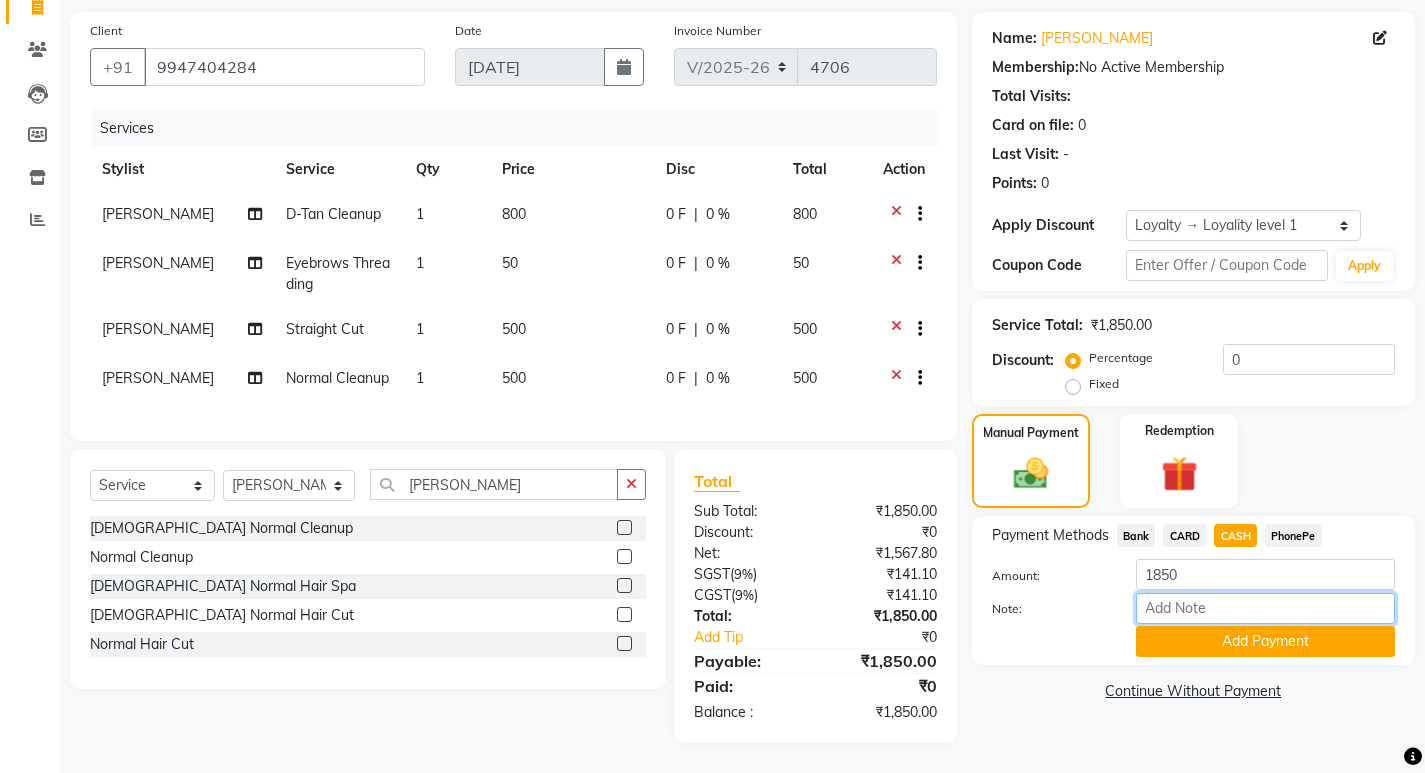 click on "Note:" at bounding box center (1265, 608) 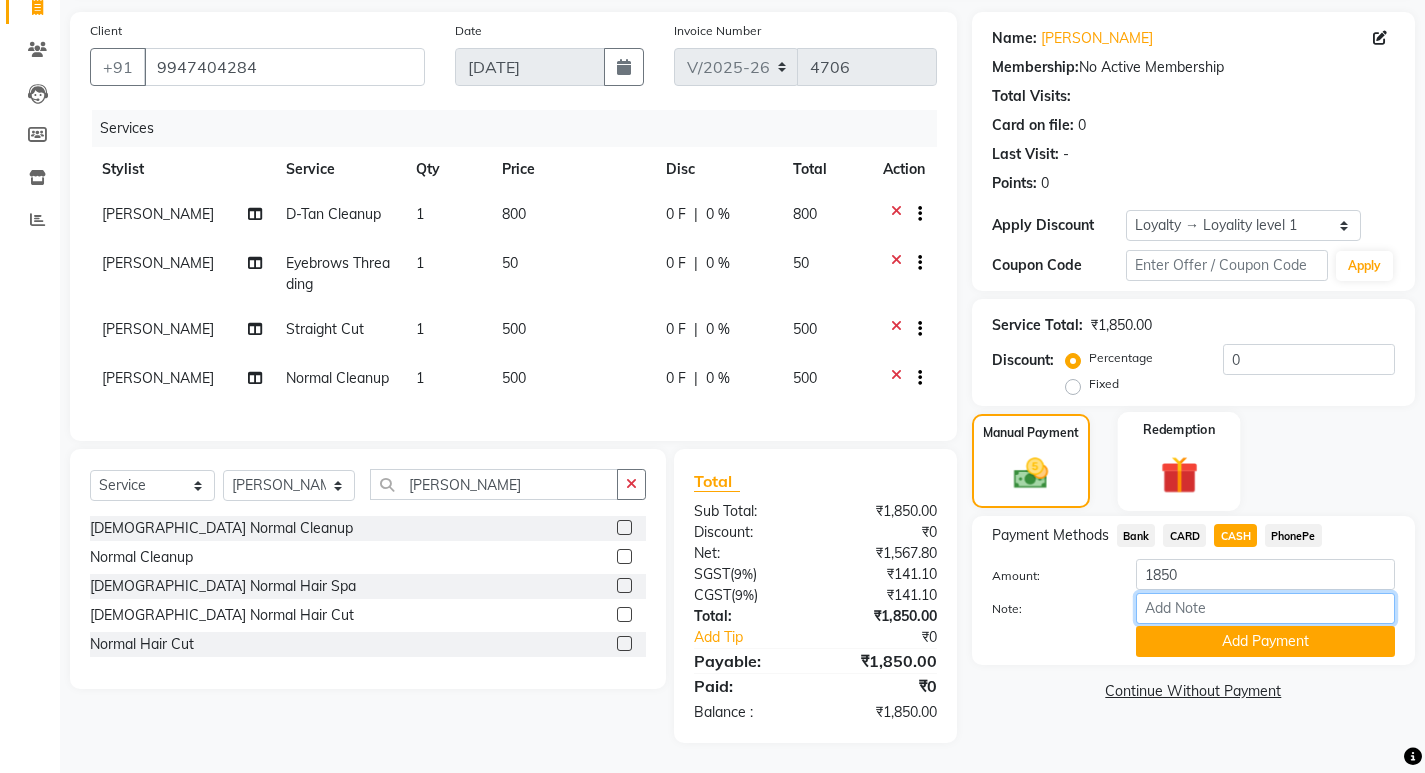 type on "SARIGA" 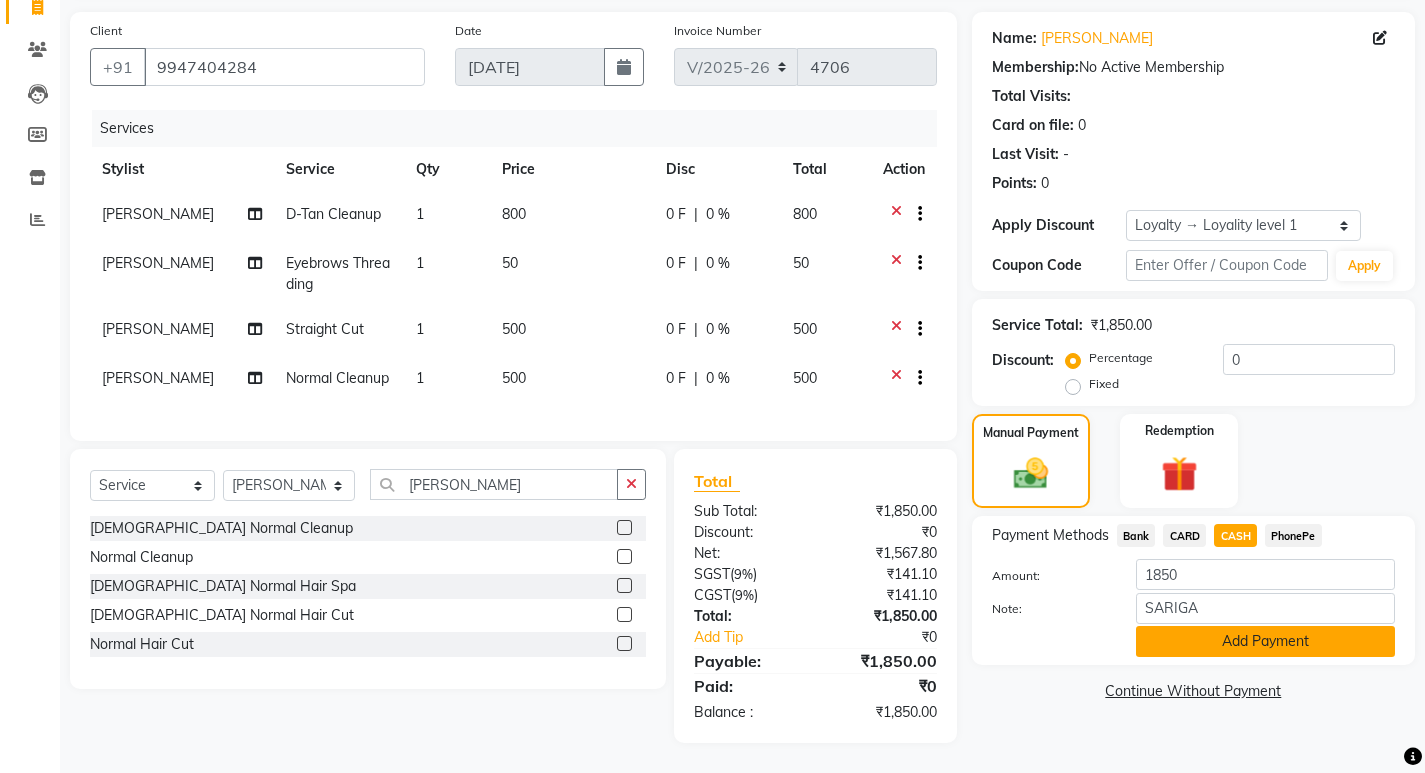click on "Add Payment" 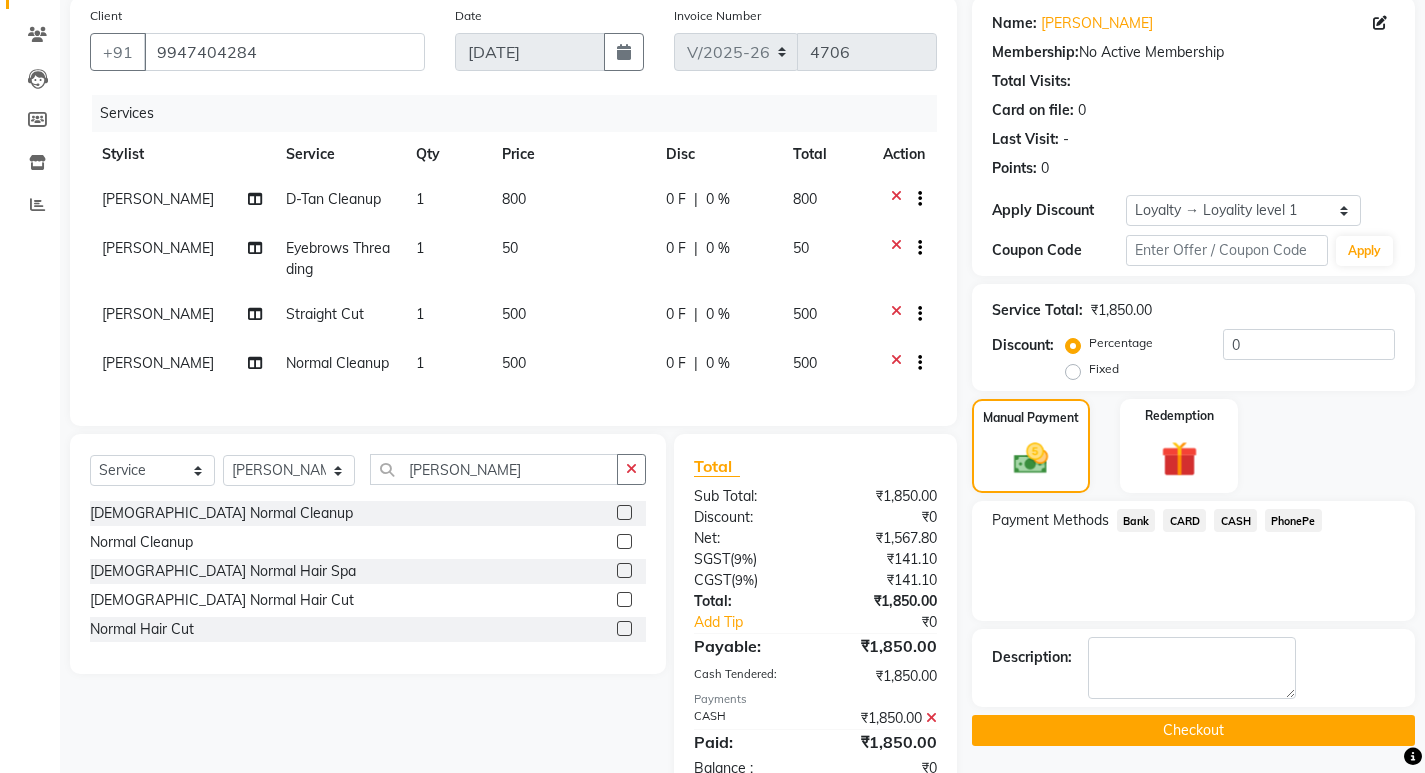 scroll, scrollTop: 323, scrollLeft: 0, axis: vertical 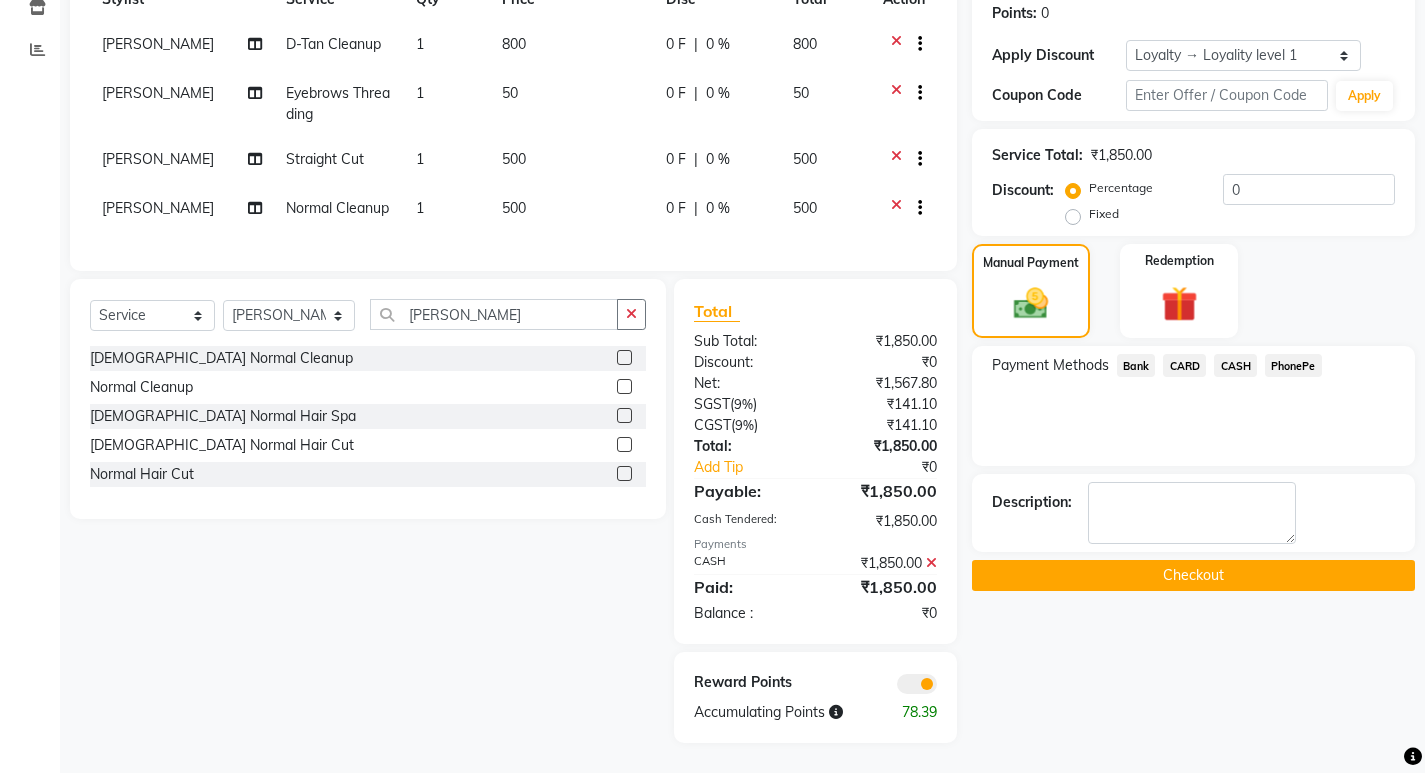 click on "Checkout" 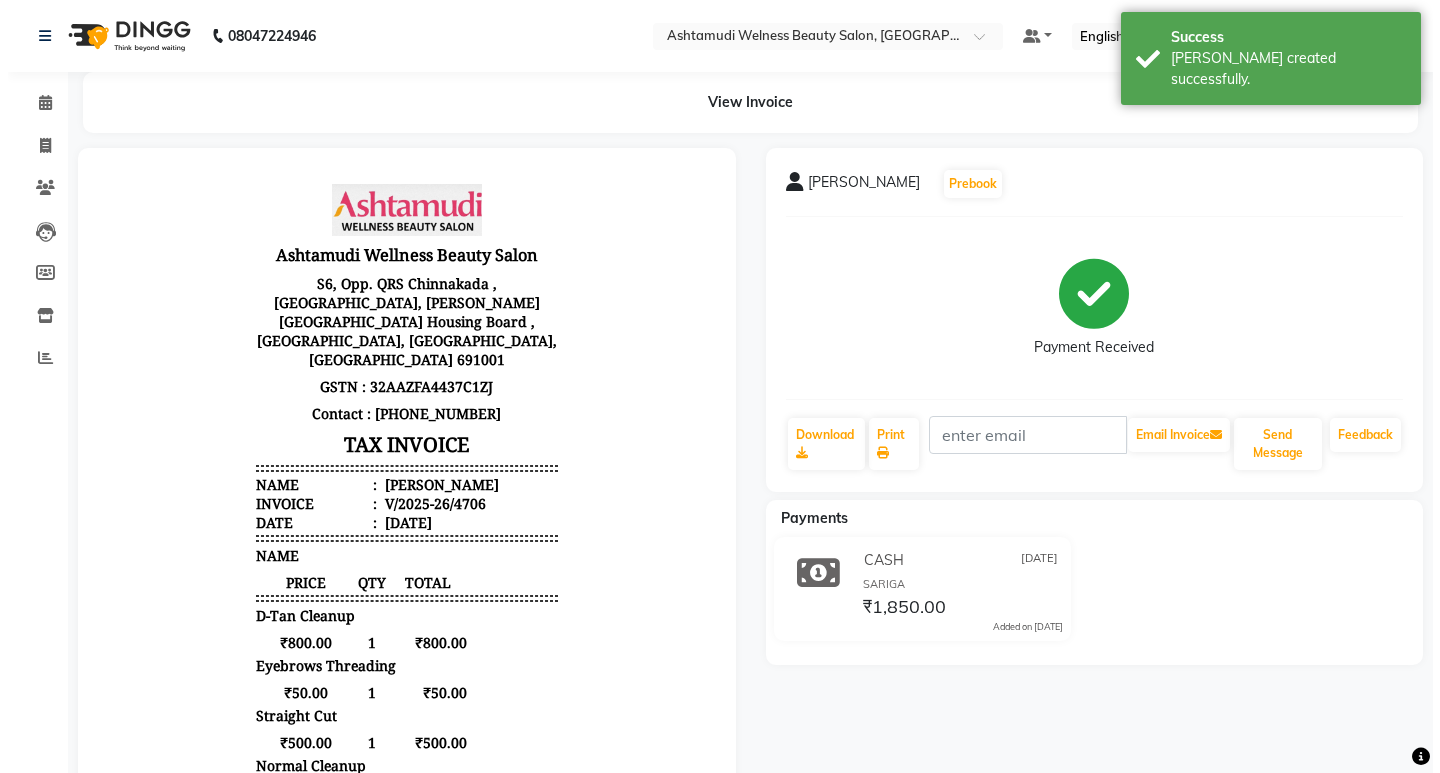 scroll, scrollTop: 0, scrollLeft: 0, axis: both 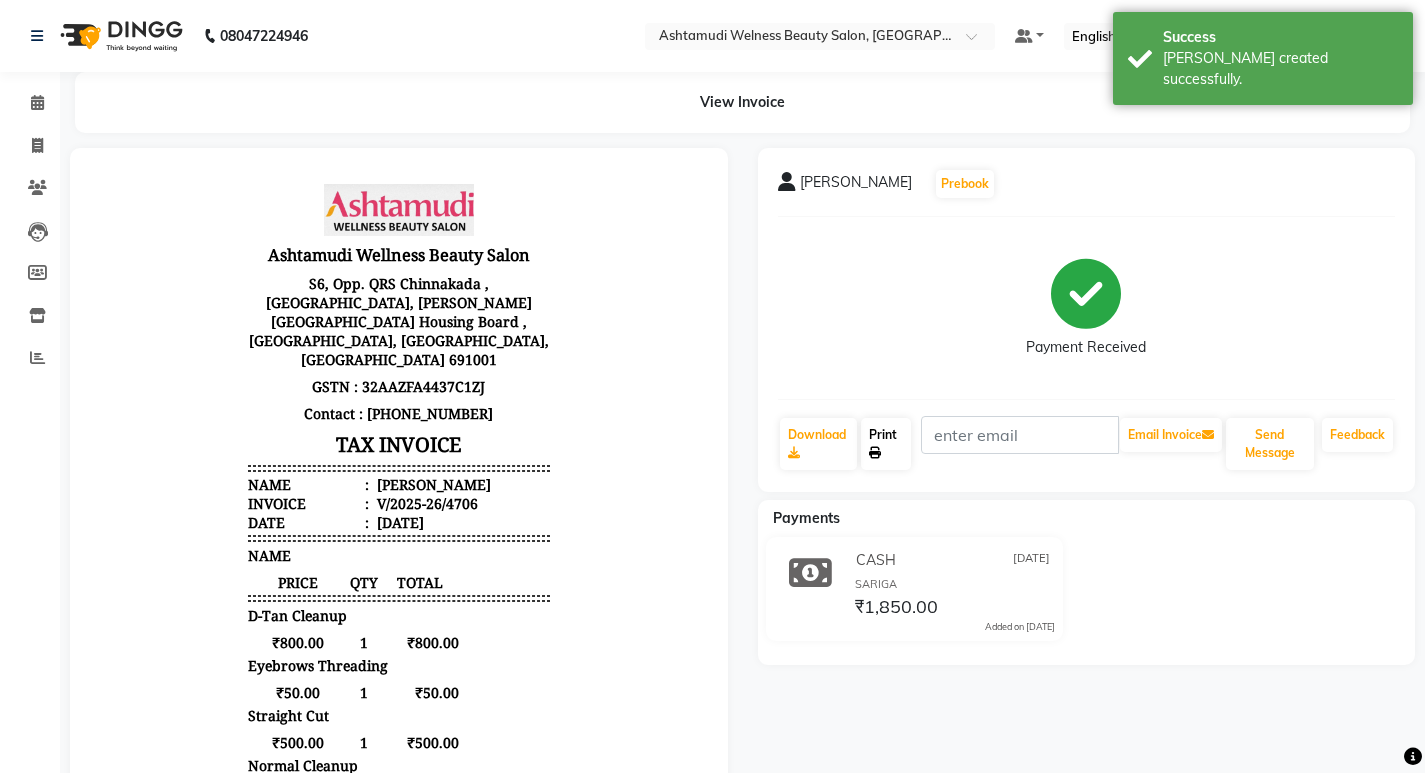 click on "Print" 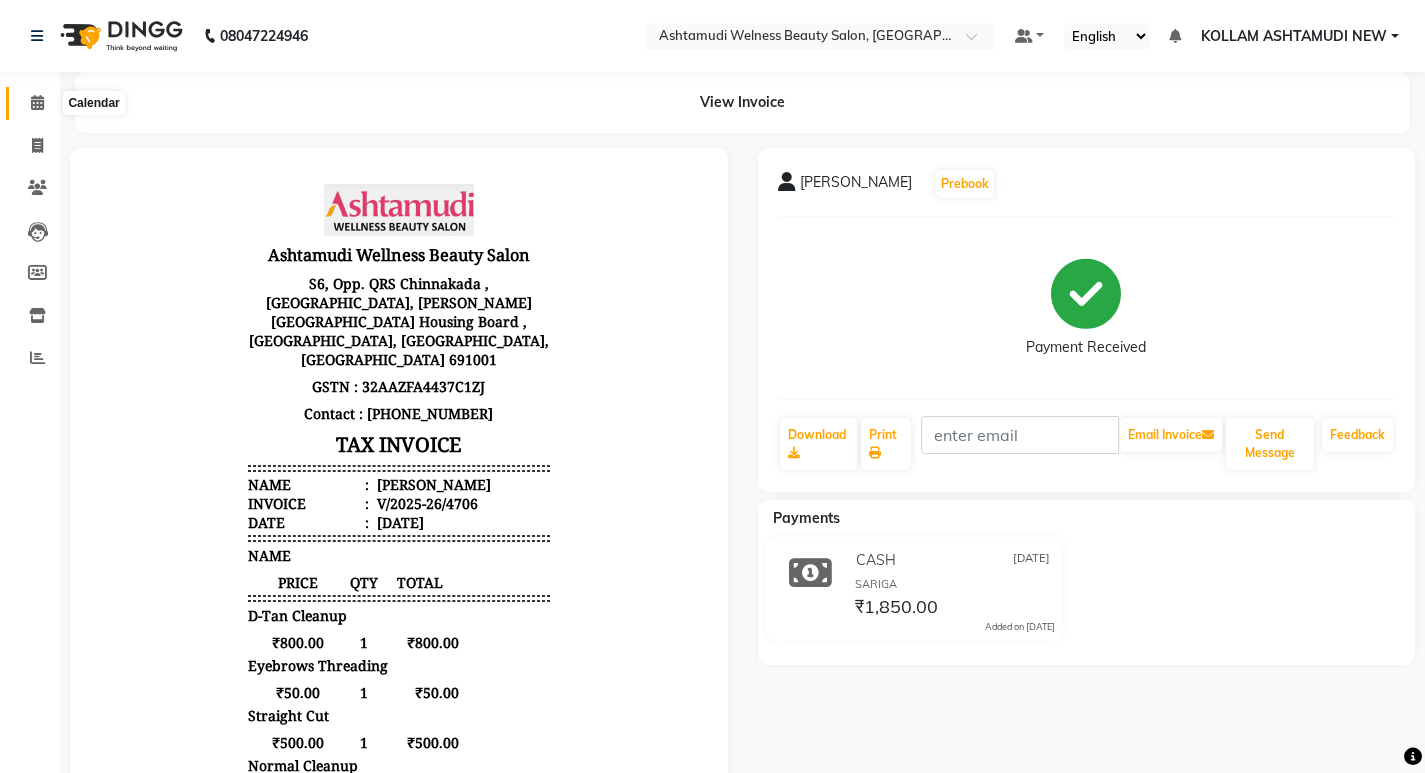 click 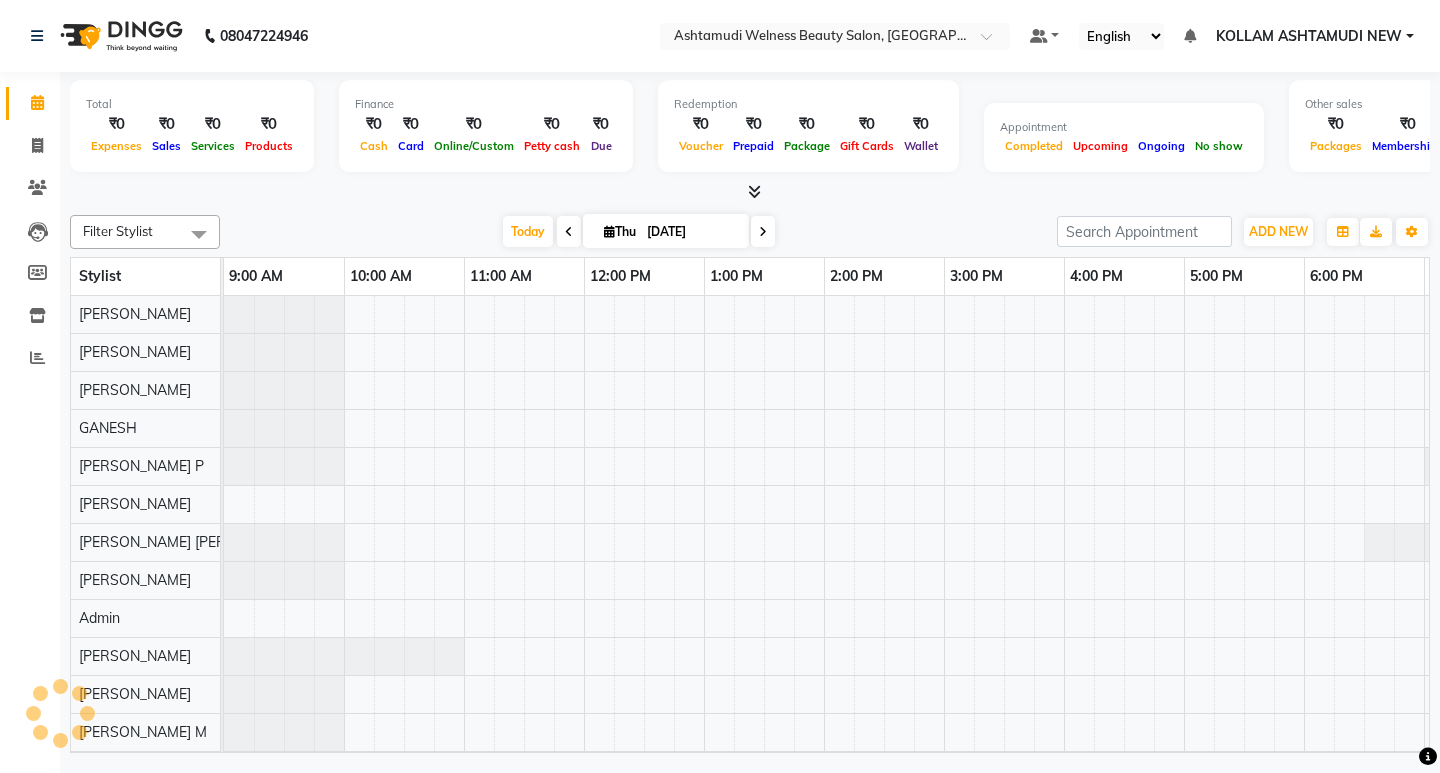 scroll, scrollTop: 0, scrollLeft: 0, axis: both 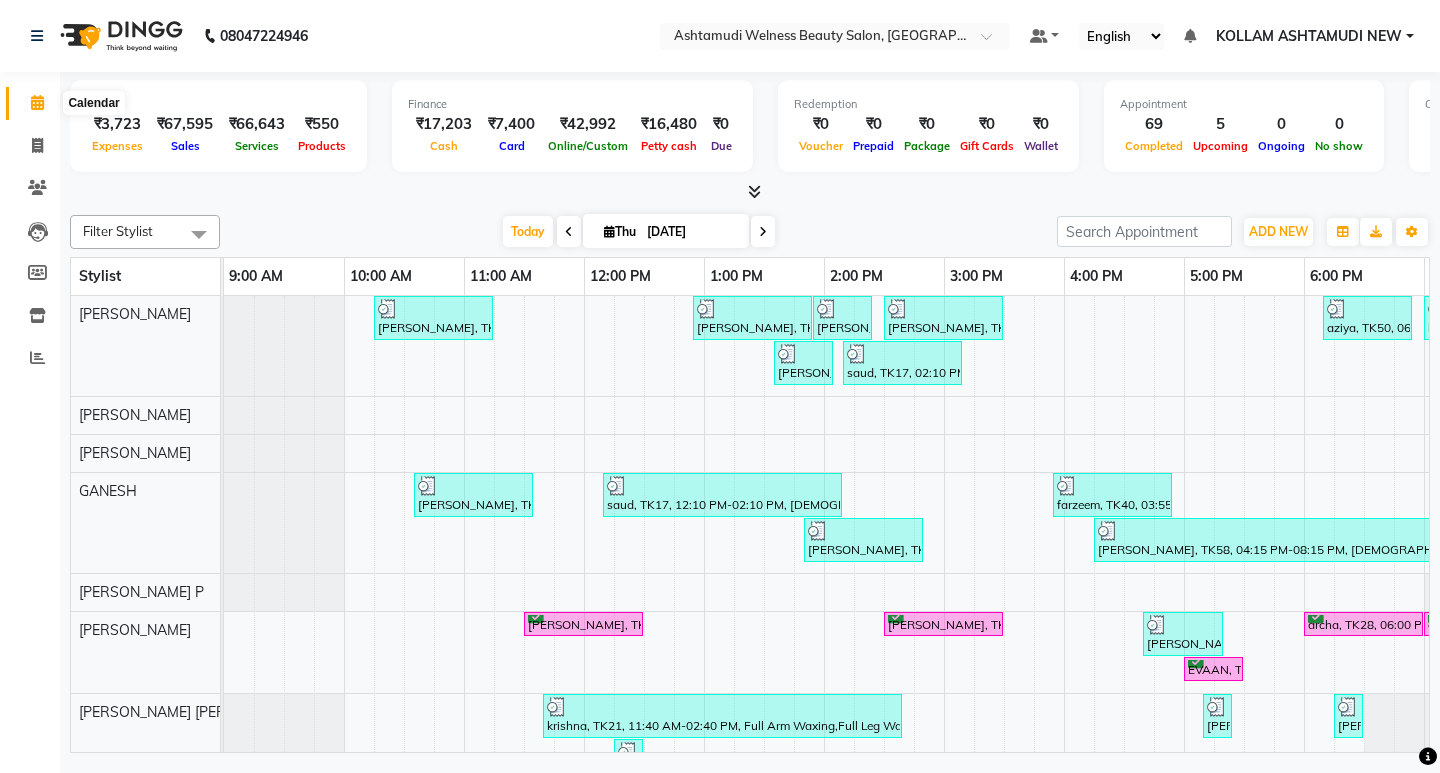 click 